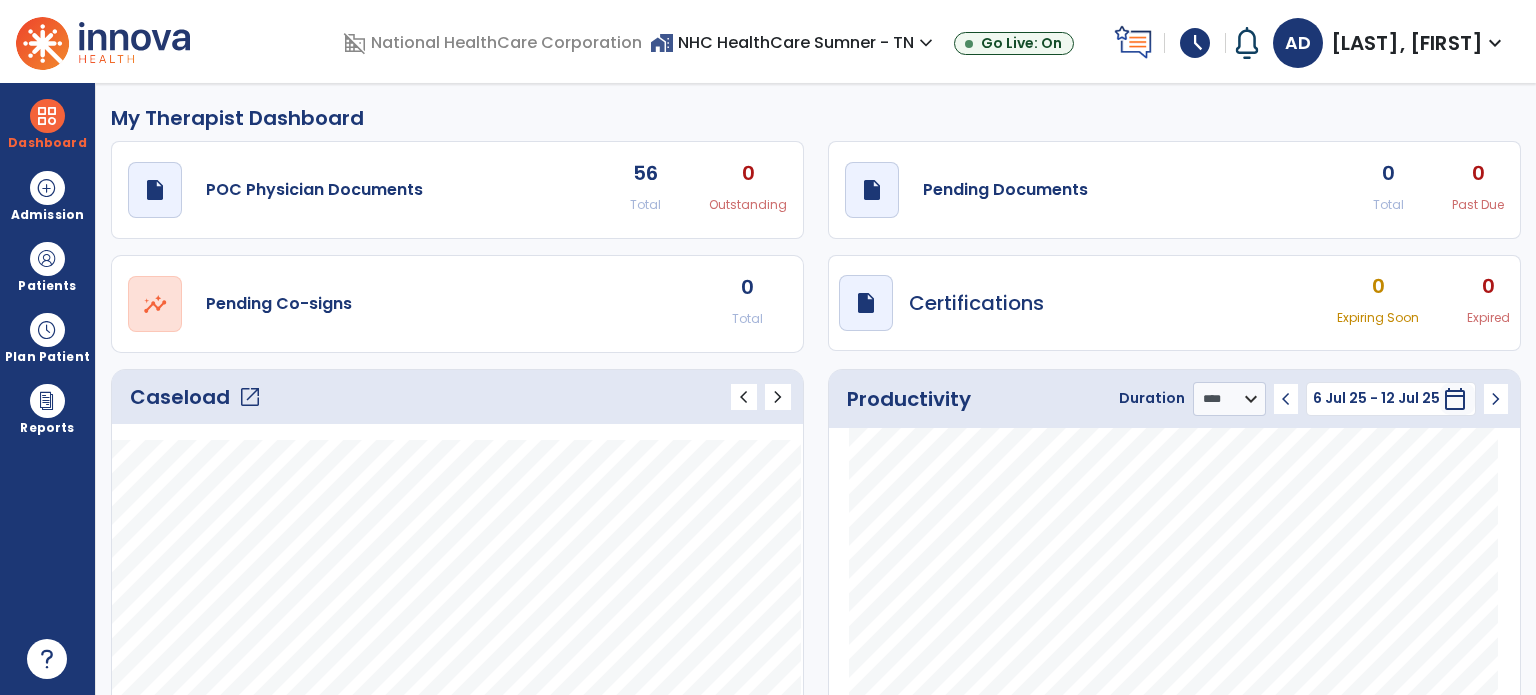 select on "****" 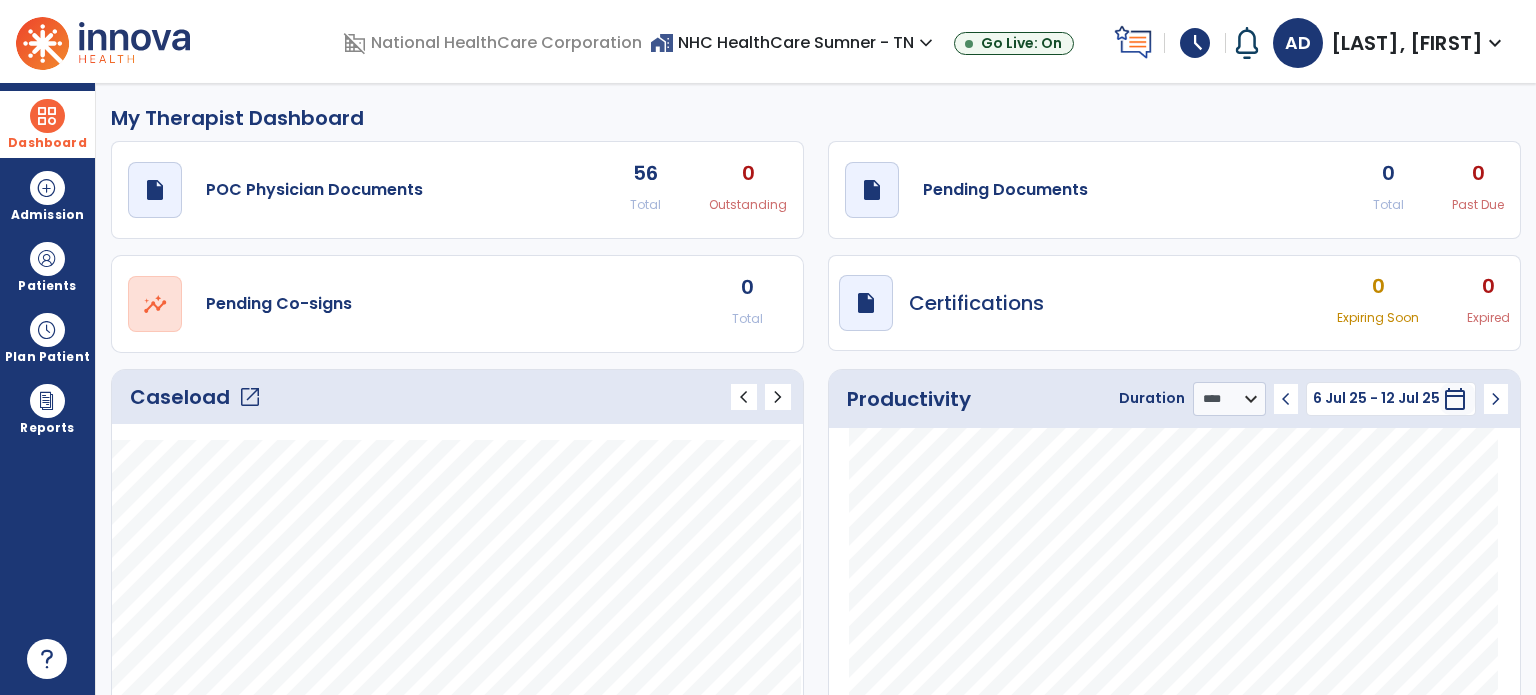 scroll, scrollTop: 93, scrollLeft: 0, axis: vertical 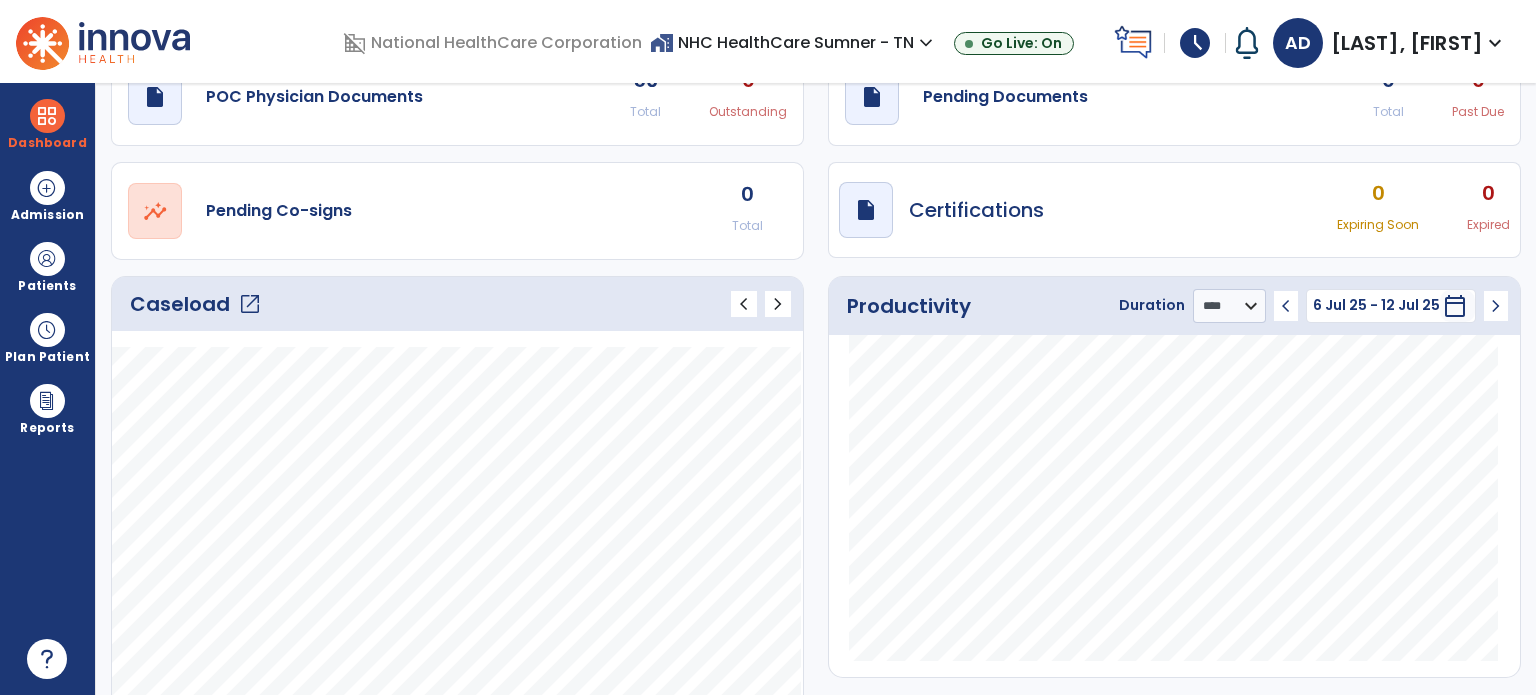 click on "open_in_new" 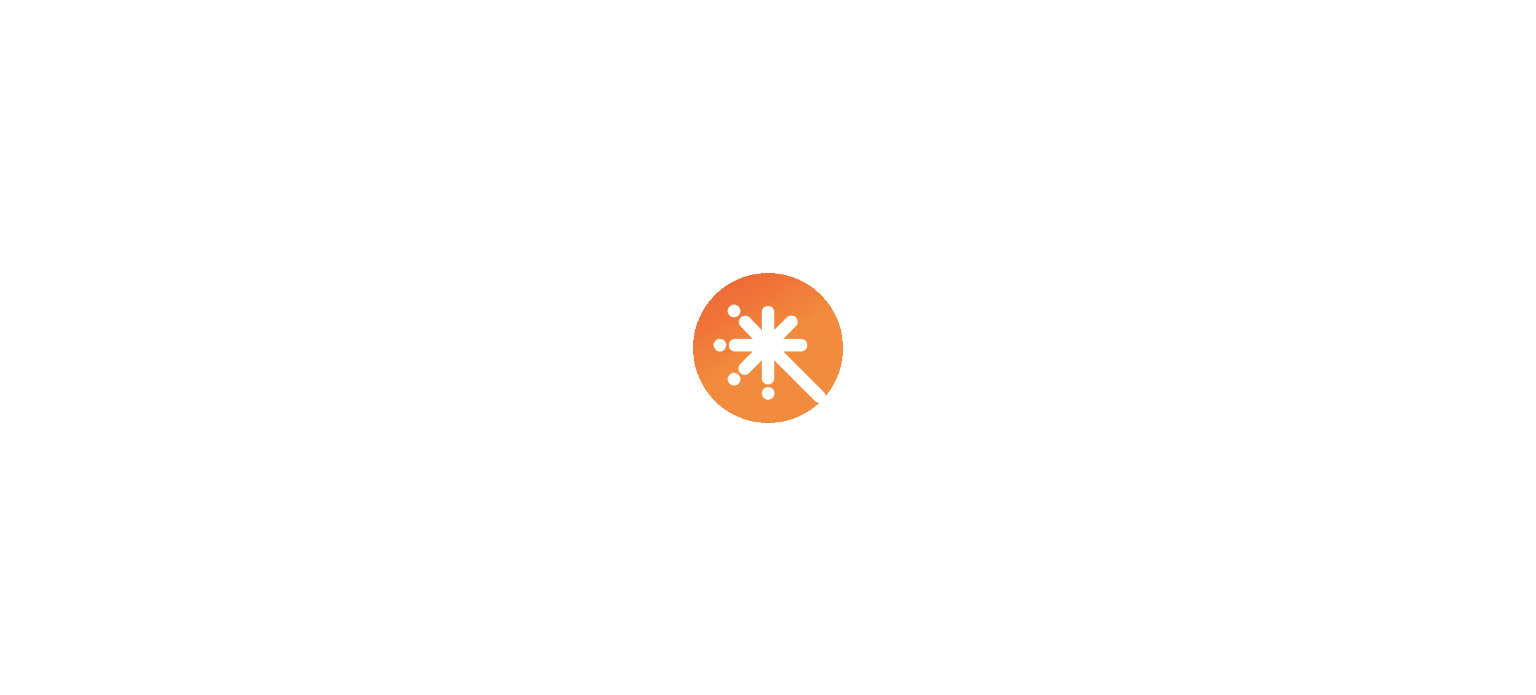 scroll, scrollTop: 0, scrollLeft: 0, axis: both 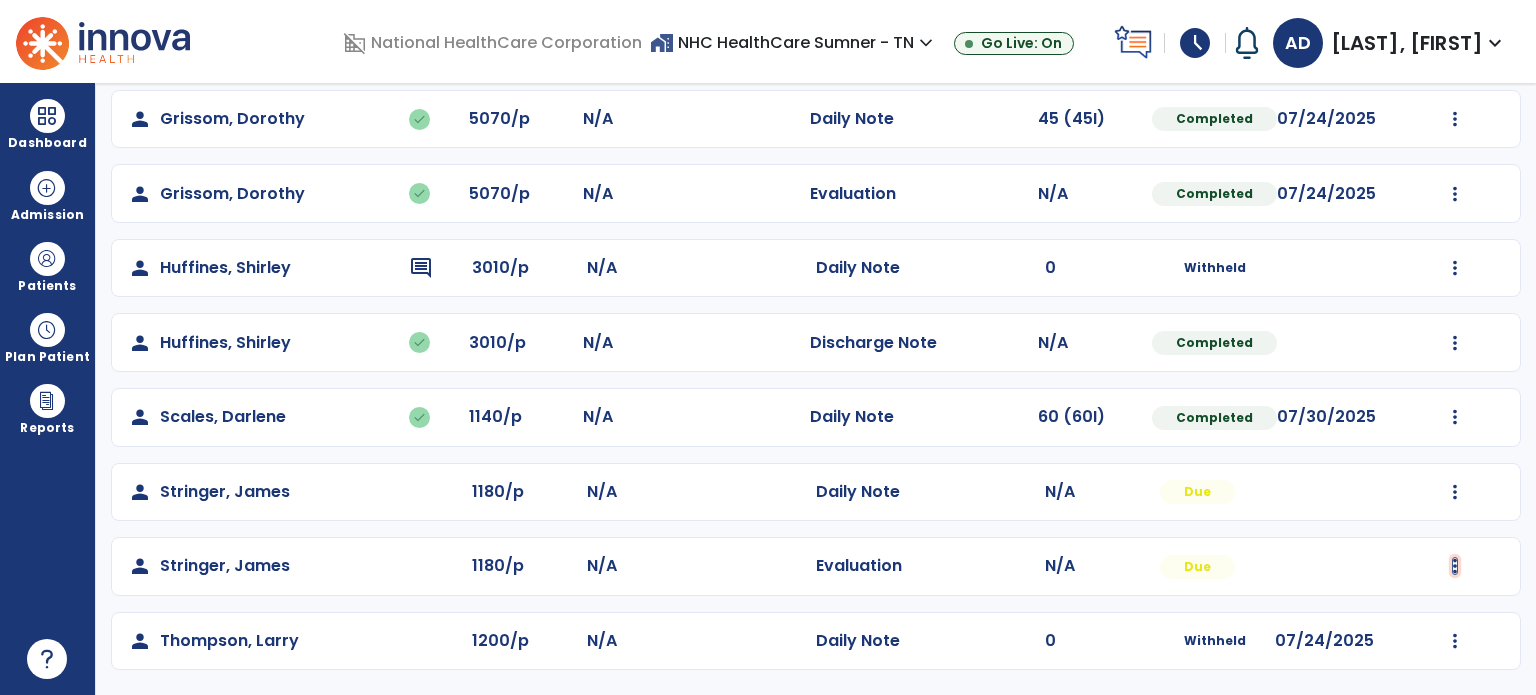 click at bounding box center [1455, 119] 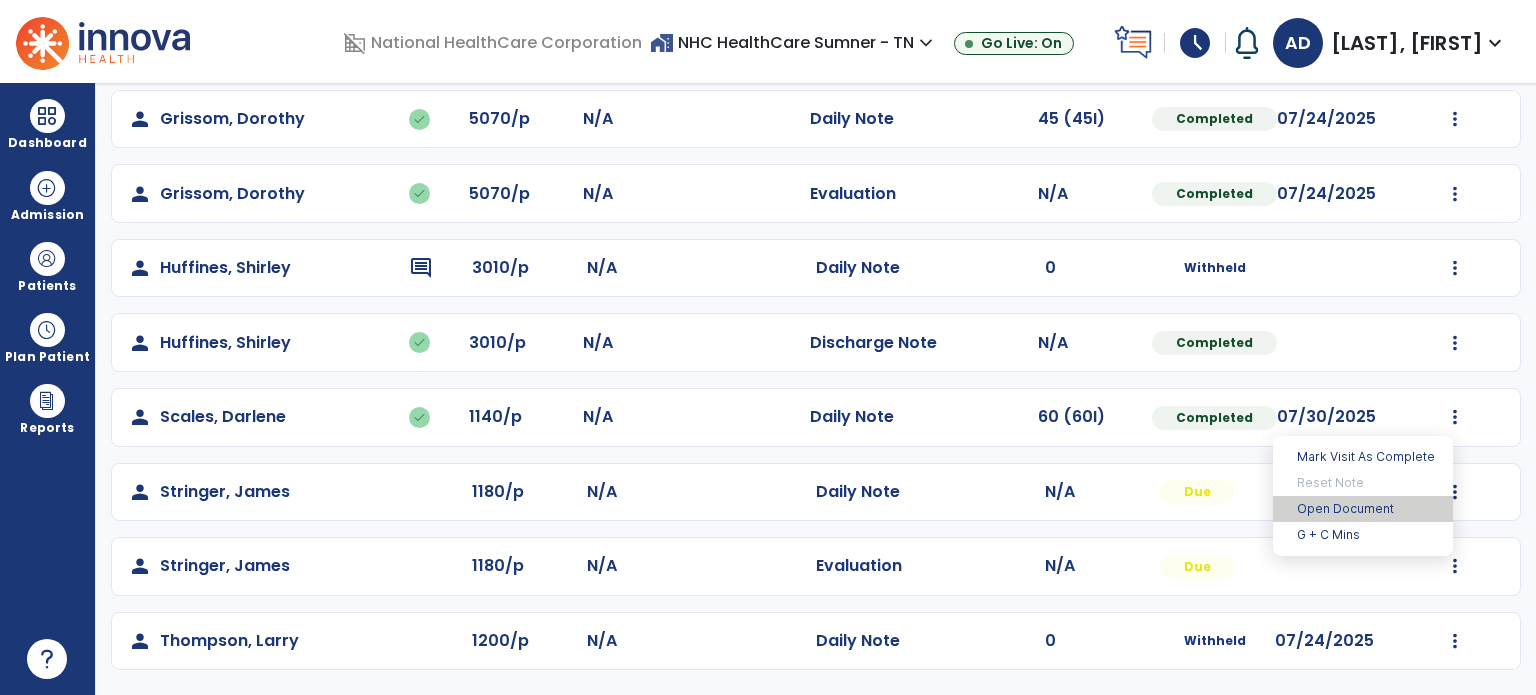 click on "Open Document" at bounding box center (1363, 509) 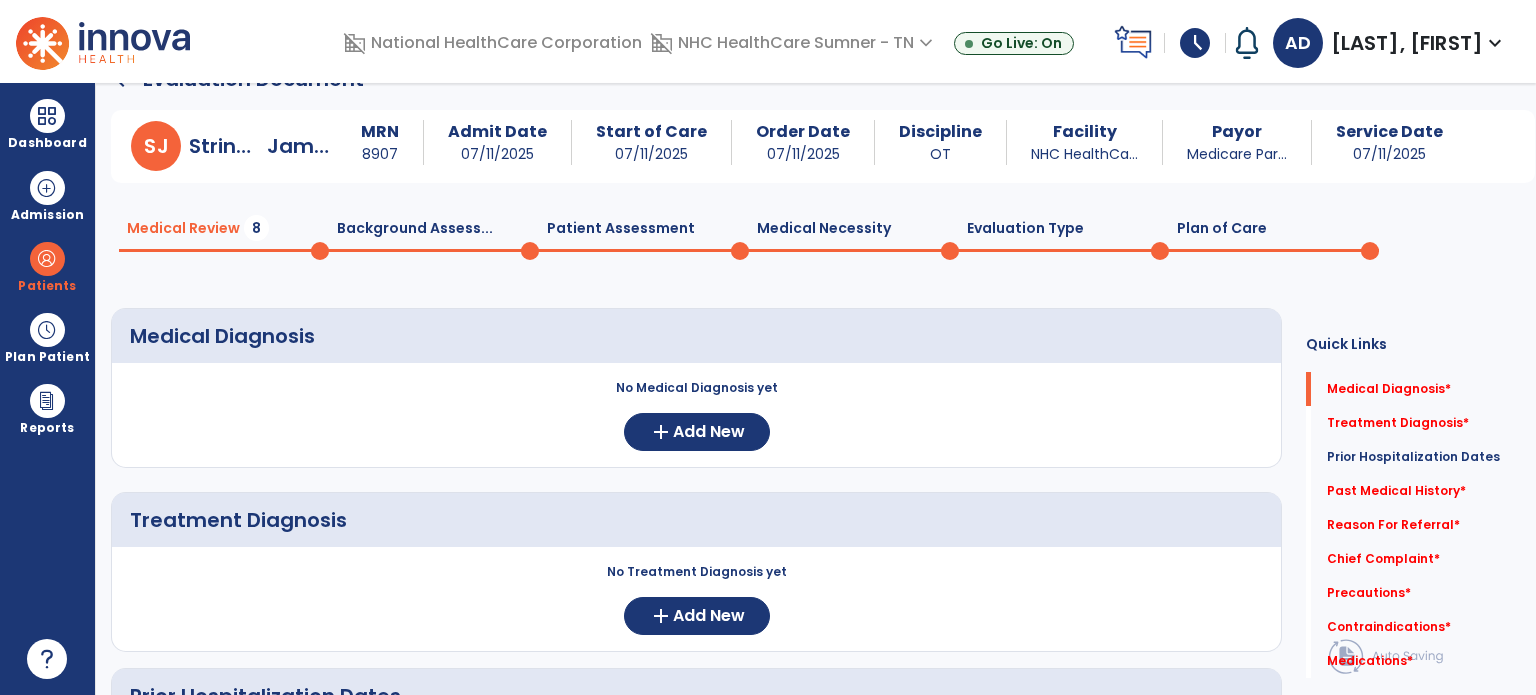 scroll, scrollTop: 0, scrollLeft: 0, axis: both 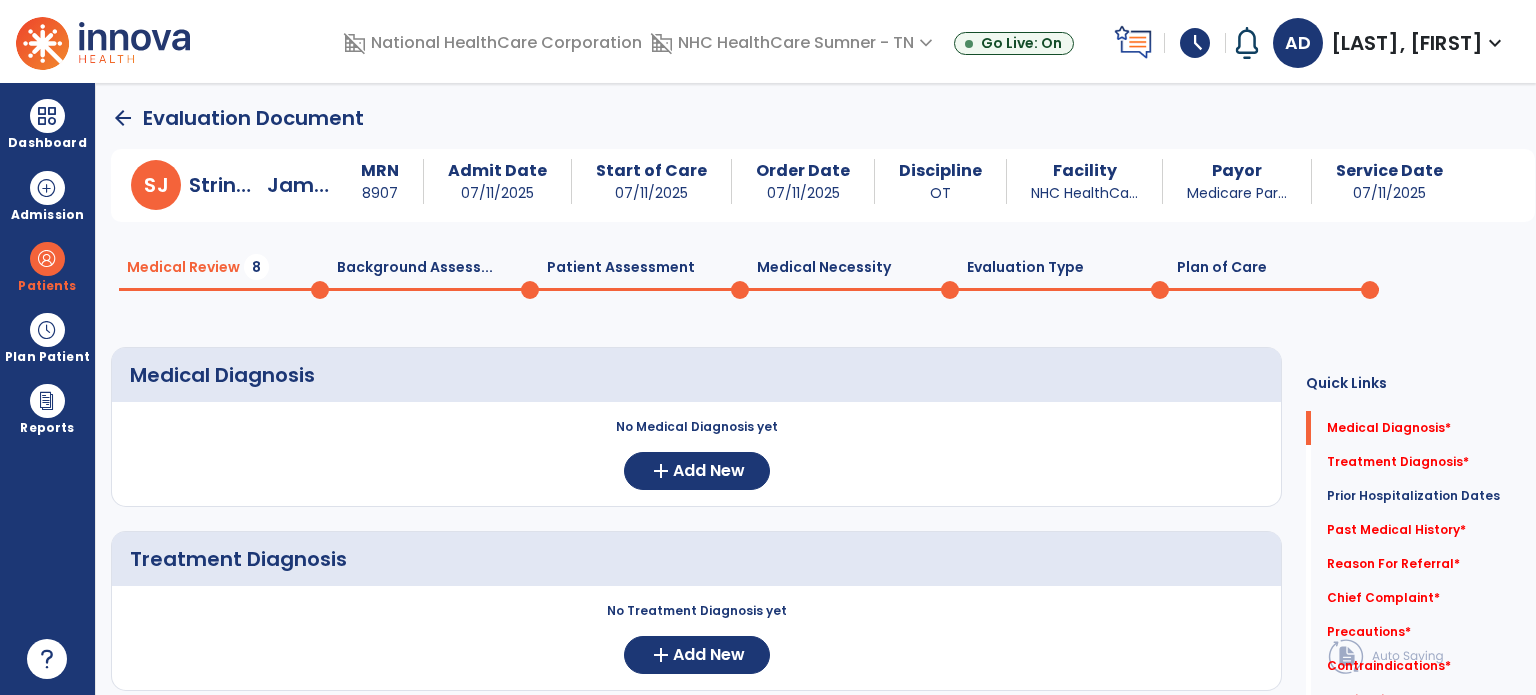 click on "Plan of Care  0" 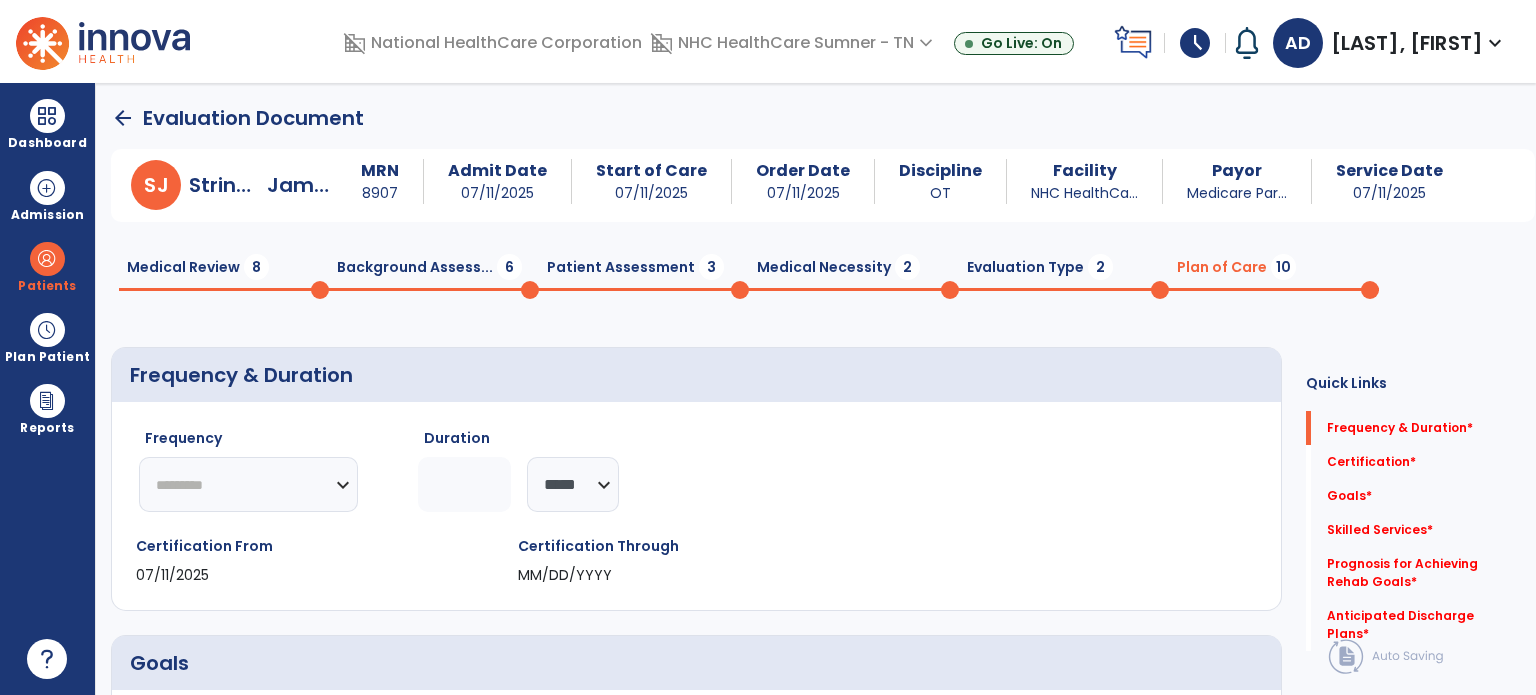 click on "********* ** ** ** ** ** ** **" 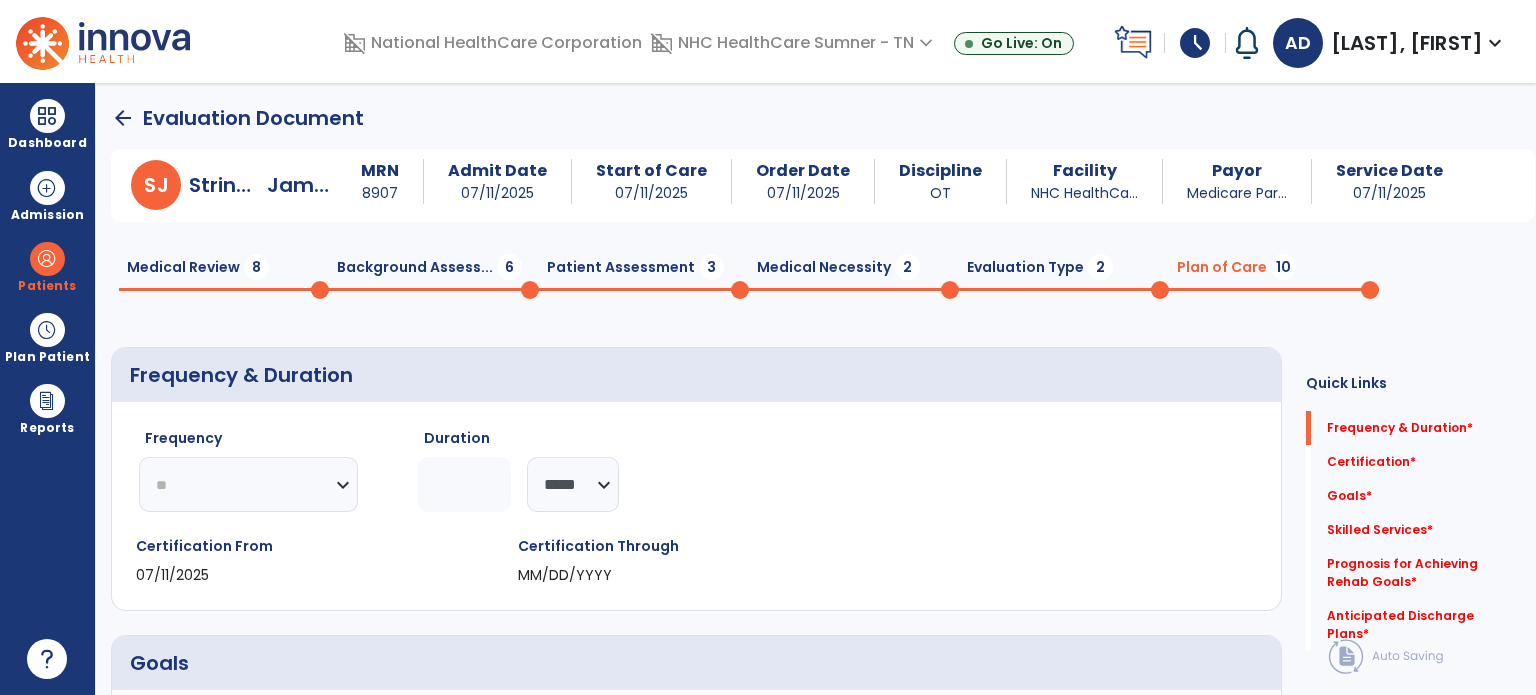 click on "********* ** ** ** ** ** ** **" 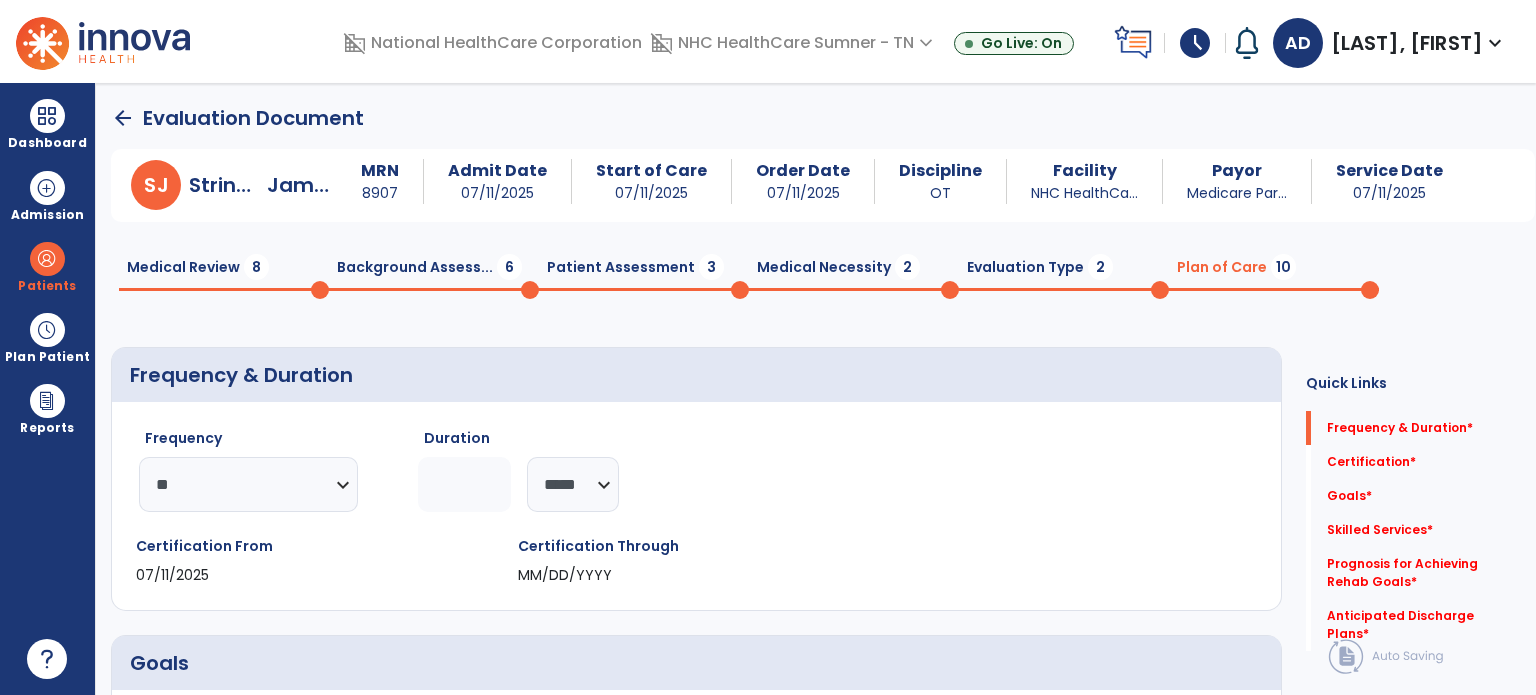 click 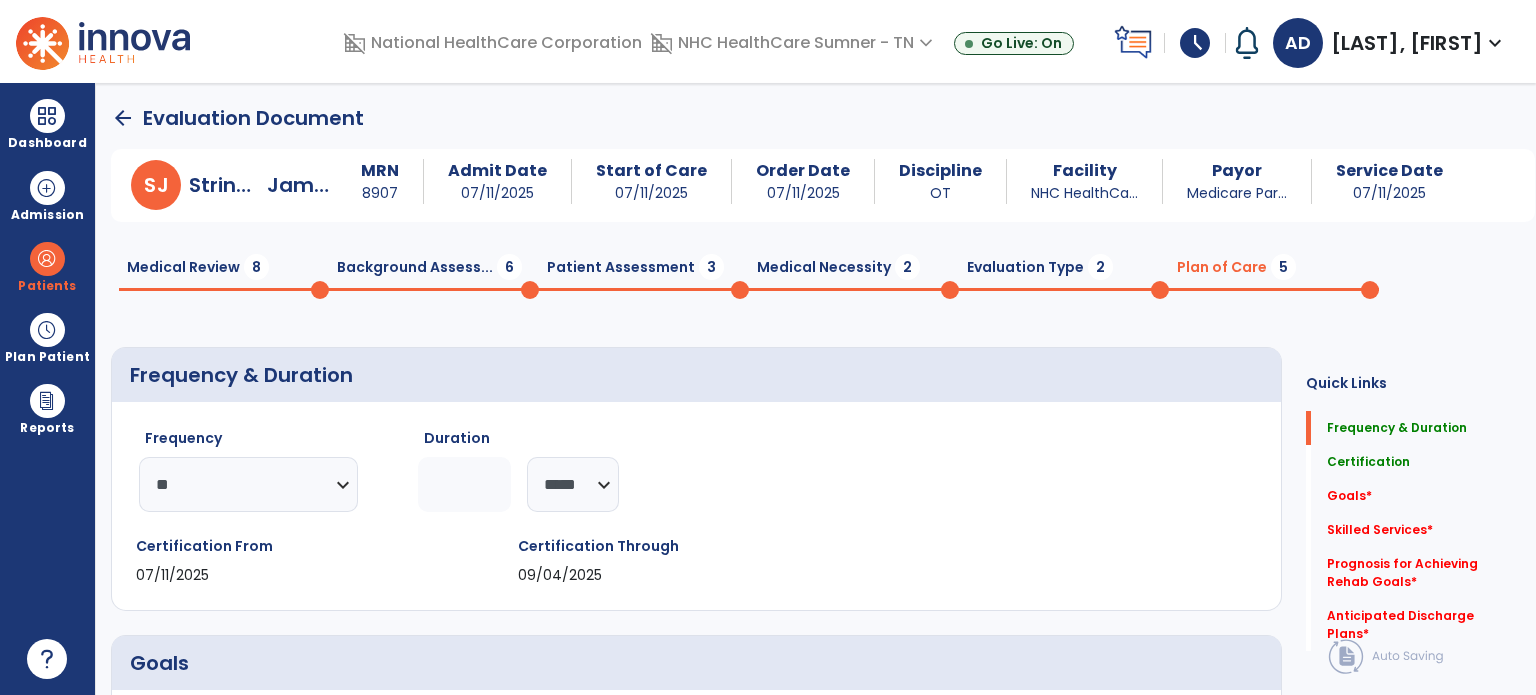 type on "*" 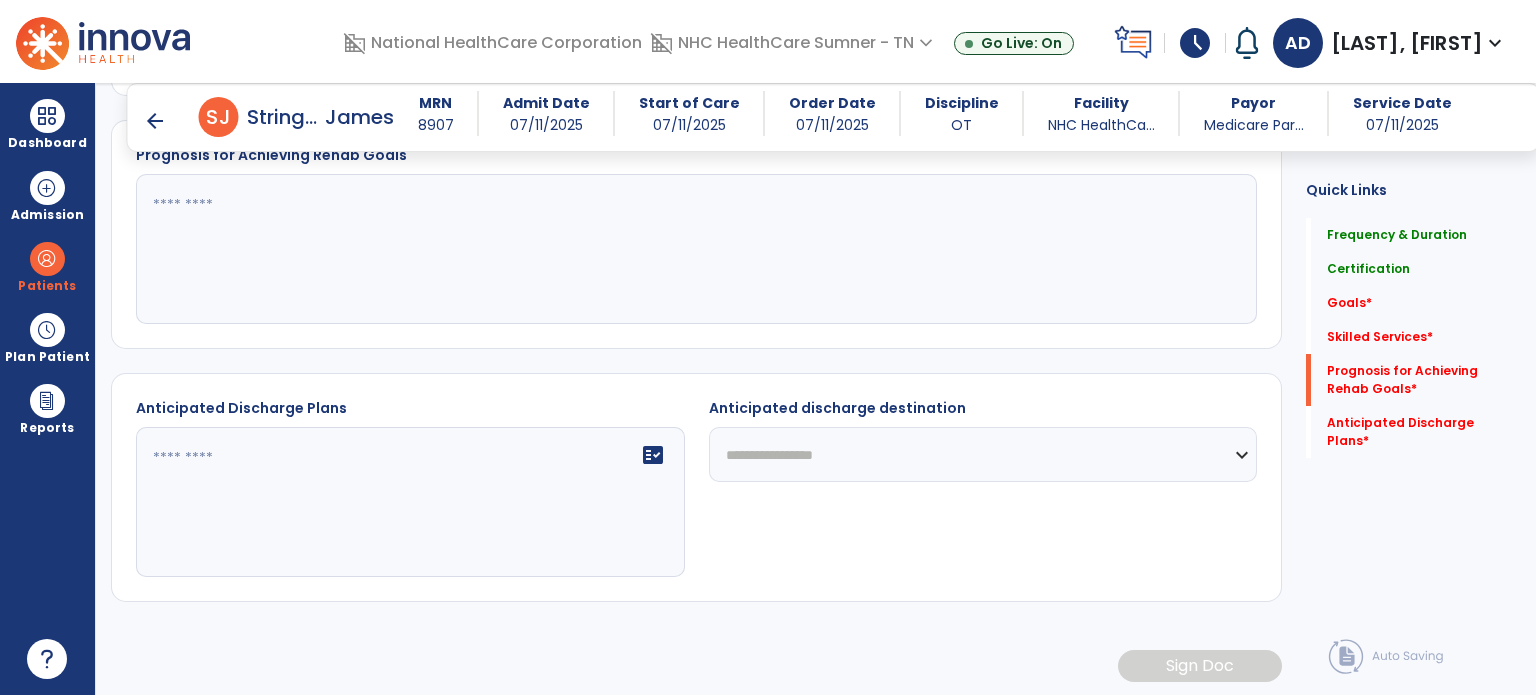 scroll, scrollTop: 0, scrollLeft: 0, axis: both 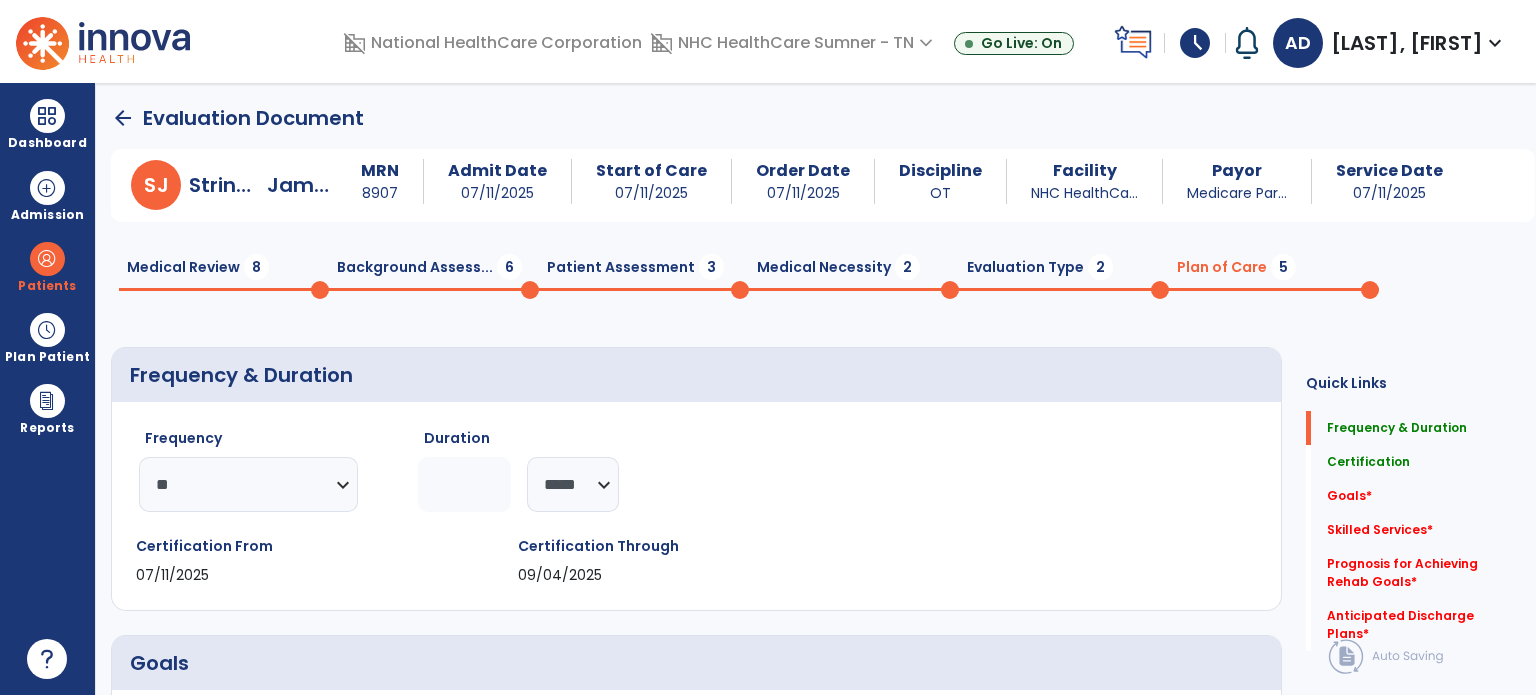 click on "Medical Review  8" 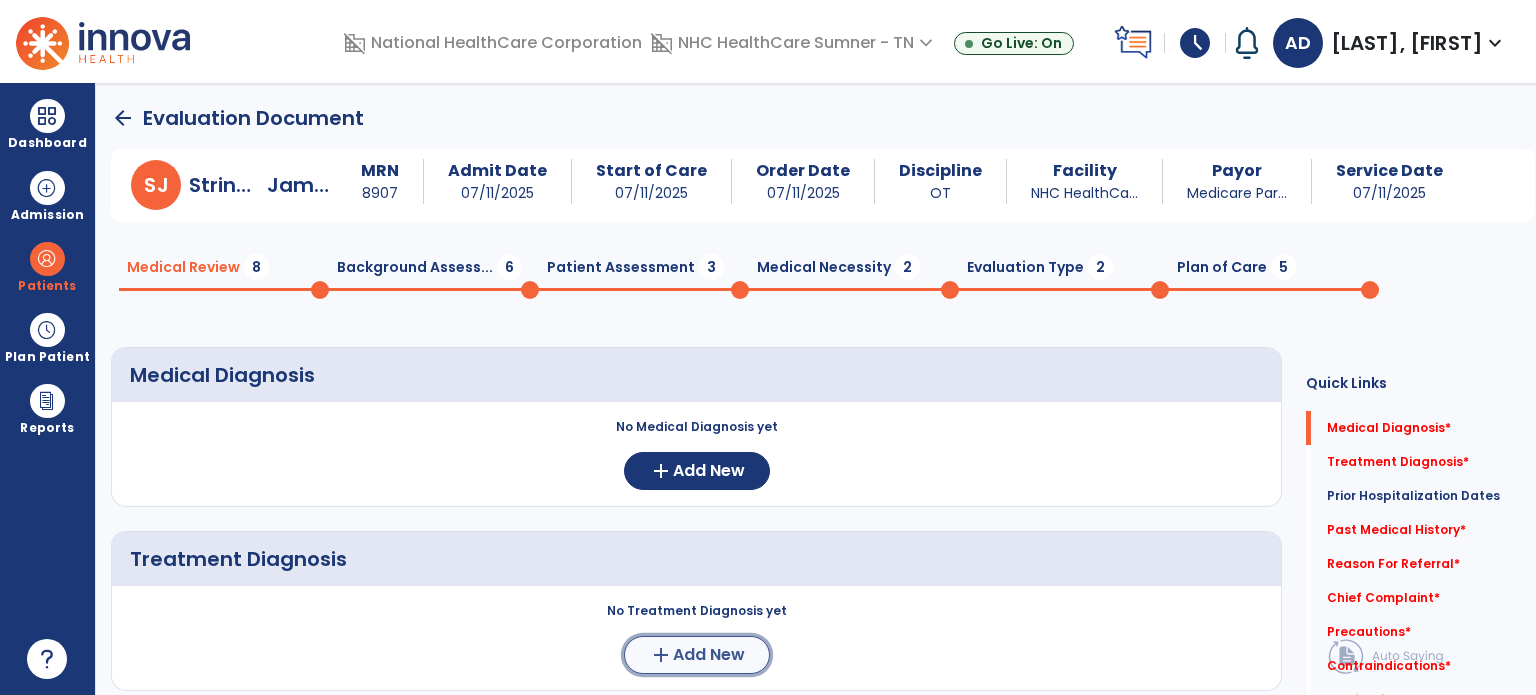 click on "Add New" 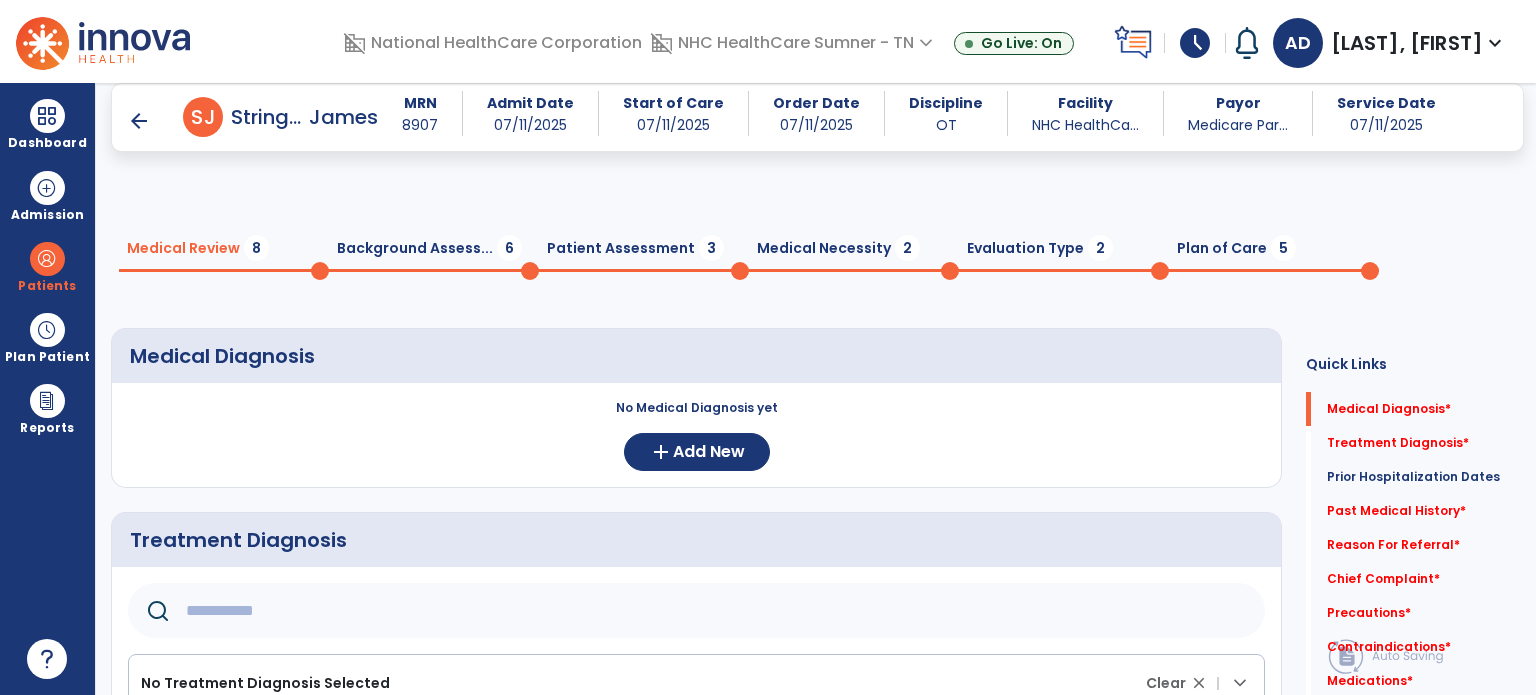 scroll, scrollTop: 200, scrollLeft: 0, axis: vertical 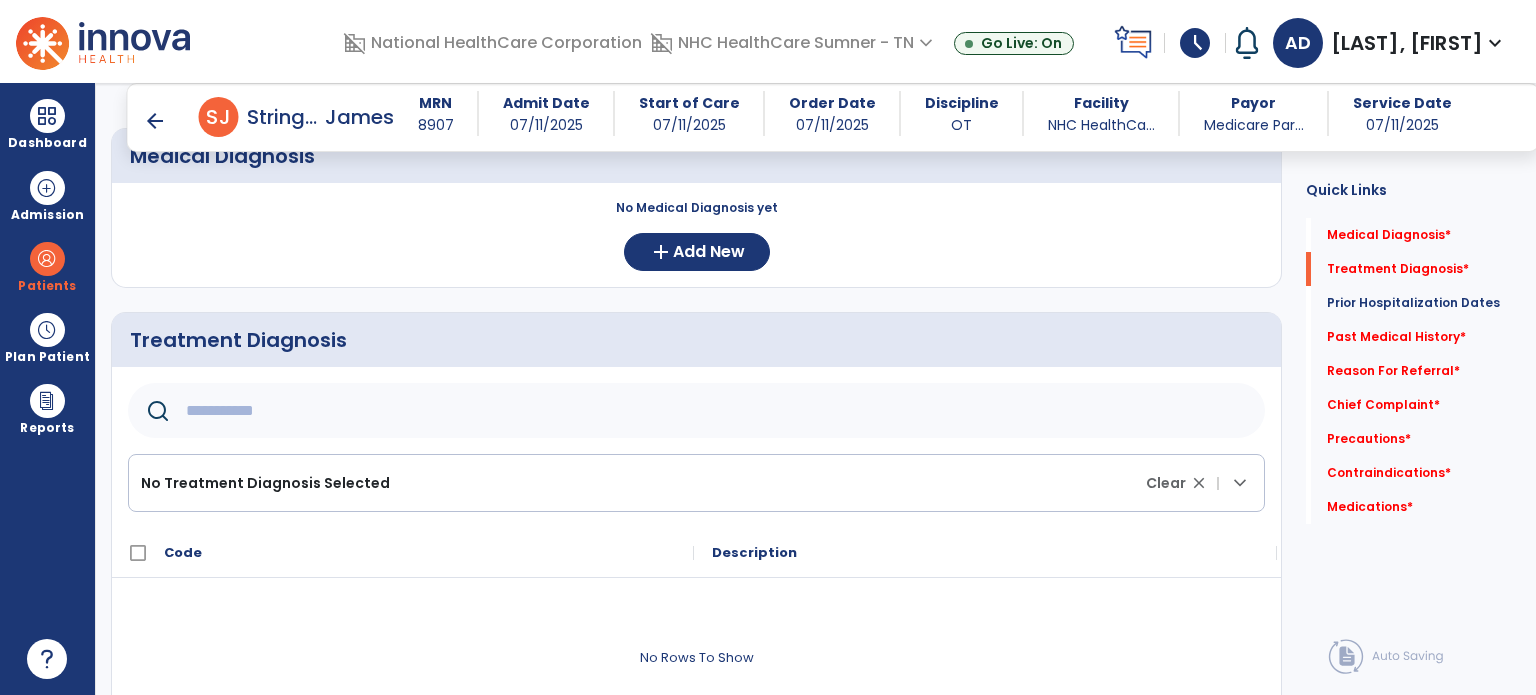 click 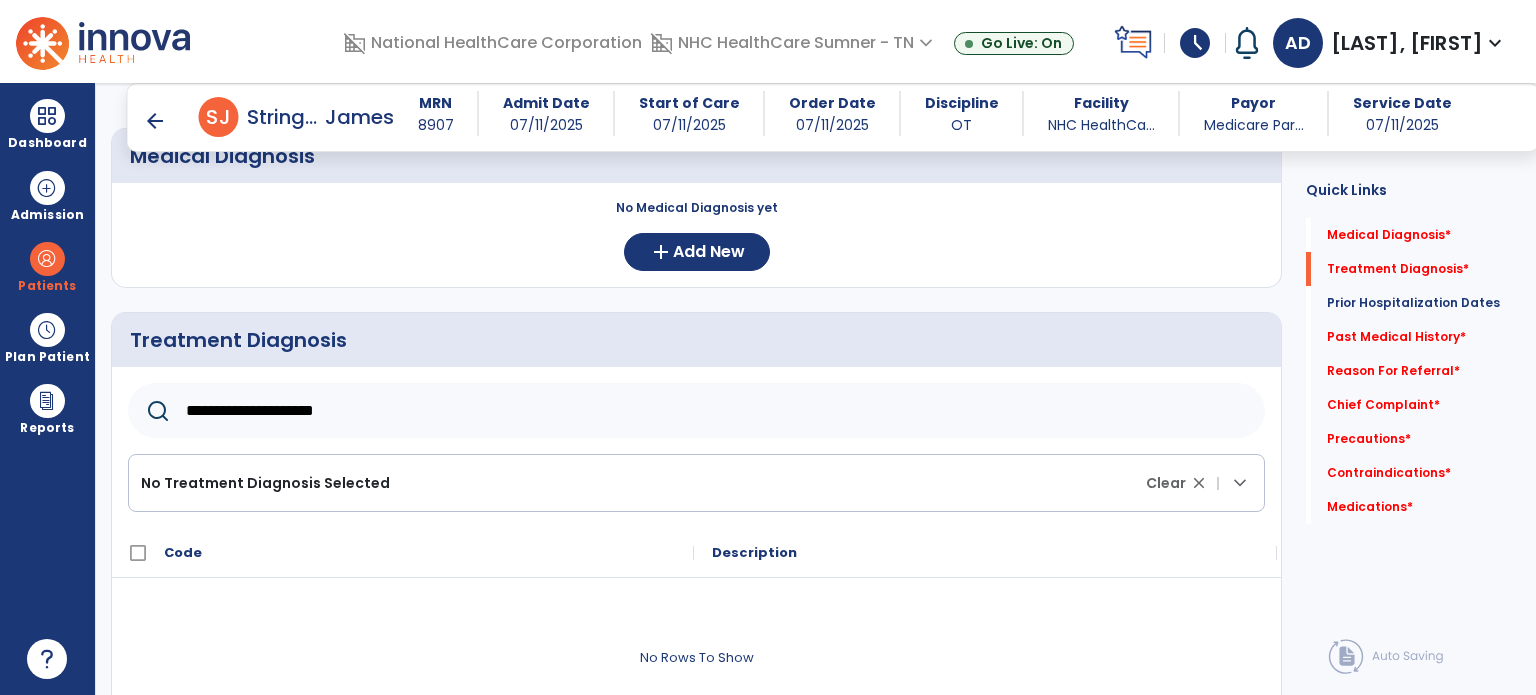 type on "**********" 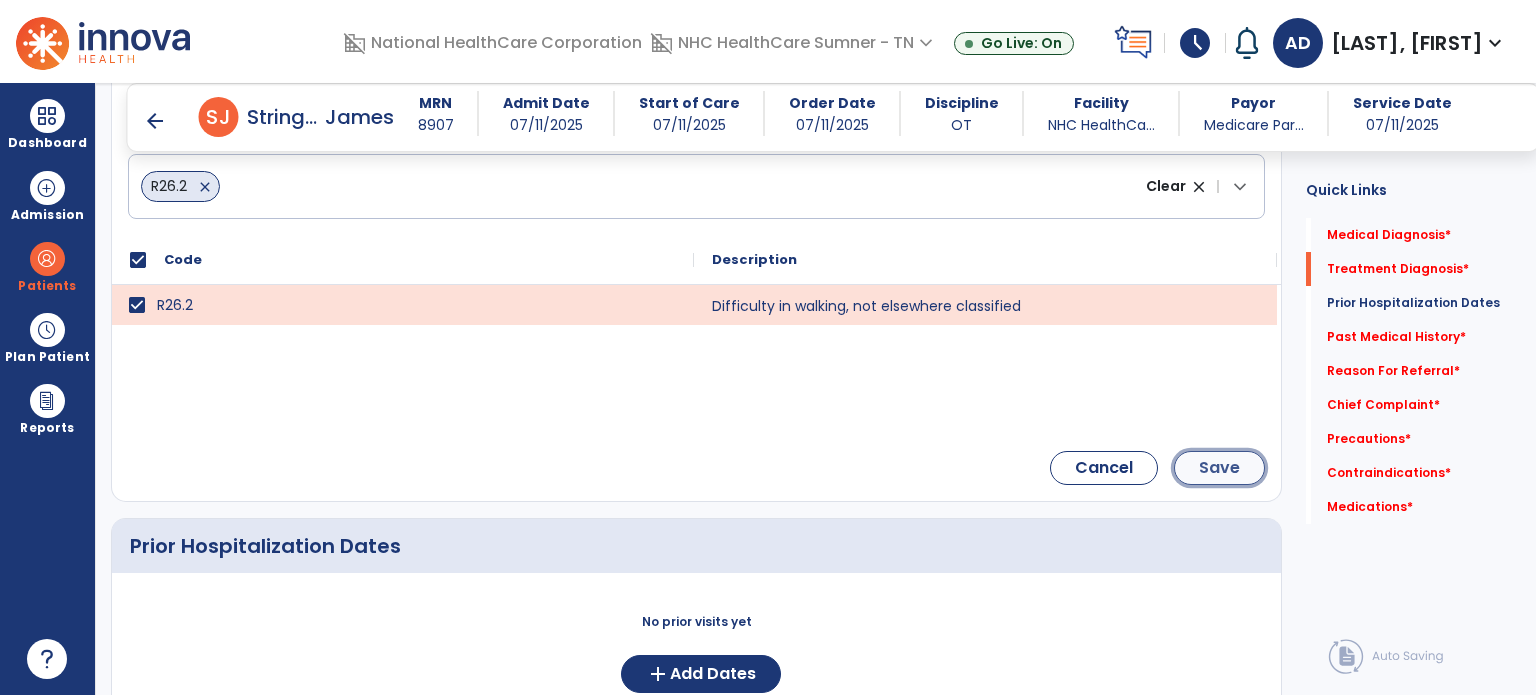 click on "Save" 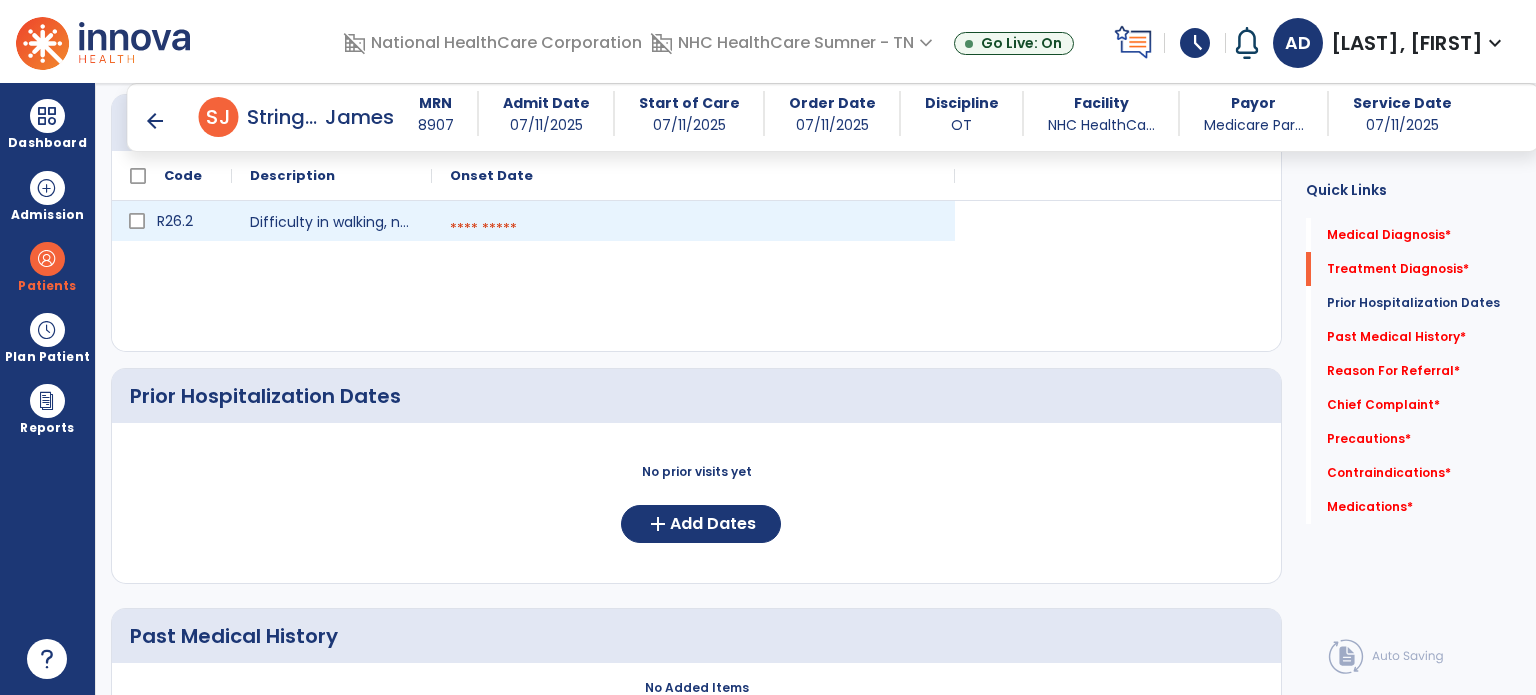 scroll, scrollTop: 385, scrollLeft: 0, axis: vertical 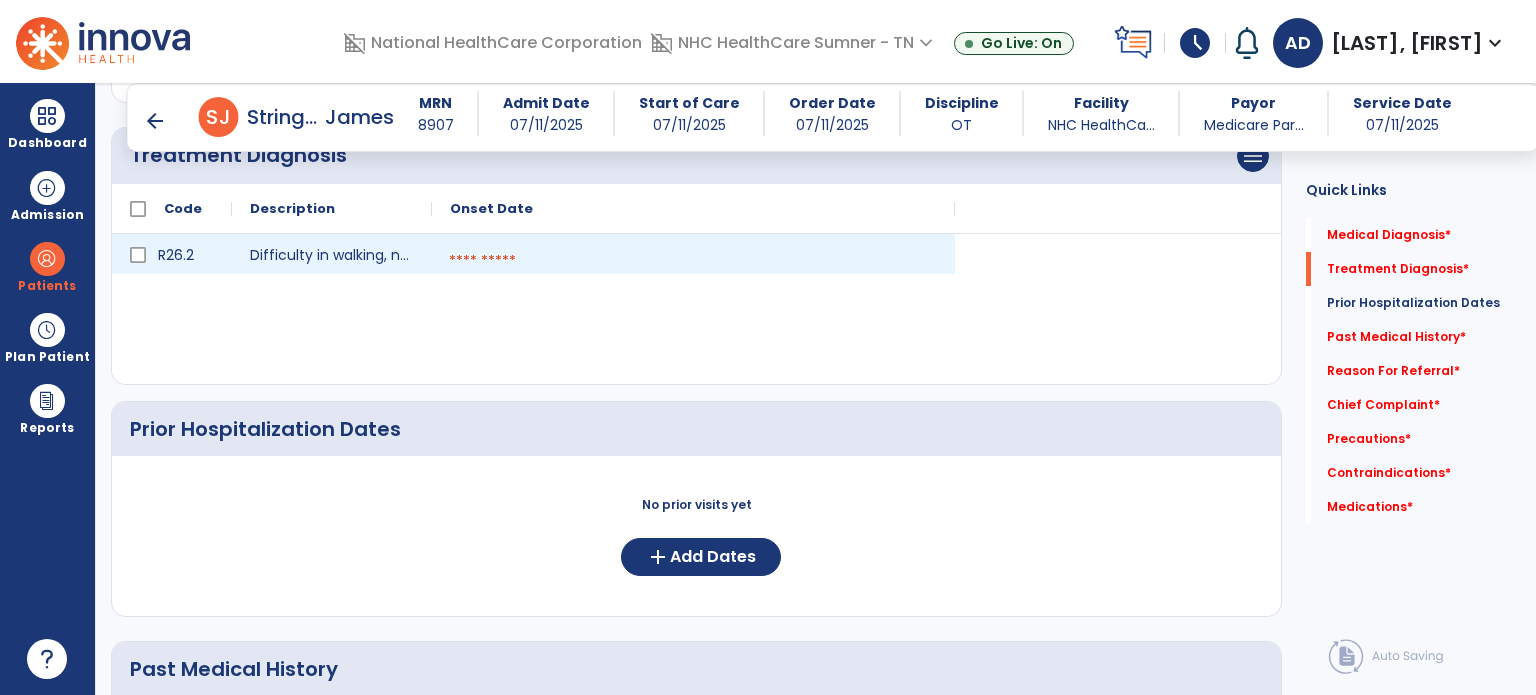 click at bounding box center [693, 261] 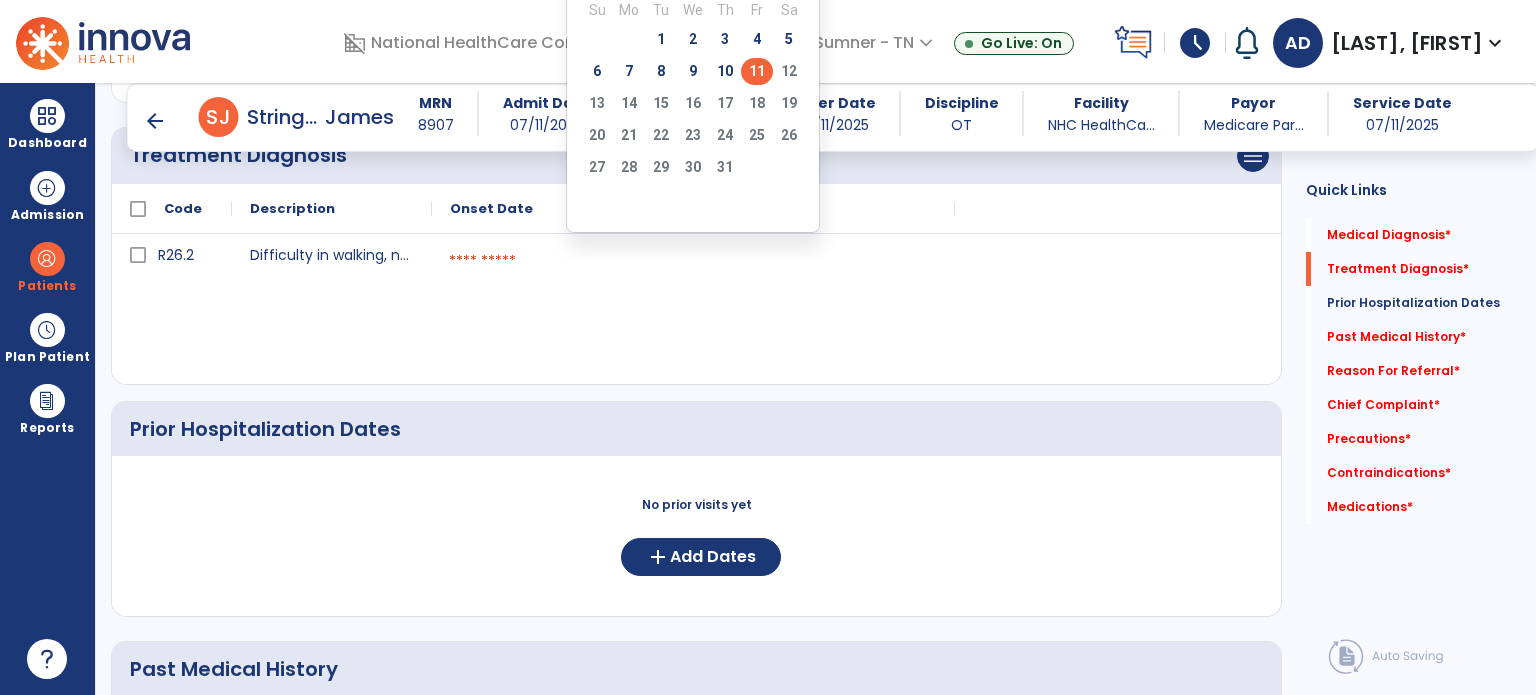 click on "11" 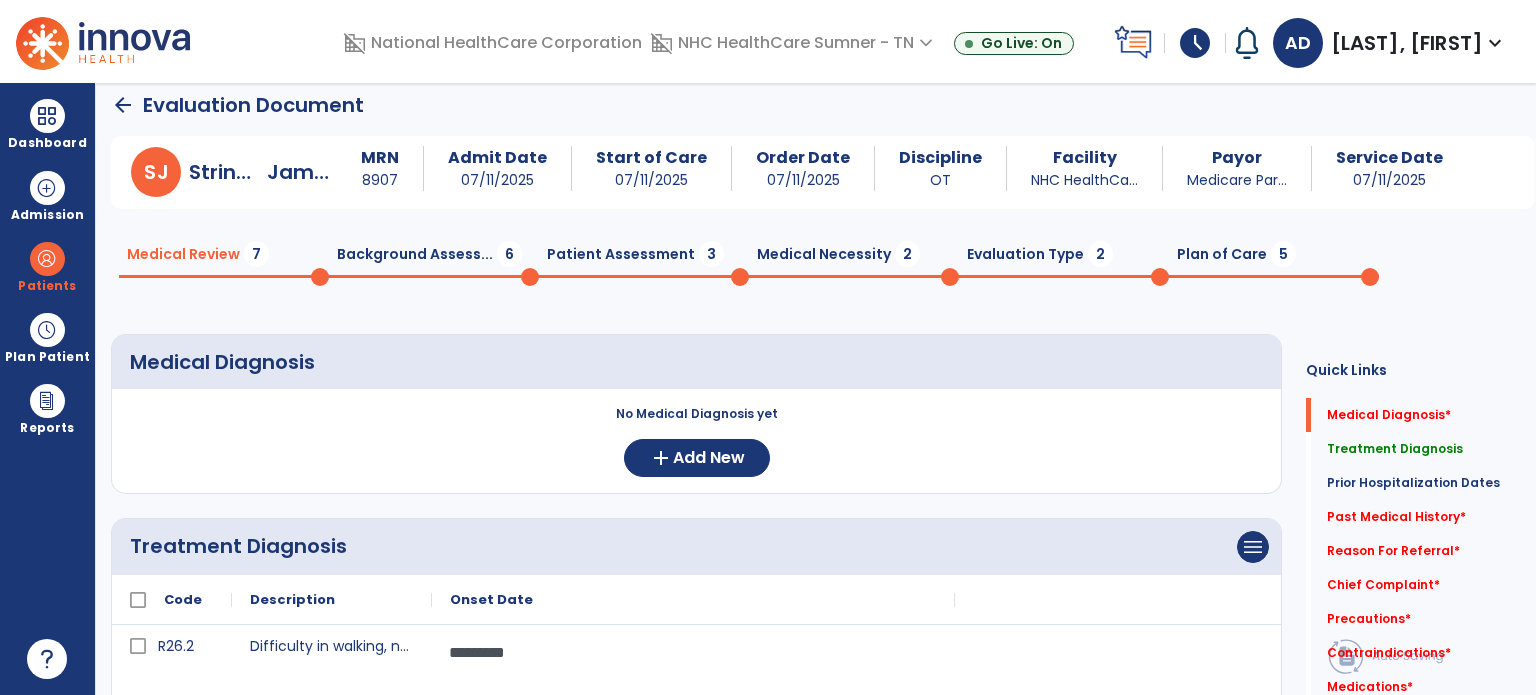 scroll, scrollTop: 0, scrollLeft: 0, axis: both 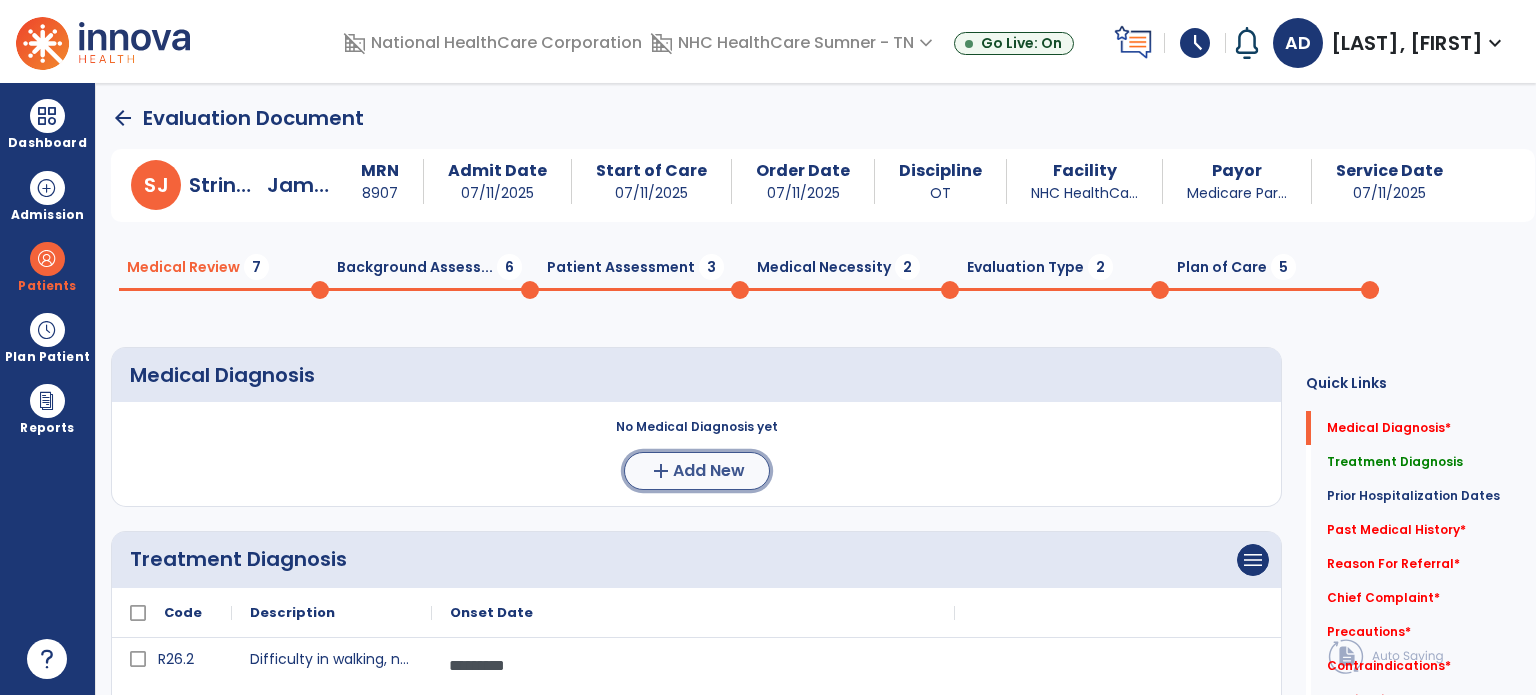 click on "Add New" 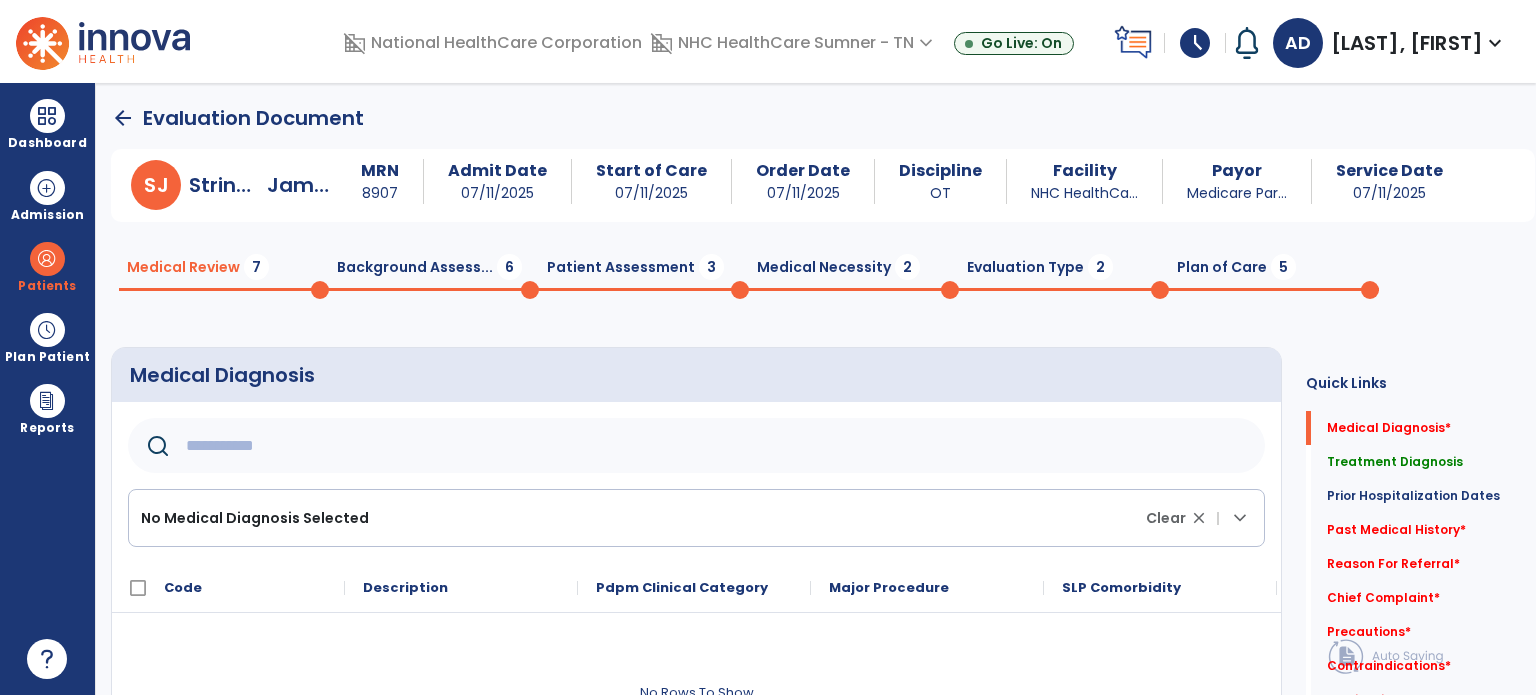 click 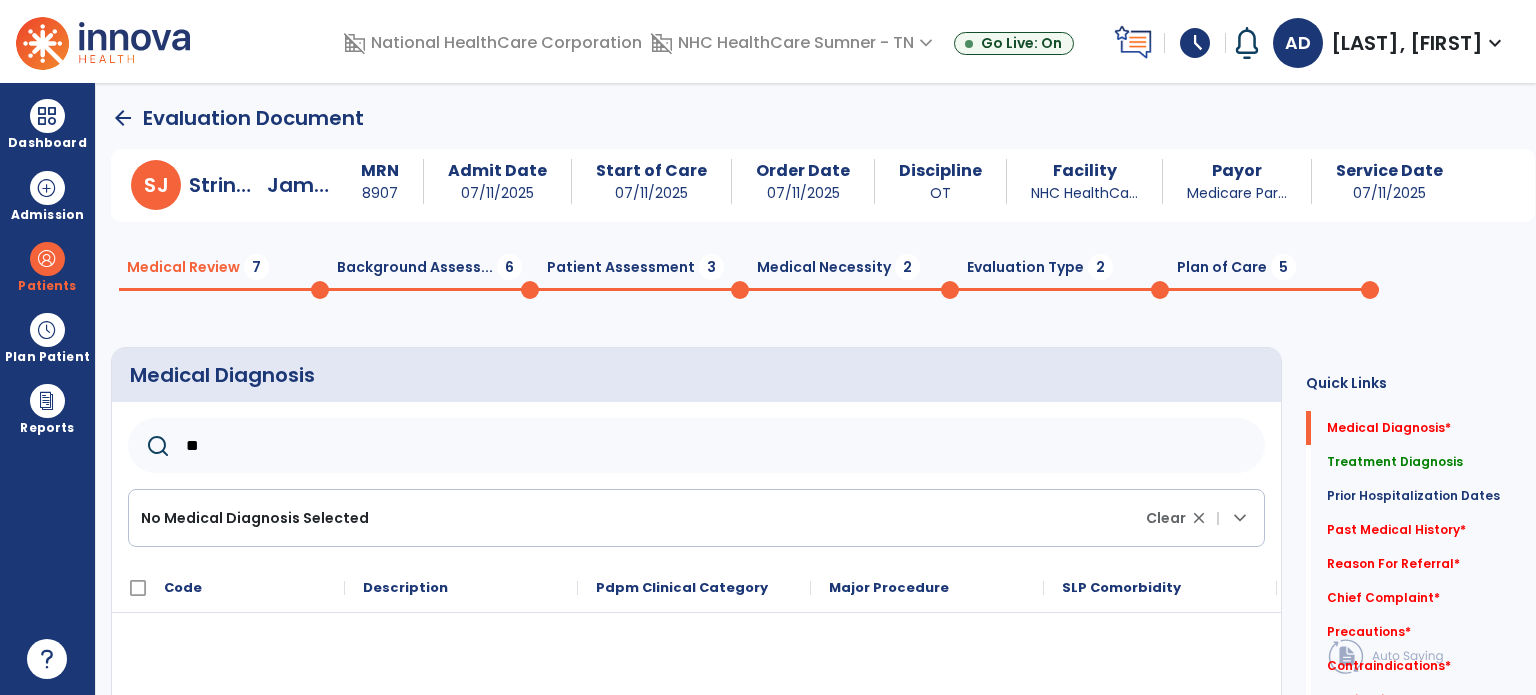 type on "*" 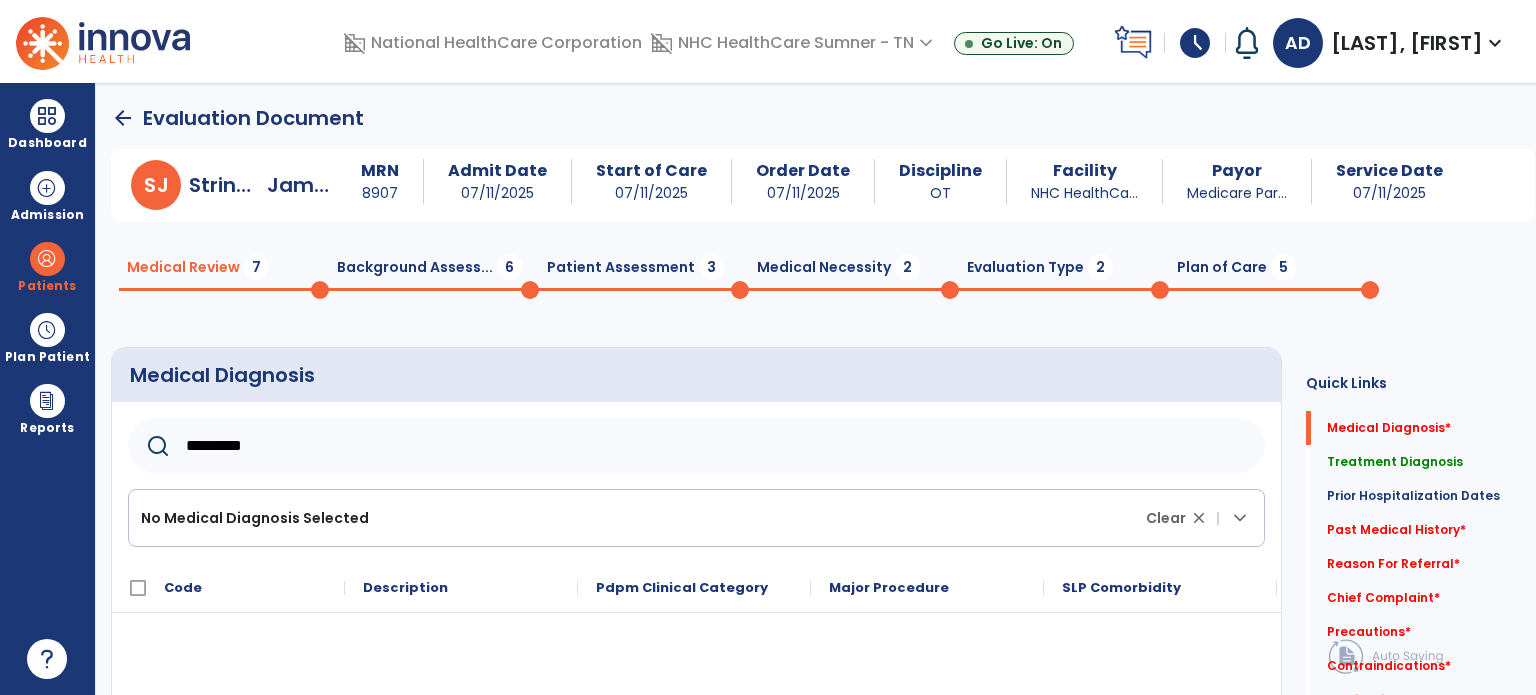 type on "*********" 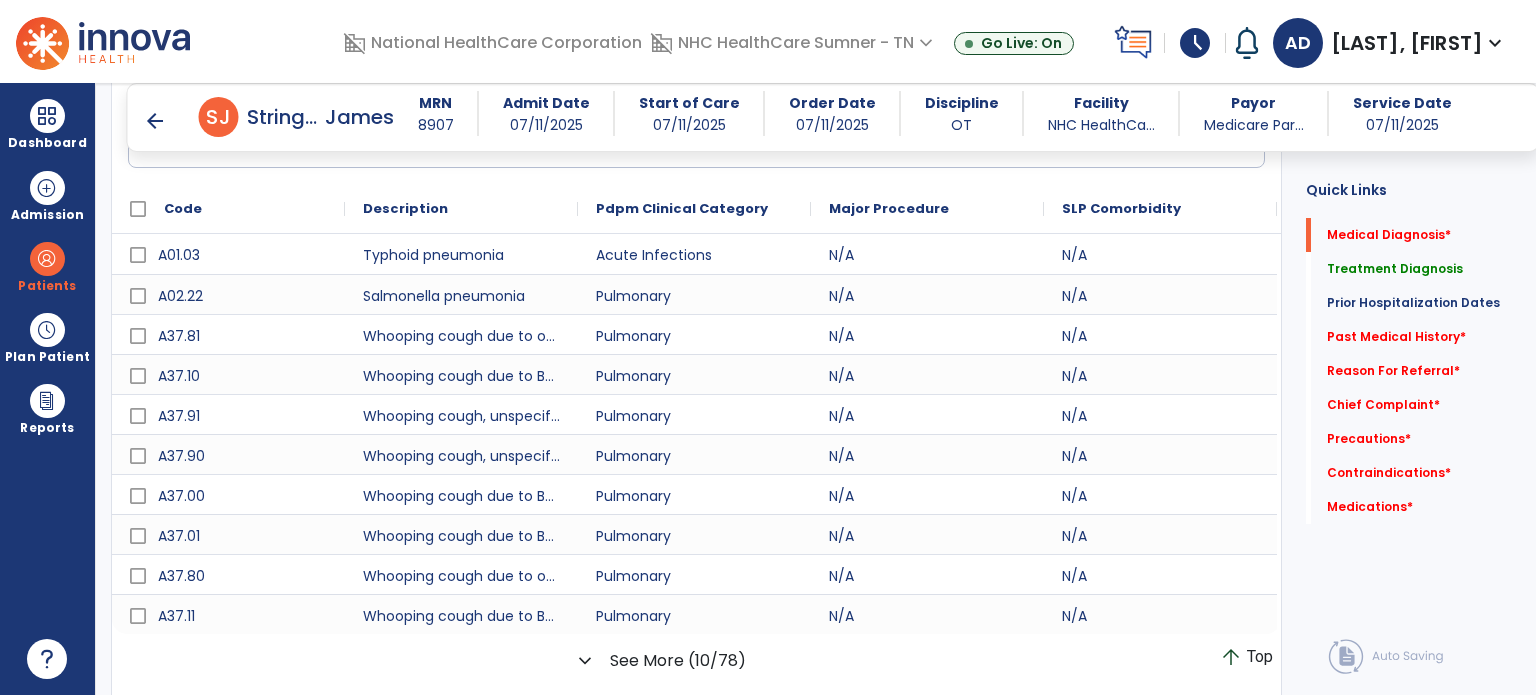 scroll, scrollTop: 363, scrollLeft: 0, axis: vertical 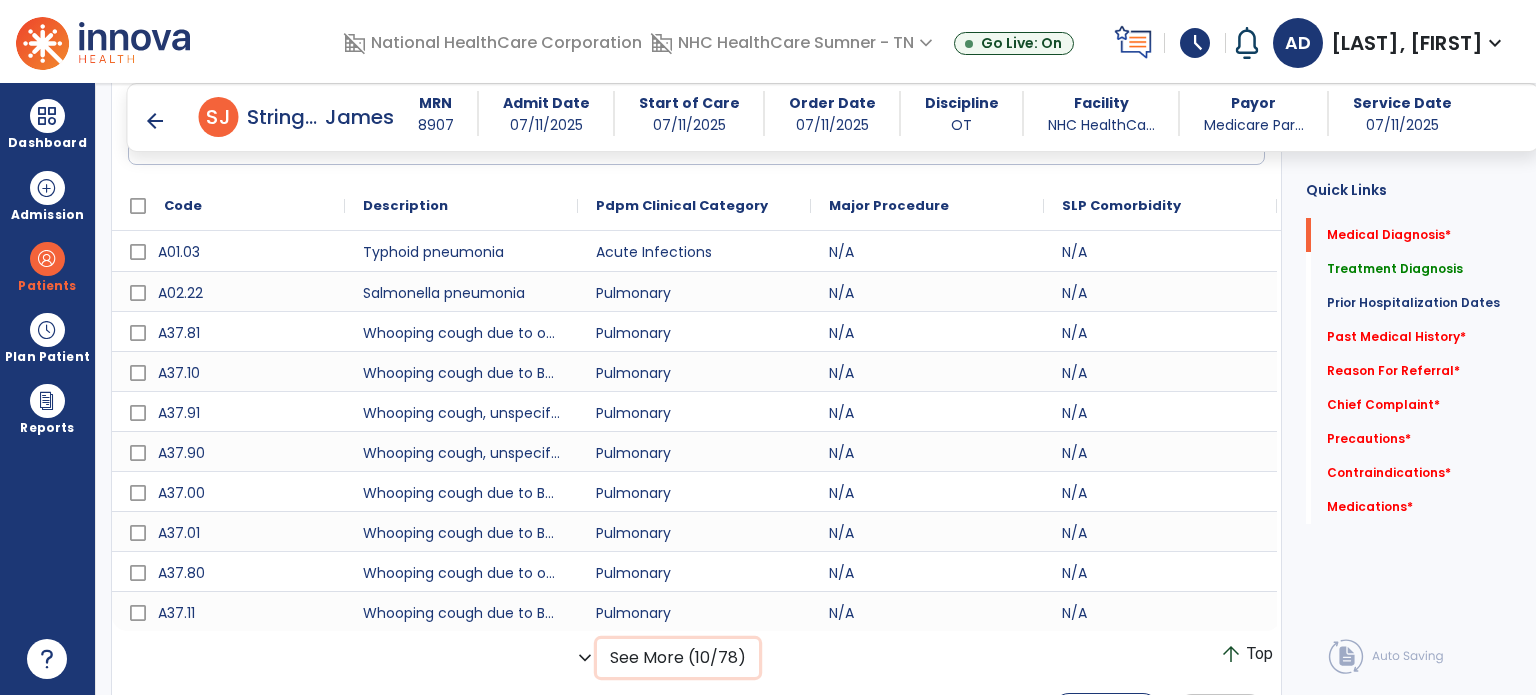 click on "See More (10/78)" 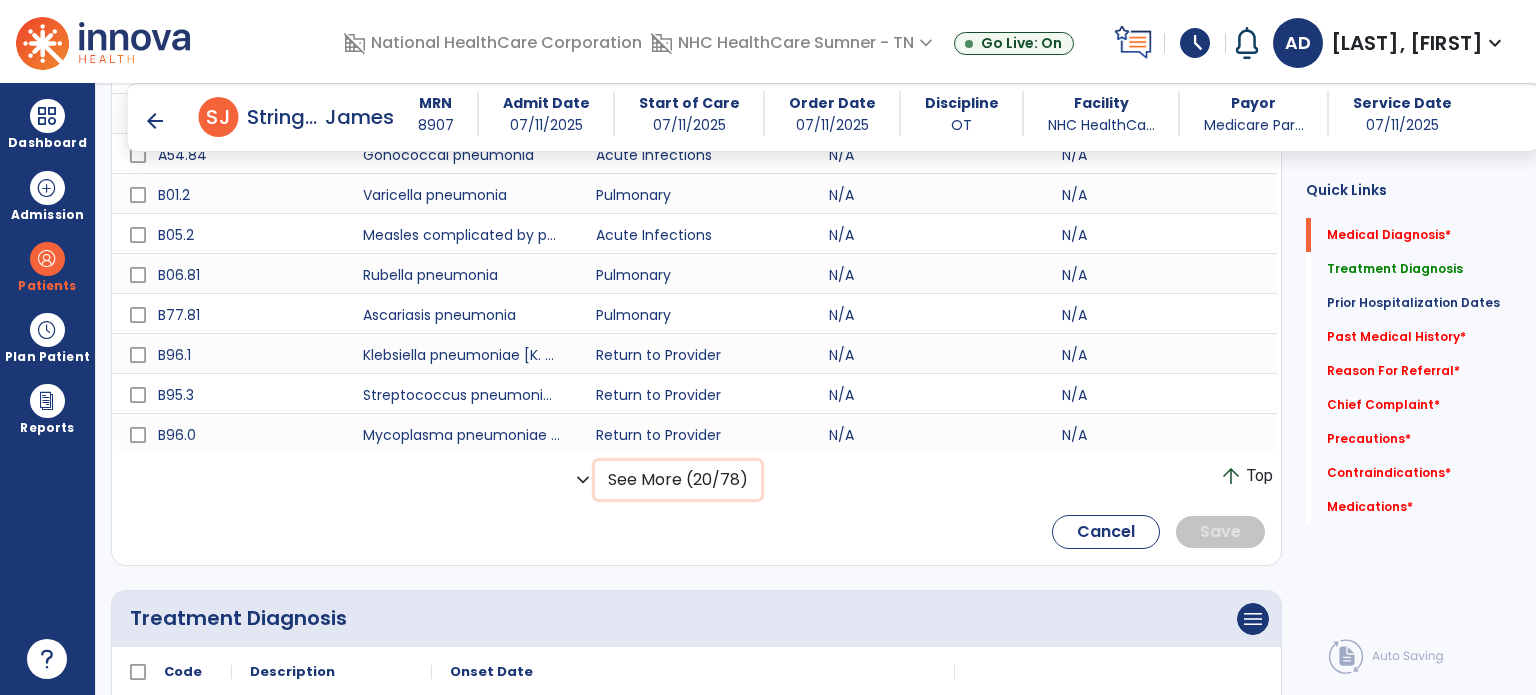 scroll, scrollTop: 944, scrollLeft: 0, axis: vertical 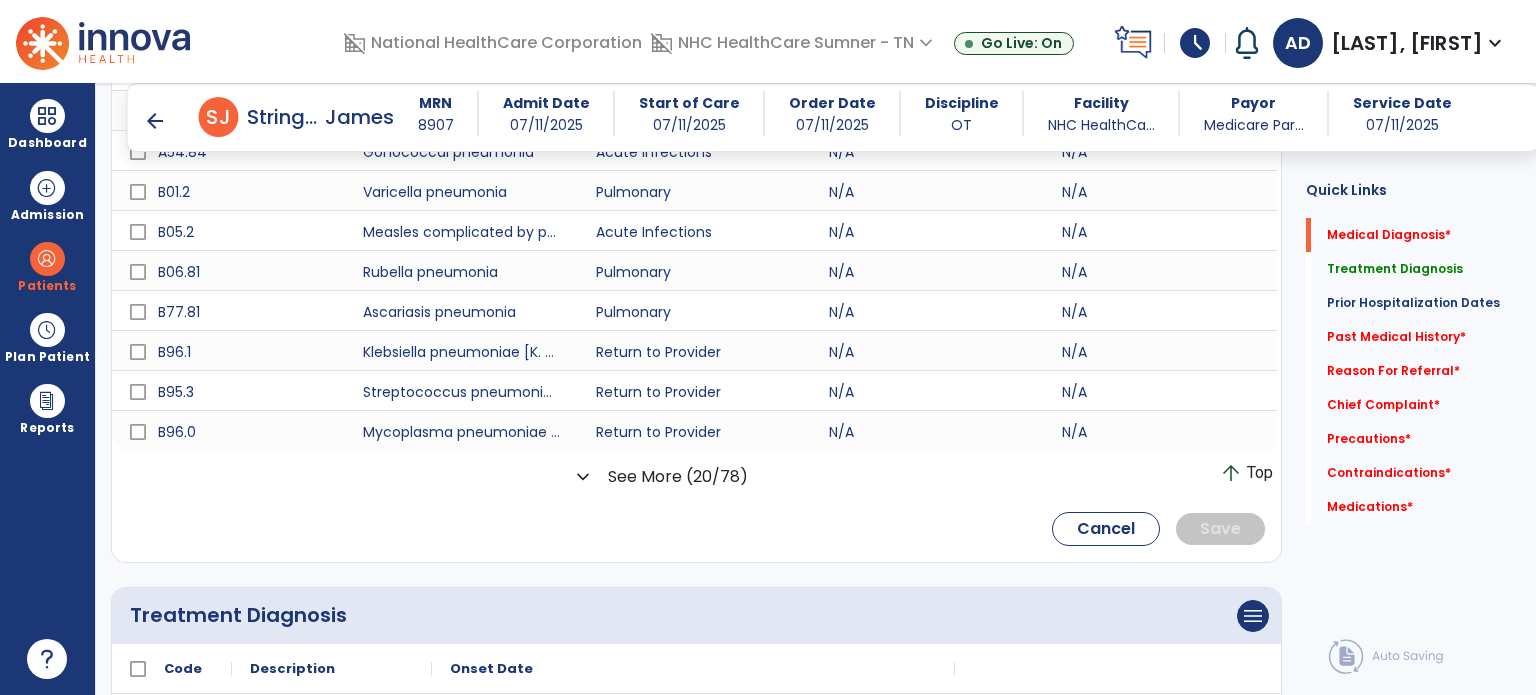 click on "expand_more" 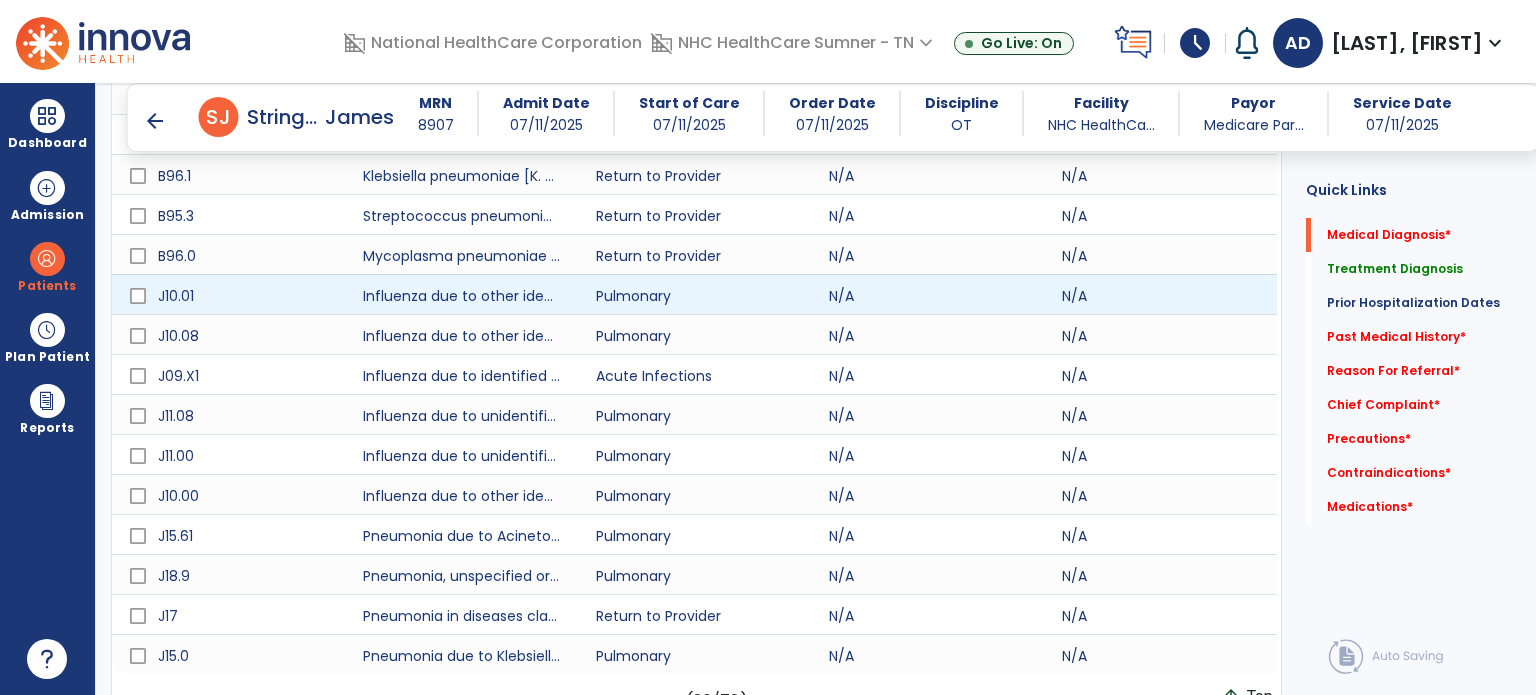scroll, scrollTop: 1144, scrollLeft: 0, axis: vertical 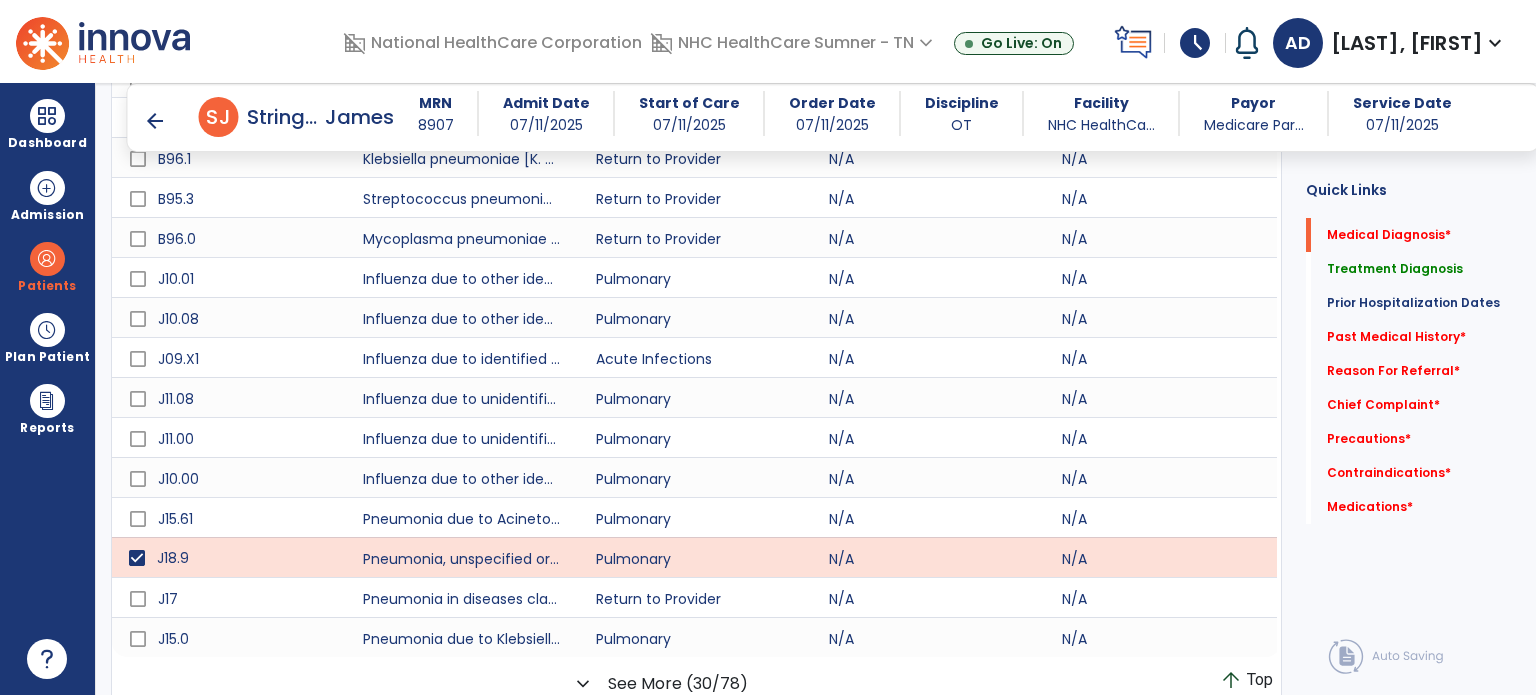 click on "expand_more" 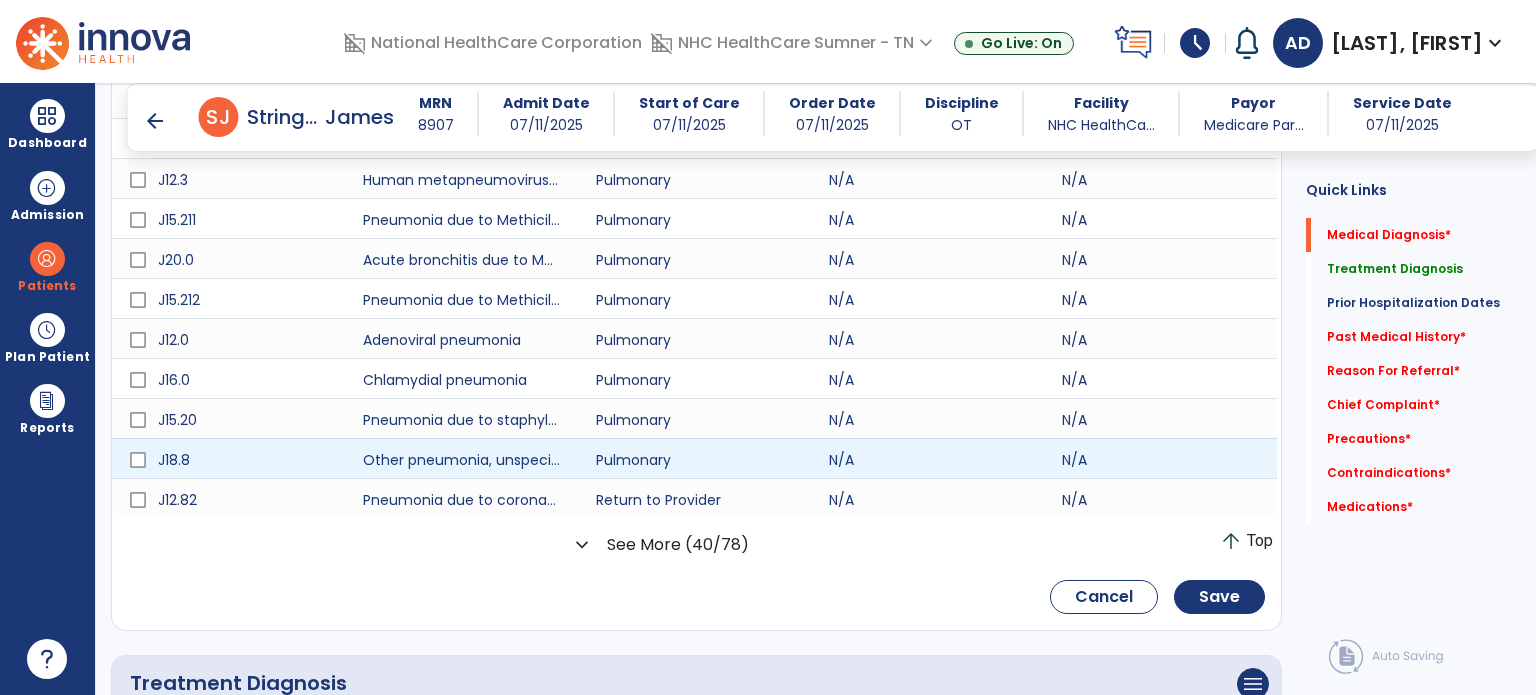 scroll, scrollTop: 1751, scrollLeft: 0, axis: vertical 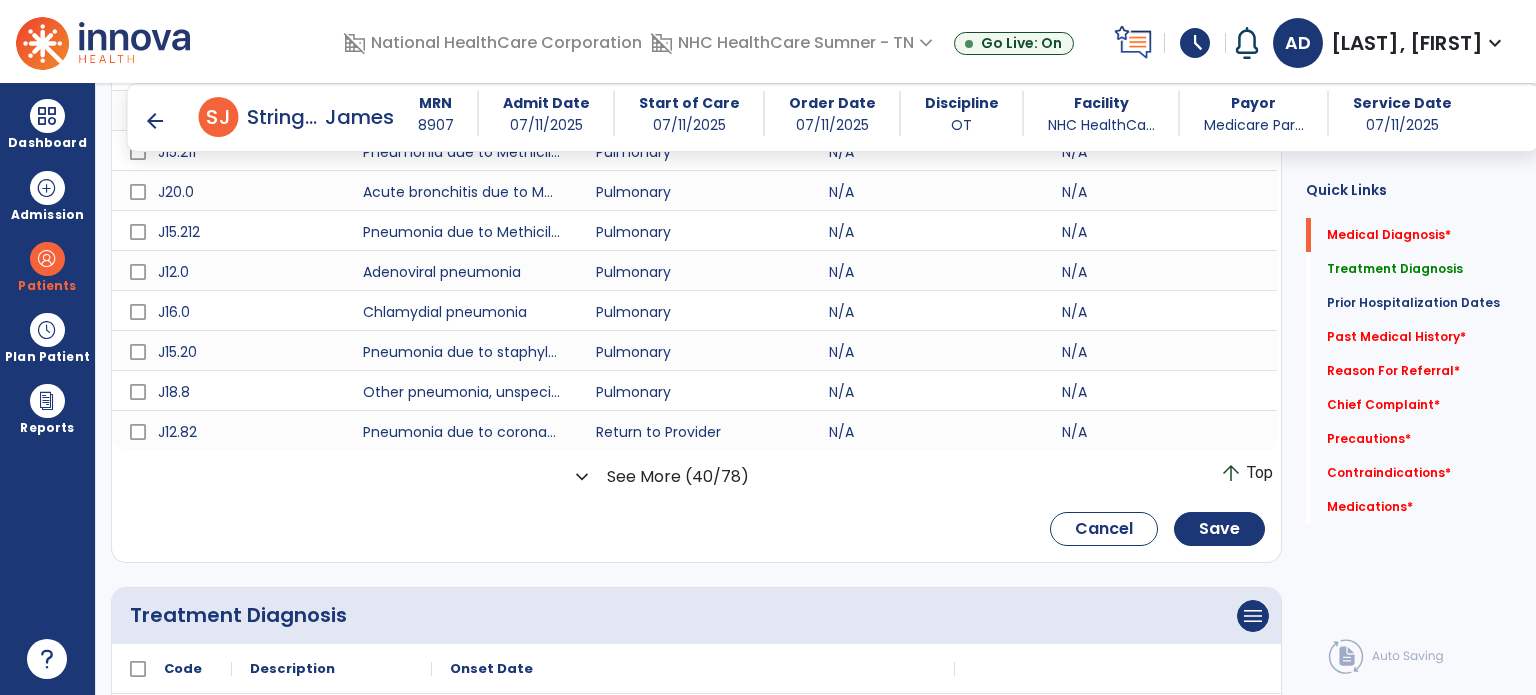 click on "expand_more" 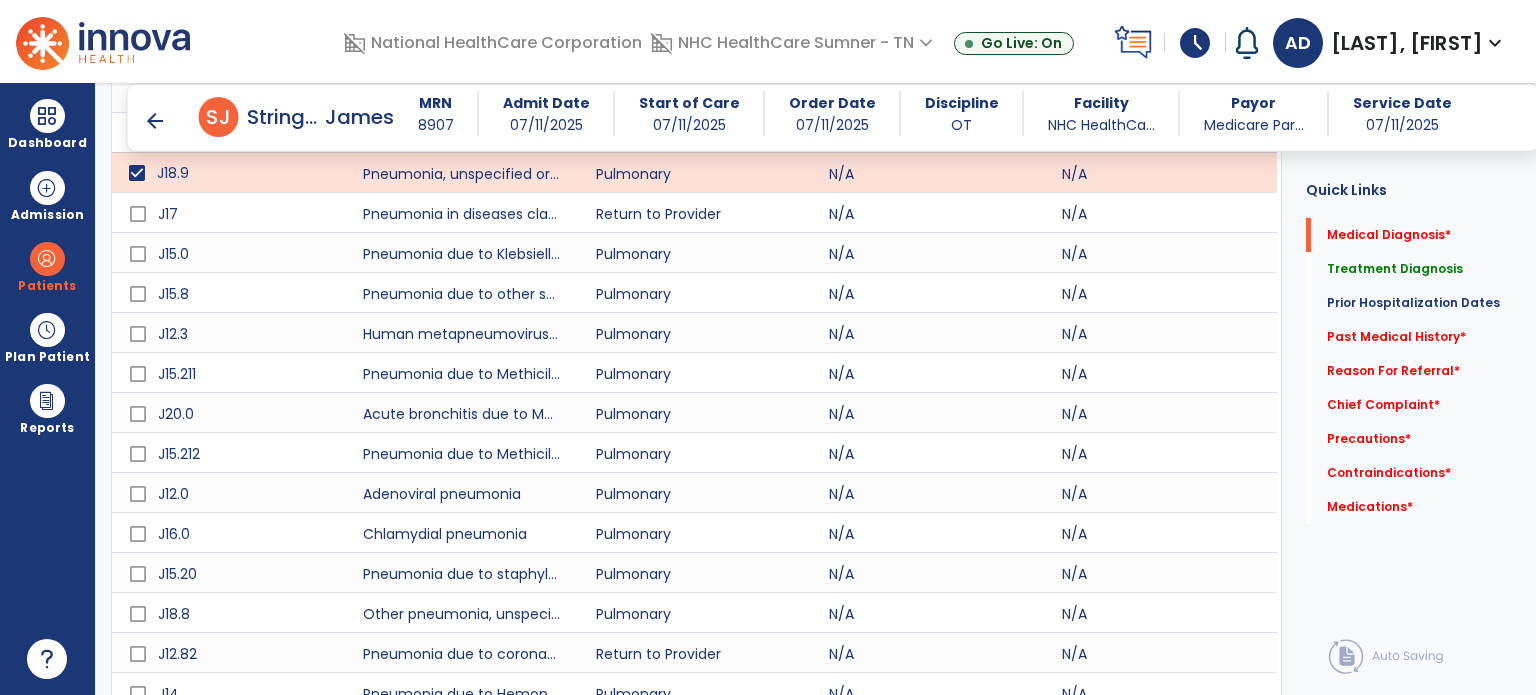 scroll, scrollTop: 1551, scrollLeft: 0, axis: vertical 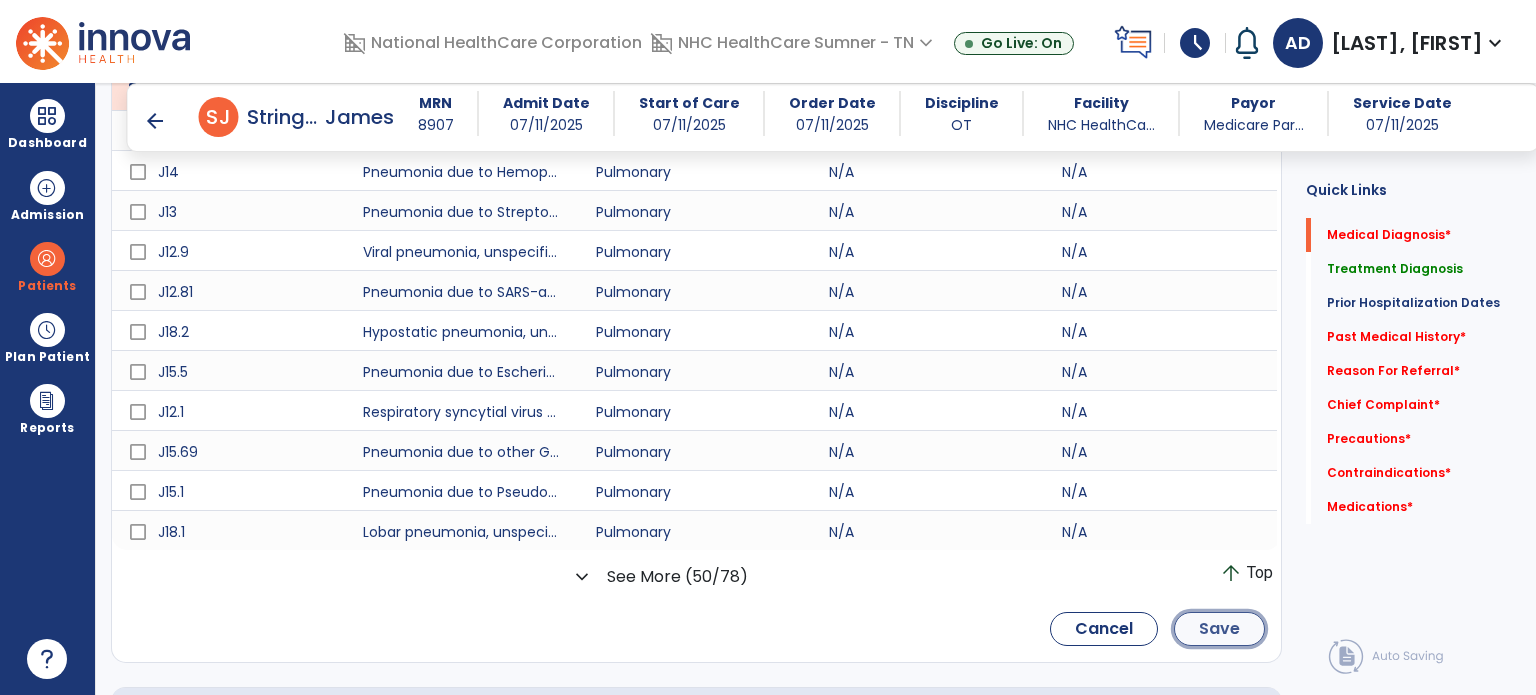 click on "Save" 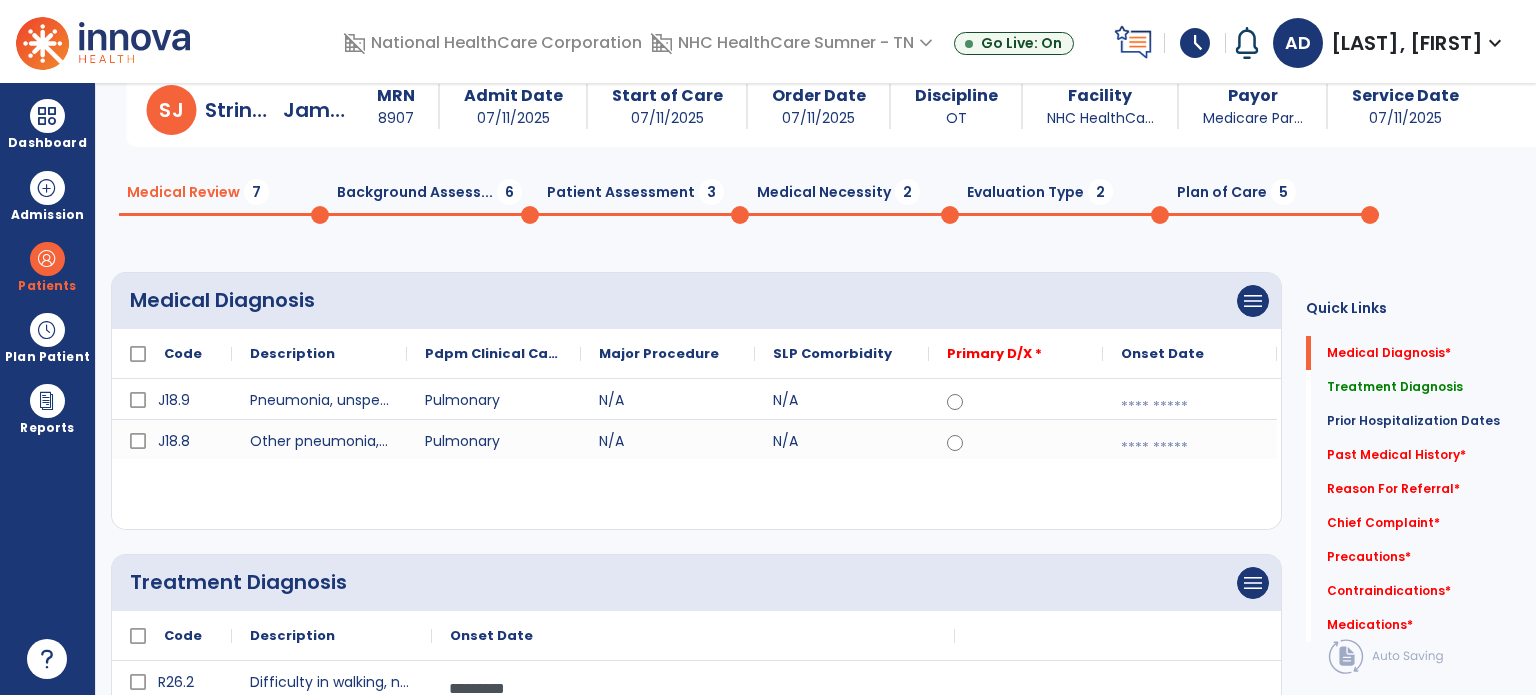 scroll, scrollTop: 0, scrollLeft: 0, axis: both 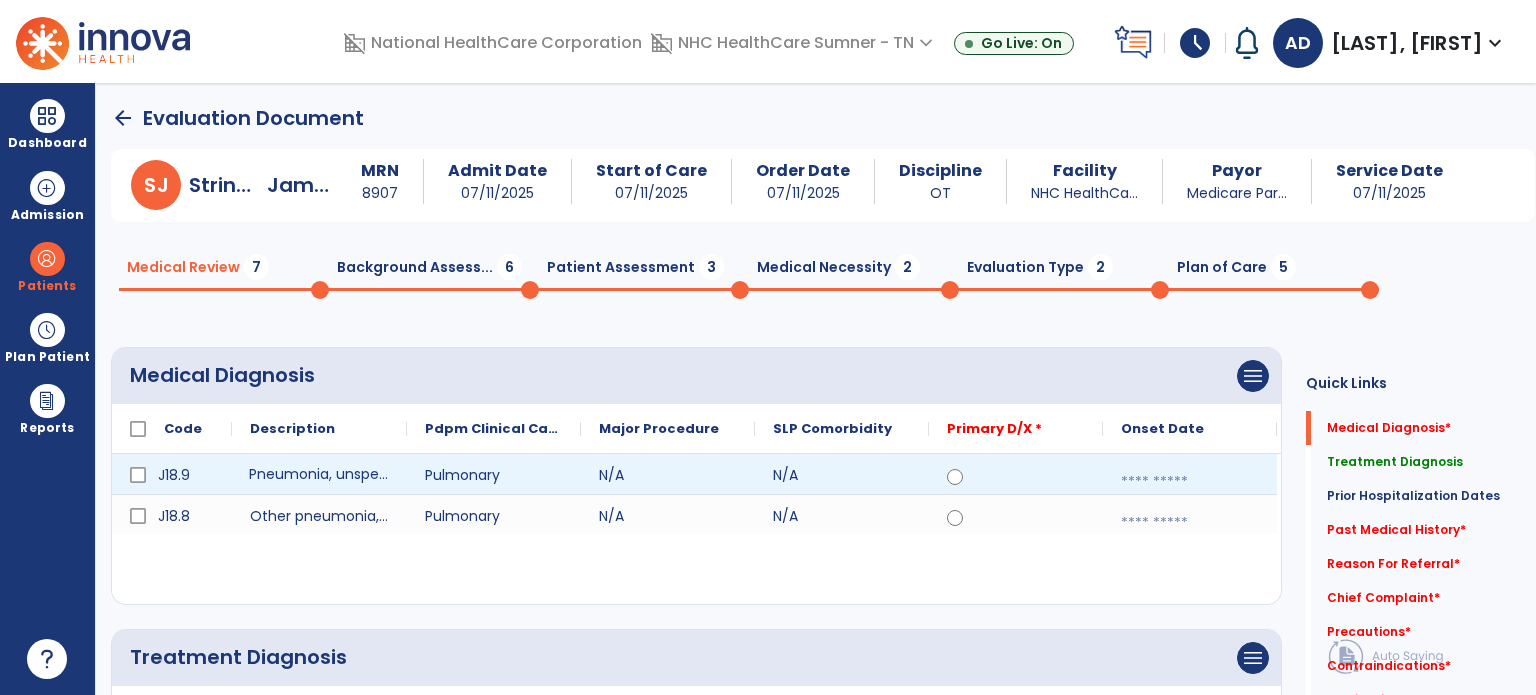 click on "Pneumonia, unspecified organism" 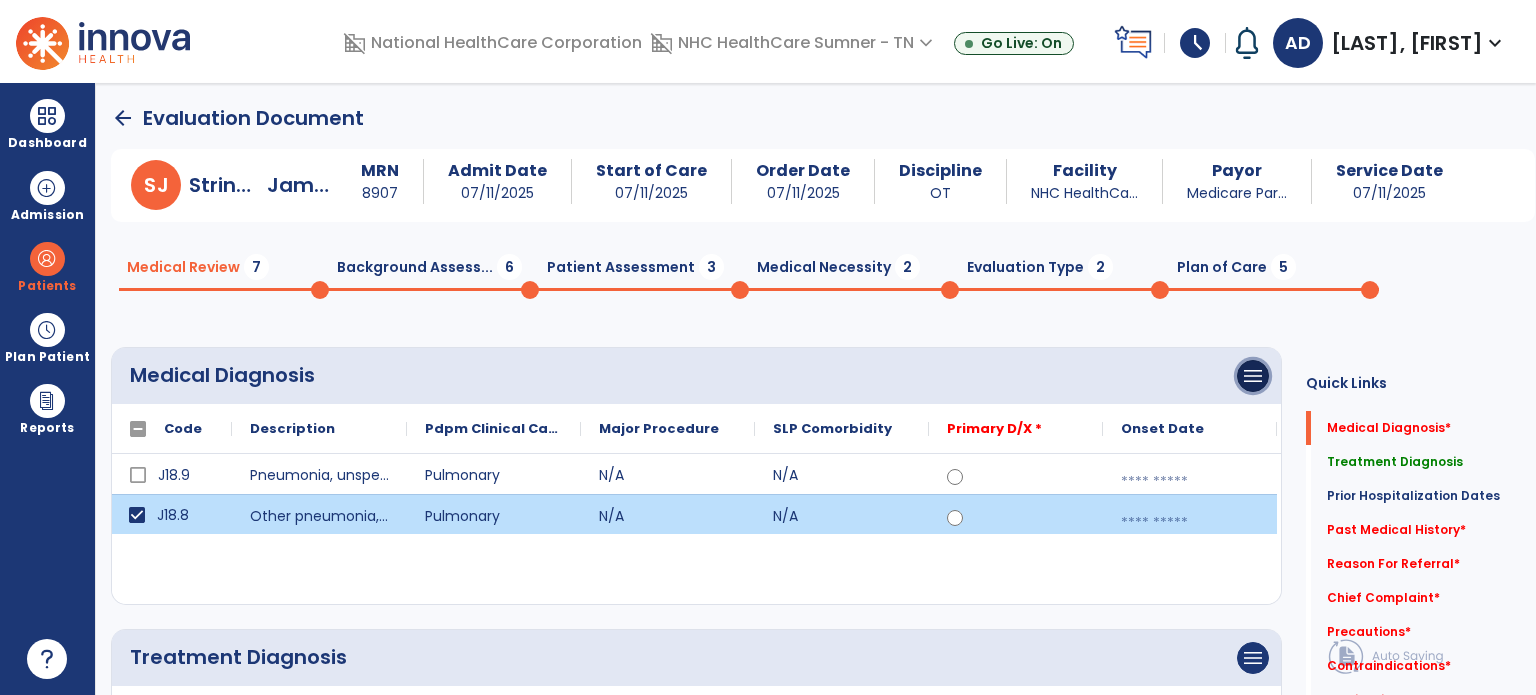 drag, startPoint x: 1250, startPoint y: 363, endPoint x: 1228, endPoint y: 388, distance: 33.30165 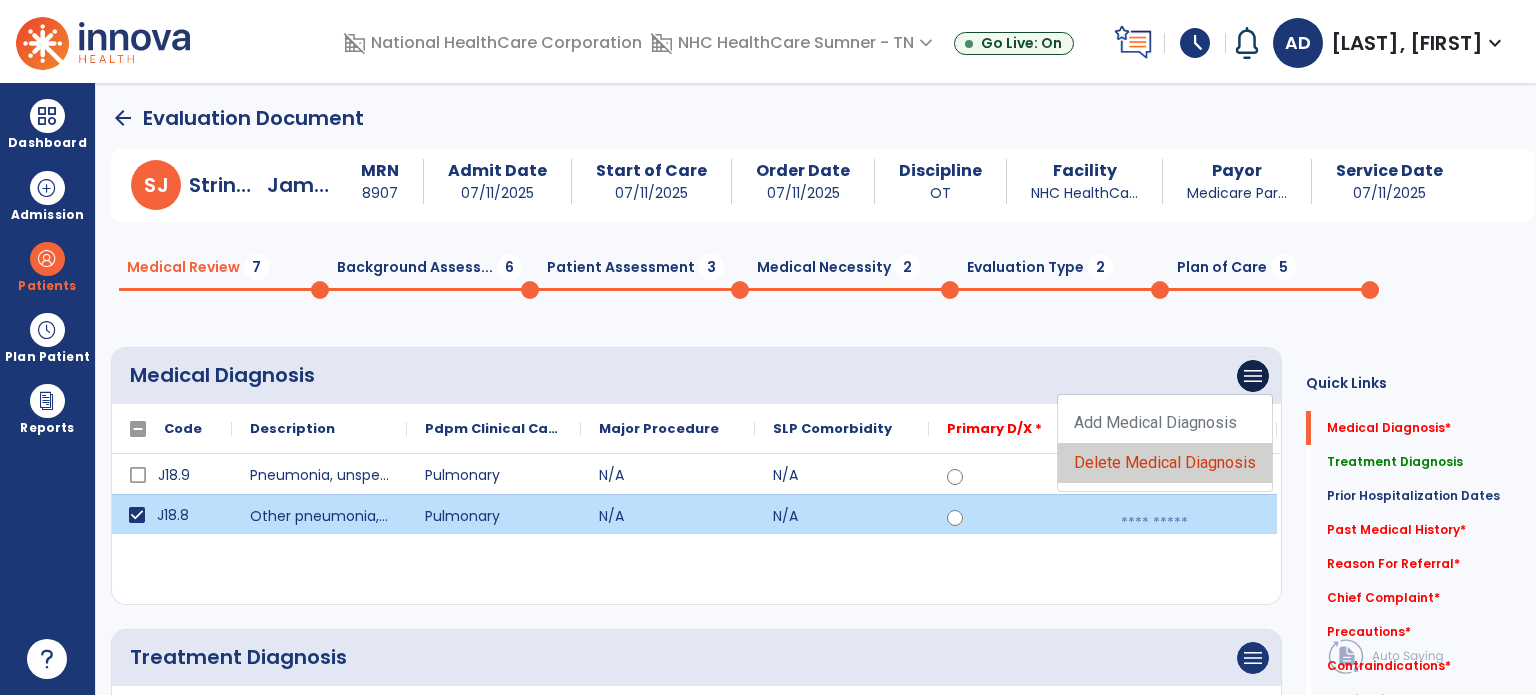 click on "Delete Medical Diagnosis" 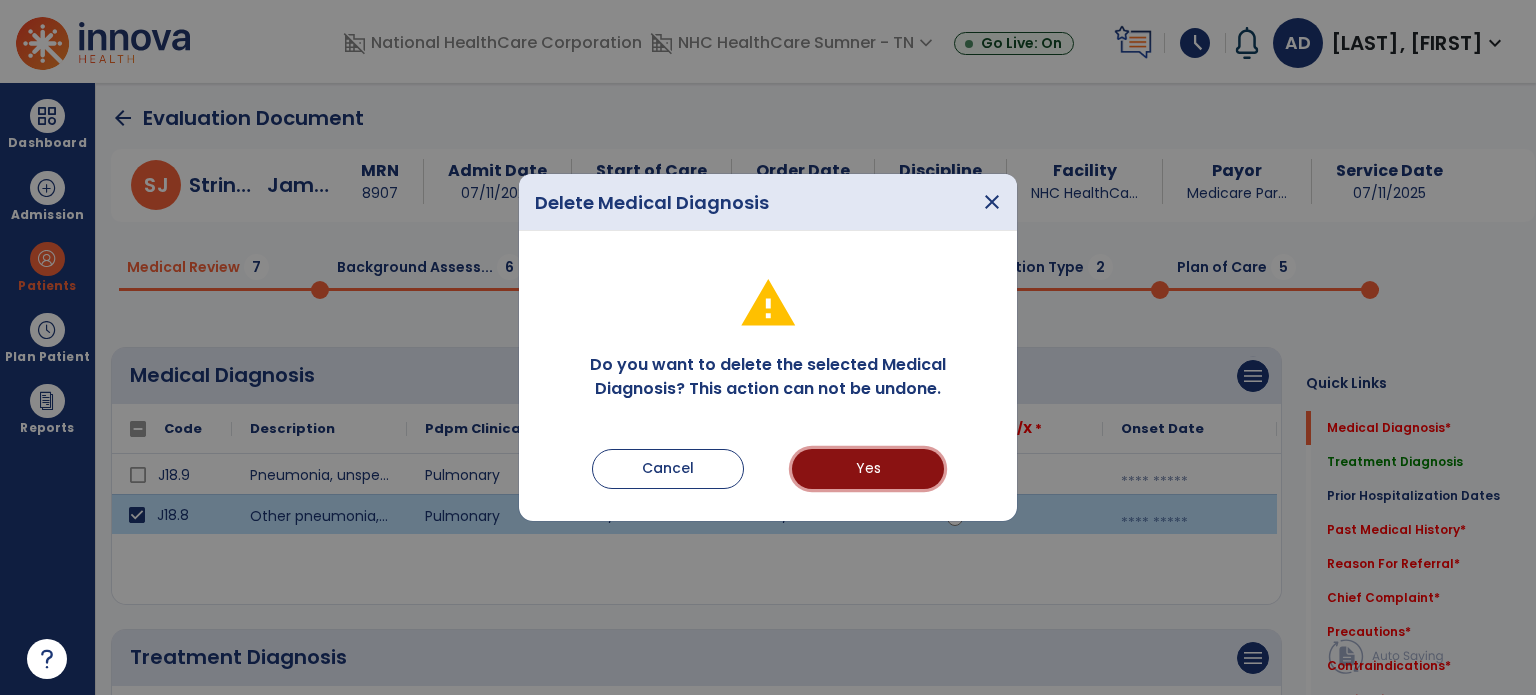 click on "Yes" at bounding box center (868, 469) 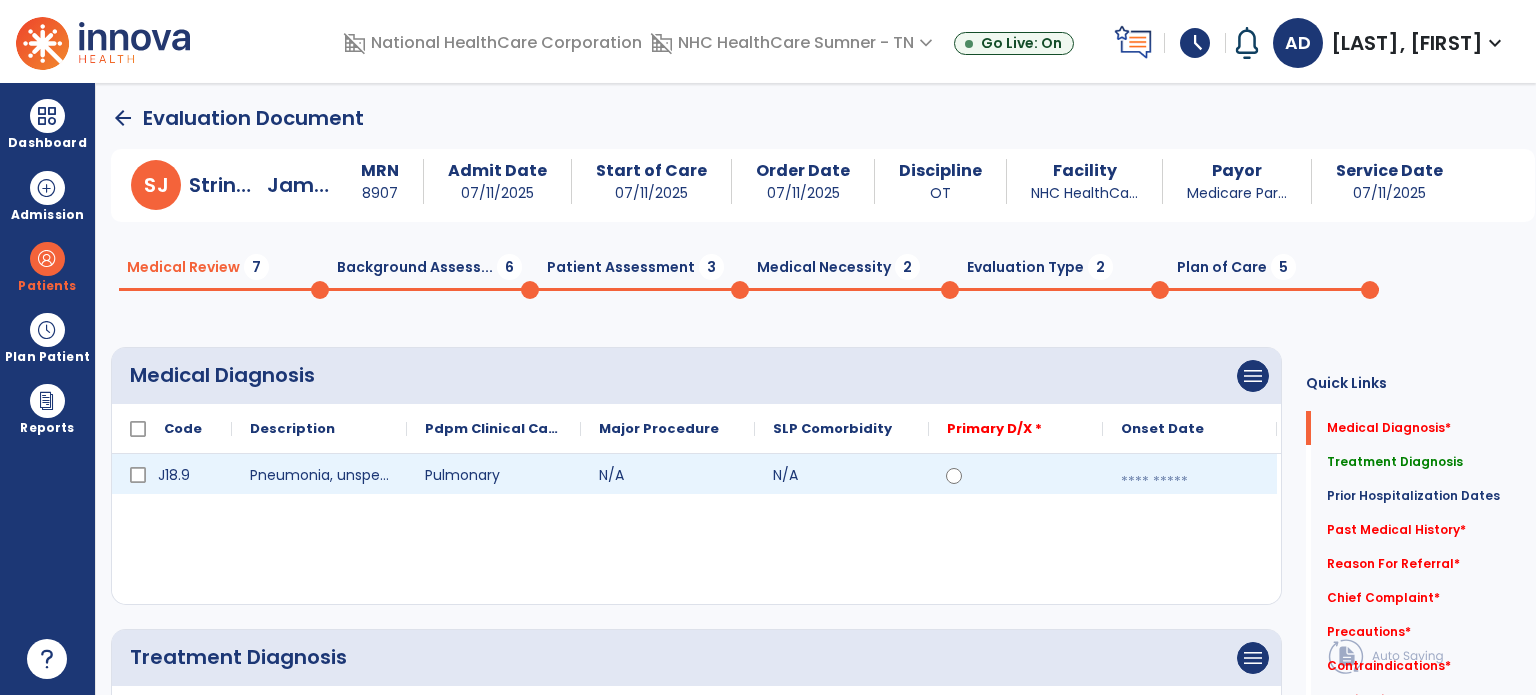 click 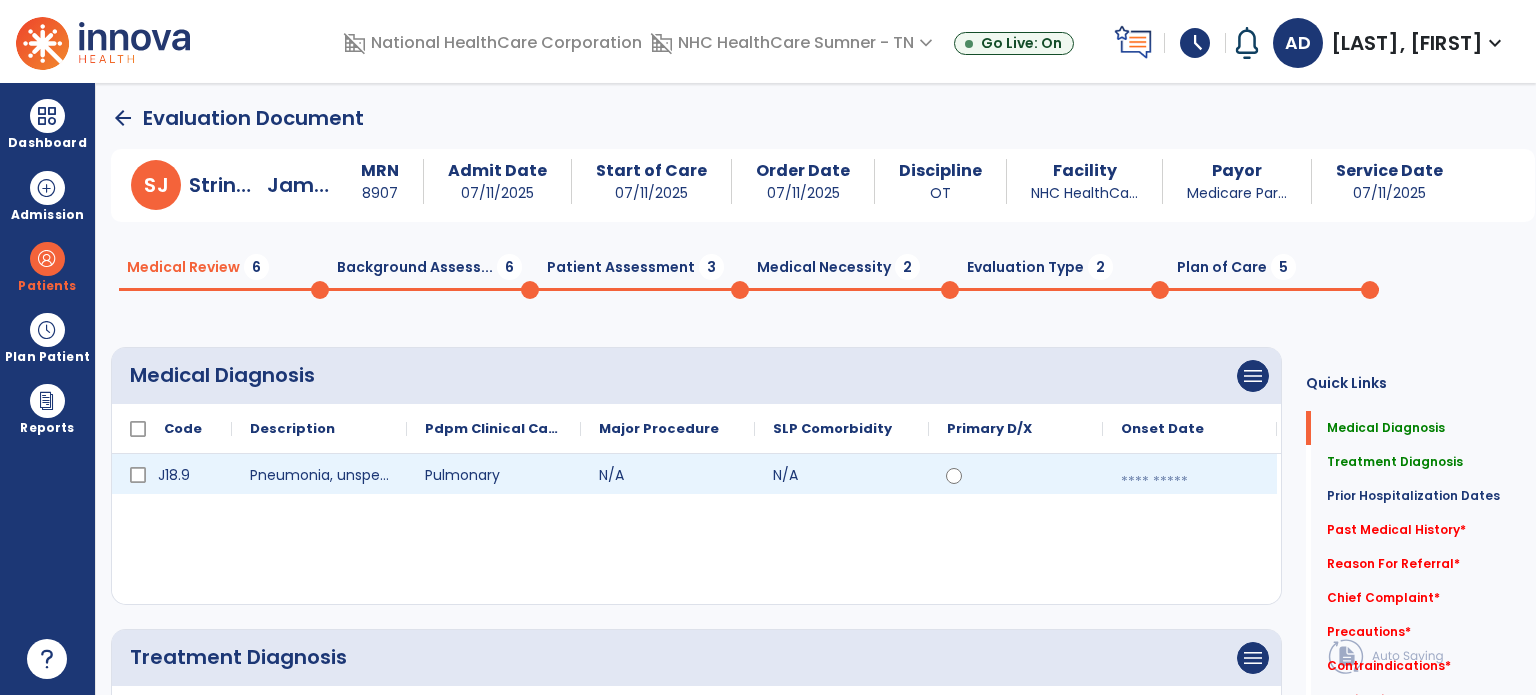 click at bounding box center (1190, 482) 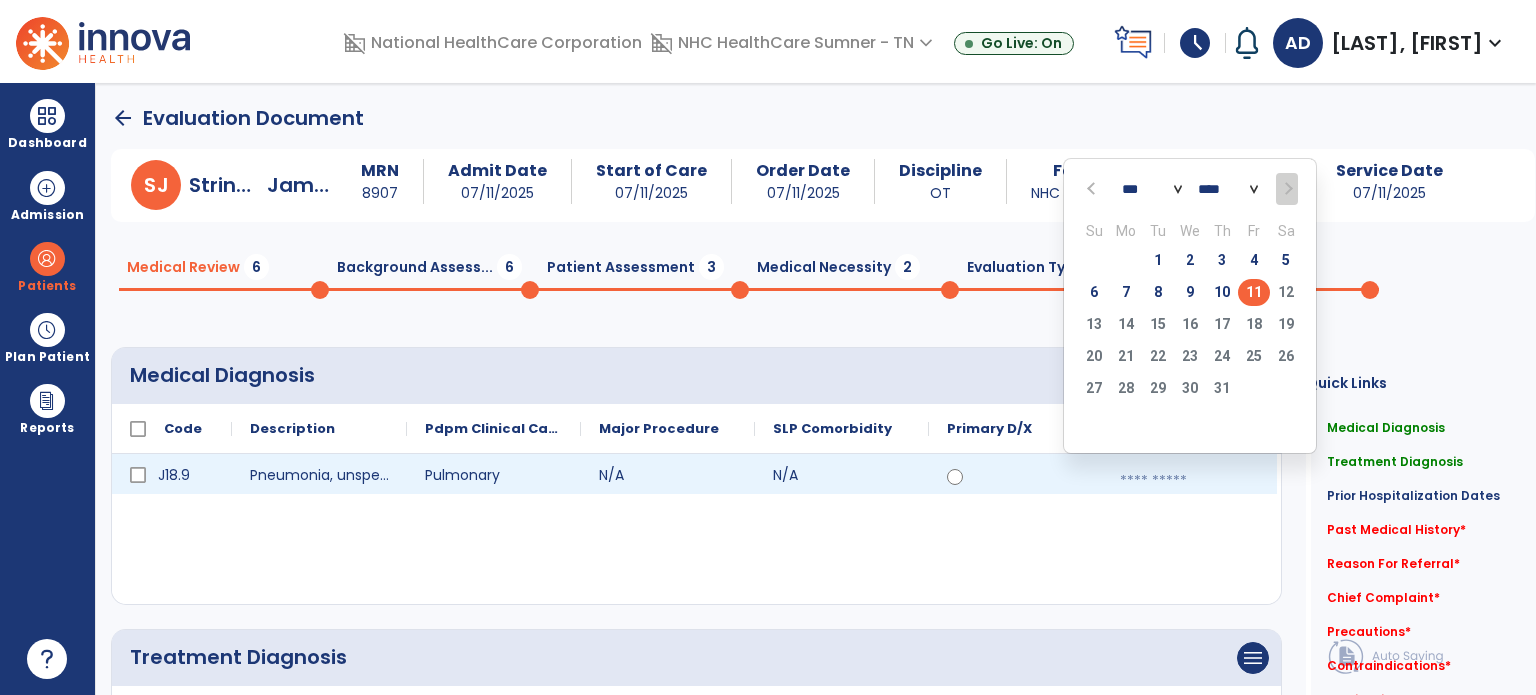 click at bounding box center (1190, 481) 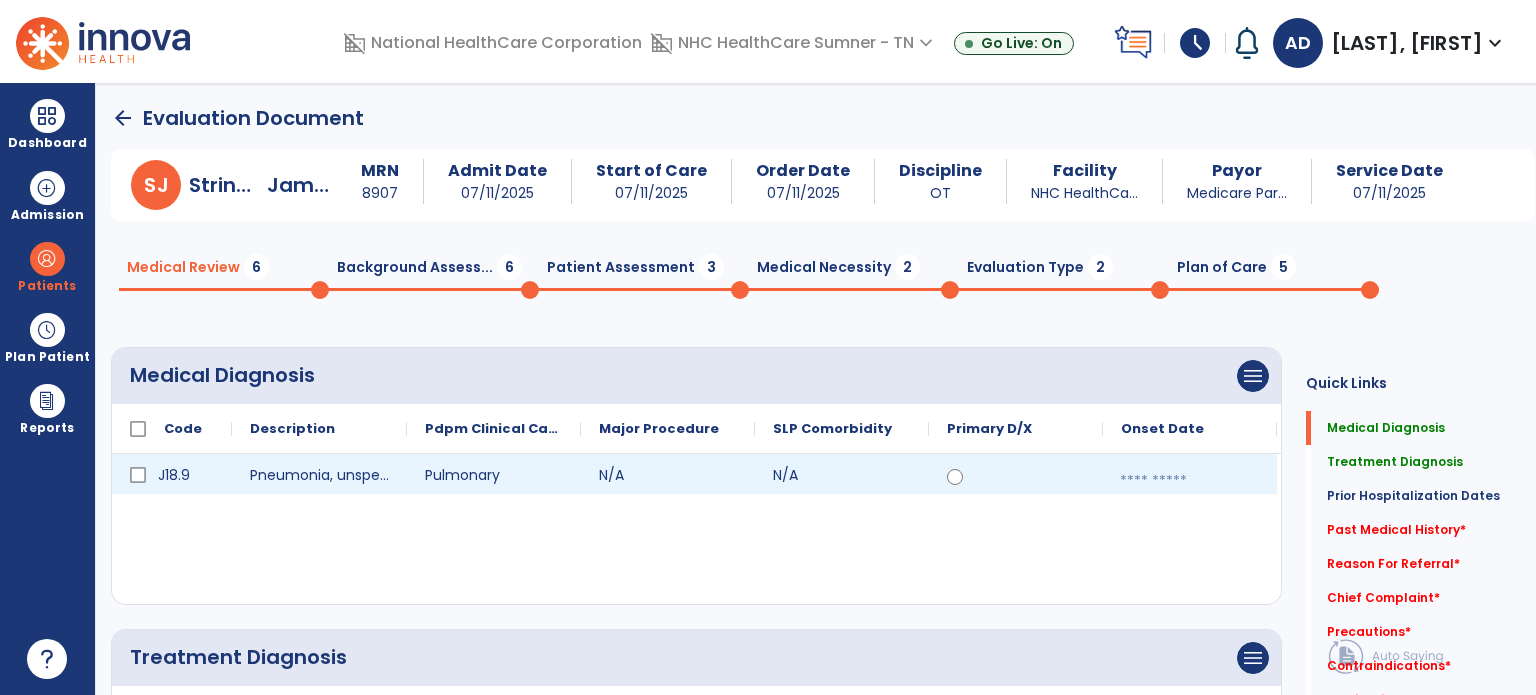 click at bounding box center [1190, 481] 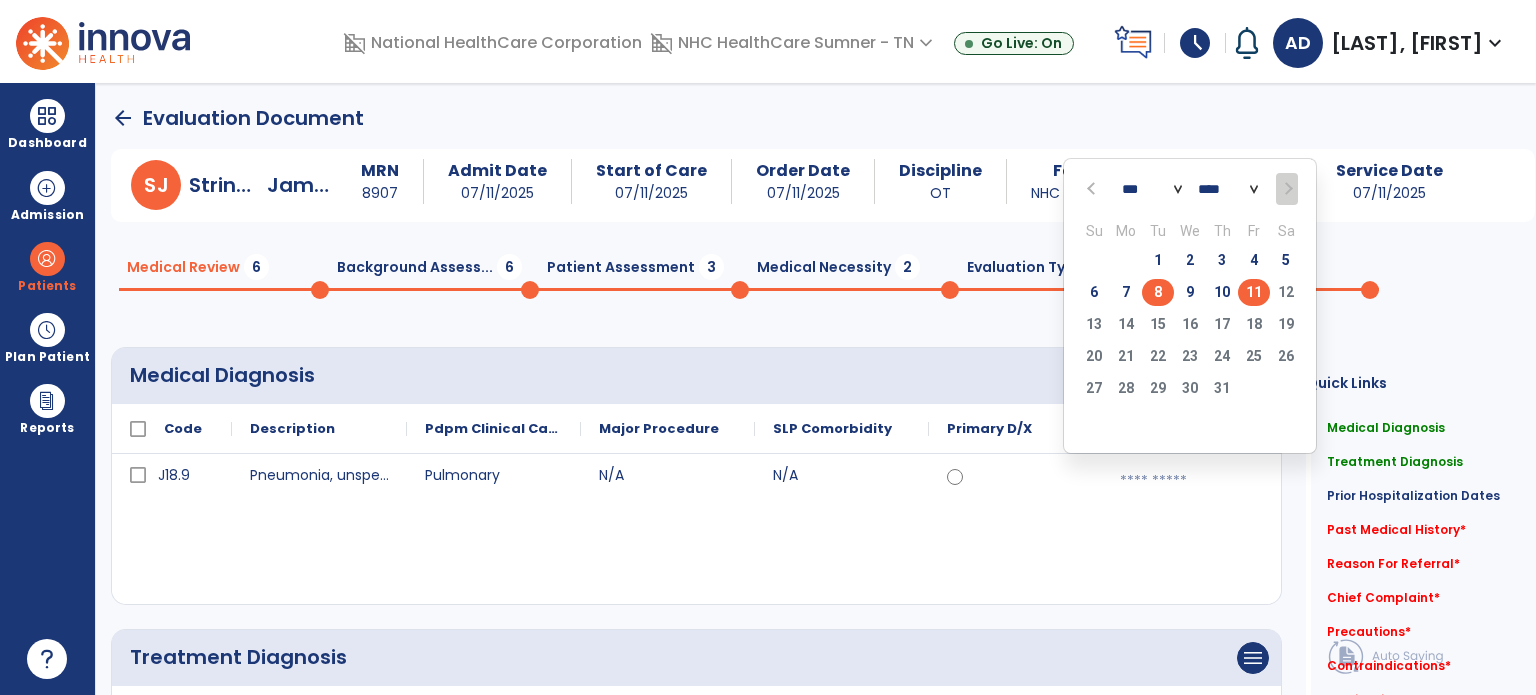 click on "8" 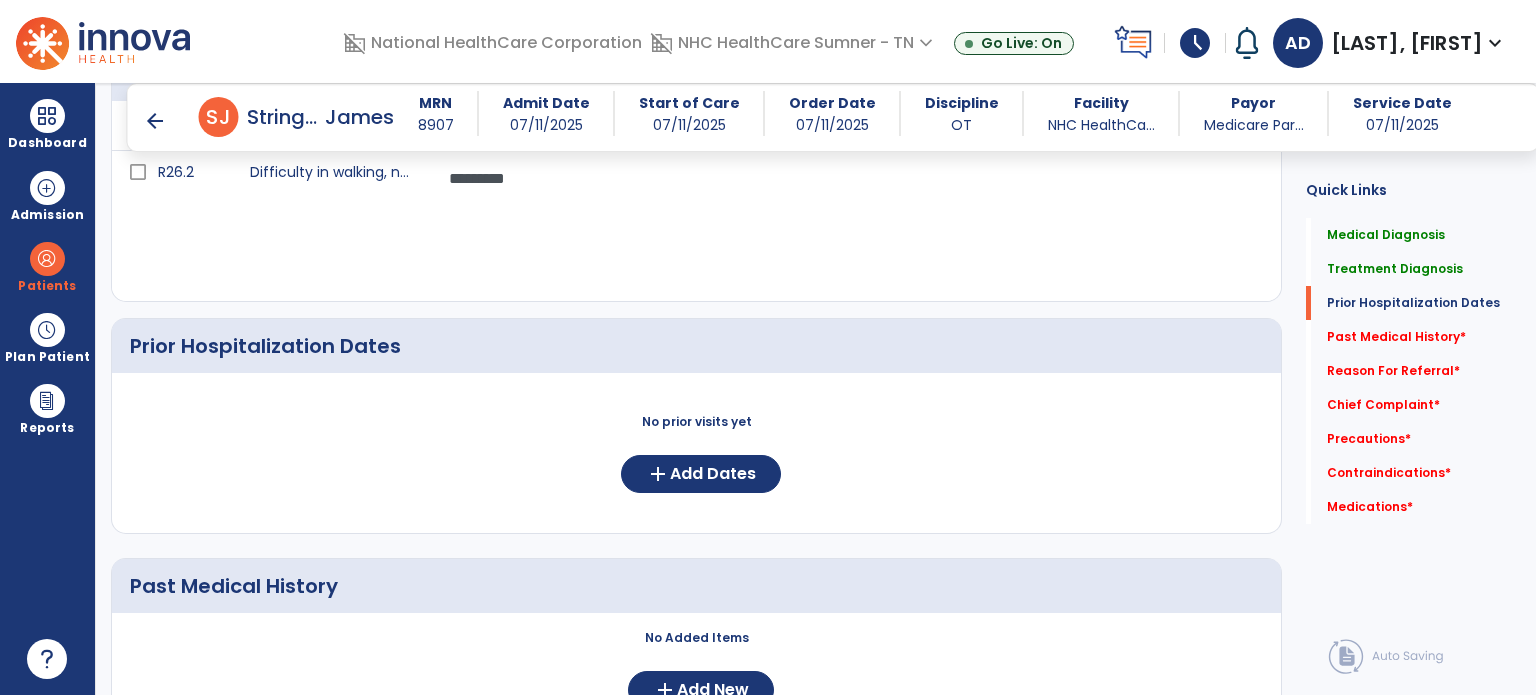 scroll, scrollTop: 600, scrollLeft: 0, axis: vertical 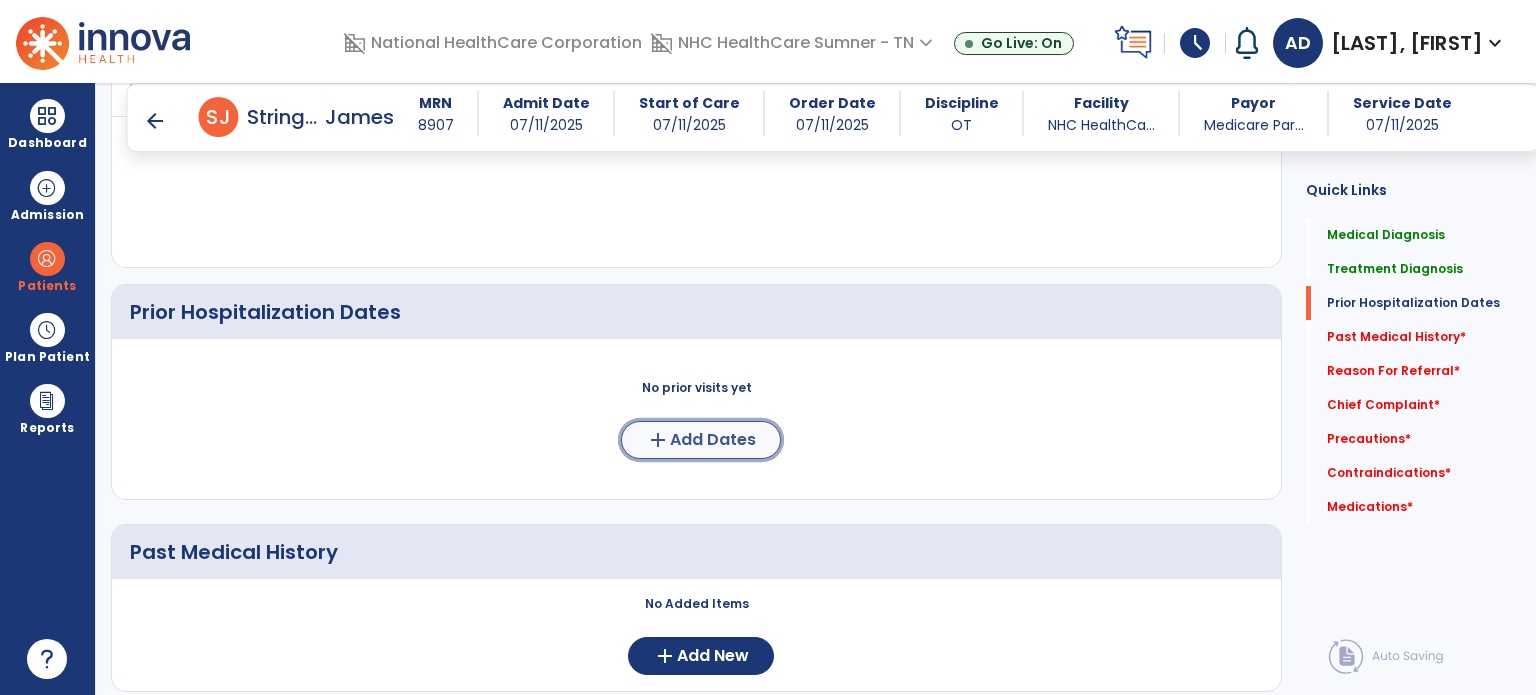 click on "Add Dates" 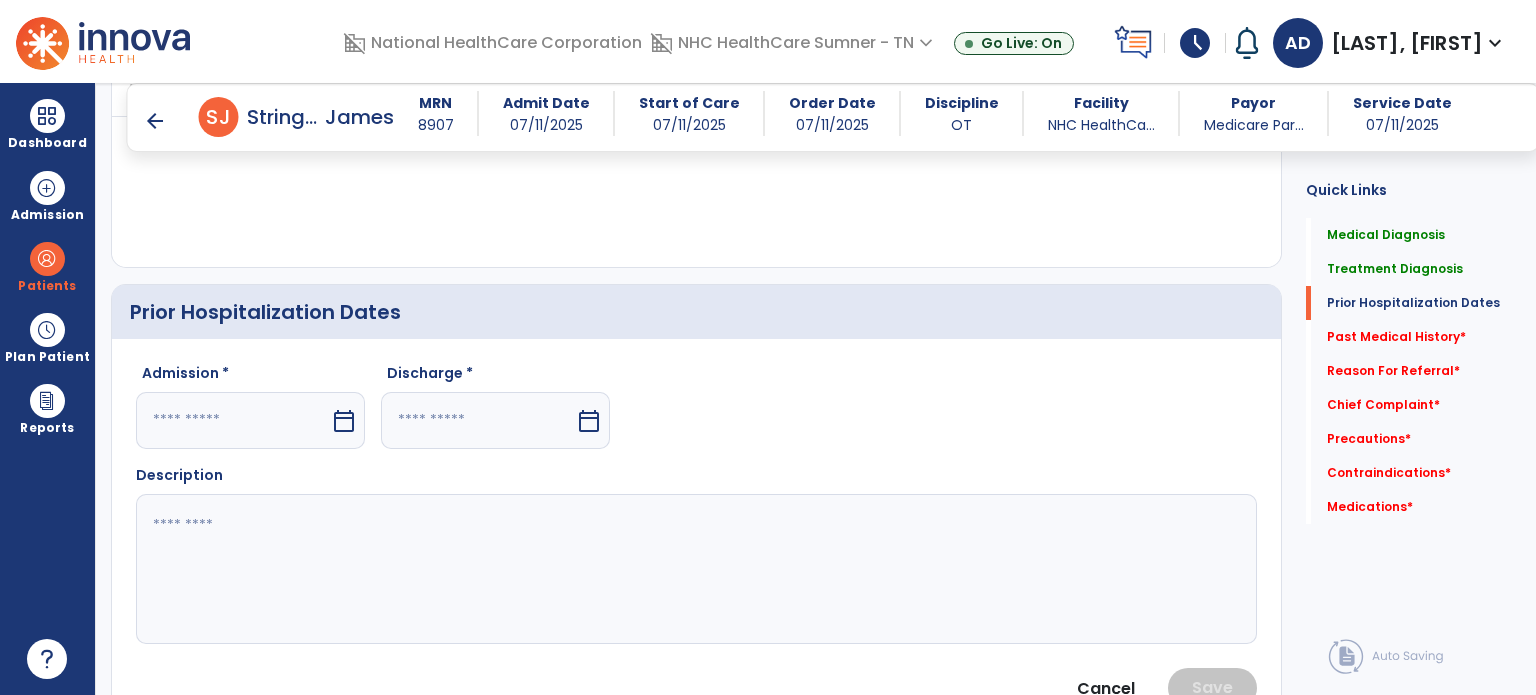 click on "Admission *  calendar_today  Discharge *  calendar_today" 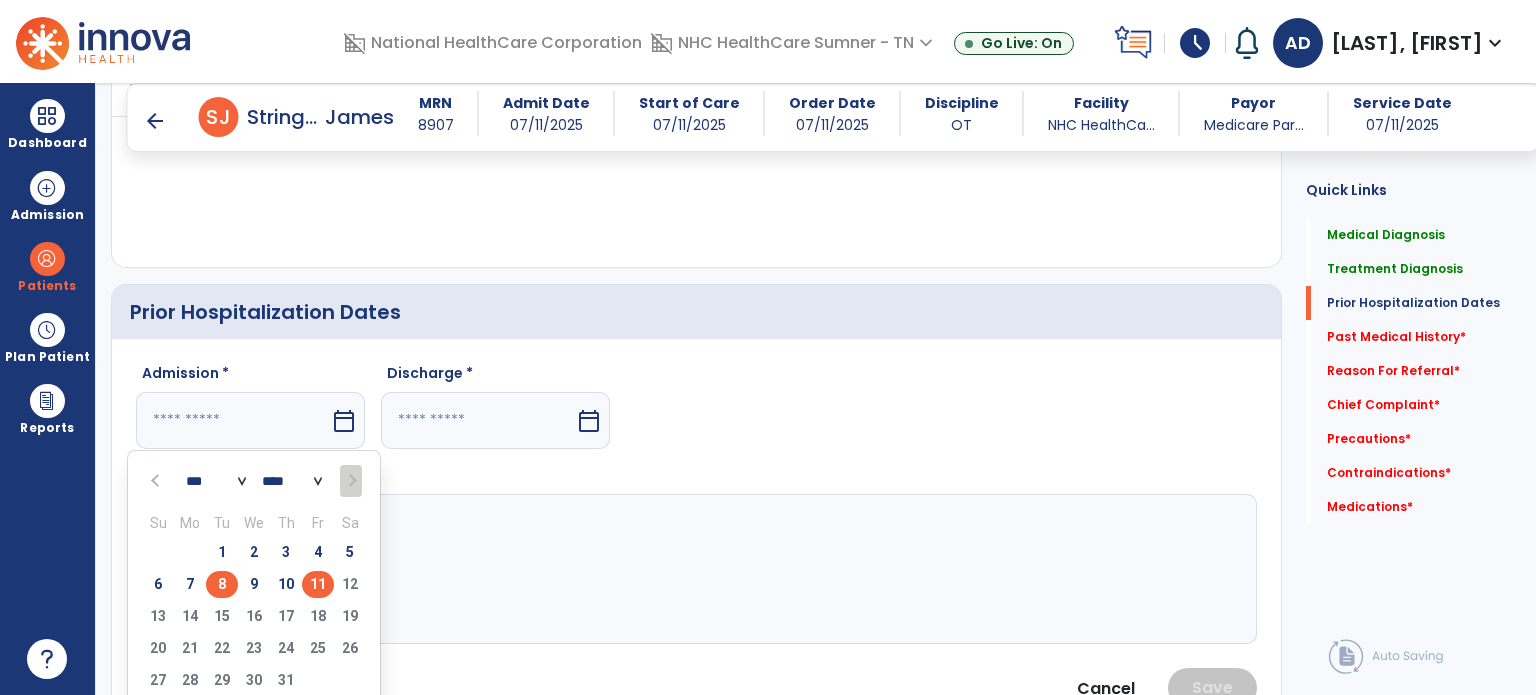 click on "8" at bounding box center [222, 584] 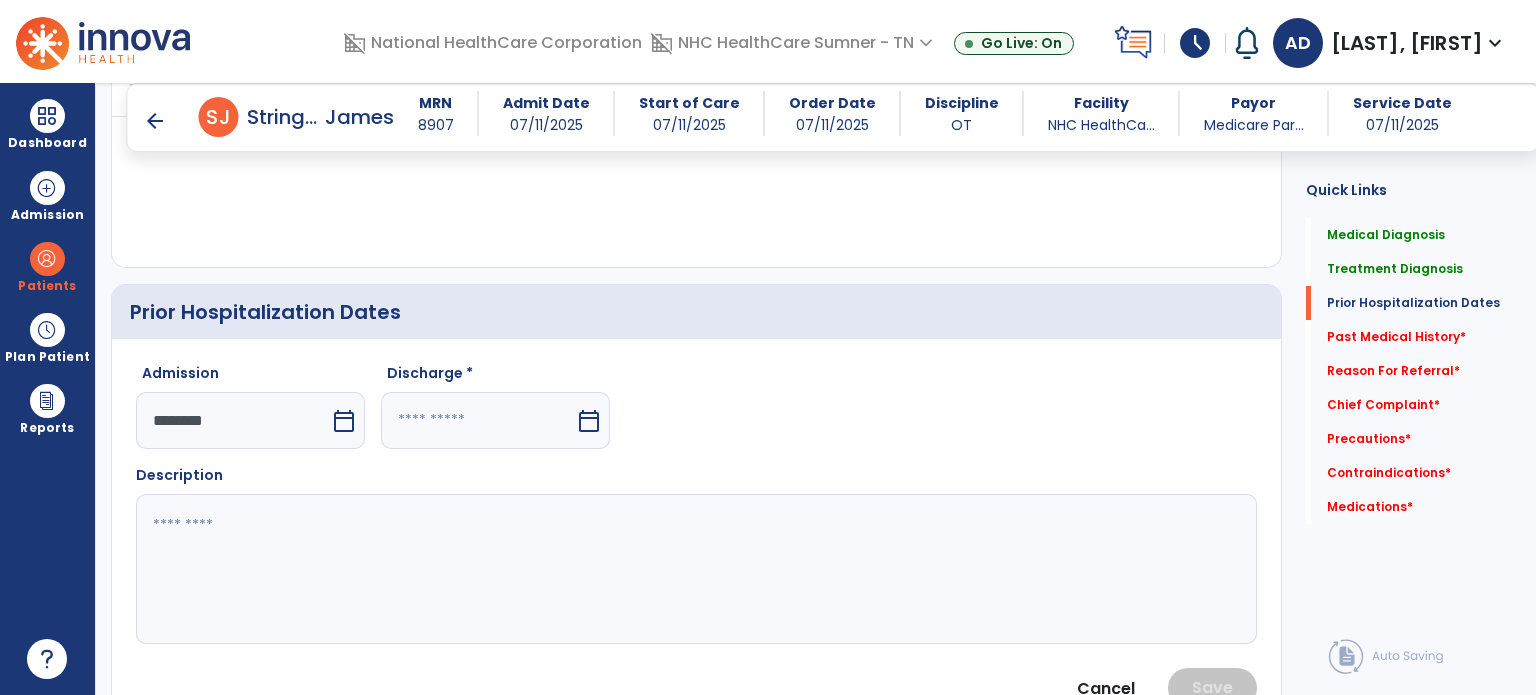 click at bounding box center (478, 420) 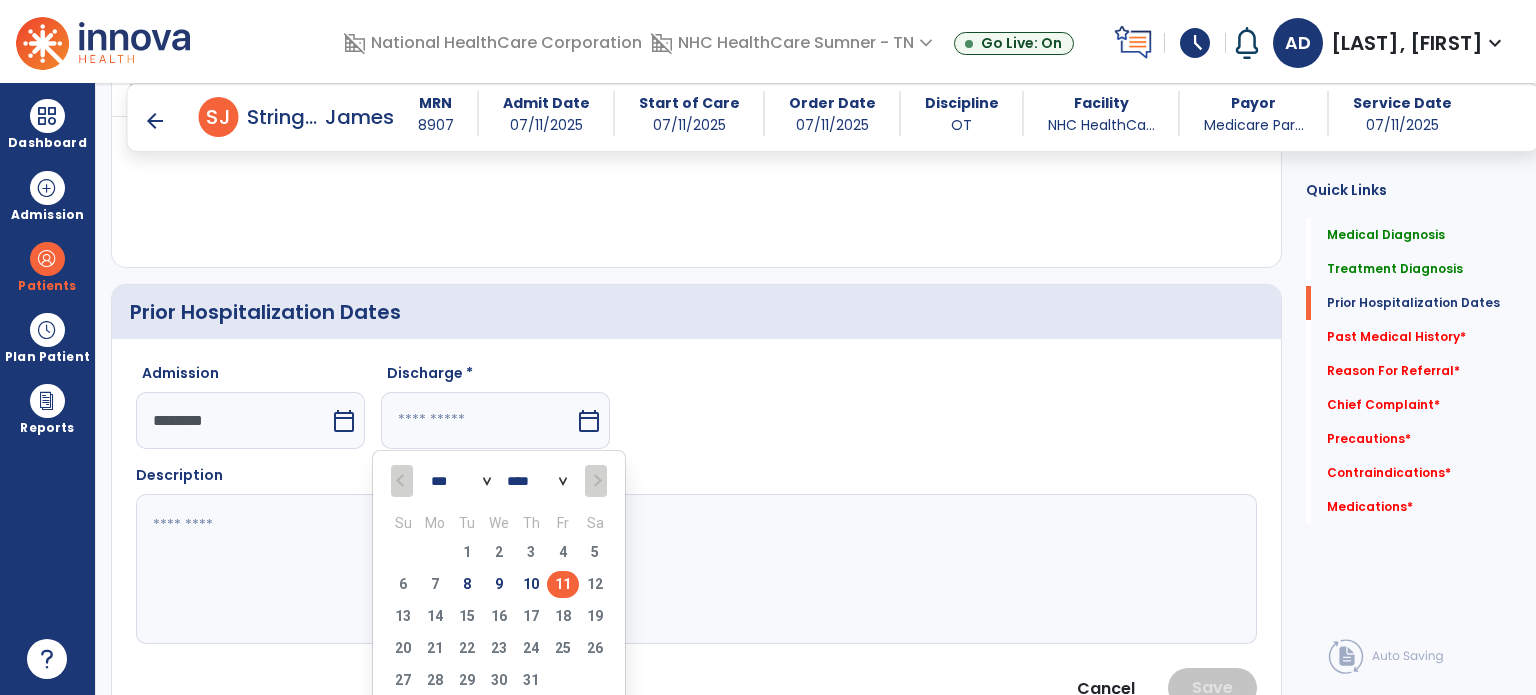 click on "11" at bounding box center [563, 584] 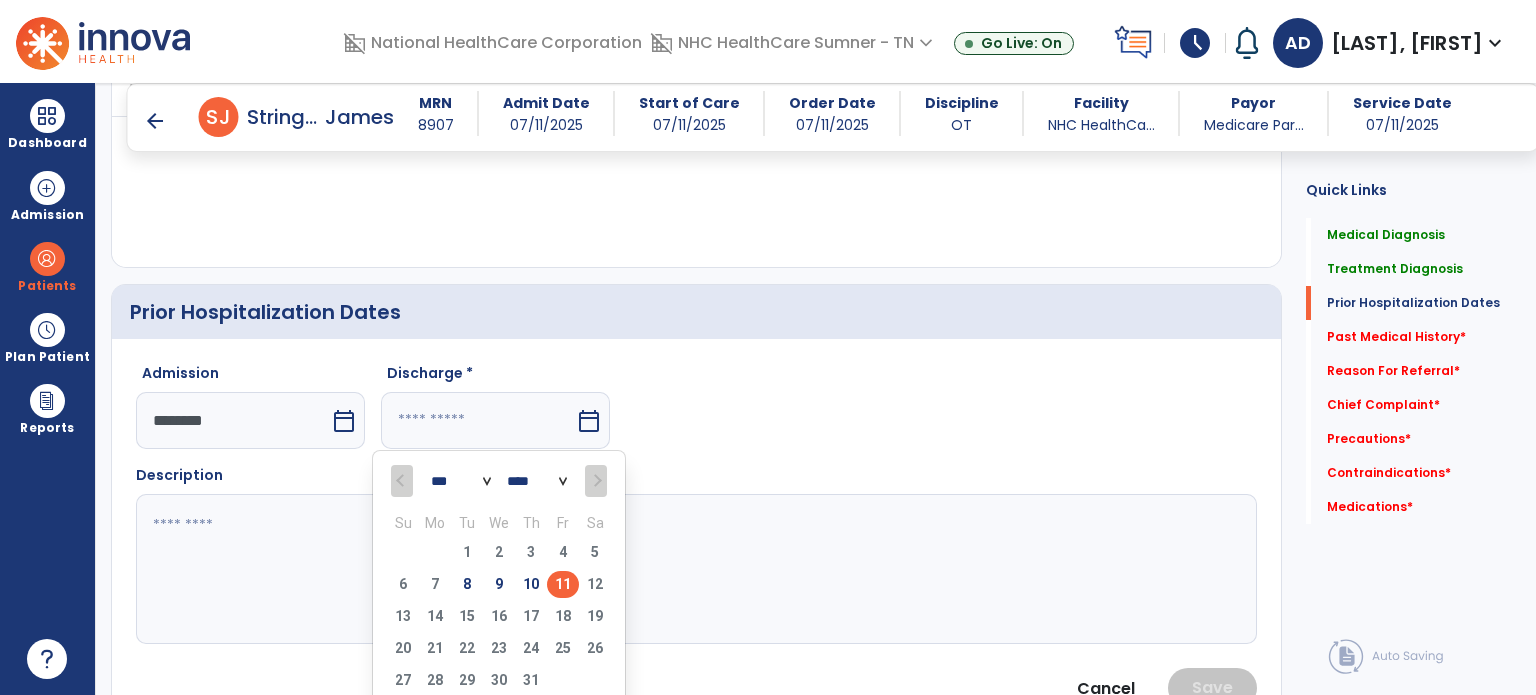 type on "*********" 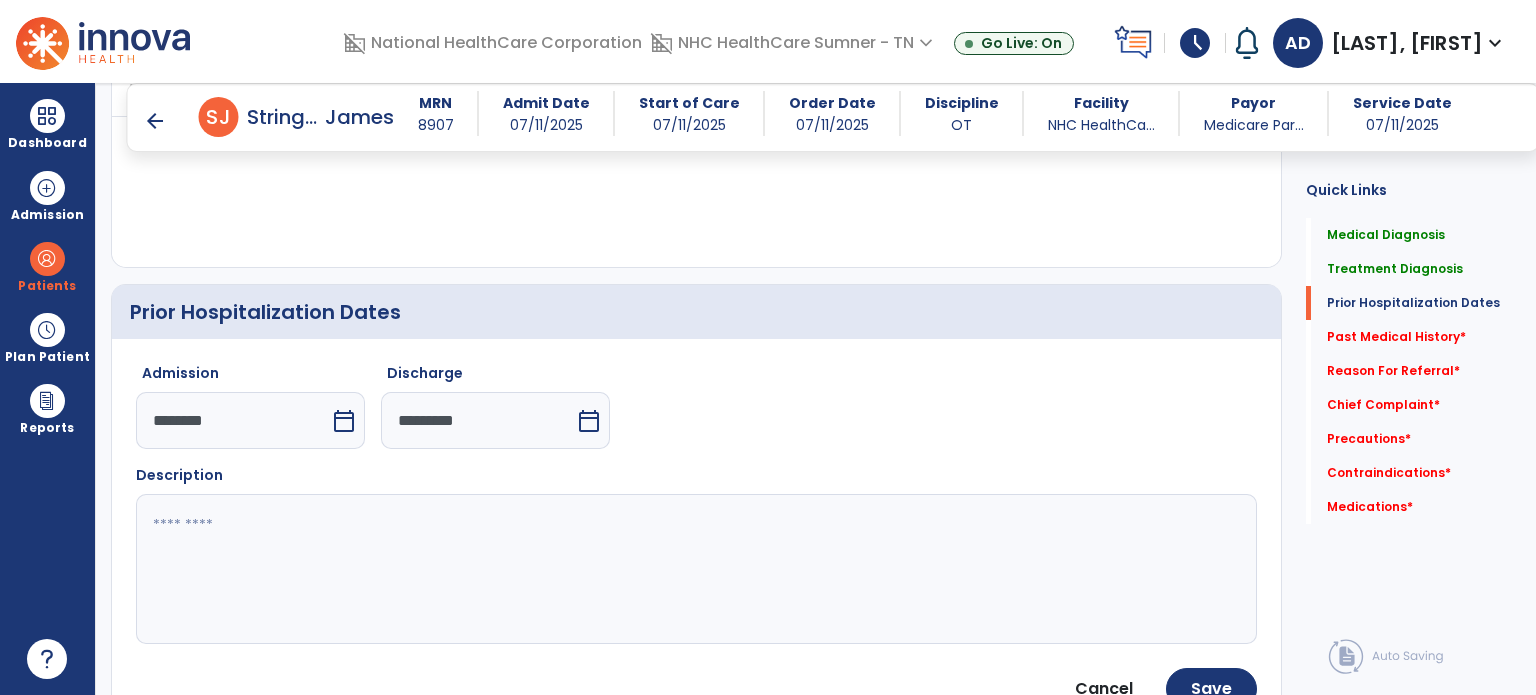 click 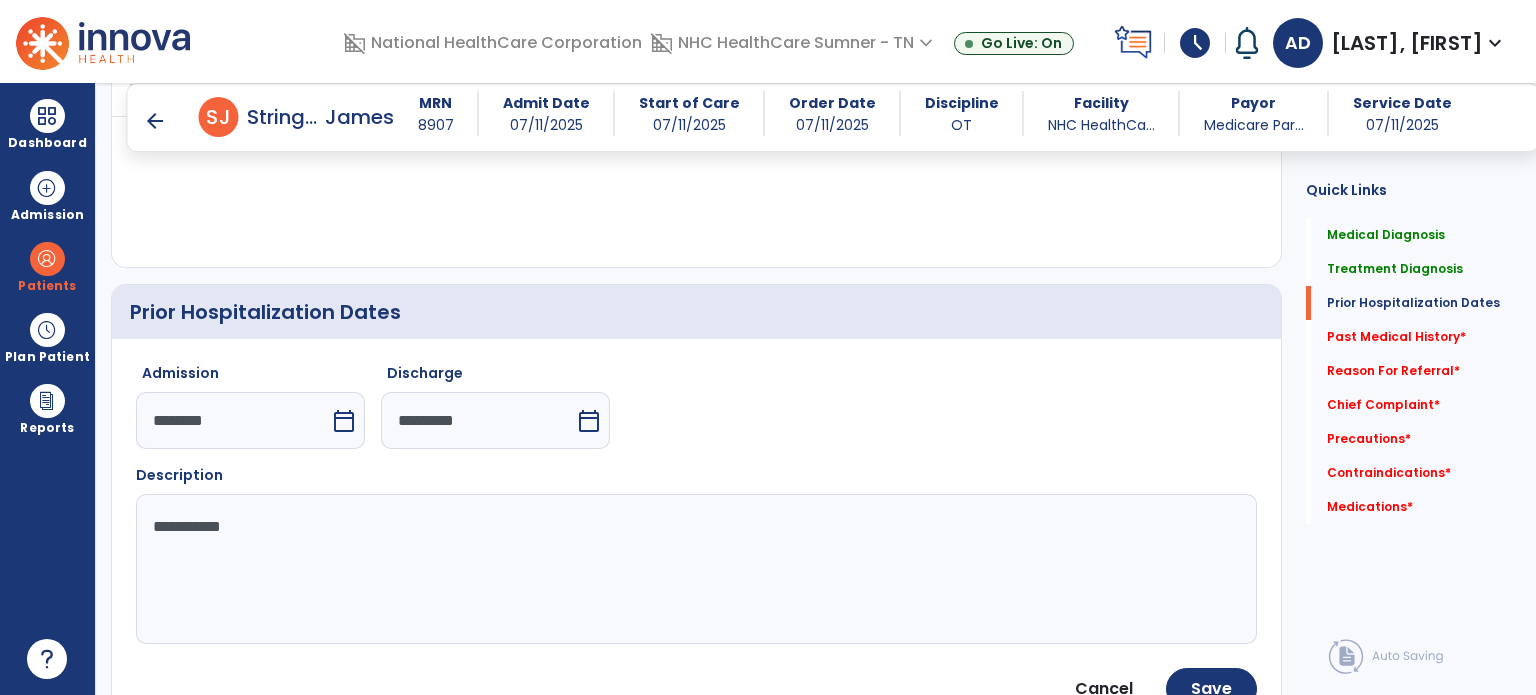 paste on "**********" 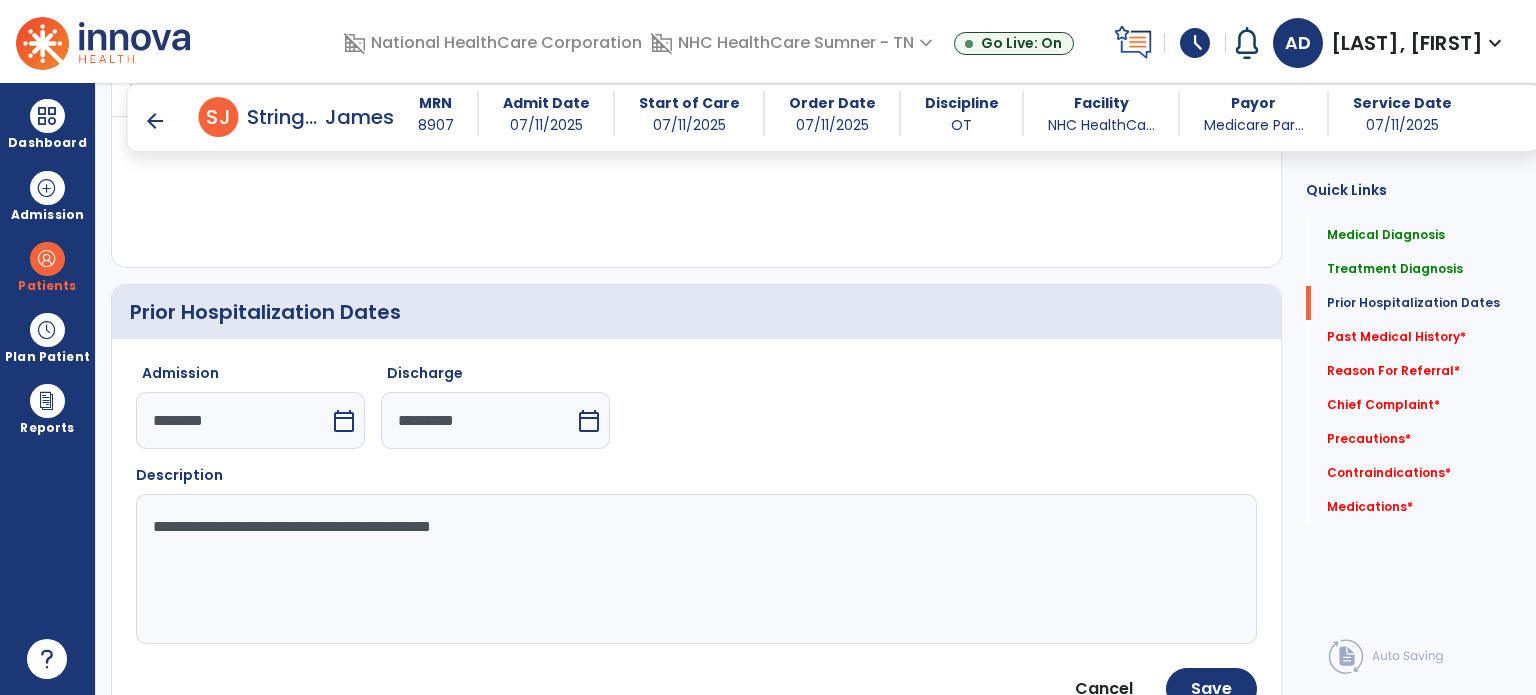 click on "**********" 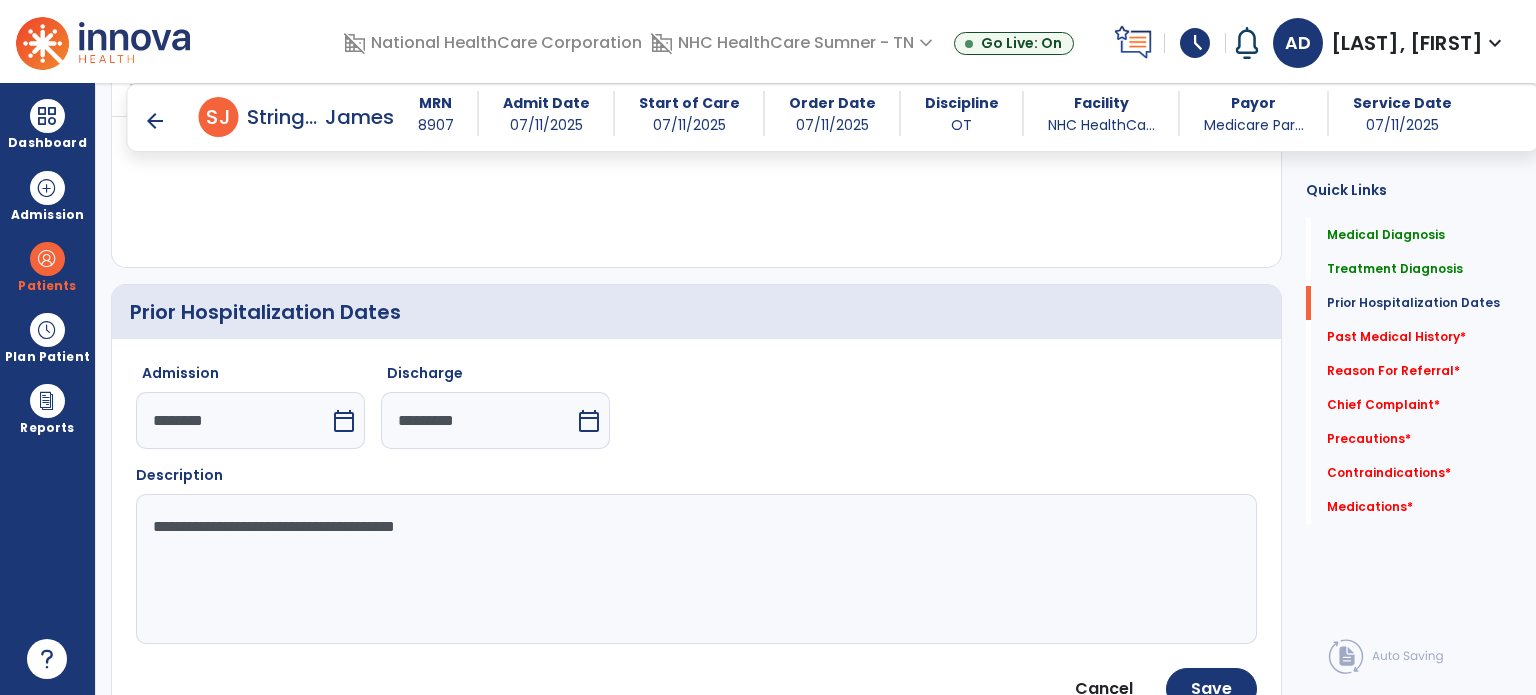 drag, startPoint x: 508, startPoint y: 524, endPoint x: 488, endPoint y: 527, distance: 20.22375 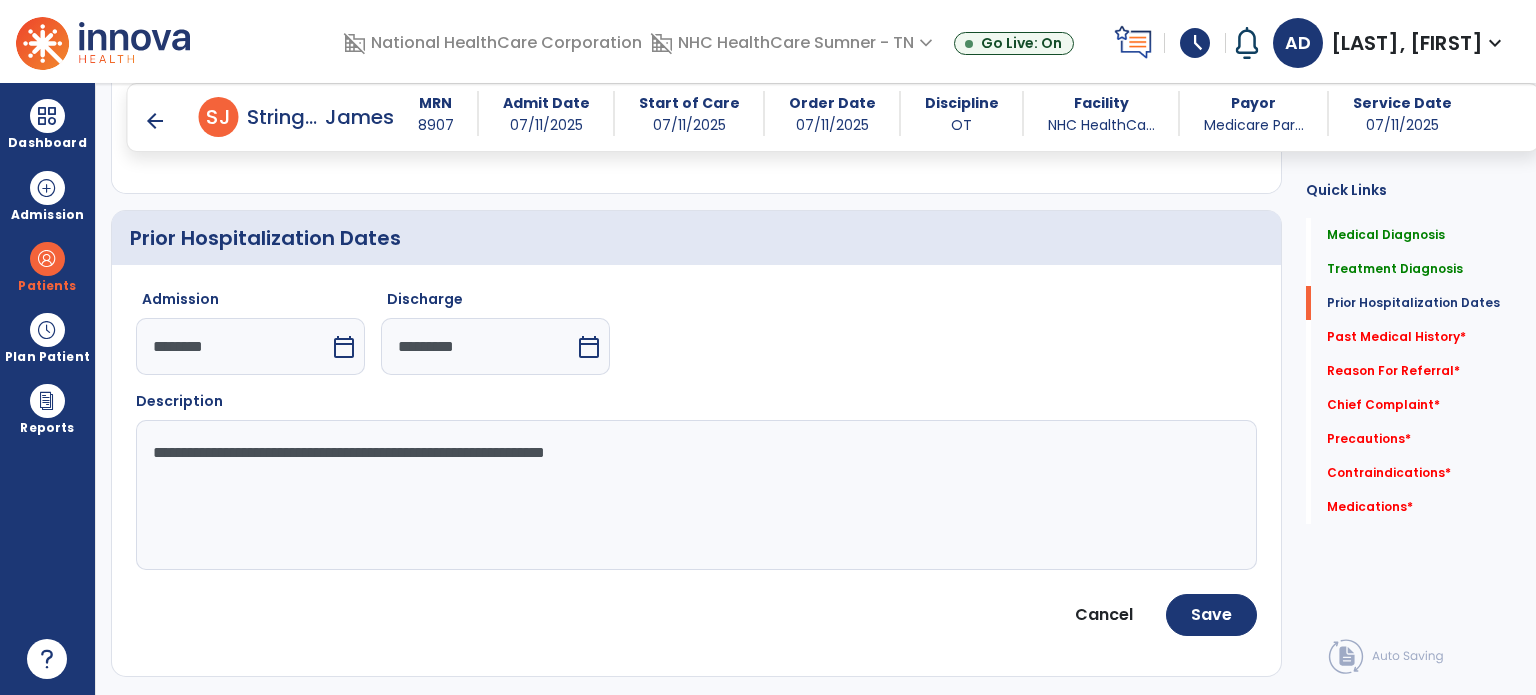 scroll, scrollTop: 800, scrollLeft: 0, axis: vertical 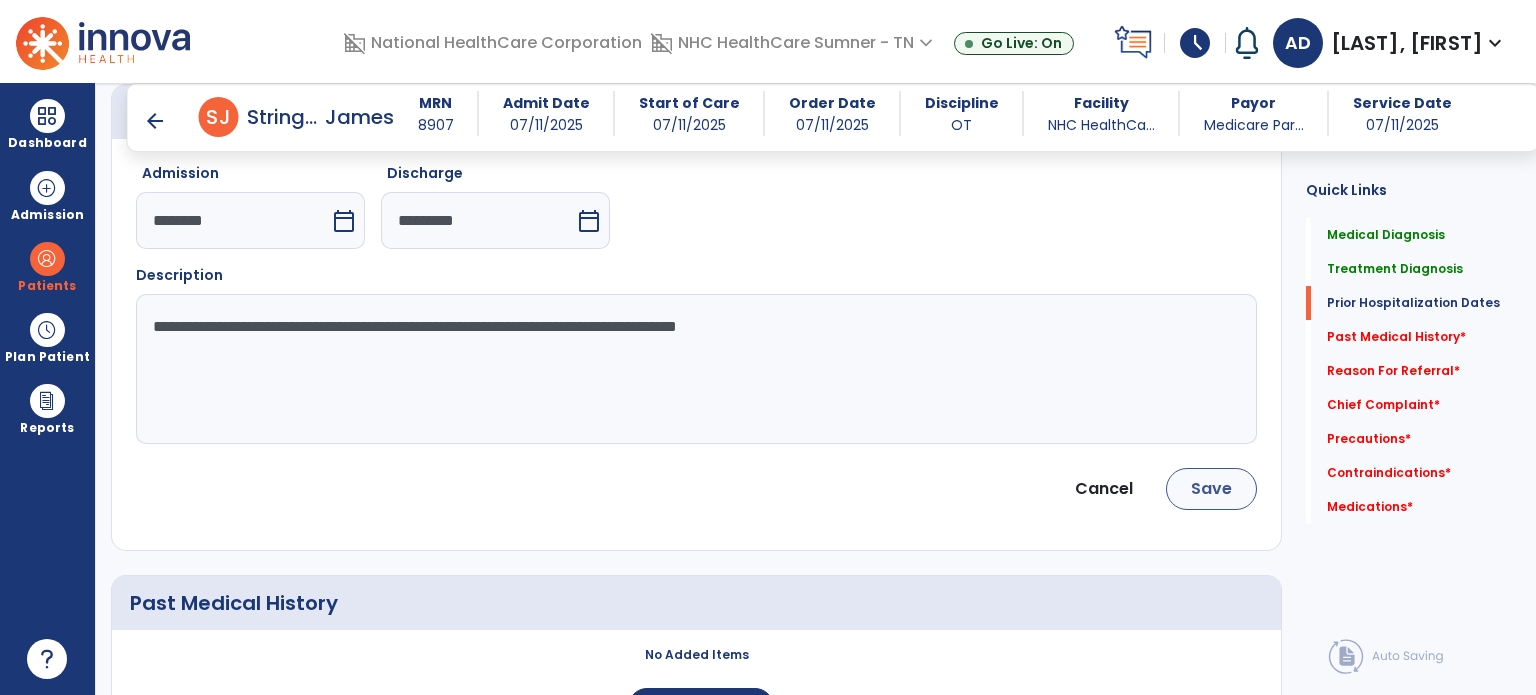 type on "**********" 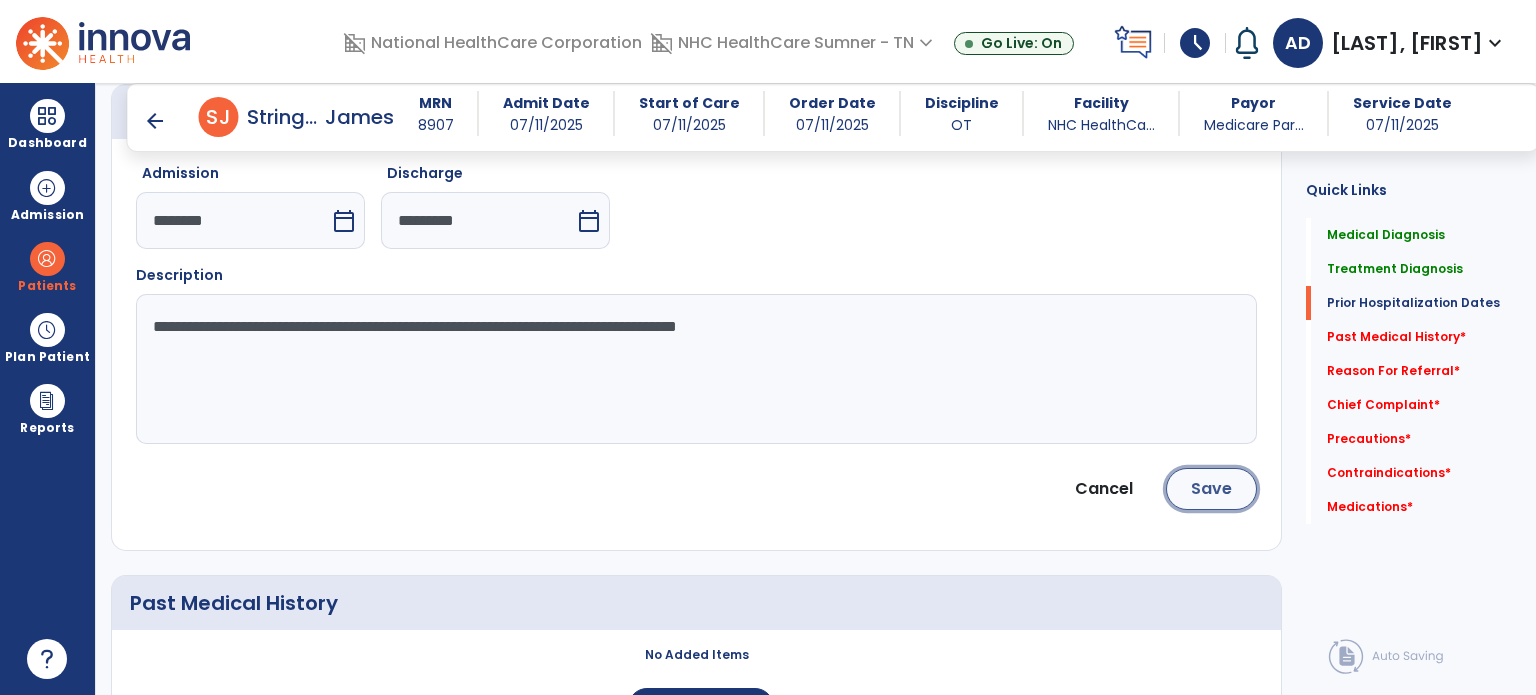 click on "Save" 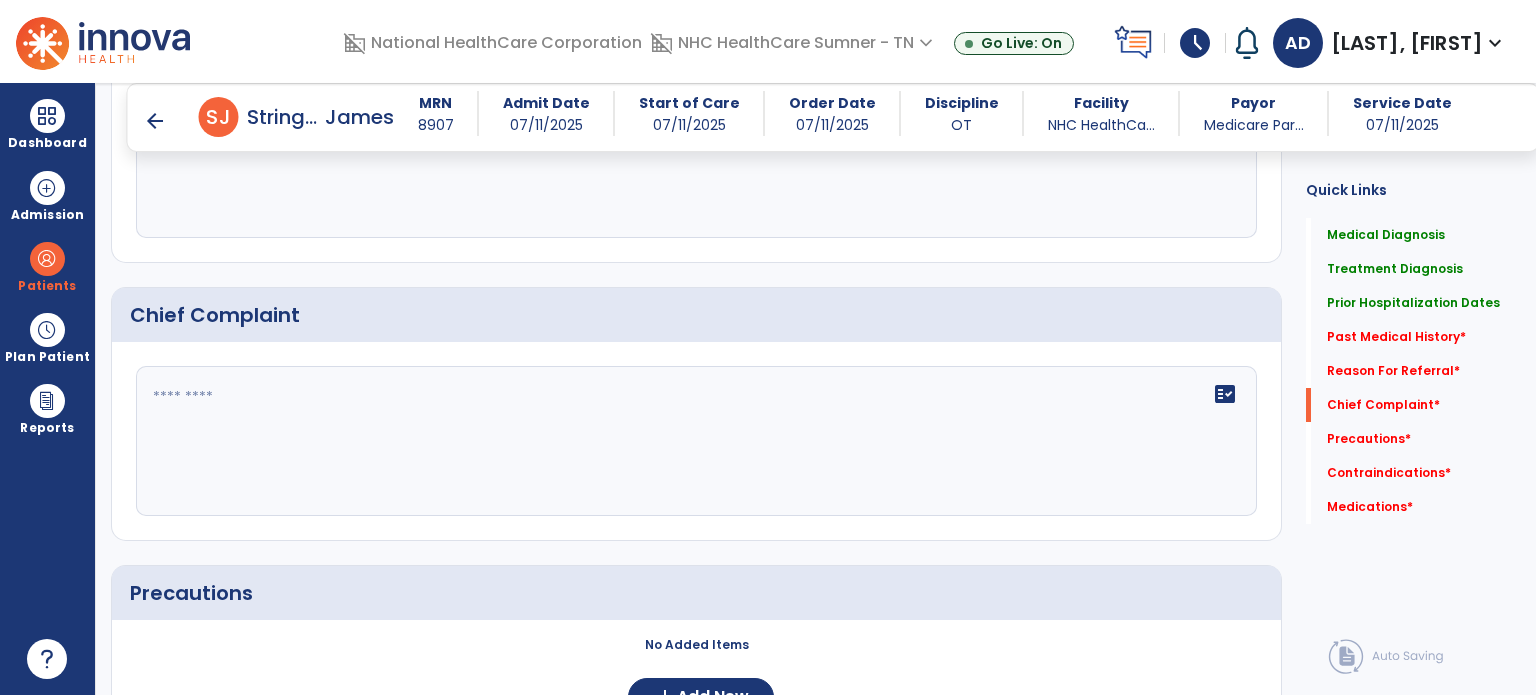 scroll, scrollTop: 1400, scrollLeft: 0, axis: vertical 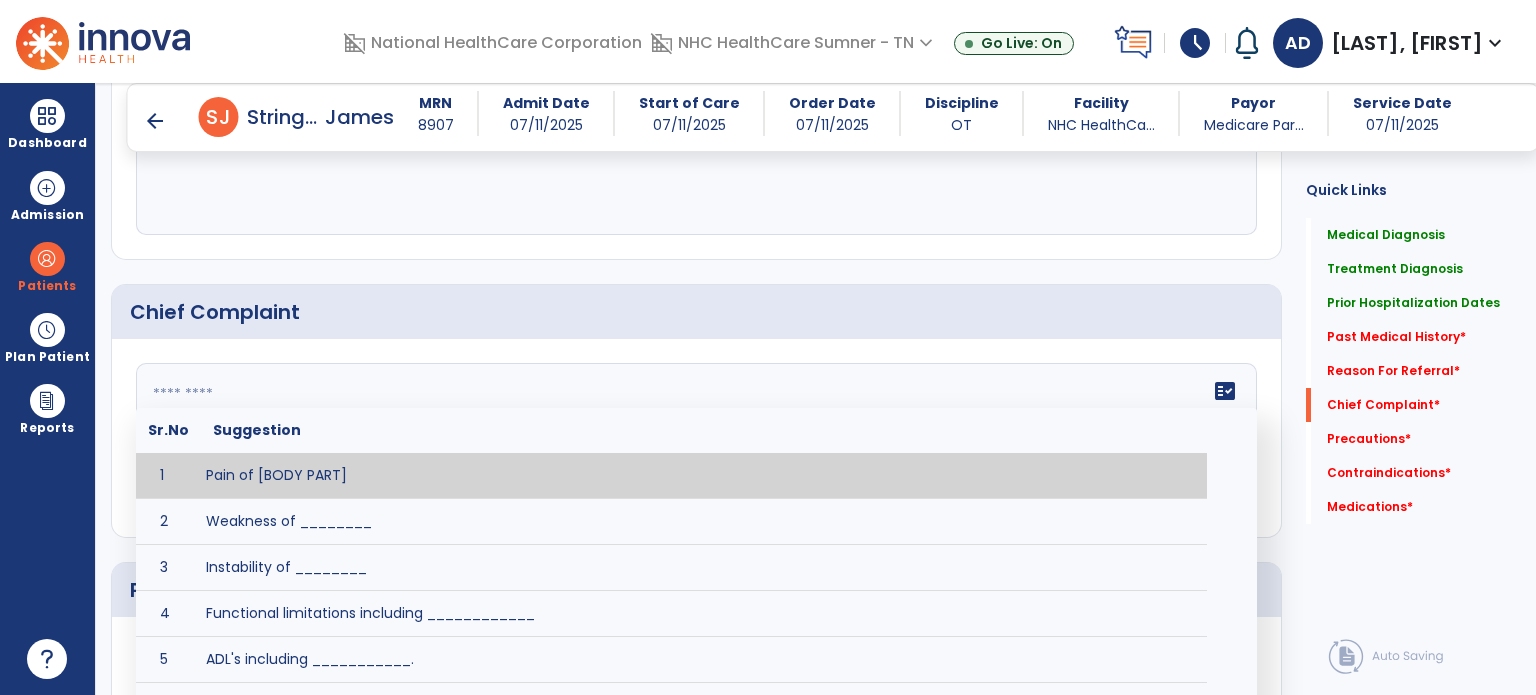 click on "fact_check  Sr.No Suggestion 1 Pain of [BODY PART] 2 Weakness of ________ 3 Instability of ________ 4 Functional limitations including ____________ 5 ADL's including ___________. 6 Inability to perform work related duties such as _________ 7 Inability to perform house hold duties such as __________. 8 Loss of balance. 9 Problems with gait including _________." 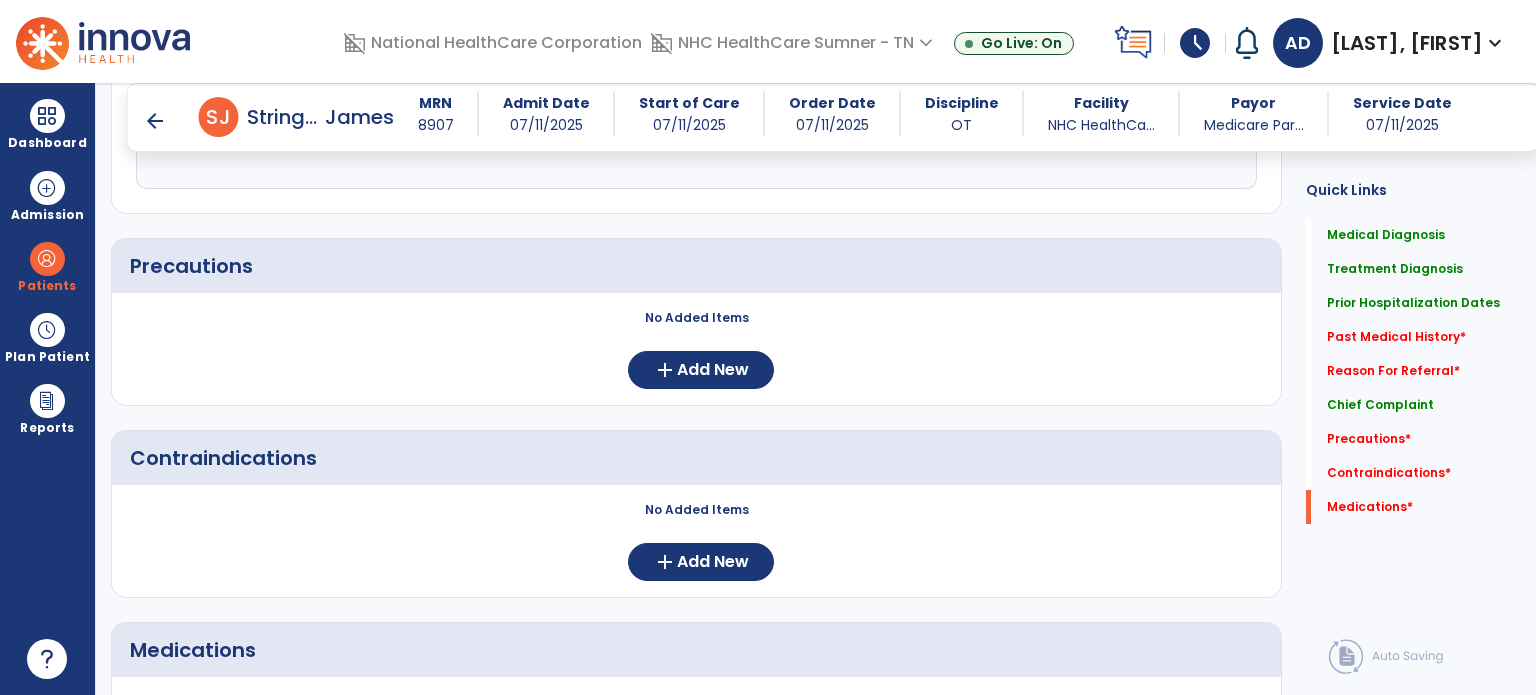 scroll, scrollTop: 1882, scrollLeft: 0, axis: vertical 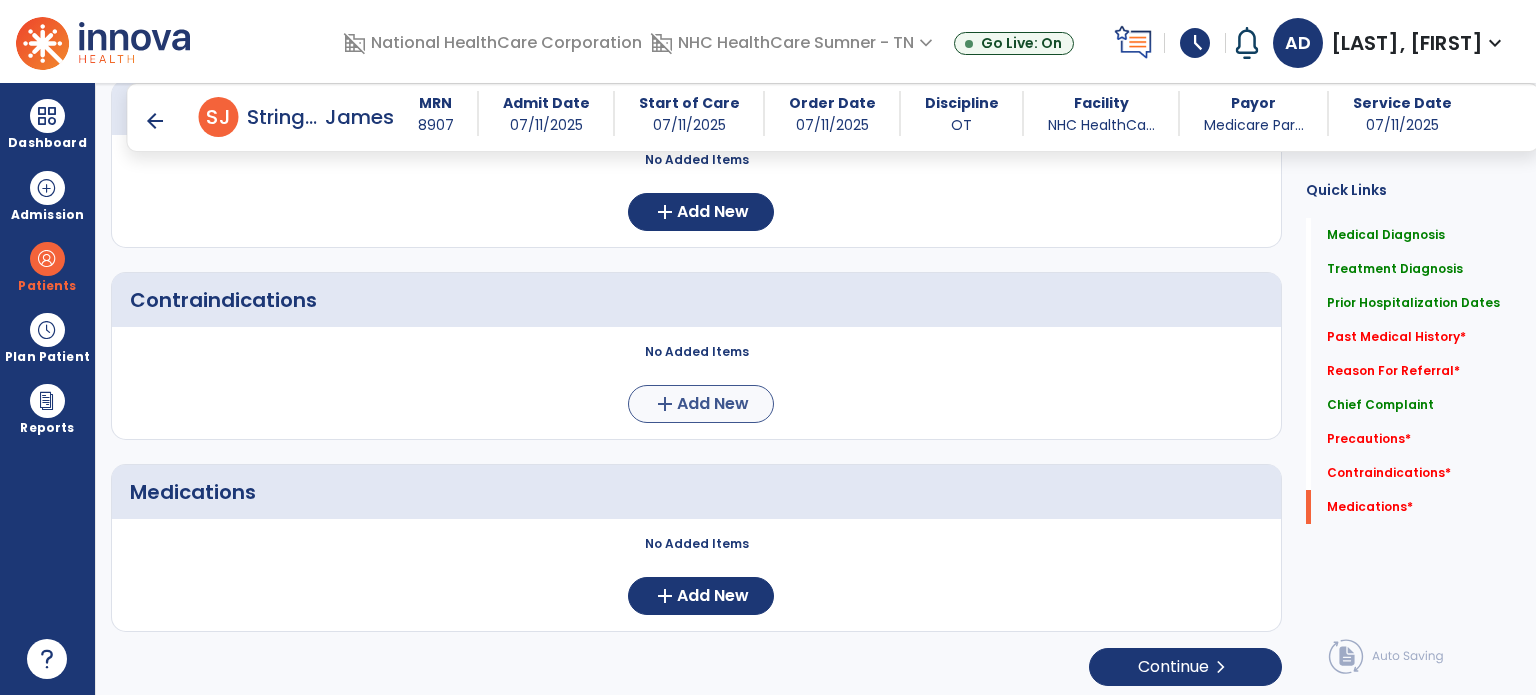 type on "**********" 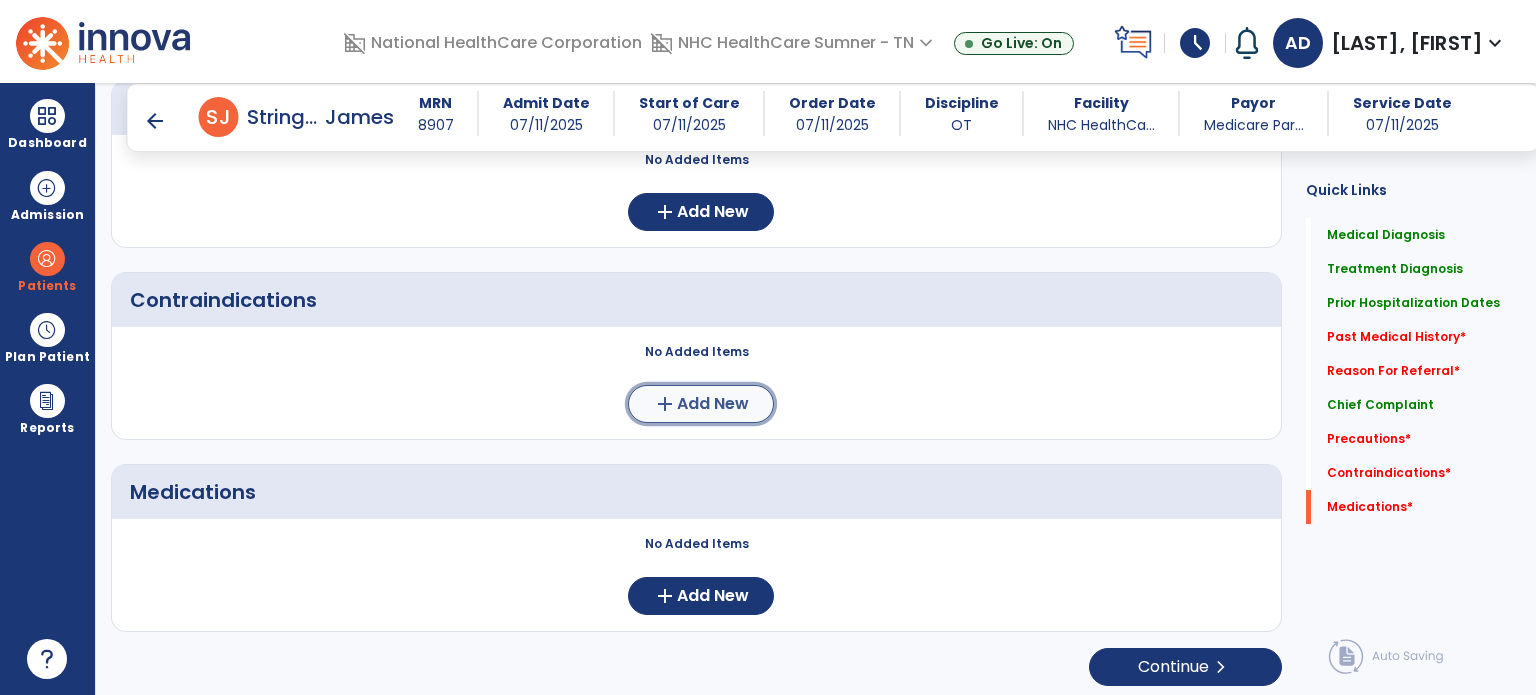 click on "Add New" 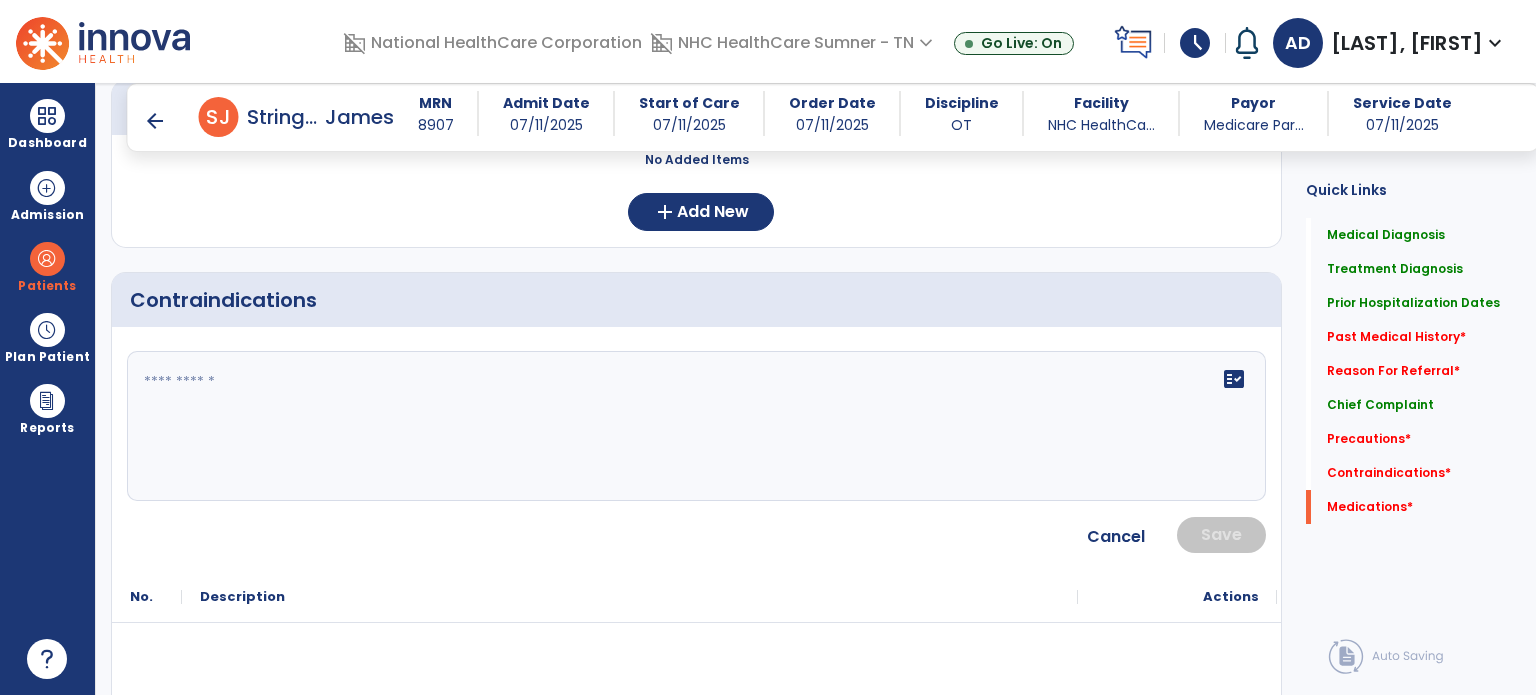 click on "fact_check" 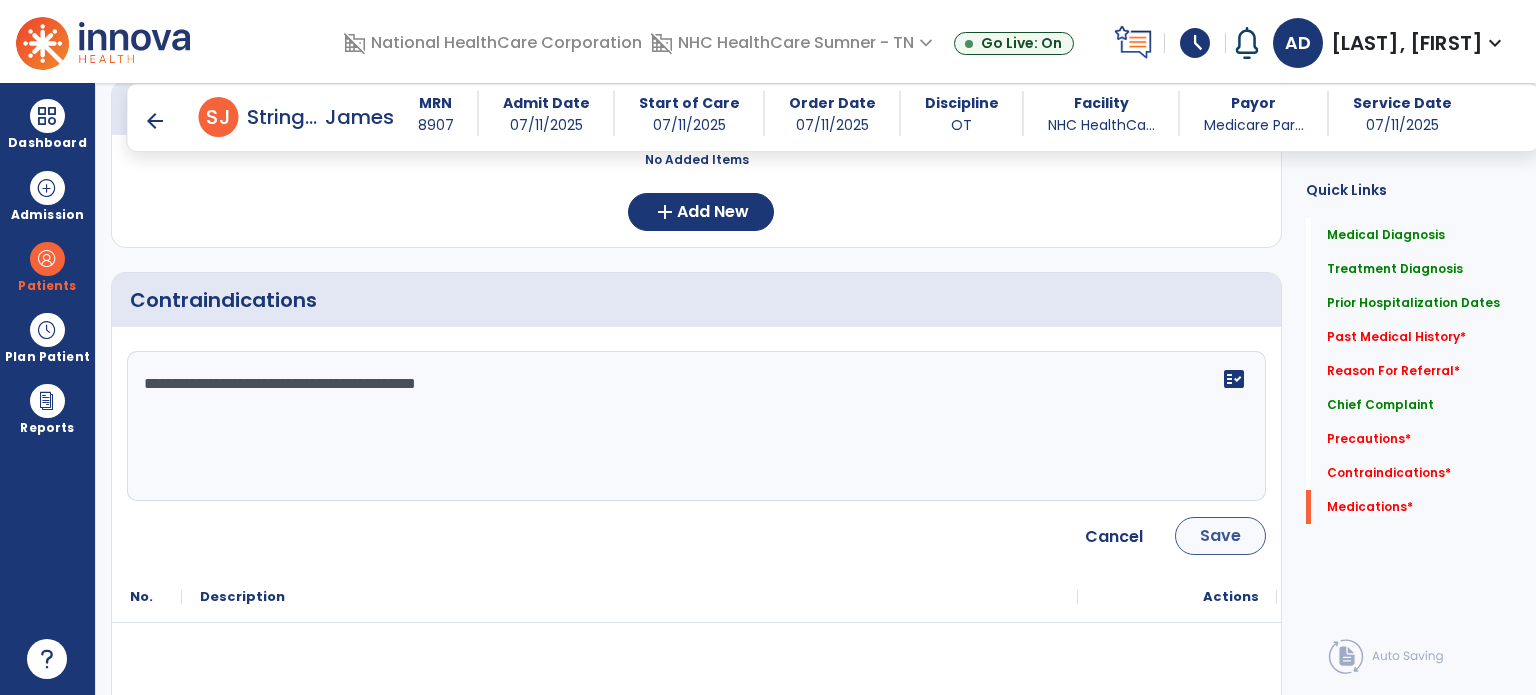 type on "**********" 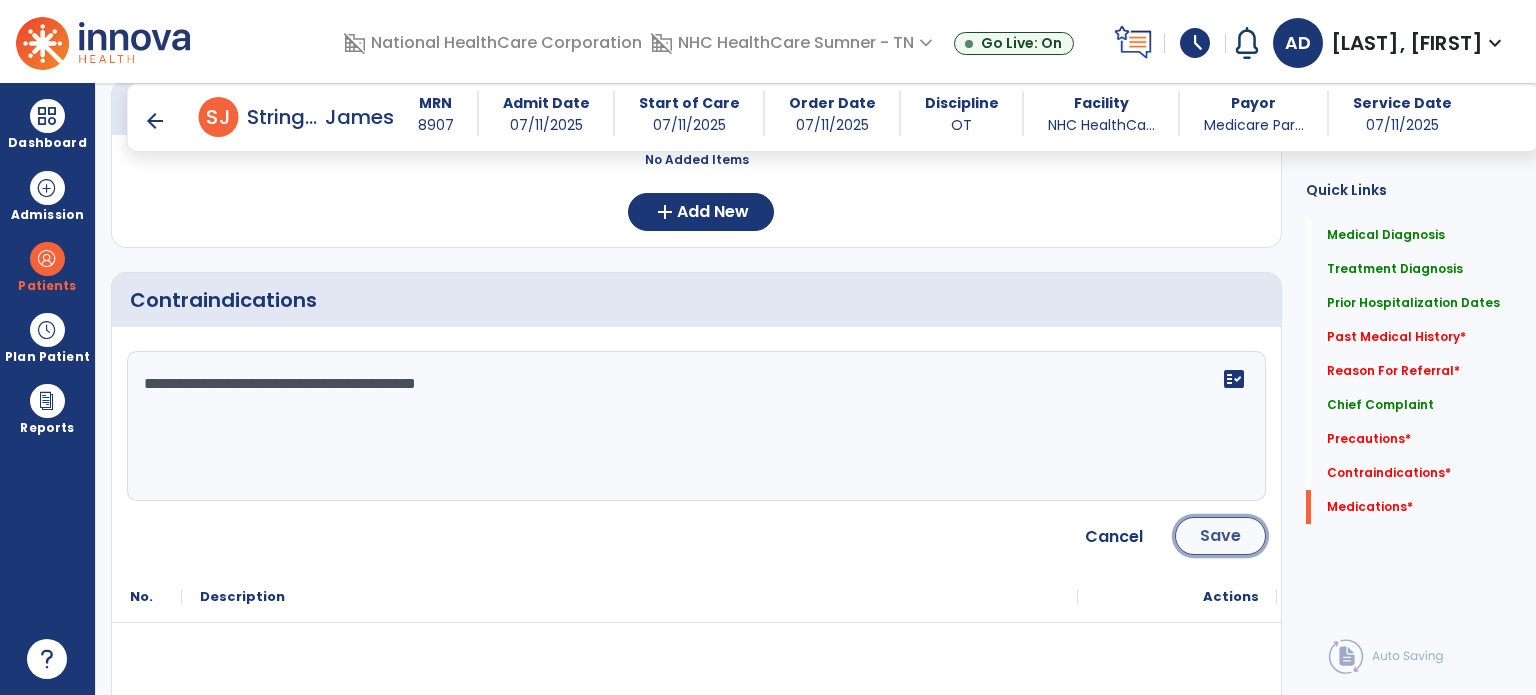 click on "Save" 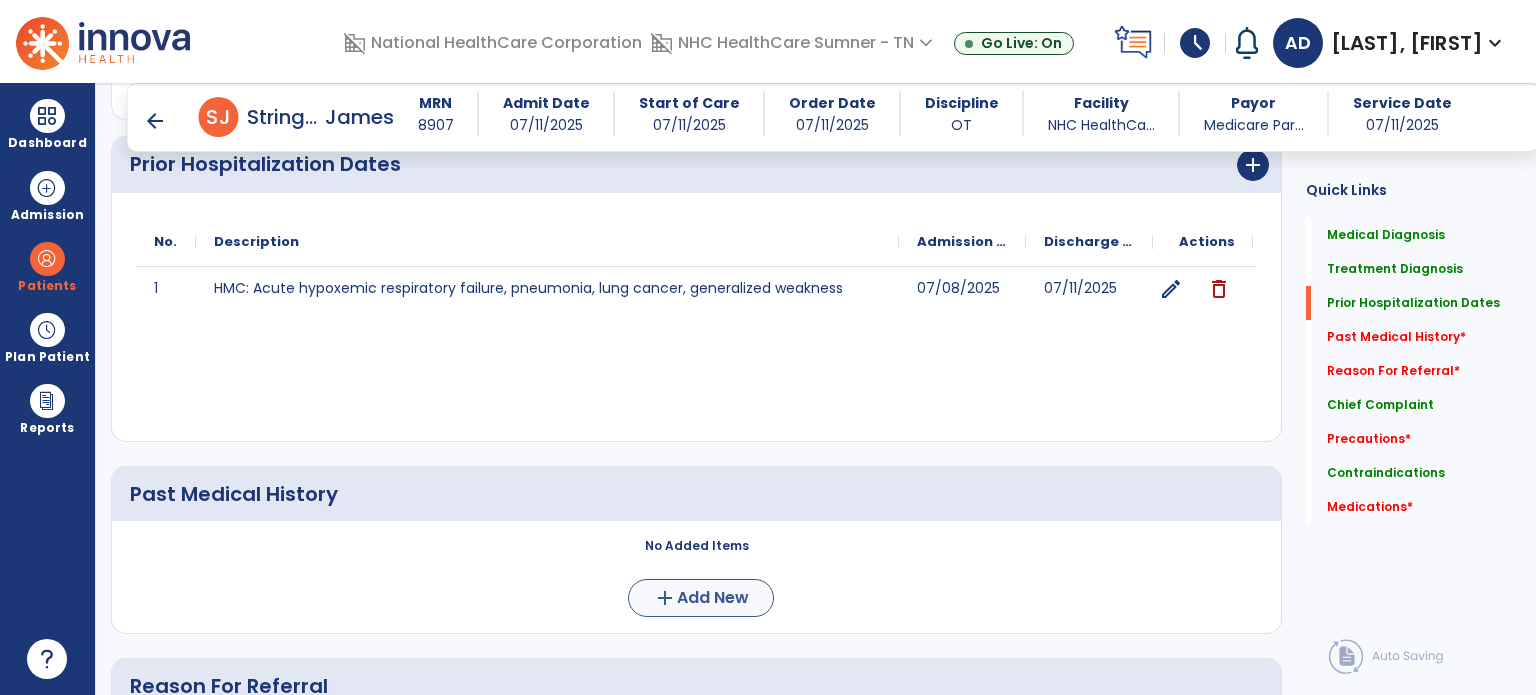 scroll, scrollTop: 782, scrollLeft: 0, axis: vertical 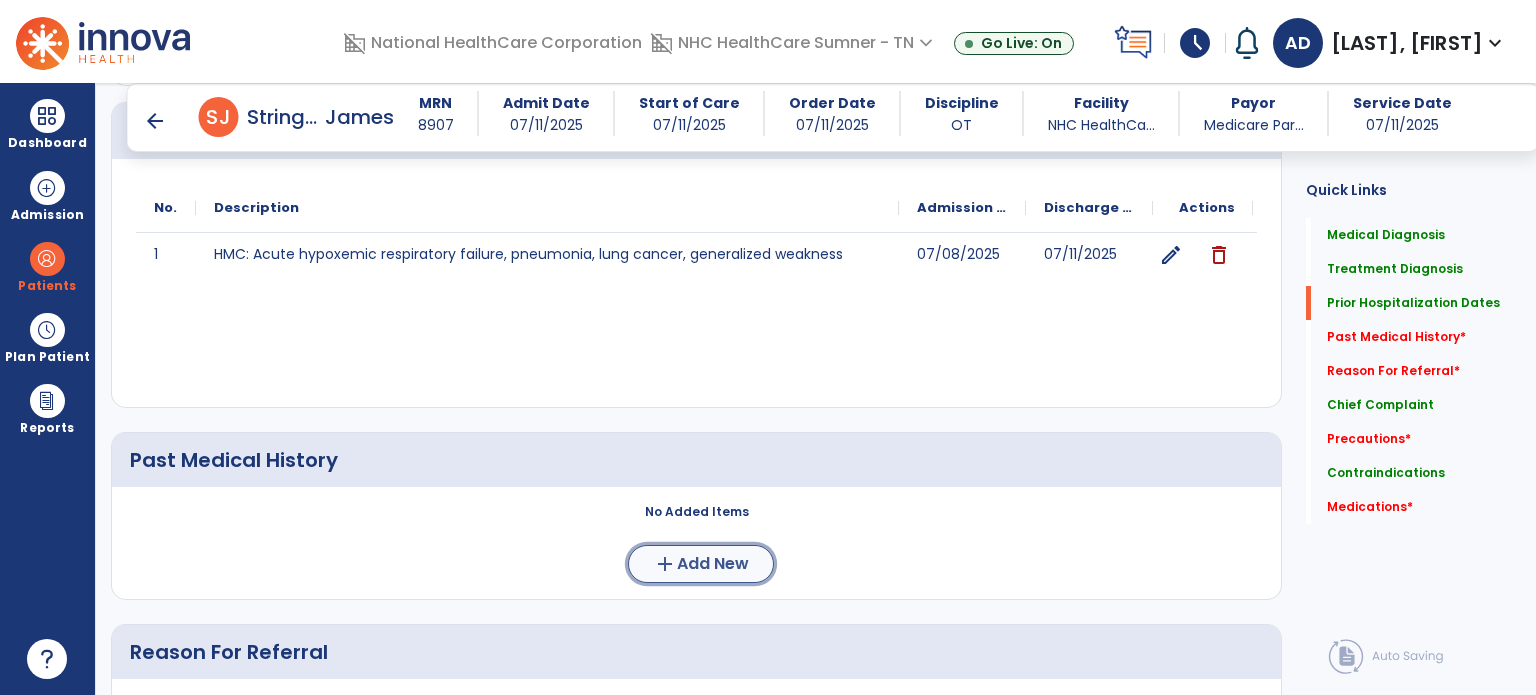 click on "Add New" 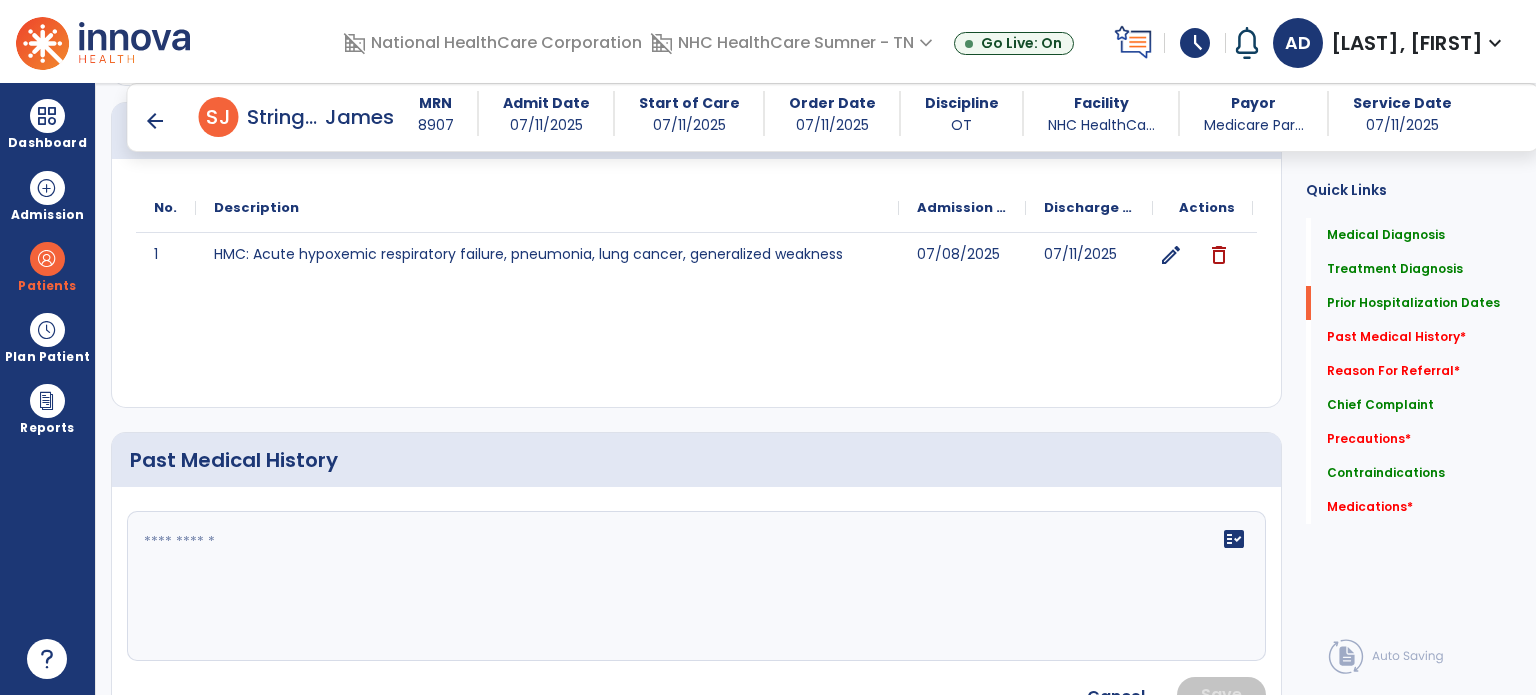 click 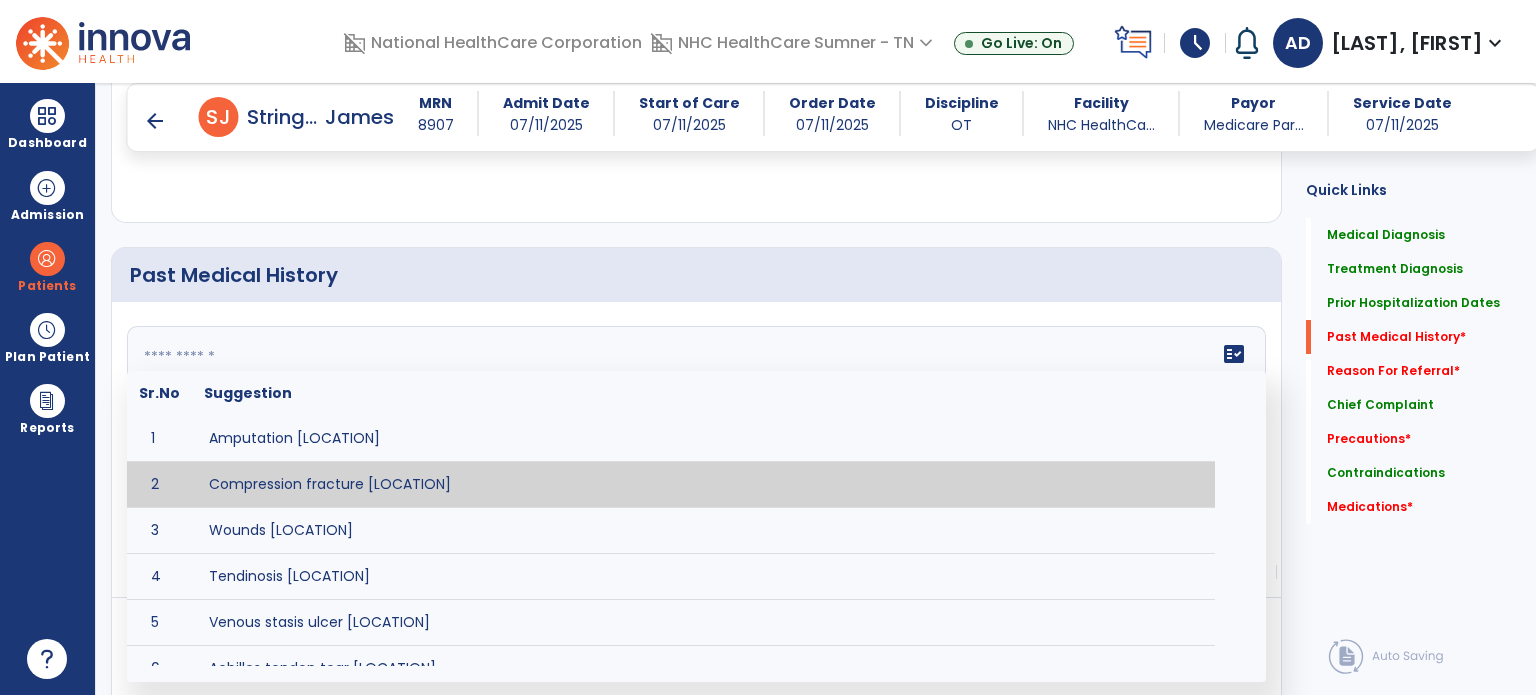 scroll, scrollTop: 882, scrollLeft: 0, axis: vertical 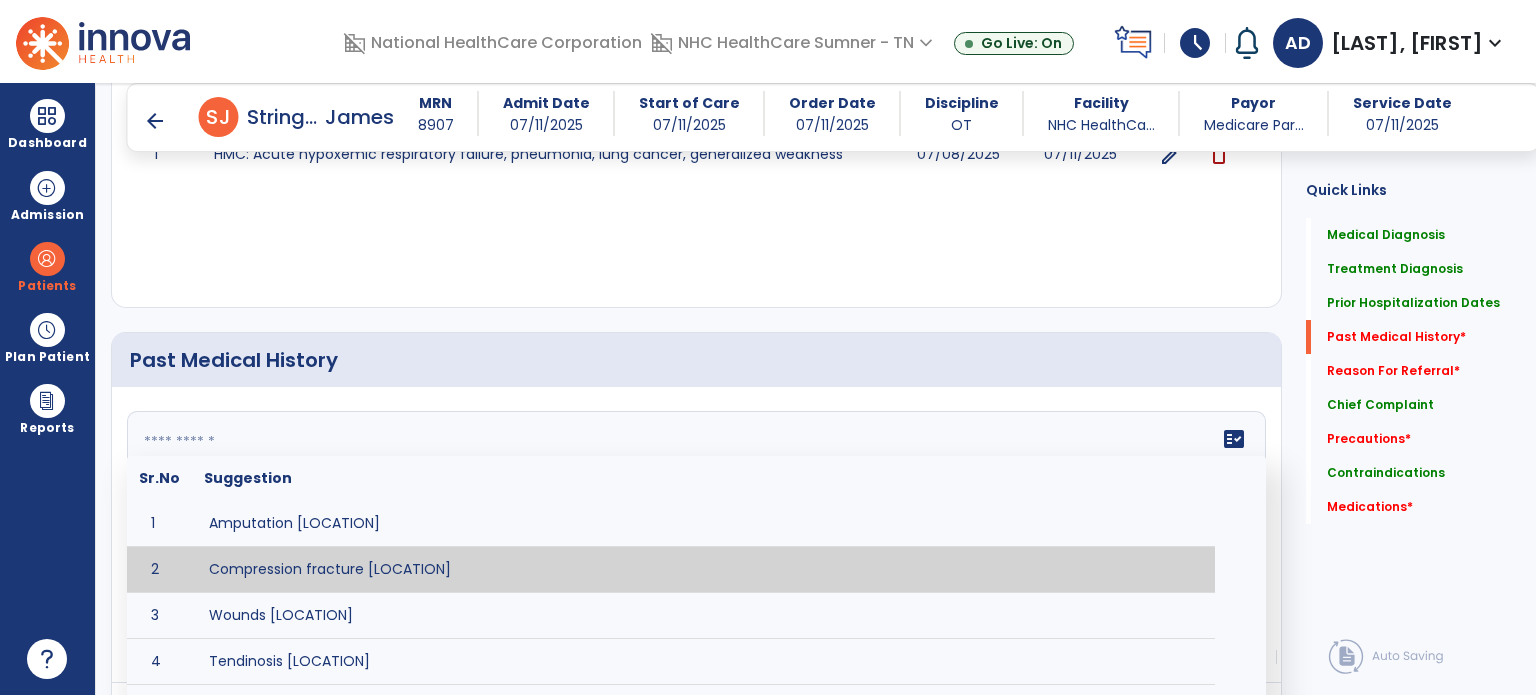 click 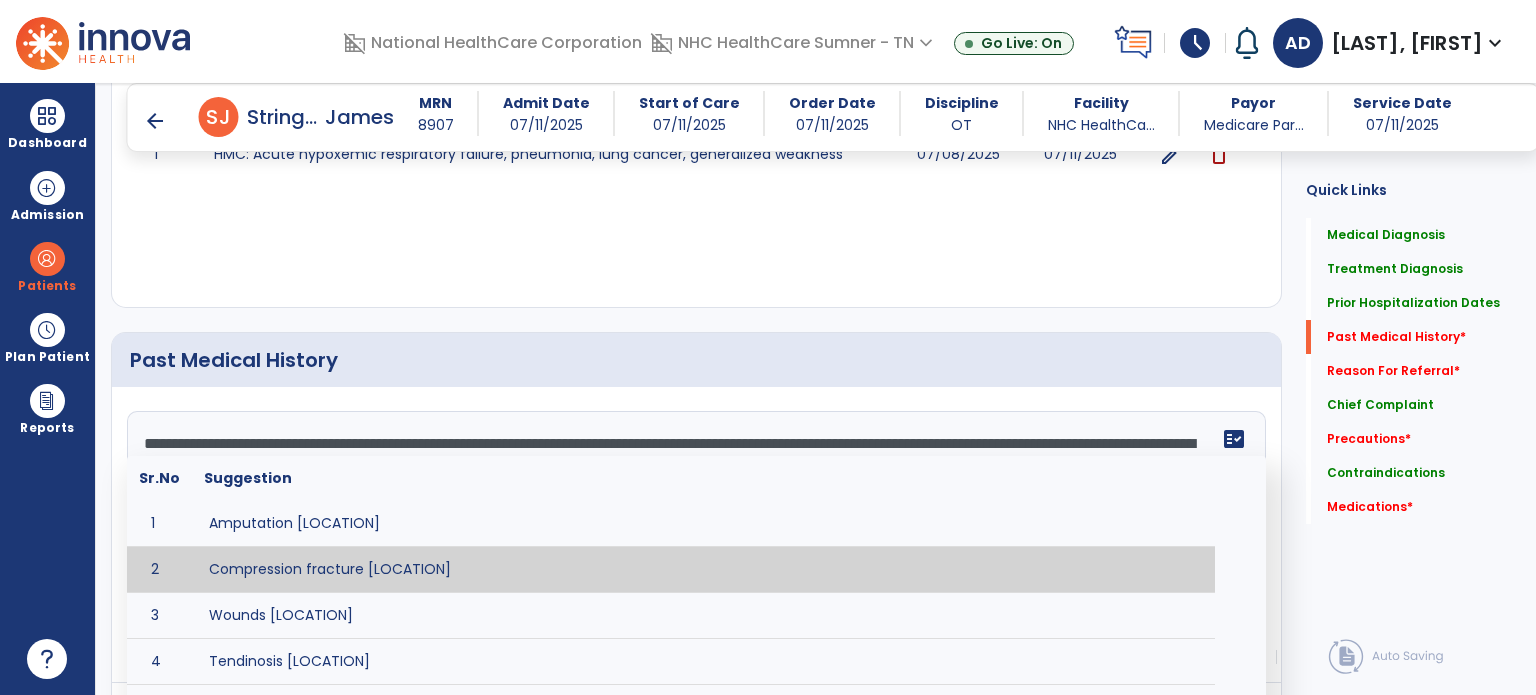 click on "**********" 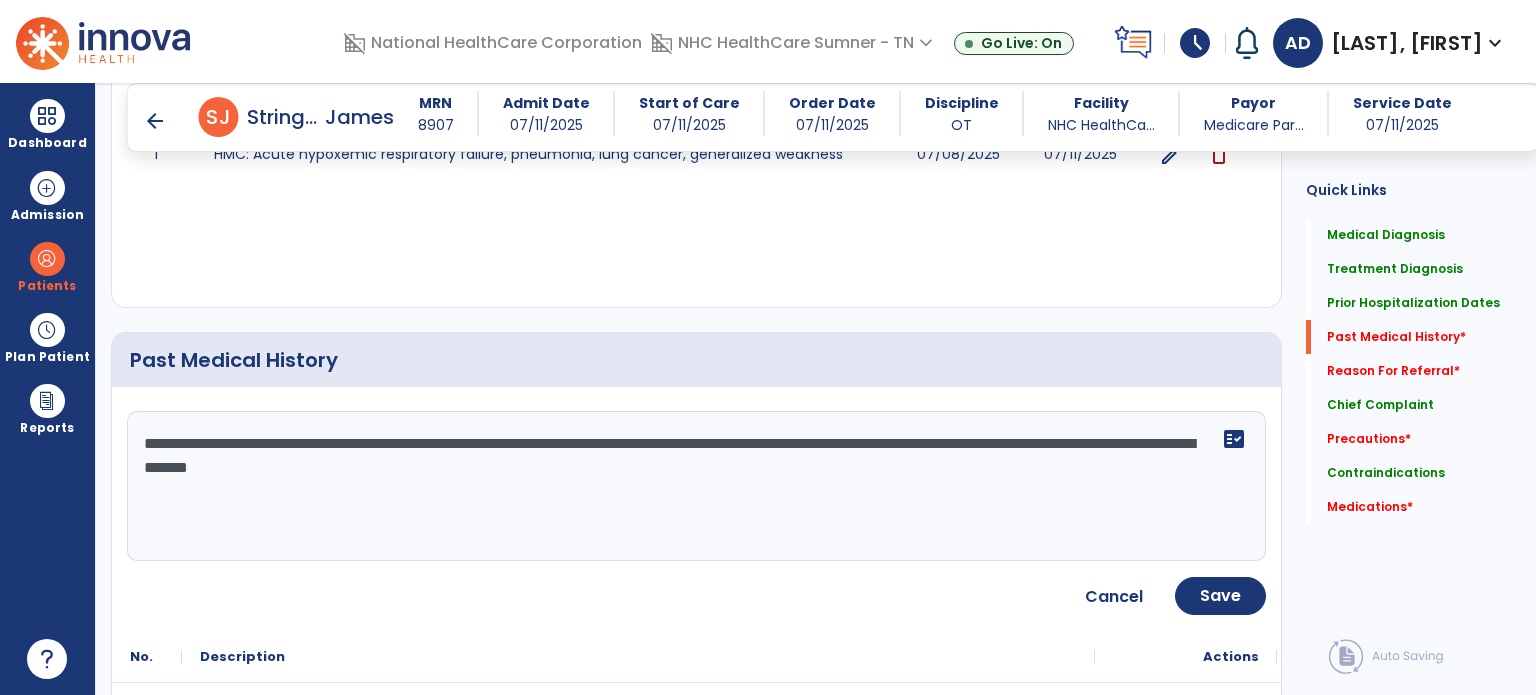 click on "**********" 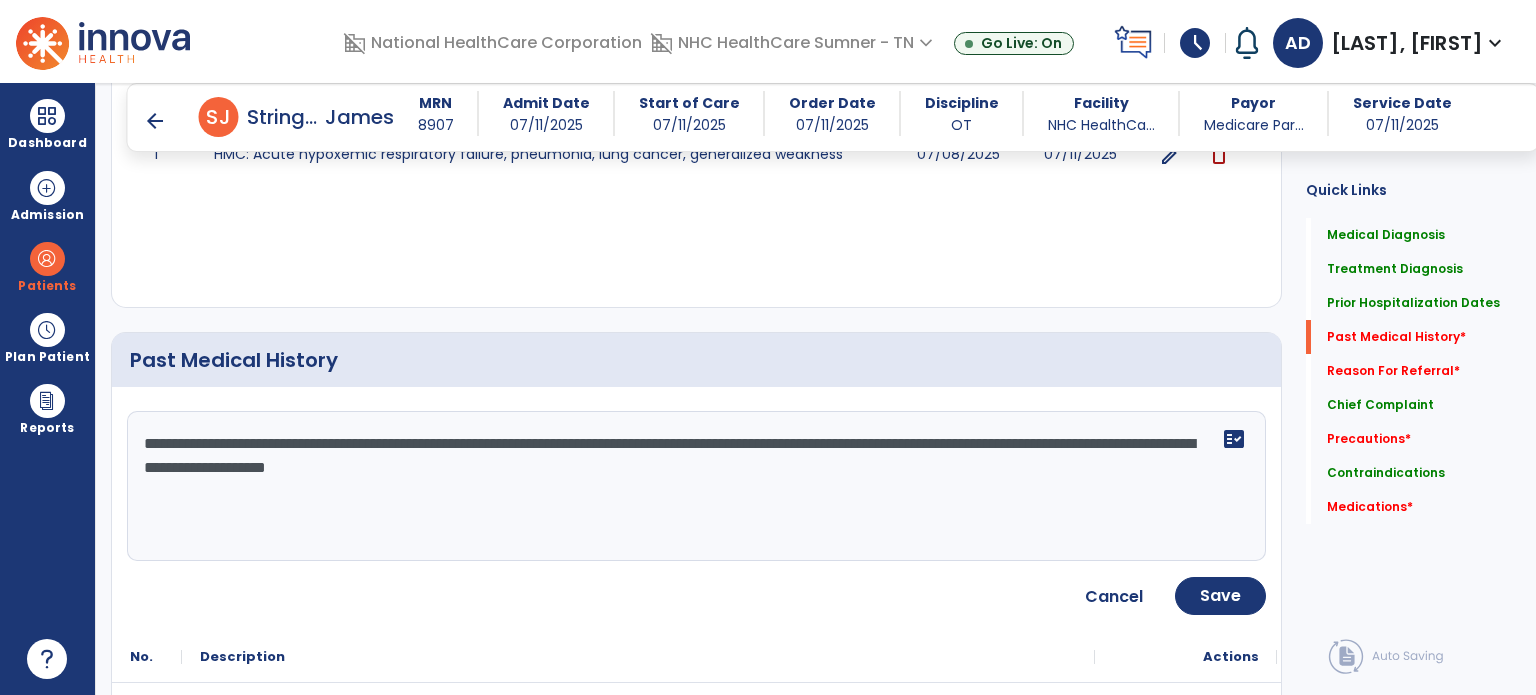 click on "**********" 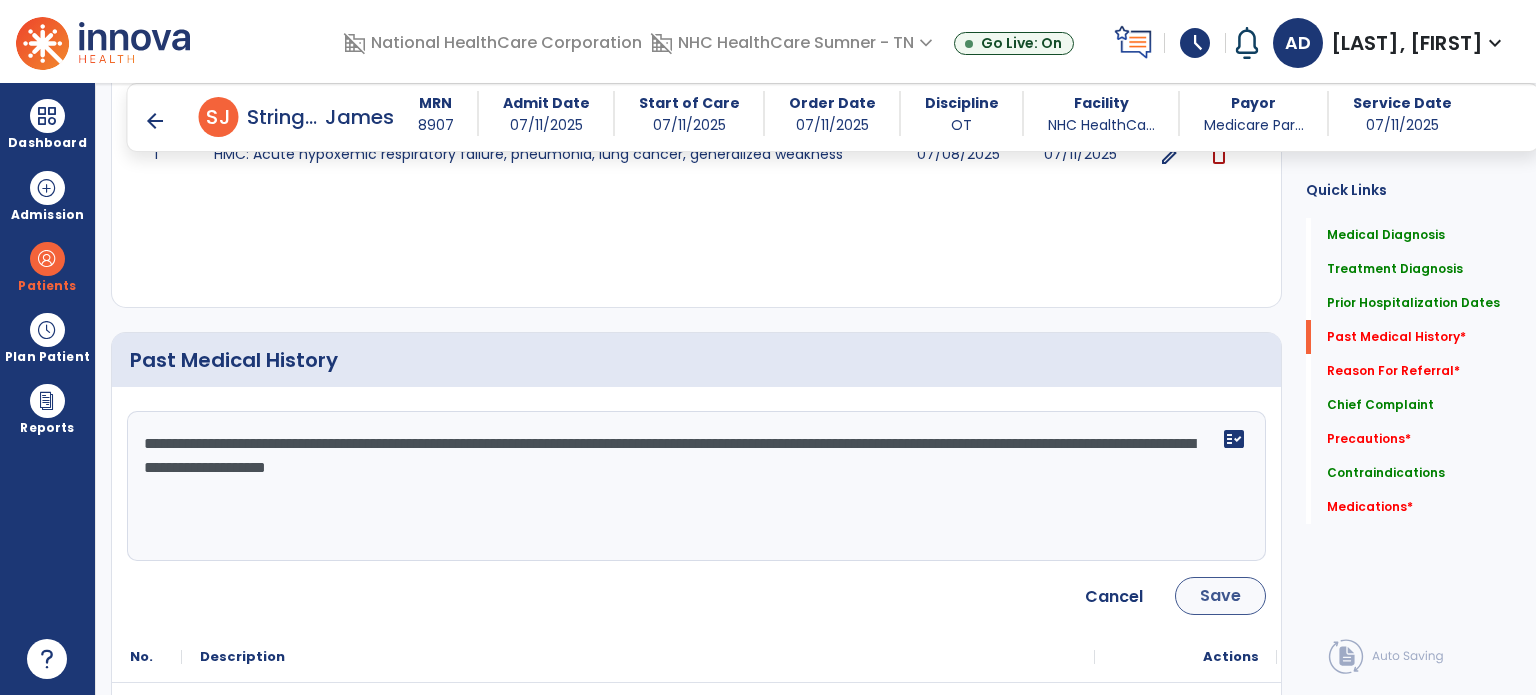 type on "**********" 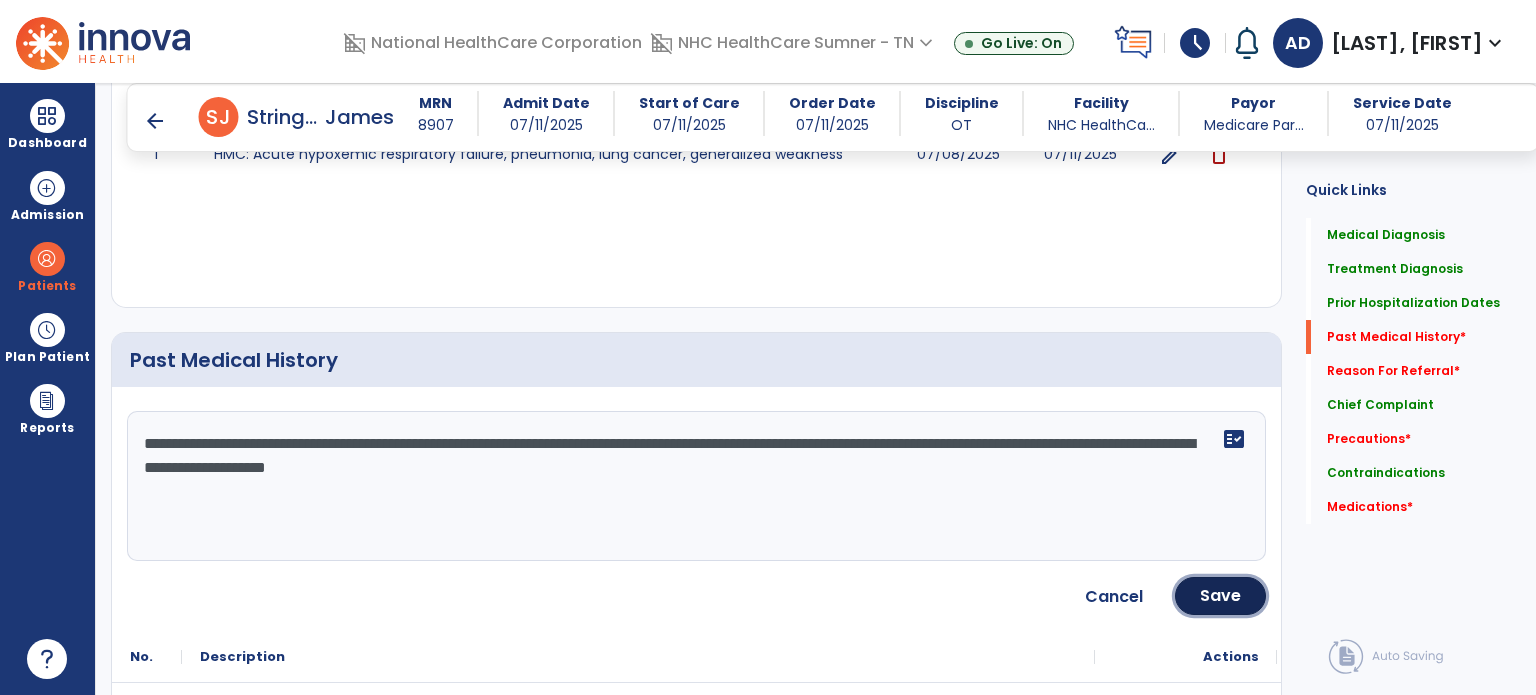 click on "Save" 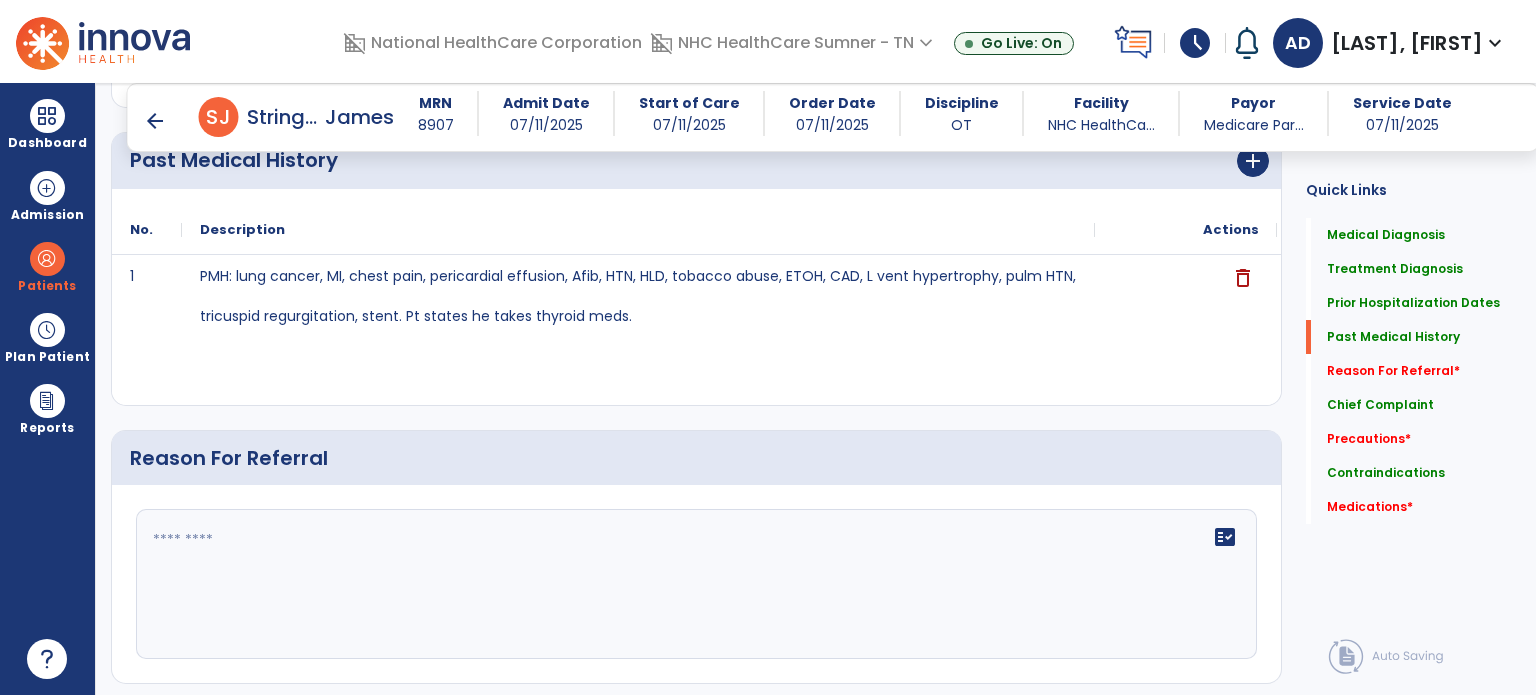 scroll, scrollTop: 1182, scrollLeft: 0, axis: vertical 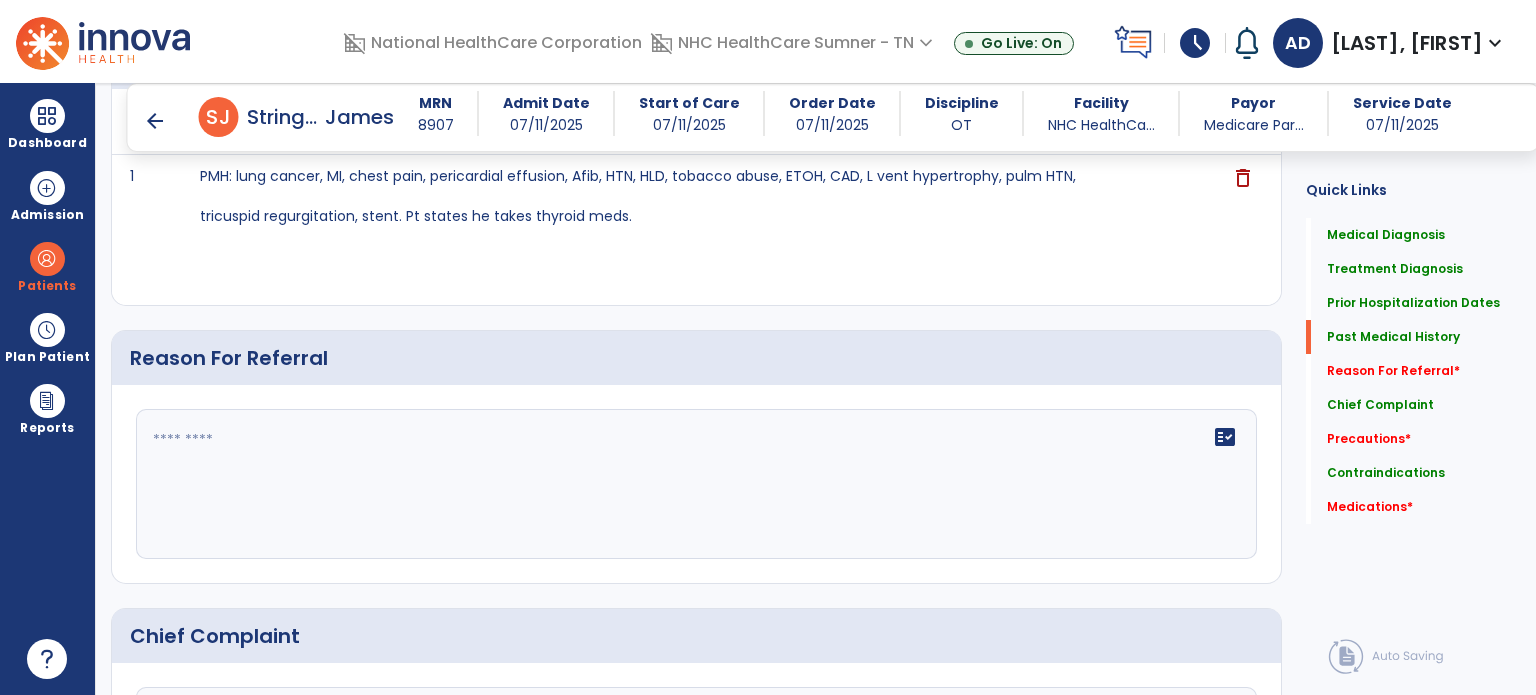 click on "fact_check" 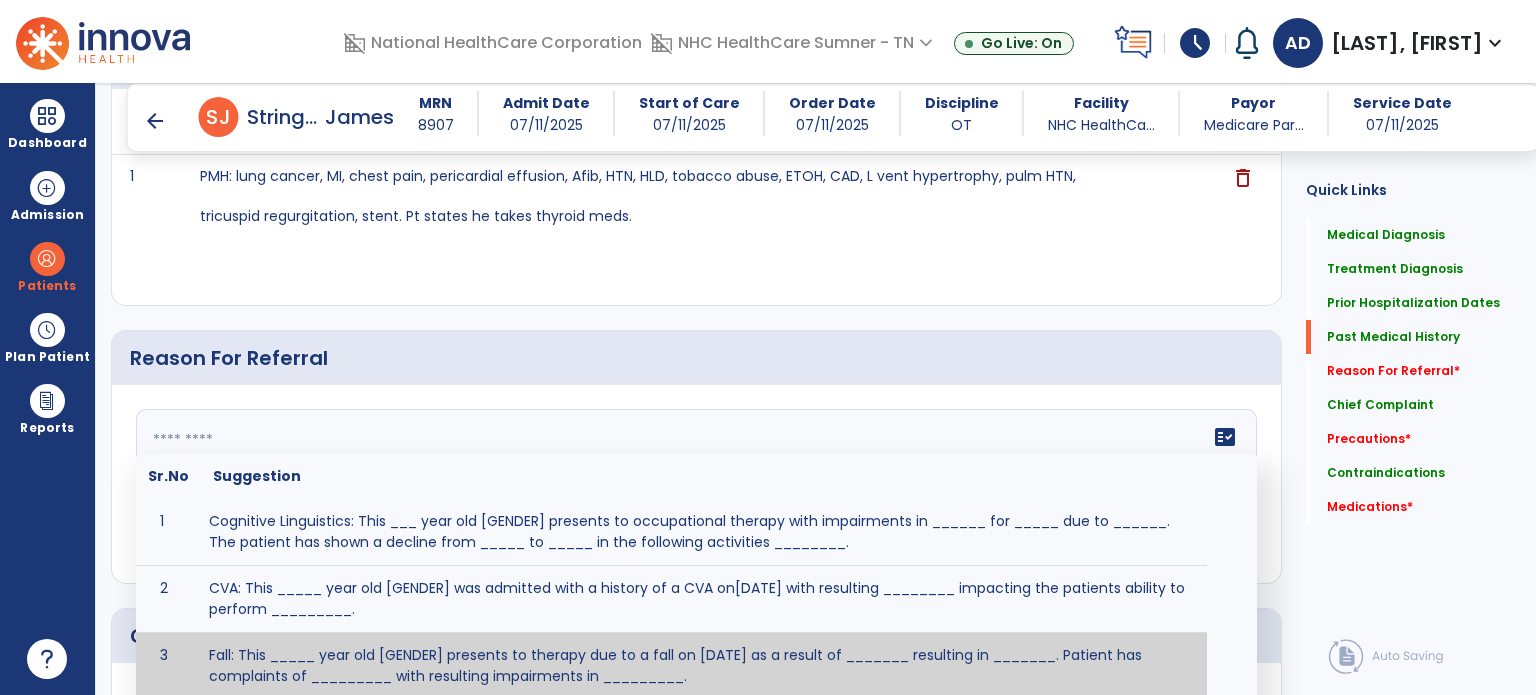 click 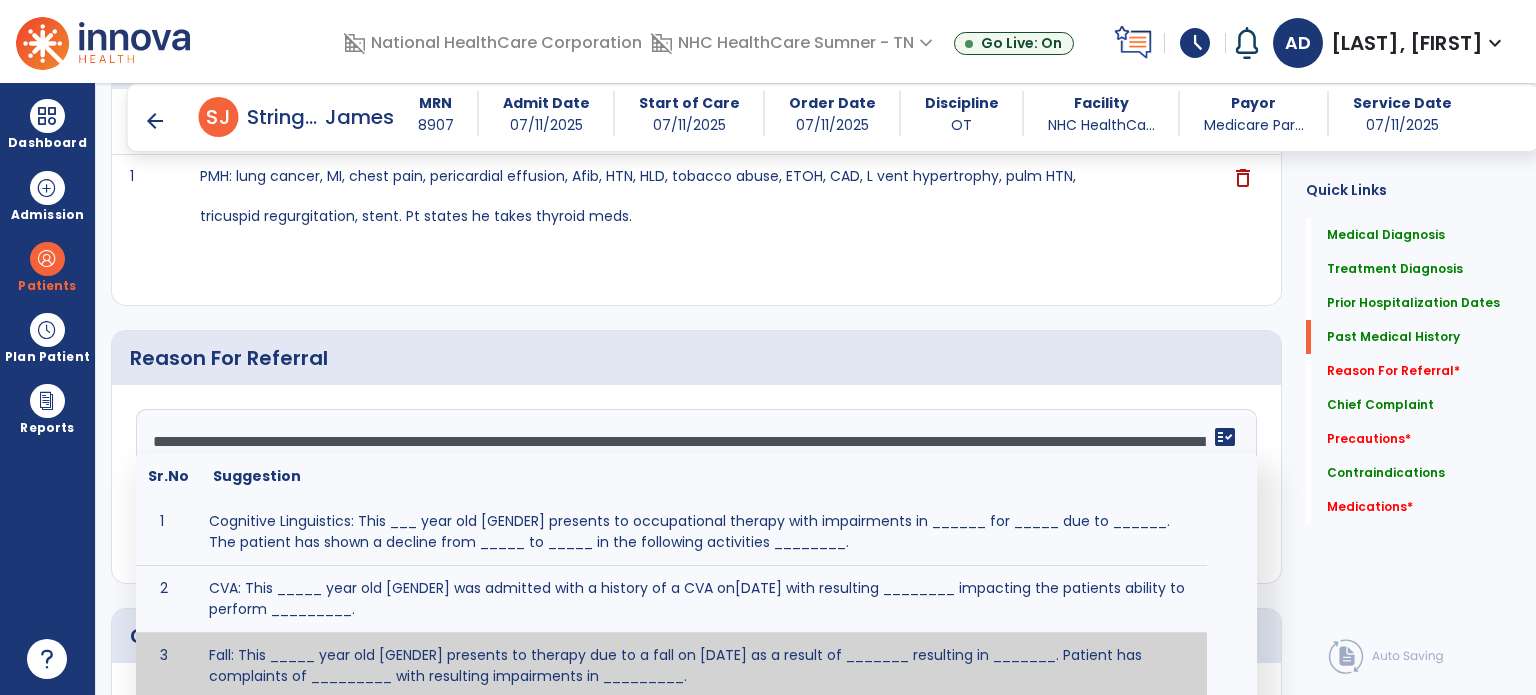 click on "**********" 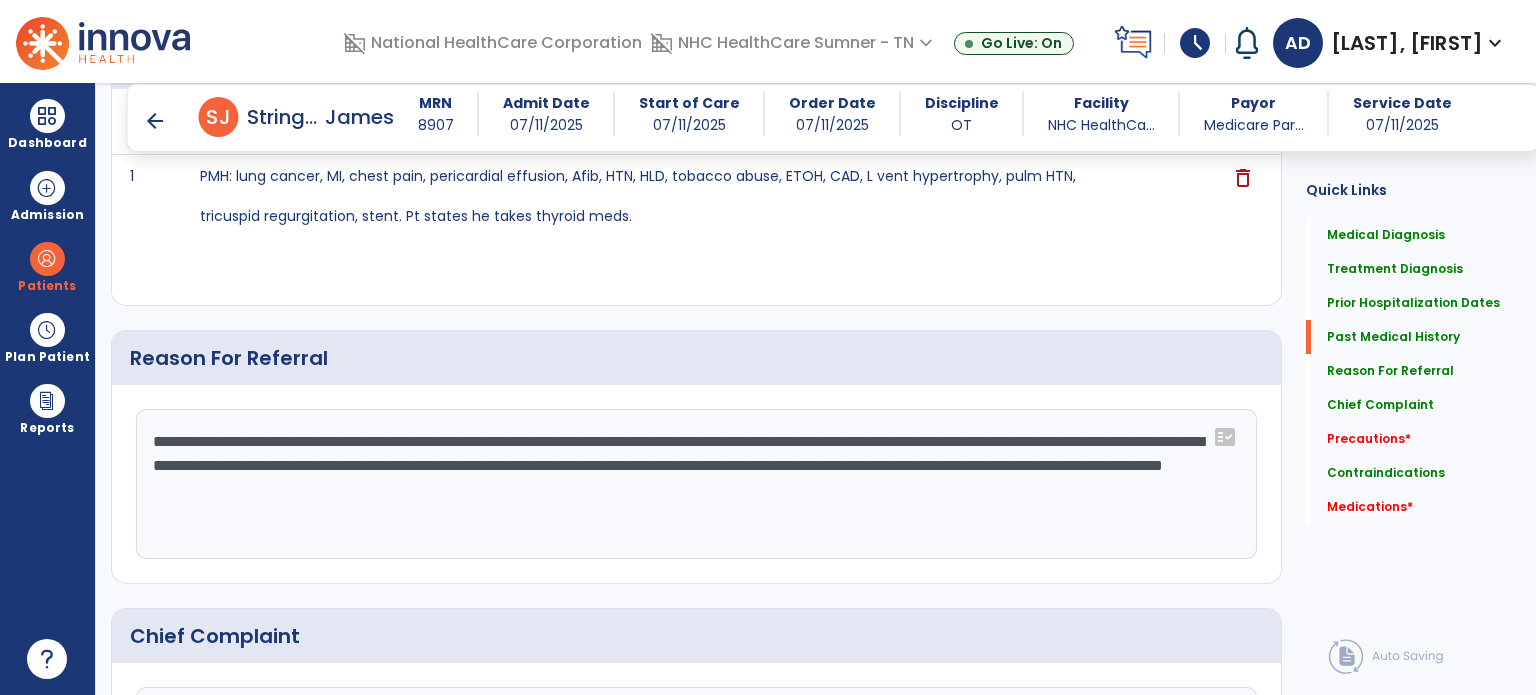click on "**********" 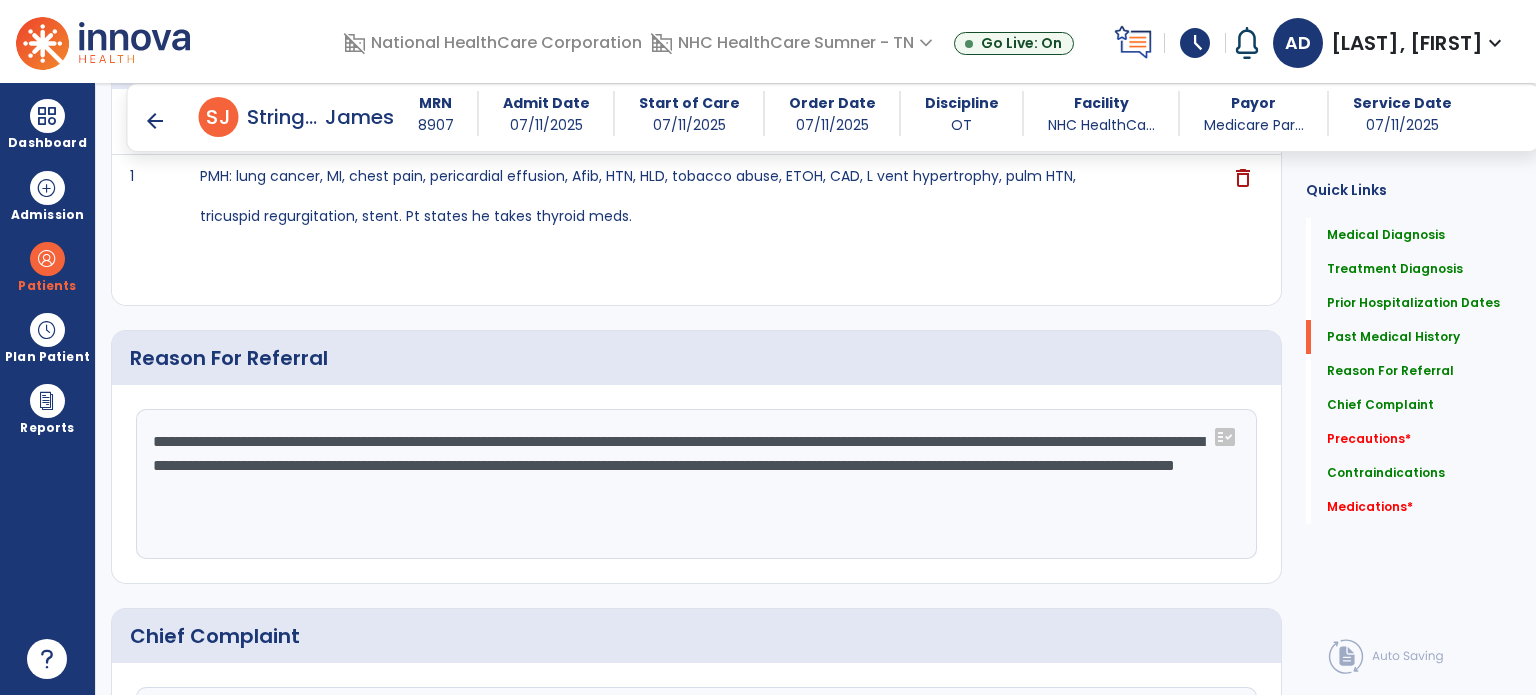 click on "**********" 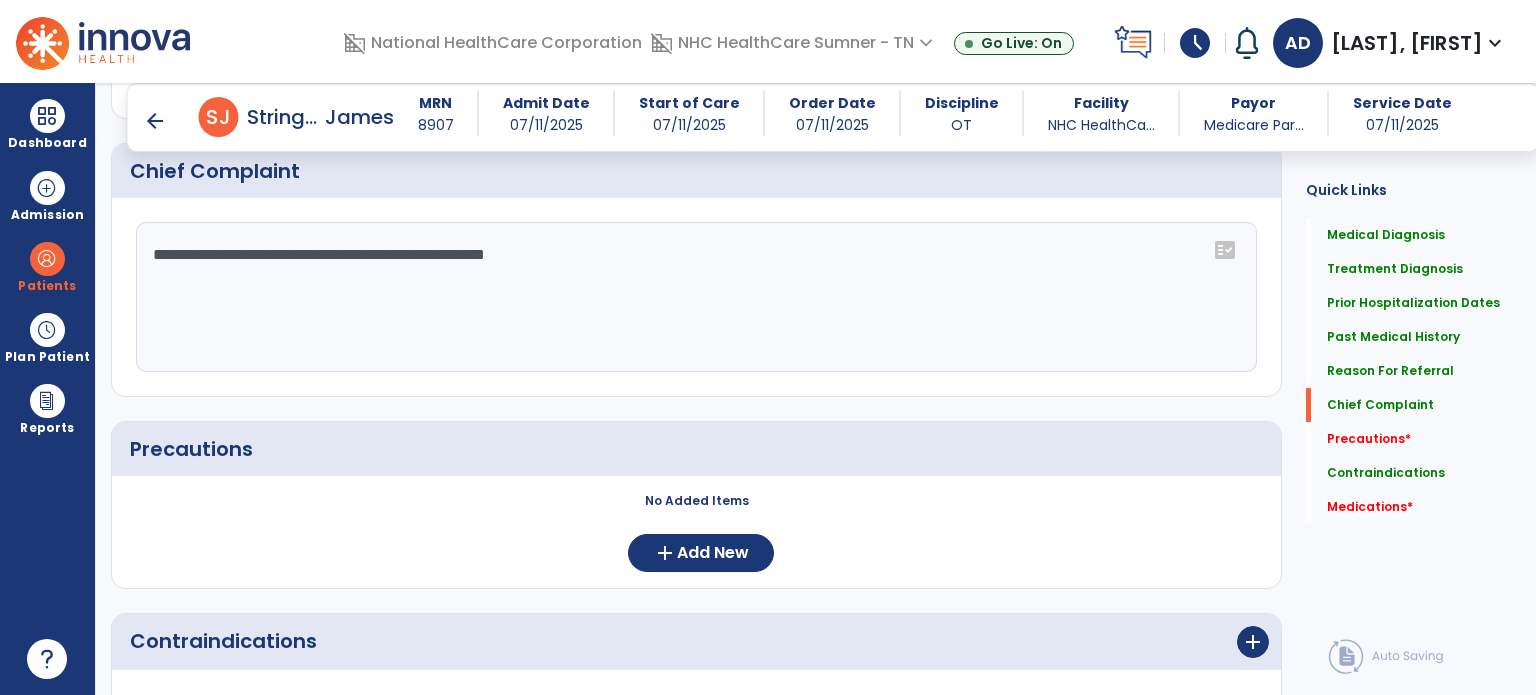 scroll, scrollTop: 1682, scrollLeft: 0, axis: vertical 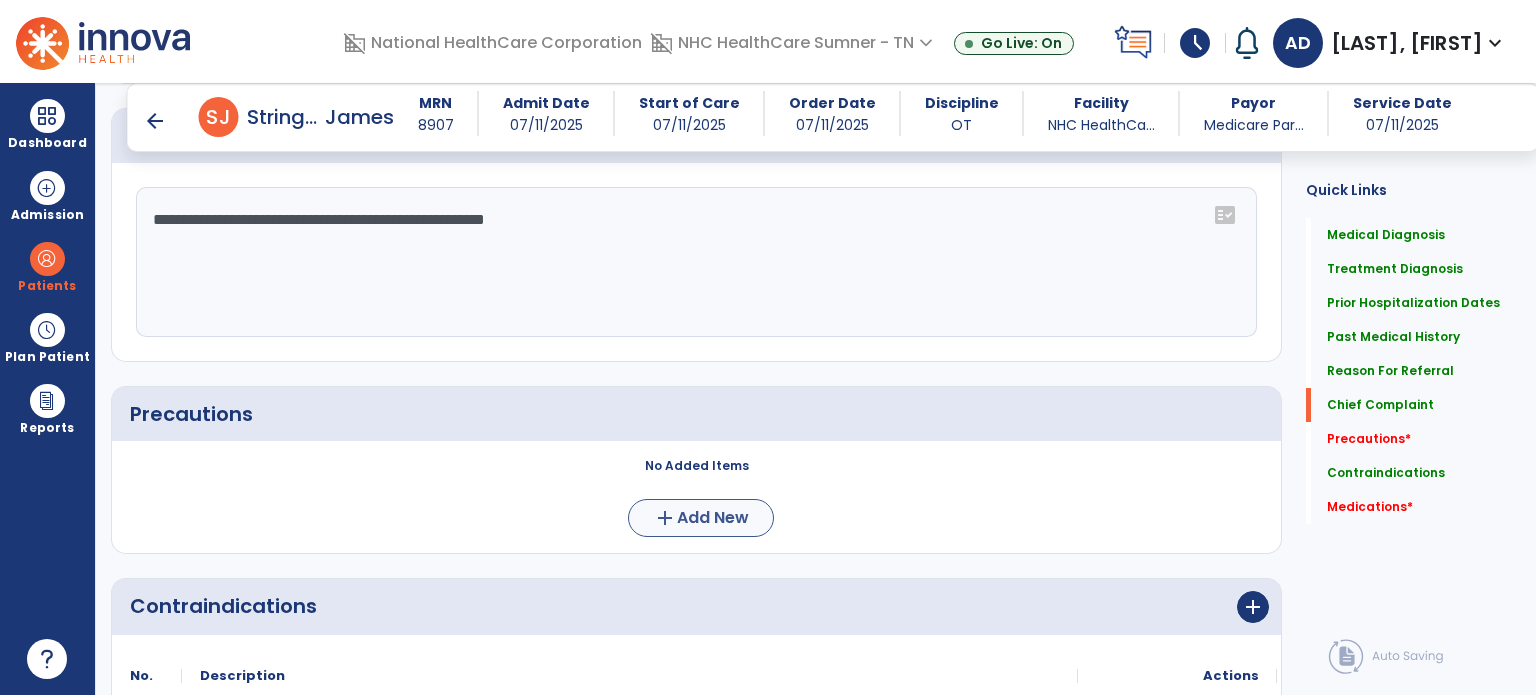 type on "**********" 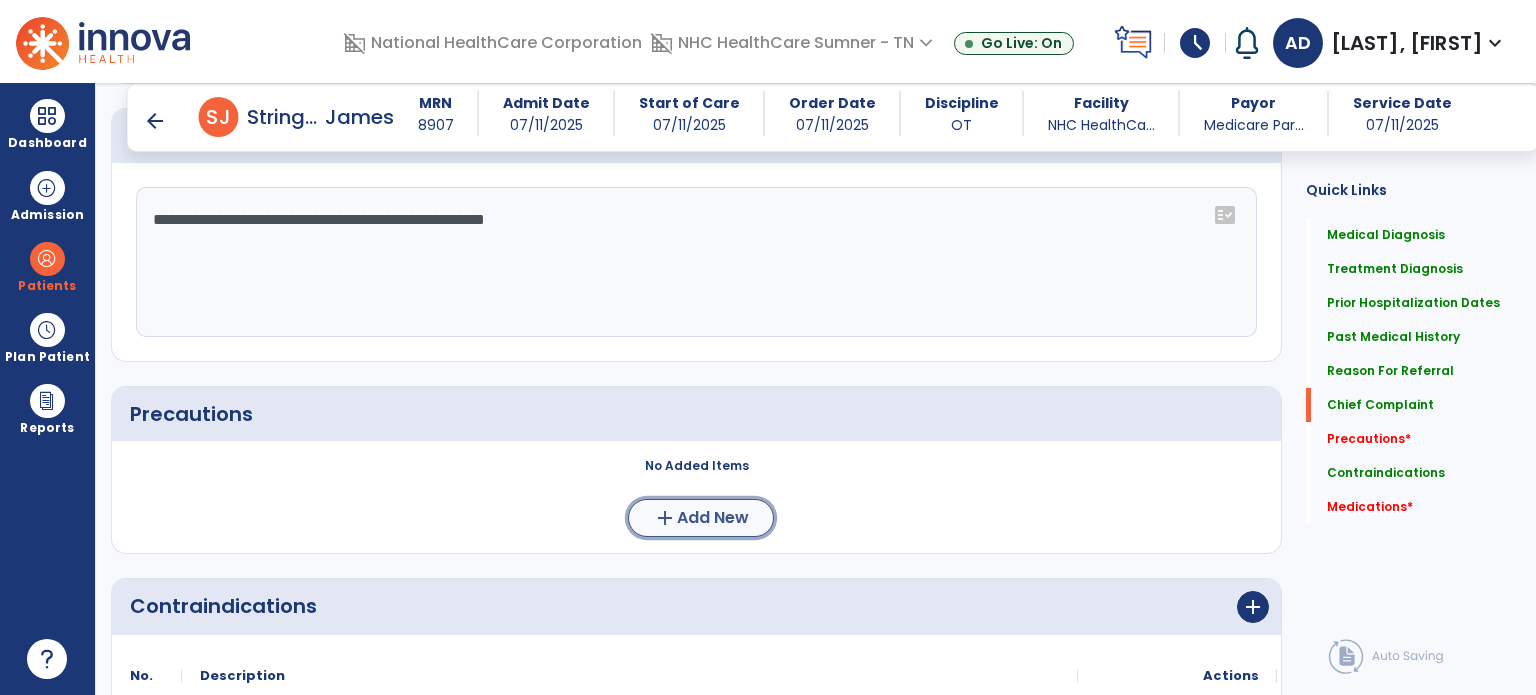 click on "Add New" 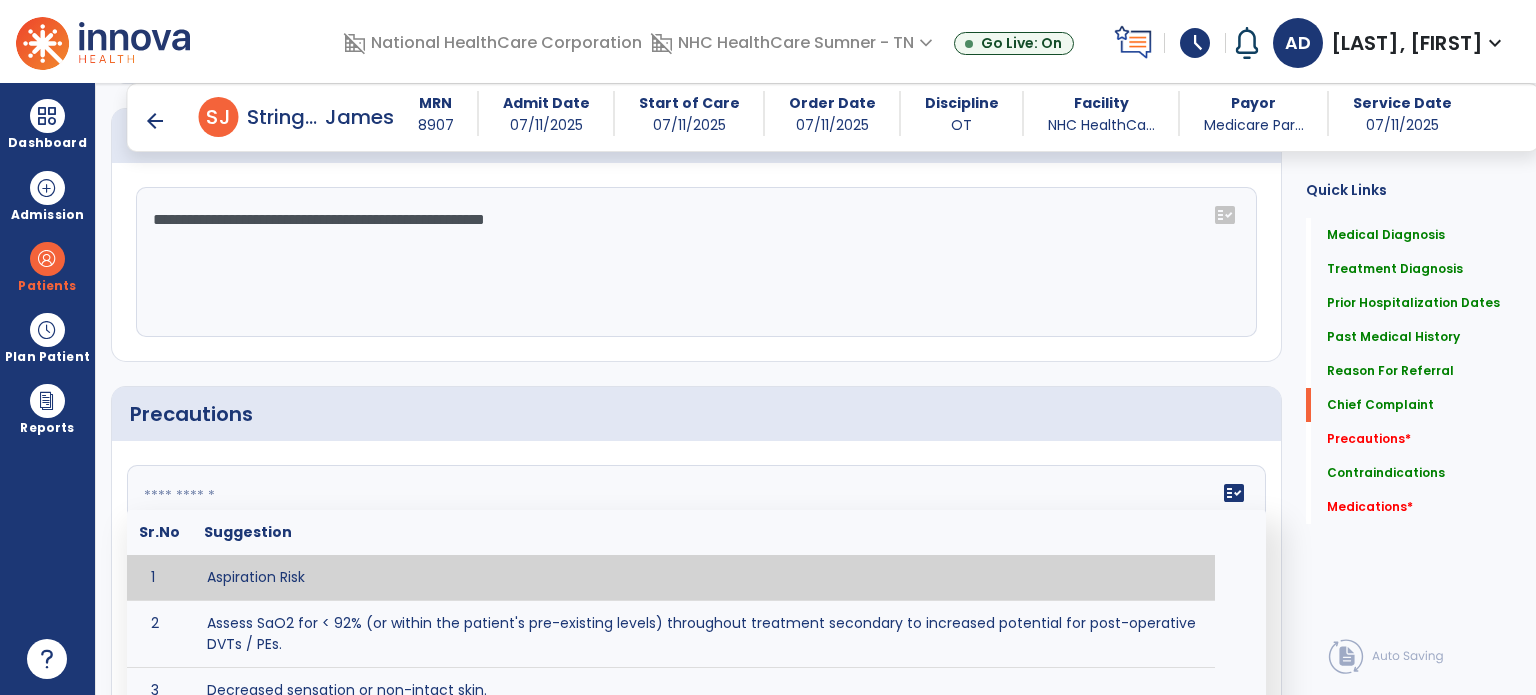 click 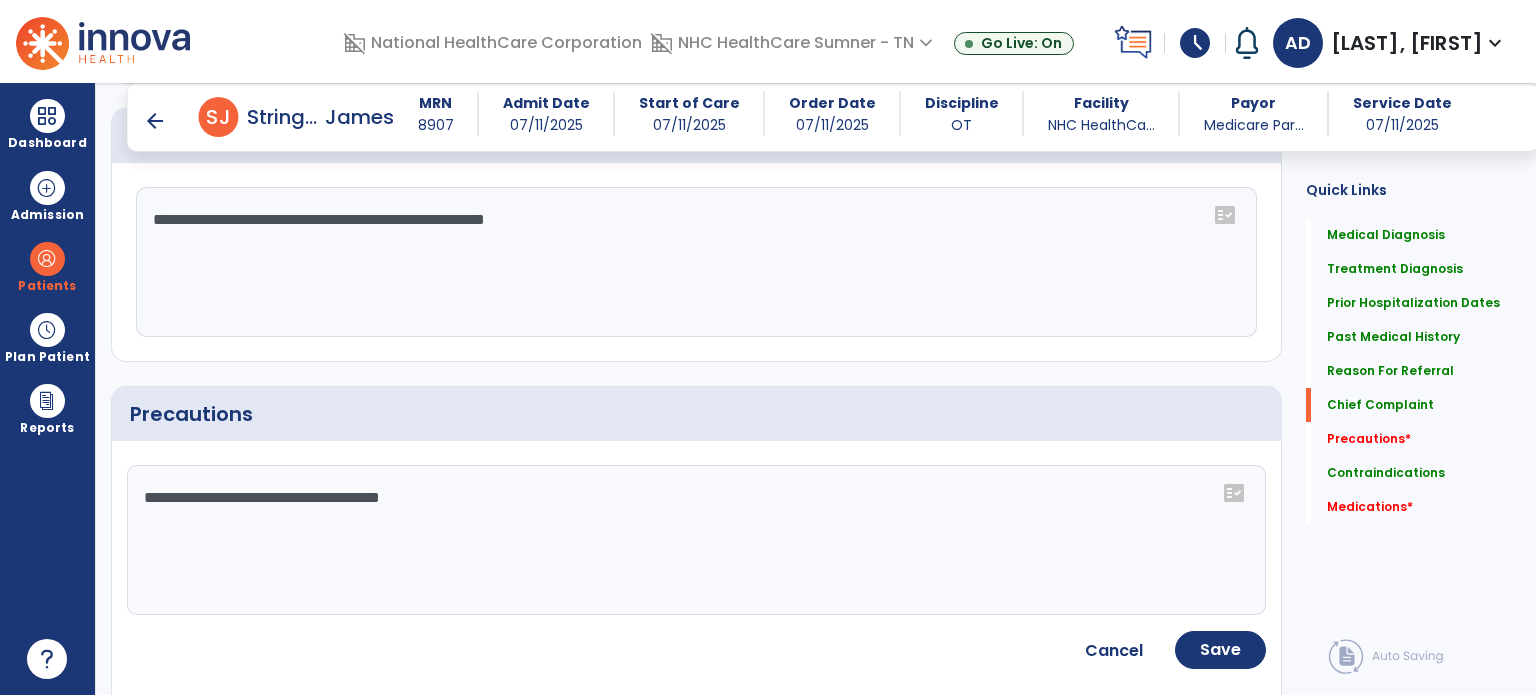 drag, startPoint x: 486, startPoint y: 491, endPoint x: 230, endPoint y: 482, distance: 256.15814 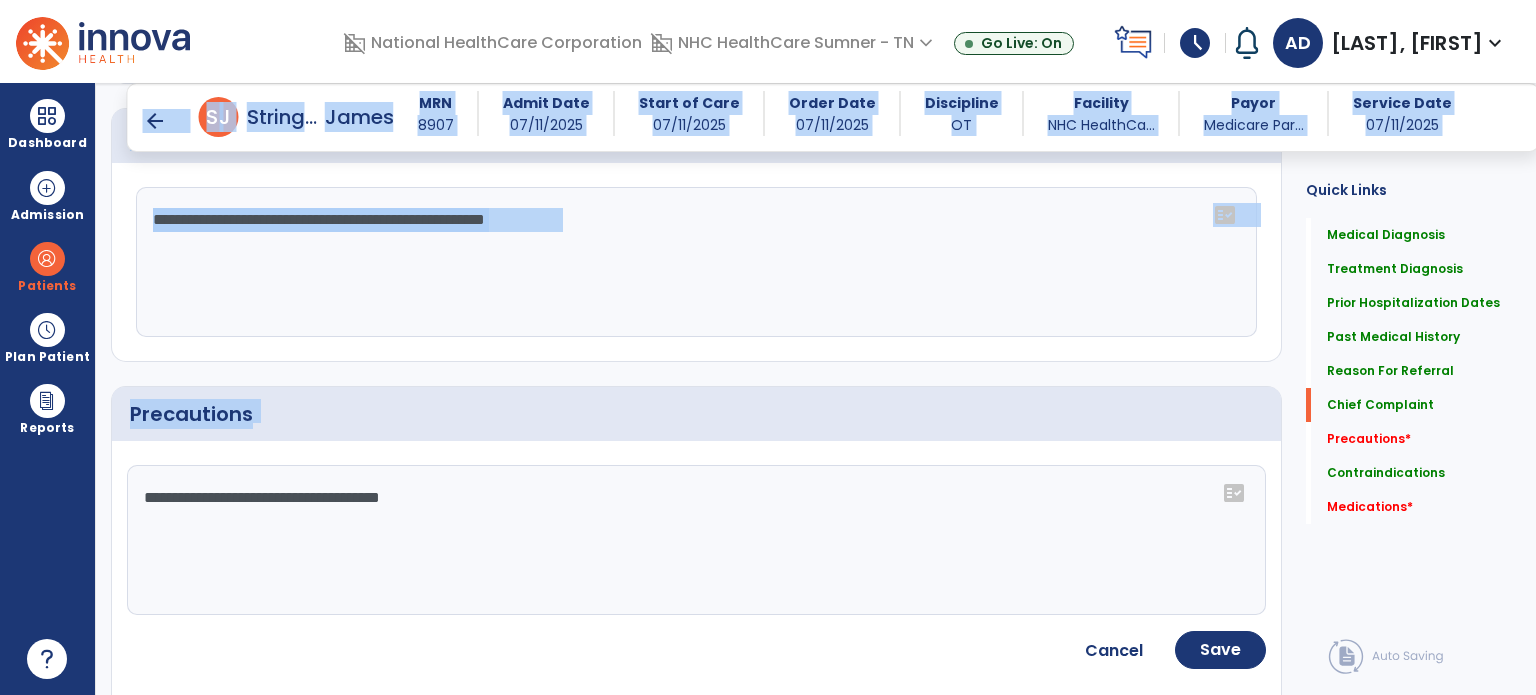 drag, startPoint x: 122, startPoint y: 483, endPoint x: 82, endPoint y: 483, distance: 40 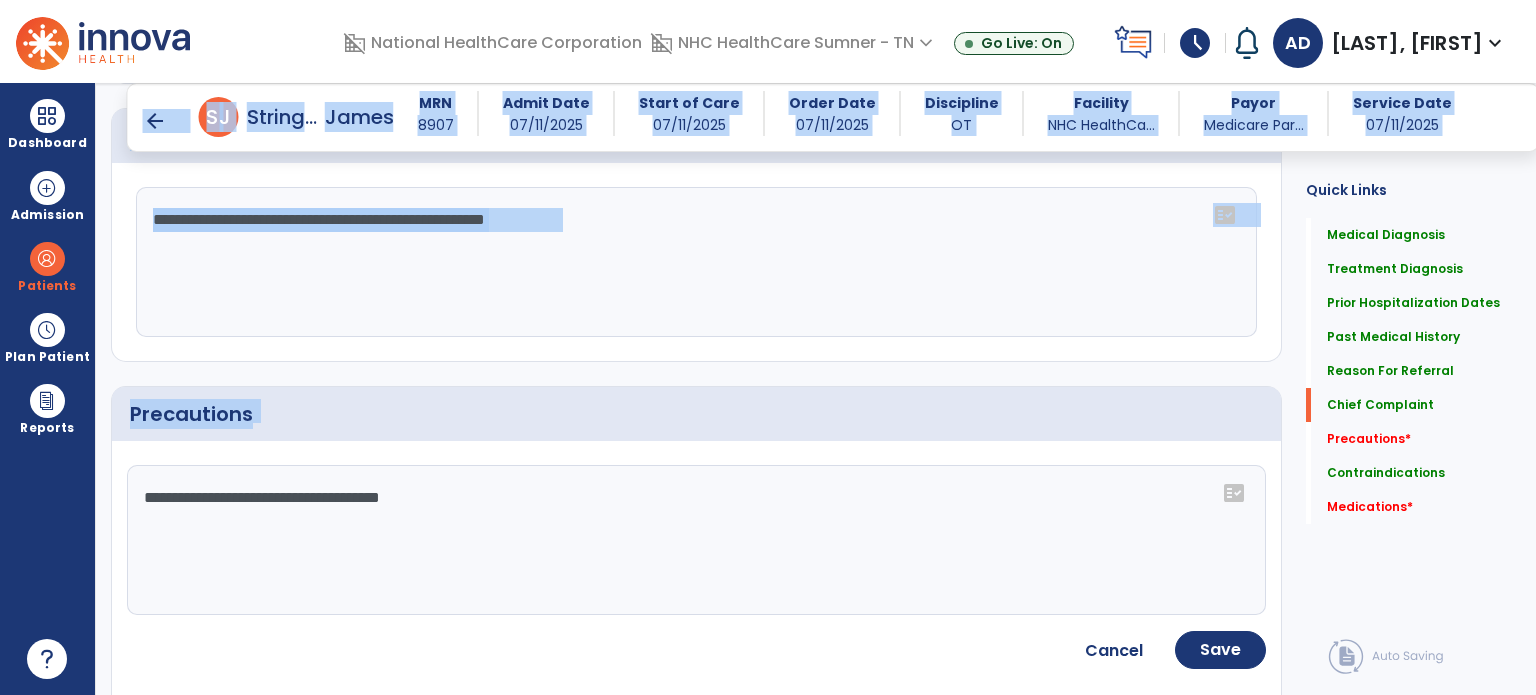 click on "**********" 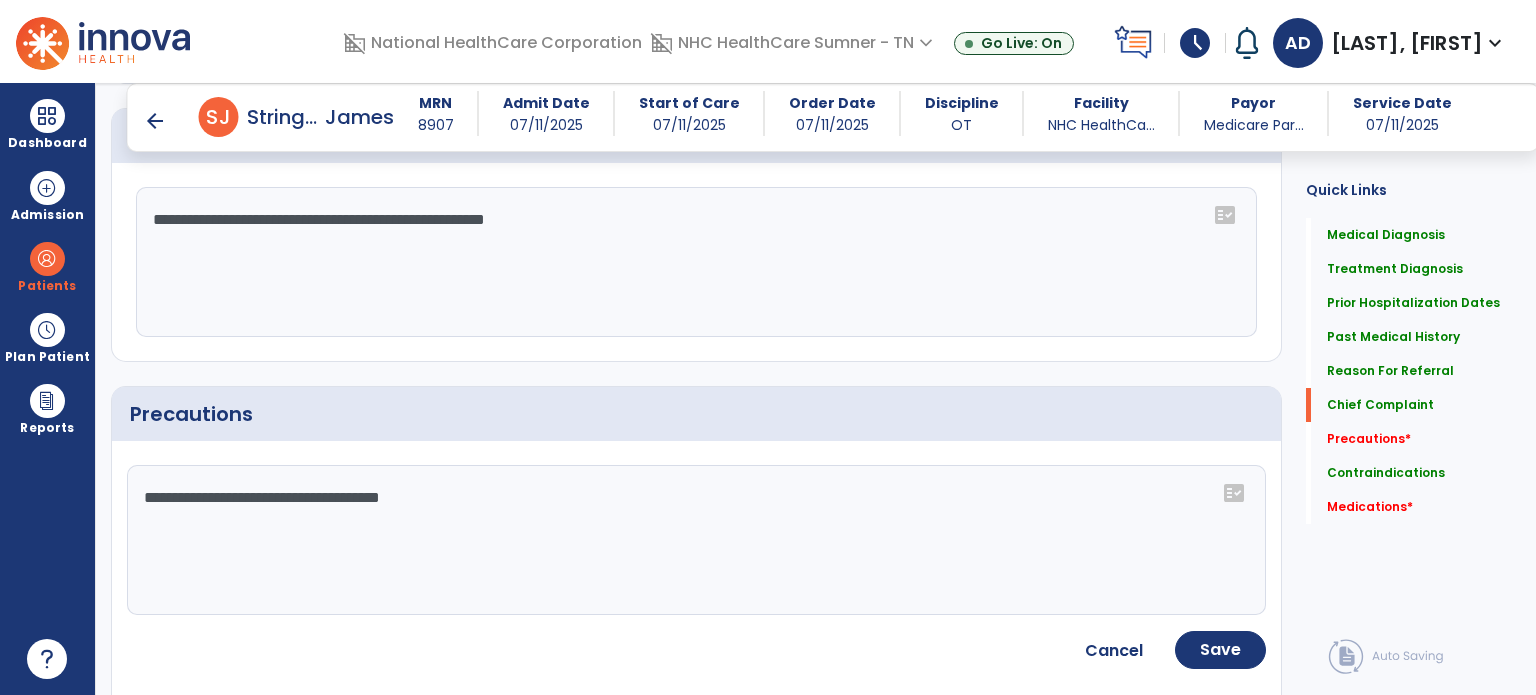 drag, startPoint x: 516, startPoint y: 497, endPoint x: 214, endPoint y: 508, distance: 302.20026 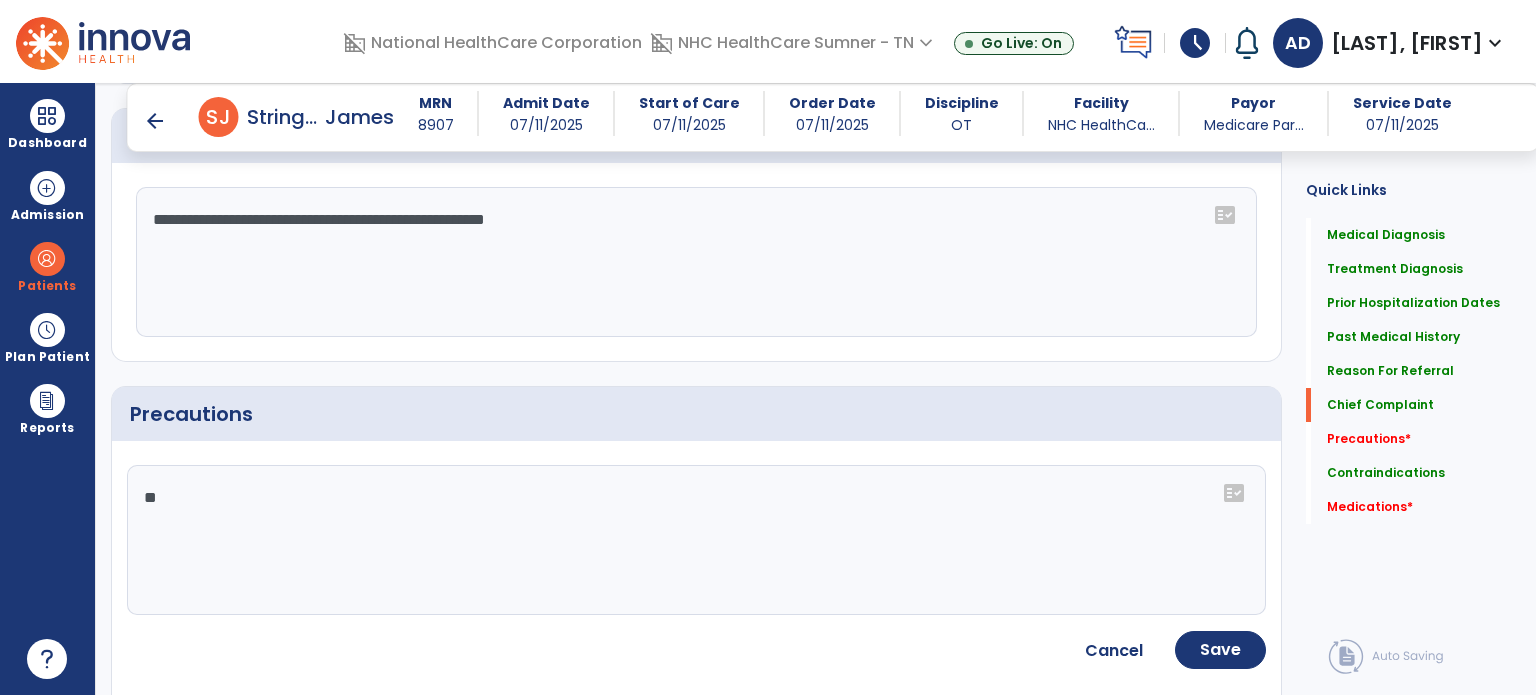 type on "*" 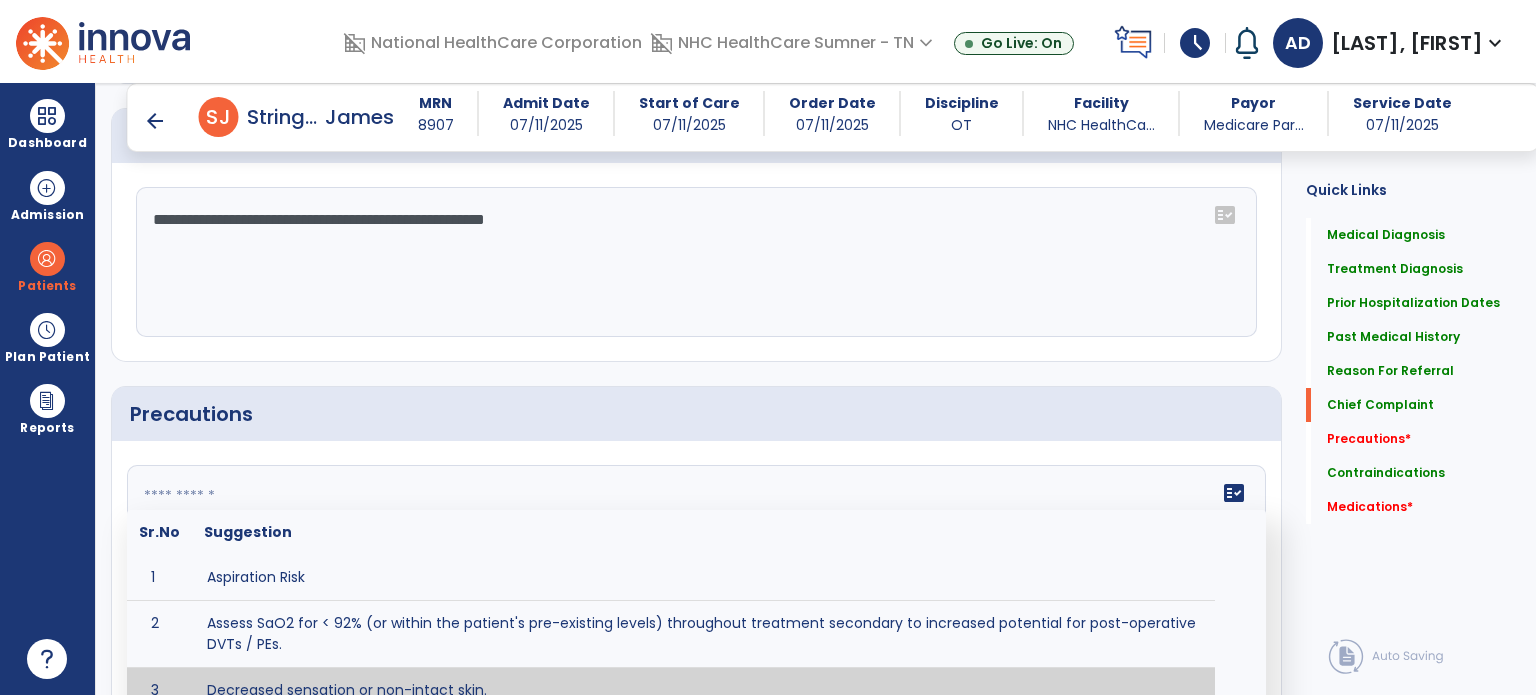 paste on "**********" 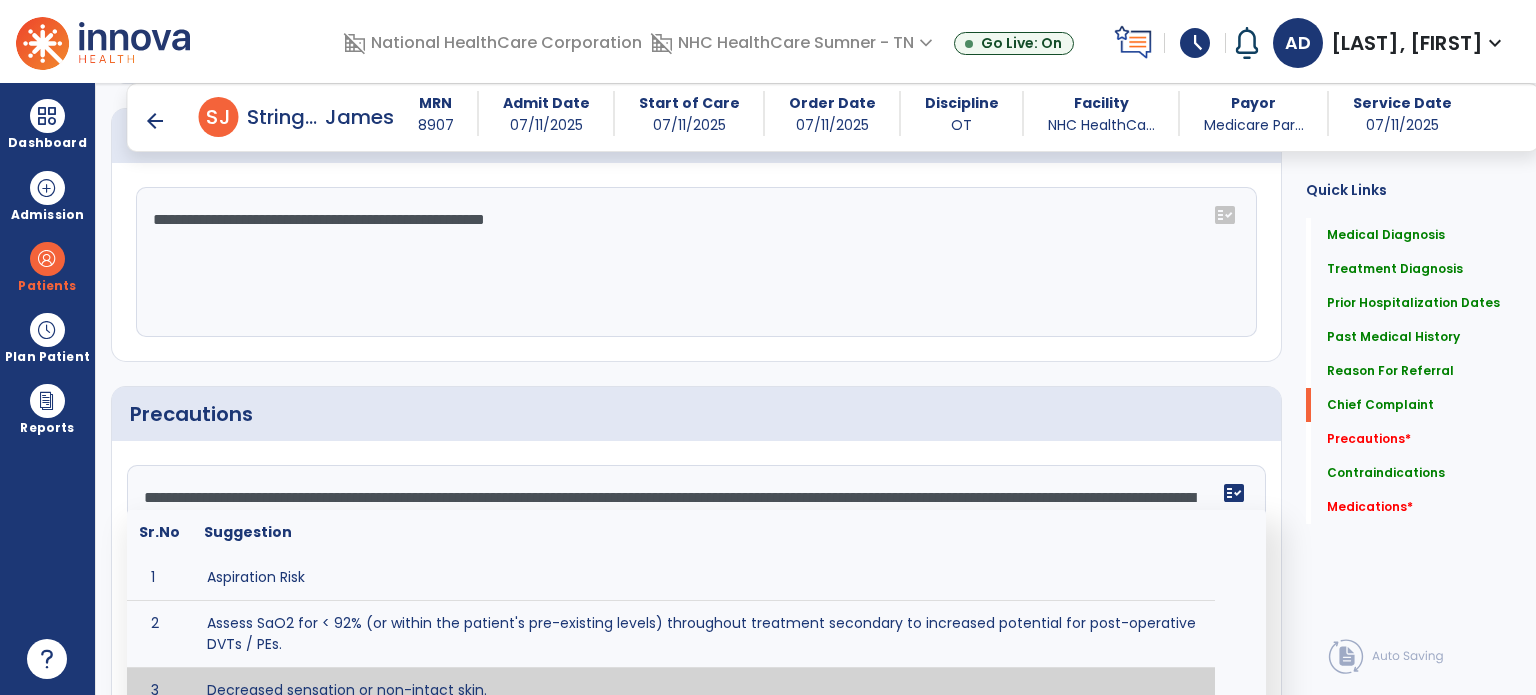 click on "**********" 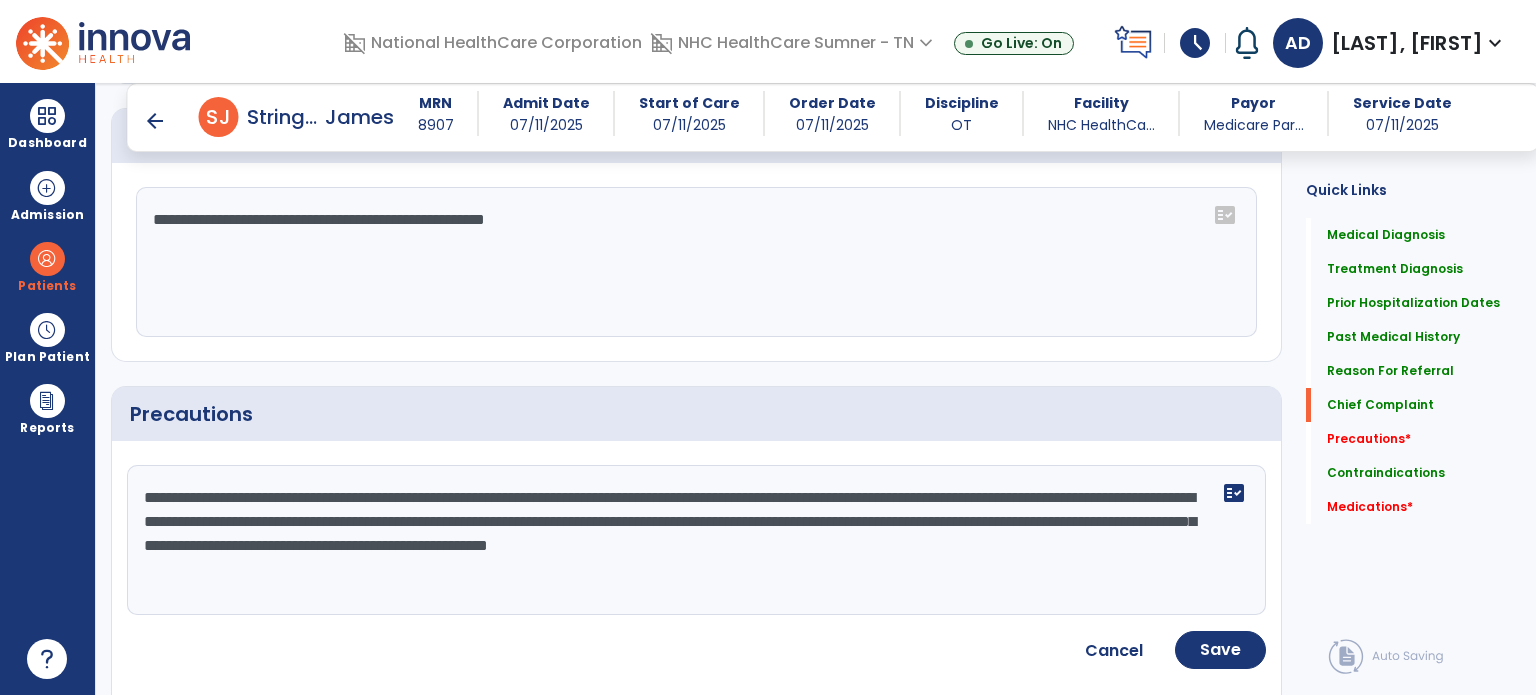 click on "**********" 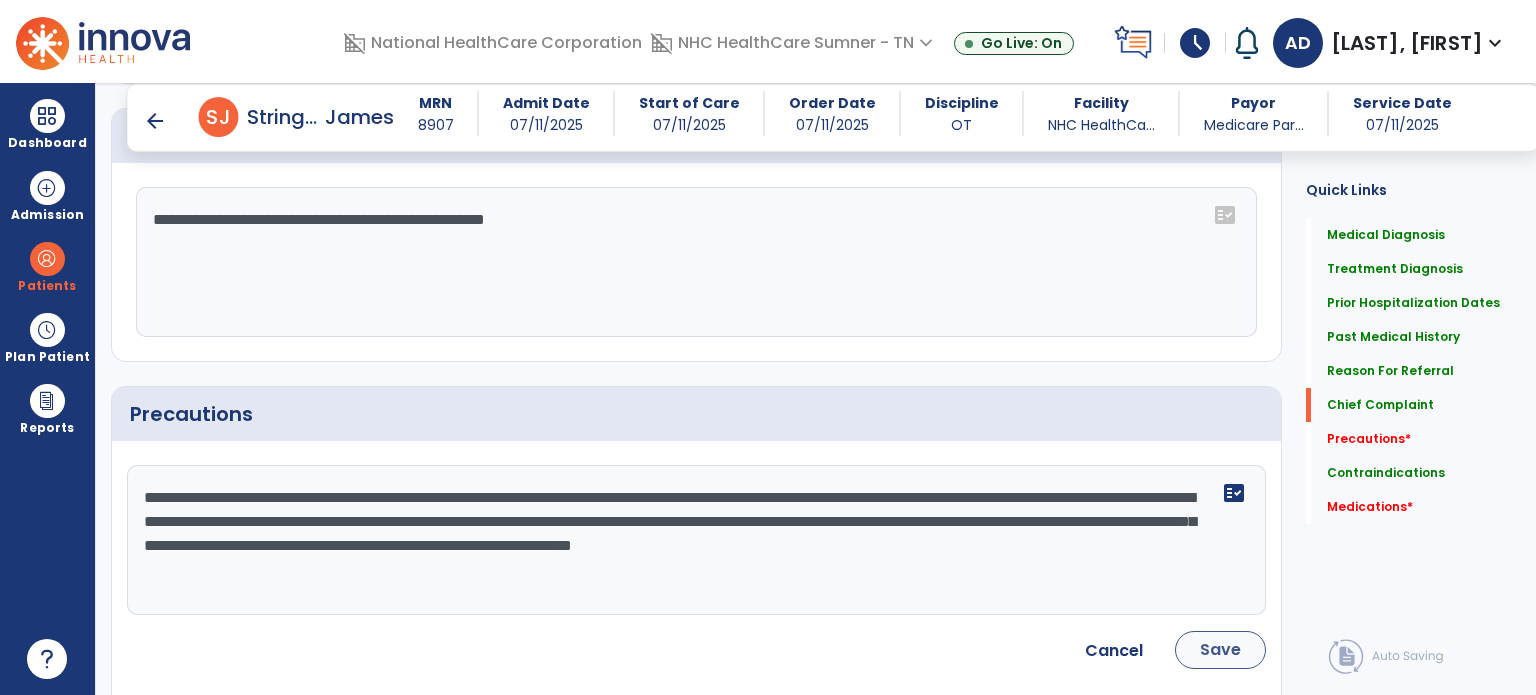 type on "**********" 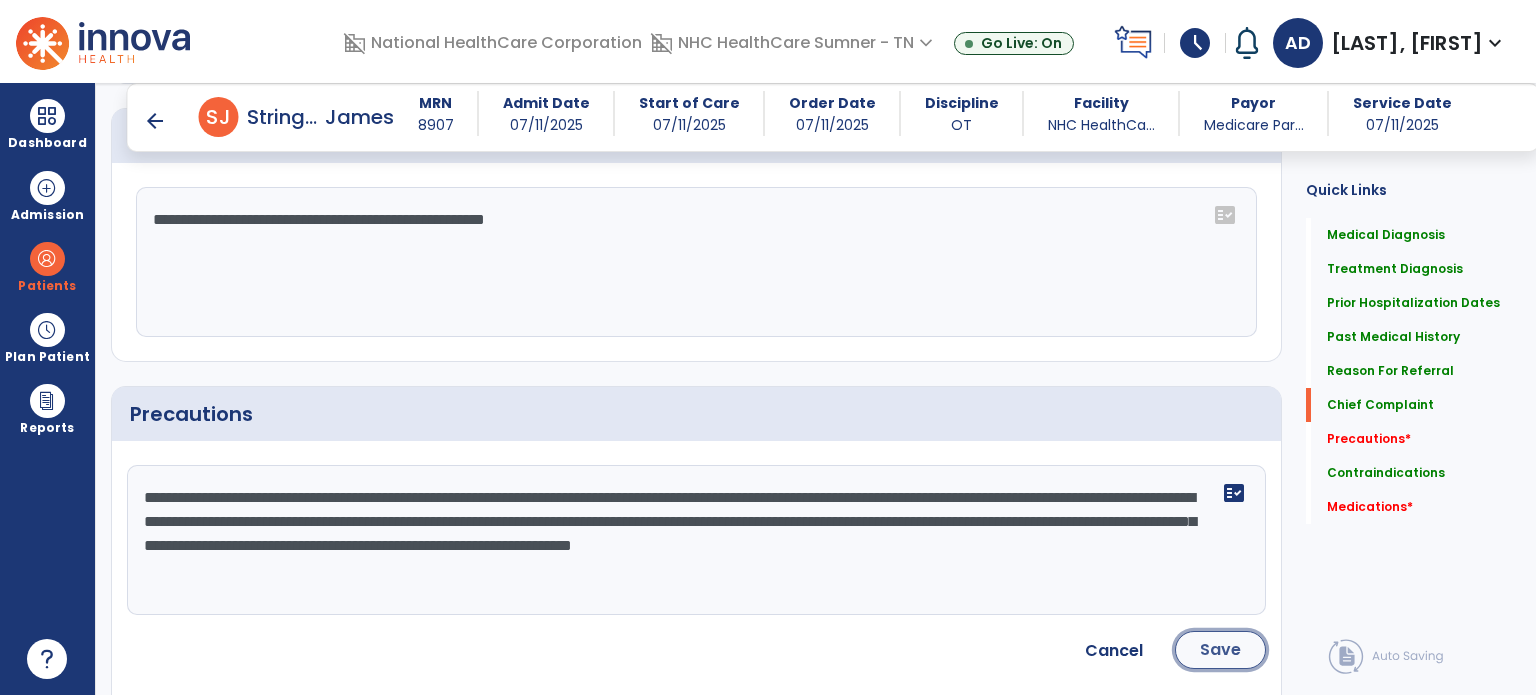 click on "Save" 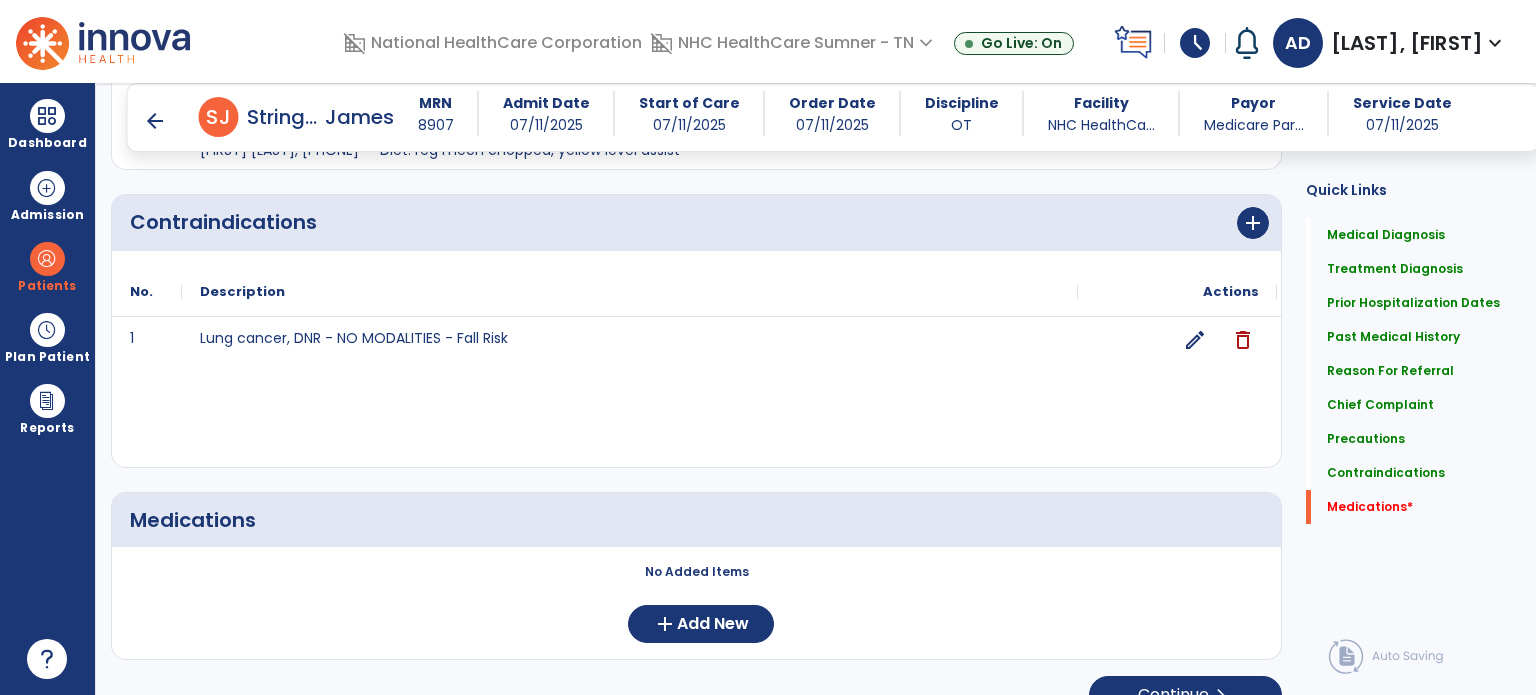 scroll, scrollTop: 2212, scrollLeft: 0, axis: vertical 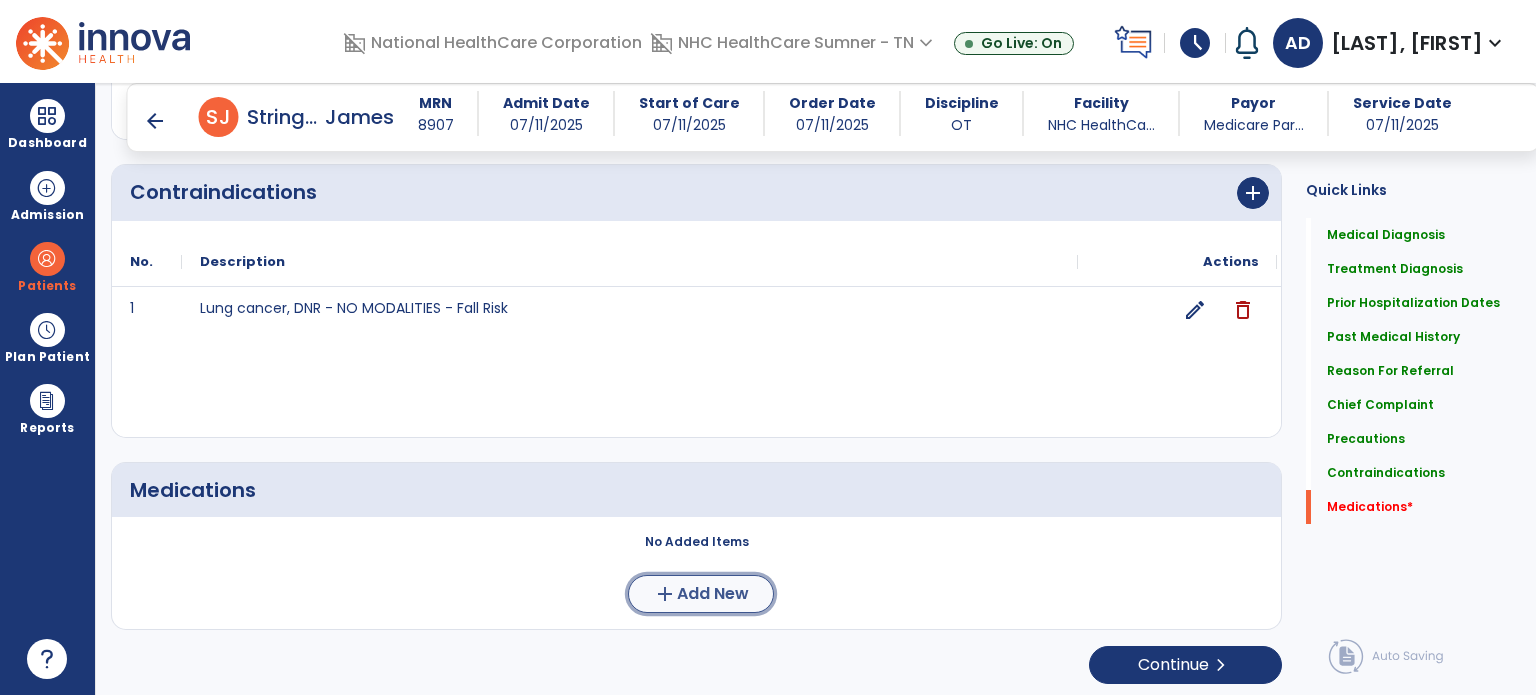 click on "Add New" 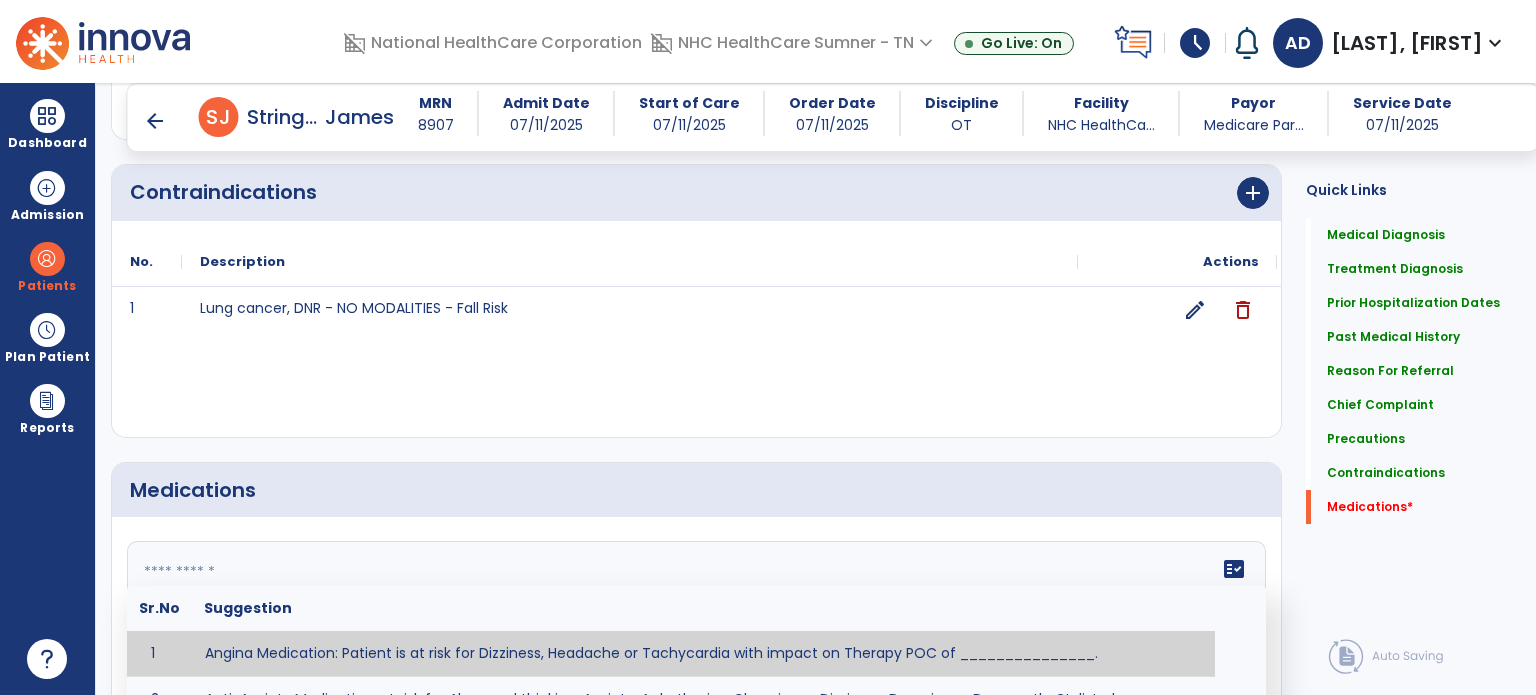 click 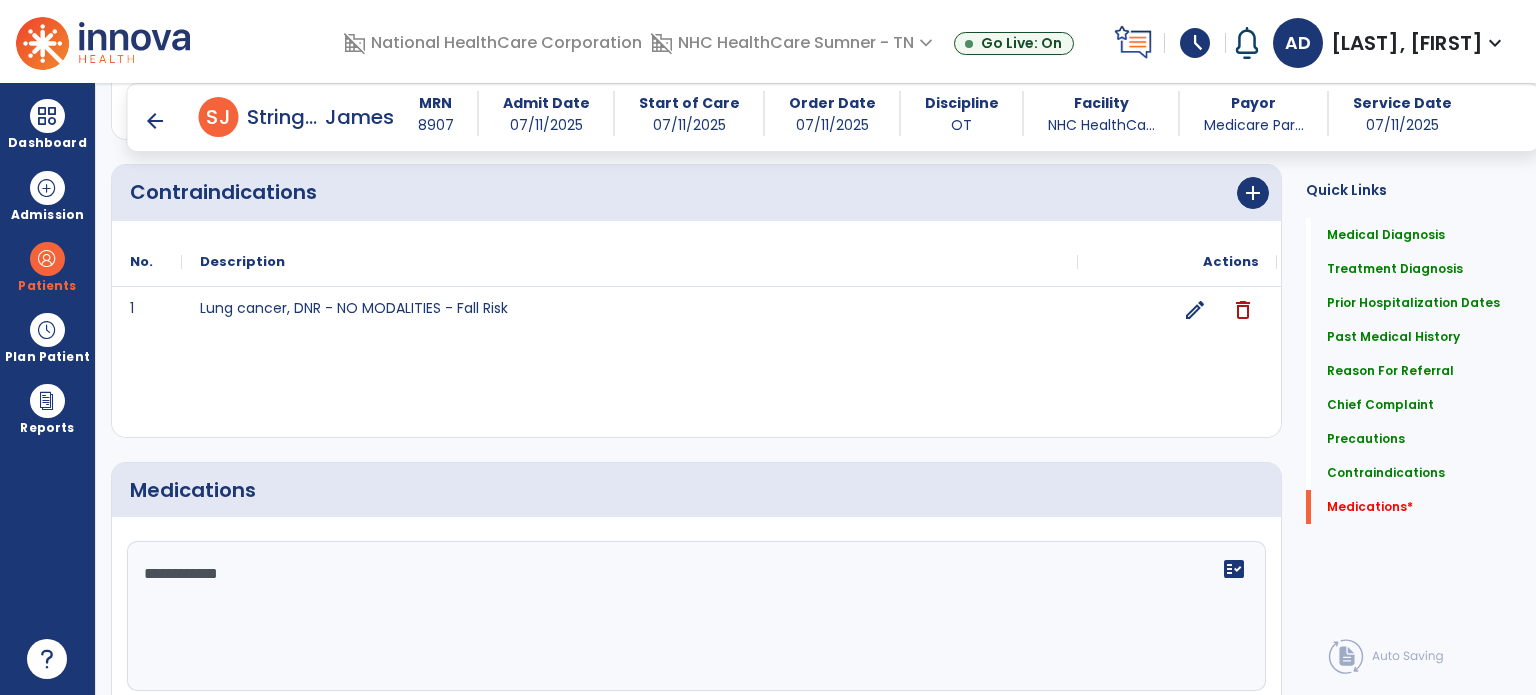 paste on "**********" 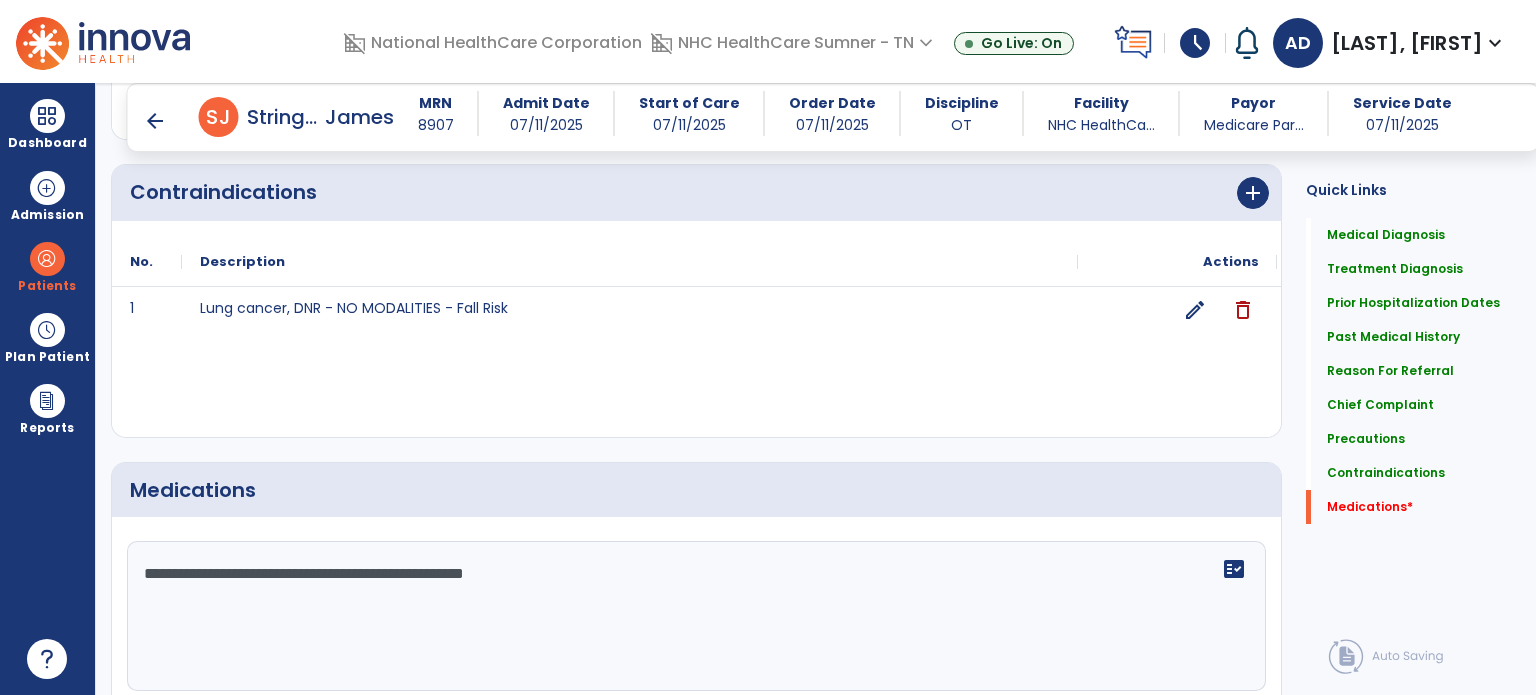 click on "**********" 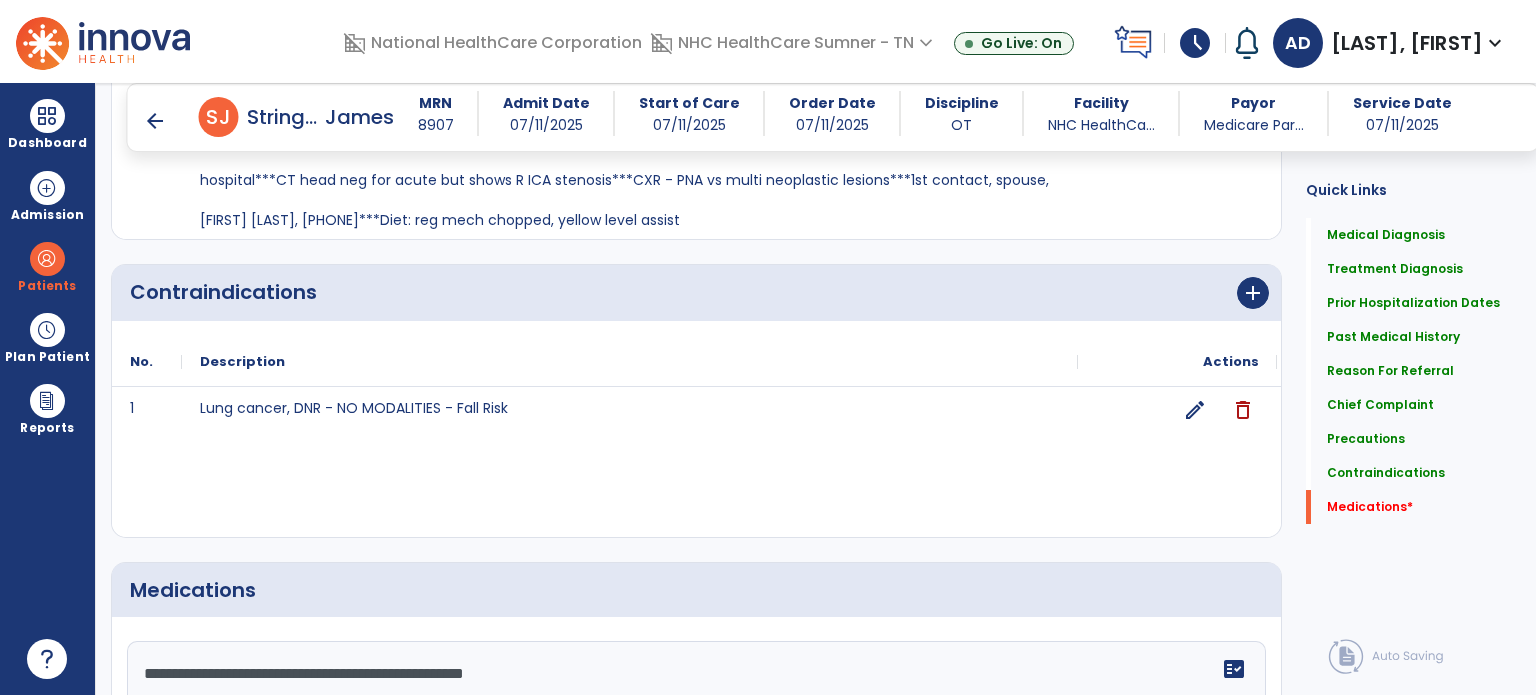 scroll, scrollTop: 2112, scrollLeft: 0, axis: vertical 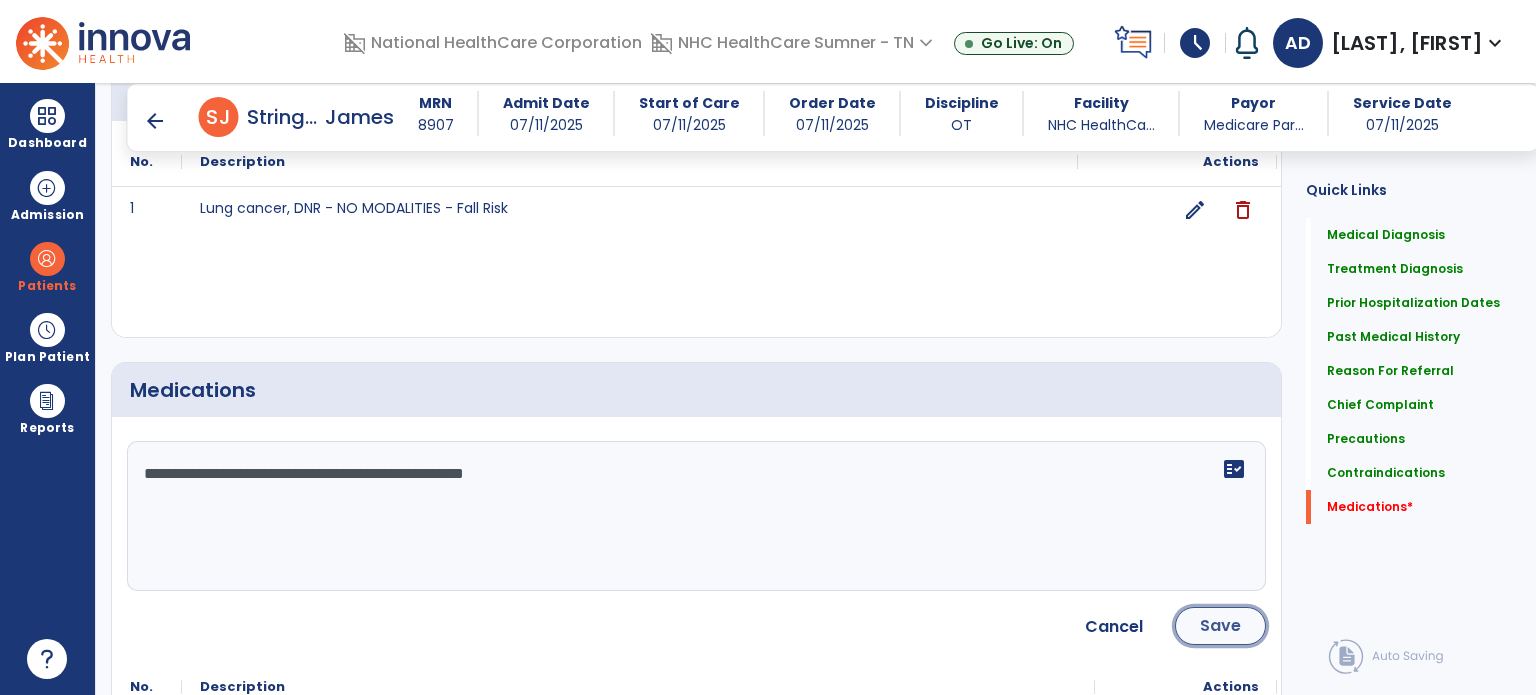 click on "Save" 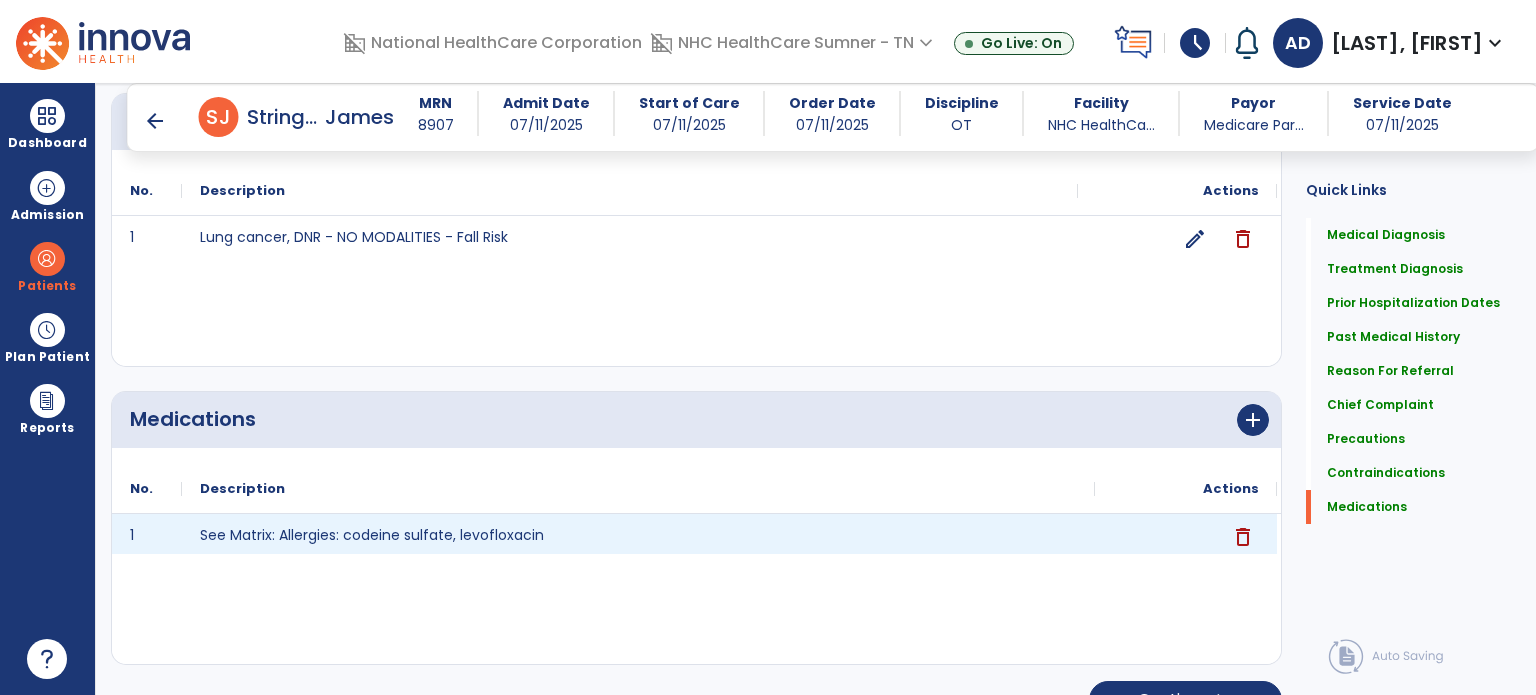 scroll, scrollTop: 2318, scrollLeft: 0, axis: vertical 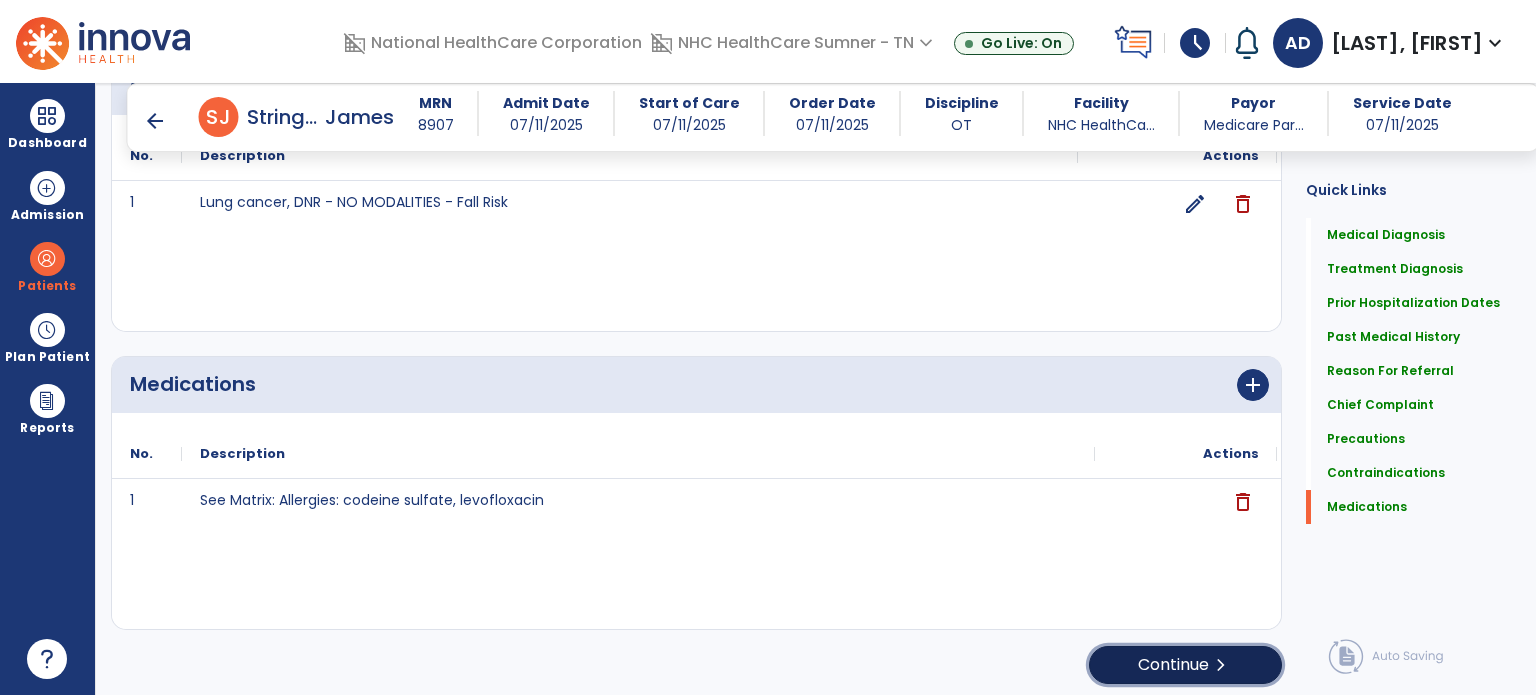 click on "Continue  chevron_right" 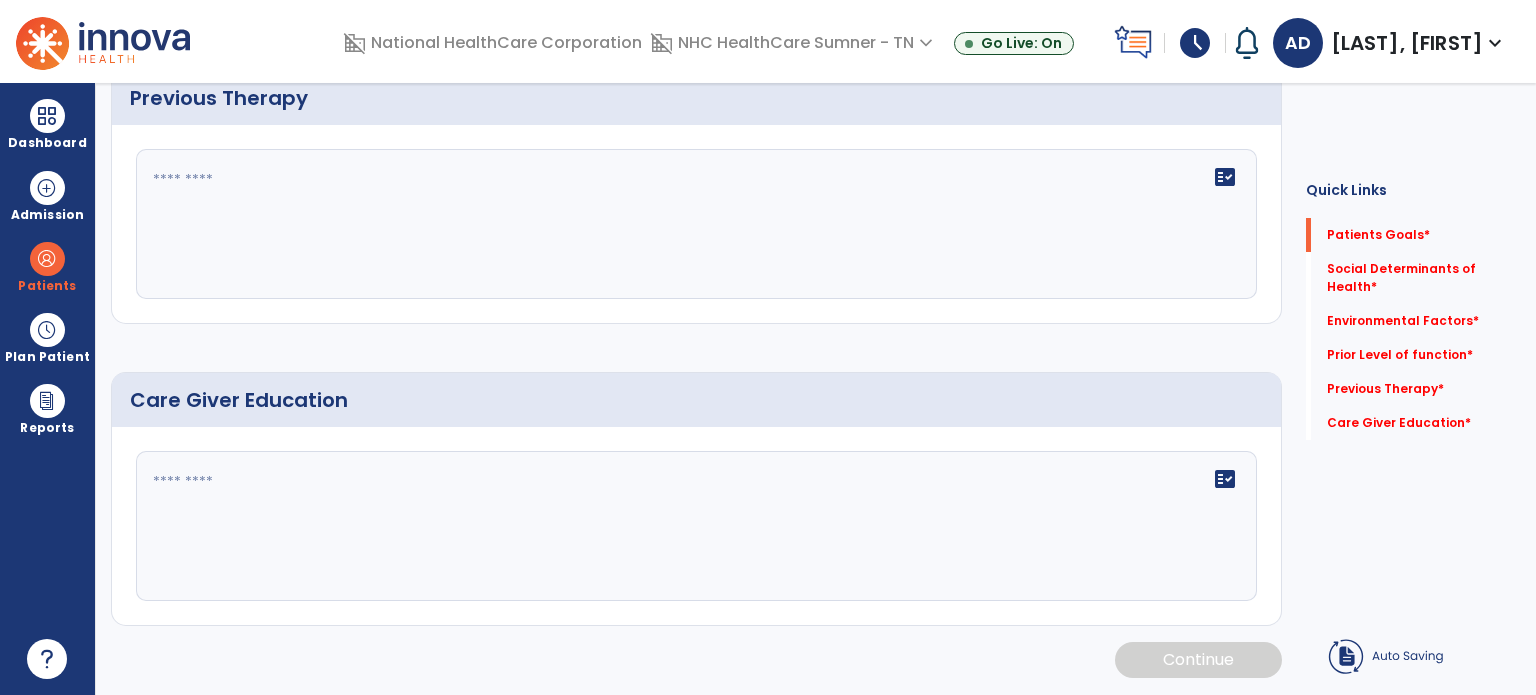 scroll, scrollTop: 8, scrollLeft: 0, axis: vertical 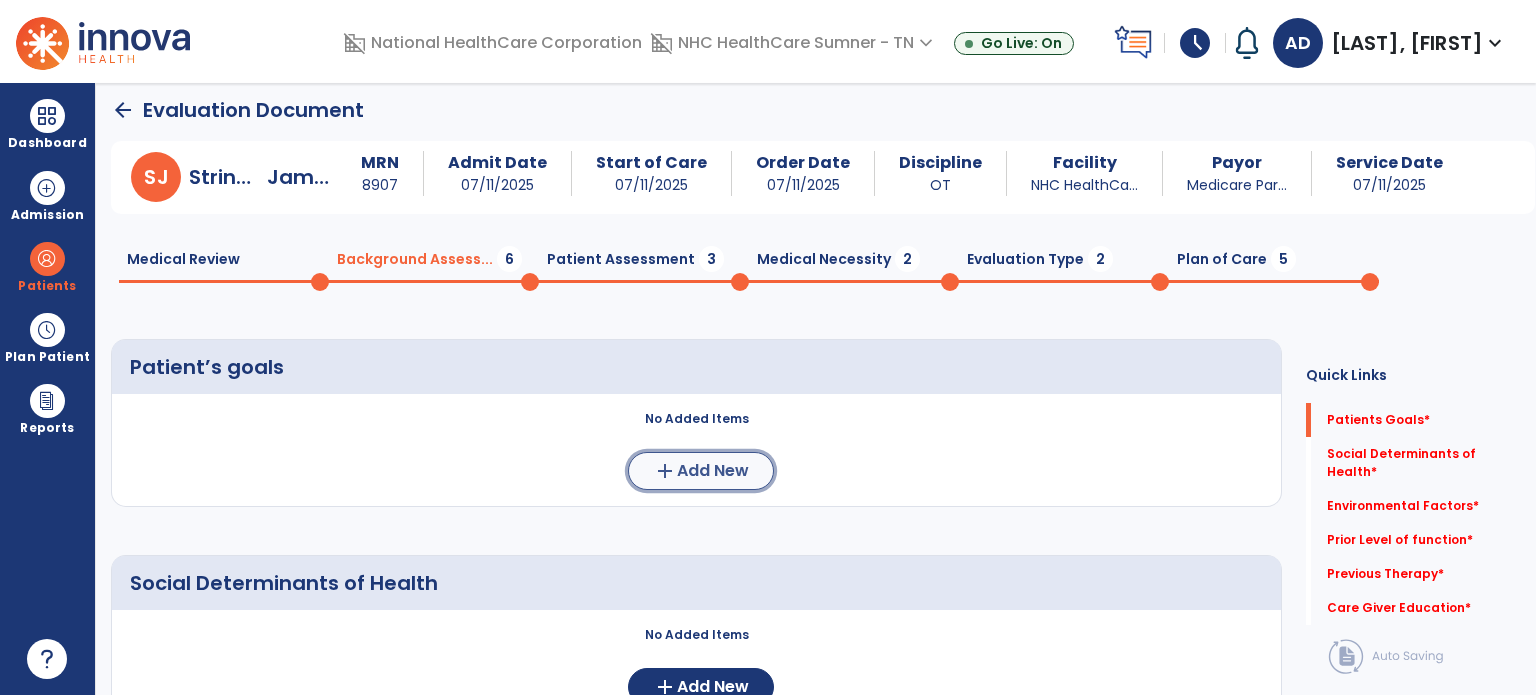 click on "add  Add New" 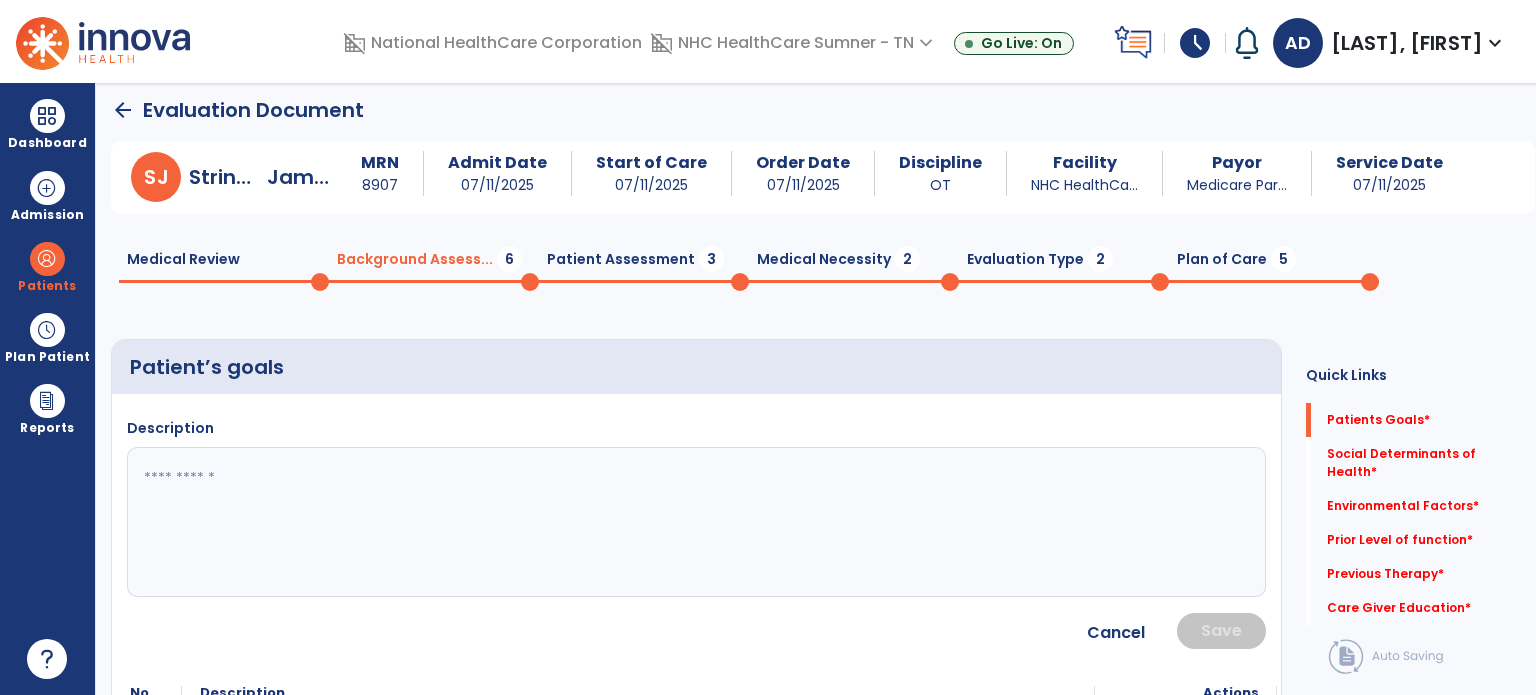 drag, startPoint x: 388, startPoint y: 495, endPoint x: 398, endPoint y: 483, distance: 15.6205 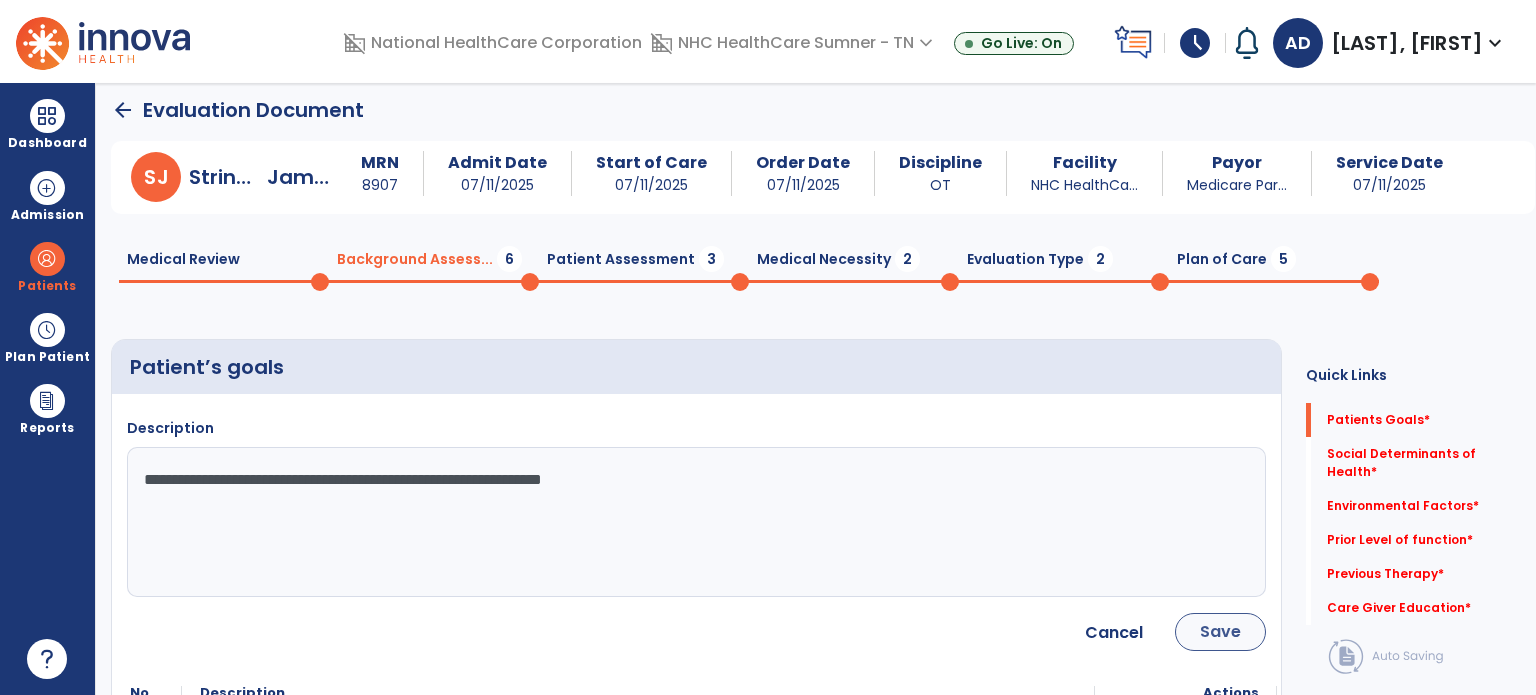 type on "**********" 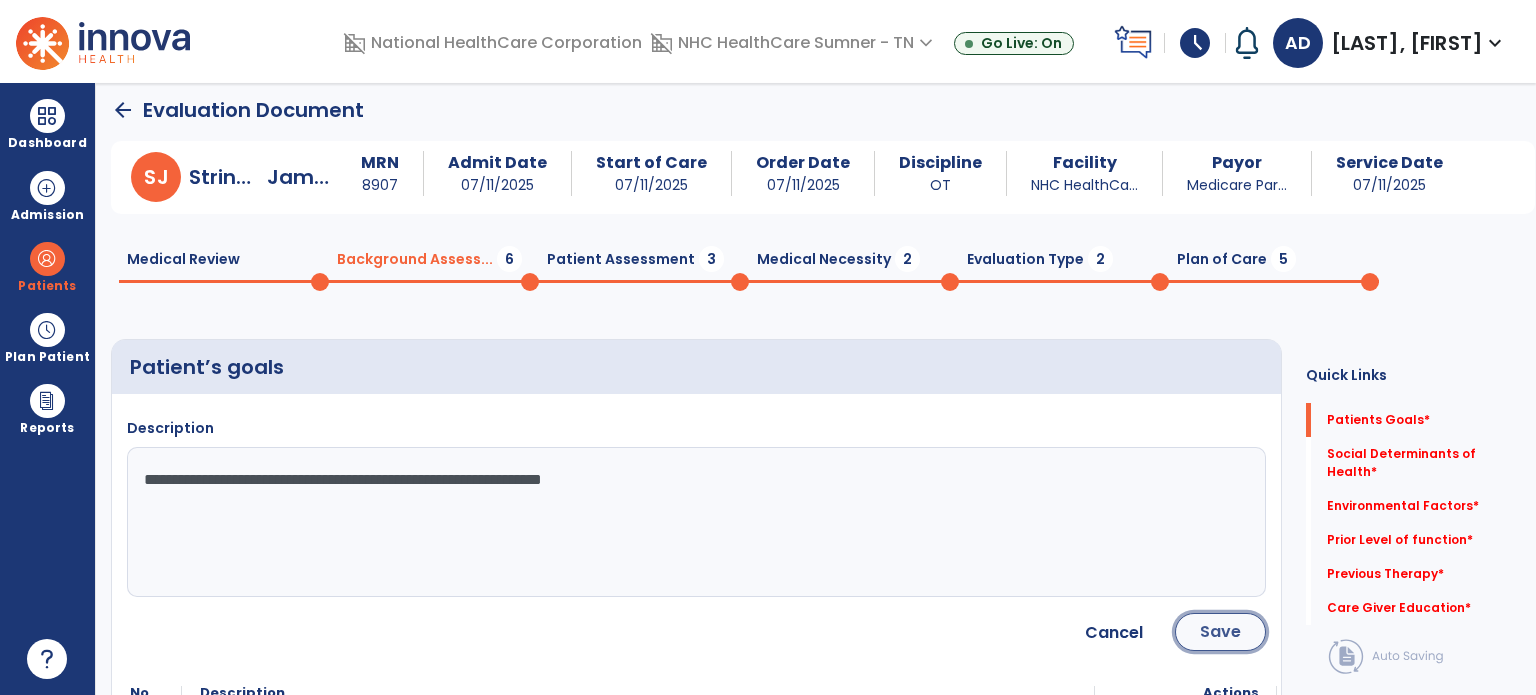 click on "Save" 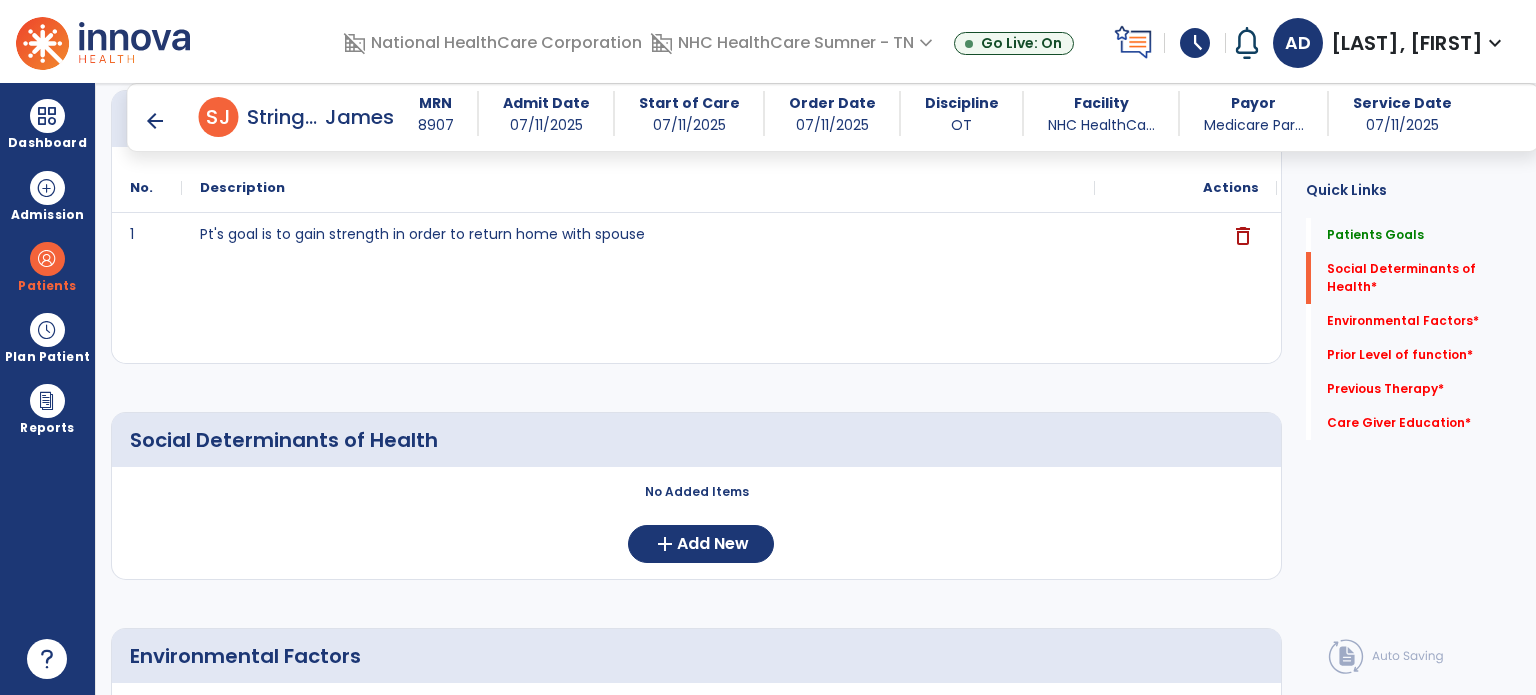 scroll, scrollTop: 308, scrollLeft: 0, axis: vertical 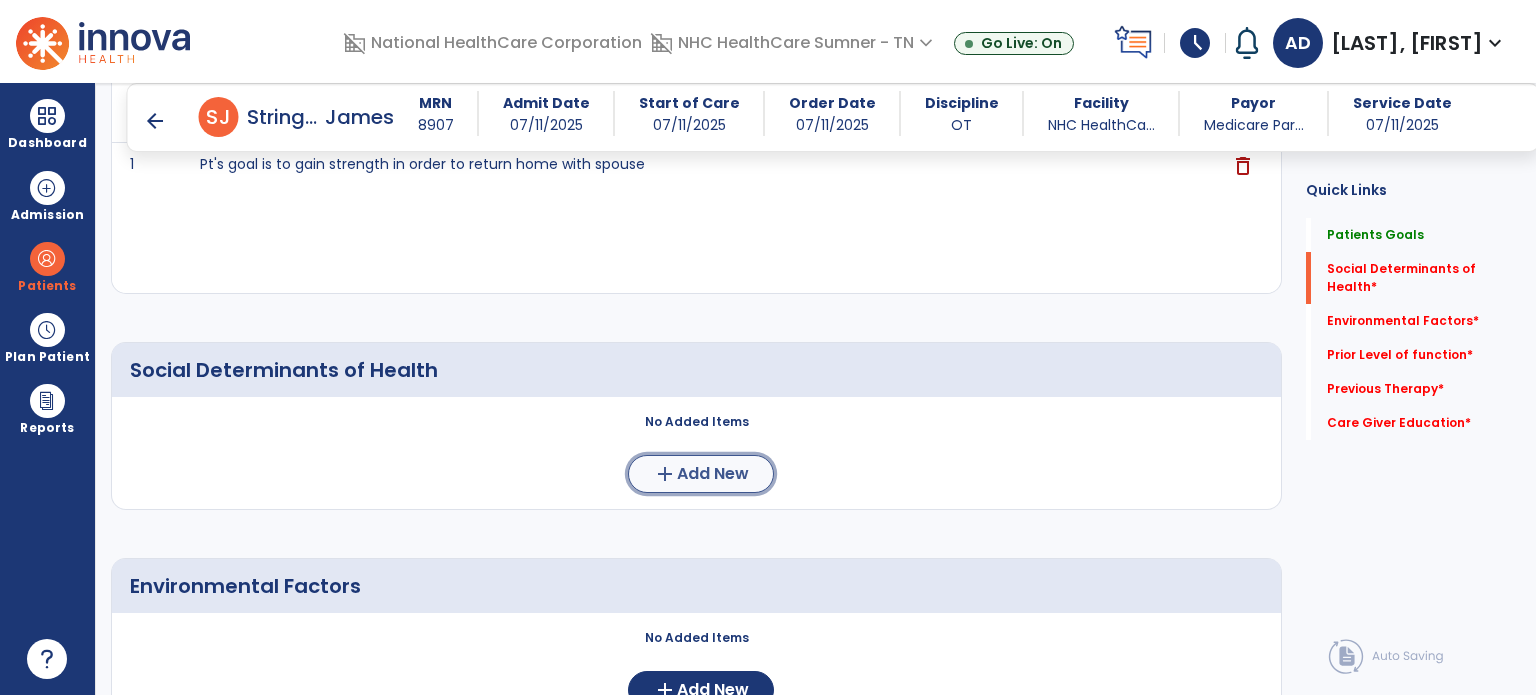click on "Add New" 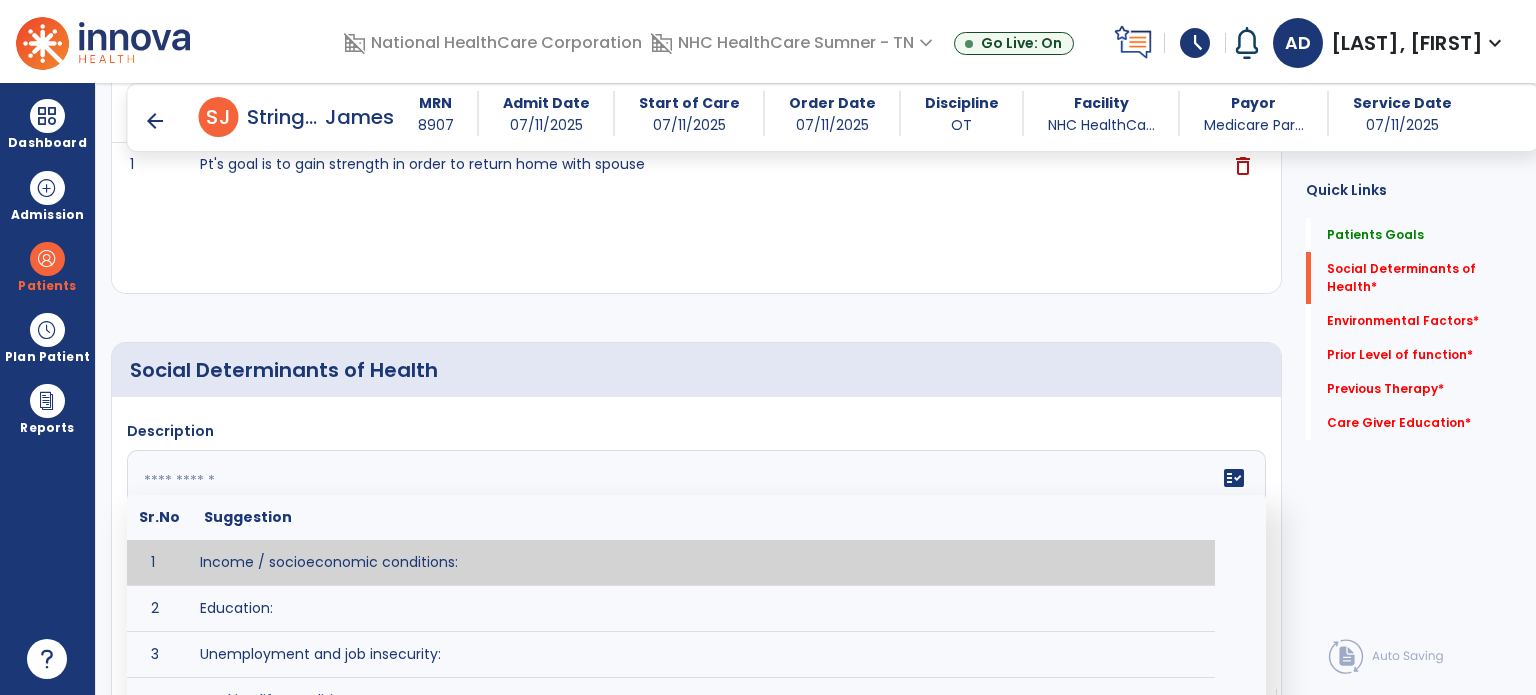 click 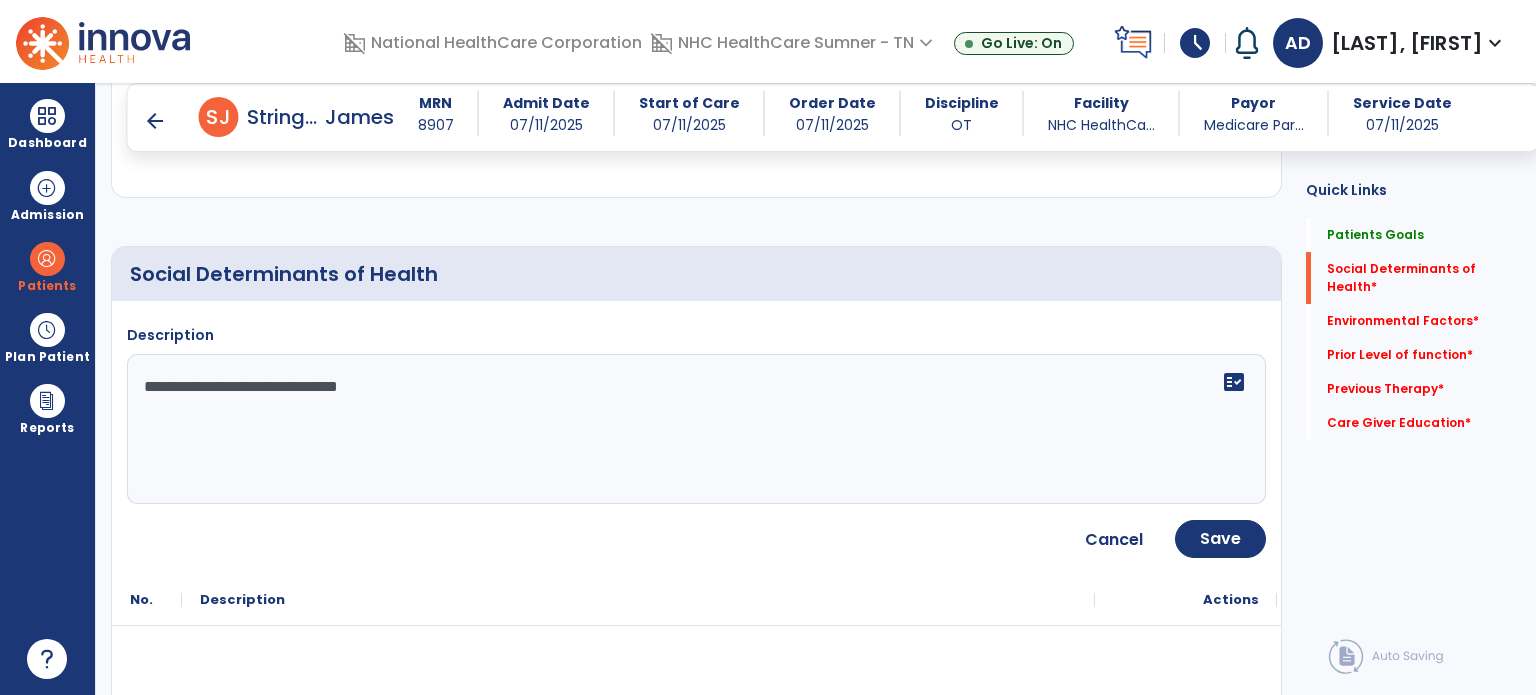 scroll, scrollTop: 408, scrollLeft: 0, axis: vertical 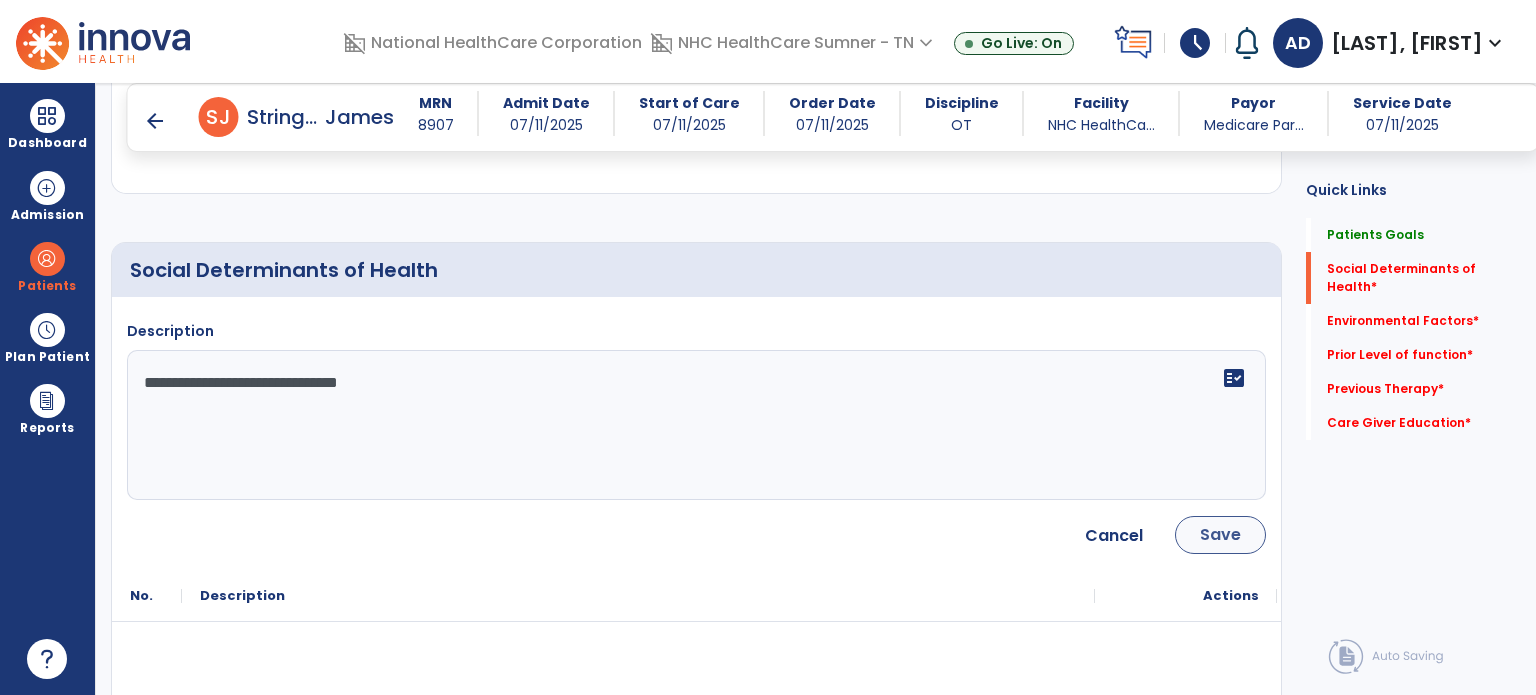 type on "**********" 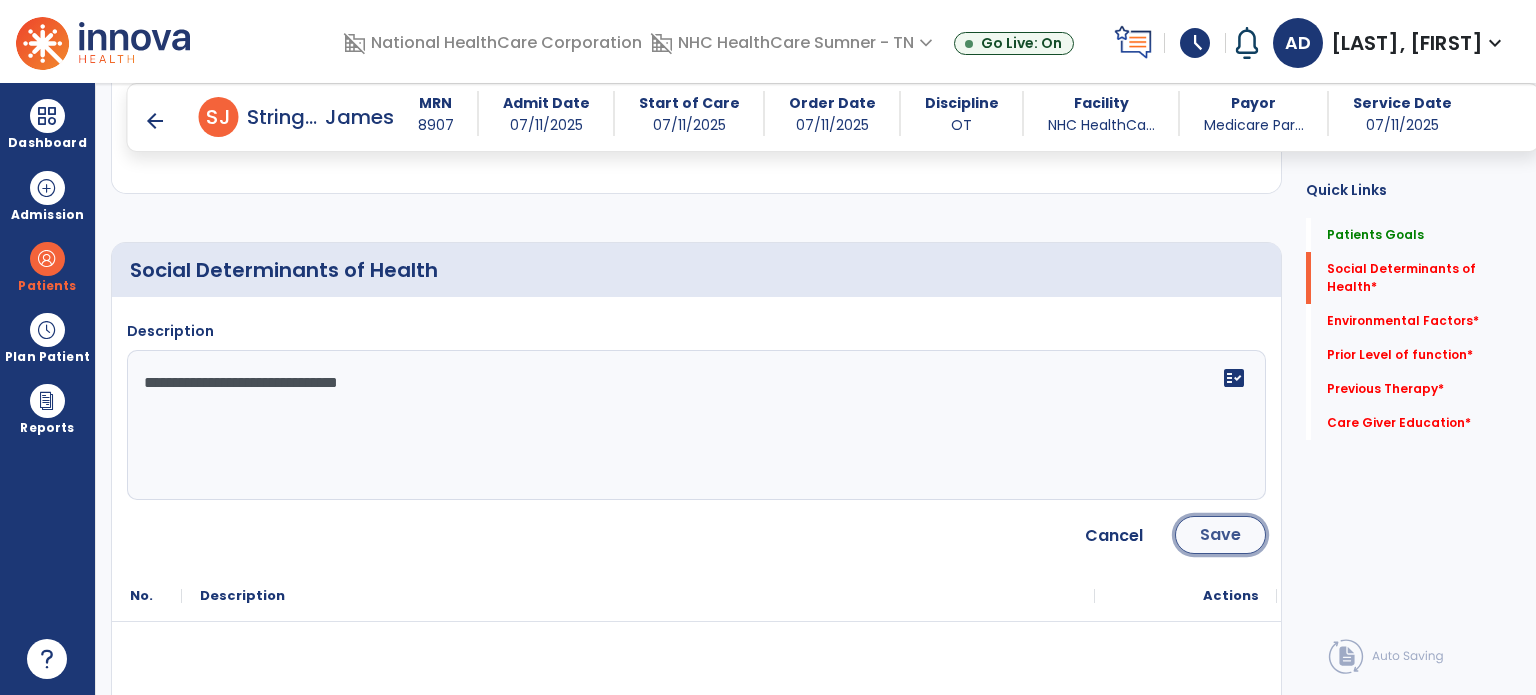 click on "Save" 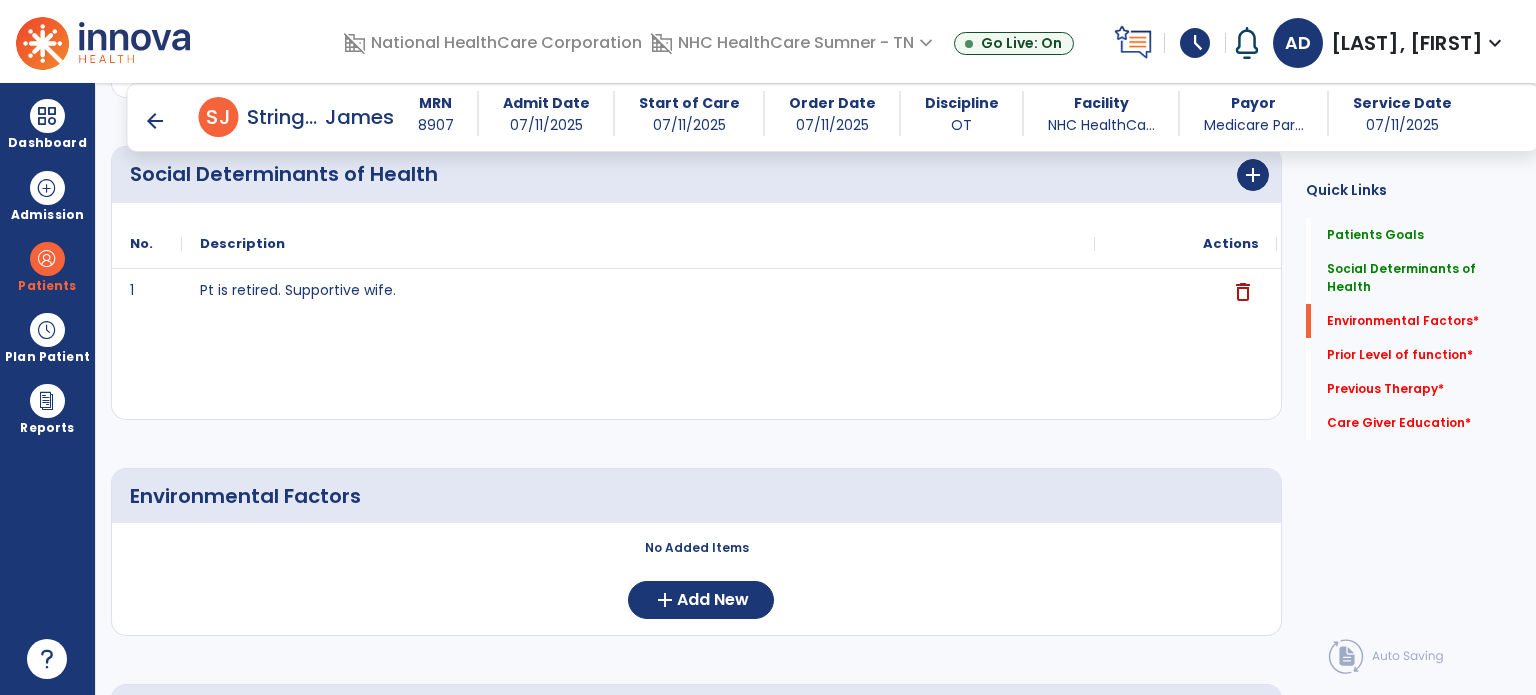 scroll, scrollTop: 608, scrollLeft: 0, axis: vertical 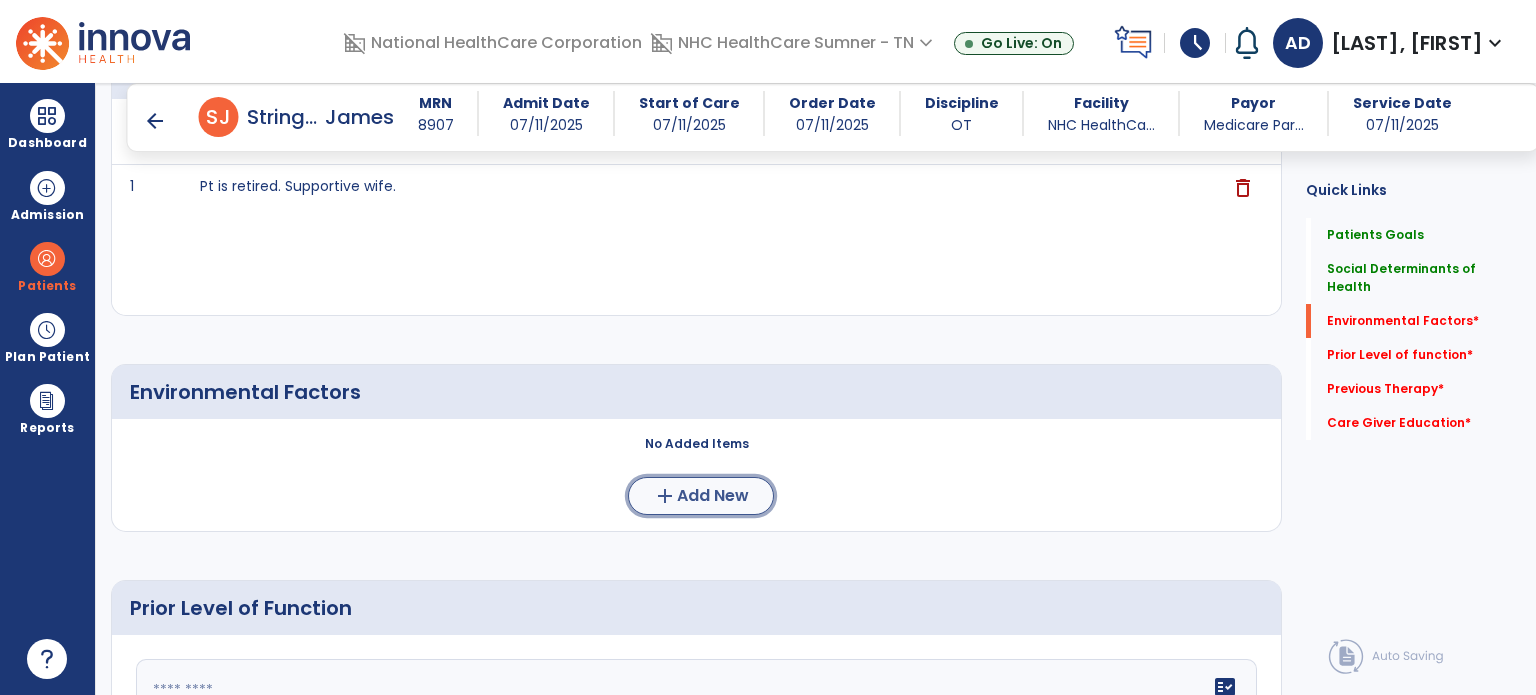 click on "add  Add New" 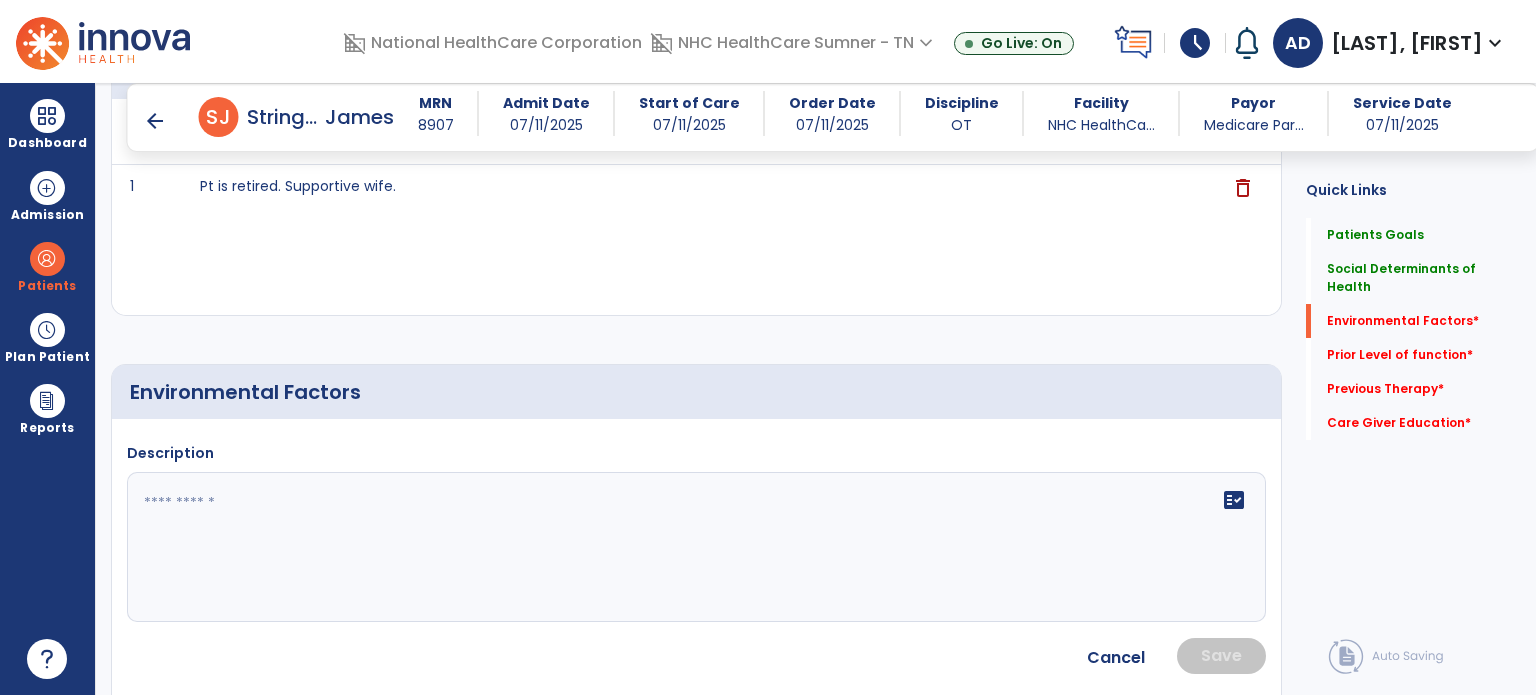 click 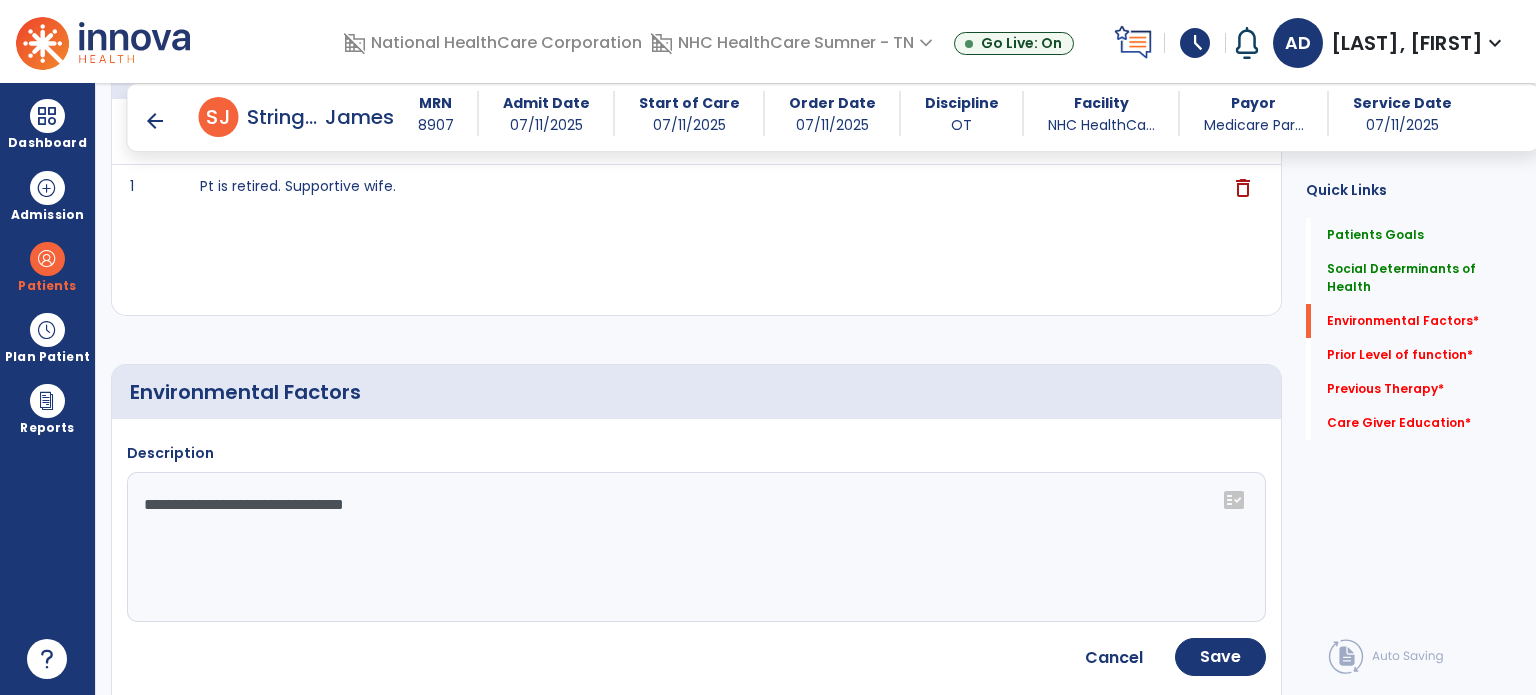 click on "**********" 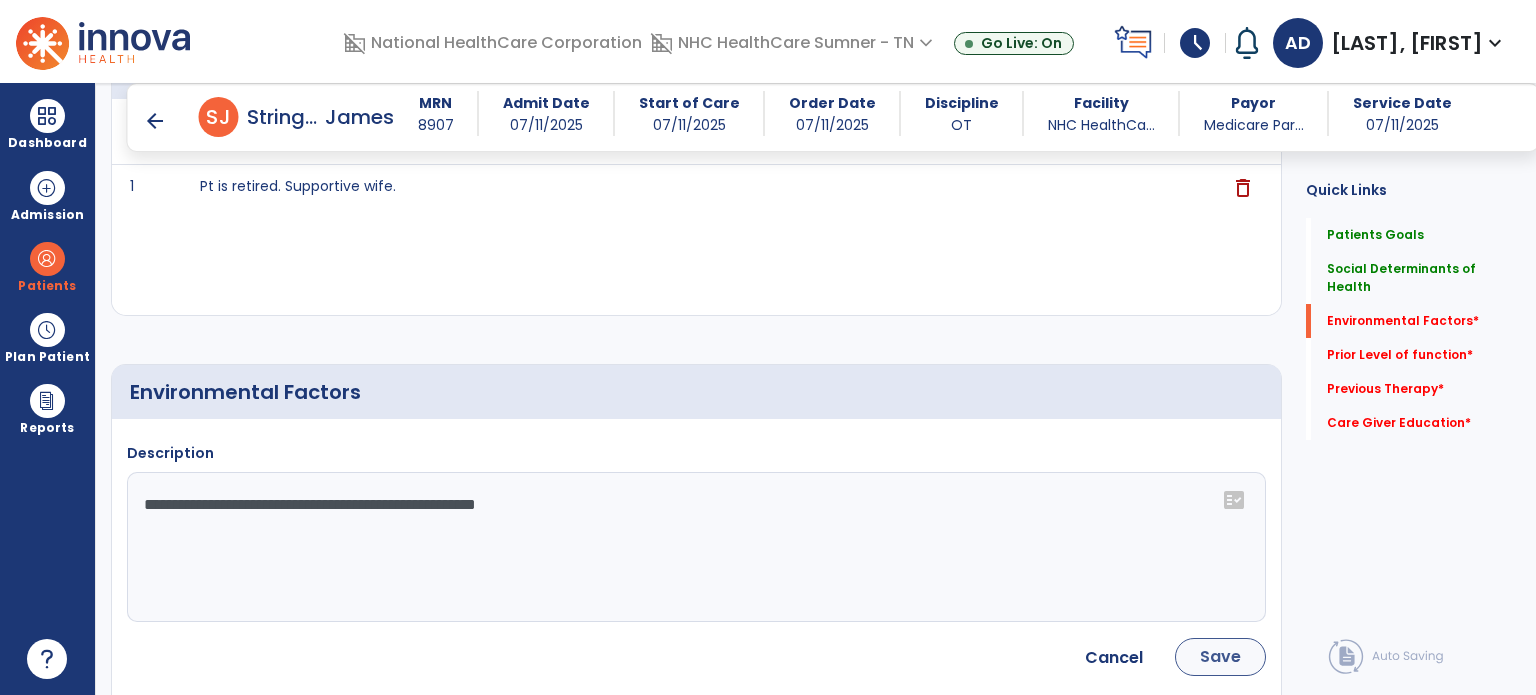 type on "**********" 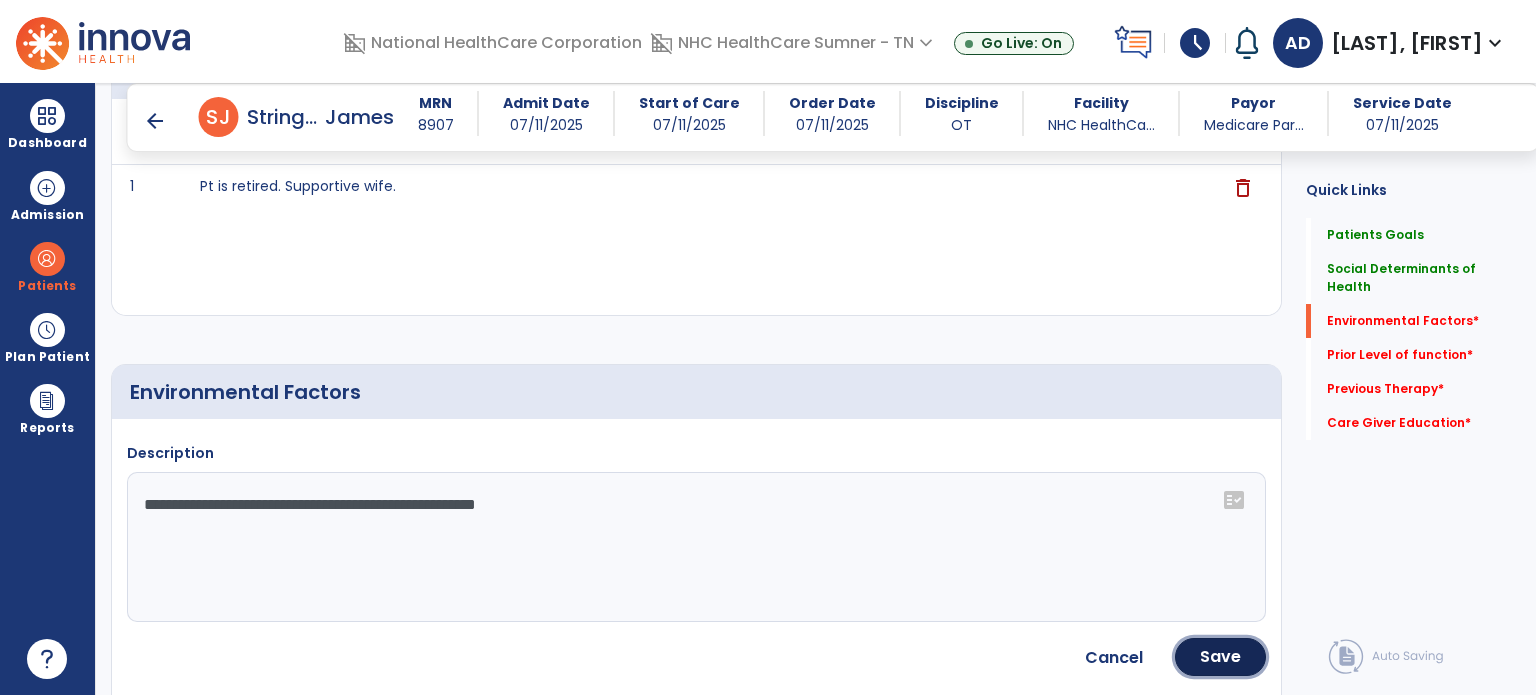 click on "Save" 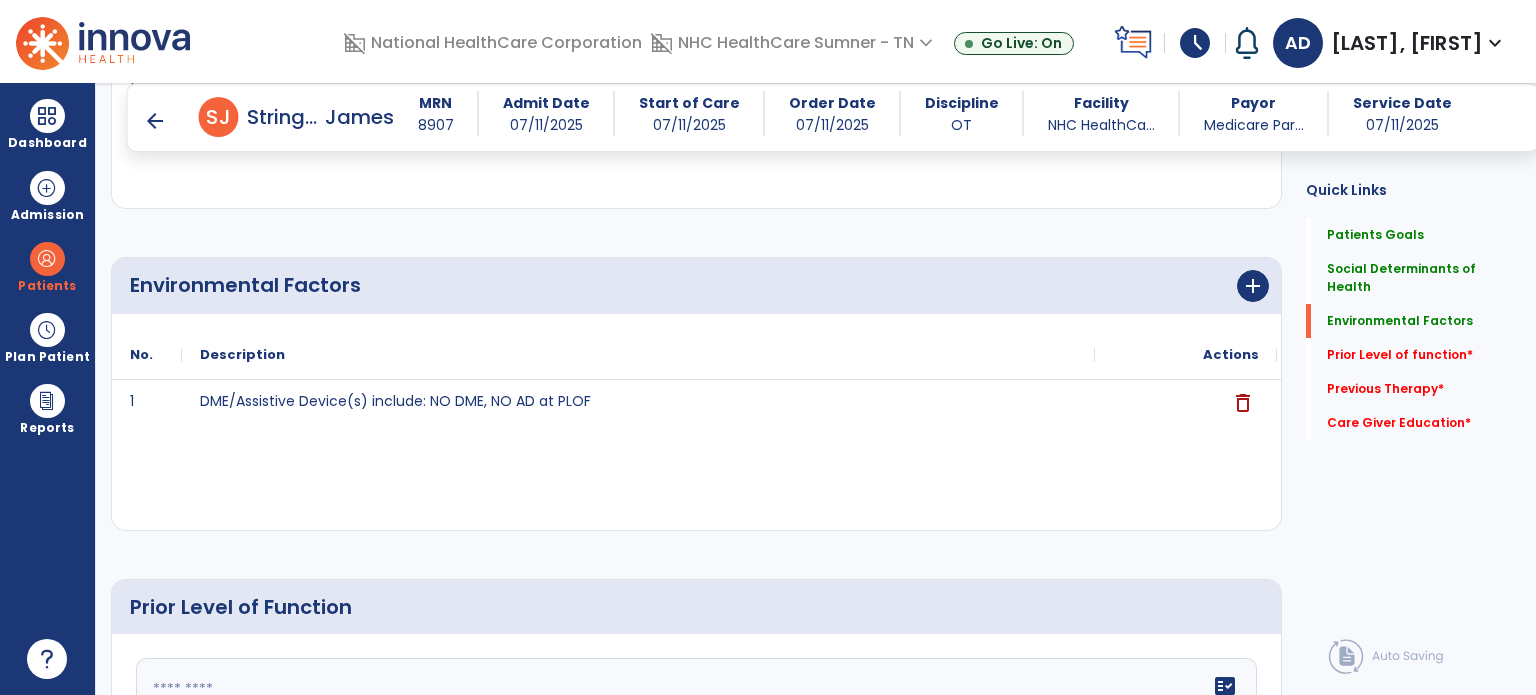 scroll, scrollTop: 908, scrollLeft: 0, axis: vertical 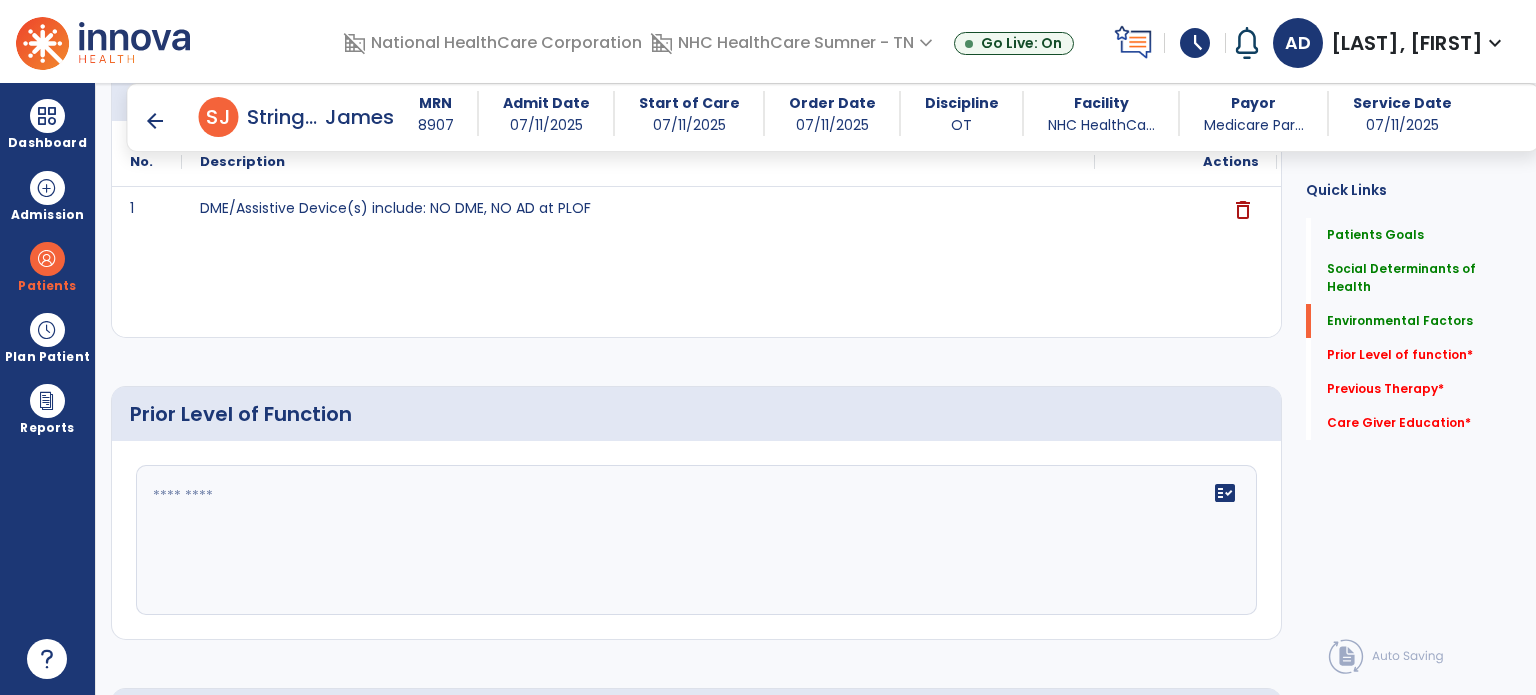 click 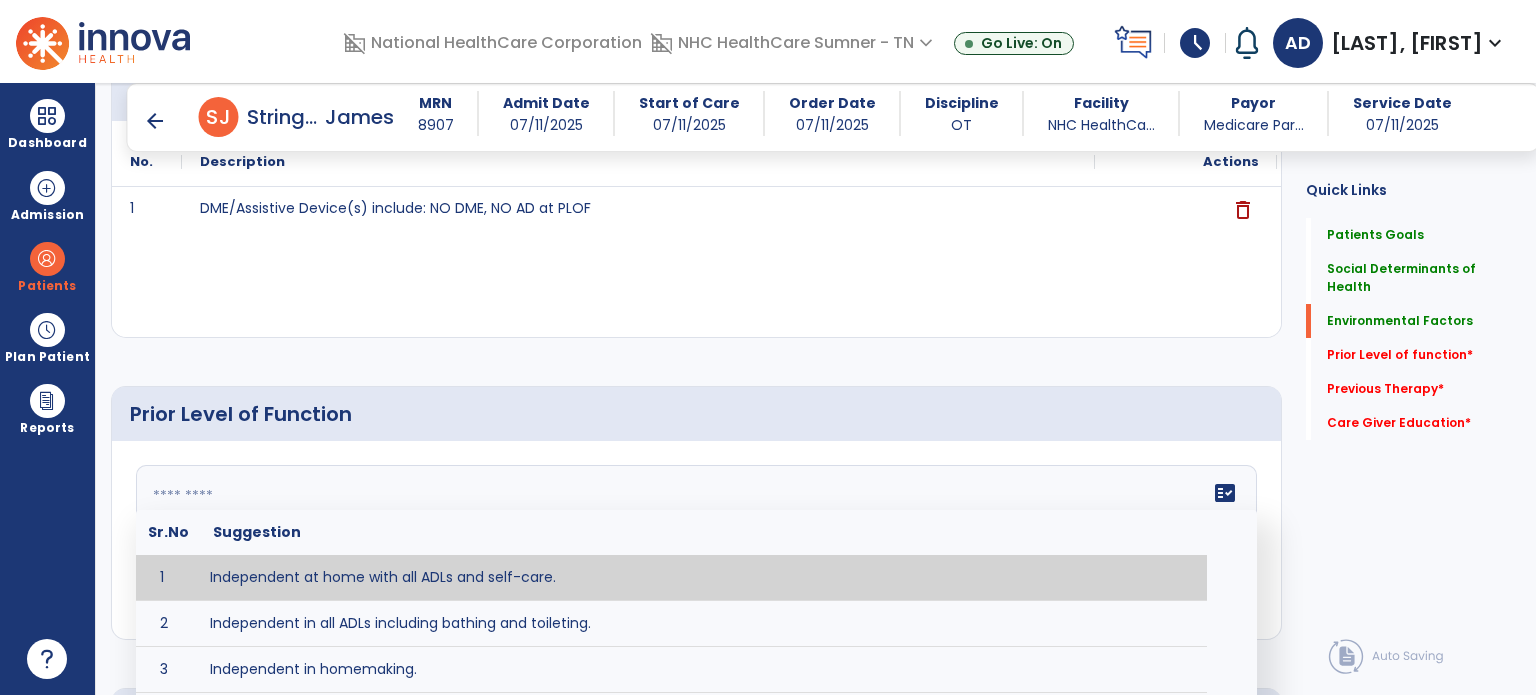 click 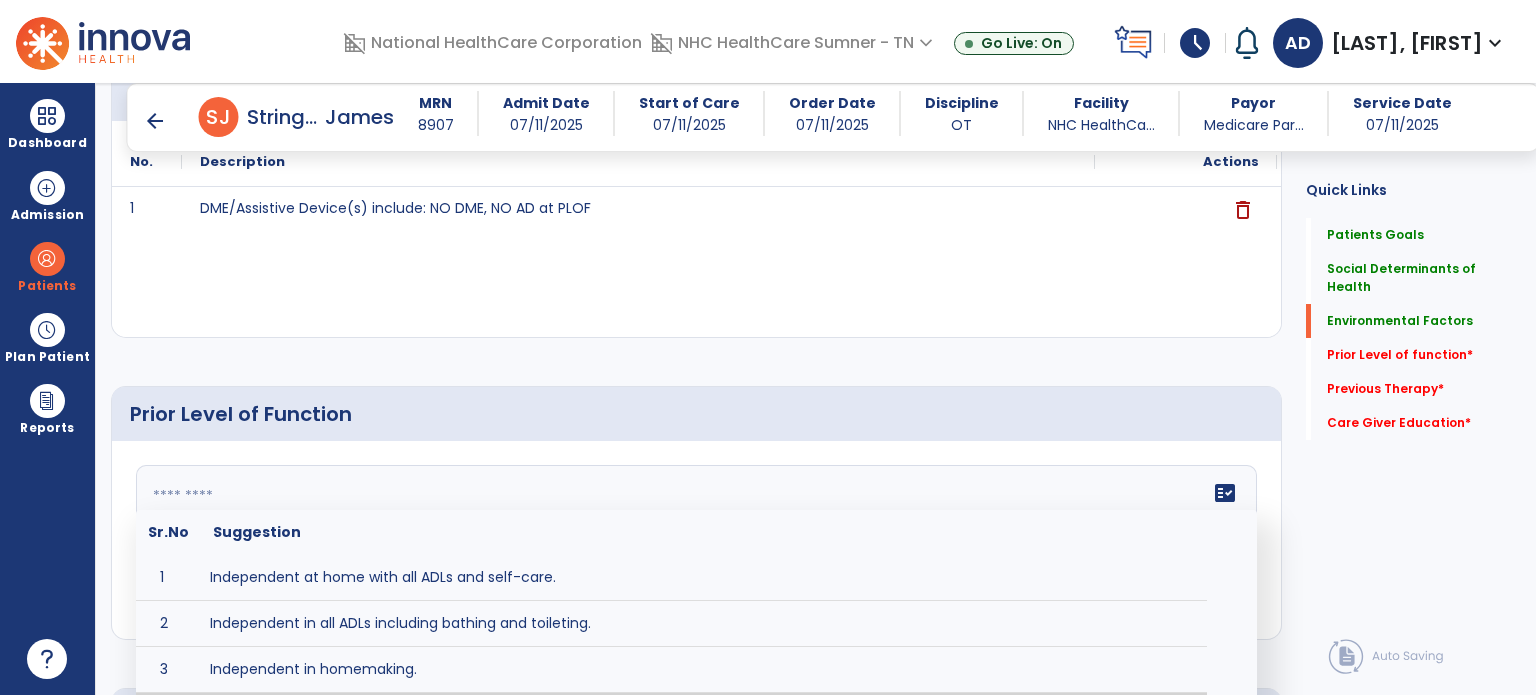 drag, startPoint x: 156, startPoint y: 482, endPoint x: 168, endPoint y: 489, distance: 13.892444 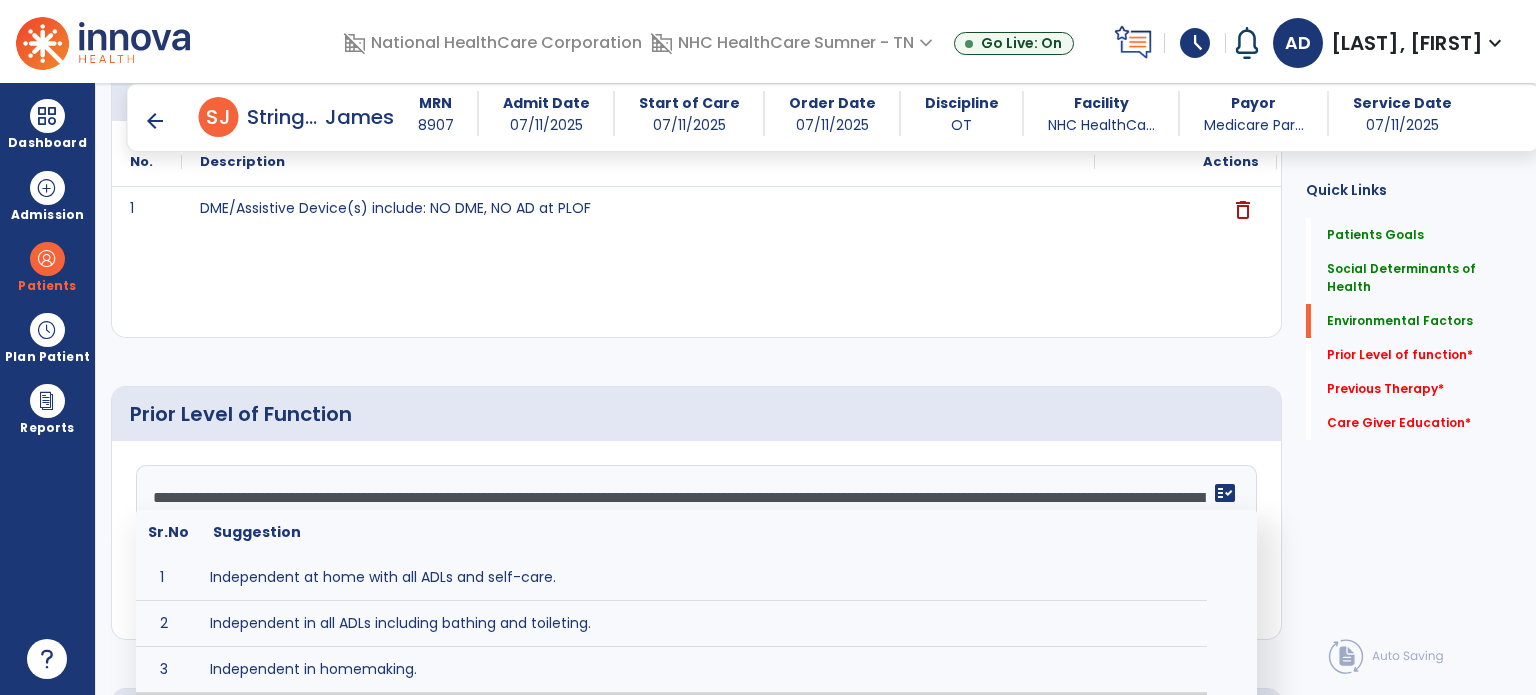 scroll, scrollTop: 63, scrollLeft: 0, axis: vertical 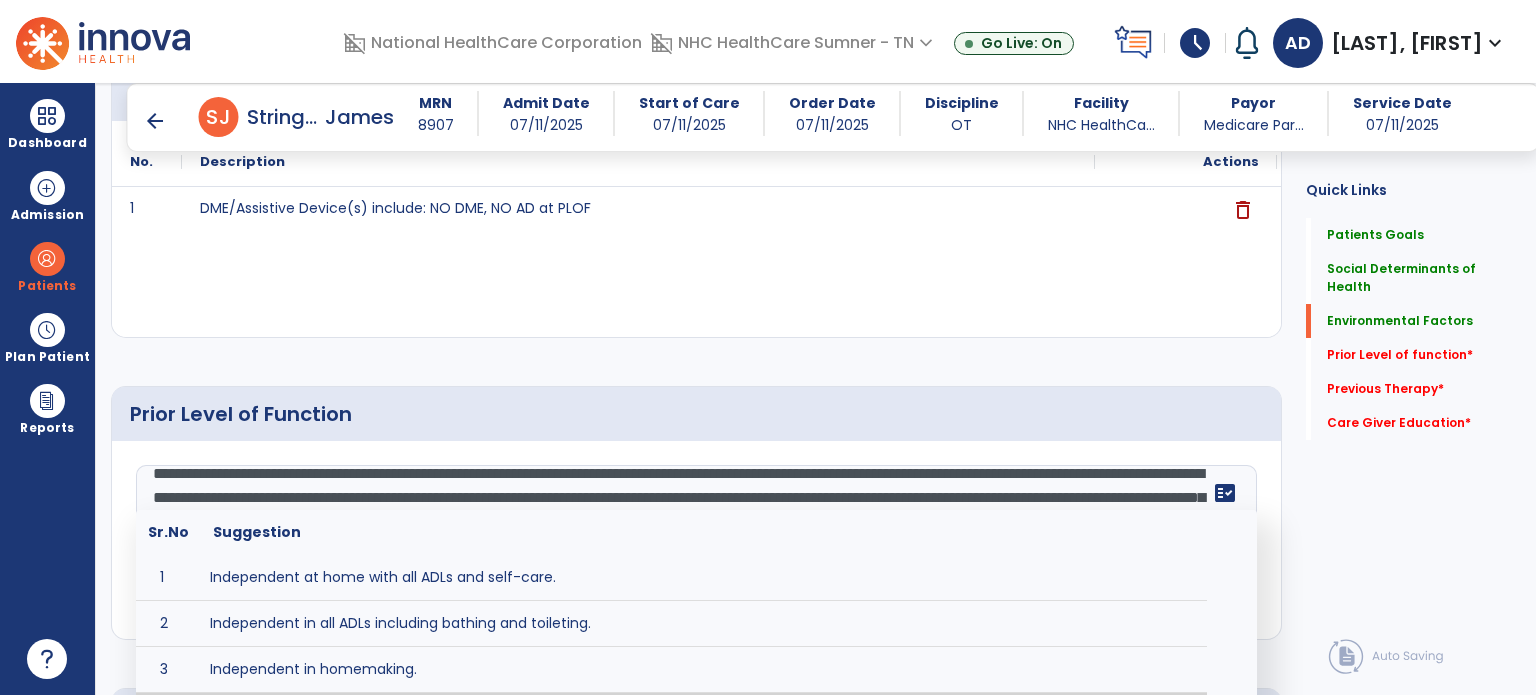 click on "**********" 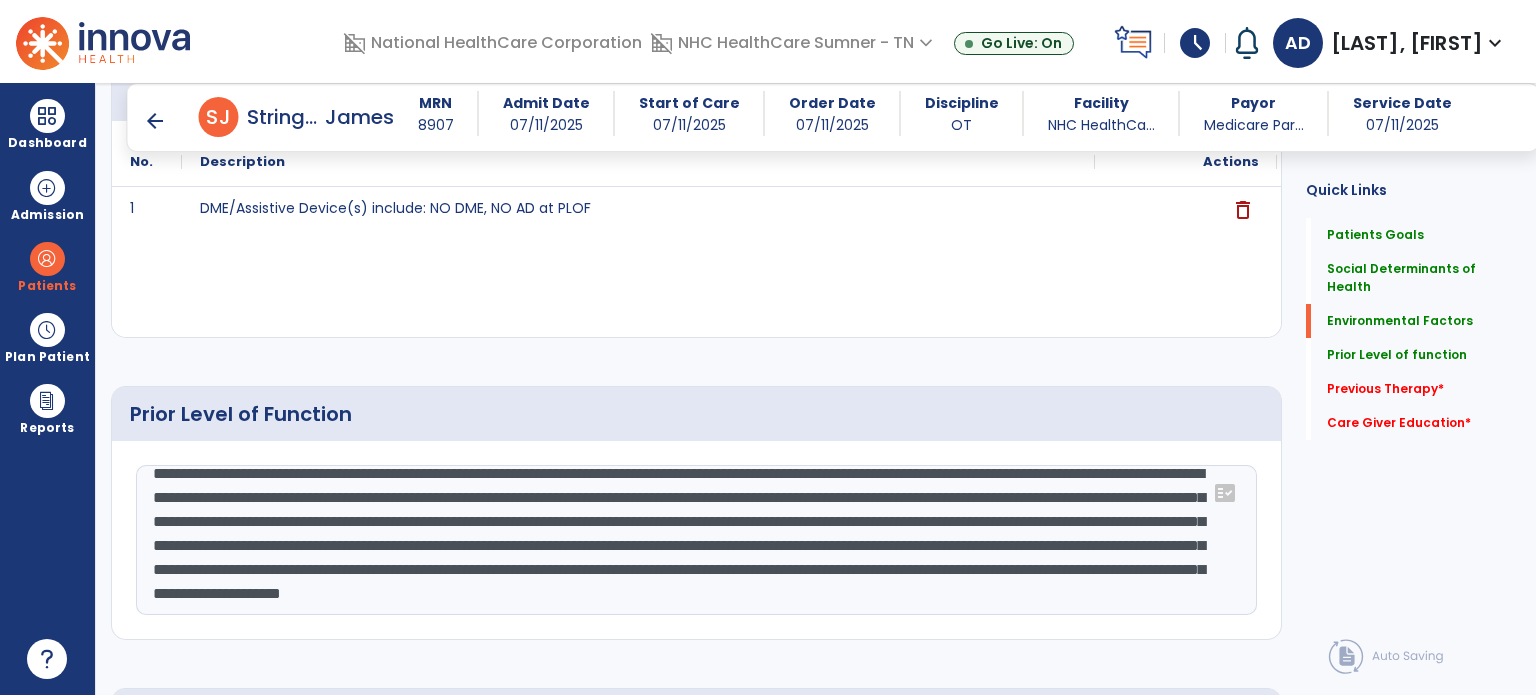 drag, startPoint x: 1056, startPoint y: 576, endPoint x: 1074, endPoint y: 587, distance: 21.095022 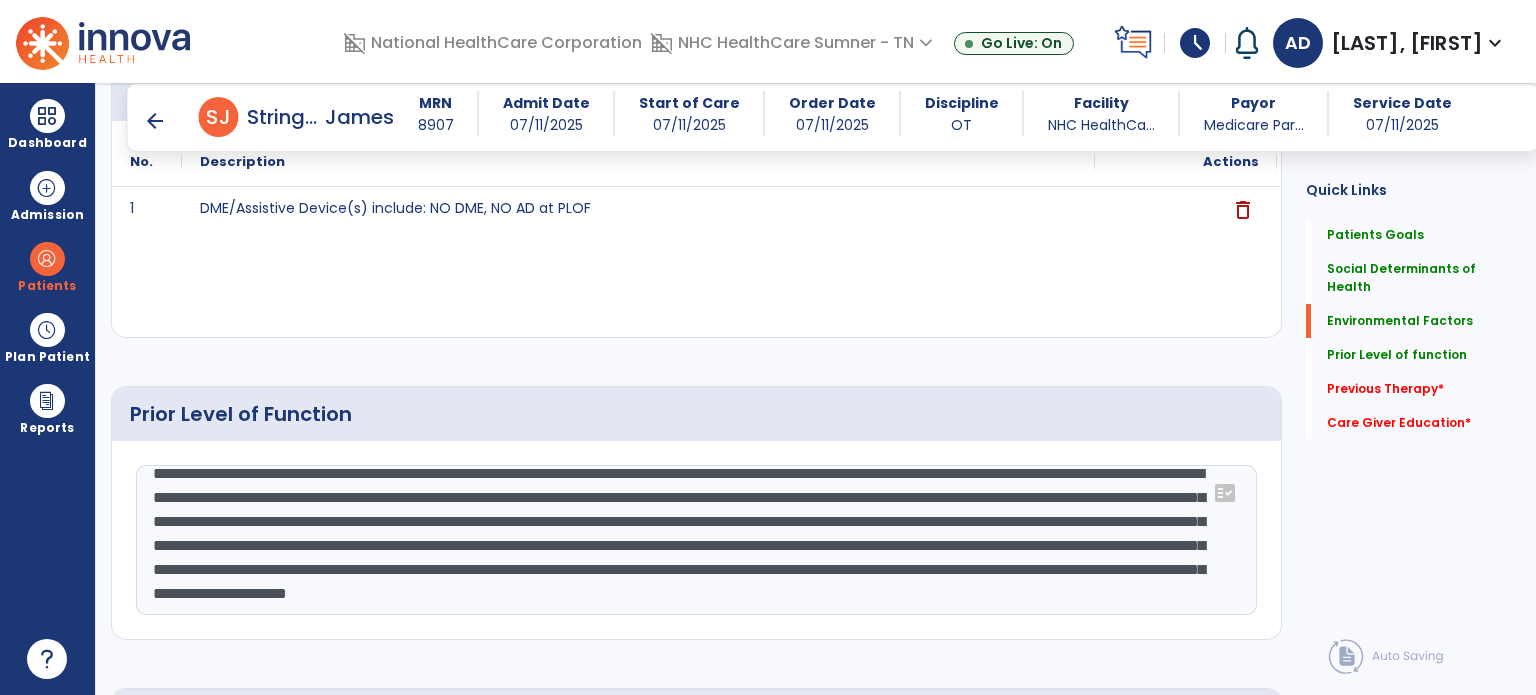 scroll, scrollTop: 69, scrollLeft: 0, axis: vertical 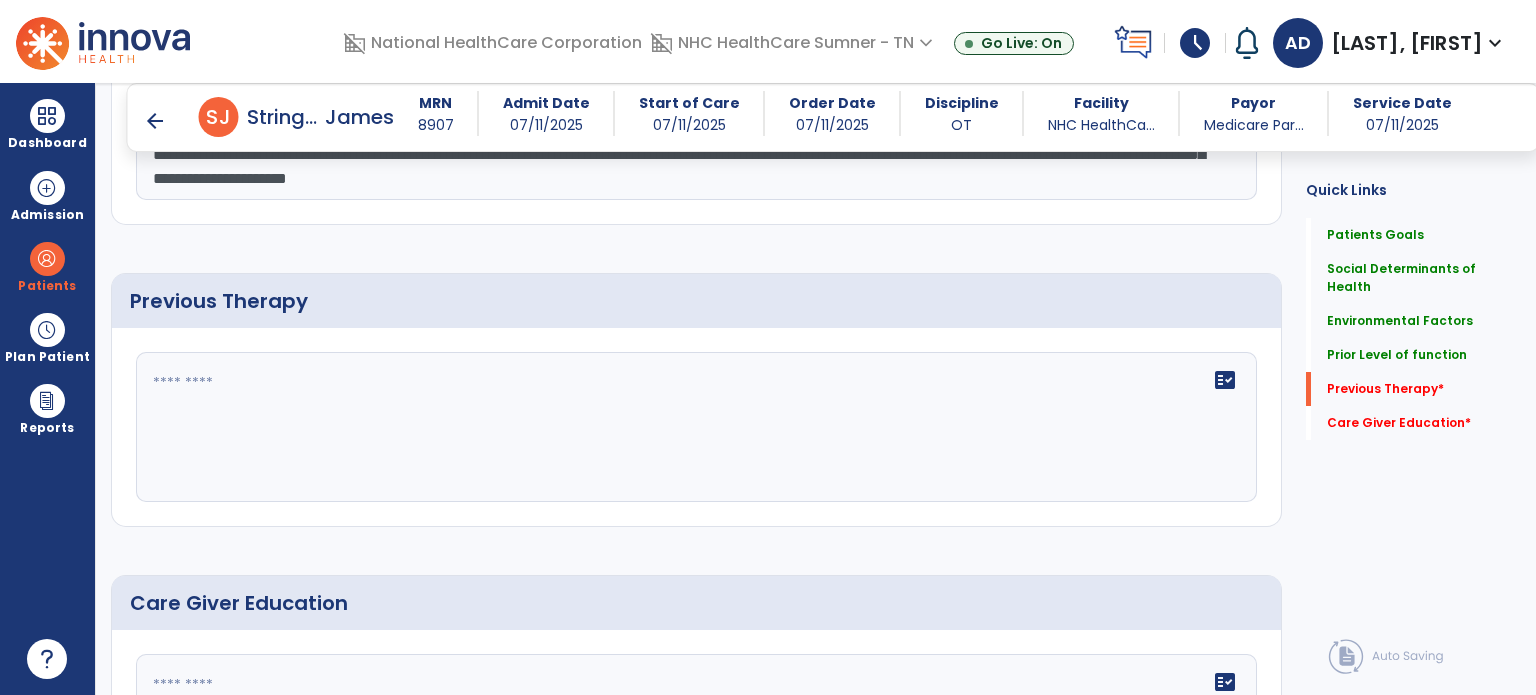 type on "**********" 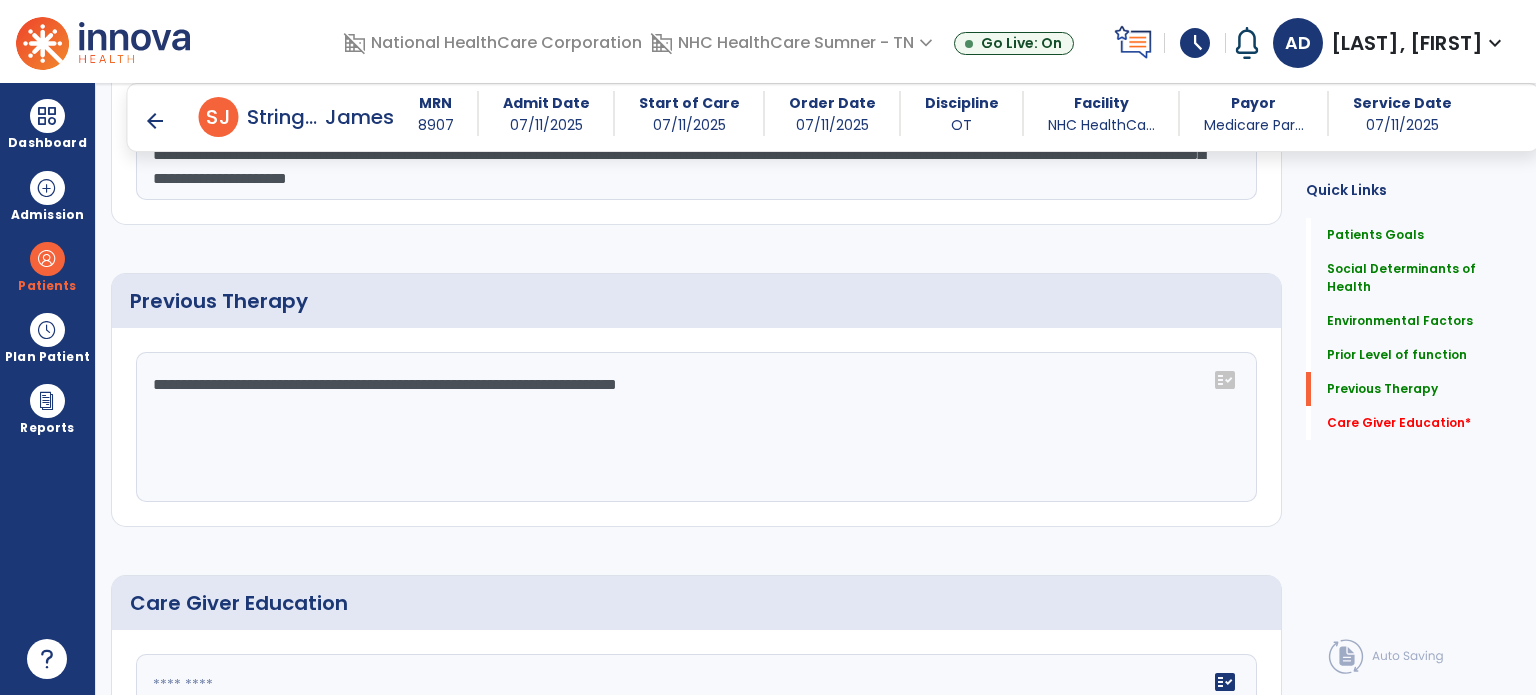 drag, startPoint x: 869, startPoint y: 388, endPoint x: 881, endPoint y: 391, distance: 12.369317 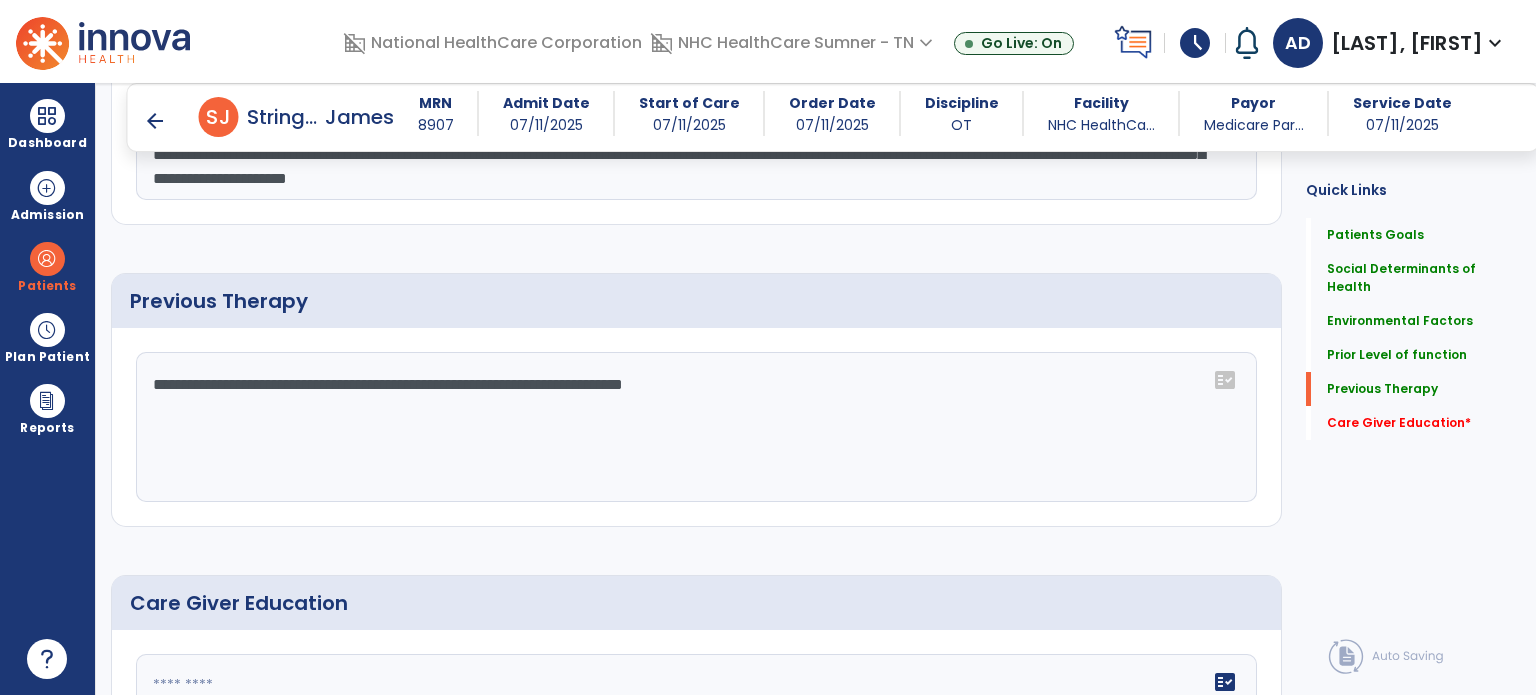 scroll, scrollTop: 1523, scrollLeft: 0, axis: vertical 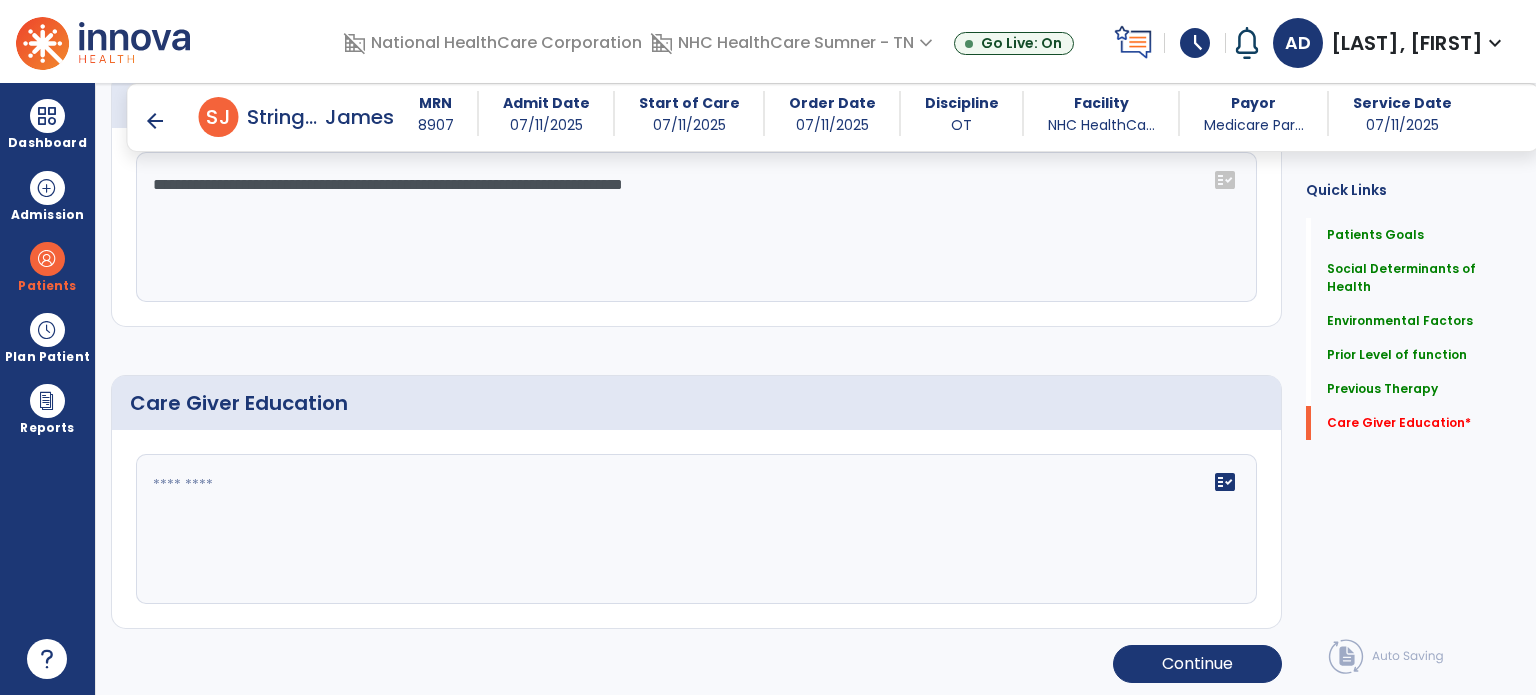 type on "**********" 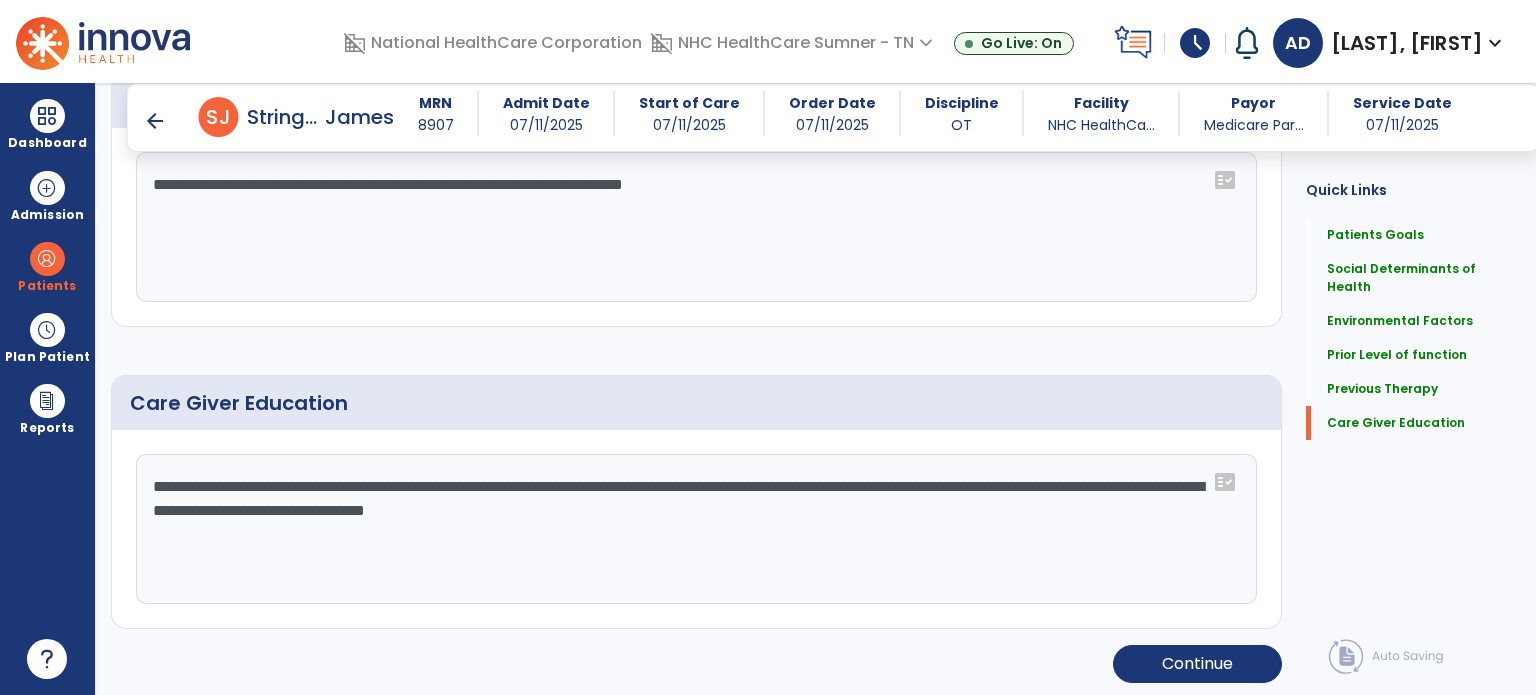scroll, scrollTop: 1523, scrollLeft: 0, axis: vertical 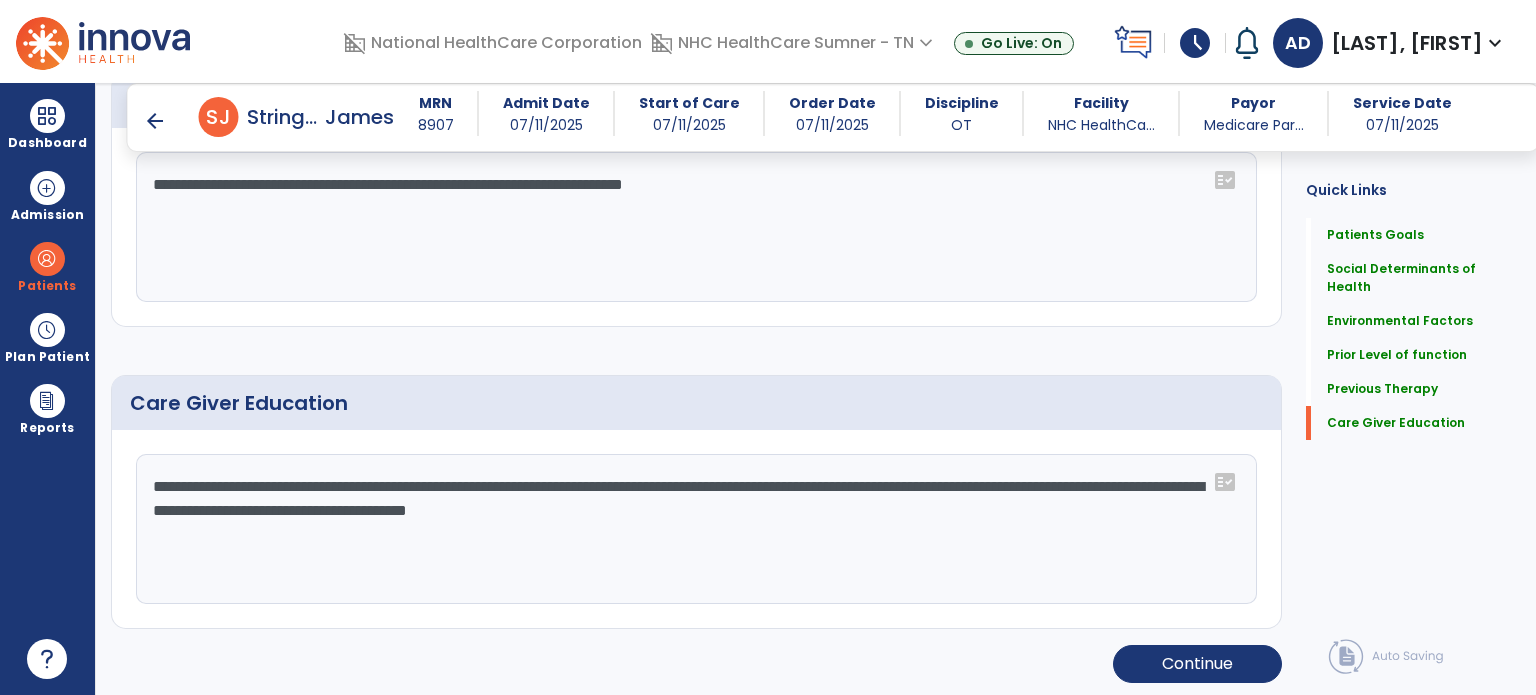 click on "**********" 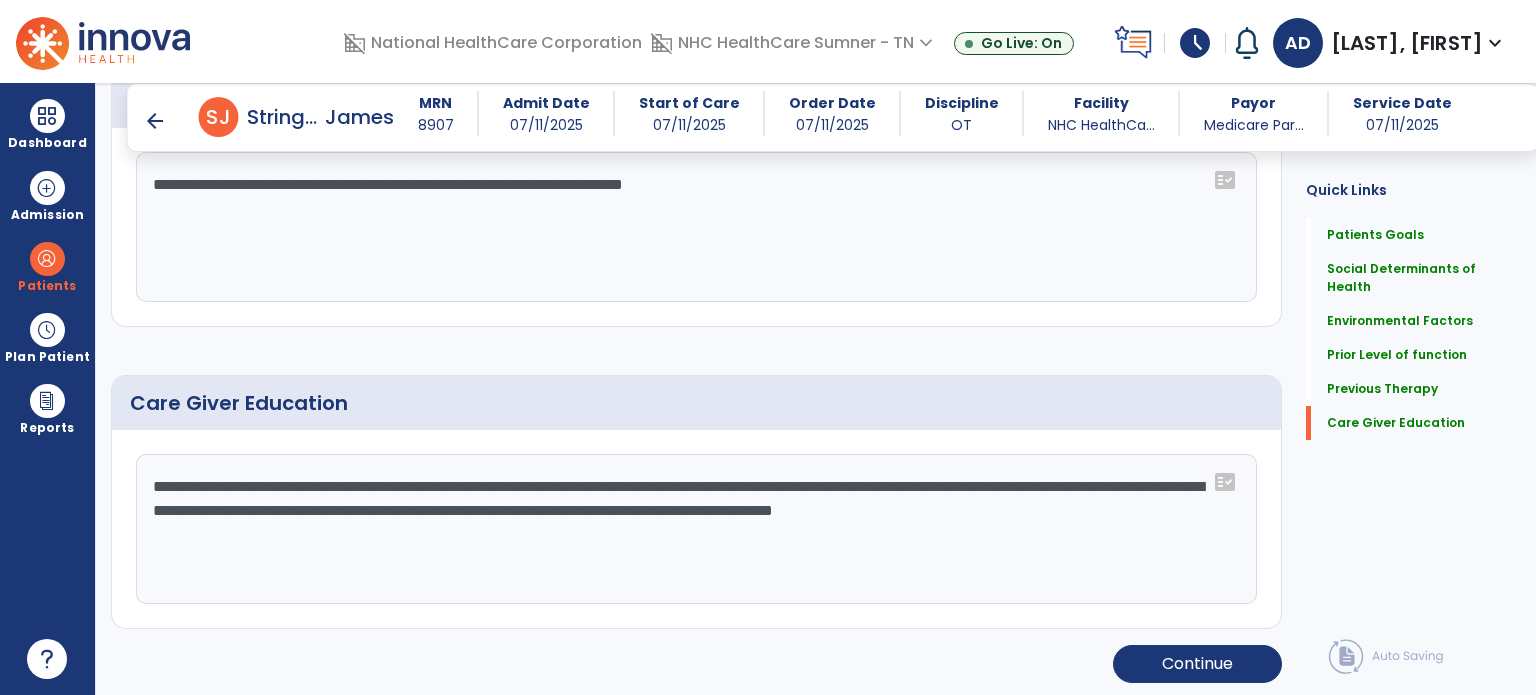 scroll, scrollTop: 1523, scrollLeft: 0, axis: vertical 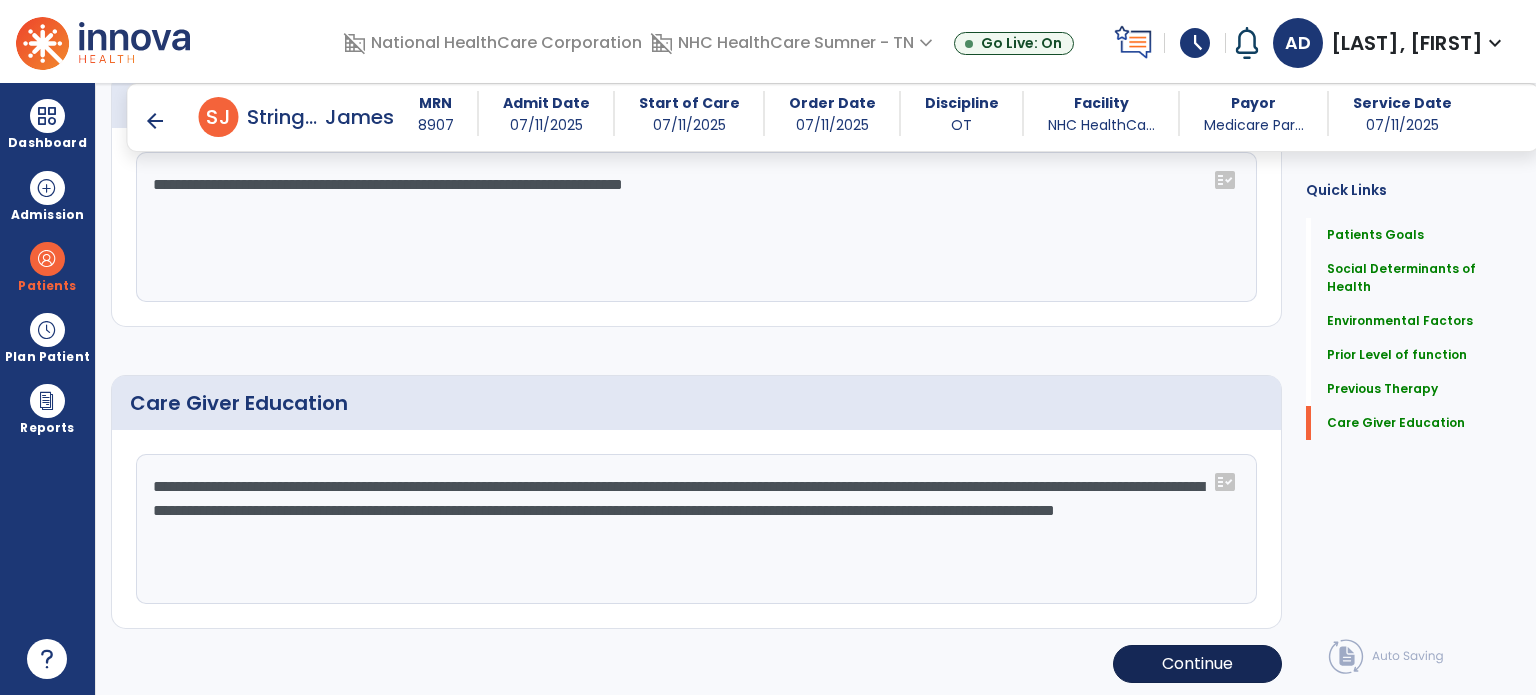 type on "**********" 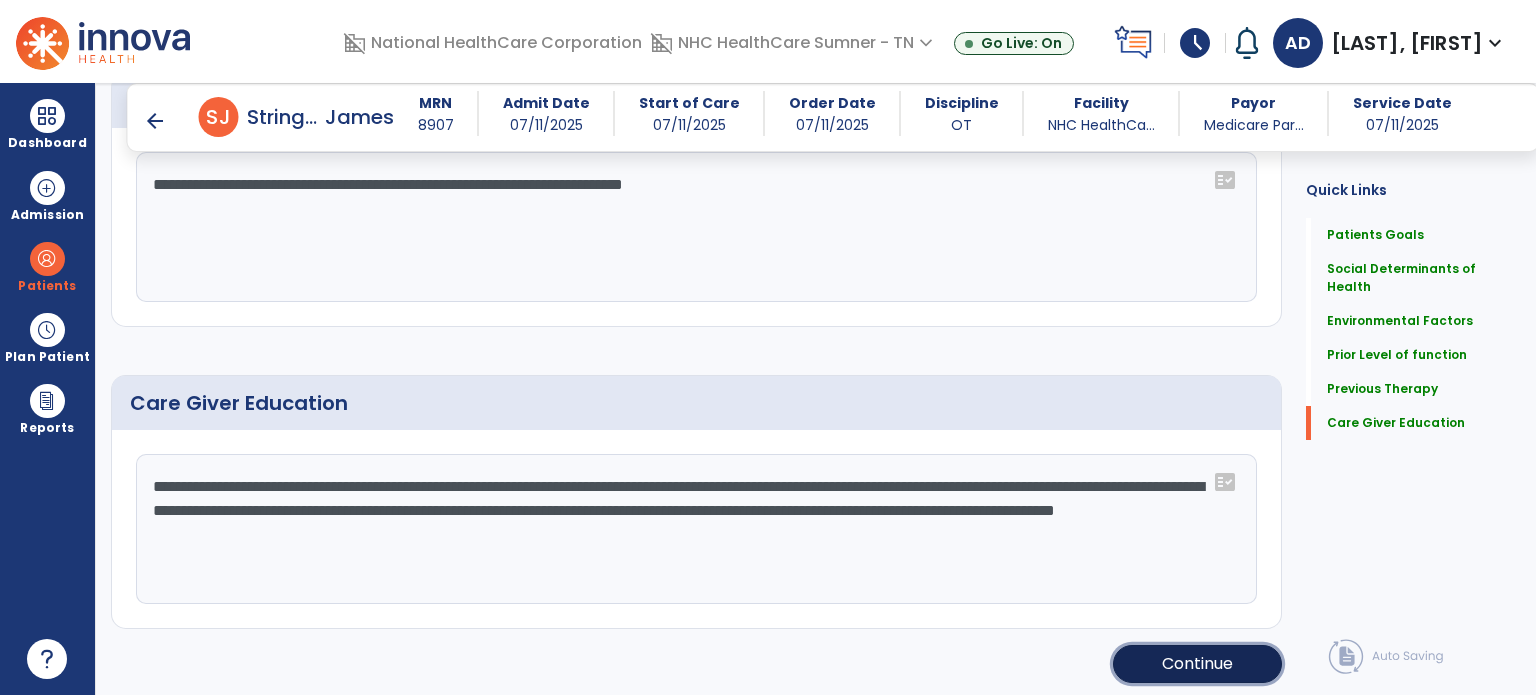 click on "Continue" 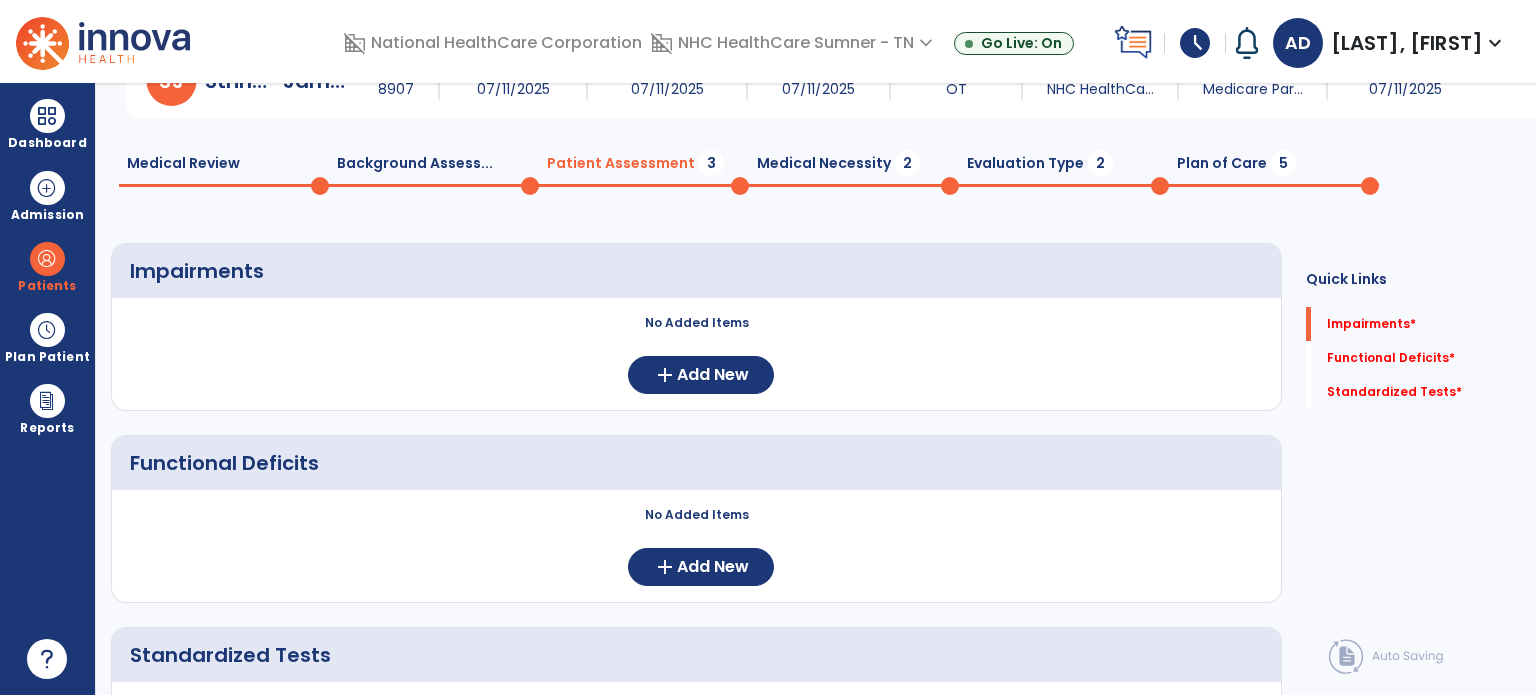 scroll, scrollTop: 0, scrollLeft: 0, axis: both 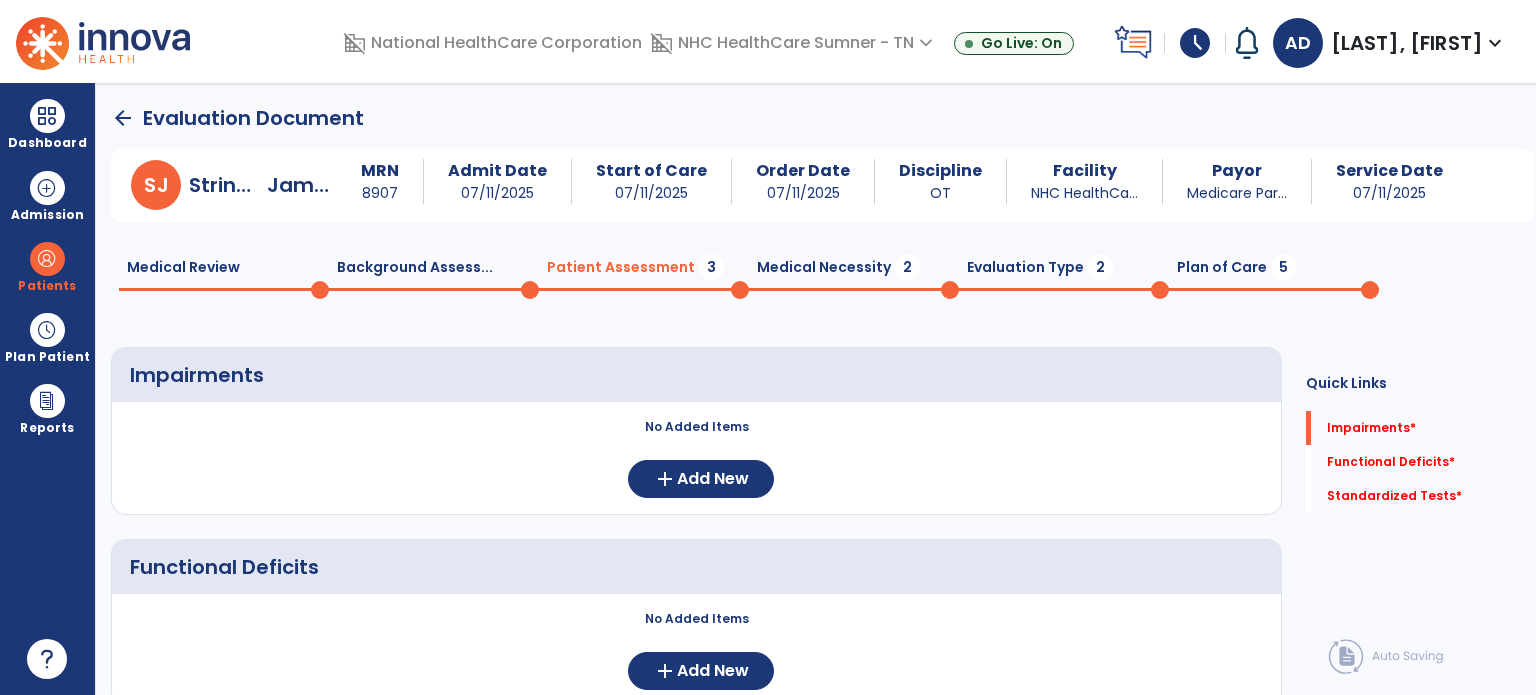 click on "Medical Necessity  2" 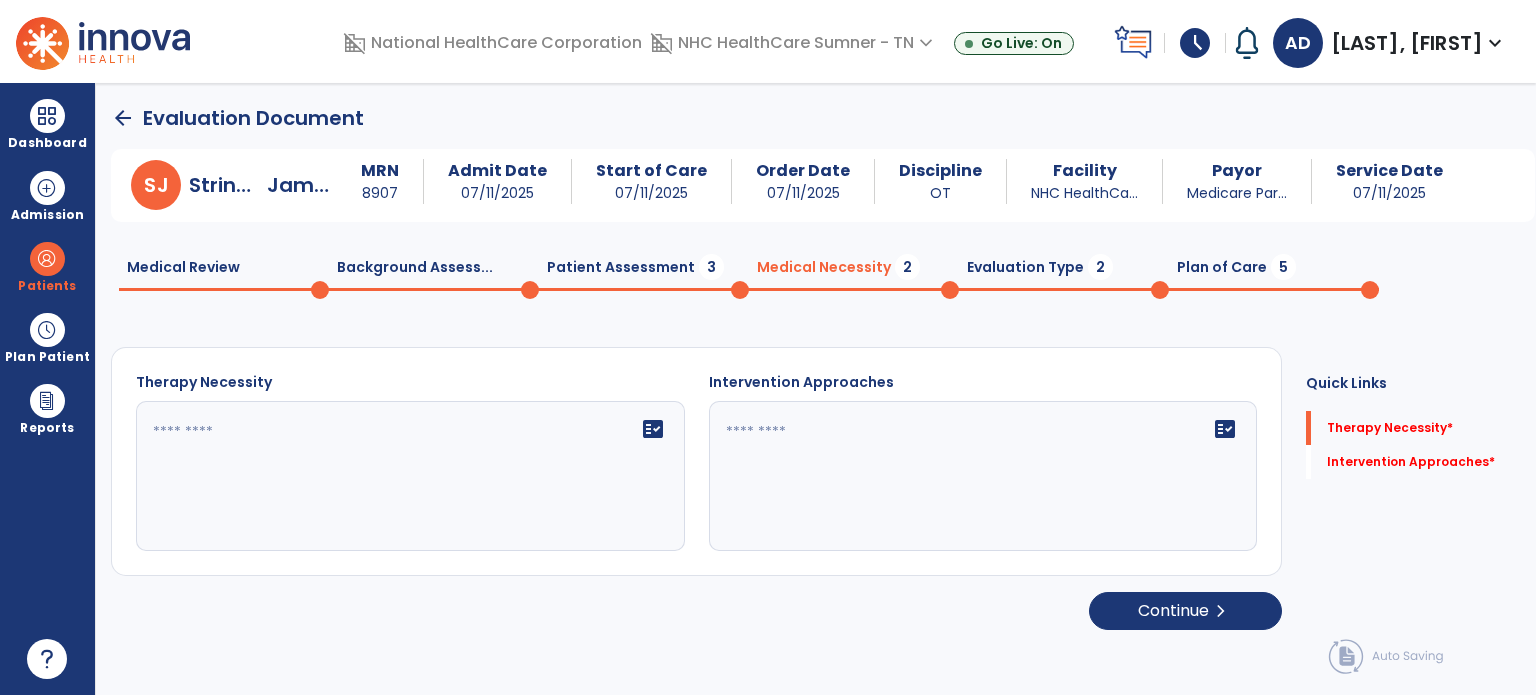 click 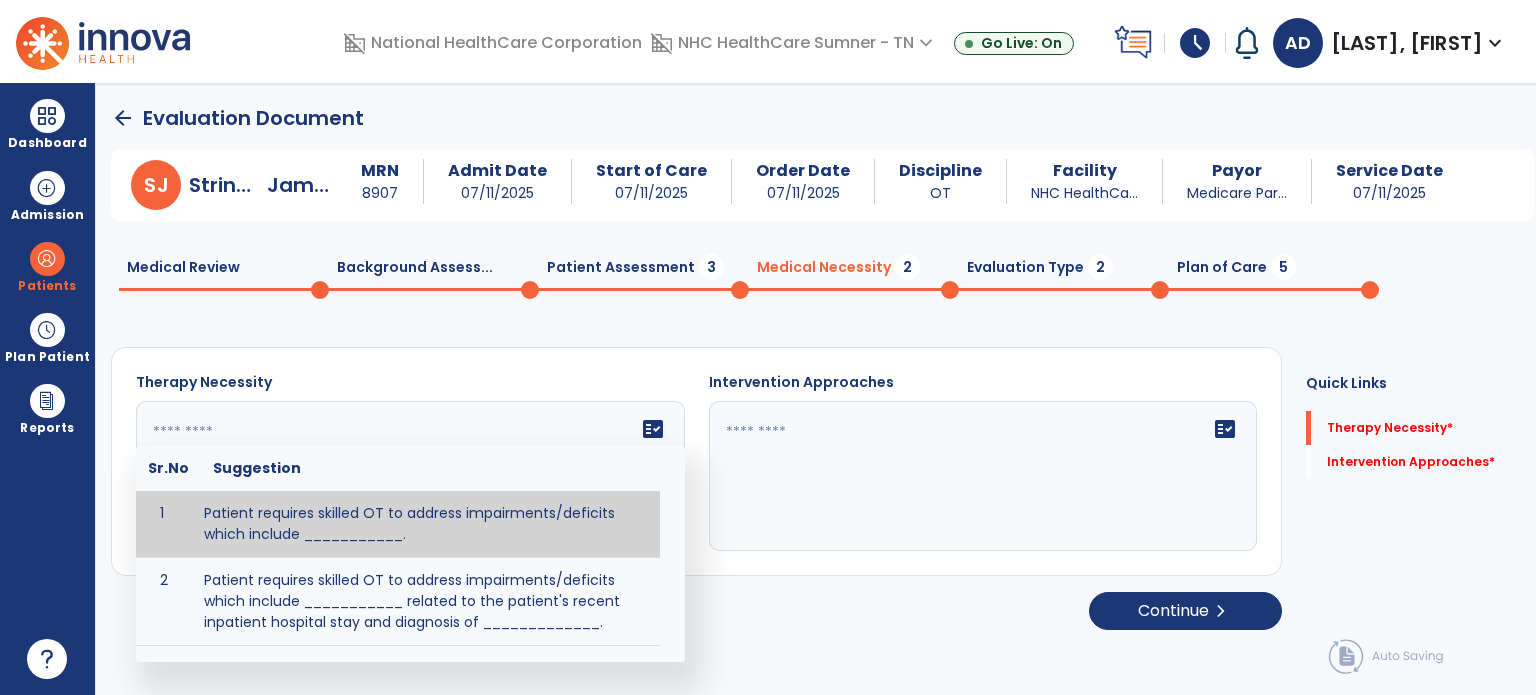 click 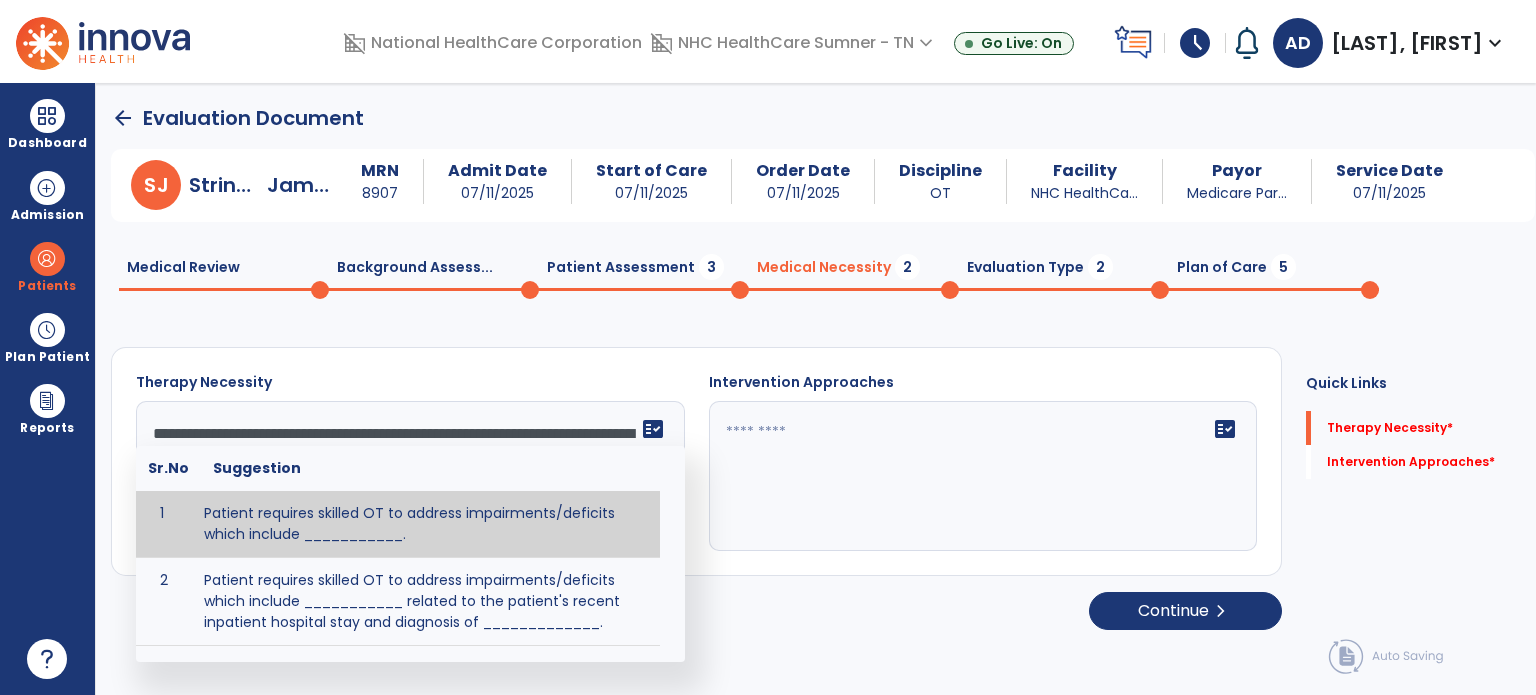 scroll, scrollTop: 0, scrollLeft: 0, axis: both 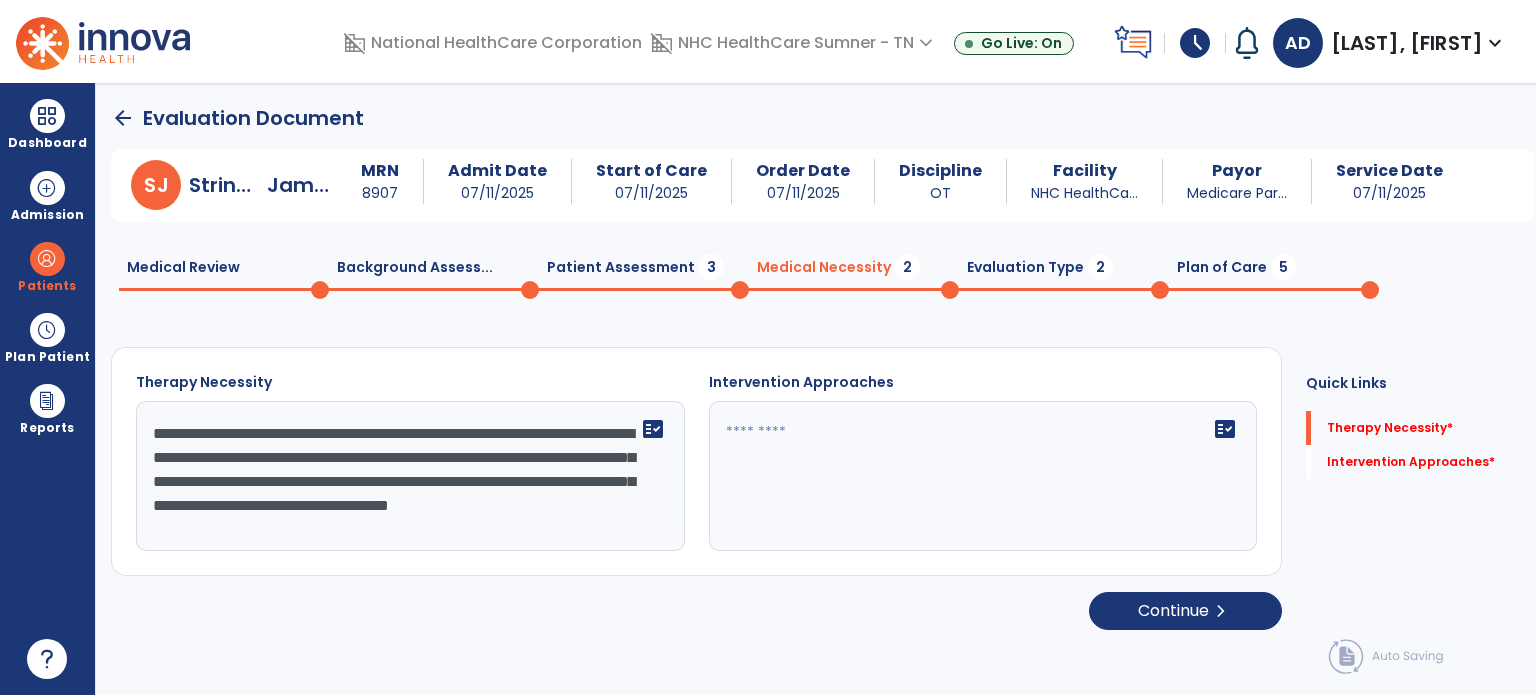 click on "**********" 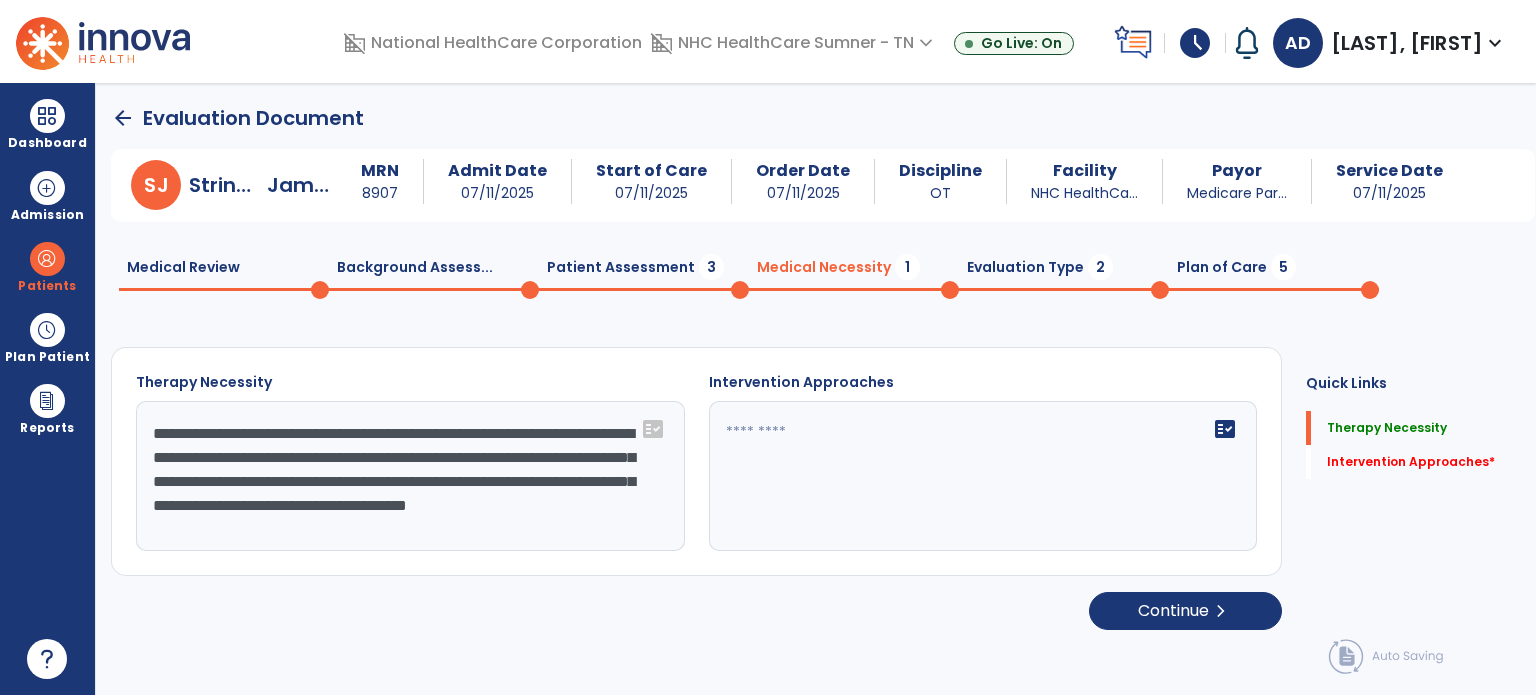 click on "**********" 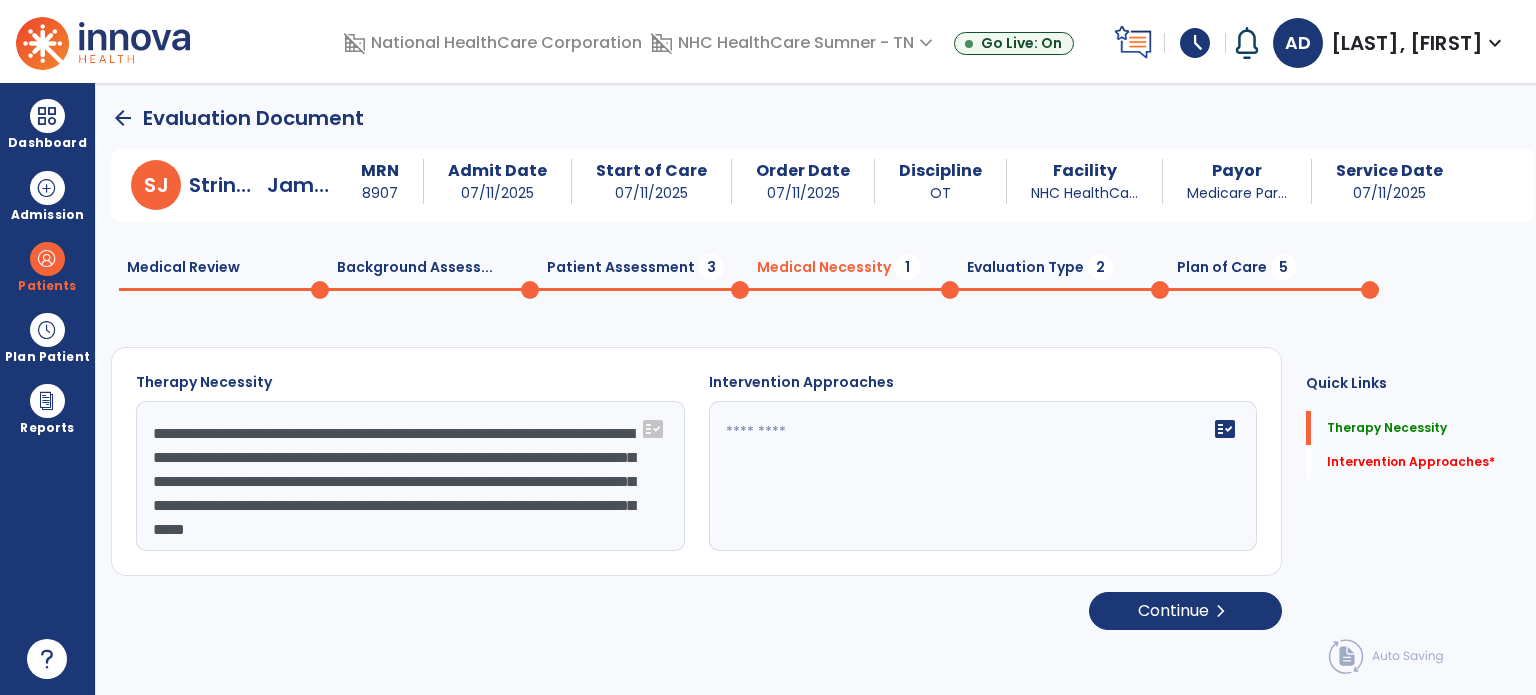 click on "**********" 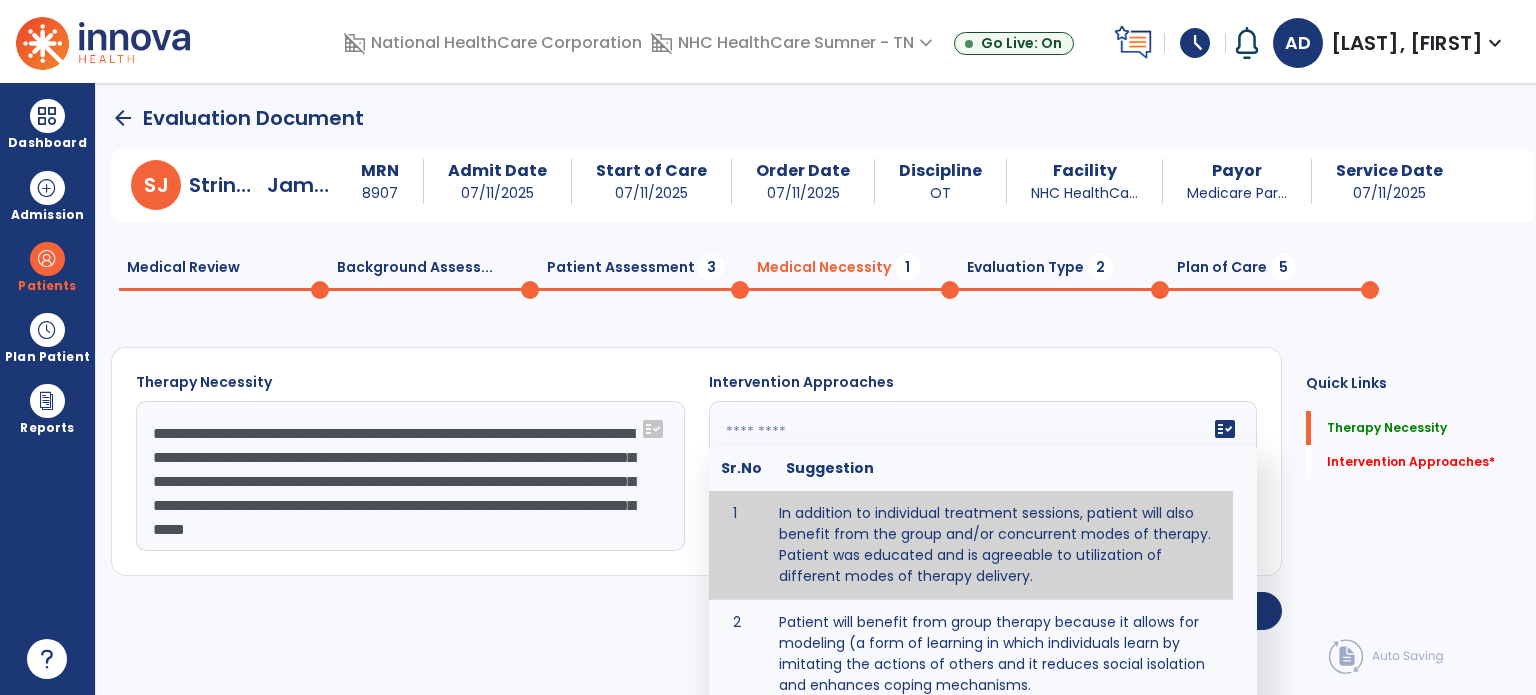 type on "**********" 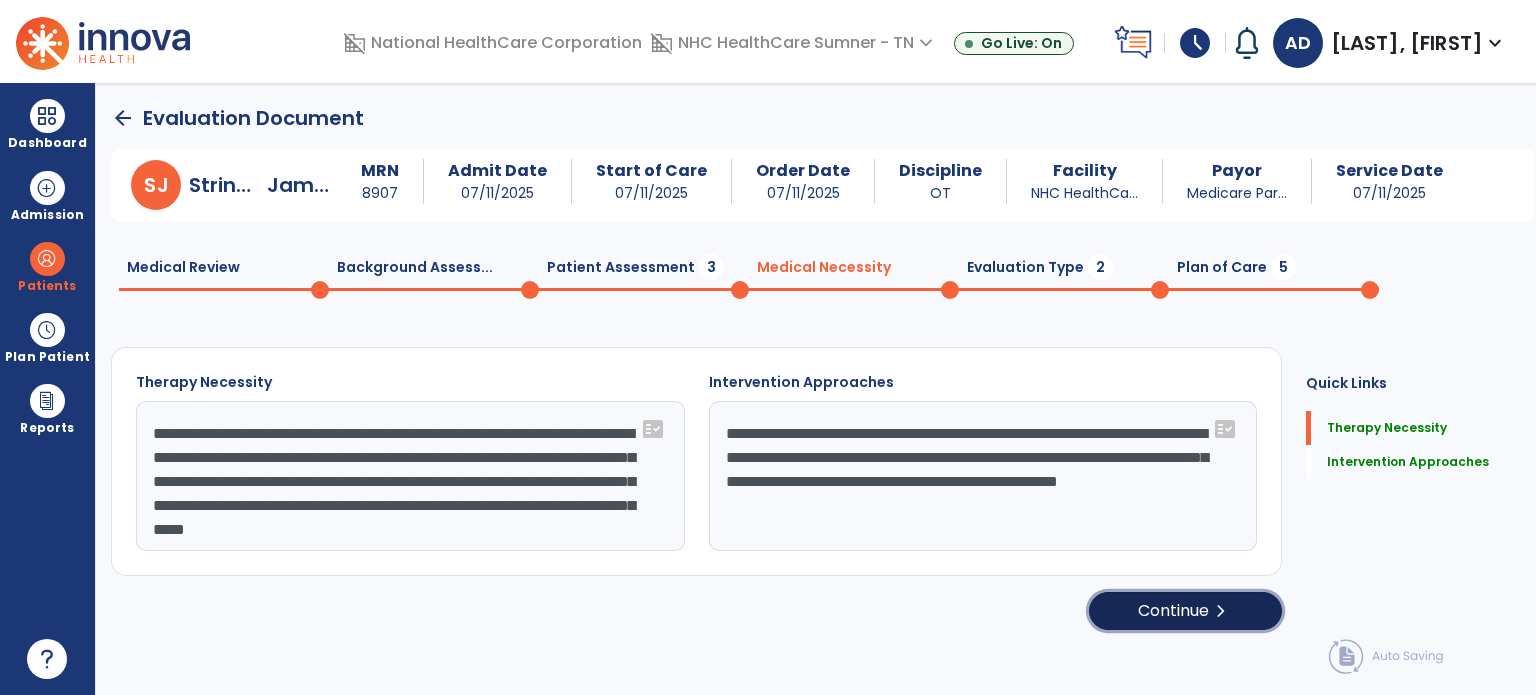 click on "Continue  chevron_right" 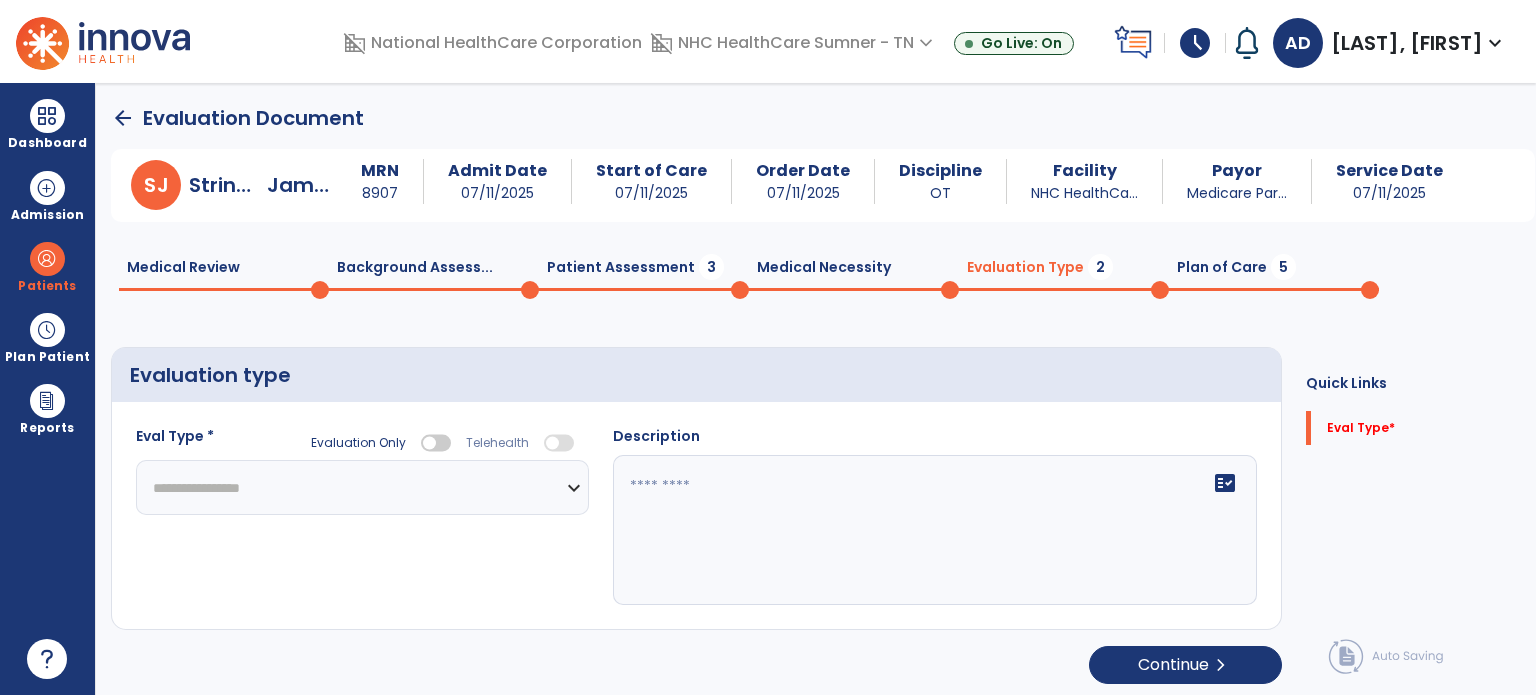 drag, startPoint x: 572, startPoint y: 487, endPoint x: 511, endPoint y: 487, distance: 61 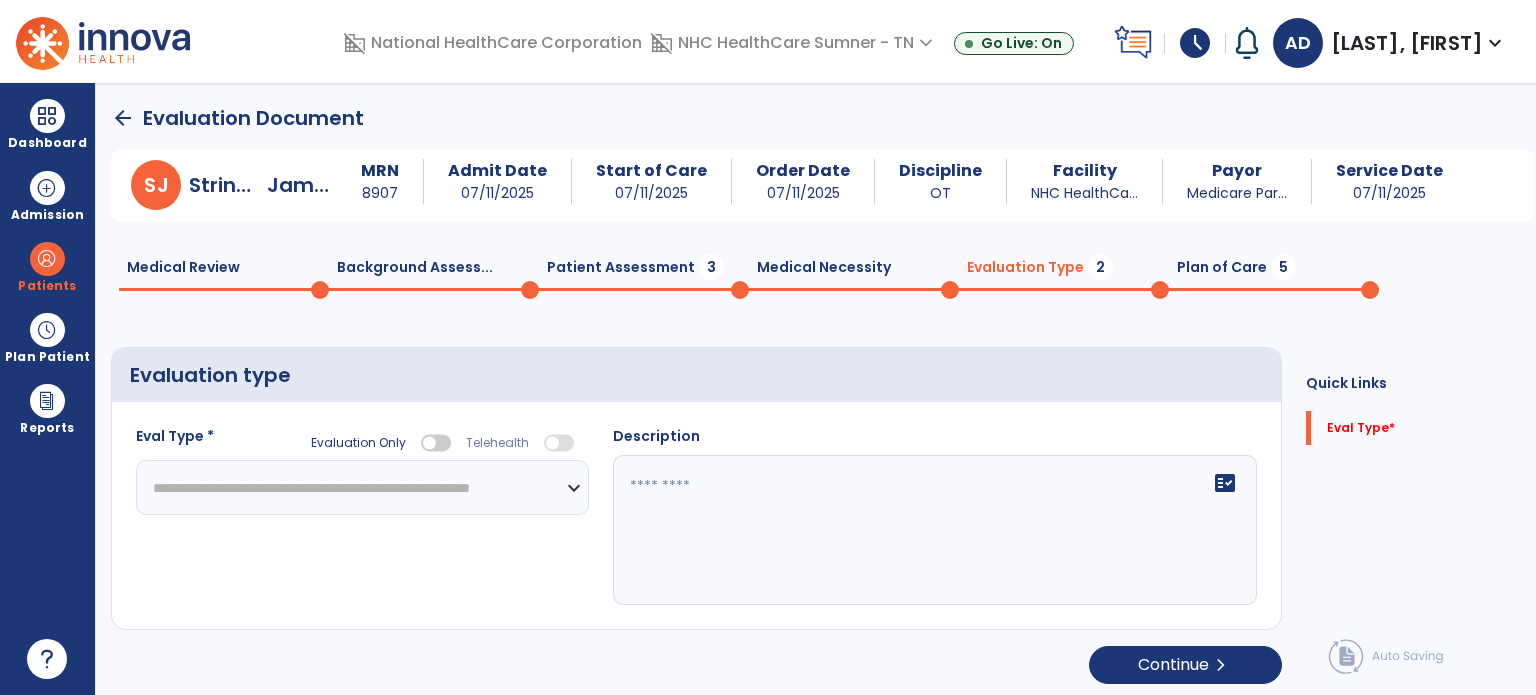 click on "**********" 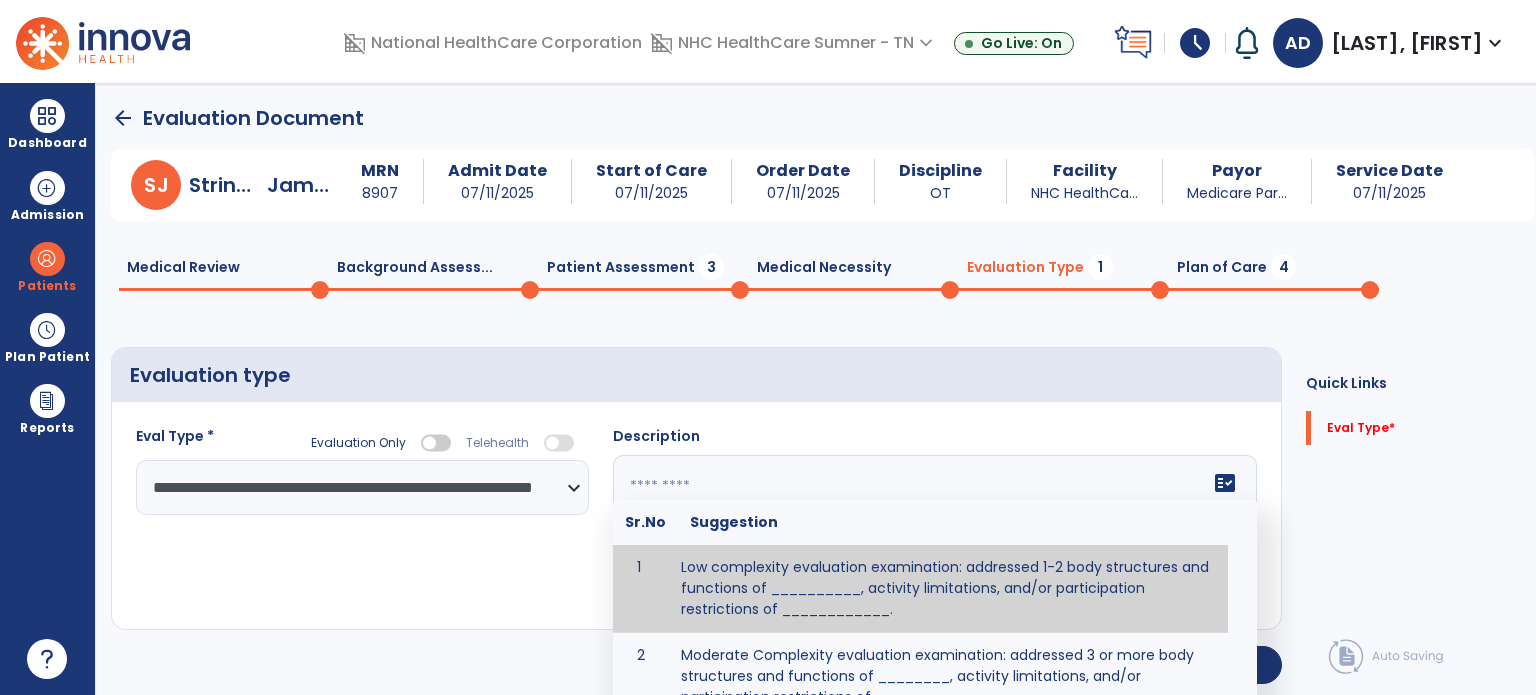 click on "fact_check  Sr.No Suggestion 1 Low complexity evaluation examination: addressed 1-2 body structures and functions of __________, activity limitations, and/or participation restrictions of ____________. 2 Moderate Complexity evaluation examination: addressed 3 or more body structures and functions of ________, activity limitations, and/or participation restrictions of _______. 3 High Complexity evaluation examination: addressed 4 or more body structures and functions of _______, activity limitations, and/or participation restrictions of _________" 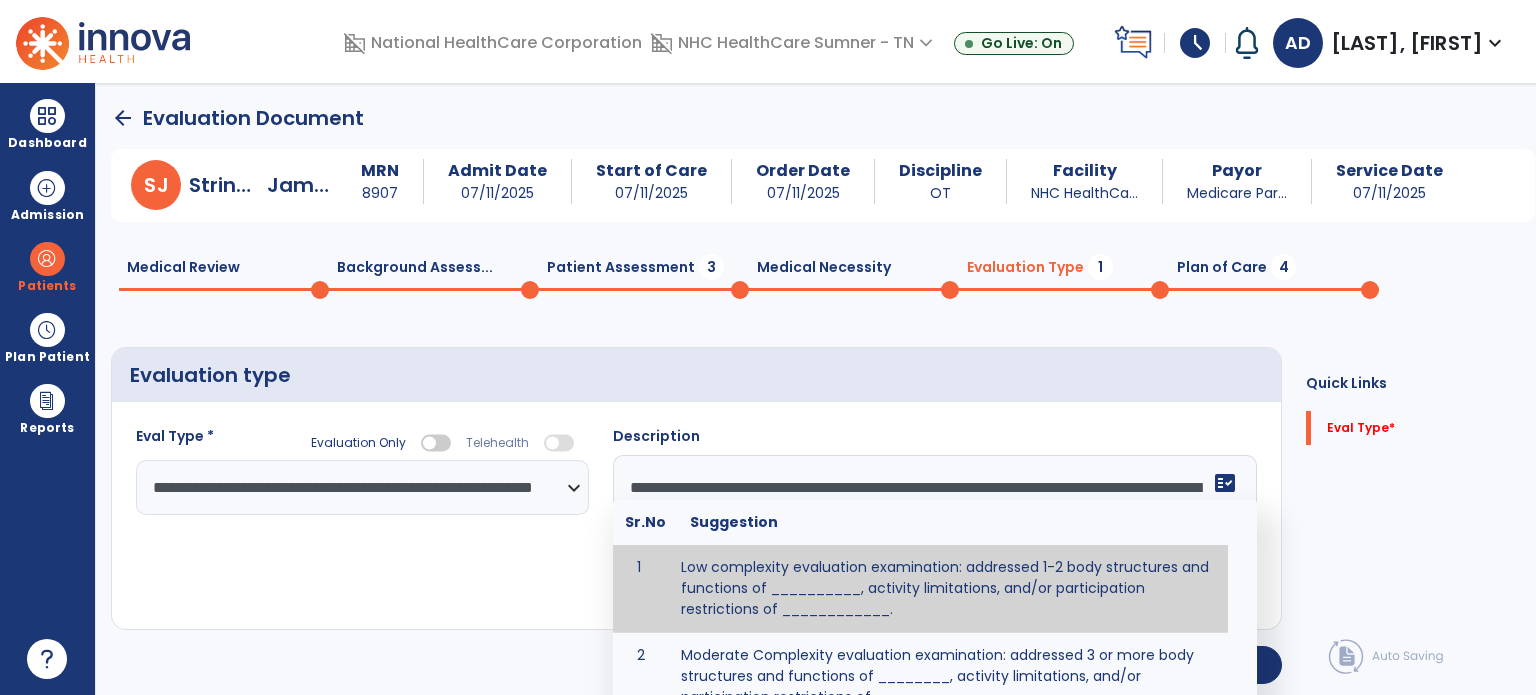 scroll, scrollTop: 63, scrollLeft: 0, axis: vertical 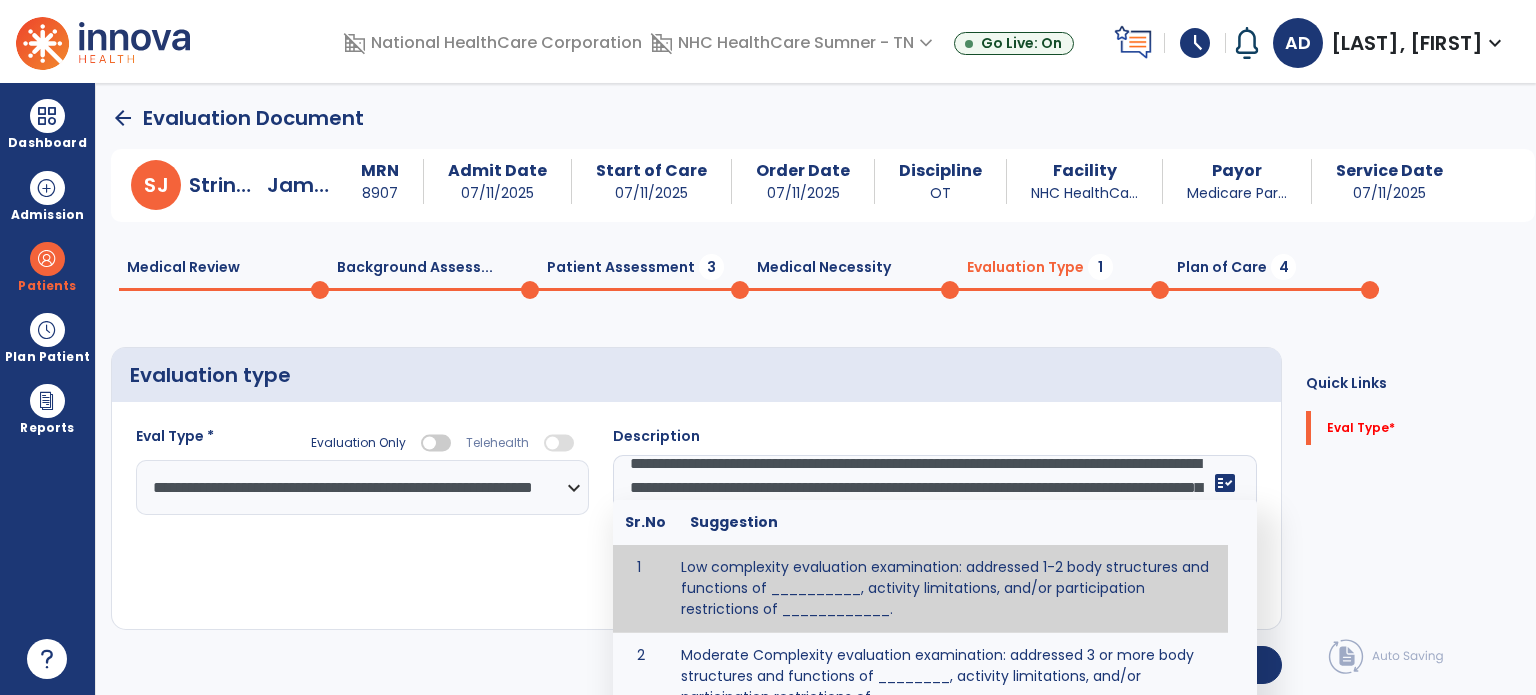 click on "**********" 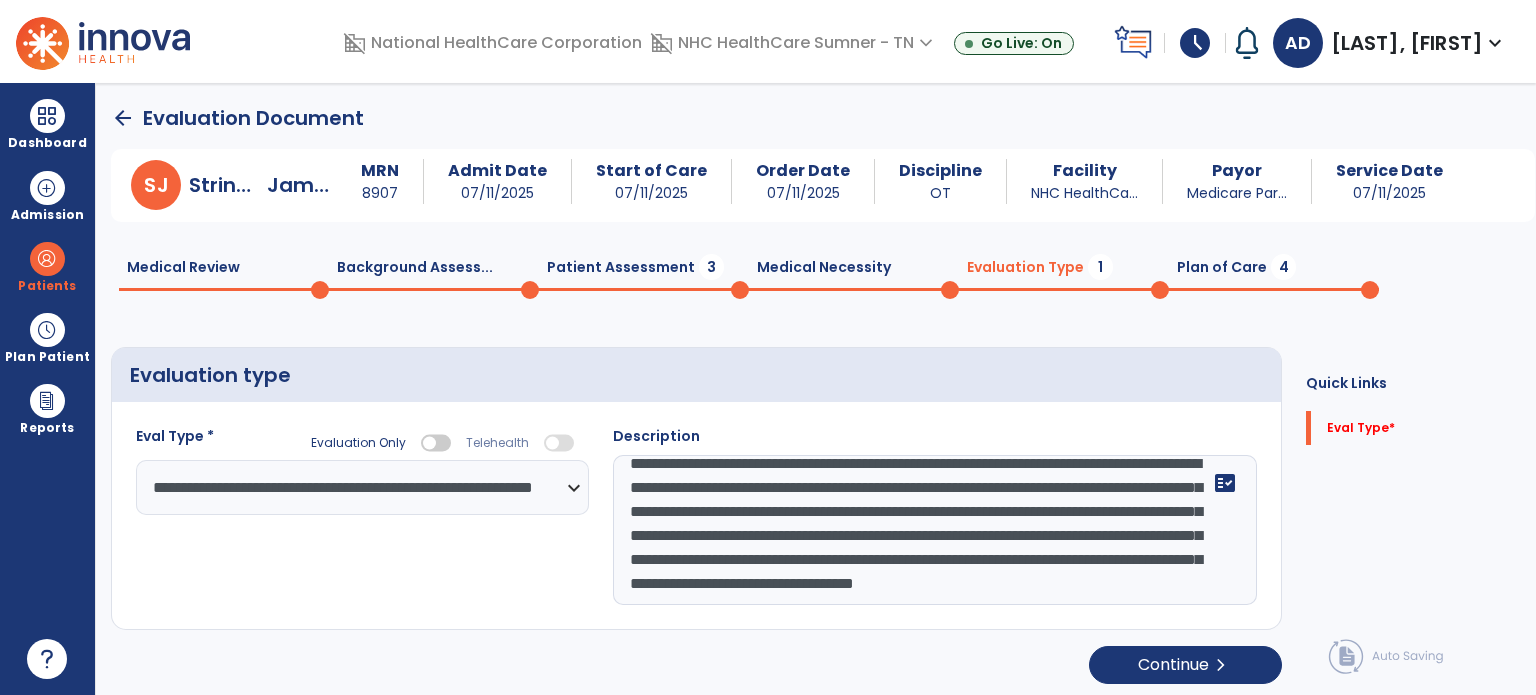 drag, startPoint x: 787, startPoint y: 592, endPoint x: 951, endPoint y: 610, distance: 164.98485 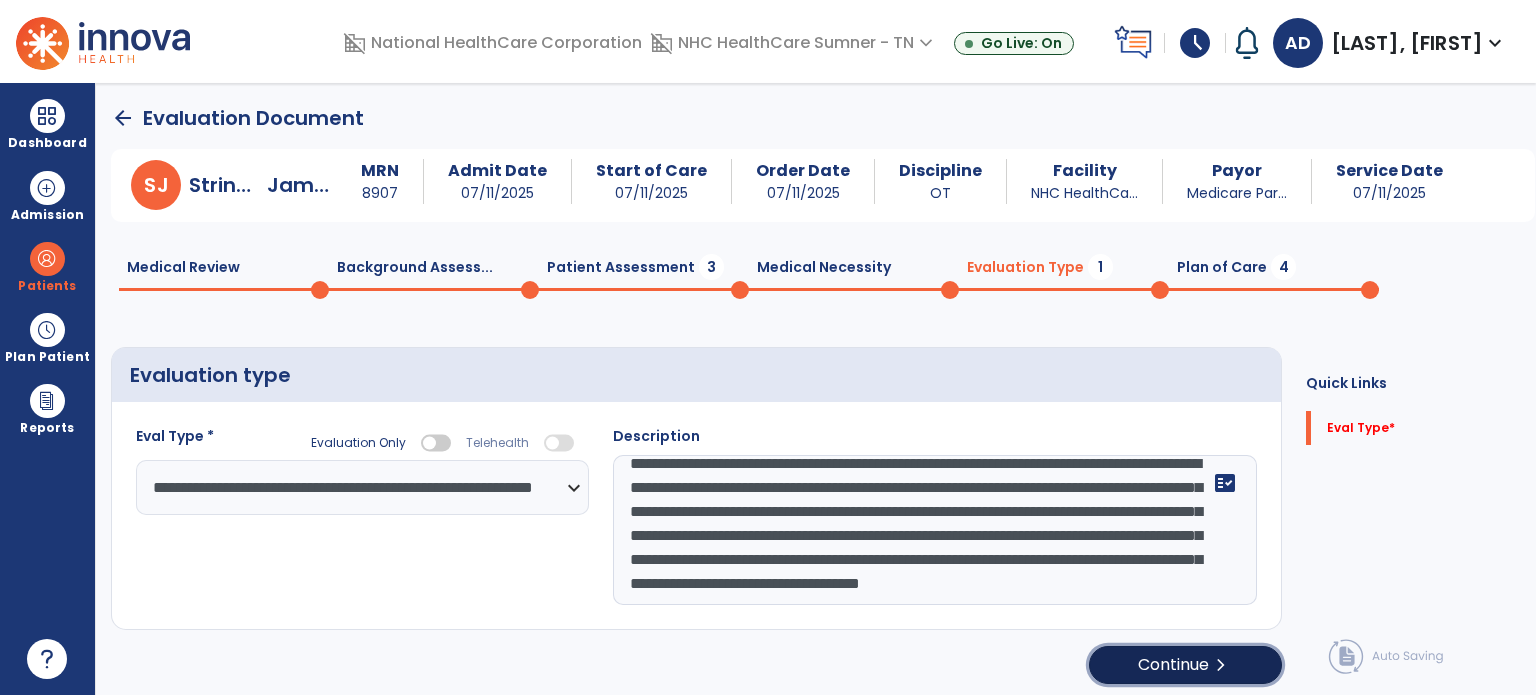 click on "Continue  chevron_right" 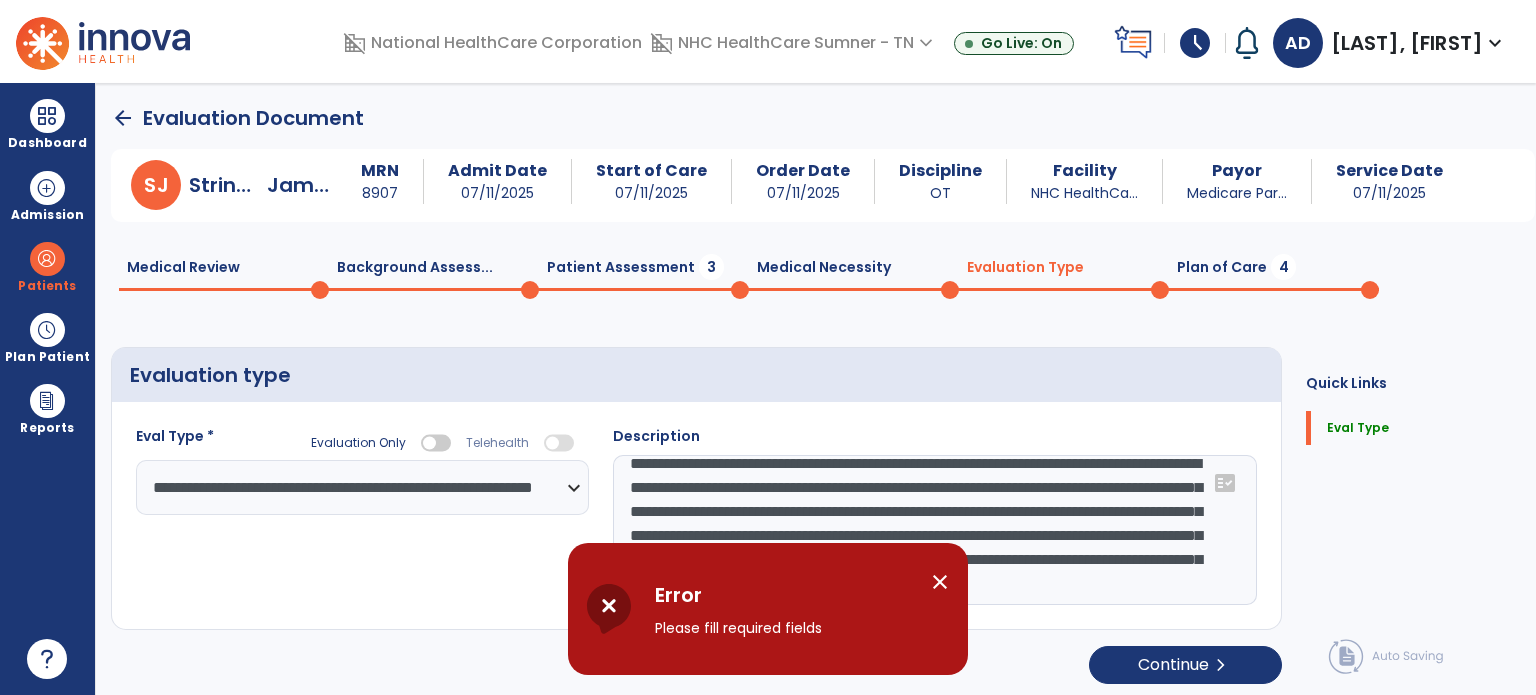 scroll, scrollTop: 19, scrollLeft: 0, axis: vertical 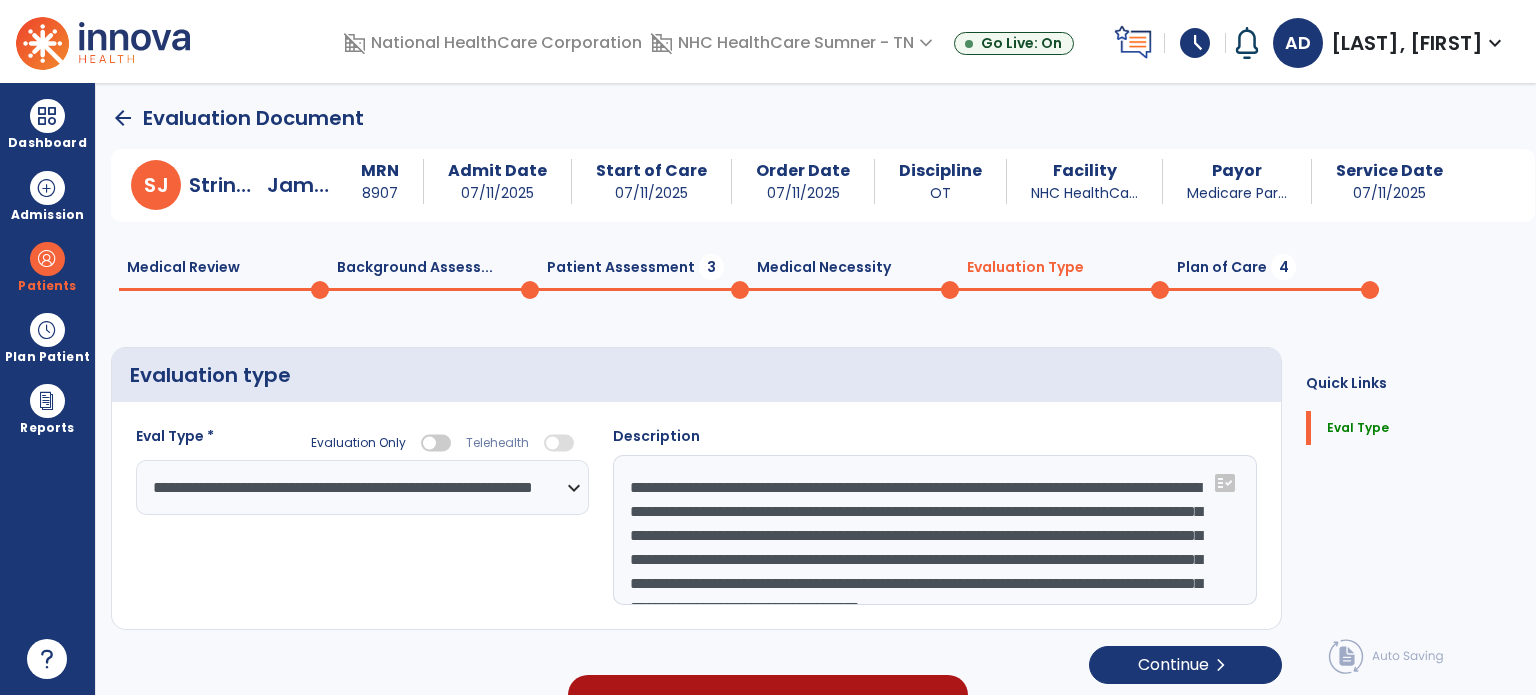 click on "**********" 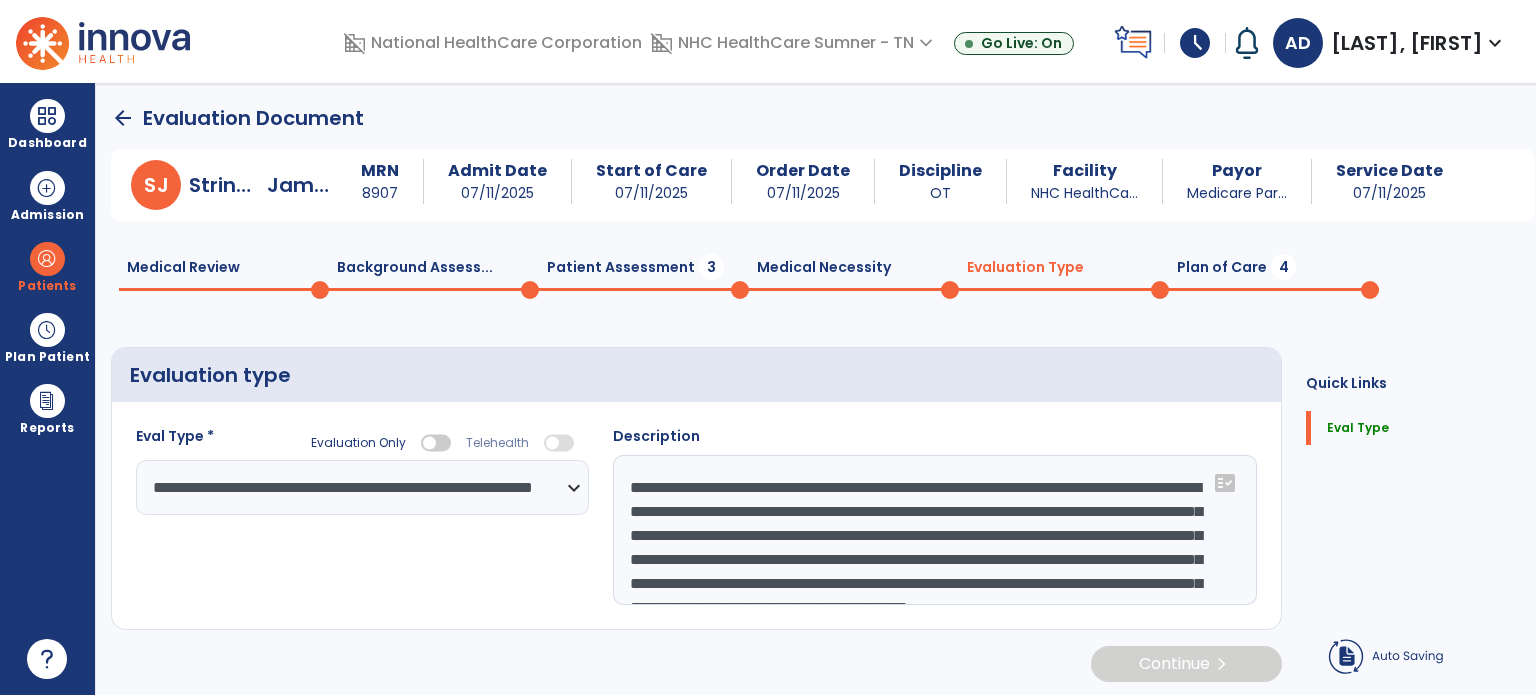 drag, startPoint x: 1179, startPoint y: 514, endPoint x: 1111, endPoint y: 488, distance: 72.8011 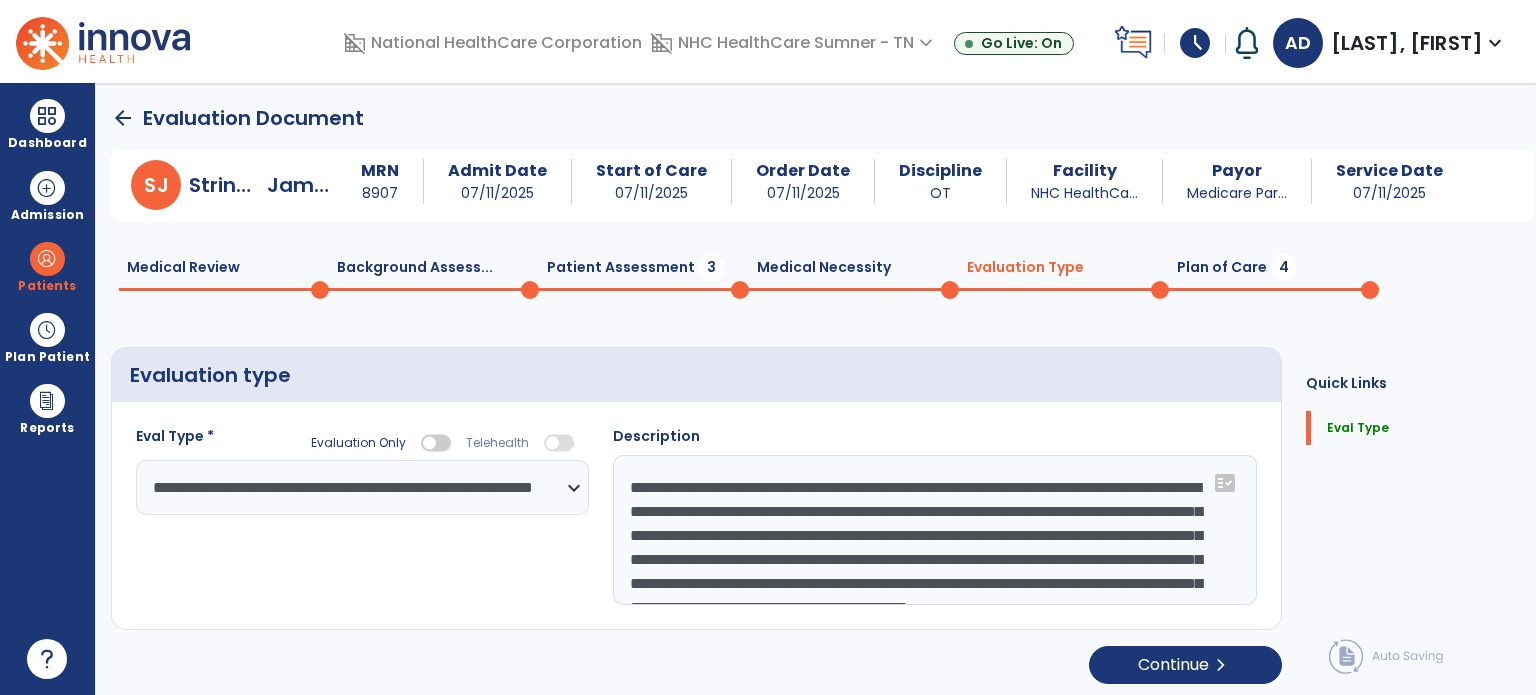 click on "**********" 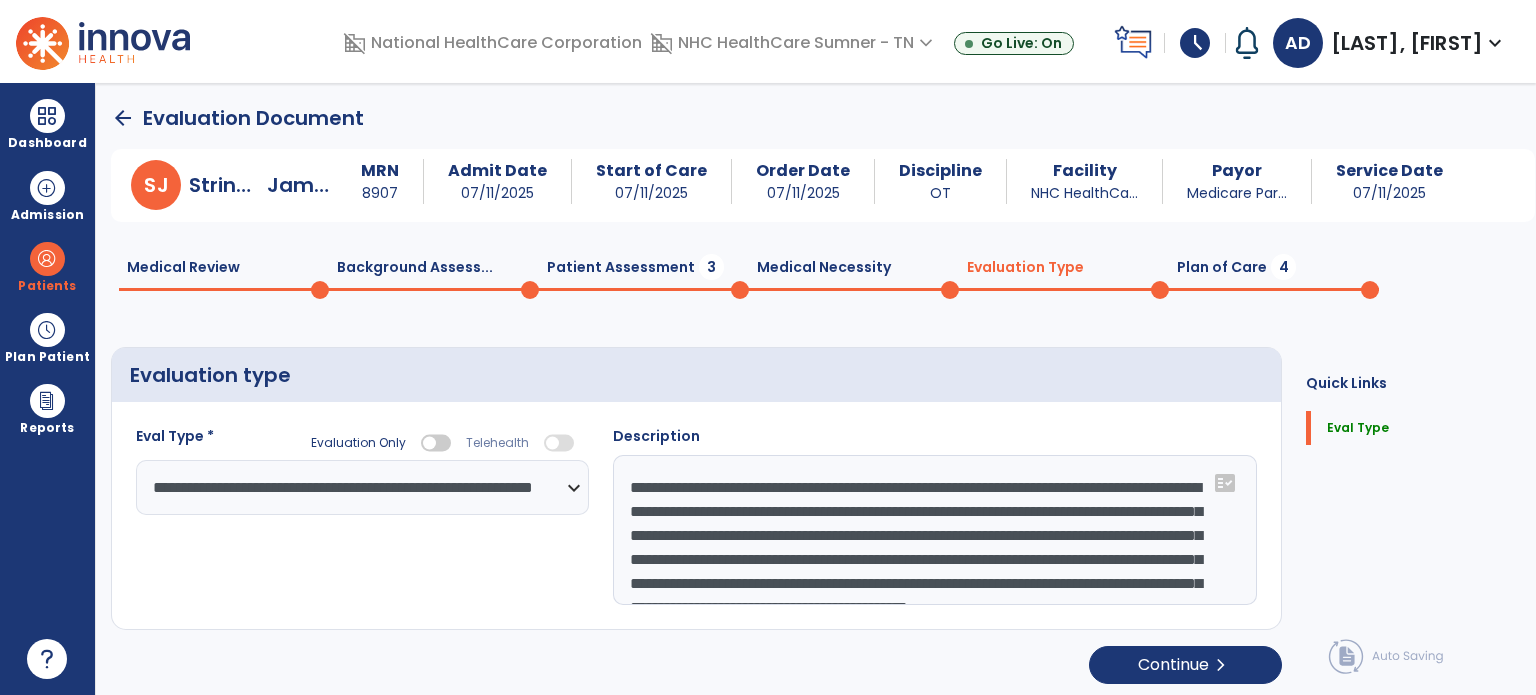 click on "**********" 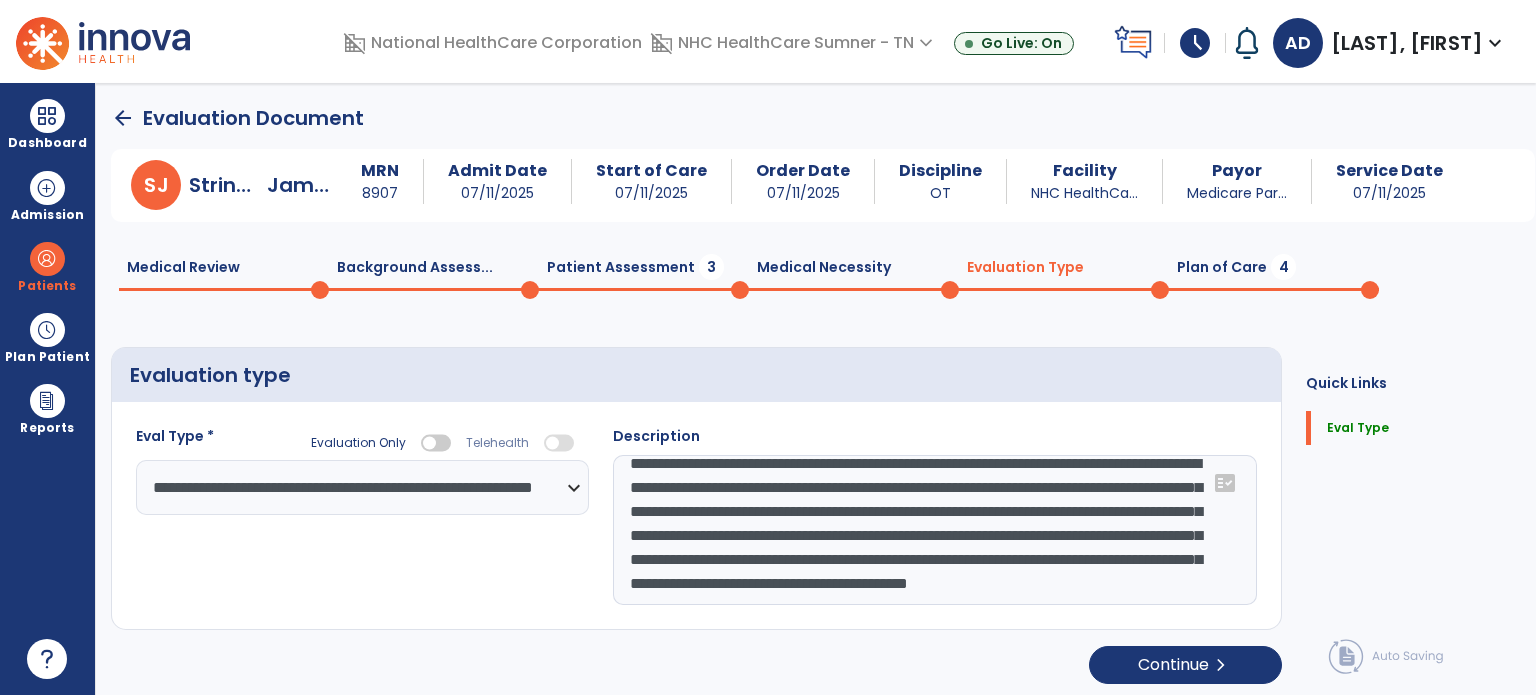 scroll, scrollTop: 72, scrollLeft: 0, axis: vertical 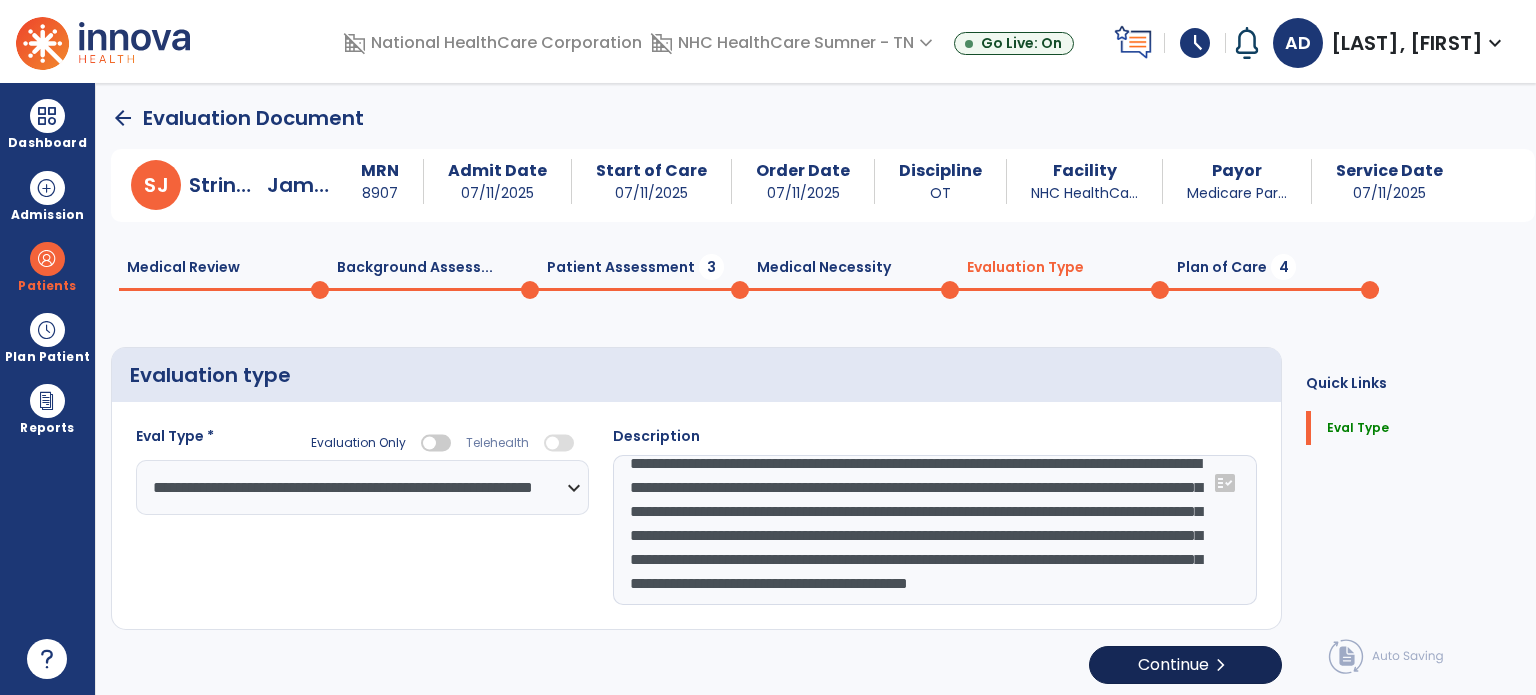 type on "**********" 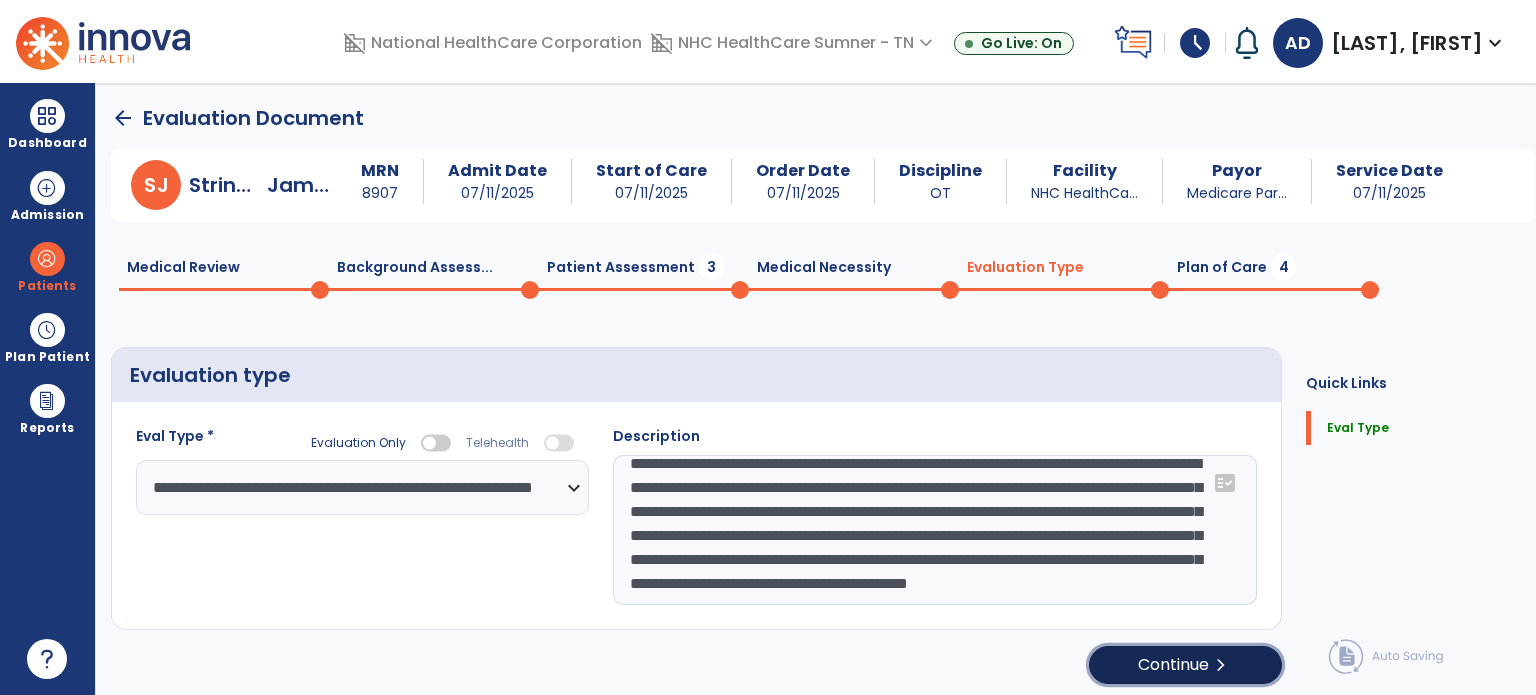 click on "Continue  chevron_right" 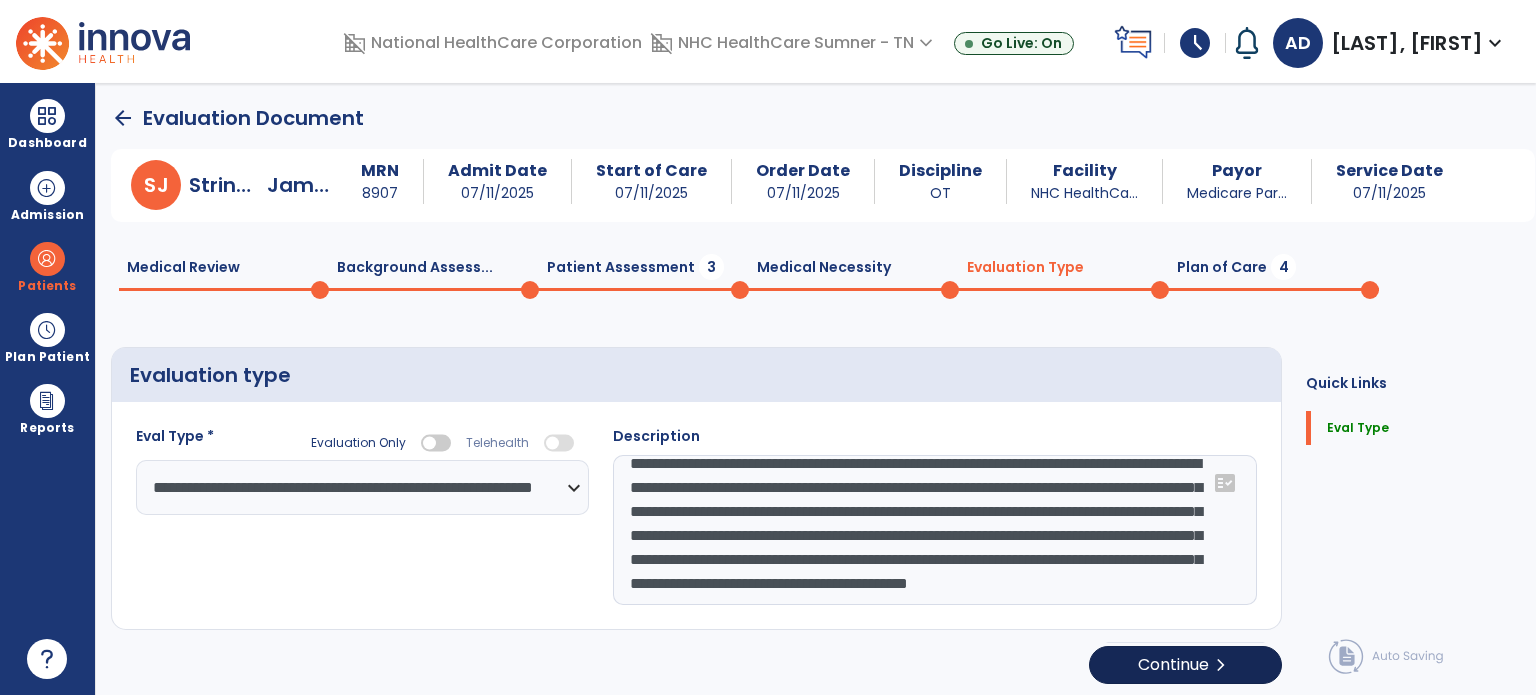 select on "**" 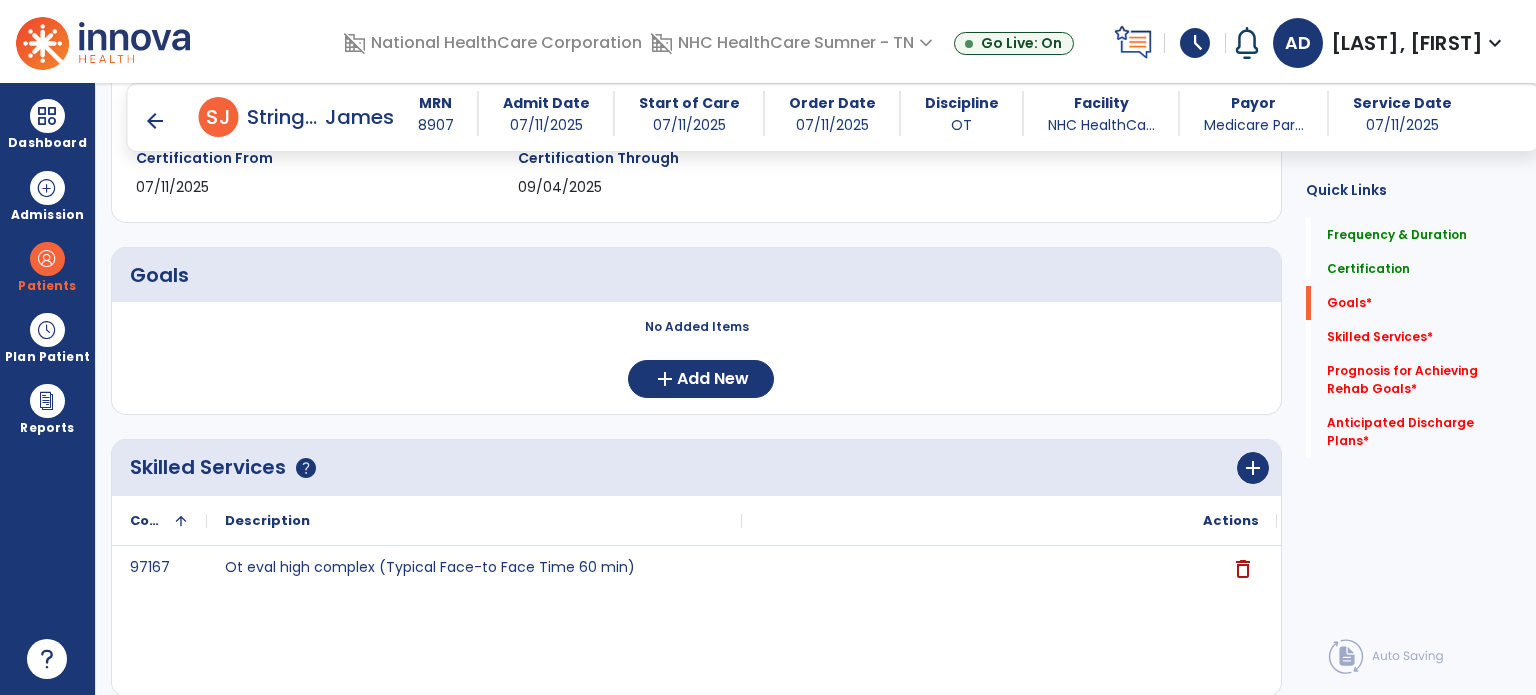scroll, scrollTop: 400, scrollLeft: 0, axis: vertical 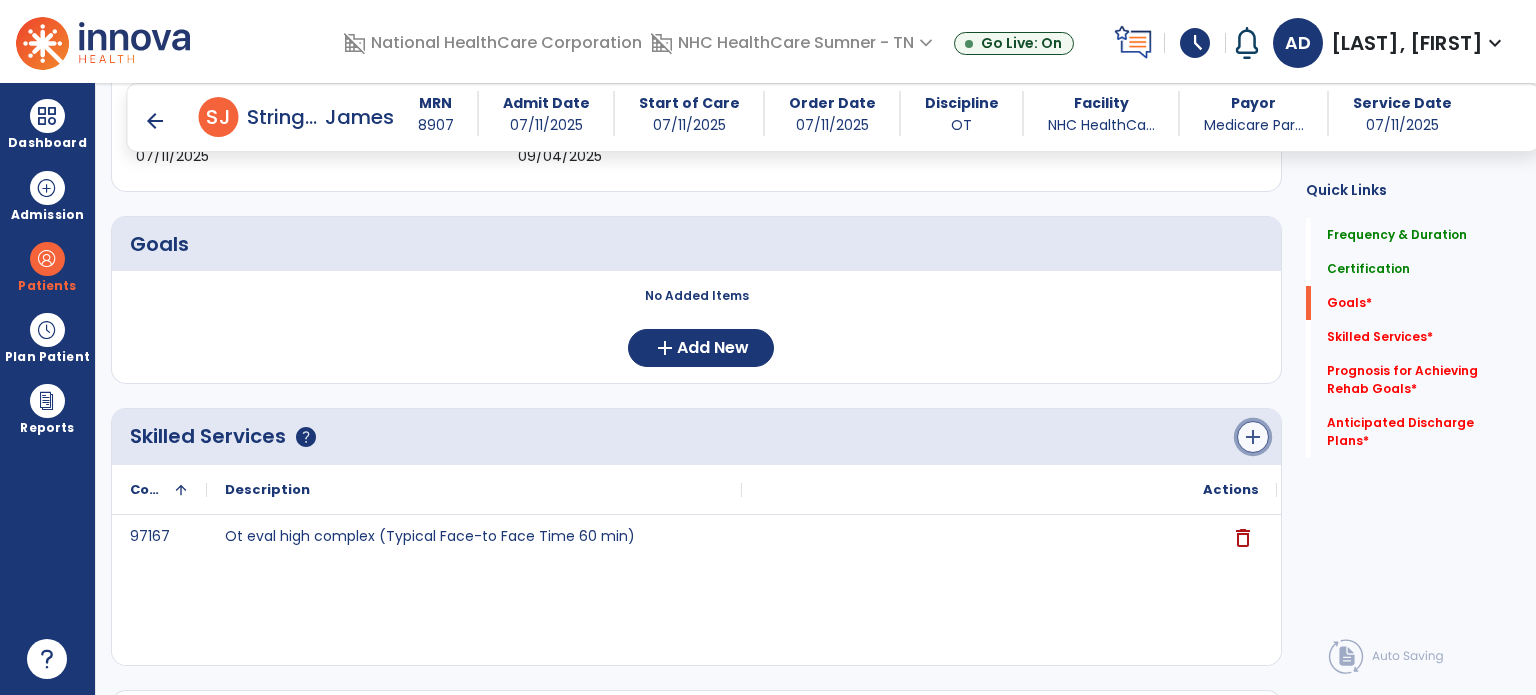 click on "add" 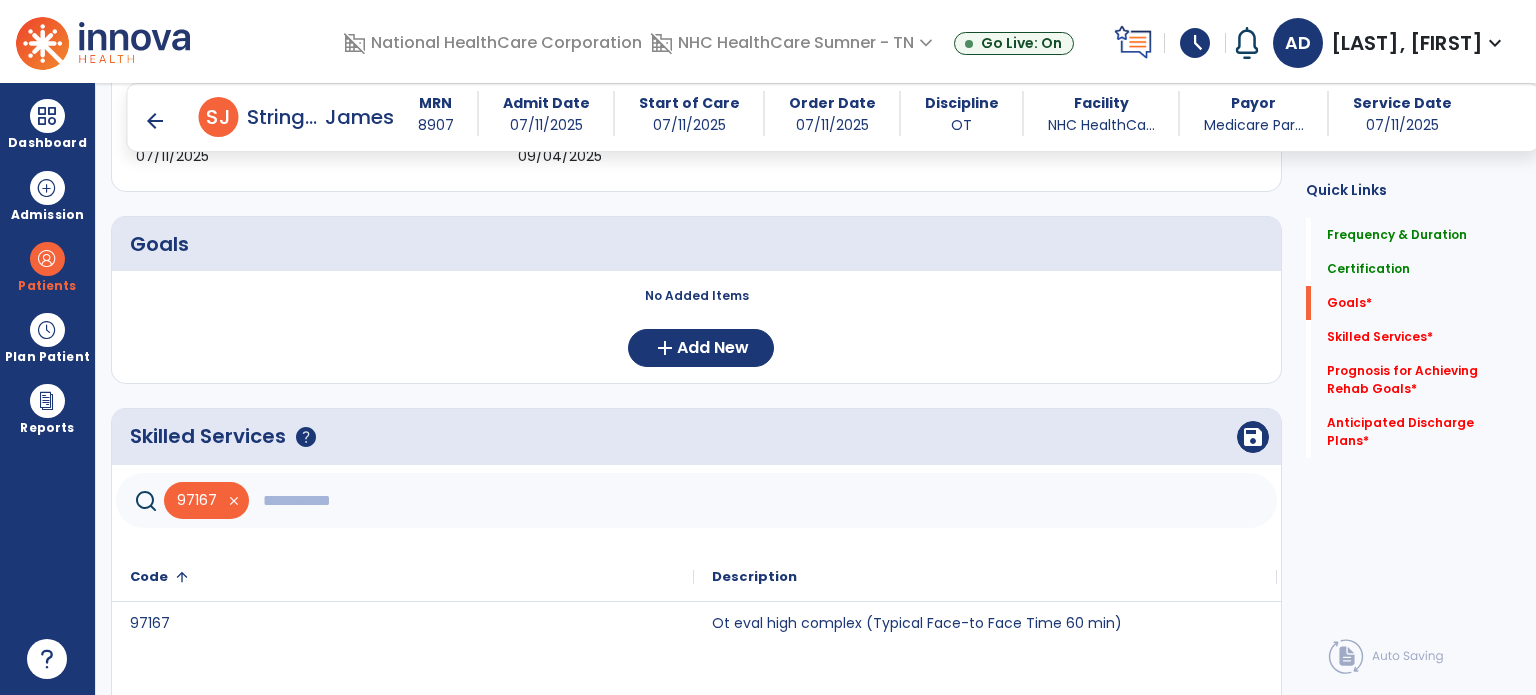 click 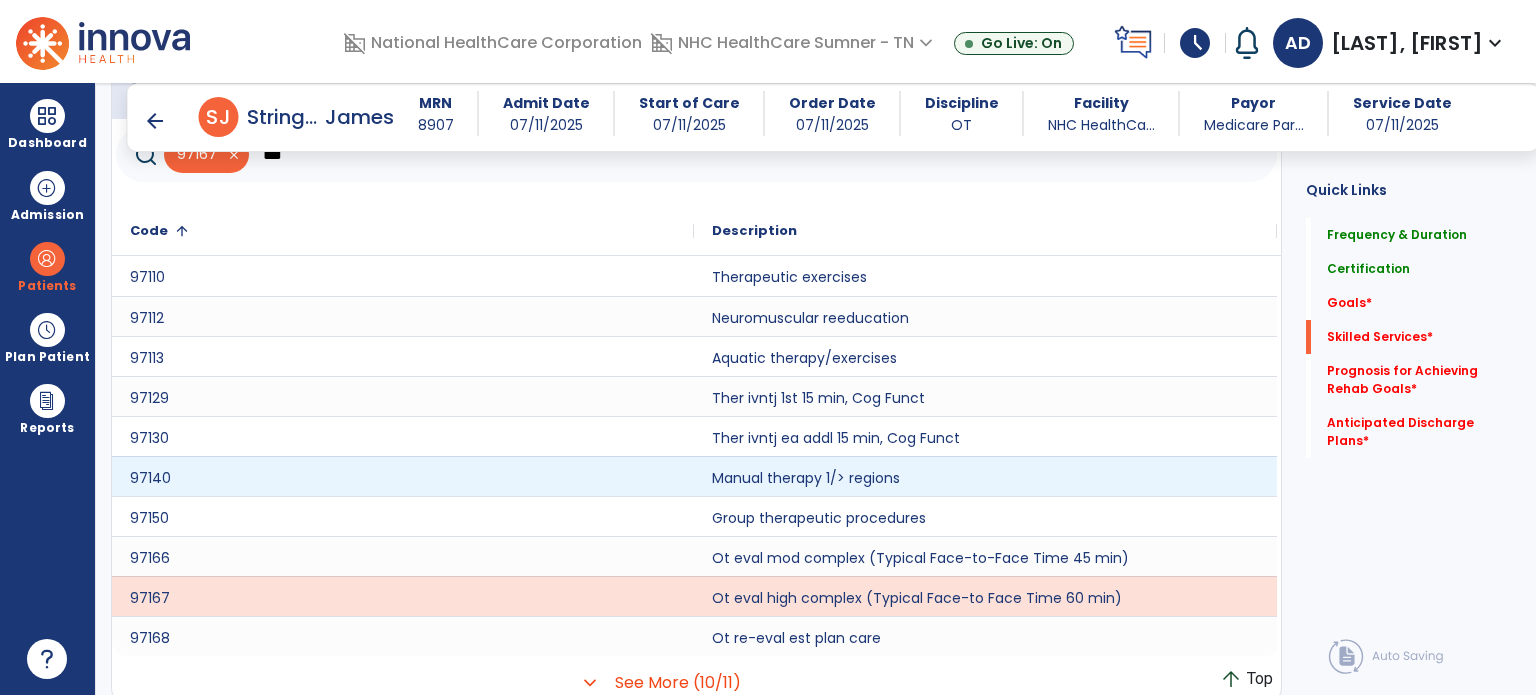 scroll, scrollTop: 752, scrollLeft: 0, axis: vertical 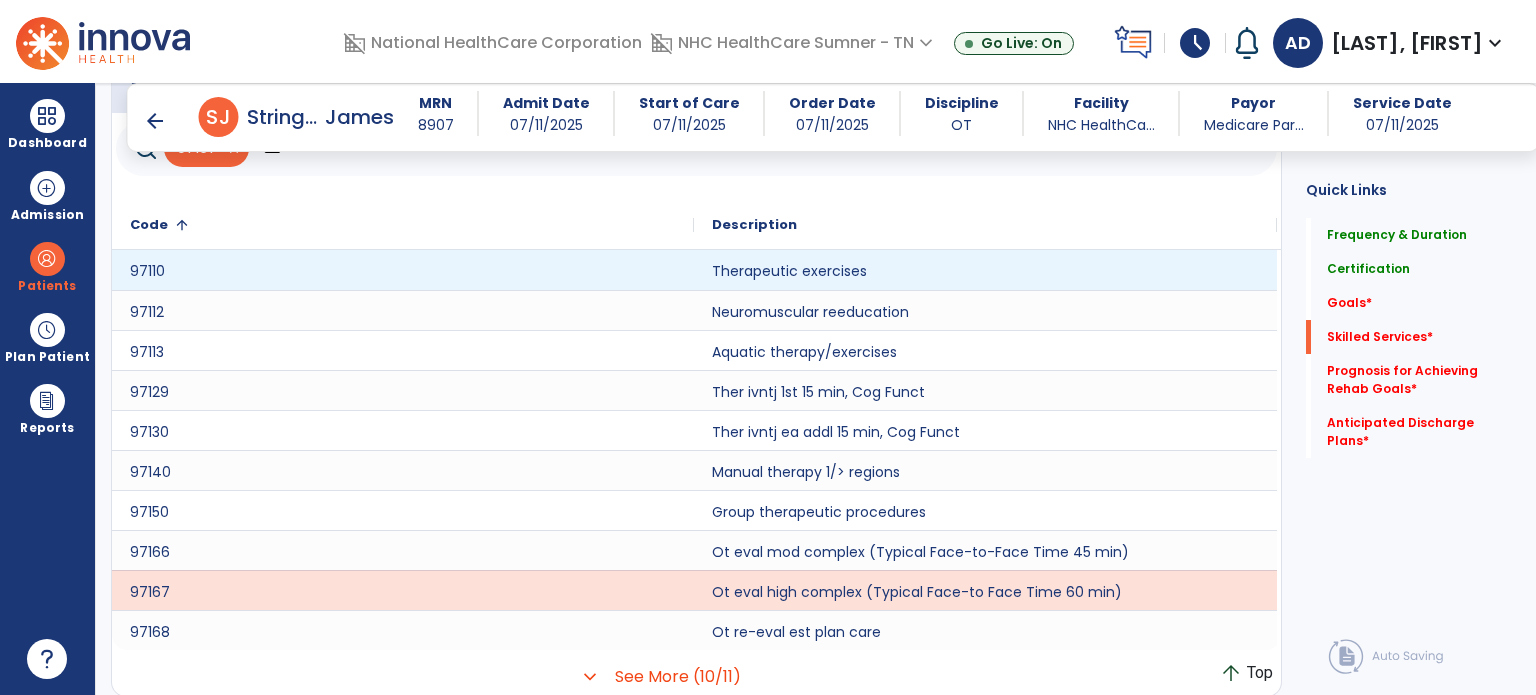 type on "***" 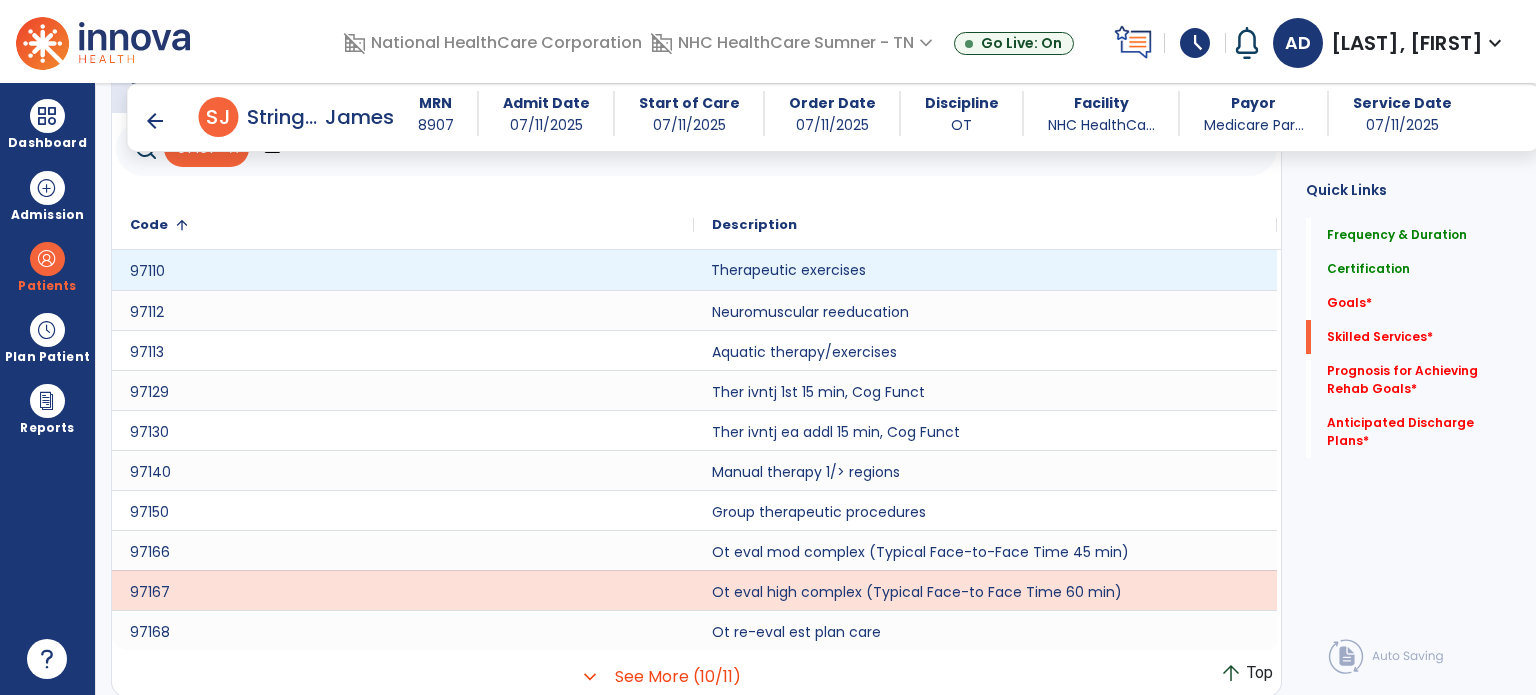 click on "Therapeutic exercises" 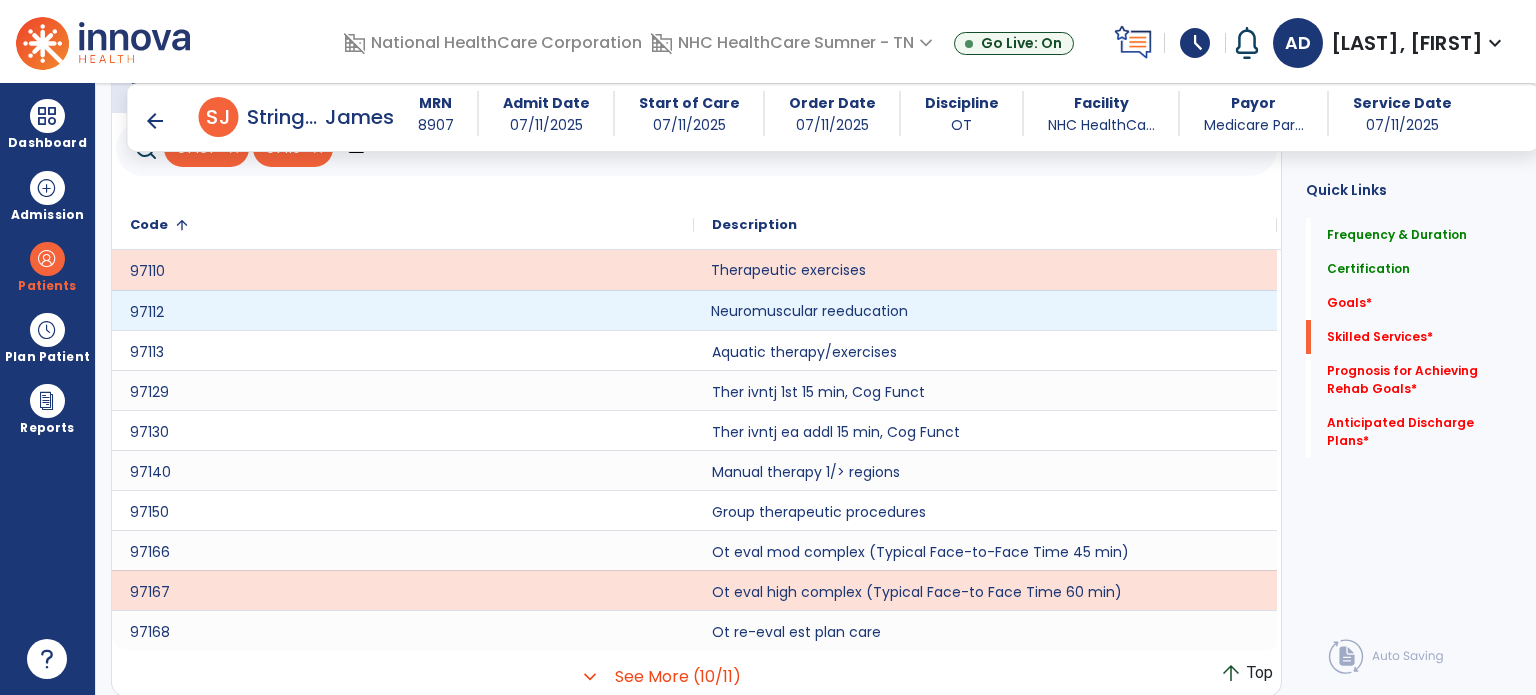 click on "Neuromuscular reeducation" 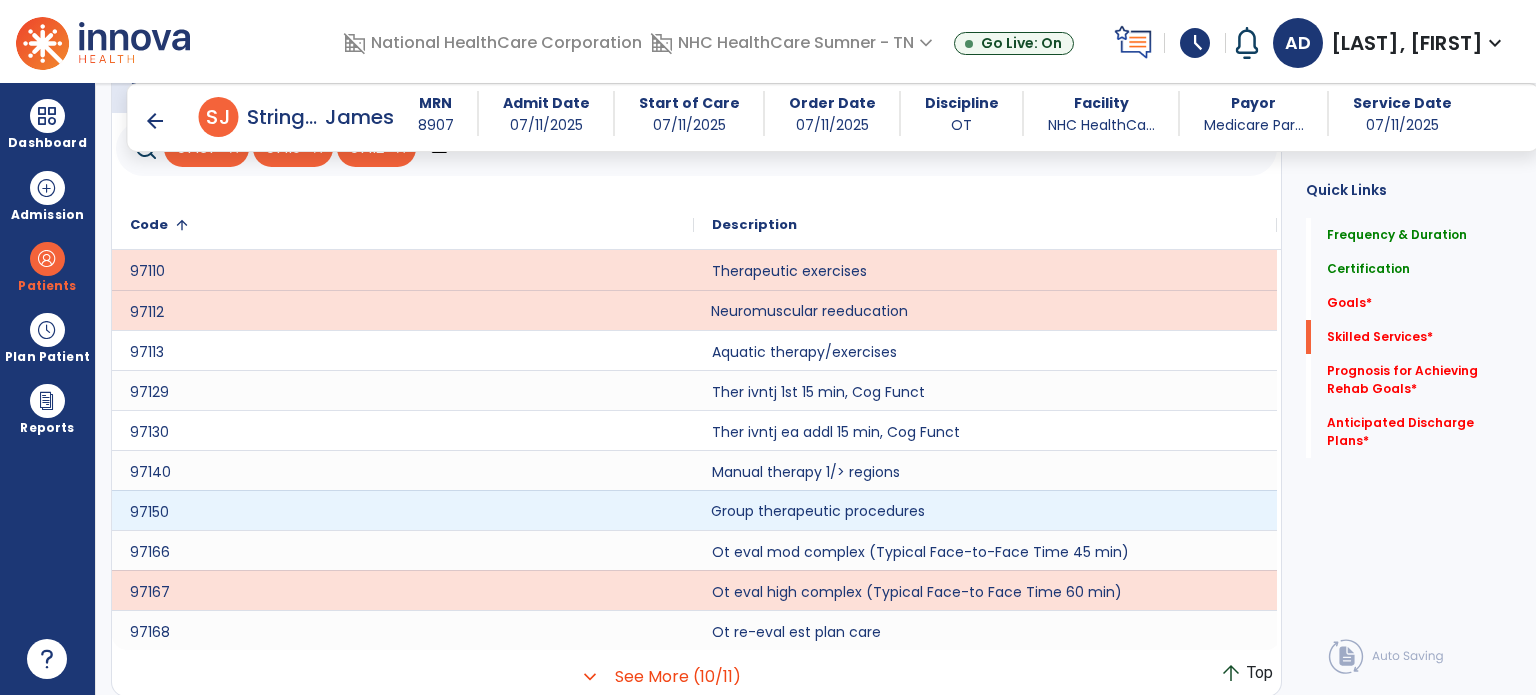 click on "Group therapeutic procedures" 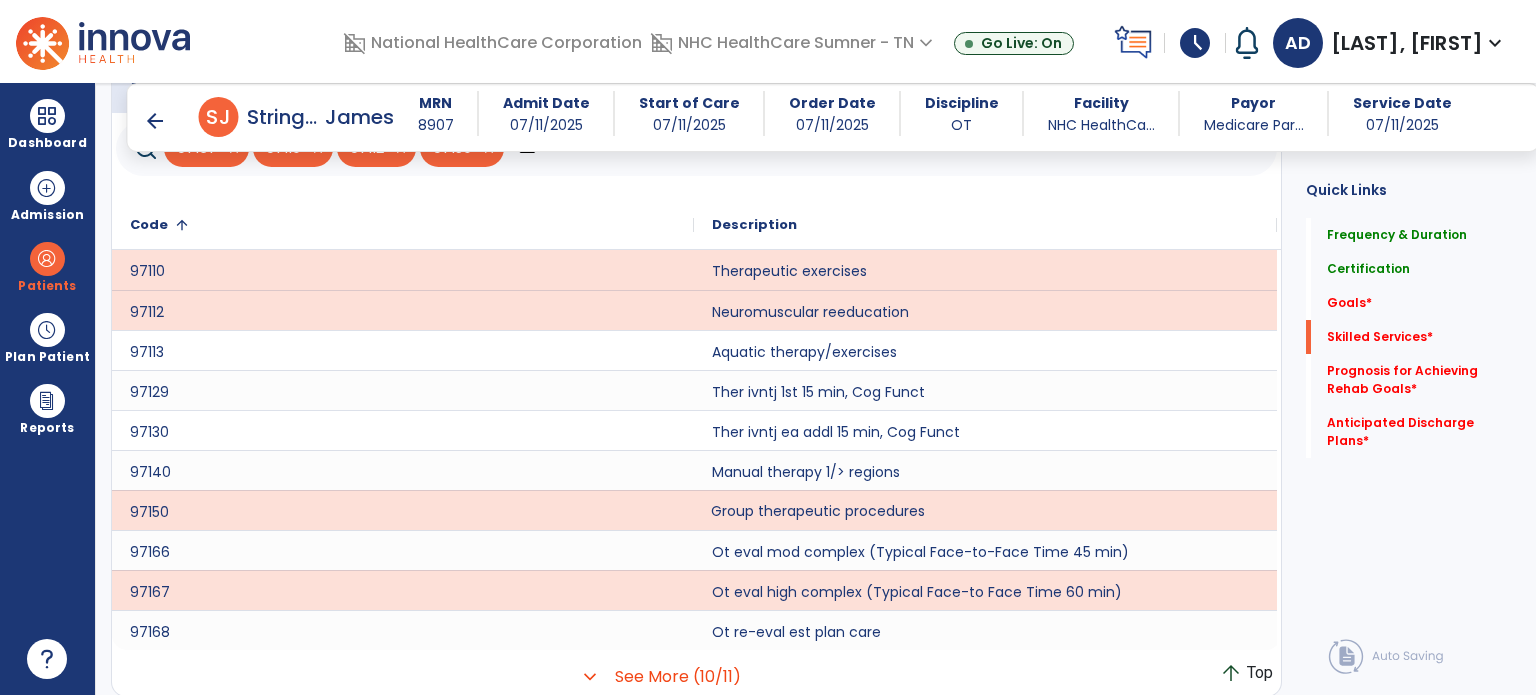 scroll, scrollTop: 652, scrollLeft: 0, axis: vertical 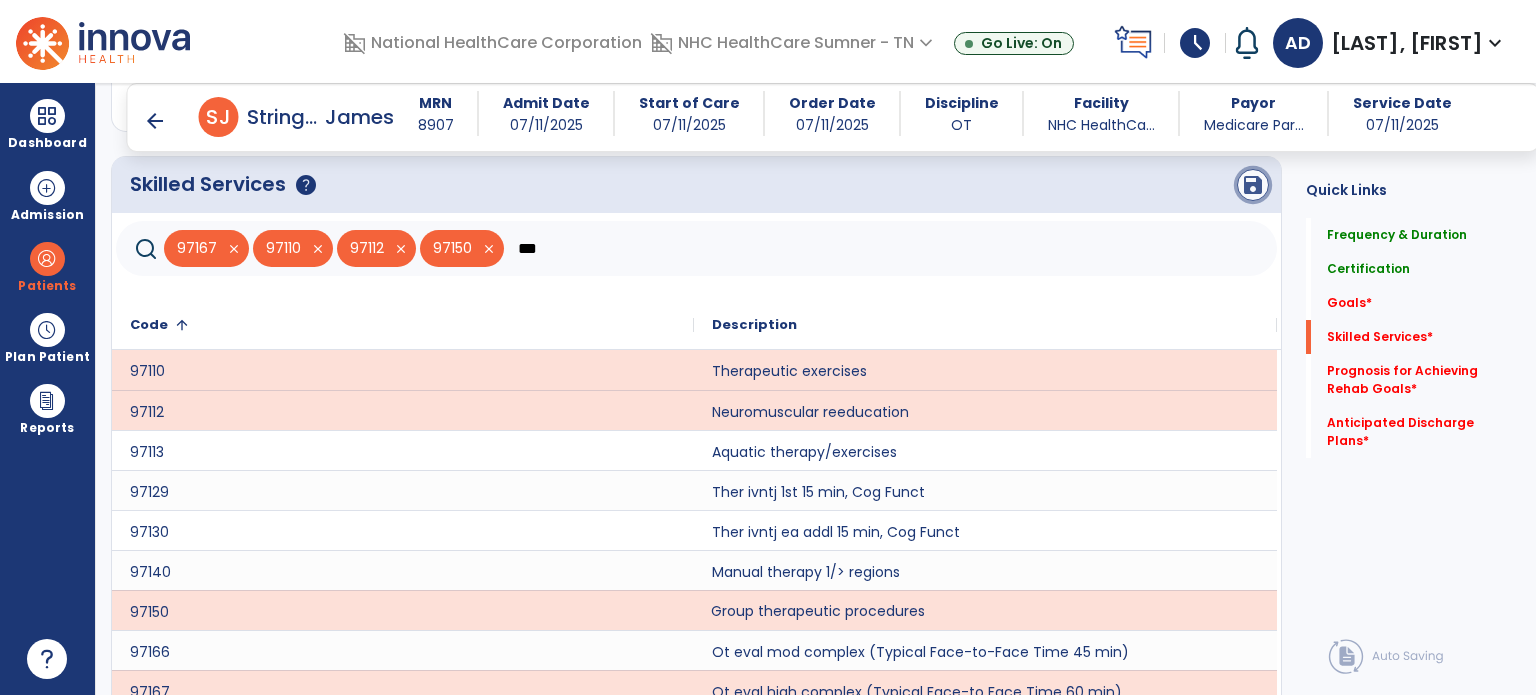 click on "save" 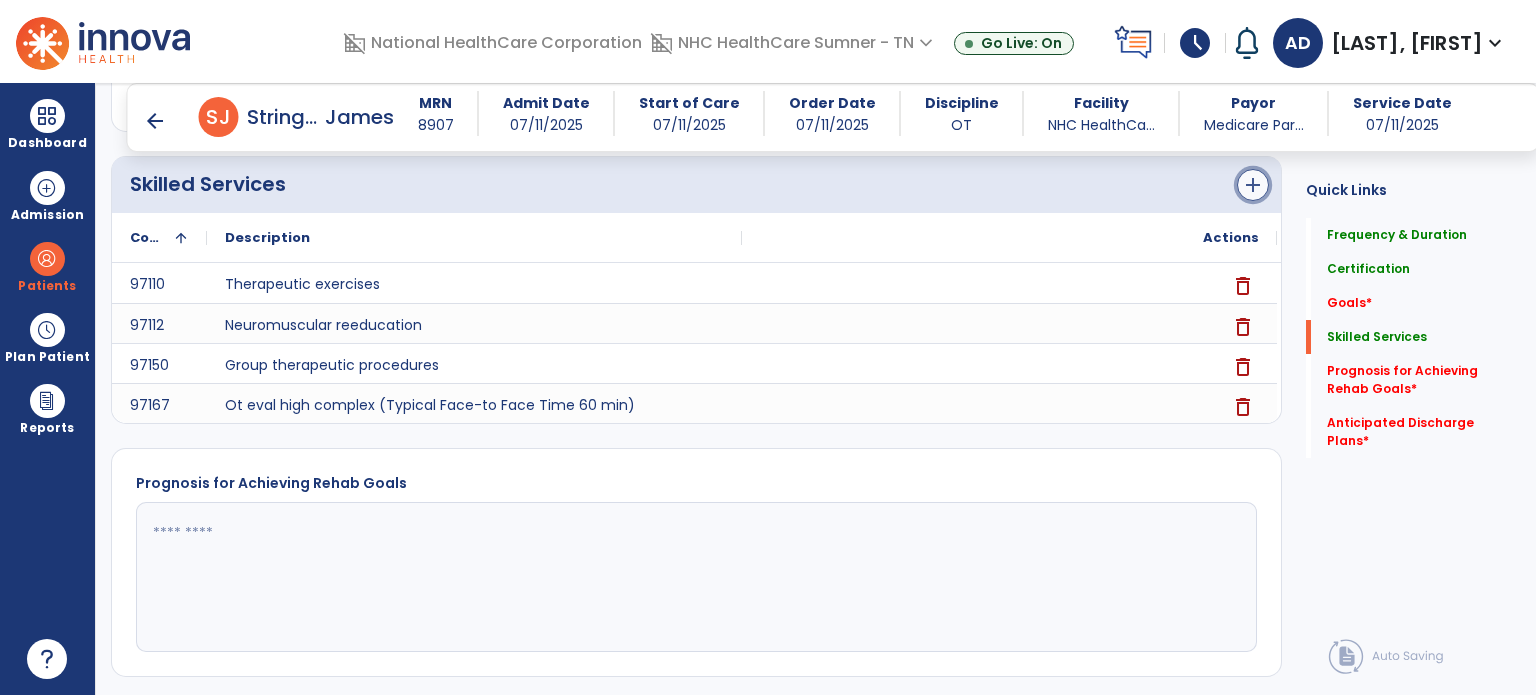 click on "add" 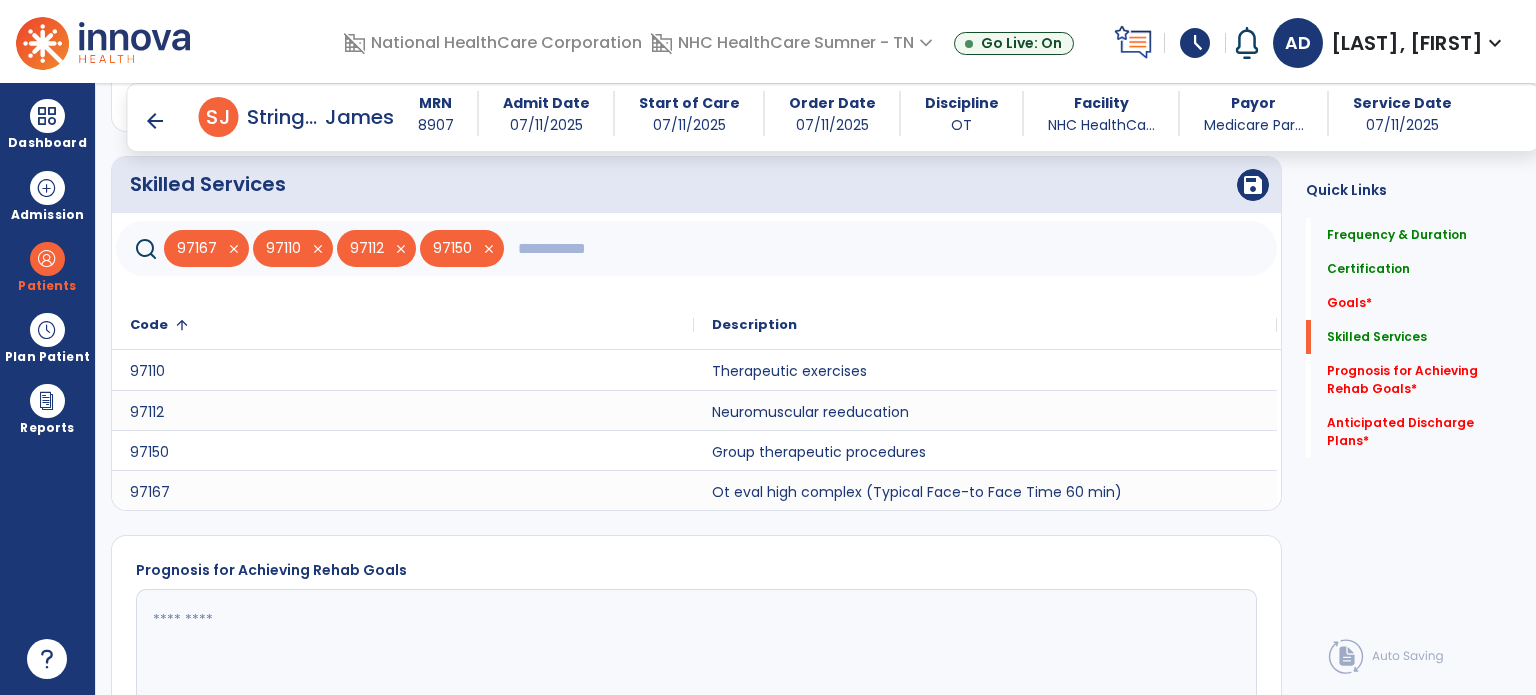 click 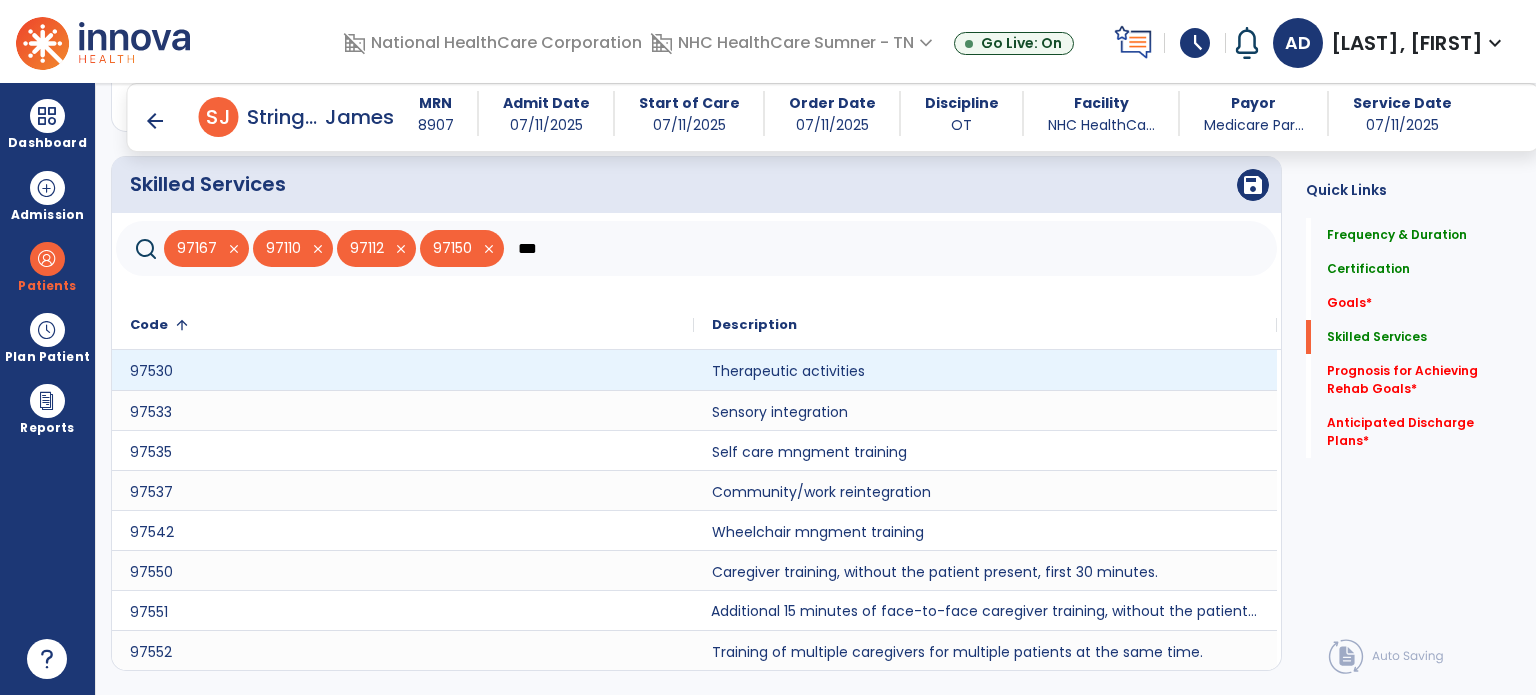 type on "***" 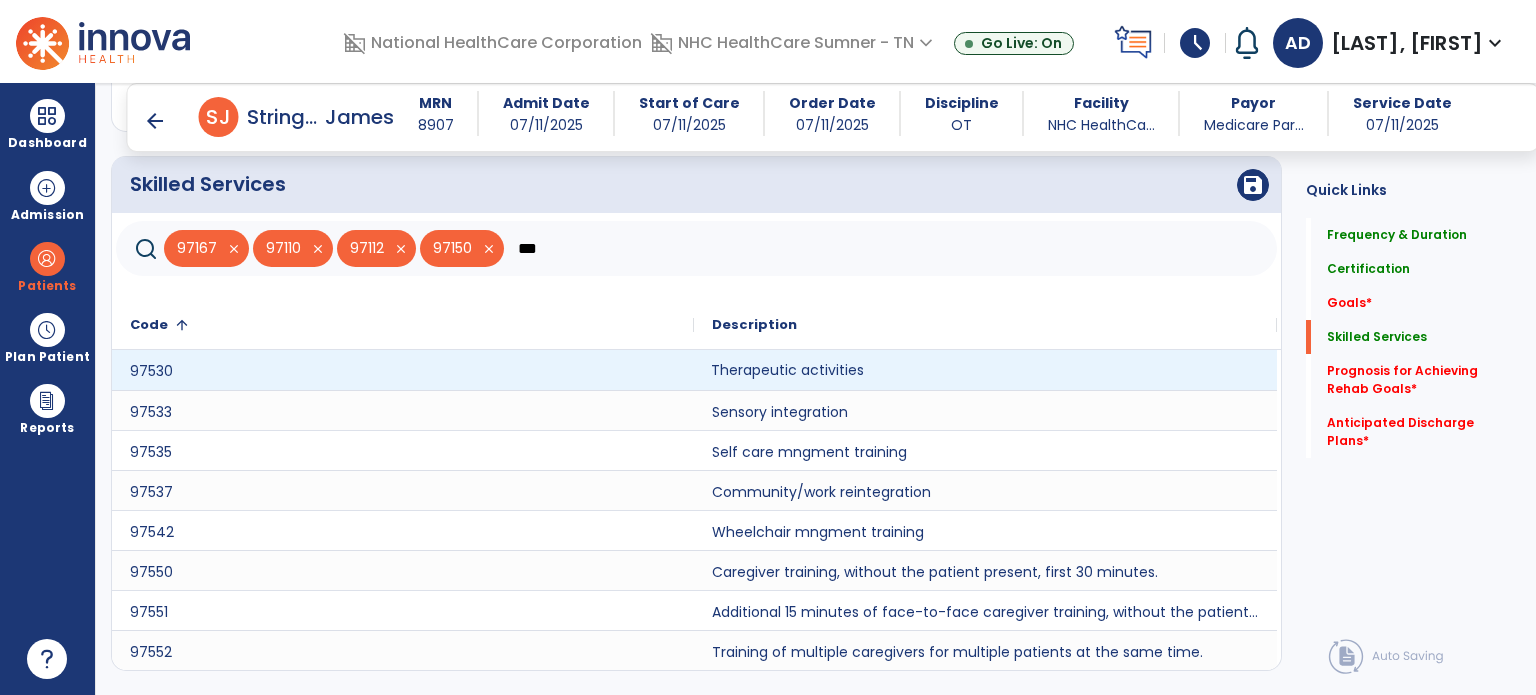 click on "Therapeutic activities" 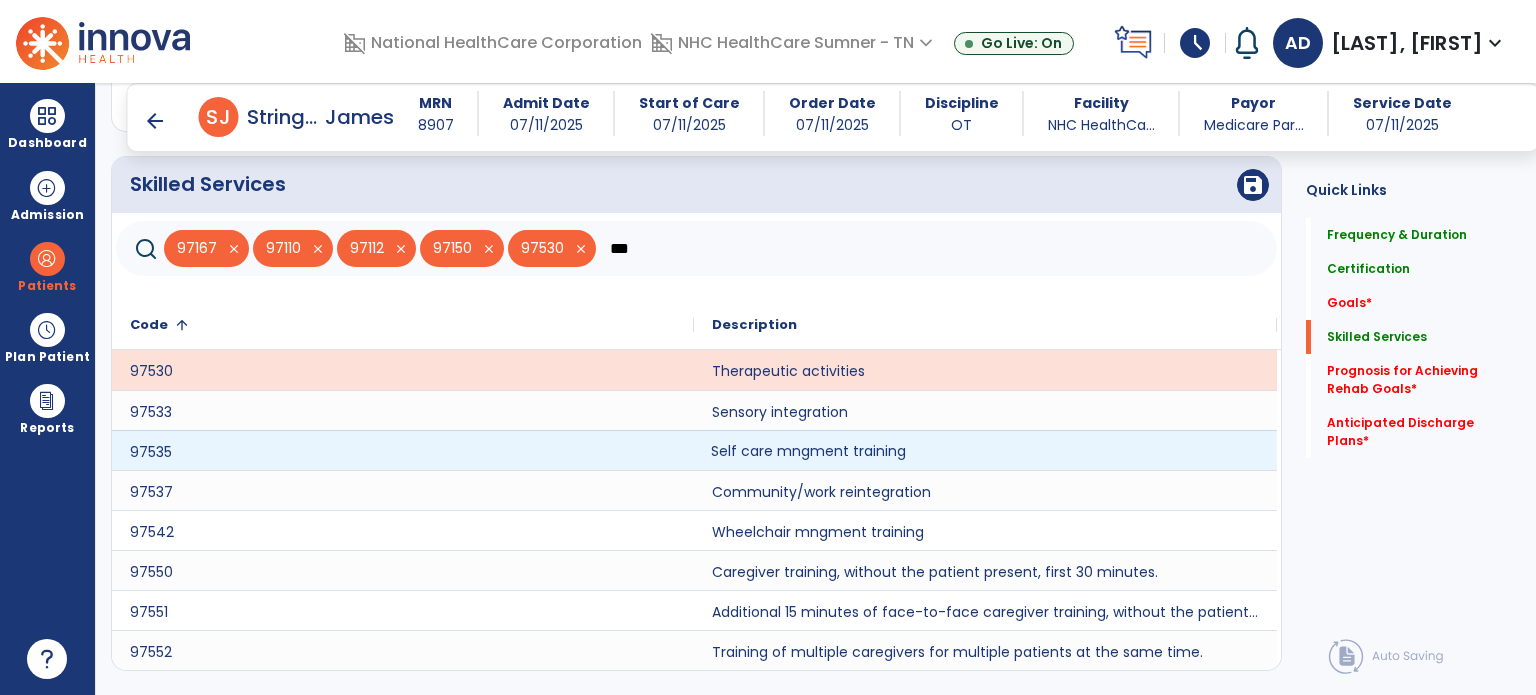 click on "Self care mngment training" 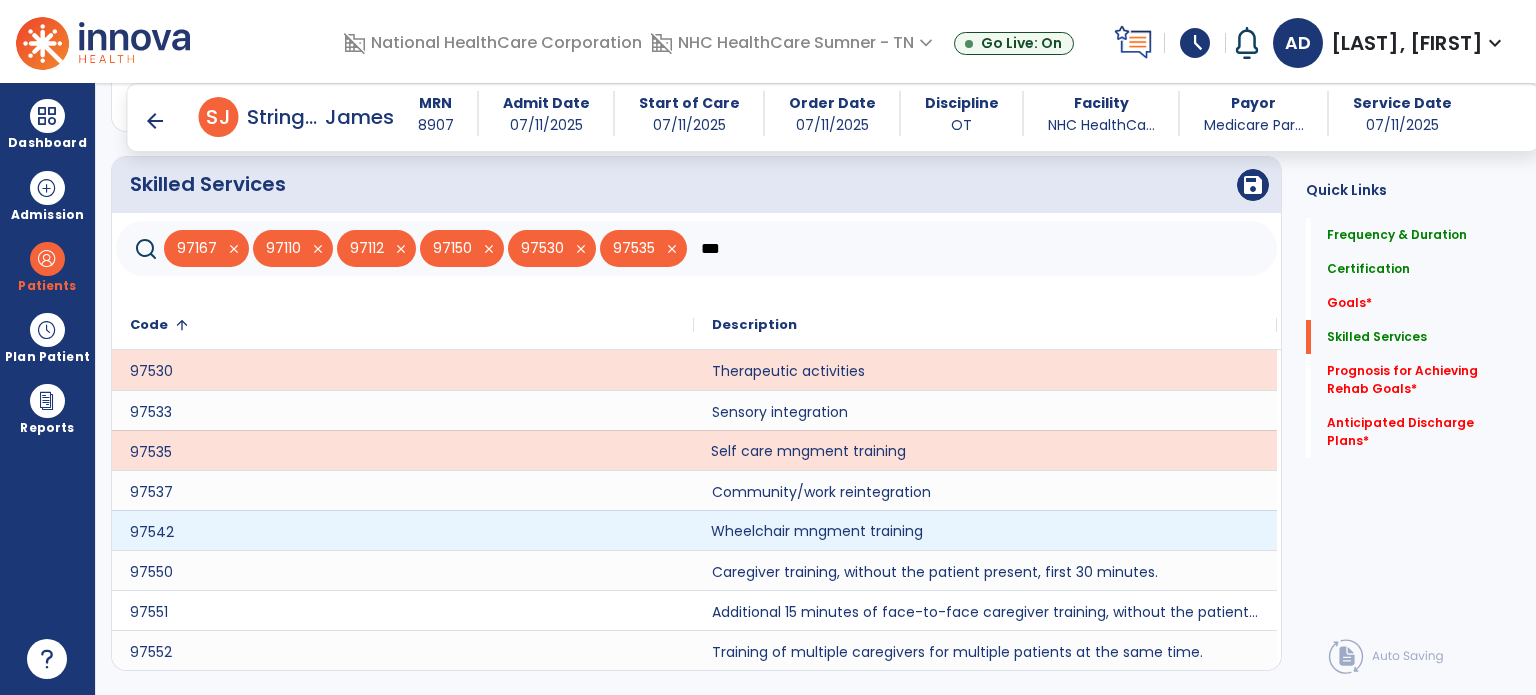 click on "Wheelchair mngment training" 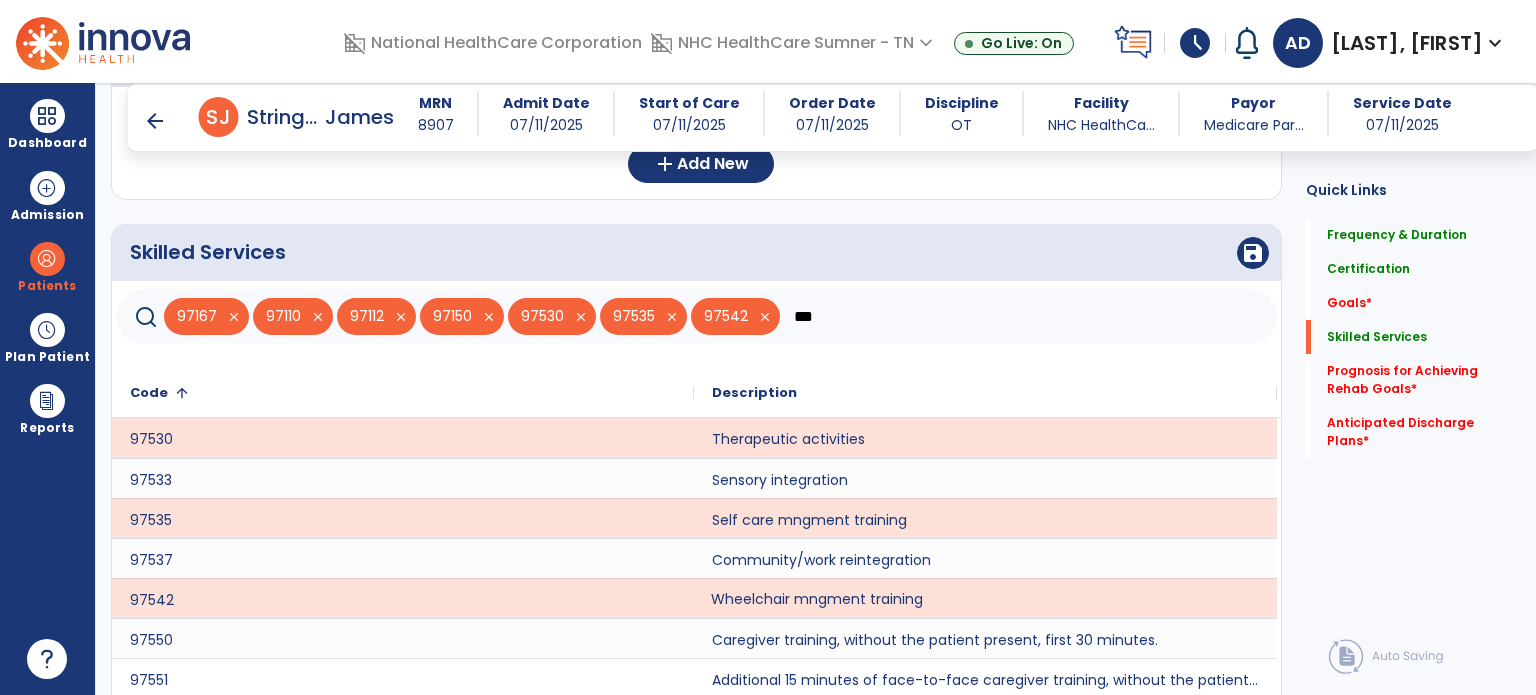 scroll, scrollTop: 552, scrollLeft: 0, axis: vertical 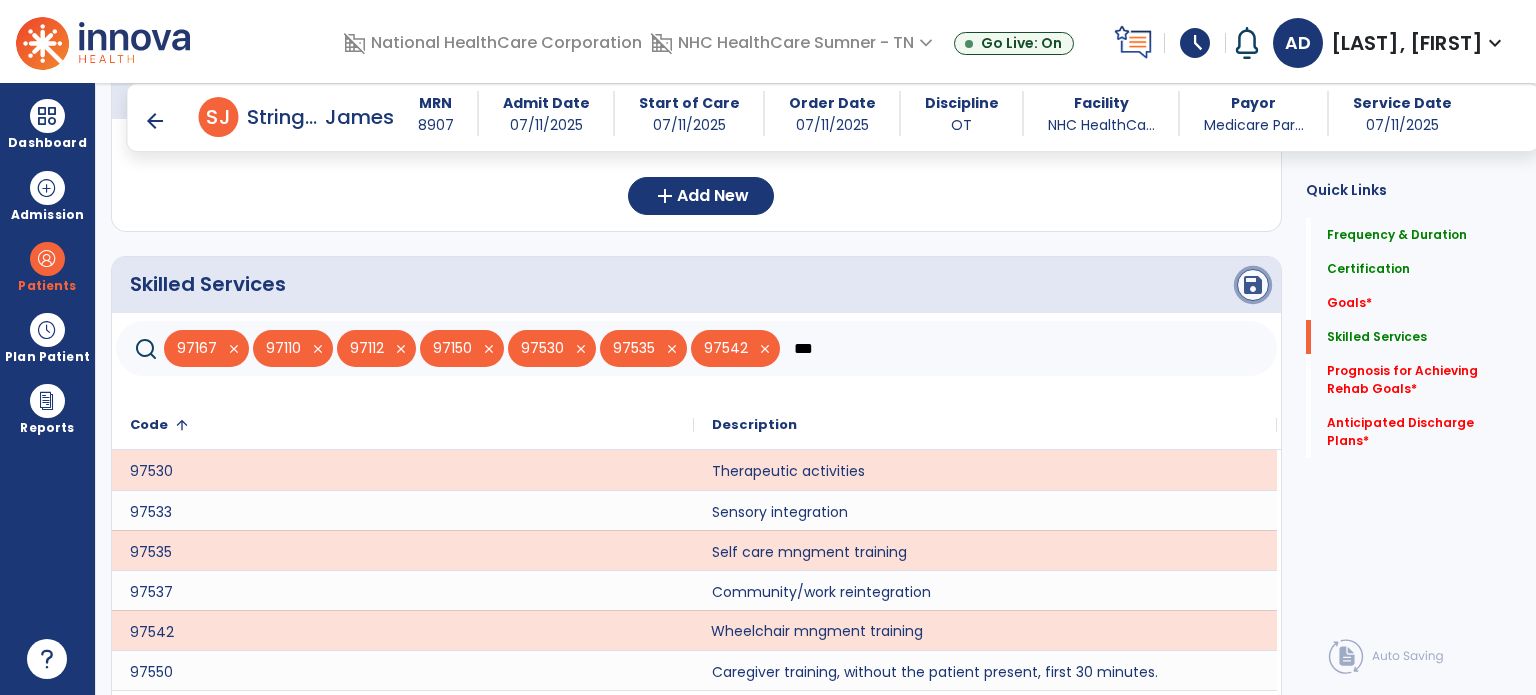 click on "save" 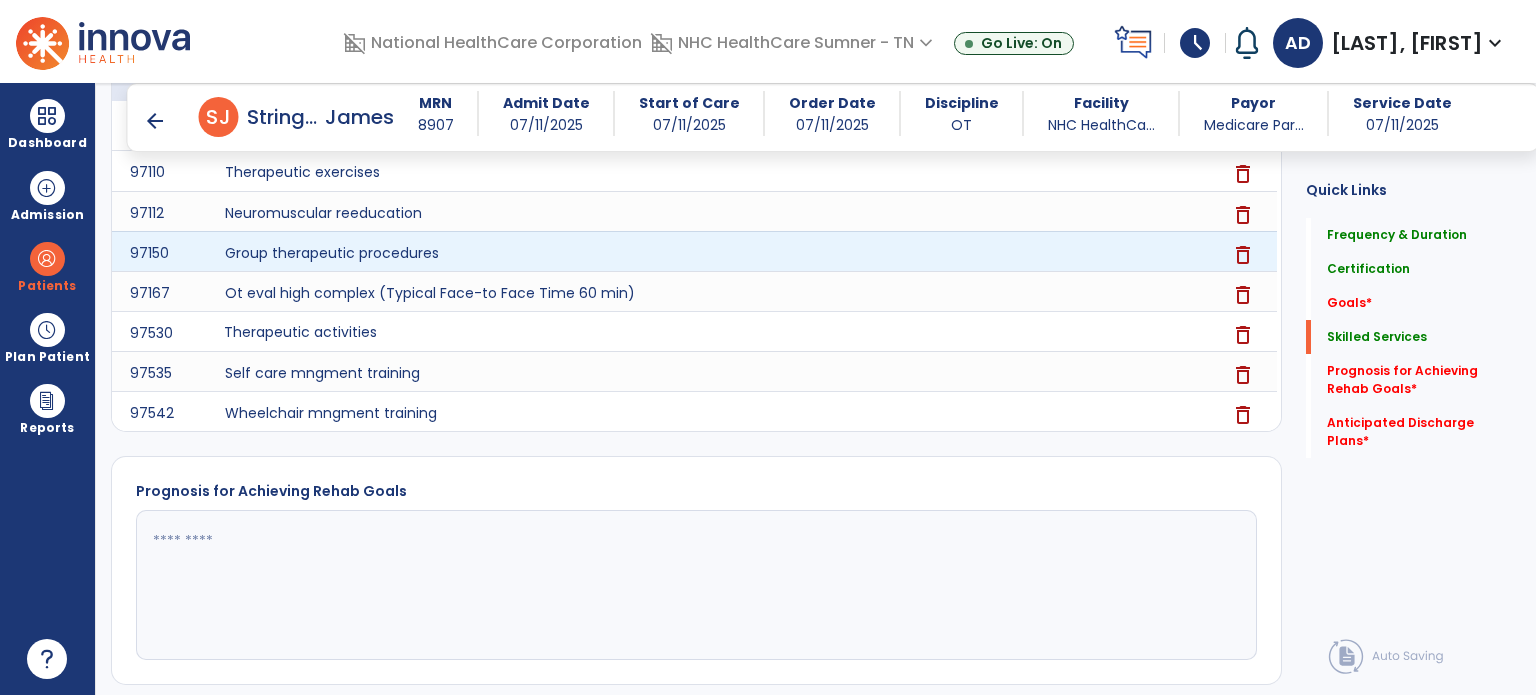scroll, scrollTop: 952, scrollLeft: 0, axis: vertical 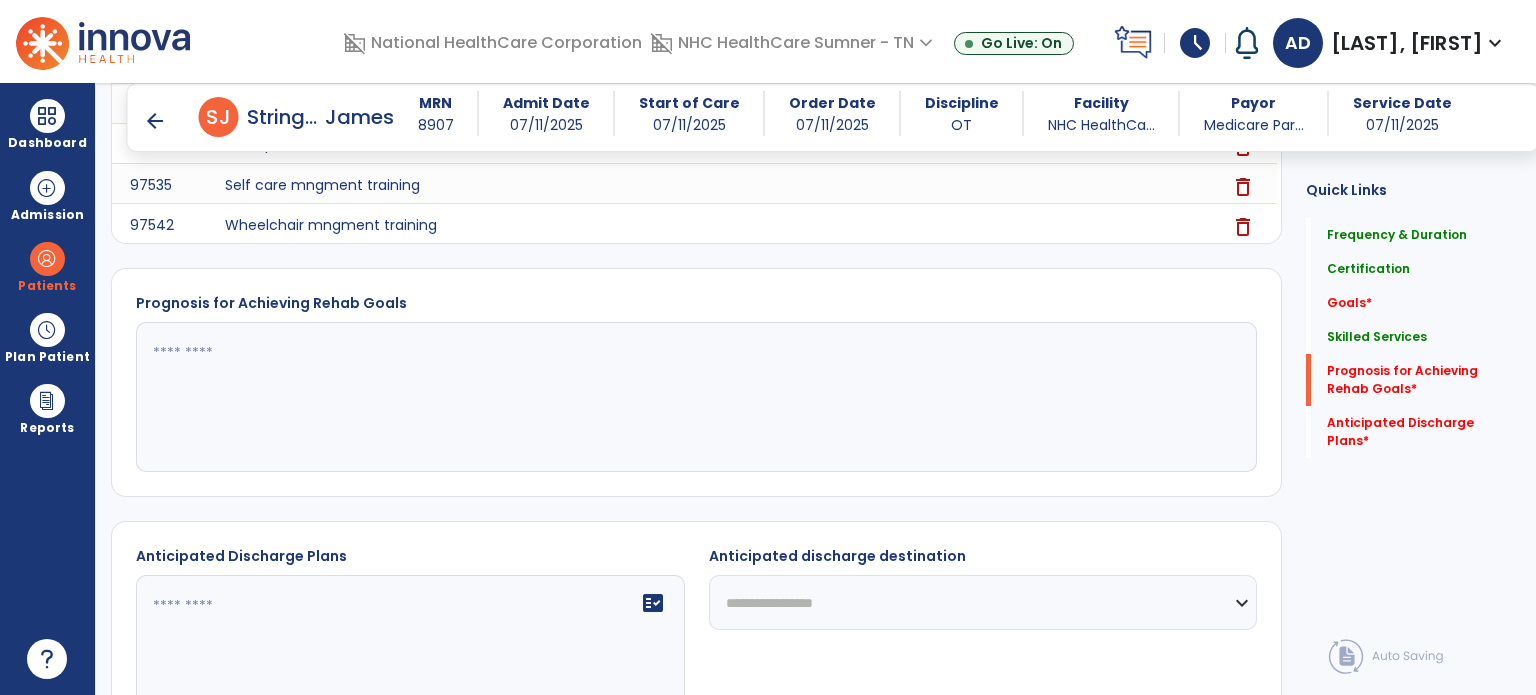 click 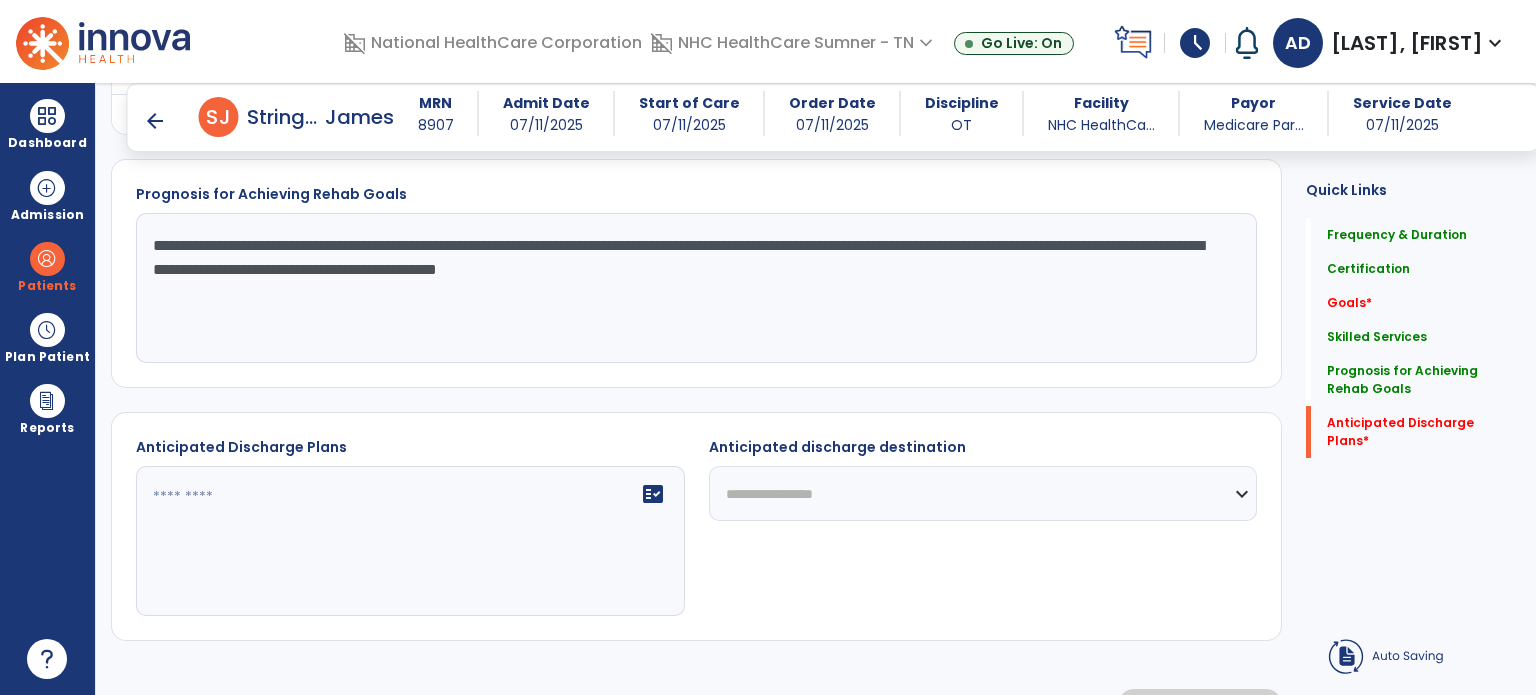 scroll, scrollTop: 1100, scrollLeft: 0, axis: vertical 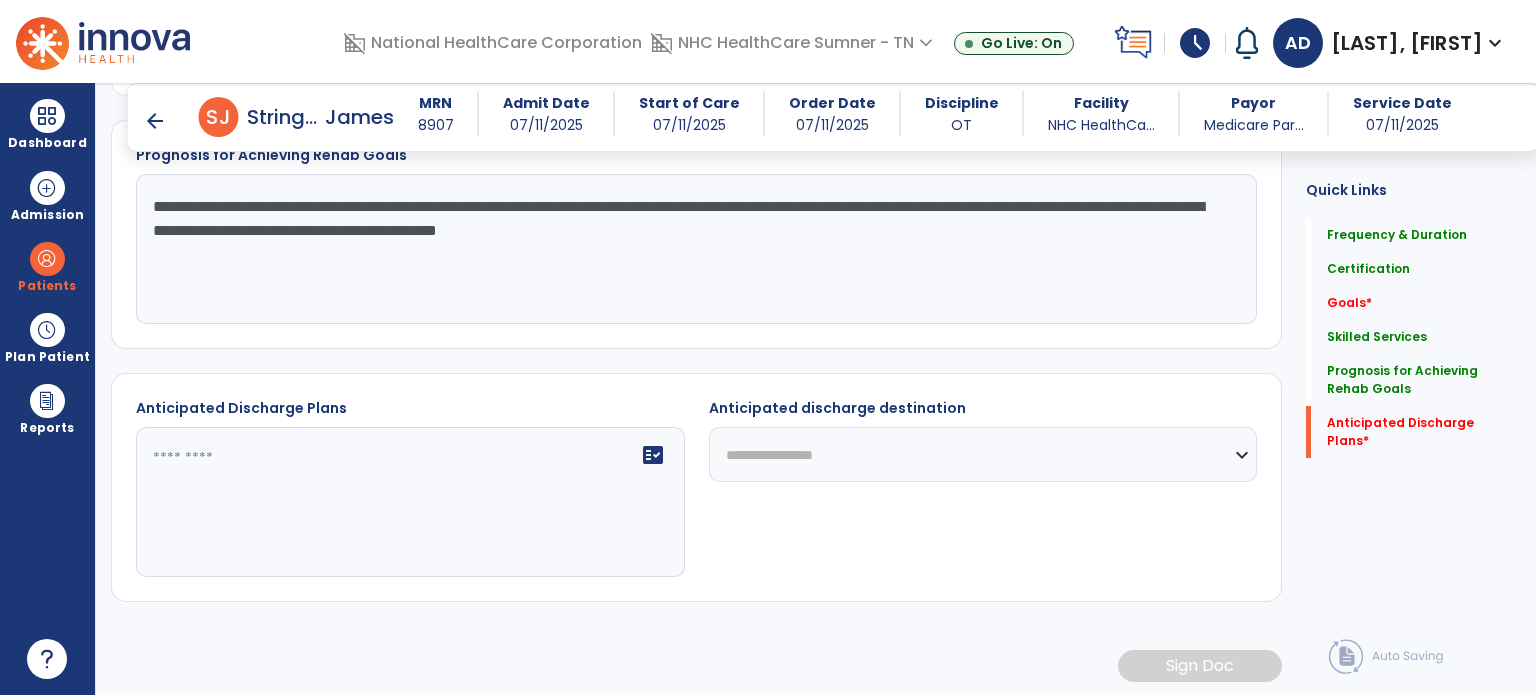 type on "**********" 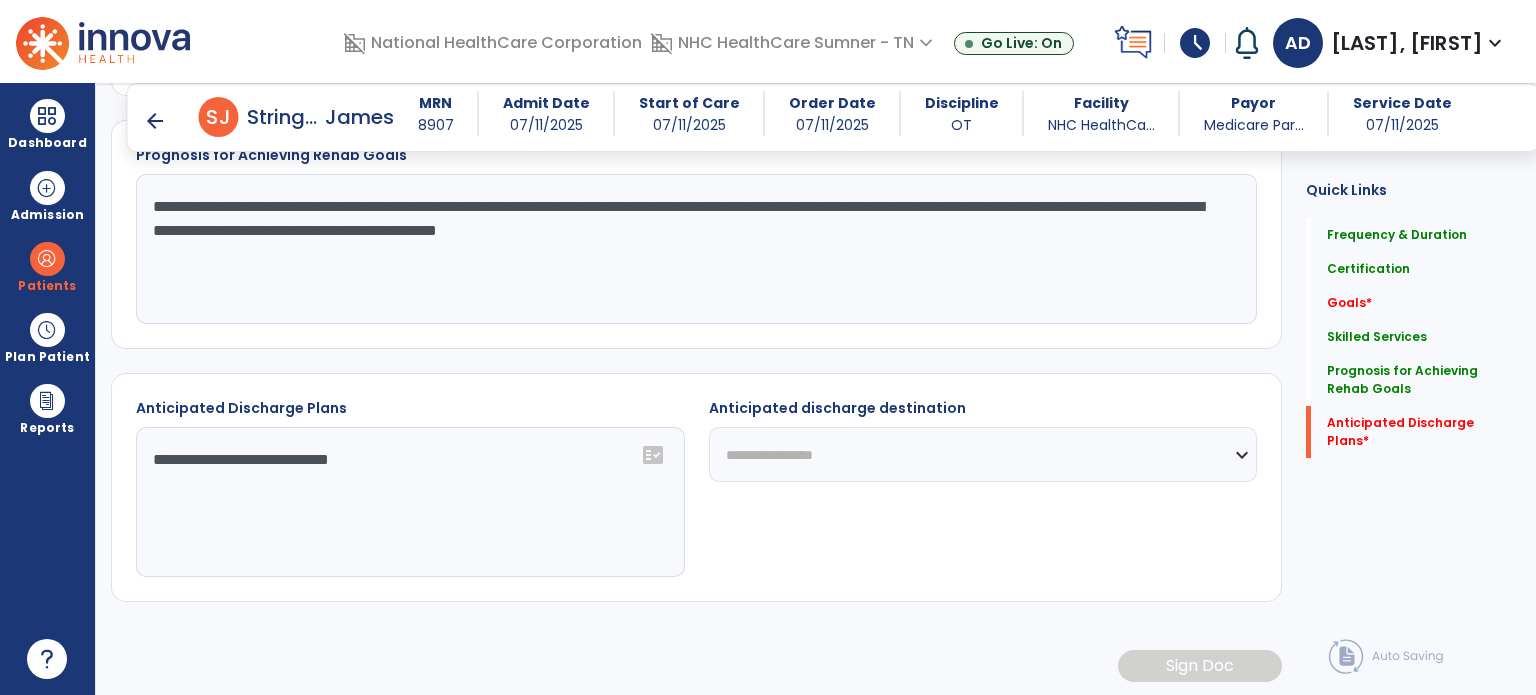 click on "**********" 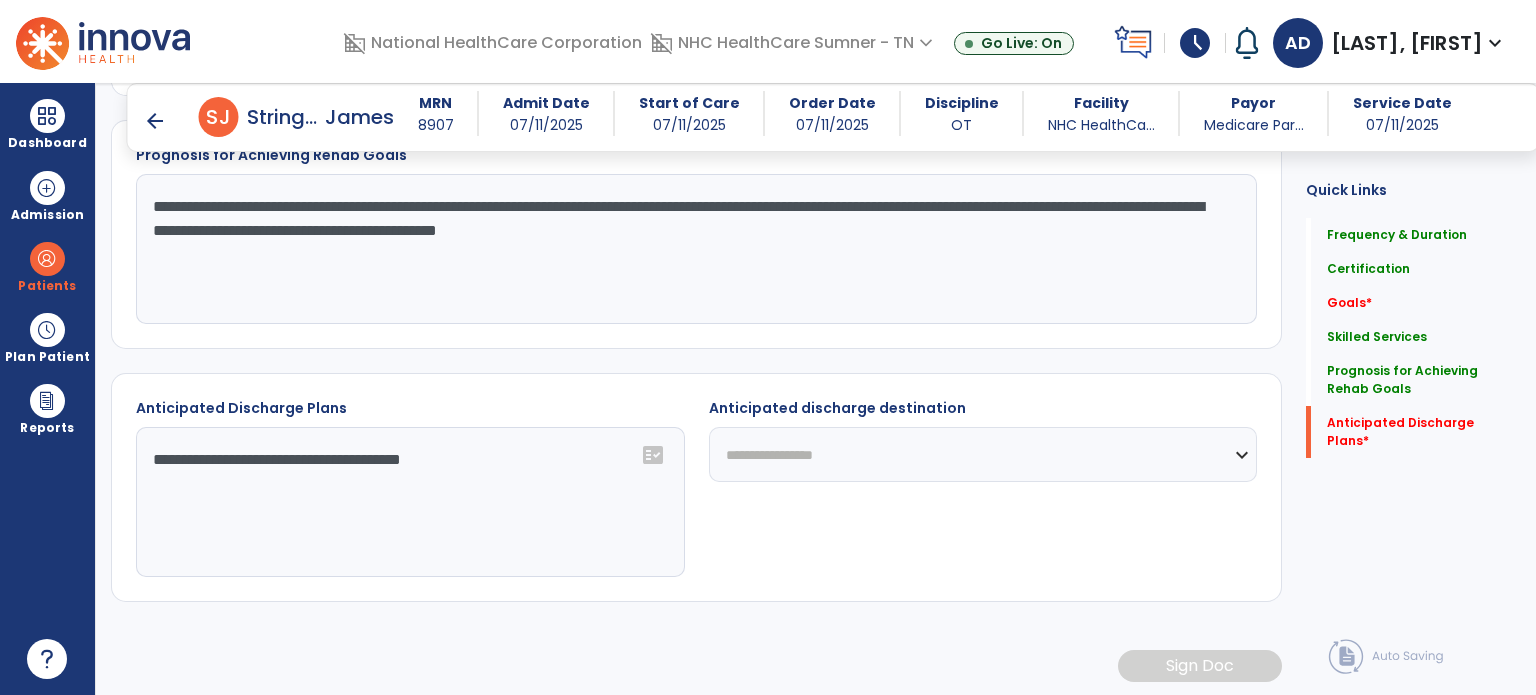 type on "**********" 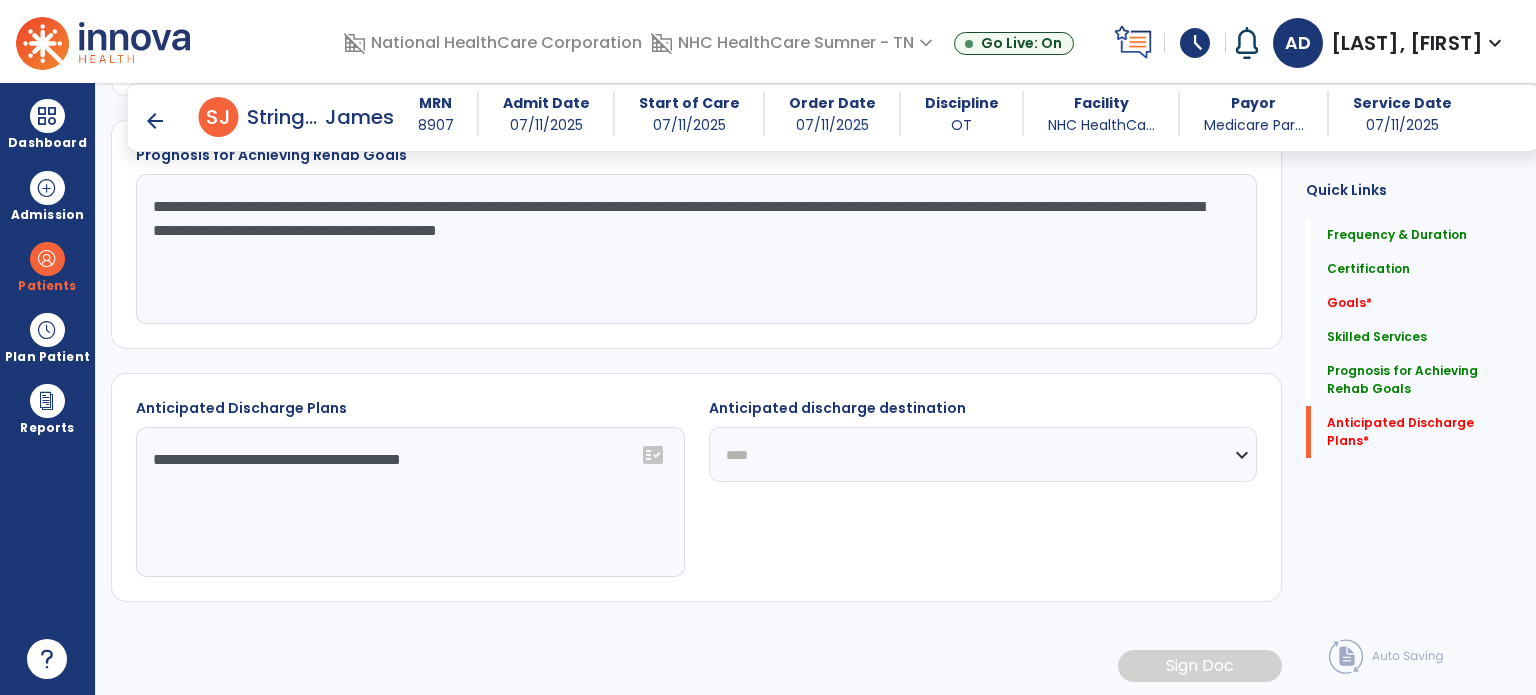 click on "**********" 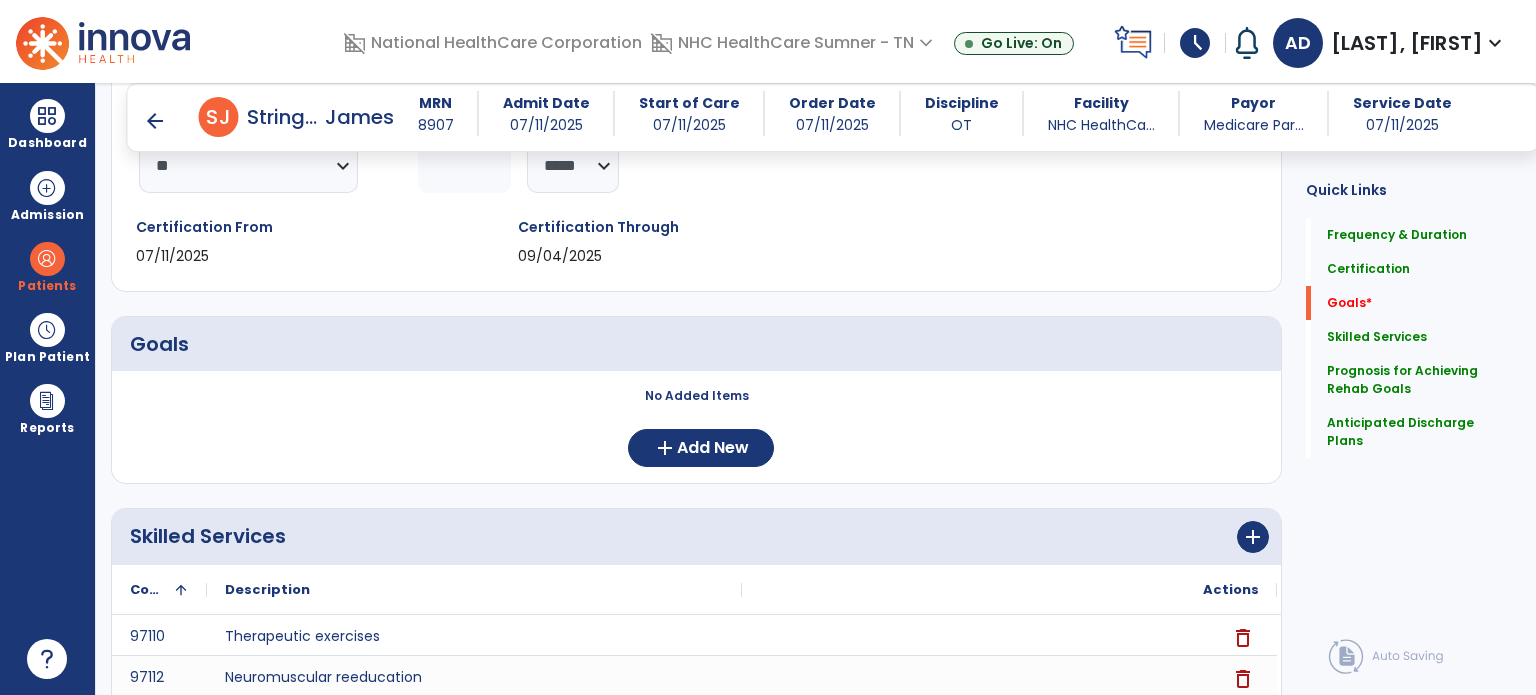 scroll, scrollTop: 0, scrollLeft: 0, axis: both 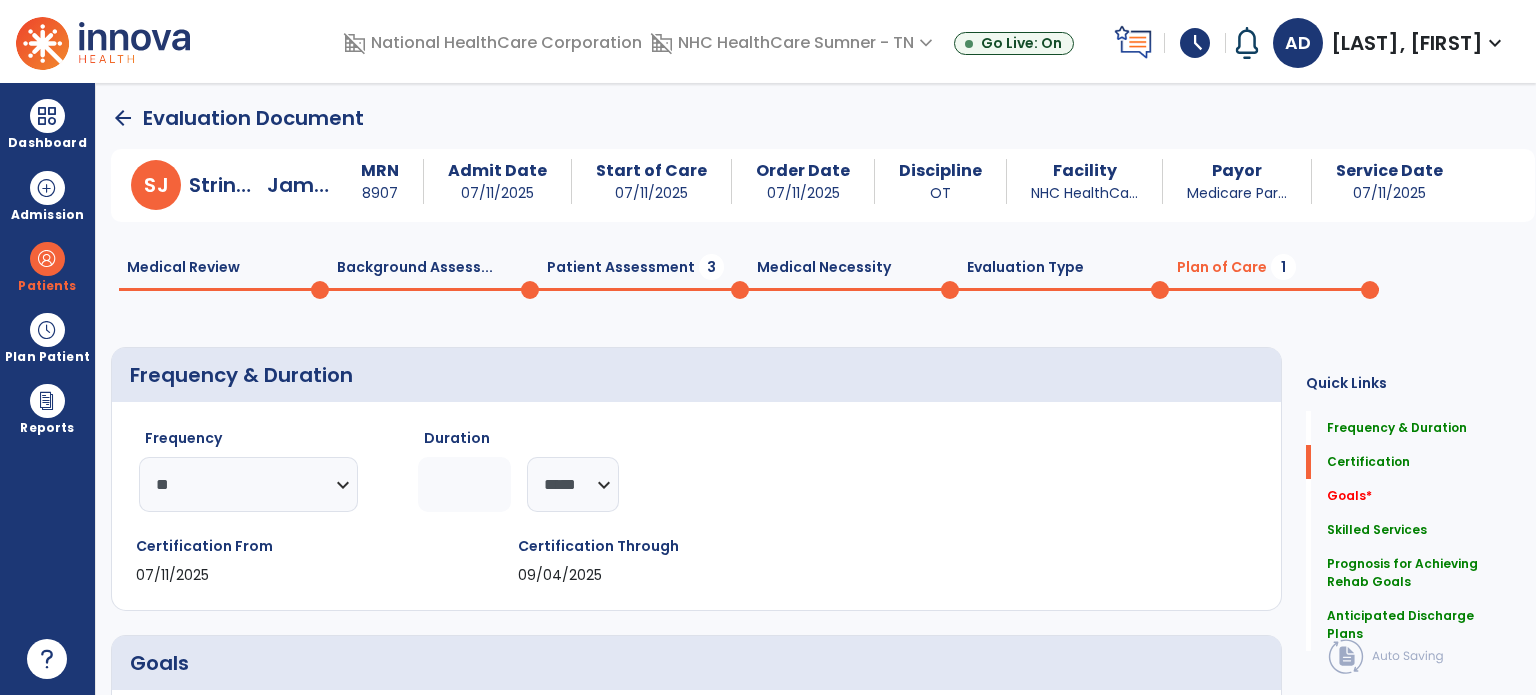 click on "Patient Assessment  3" 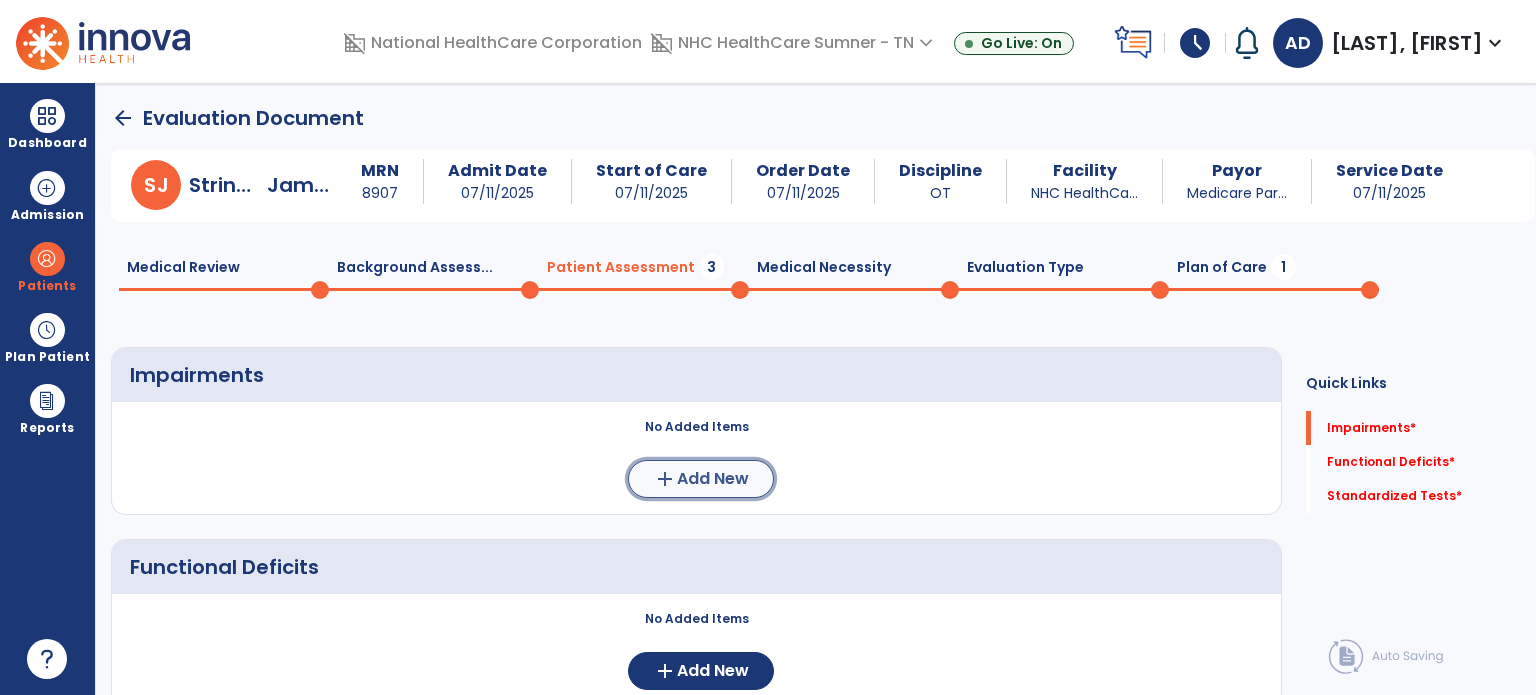 click on "add  Add New" 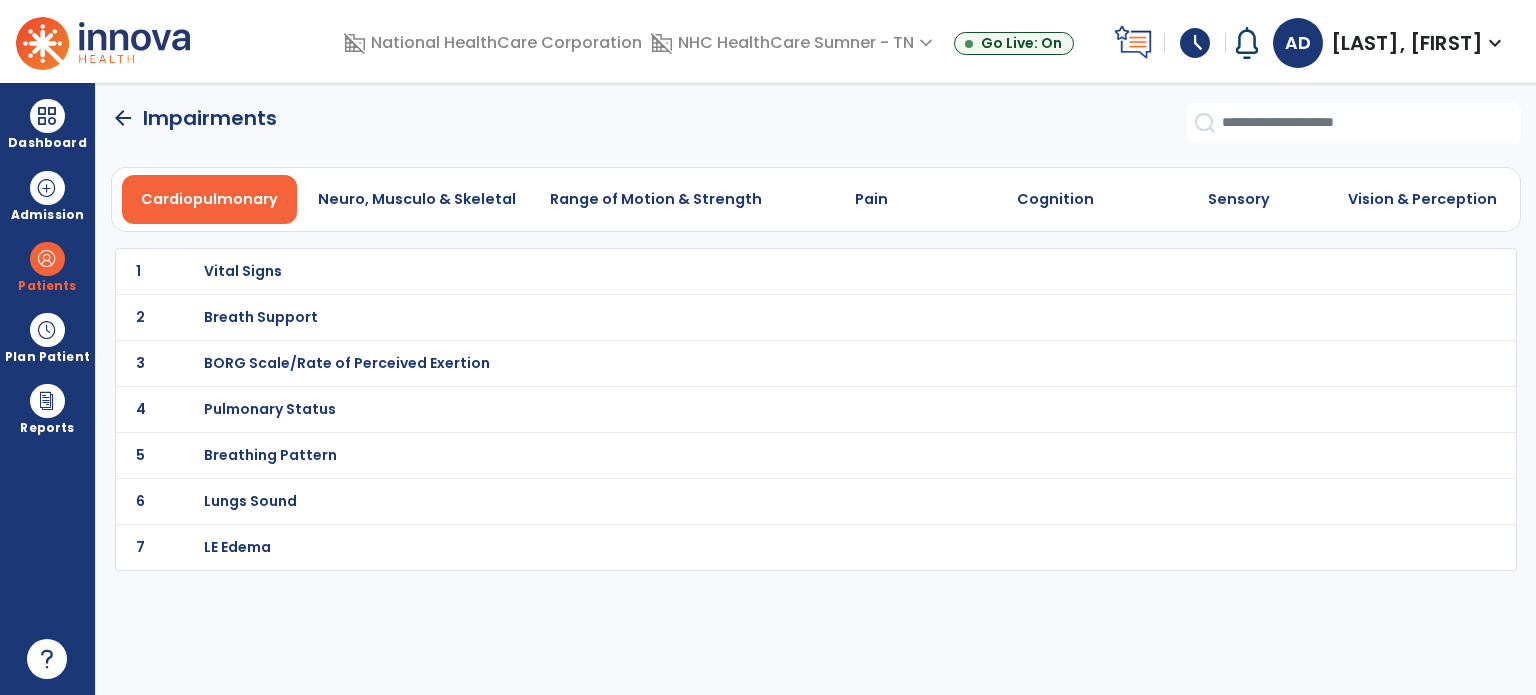 click on "Vital Signs" at bounding box center (243, 271) 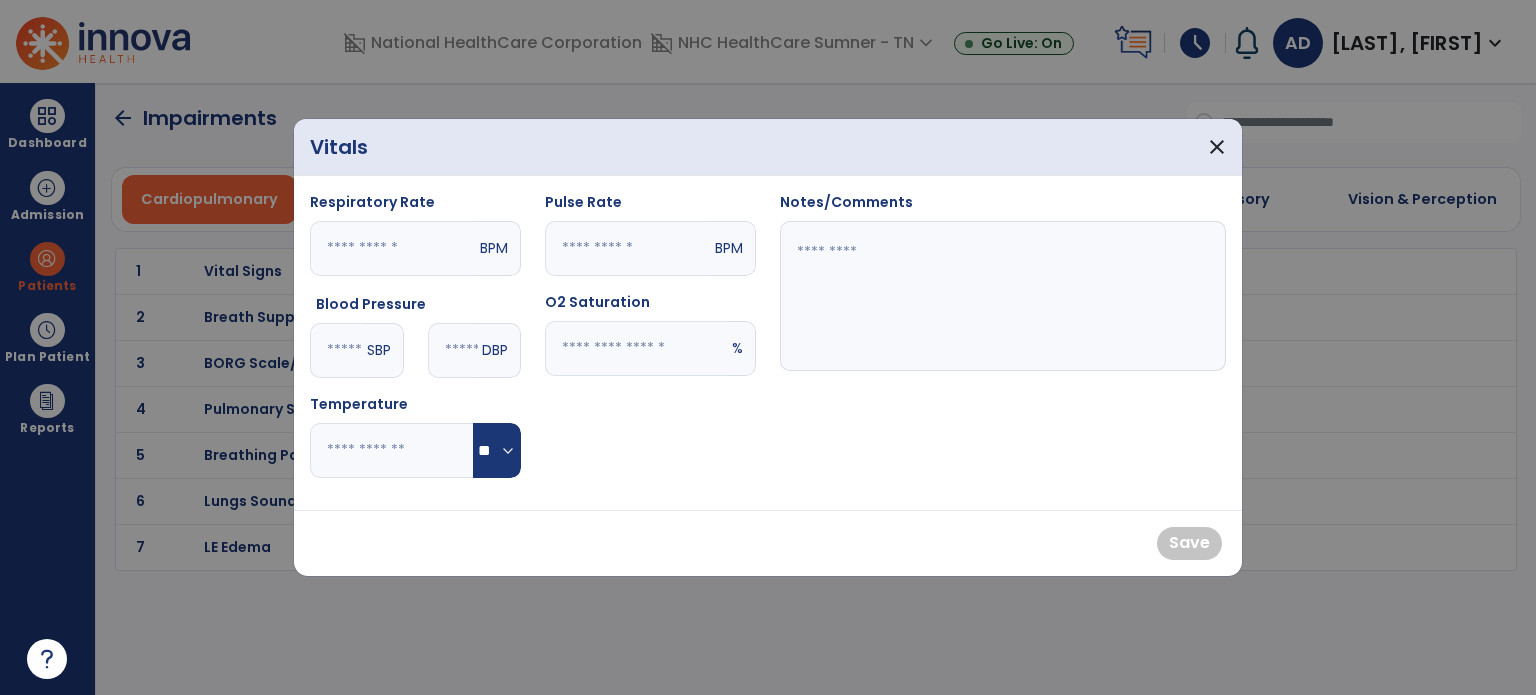 click at bounding box center (1003, 296) 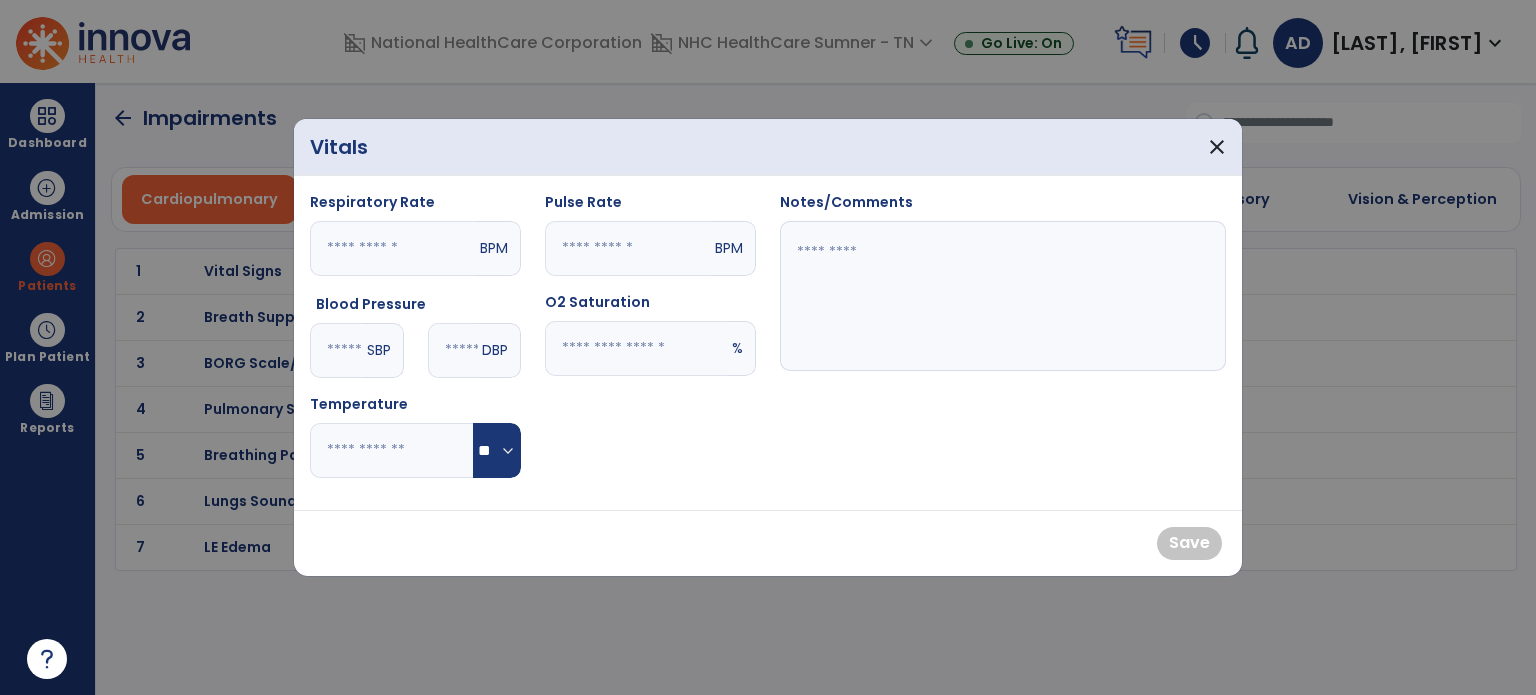 click at bounding box center (336, 350) 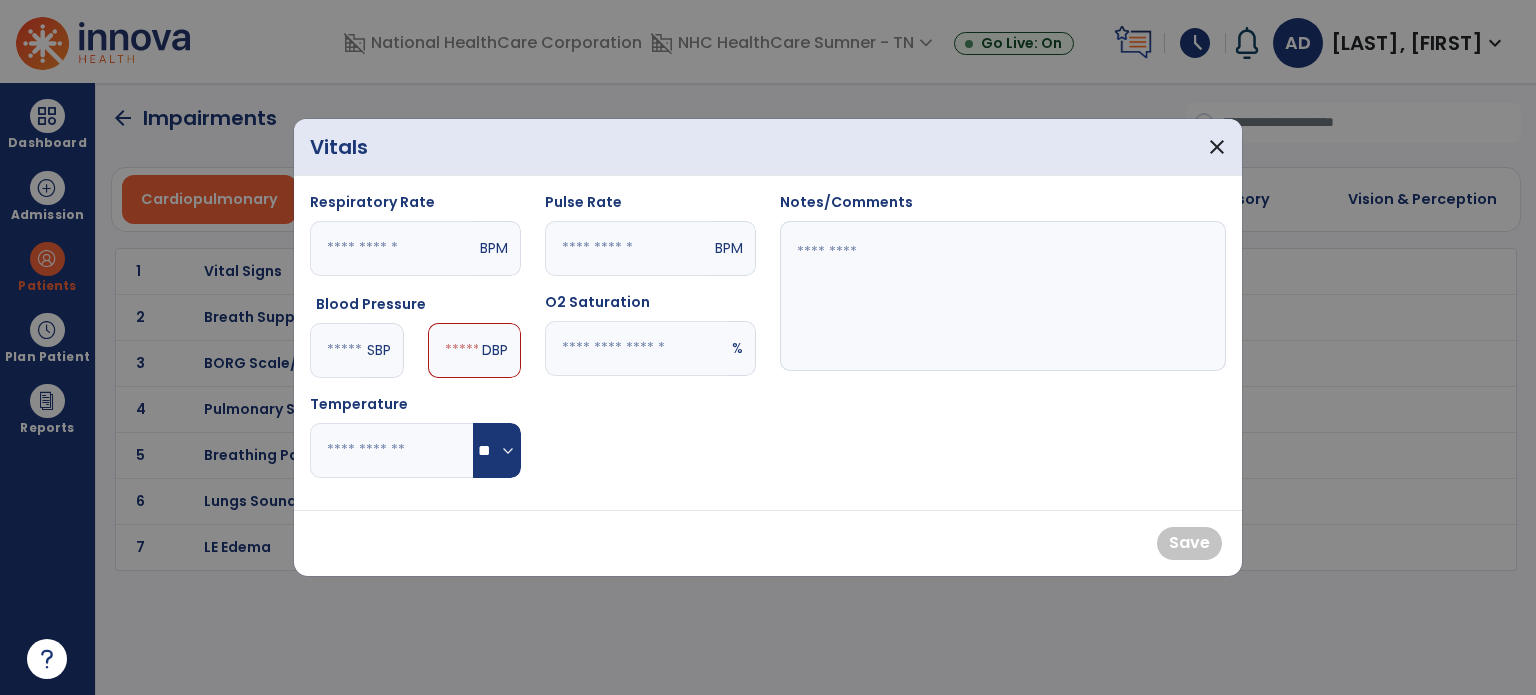 type on "***" 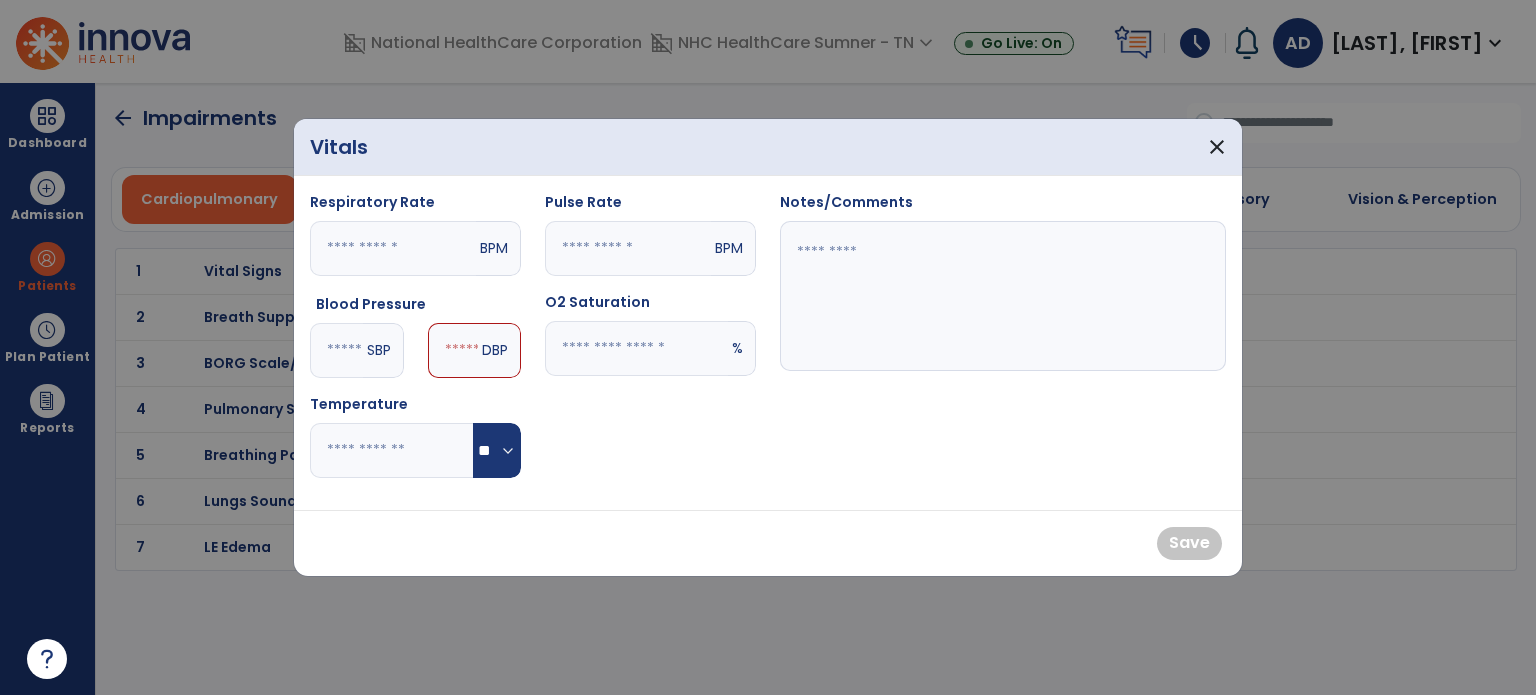 click at bounding box center (453, 350) 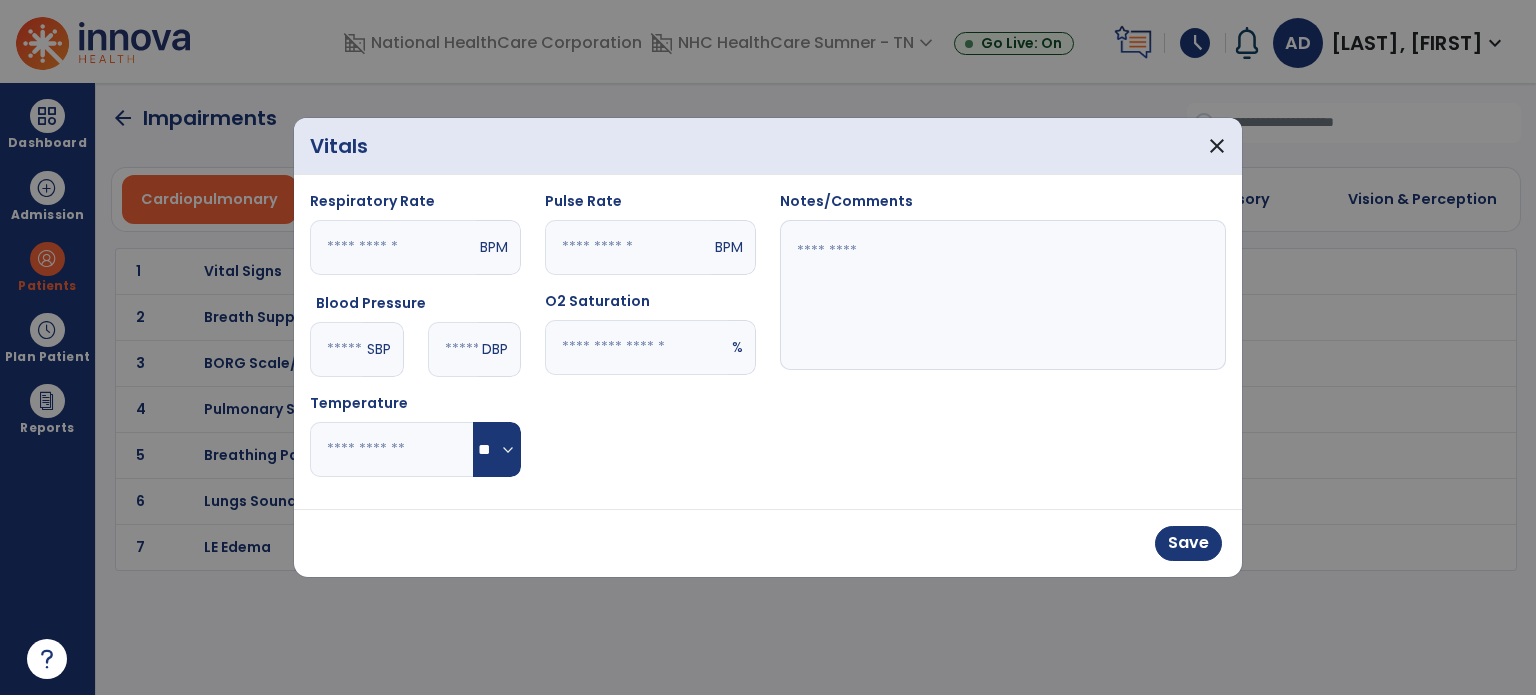 type on "**" 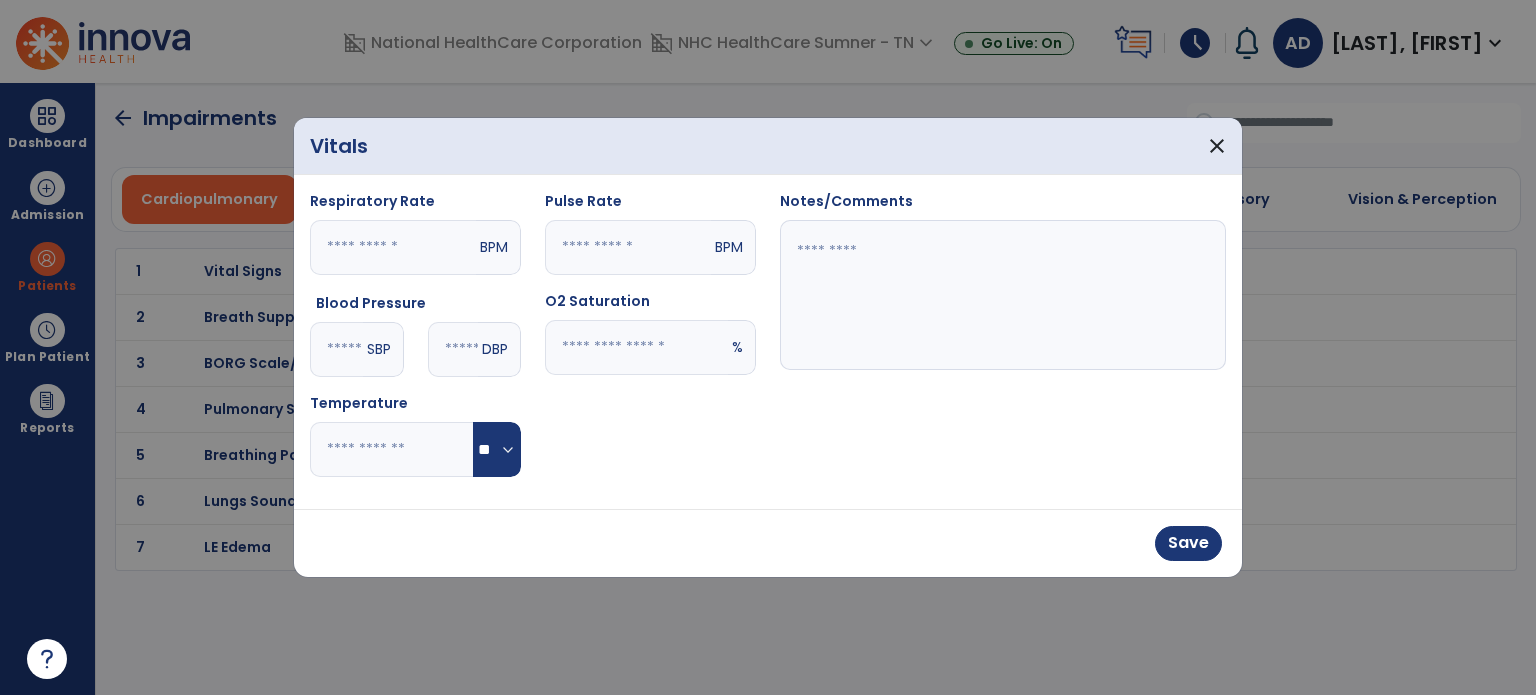 click at bounding box center [636, 347] 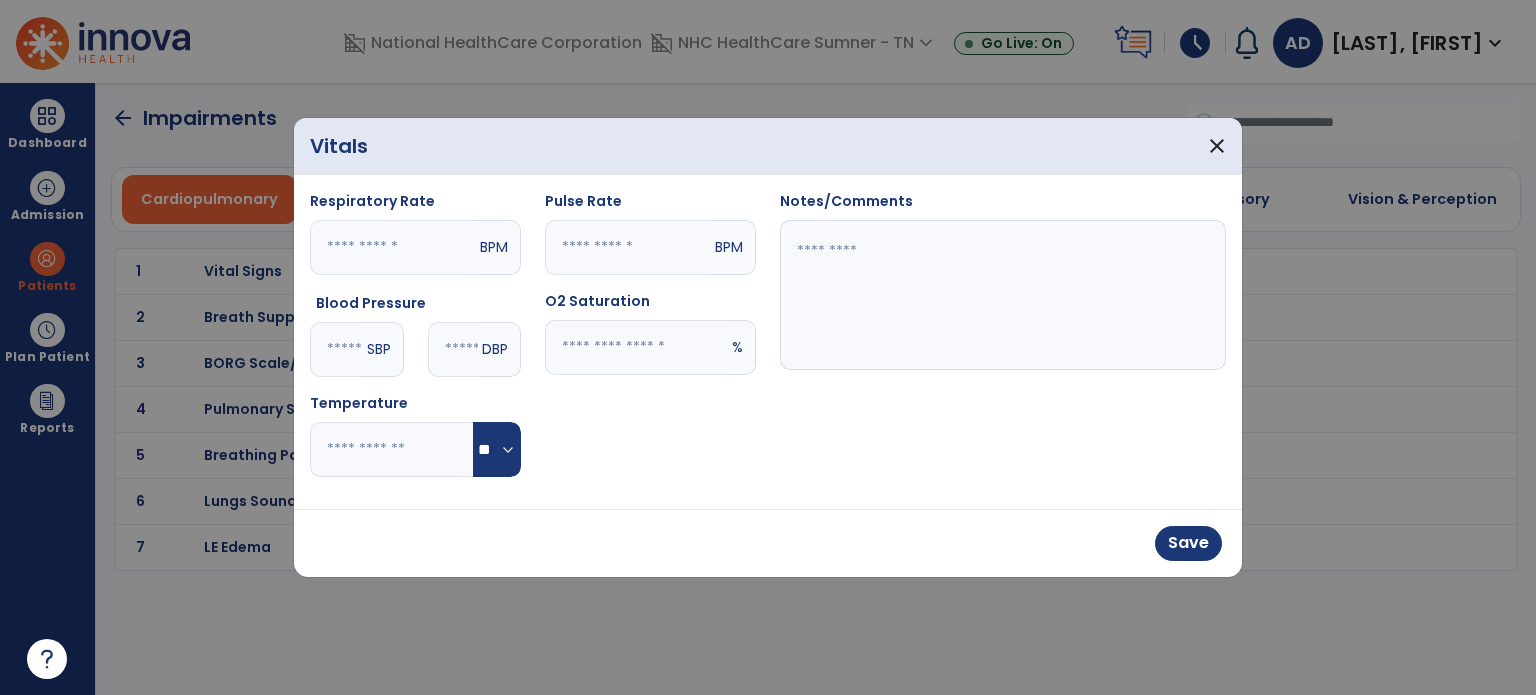 type on "**" 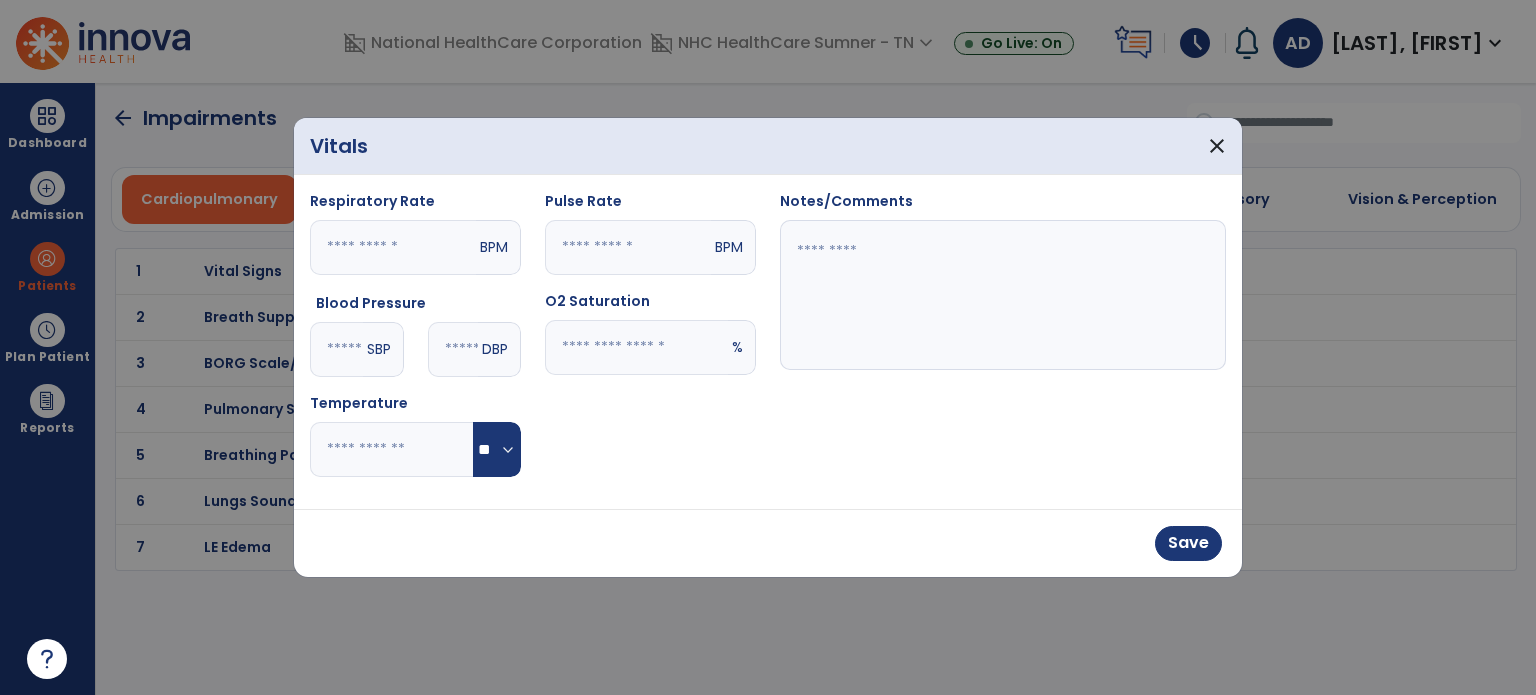 click at bounding box center (628, 247) 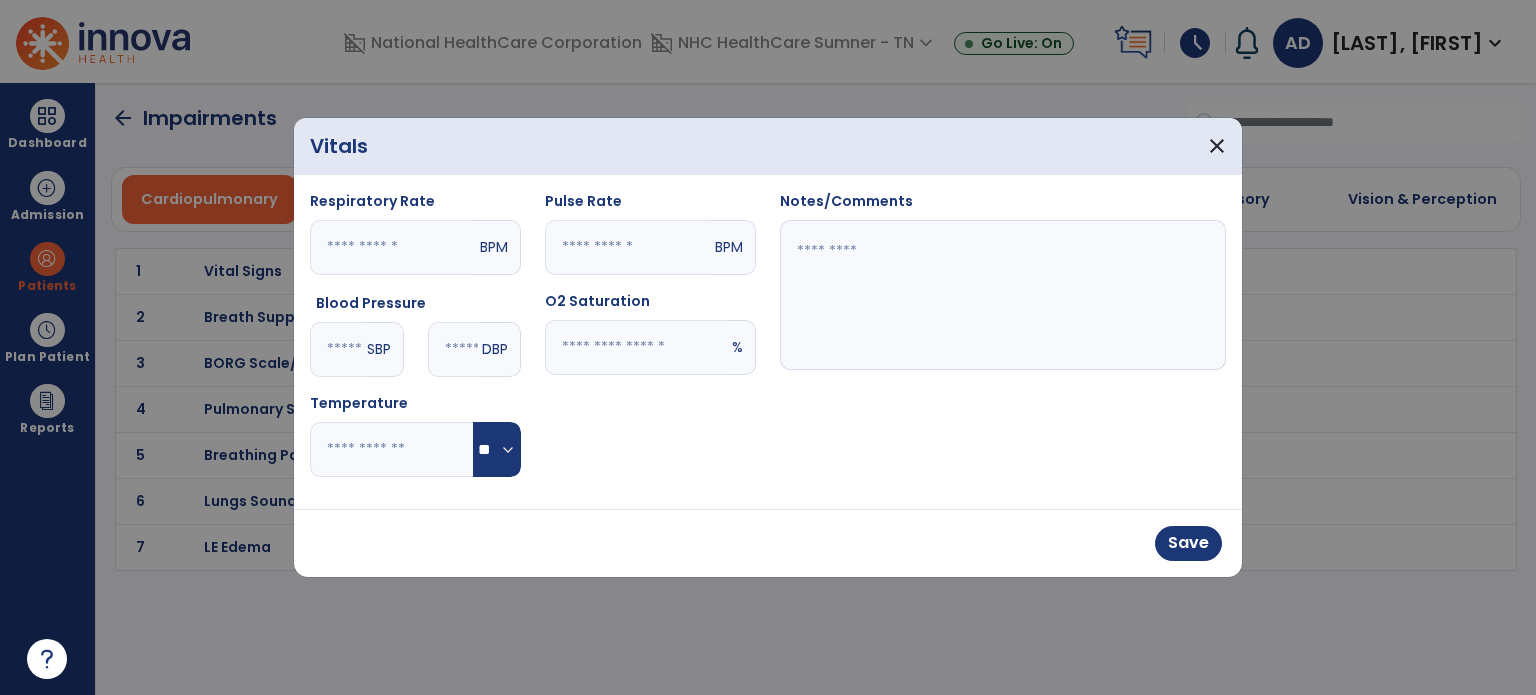 type on "**" 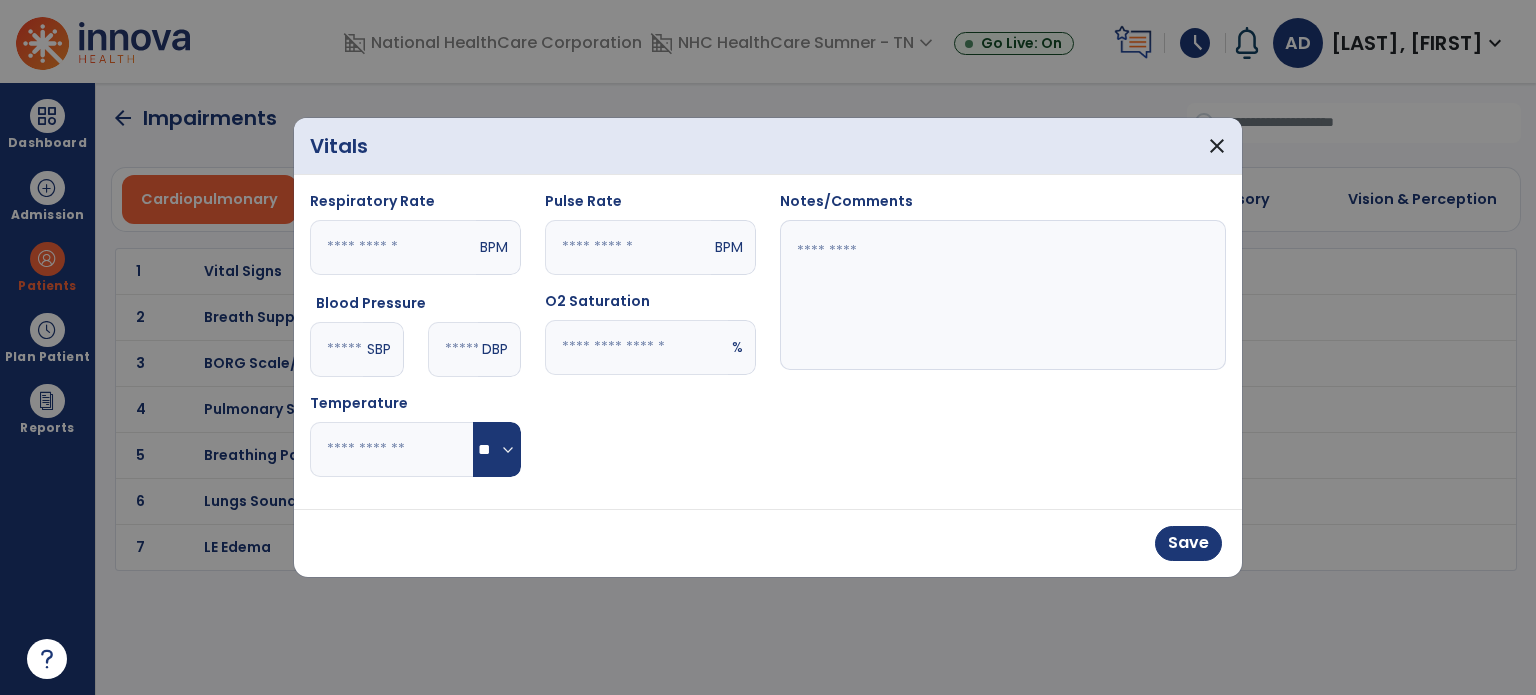 click at bounding box center [1003, 295] 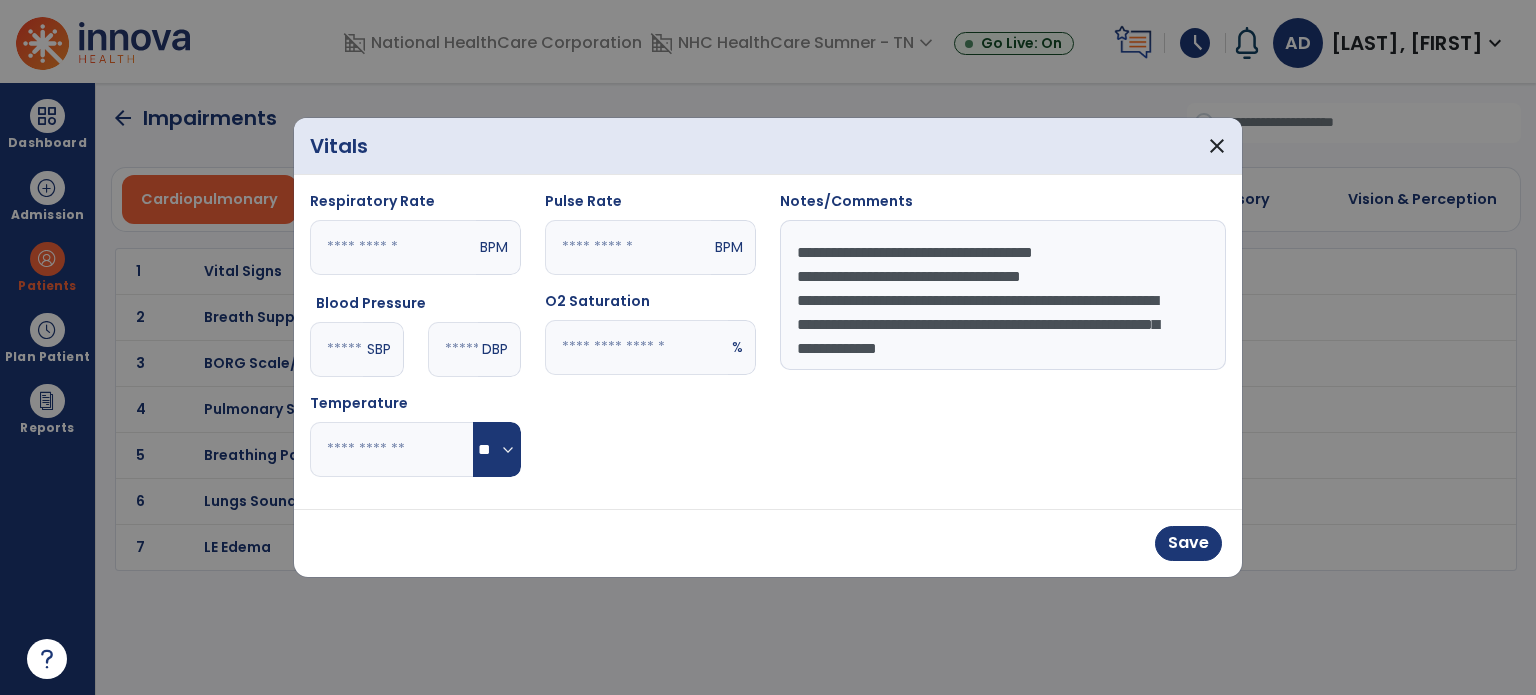 scroll, scrollTop: 15, scrollLeft: 0, axis: vertical 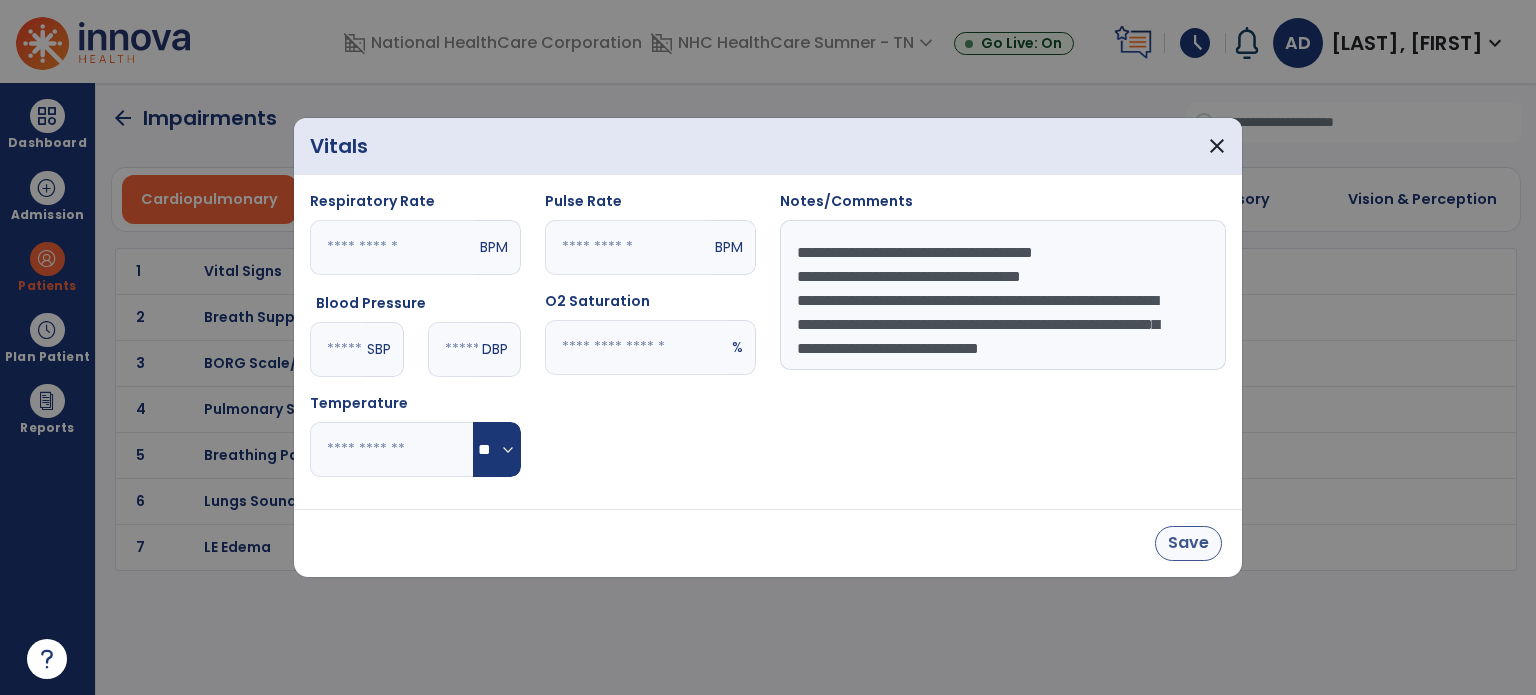 type on "**********" 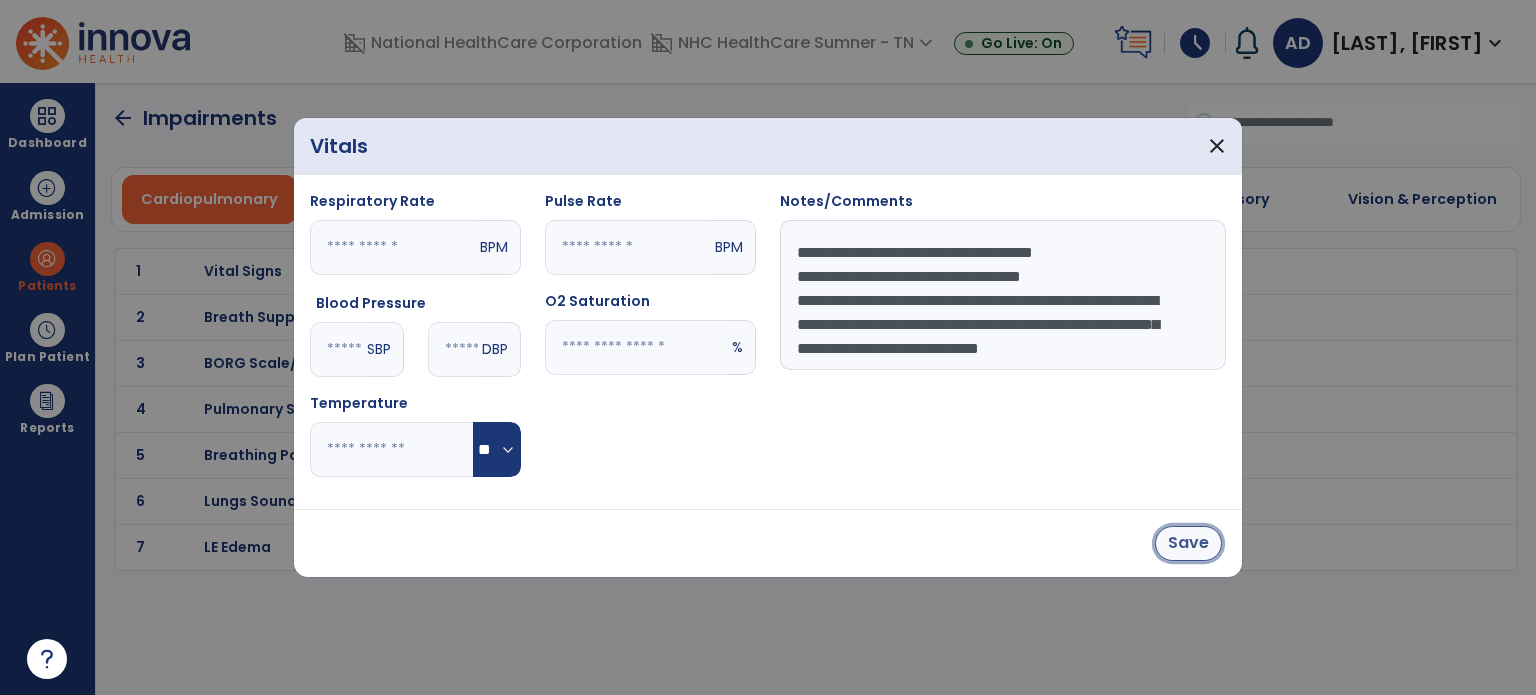 click on "Save" at bounding box center [1188, 543] 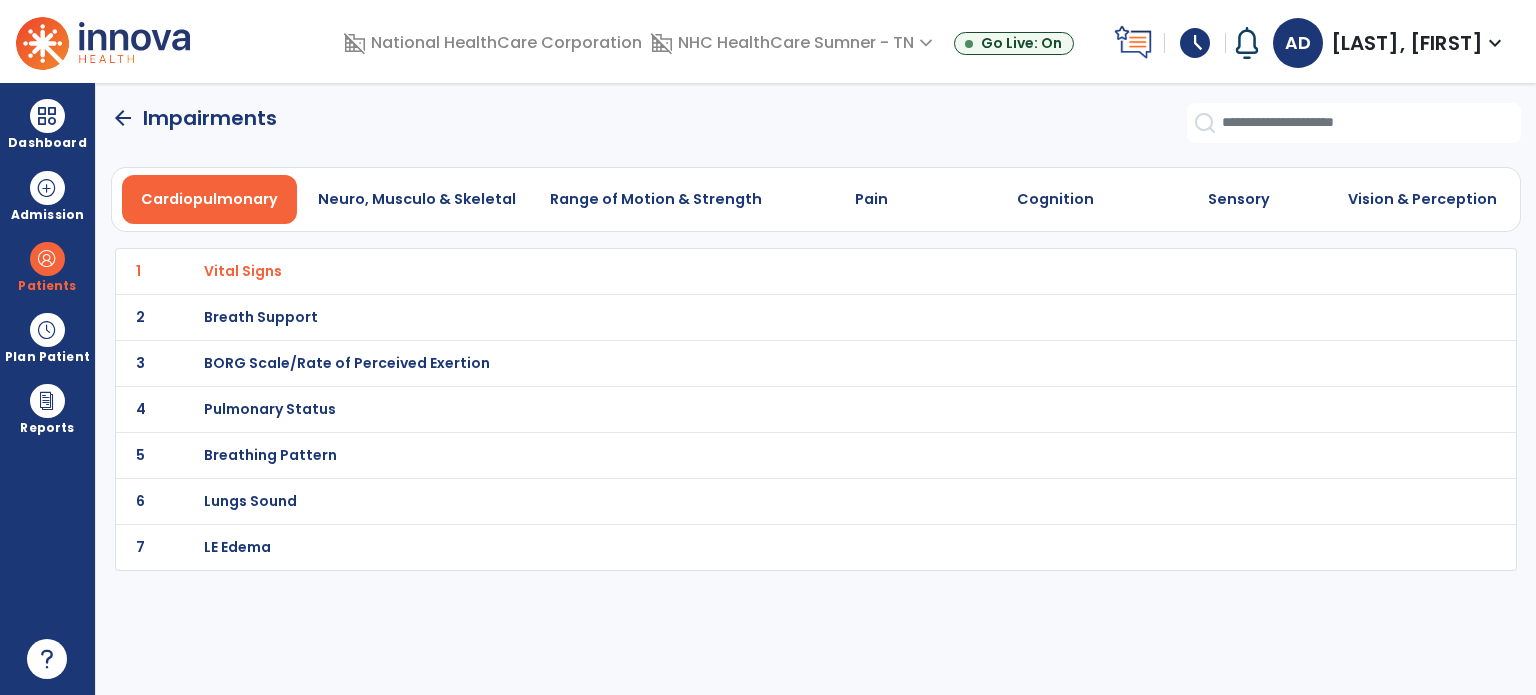 click on "Pulmonary Status" at bounding box center (243, 271) 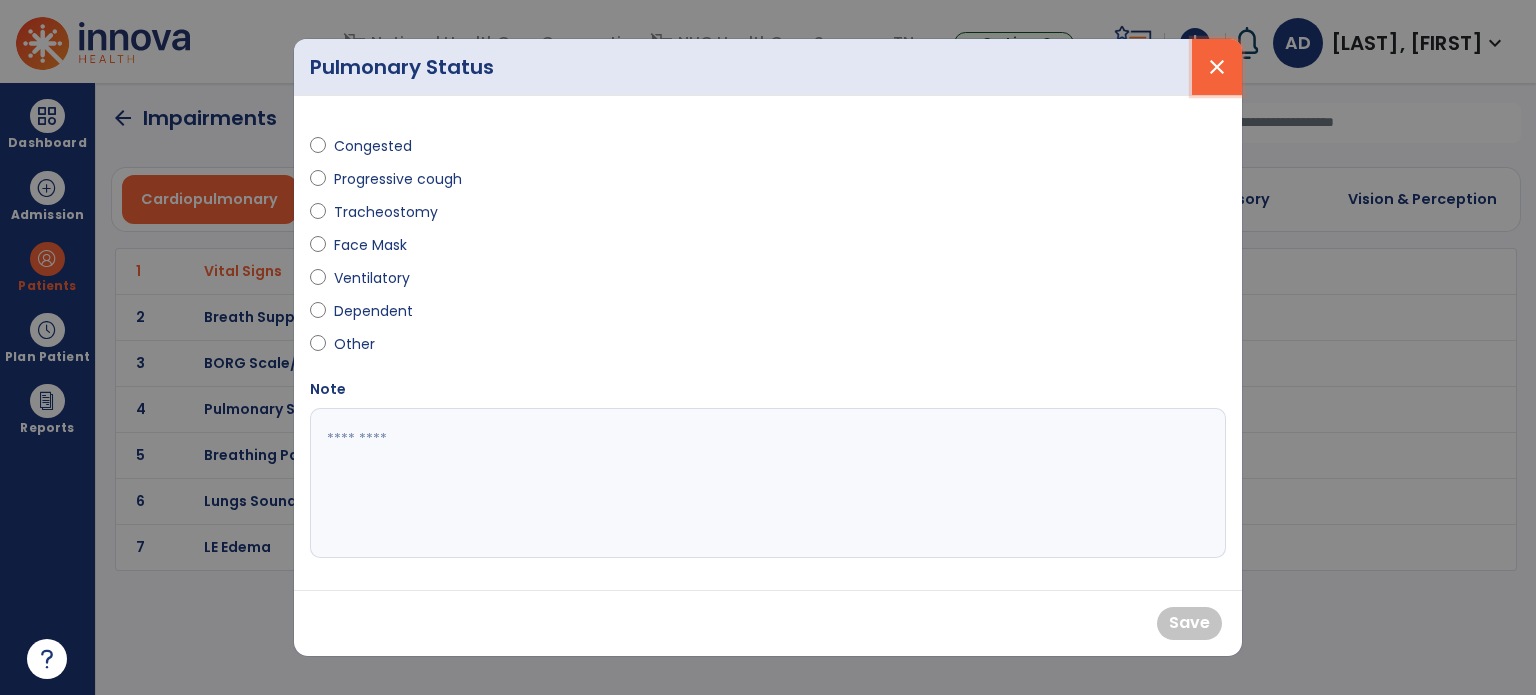 click on "close" at bounding box center [1217, 67] 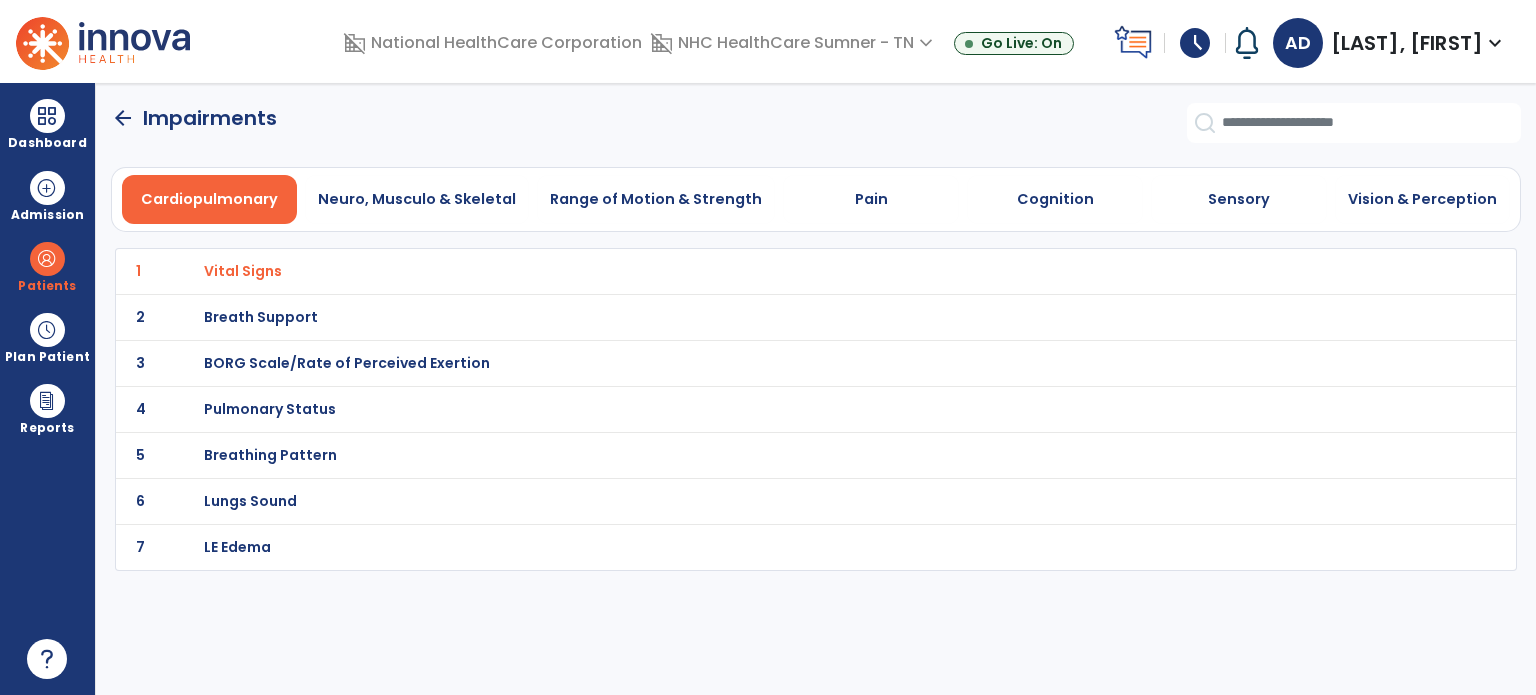 click on "Breath Support" at bounding box center [243, 271] 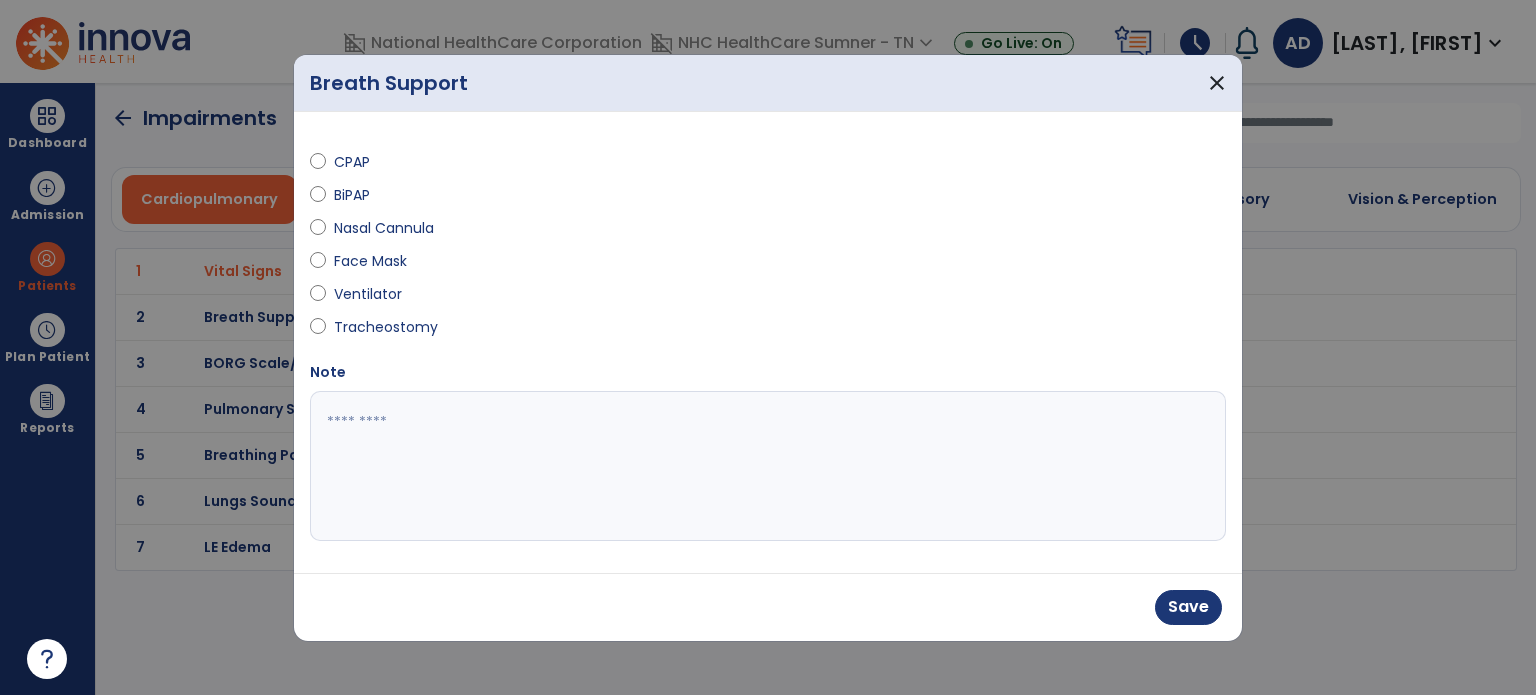 drag, startPoint x: 399, startPoint y: 434, endPoint x: 420, endPoint y: 423, distance: 23.70654 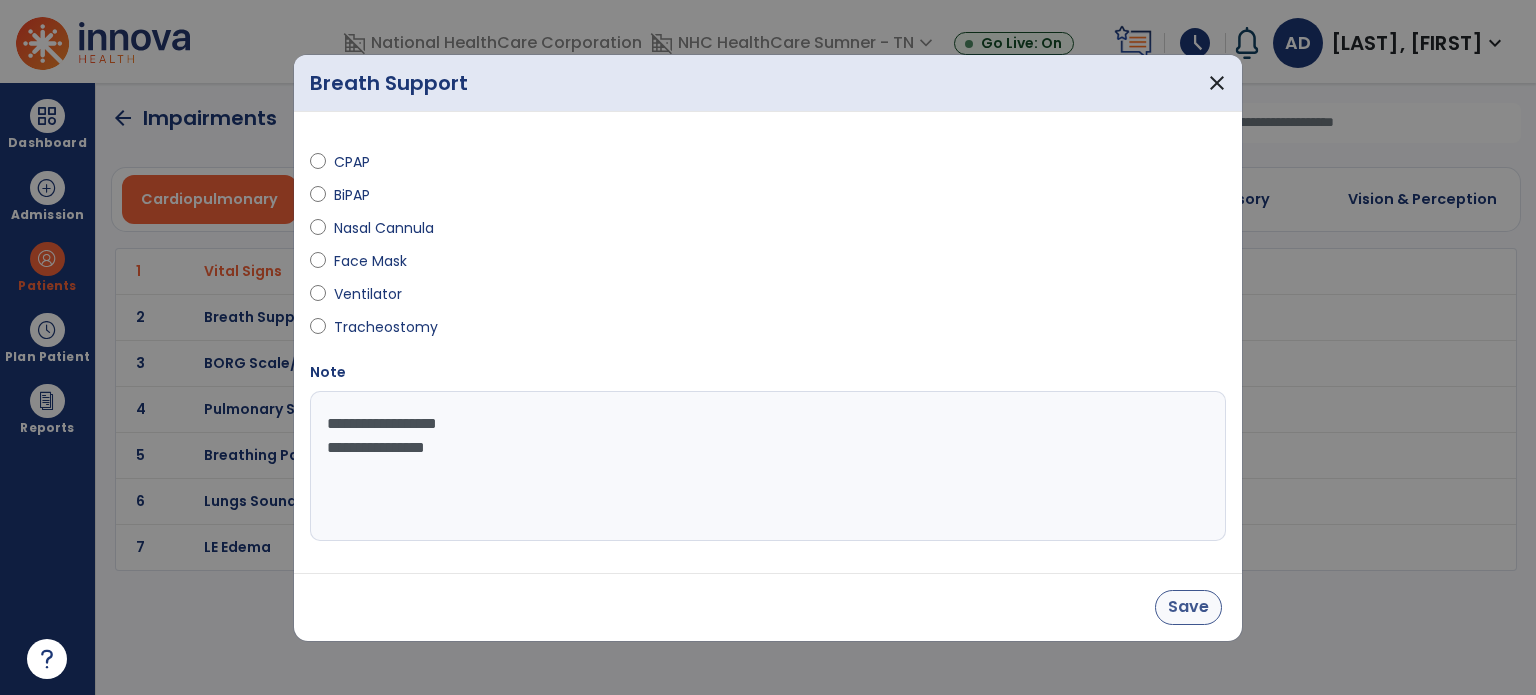 type on "**********" 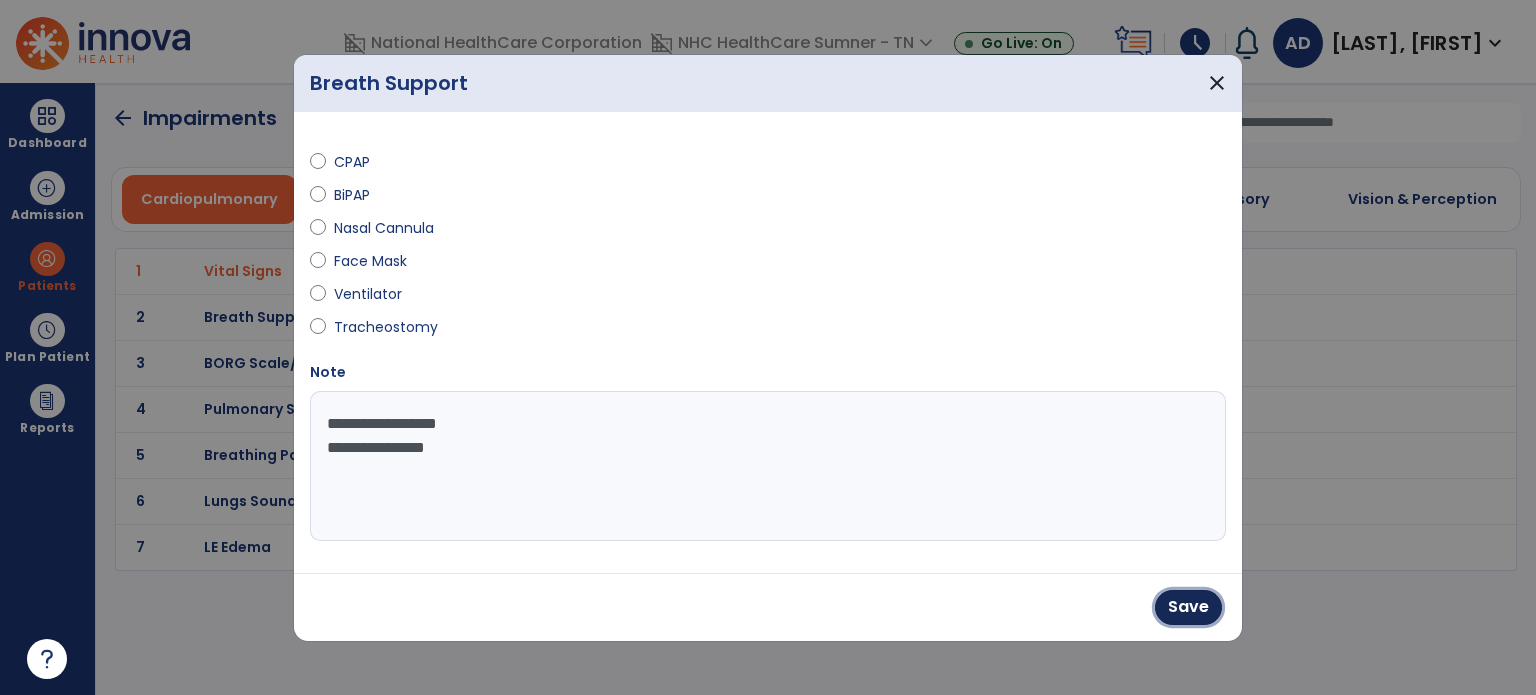 click on "Save" at bounding box center (1188, 607) 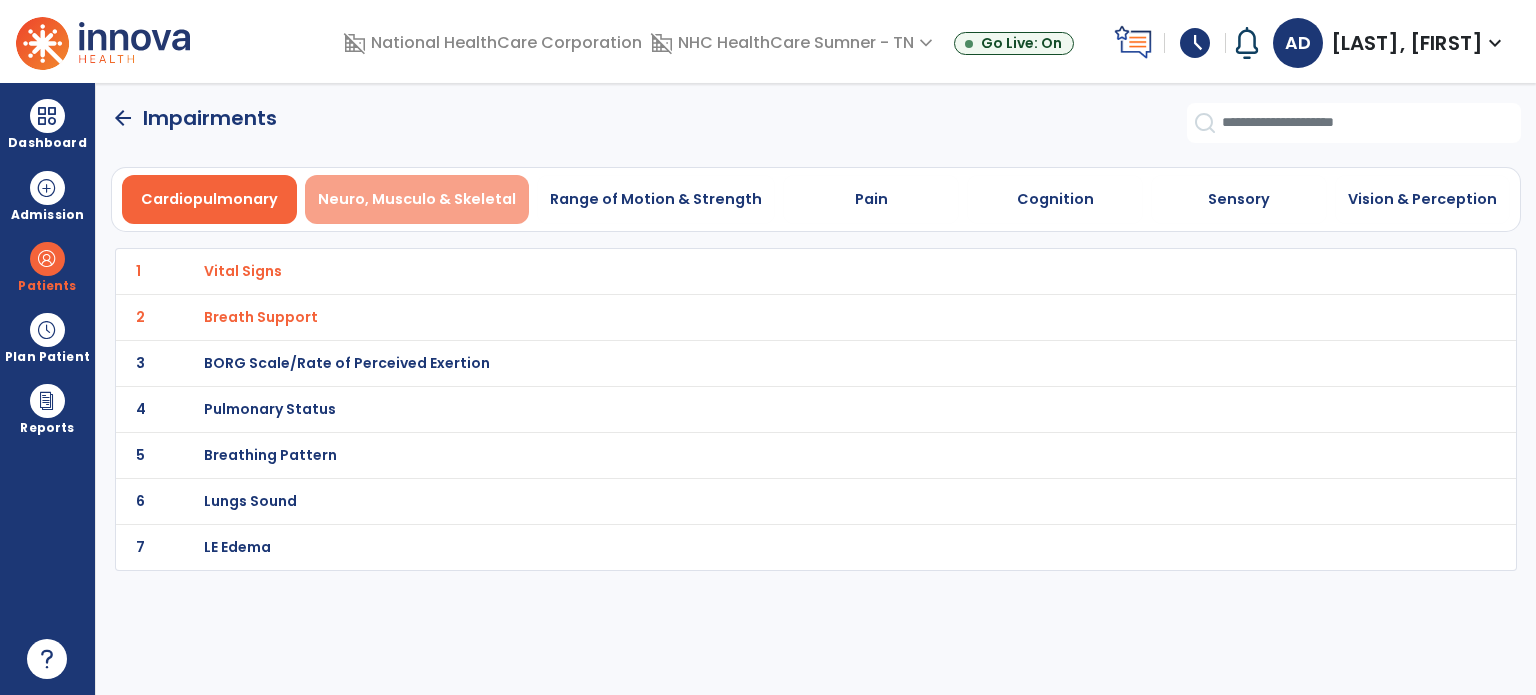 click on "Neuro, Musculo & Skeletal" at bounding box center (417, 199) 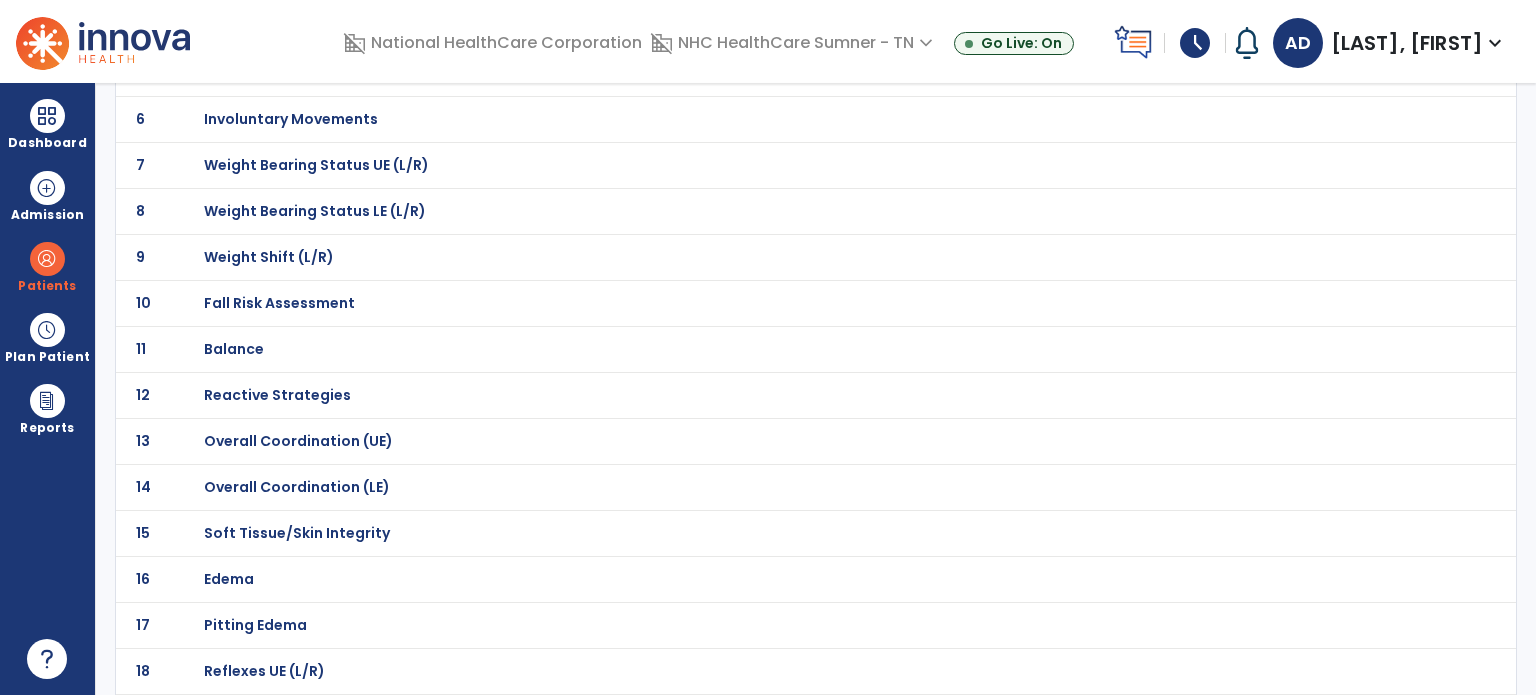 scroll, scrollTop: 400, scrollLeft: 0, axis: vertical 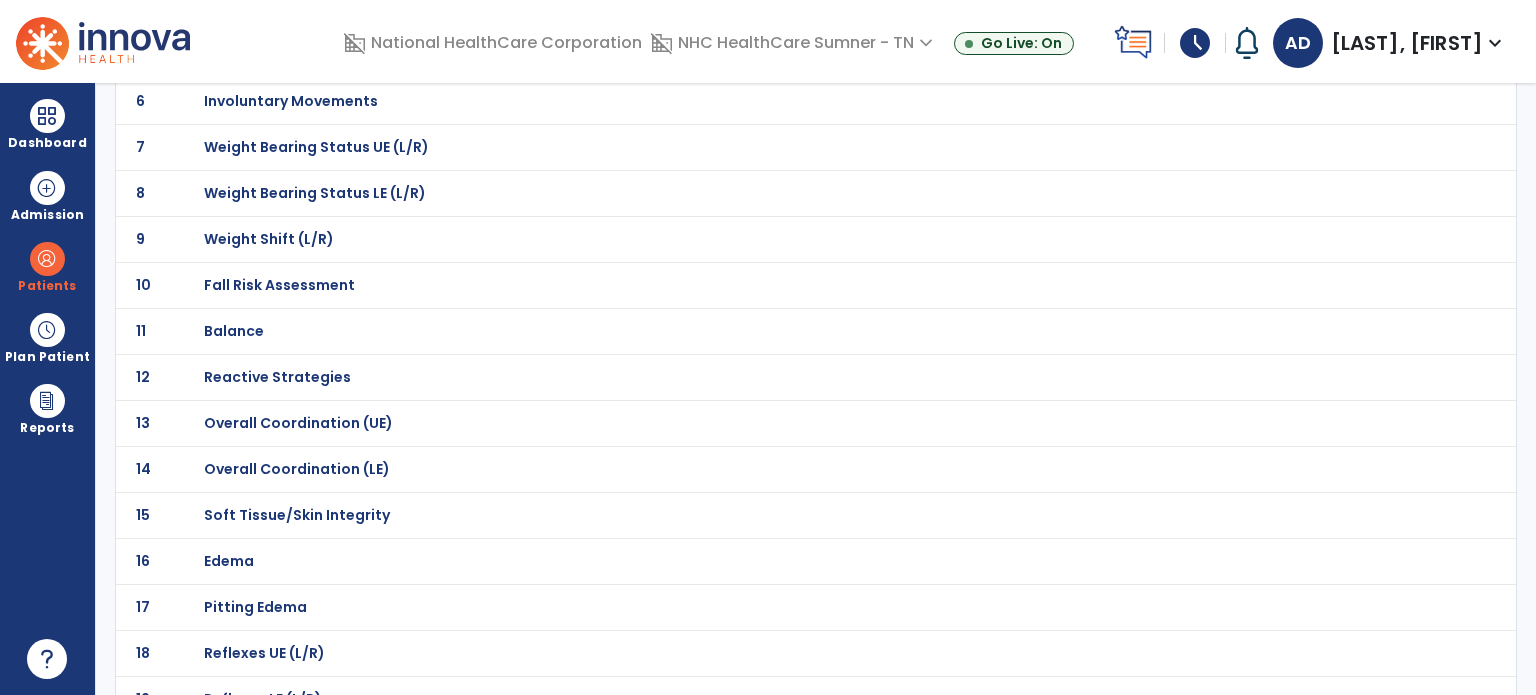 click on "Fall Risk Assessment" at bounding box center [275, -129] 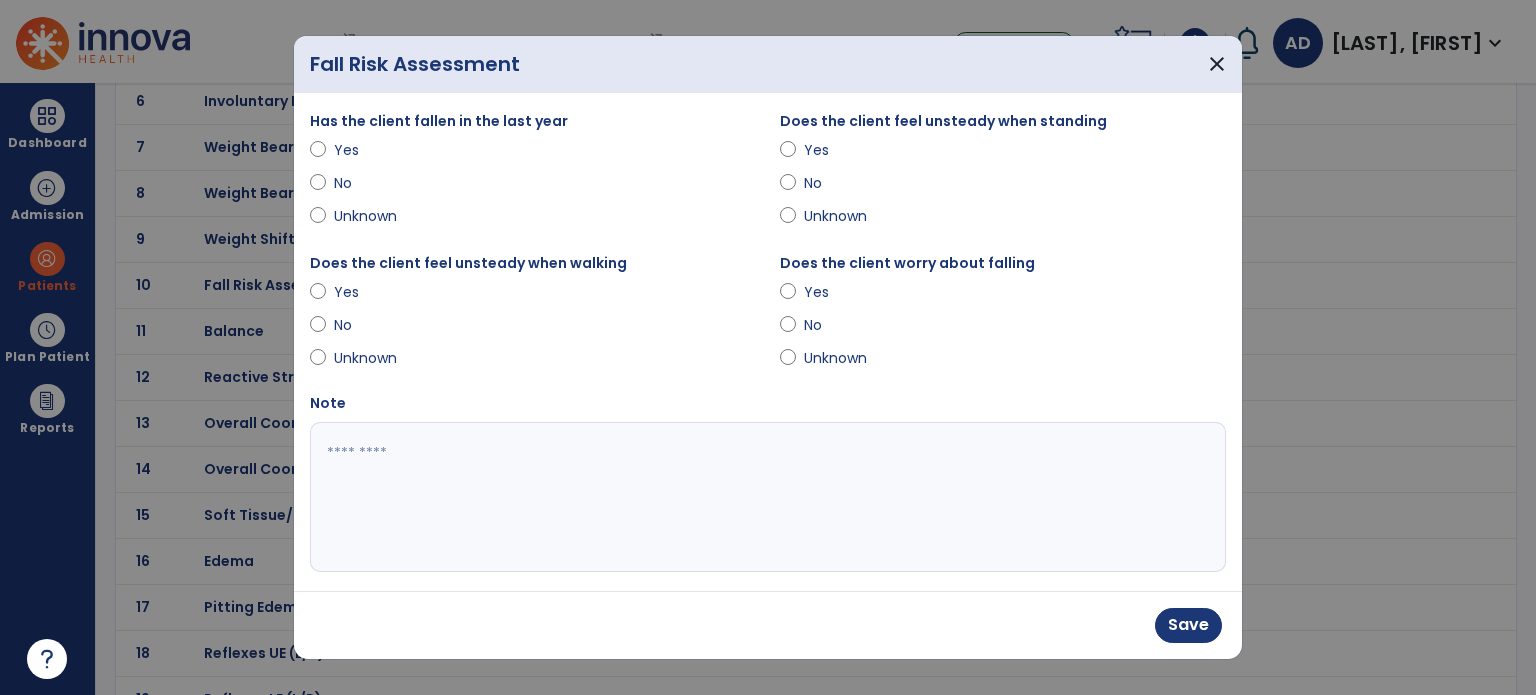 click at bounding box center [766, 497] 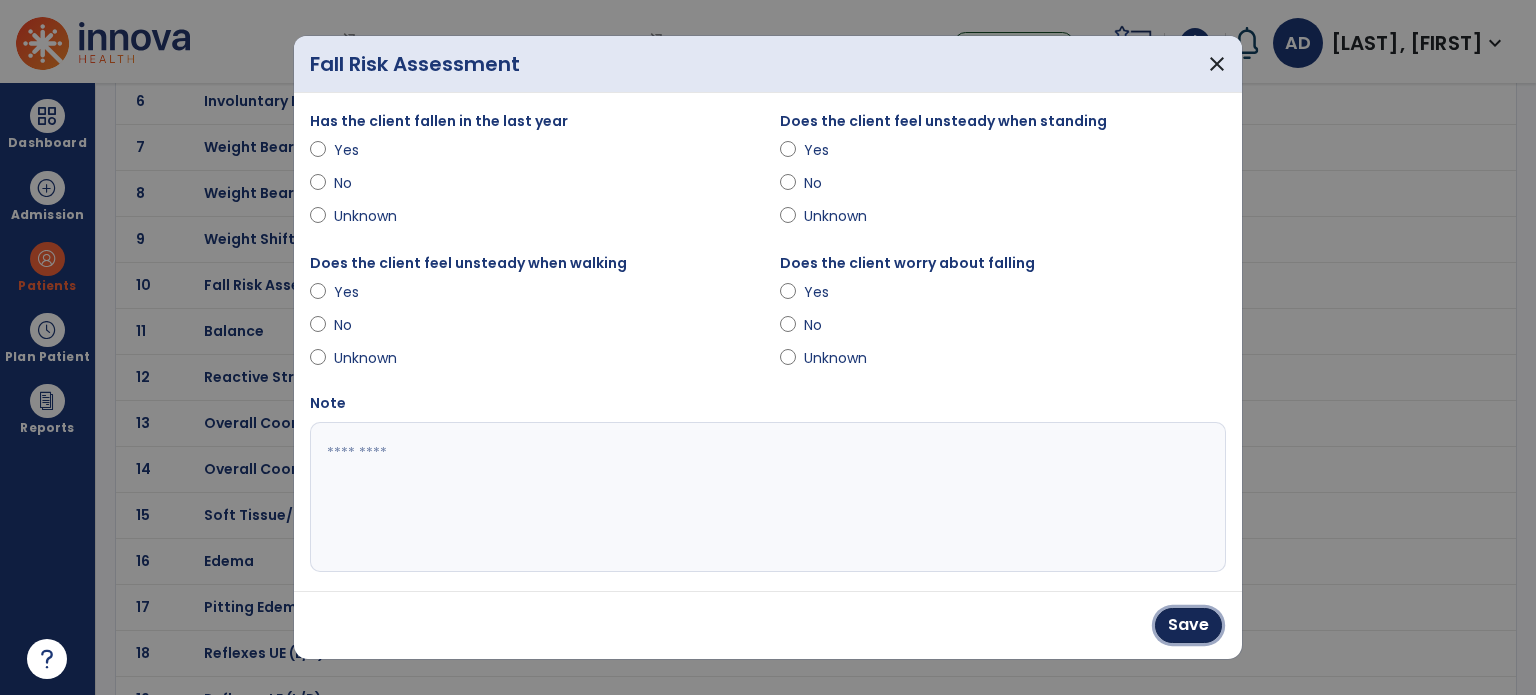 drag, startPoint x: 1196, startPoint y: 621, endPoint x: 695, endPoint y: 460, distance: 526.23376 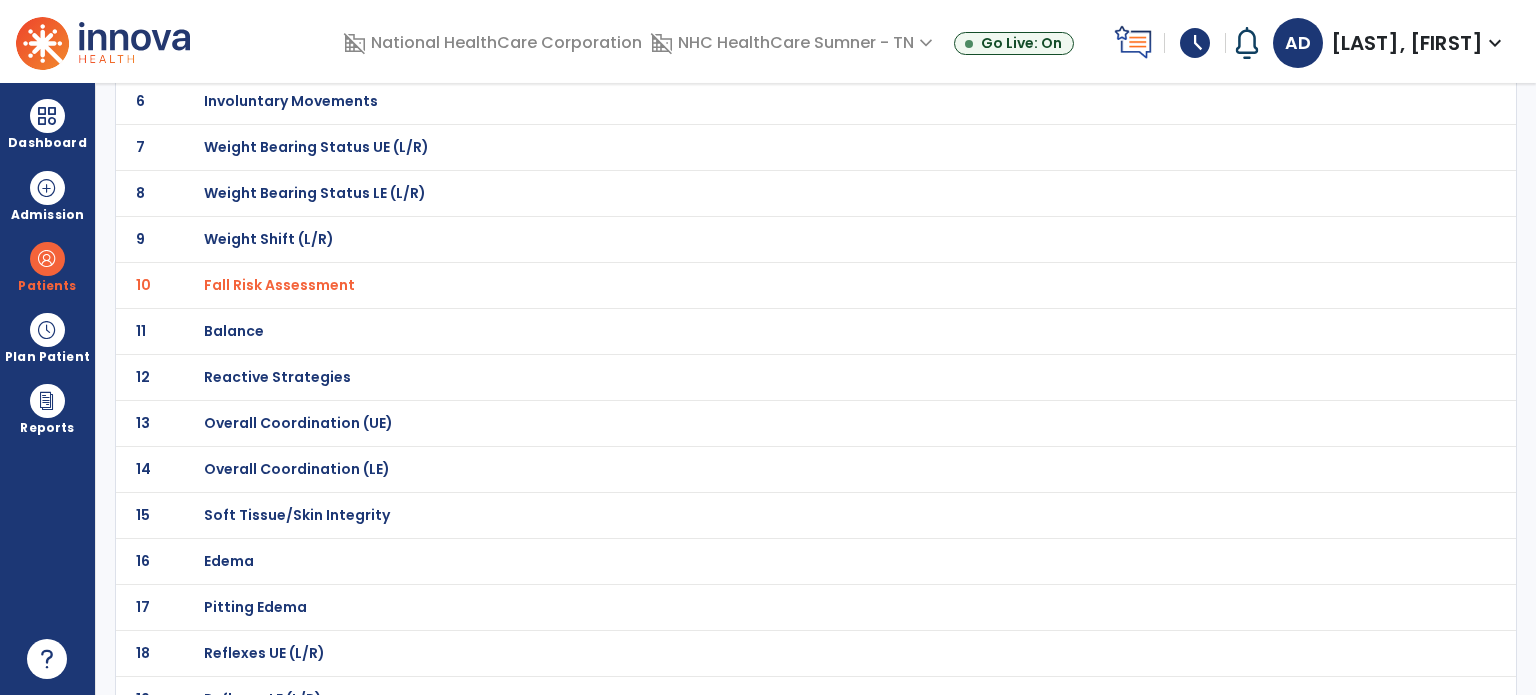 click on "Balance" at bounding box center [275, -129] 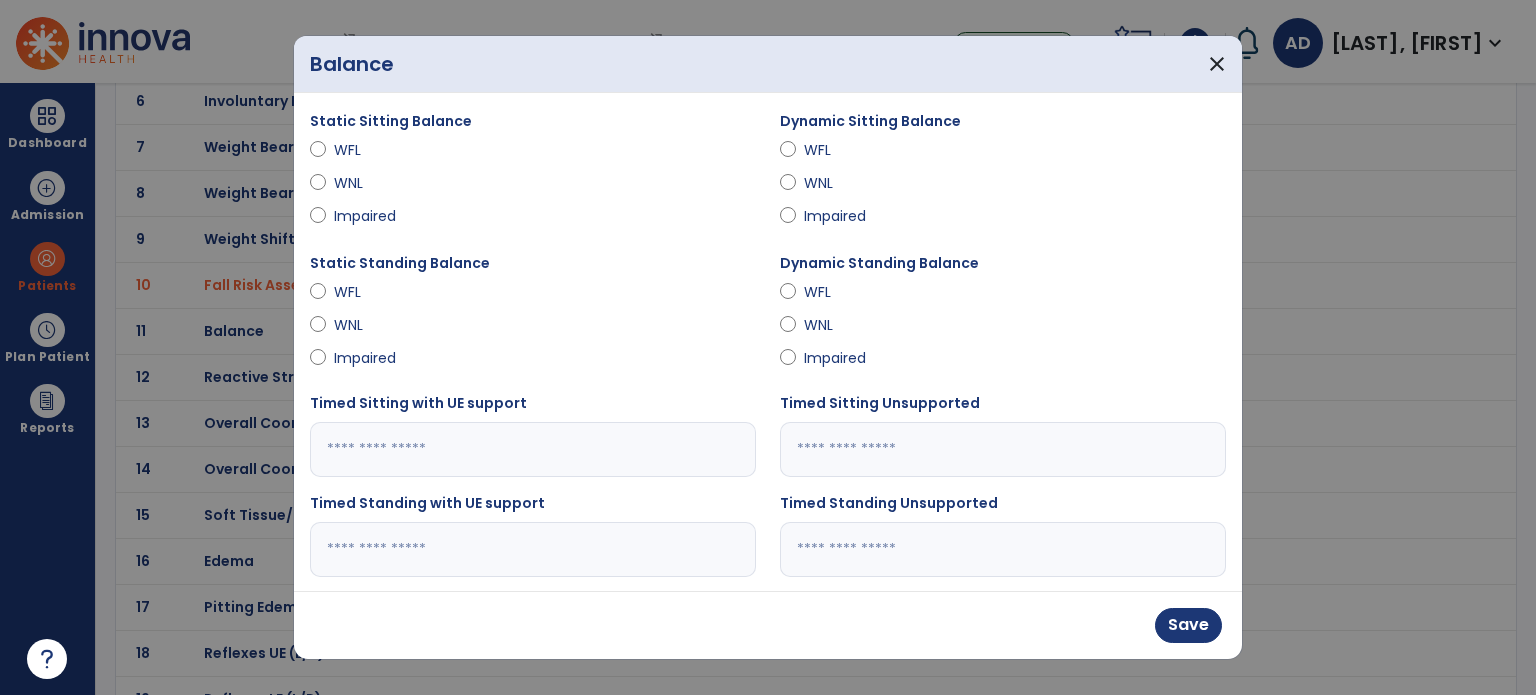 scroll, scrollTop: 300, scrollLeft: 0, axis: vertical 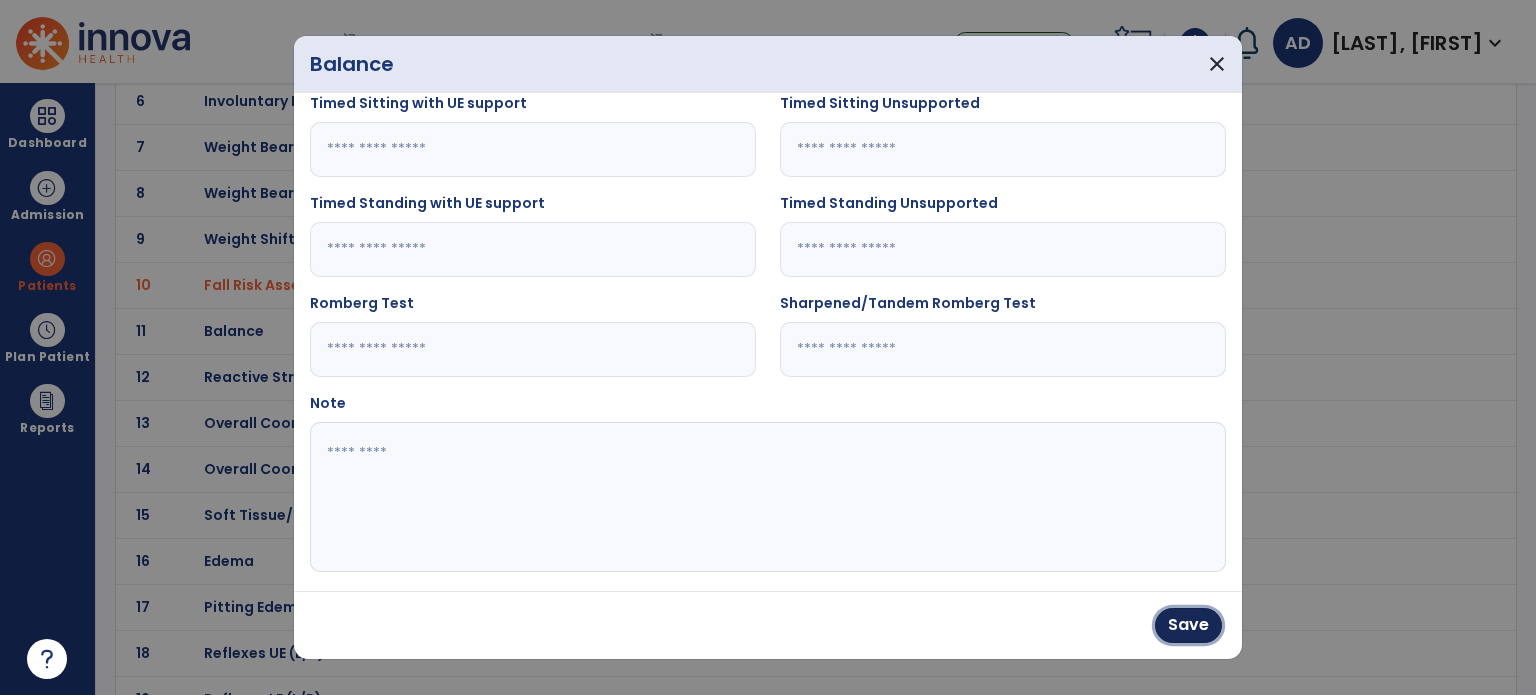 drag, startPoint x: 1163, startPoint y: 615, endPoint x: 1154, endPoint y: 601, distance: 16.643316 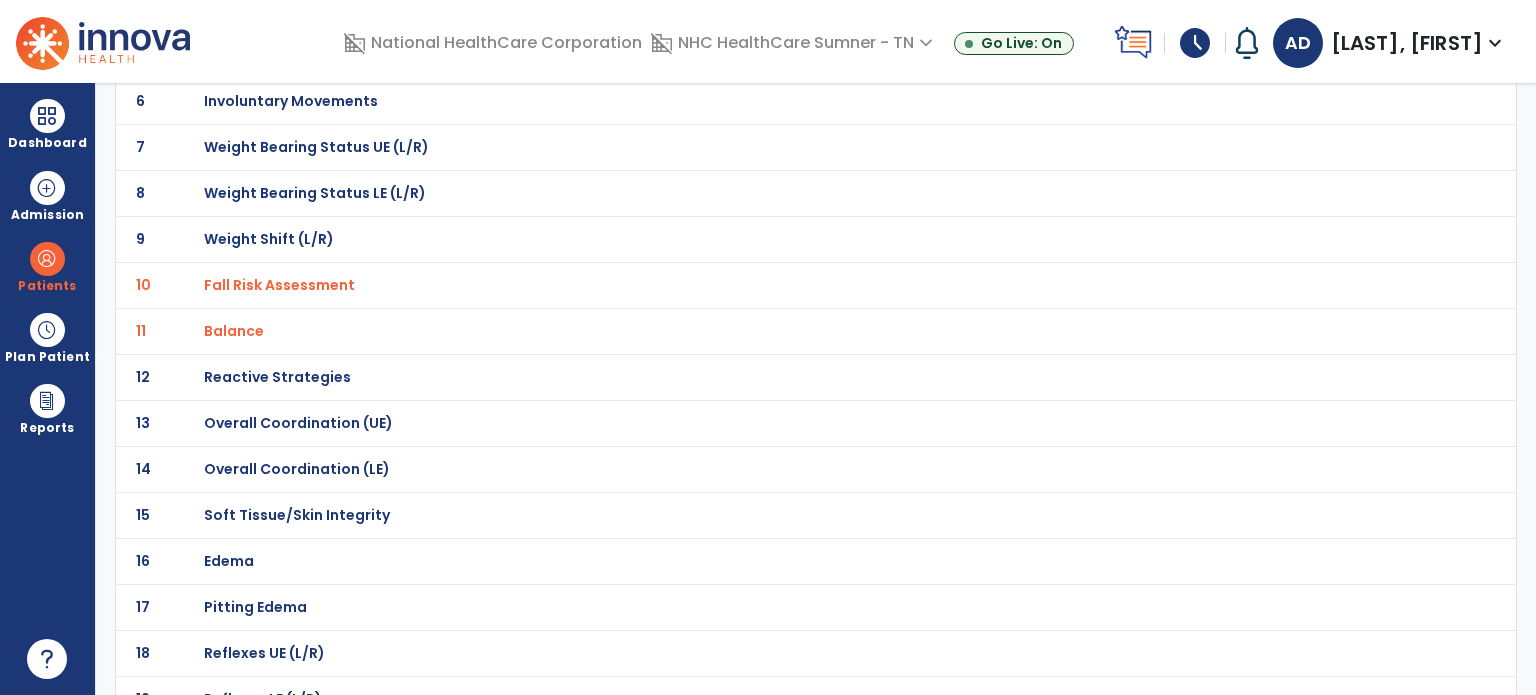 click on "Overall Coordination (UE)" at bounding box center [275, -129] 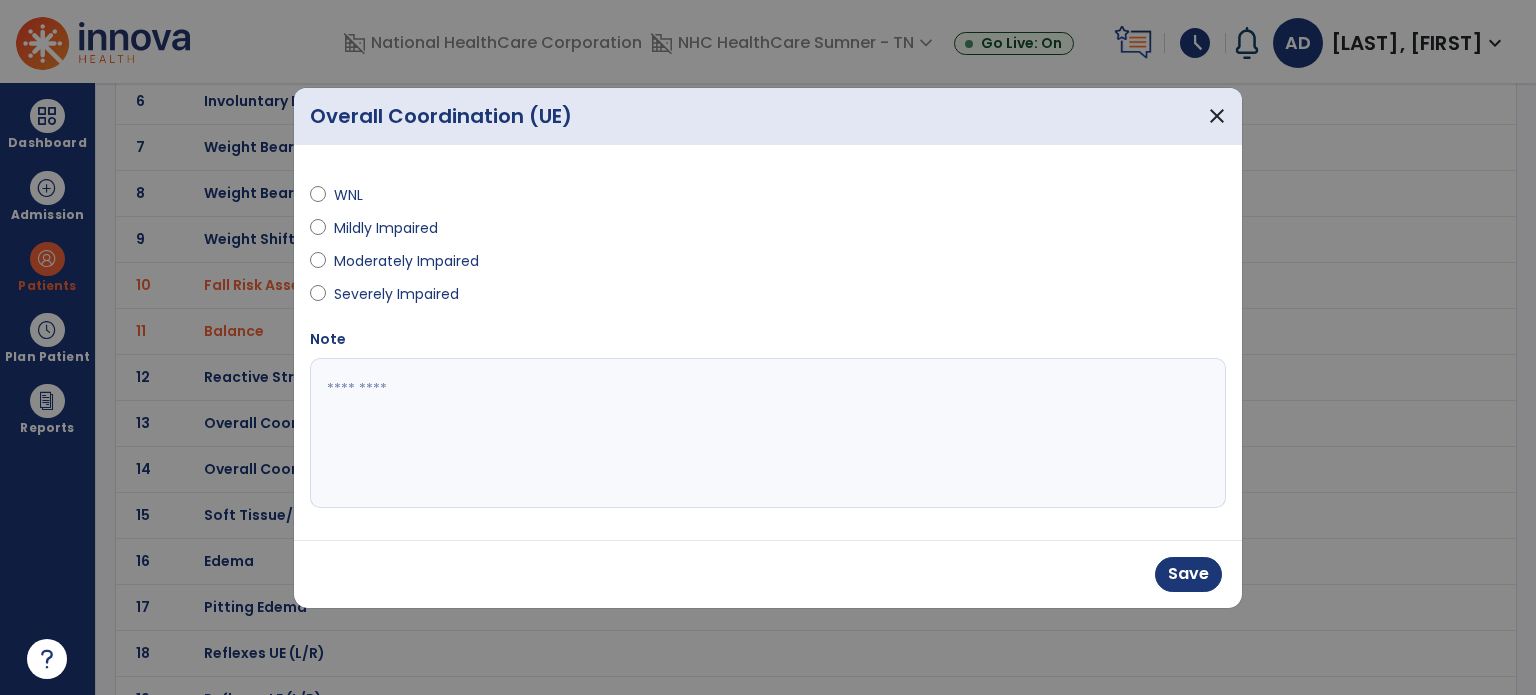drag, startPoint x: 397, startPoint y: 390, endPoint x: 466, endPoint y: 343, distance: 83.48653 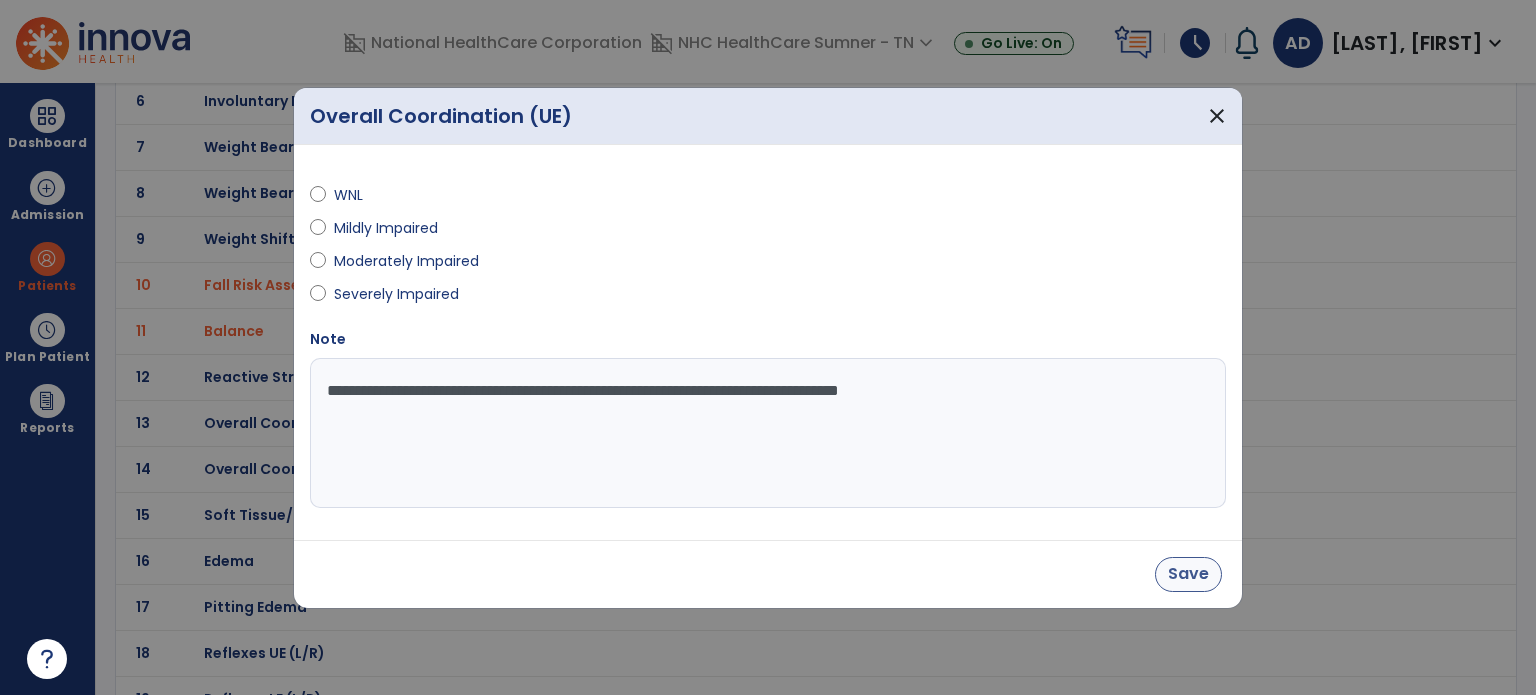 type on "**********" 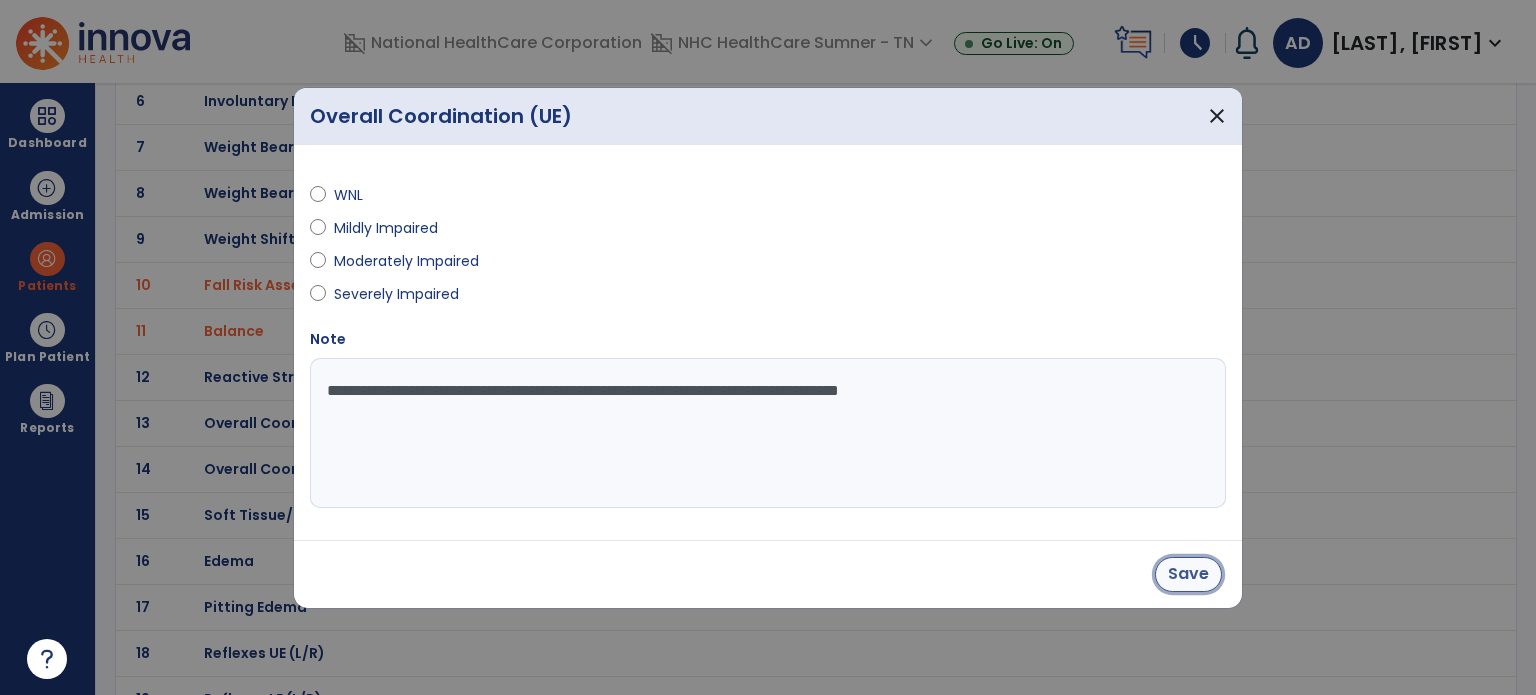 click on "Save" at bounding box center (1188, 574) 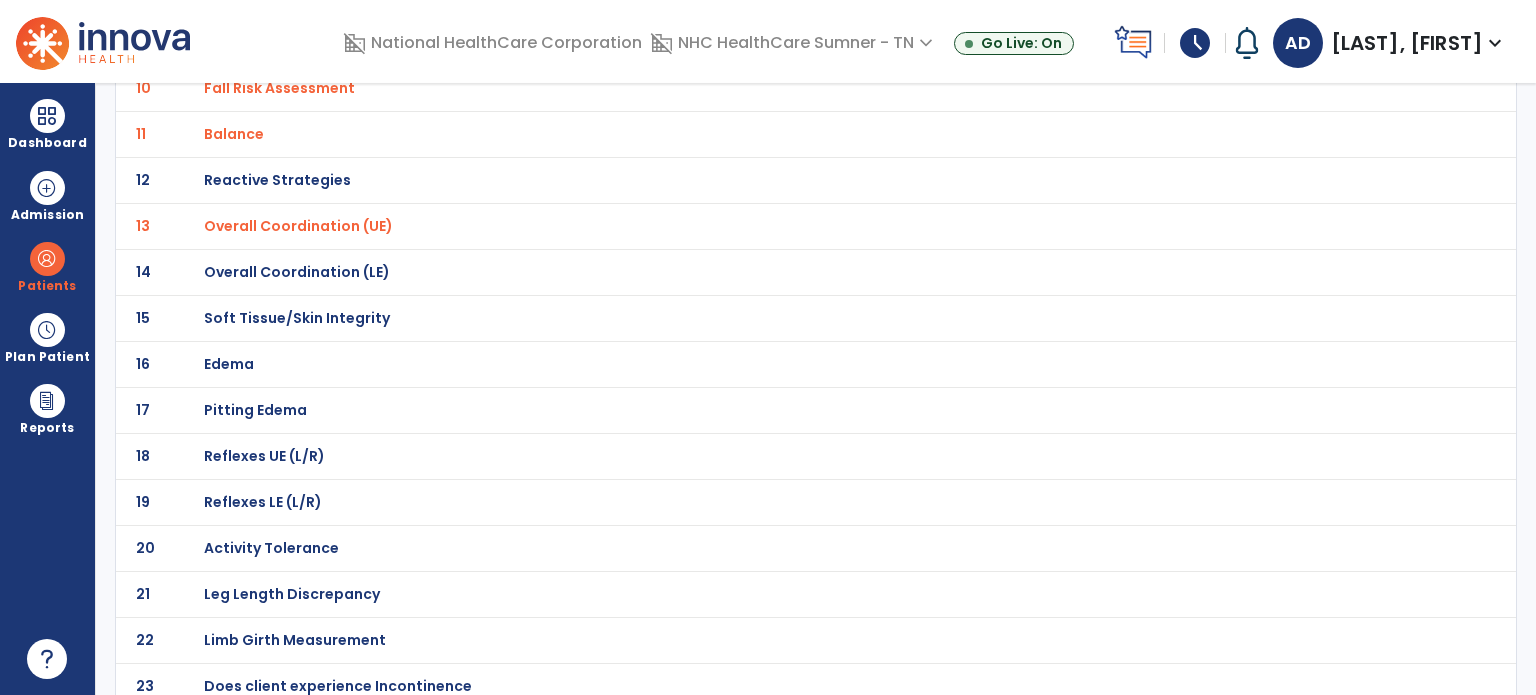 scroll, scrollTop: 600, scrollLeft: 0, axis: vertical 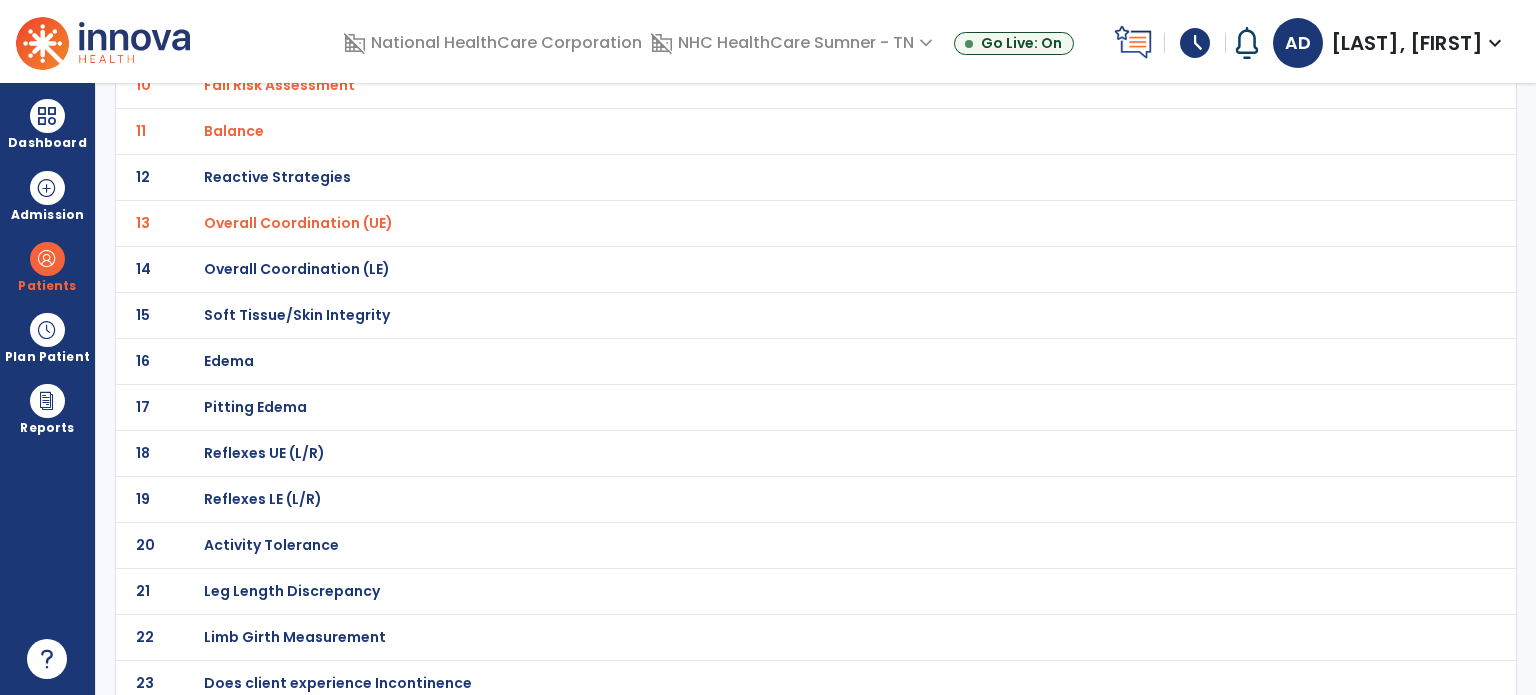 click on "Soft Tissue/Skin Integrity" at bounding box center (275, -329) 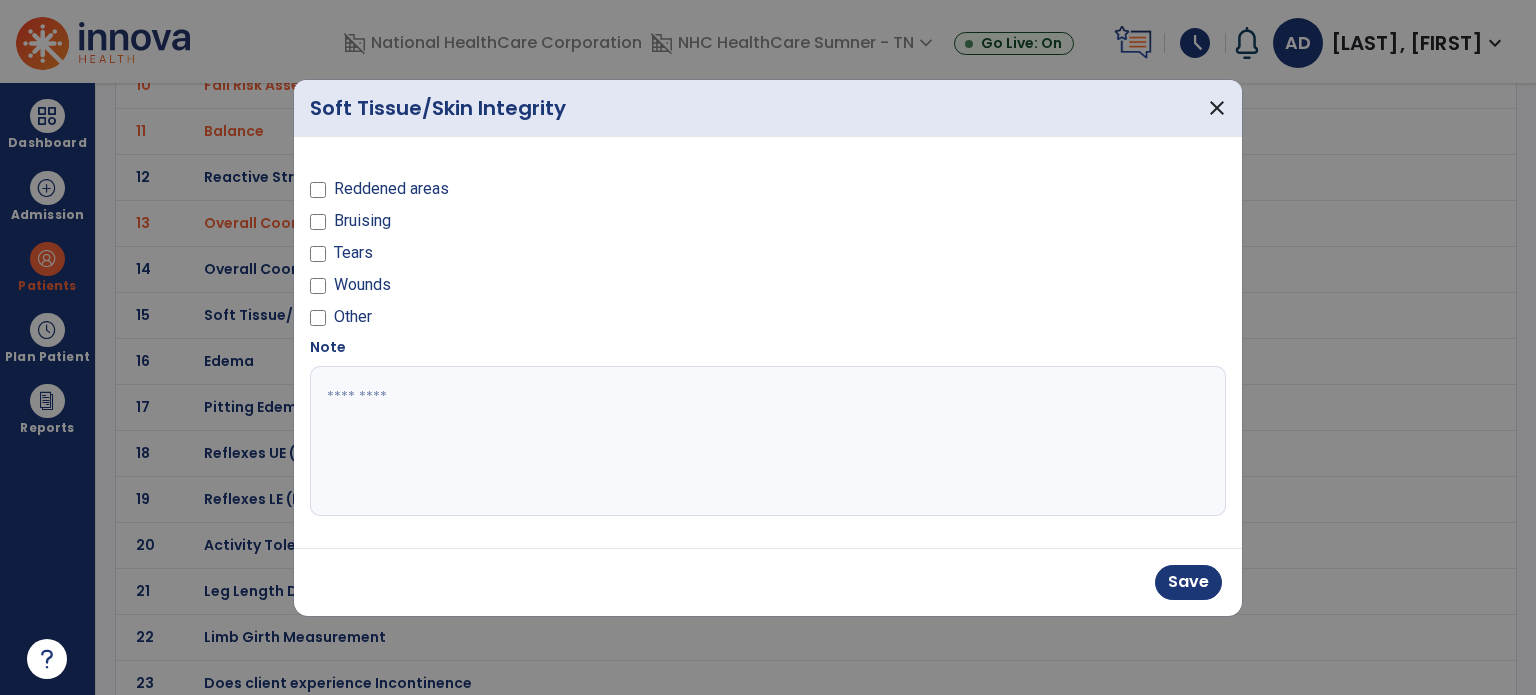 click at bounding box center [768, 441] 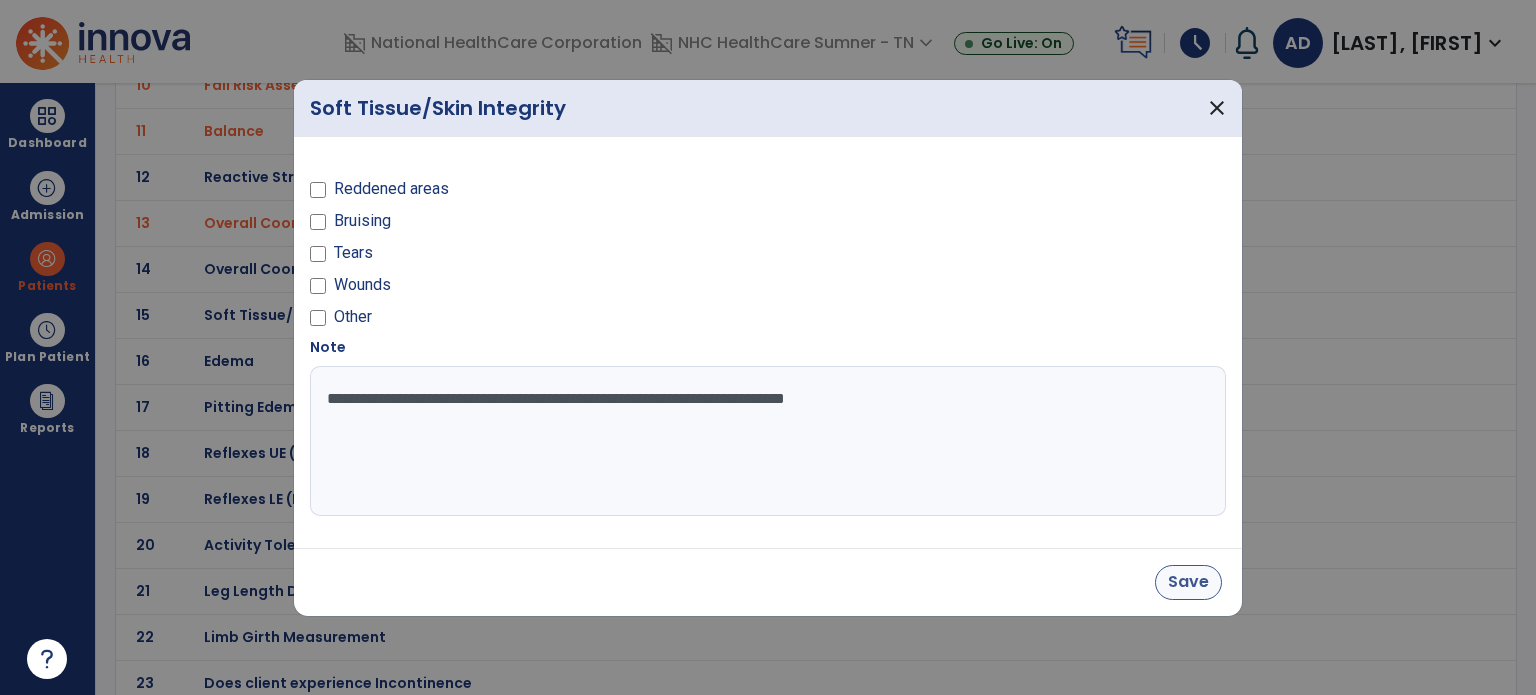 type on "**********" 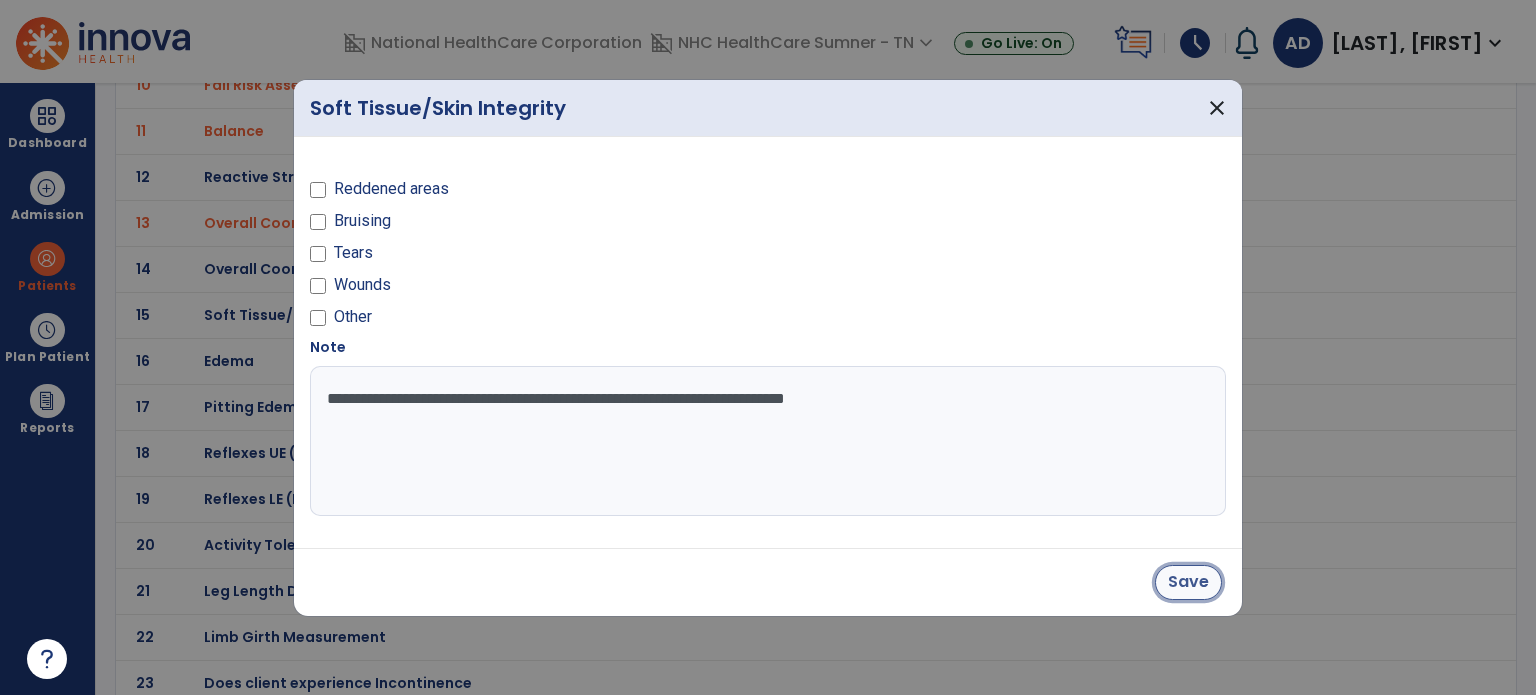 click on "Save" at bounding box center [1188, 582] 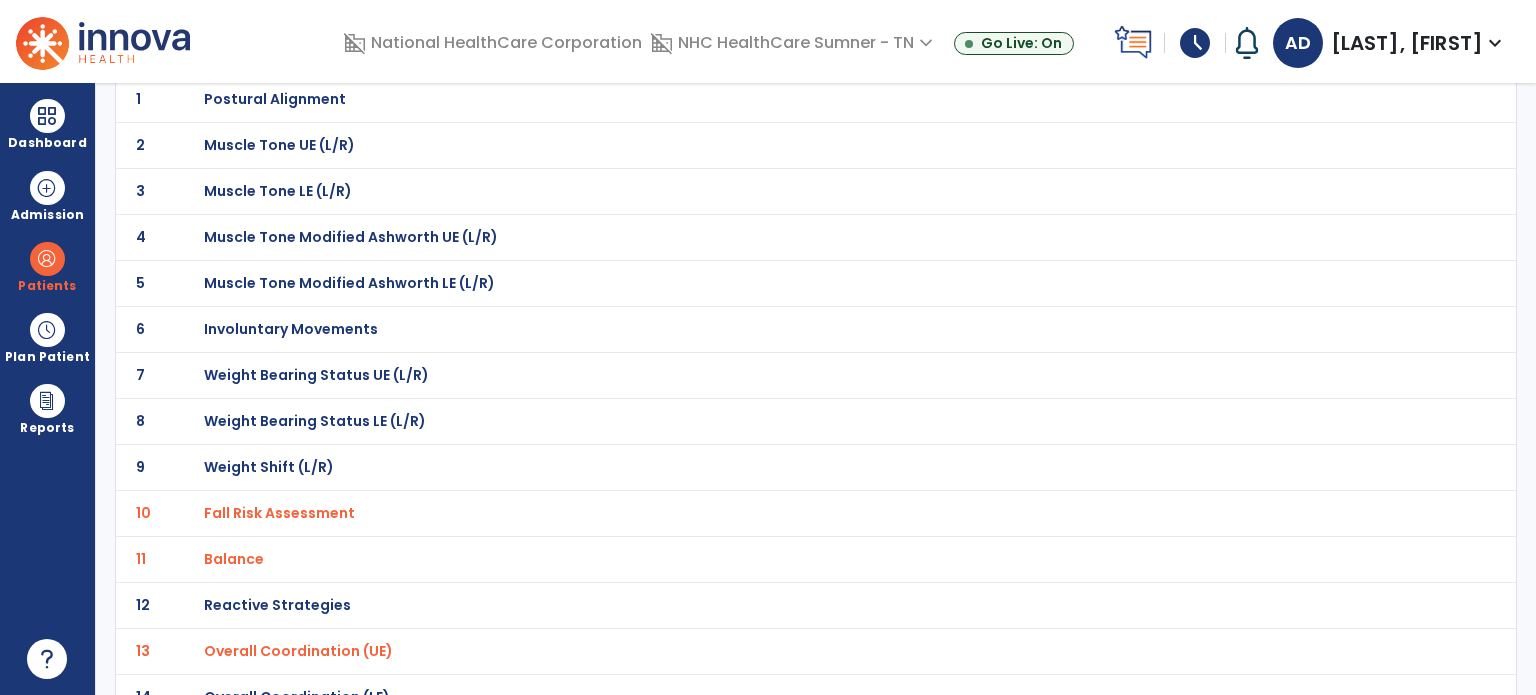scroll, scrollTop: 0, scrollLeft: 0, axis: both 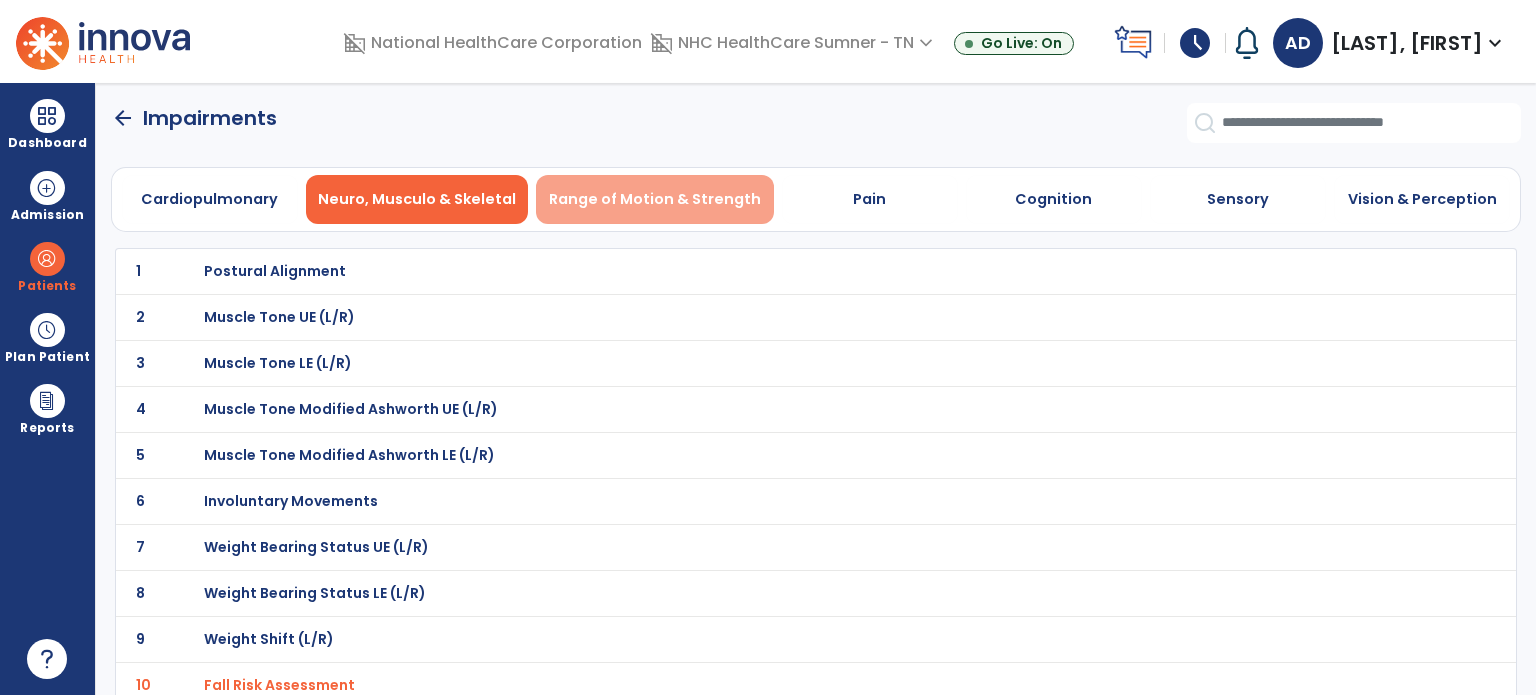 click on "Range of Motion & Strength" at bounding box center [655, 199] 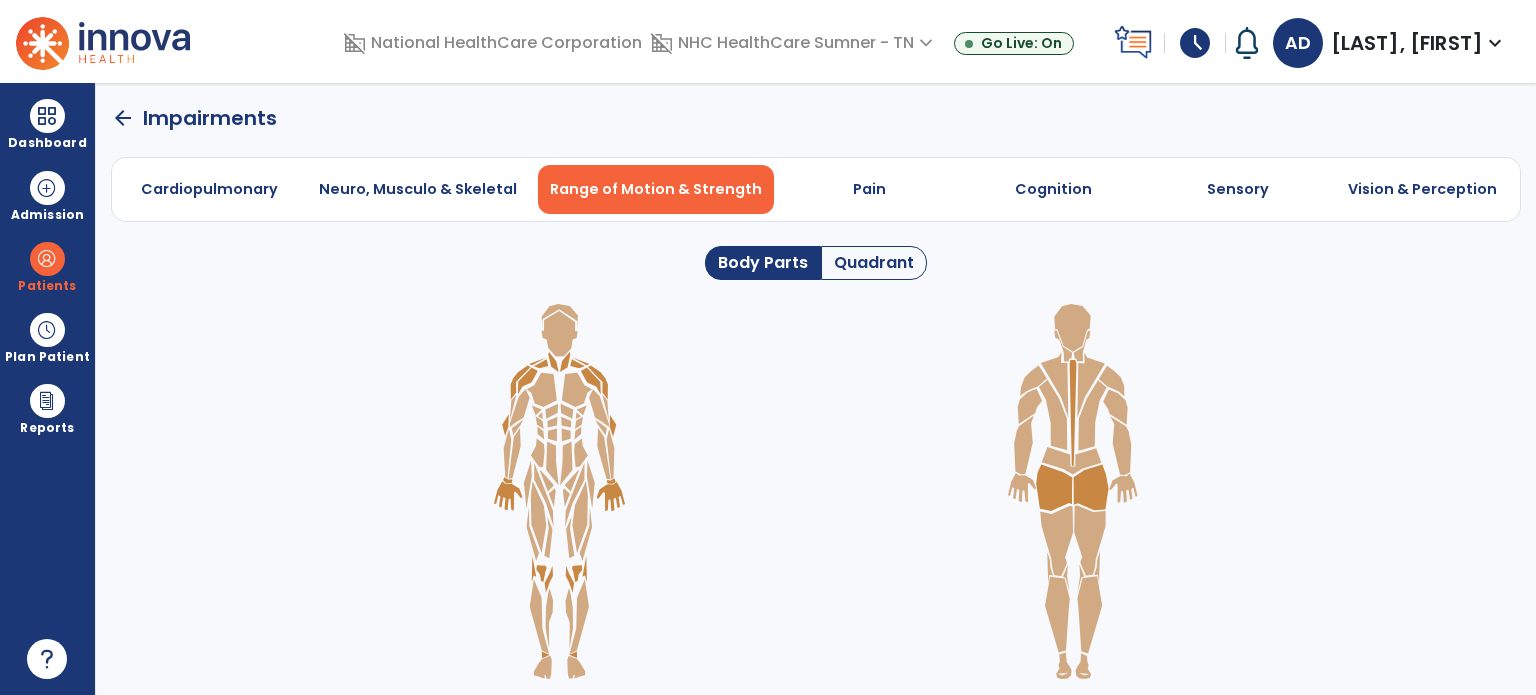 click on "Quadrant" 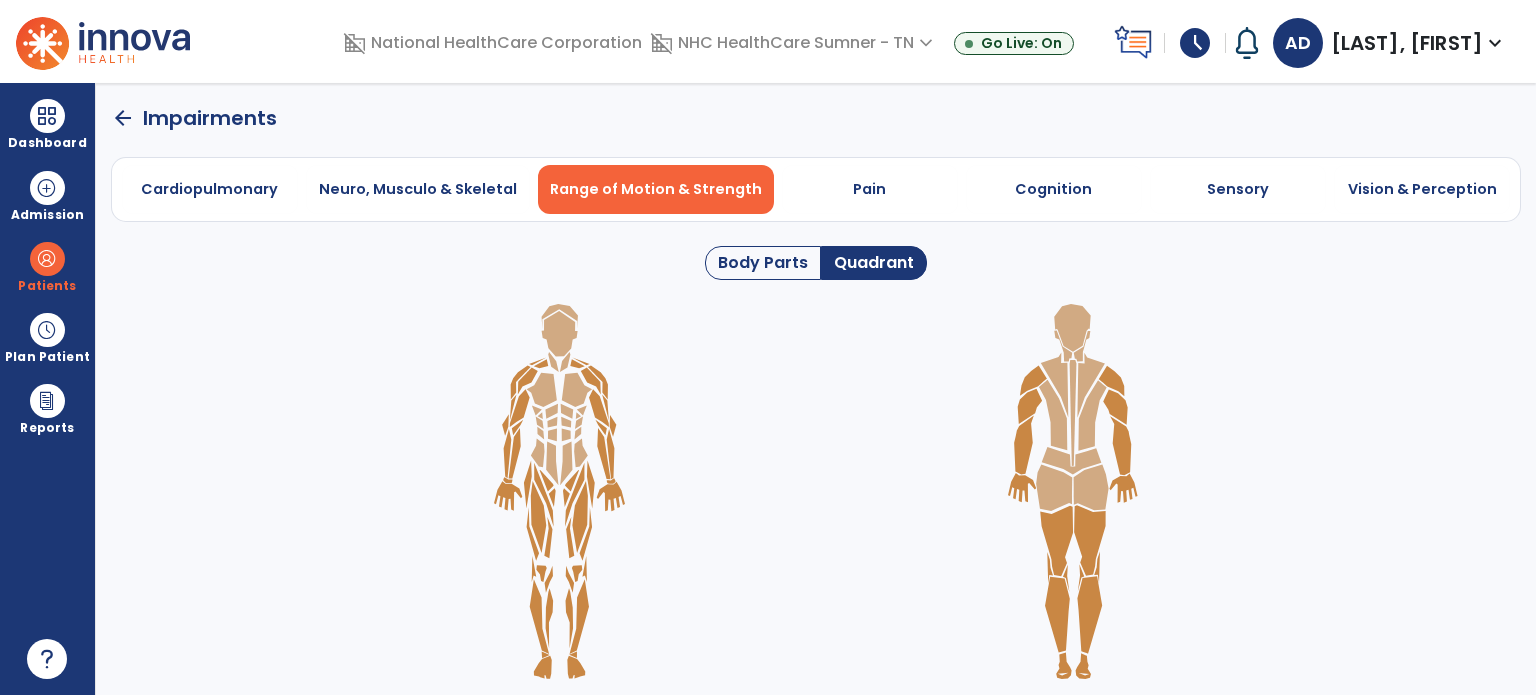 click 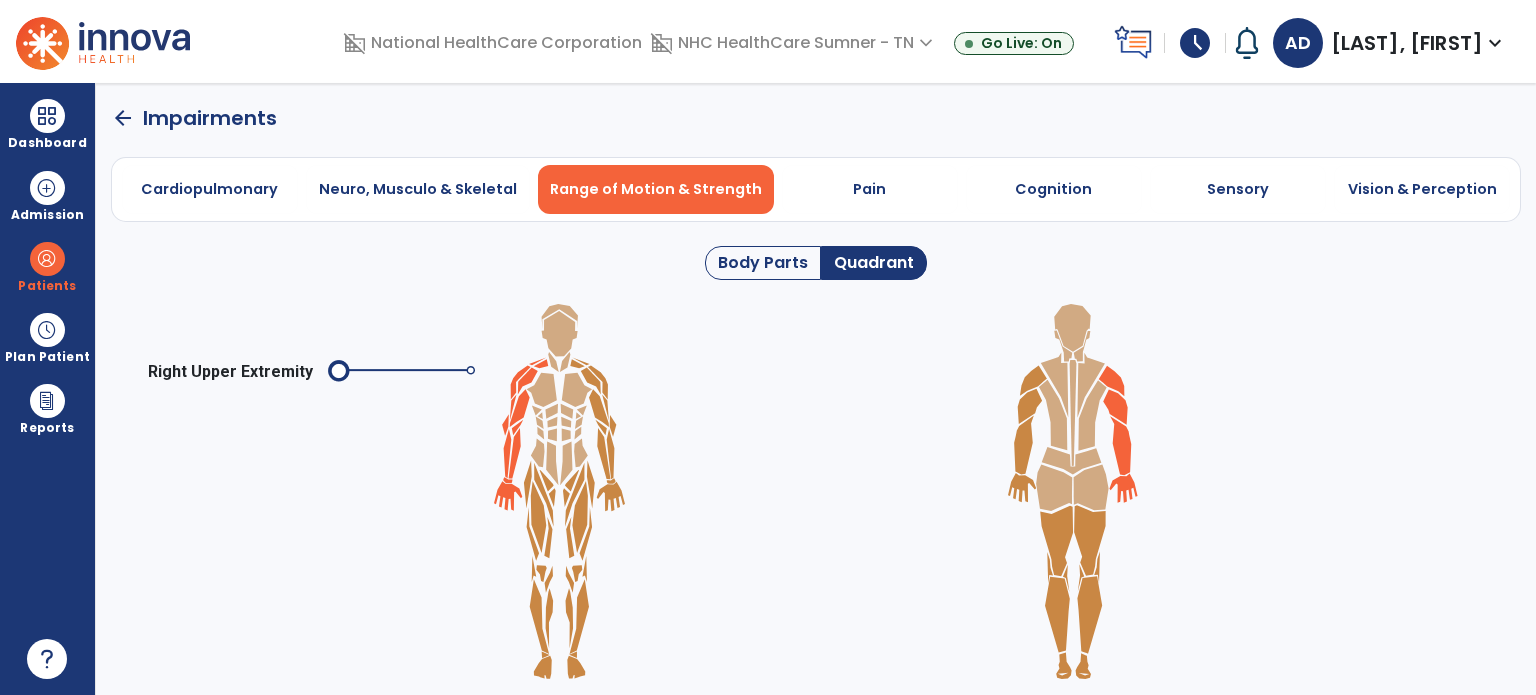 click 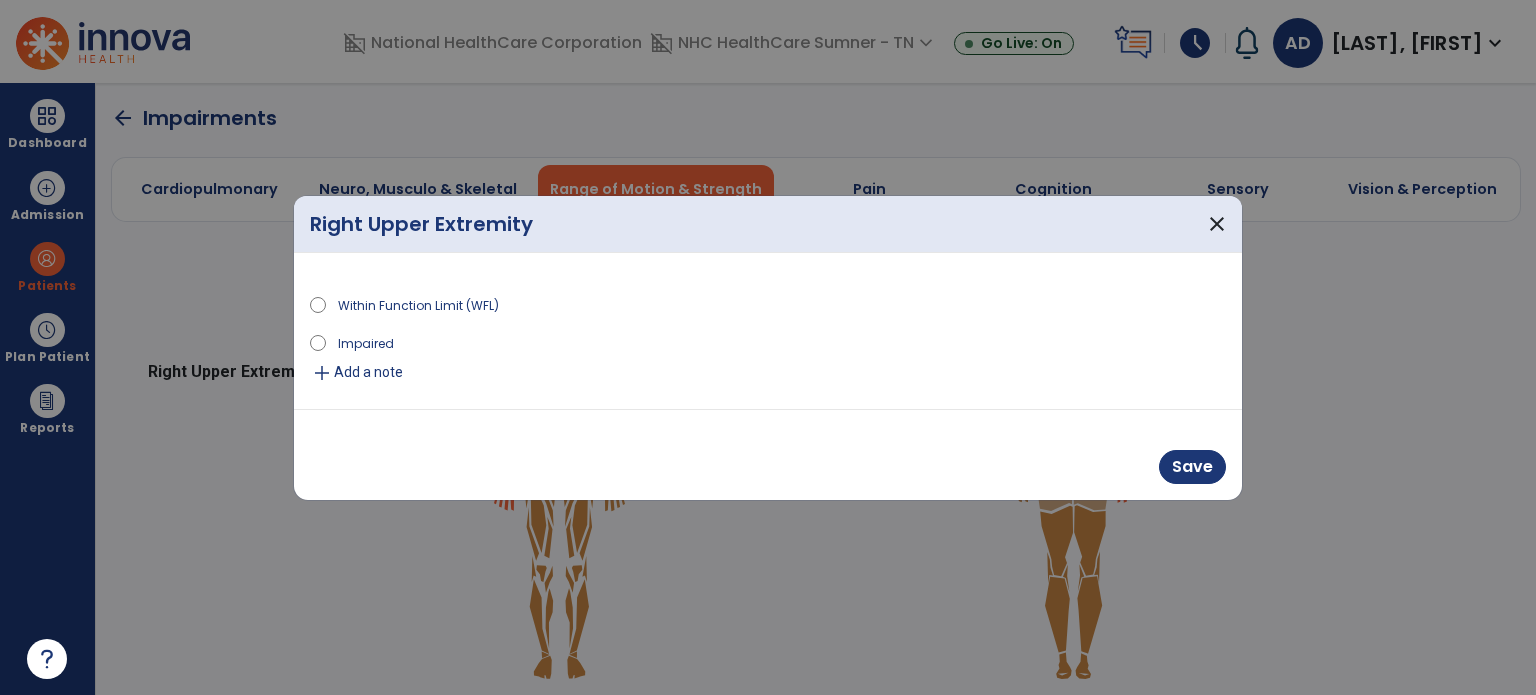 click on "add" at bounding box center (322, 373) 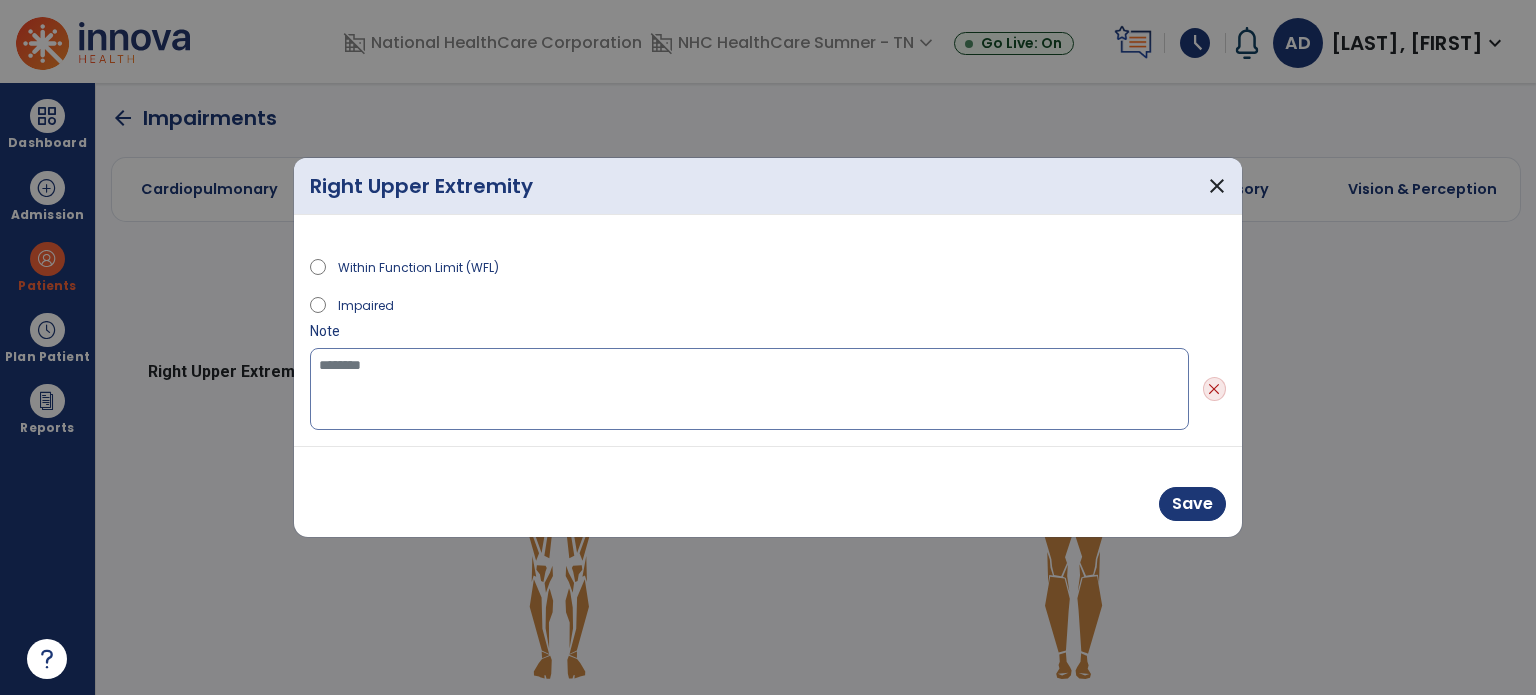 drag, startPoint x: 391, startPoint y: 389, endPoint x: 409, endPoint y: 384, distance: 18.681541 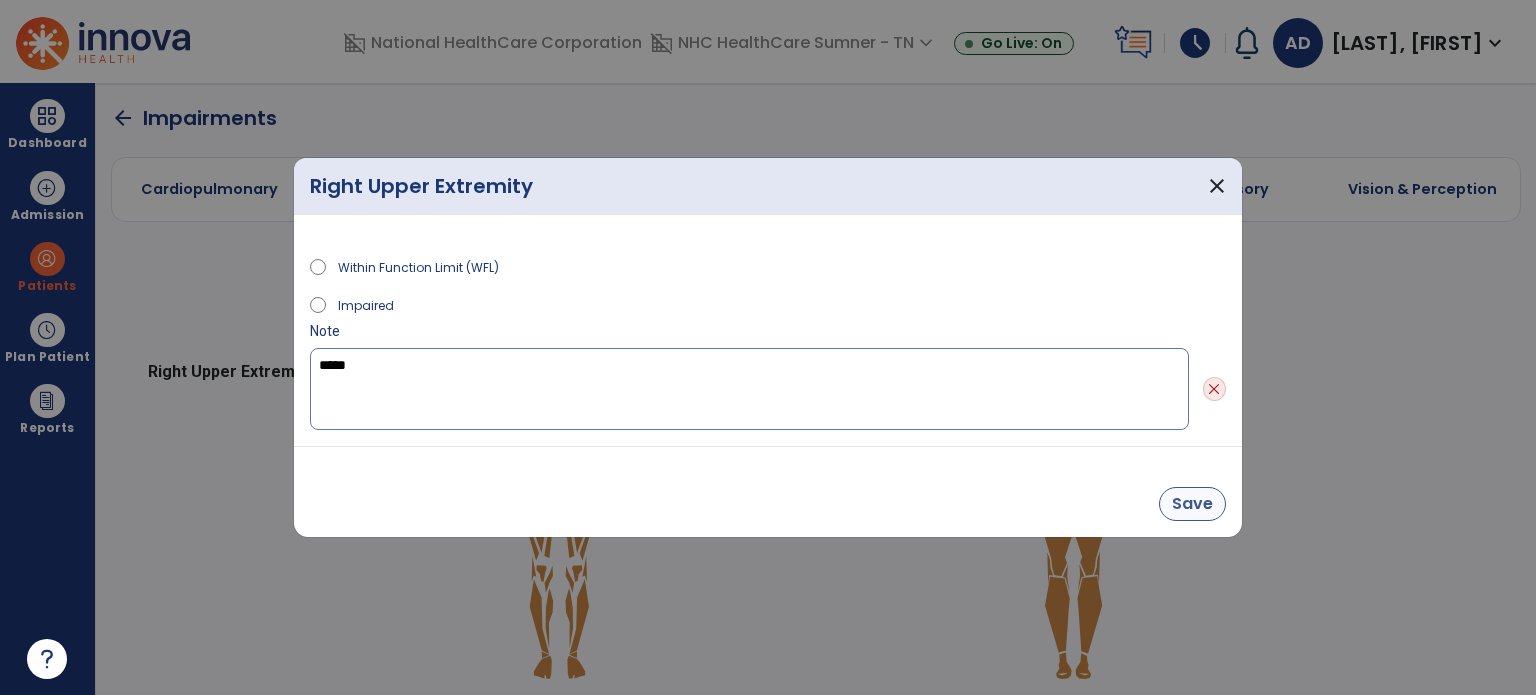 type on "****" 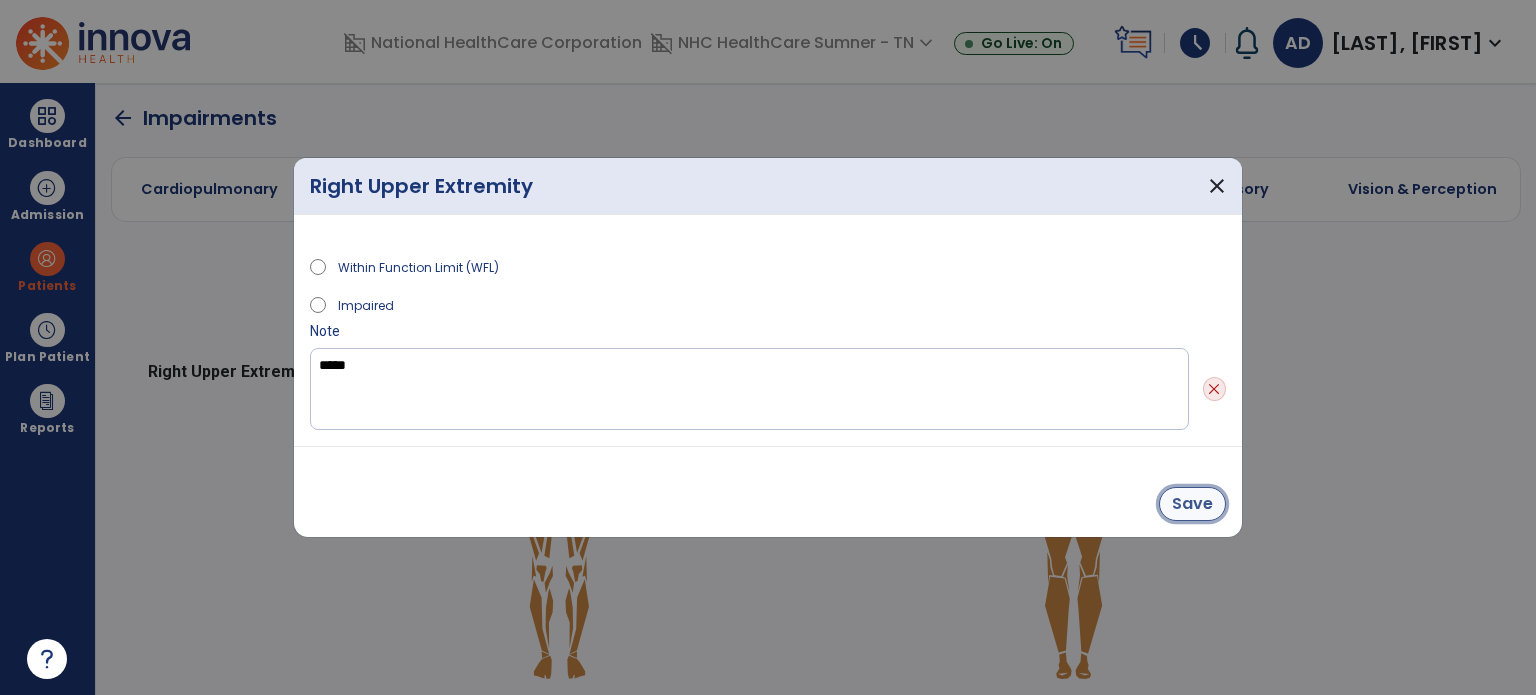 click on "Save" at bounding box center (1192, 504) 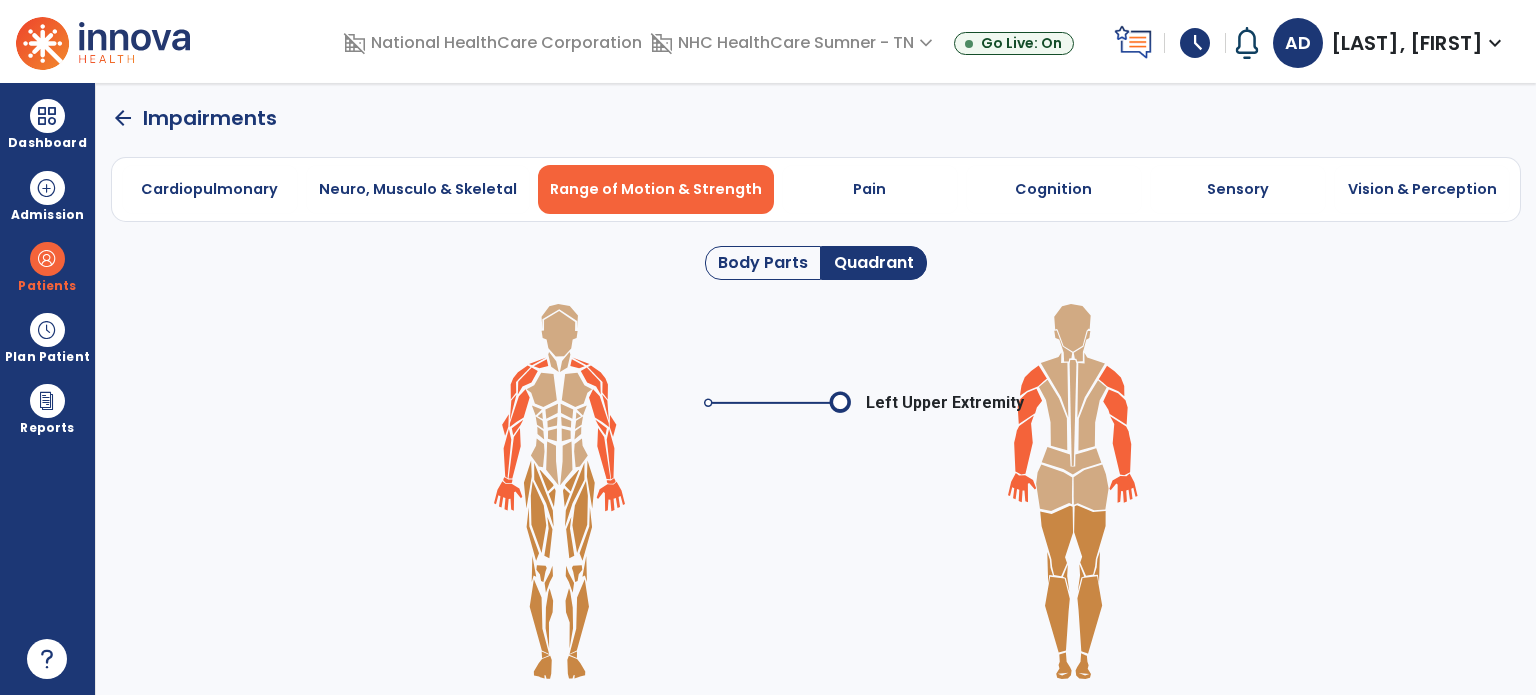 click 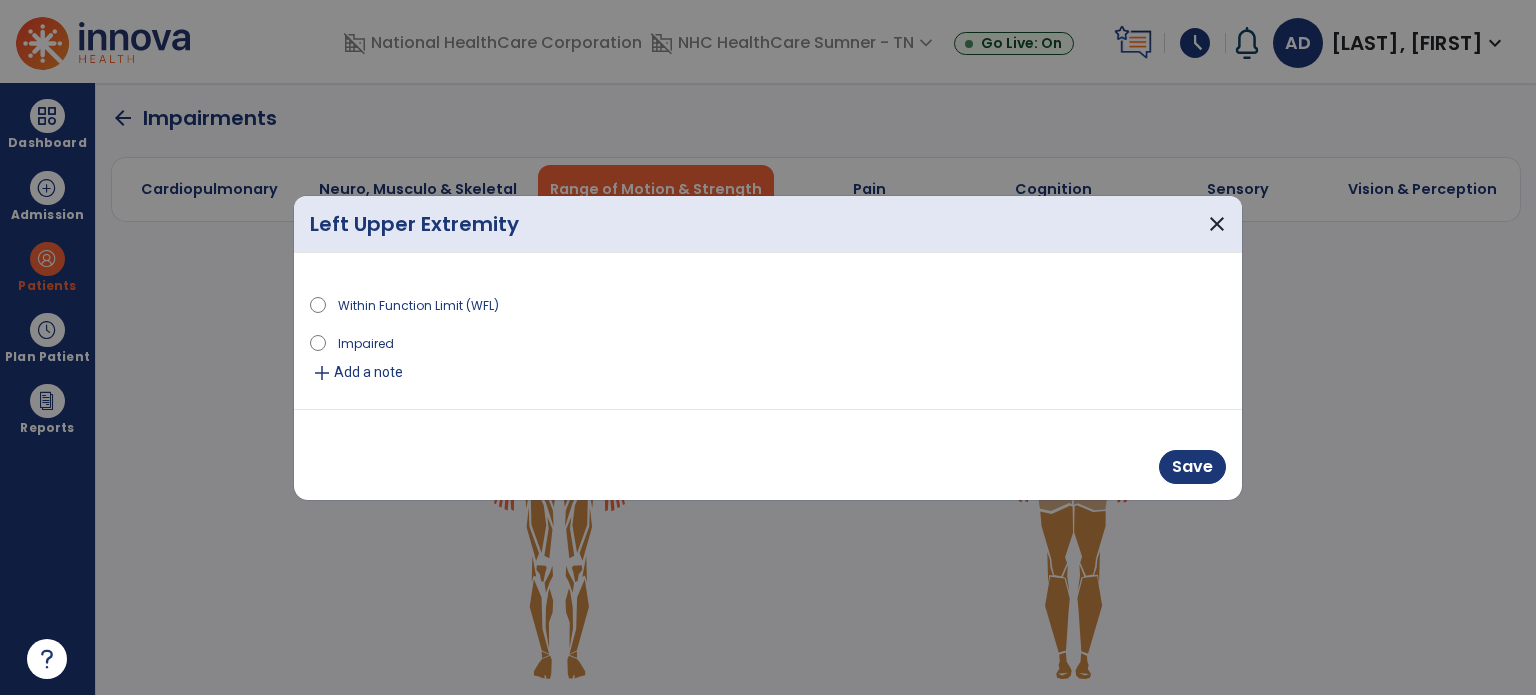 click on "add" at bounding box center (322, 373) 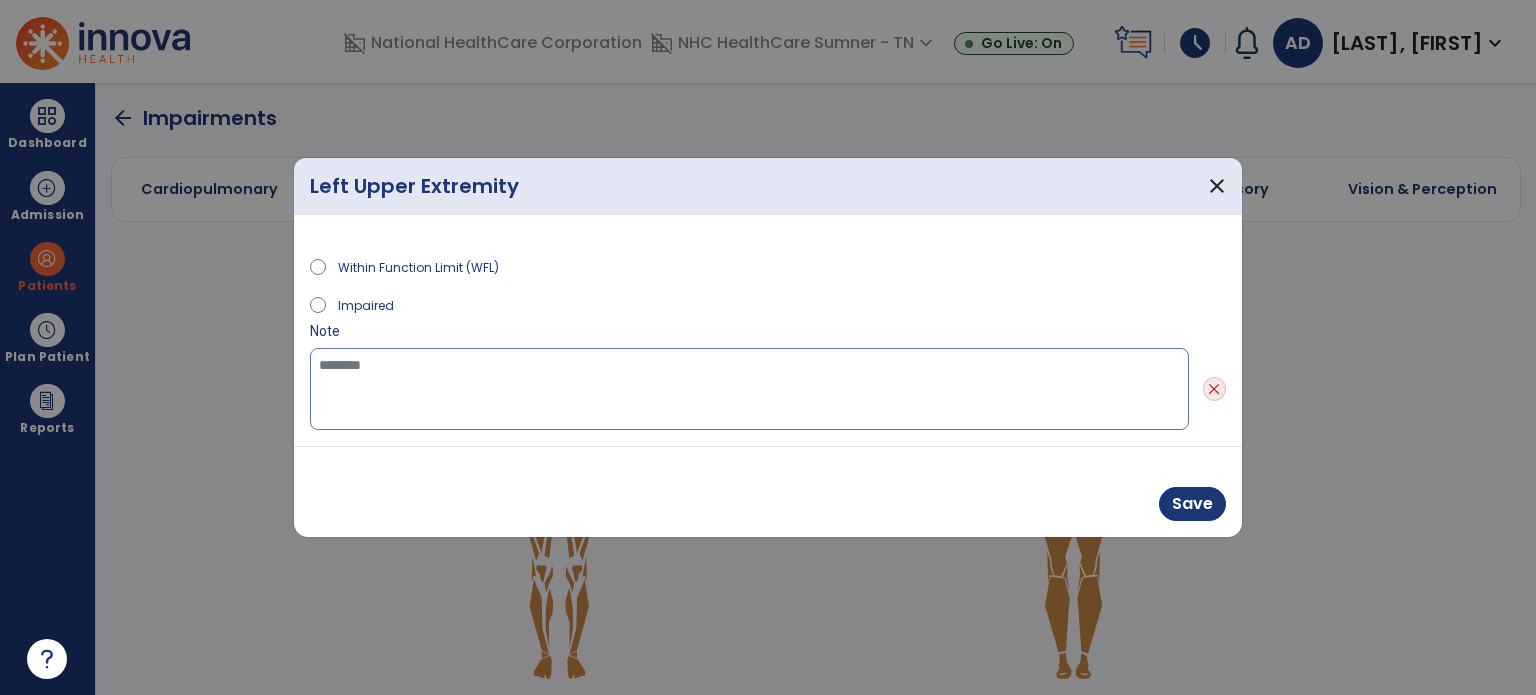 click at bounding box center [749, 389] 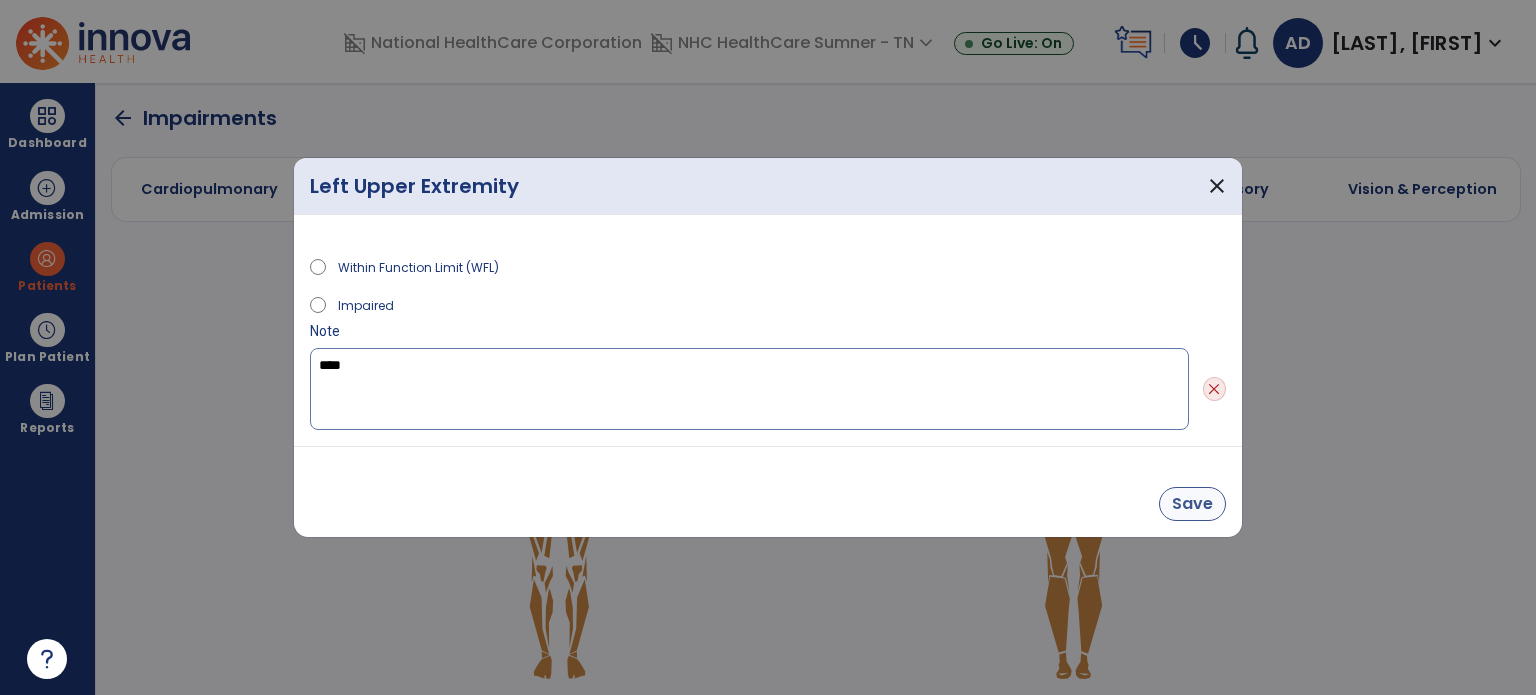 type on "****" 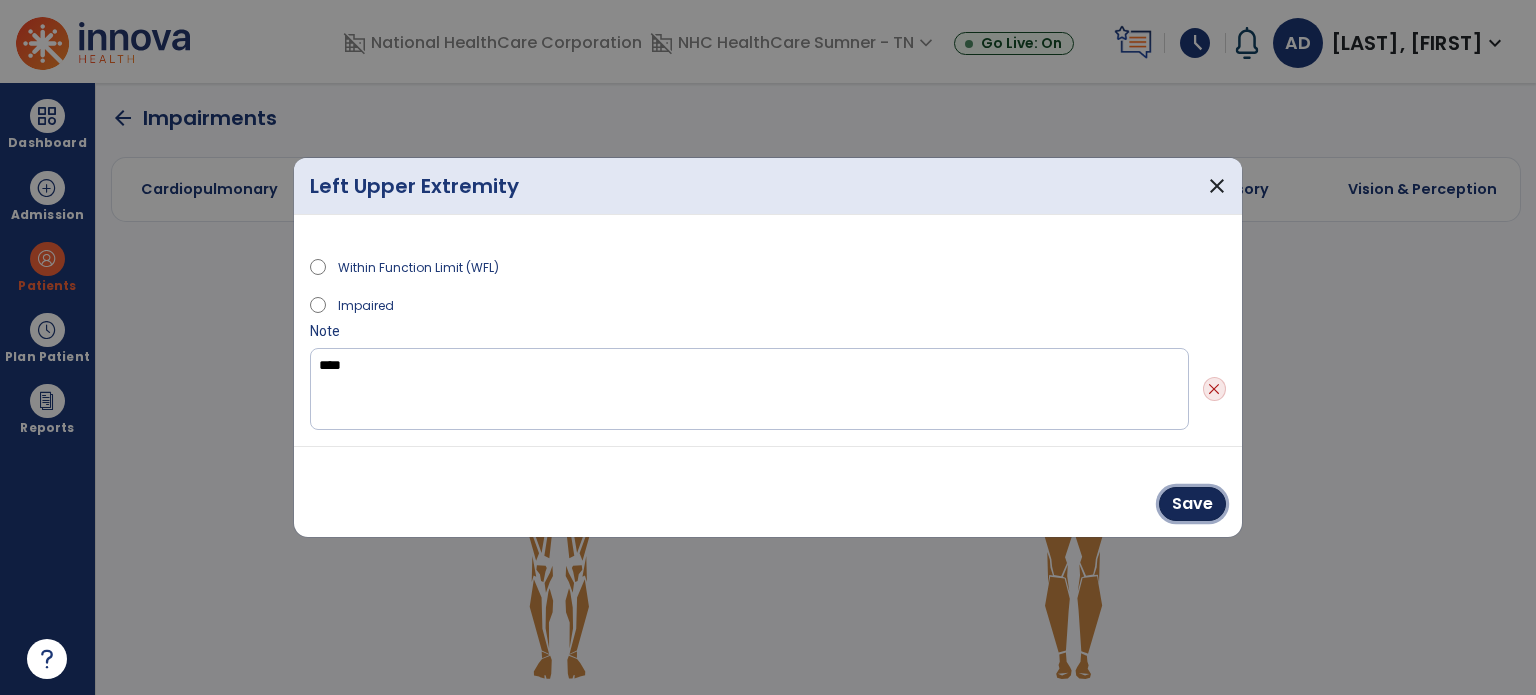 click on "Save" at bounding box center (1192, 504) 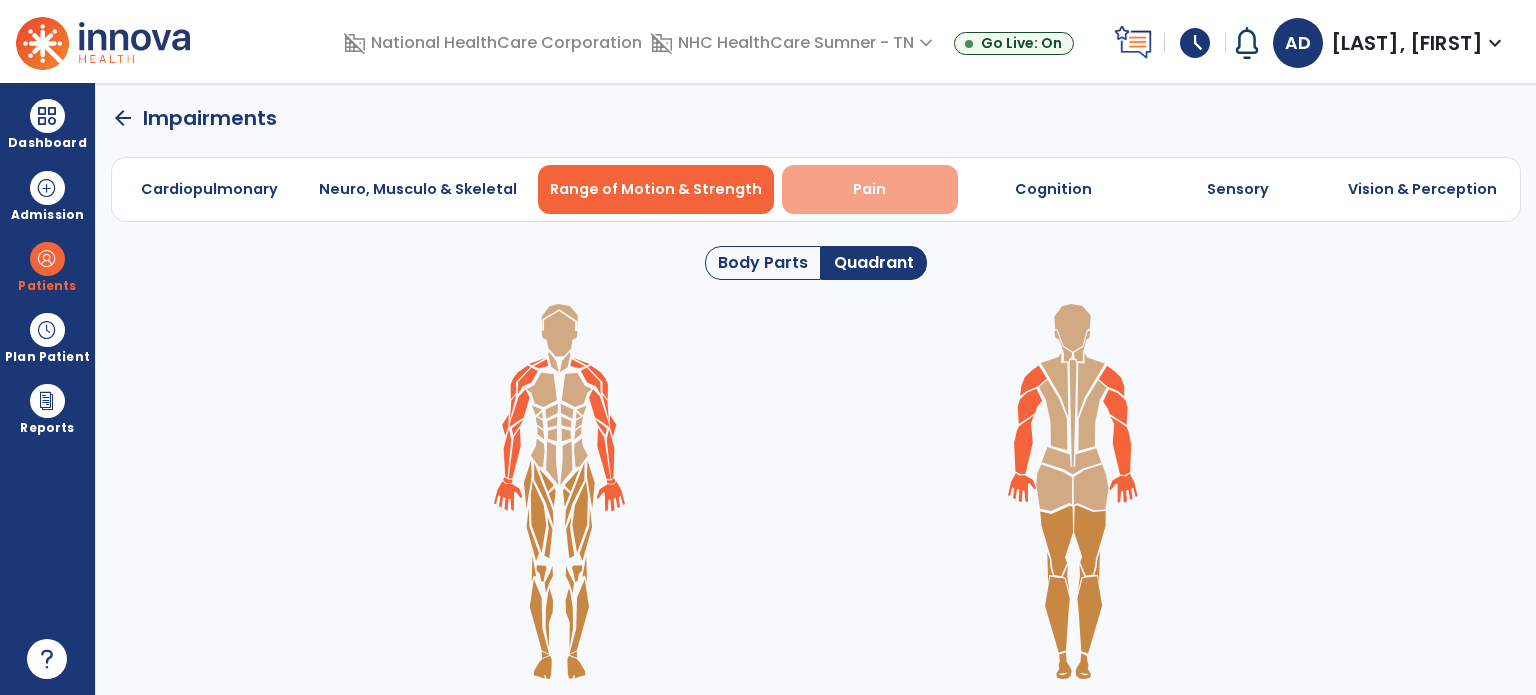 click on "Pain" at bounding box center [869, 189] 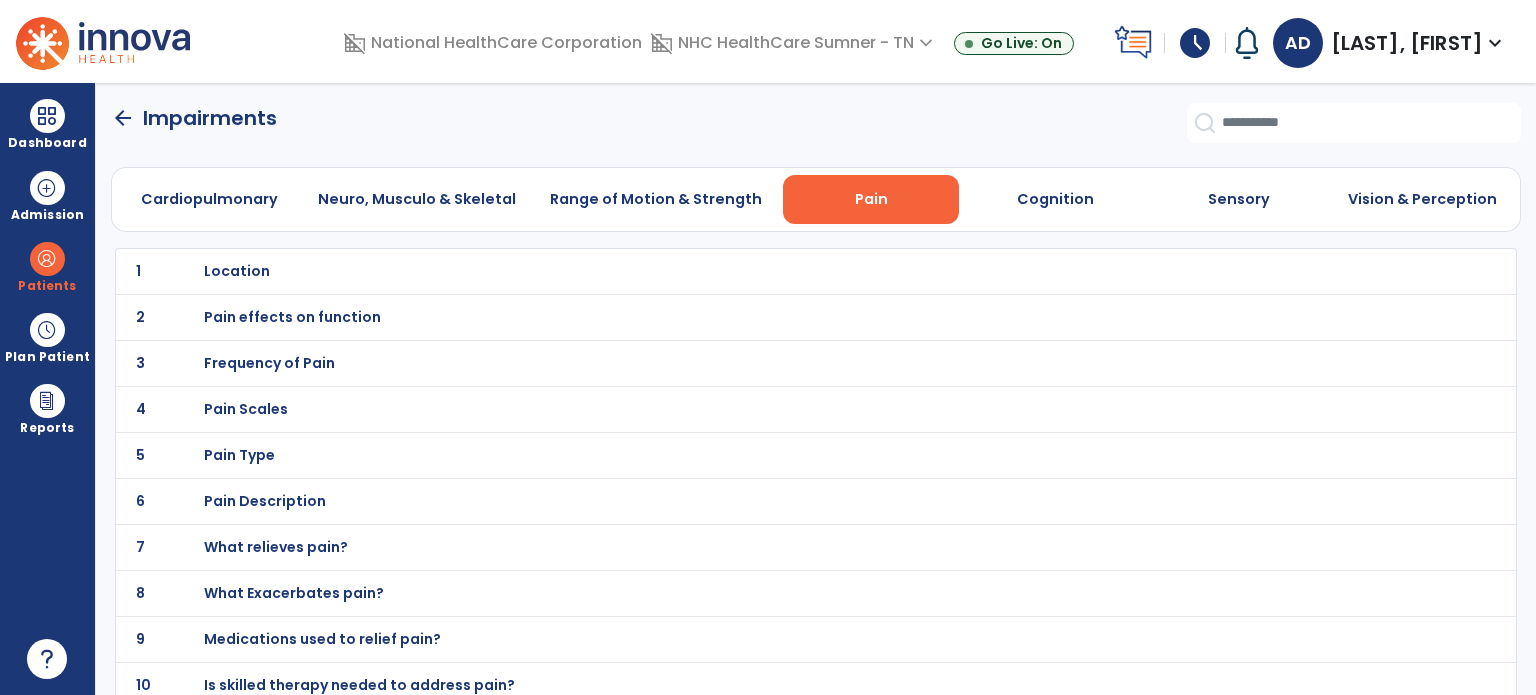 click on "Location" at bounding box center [237, 271] 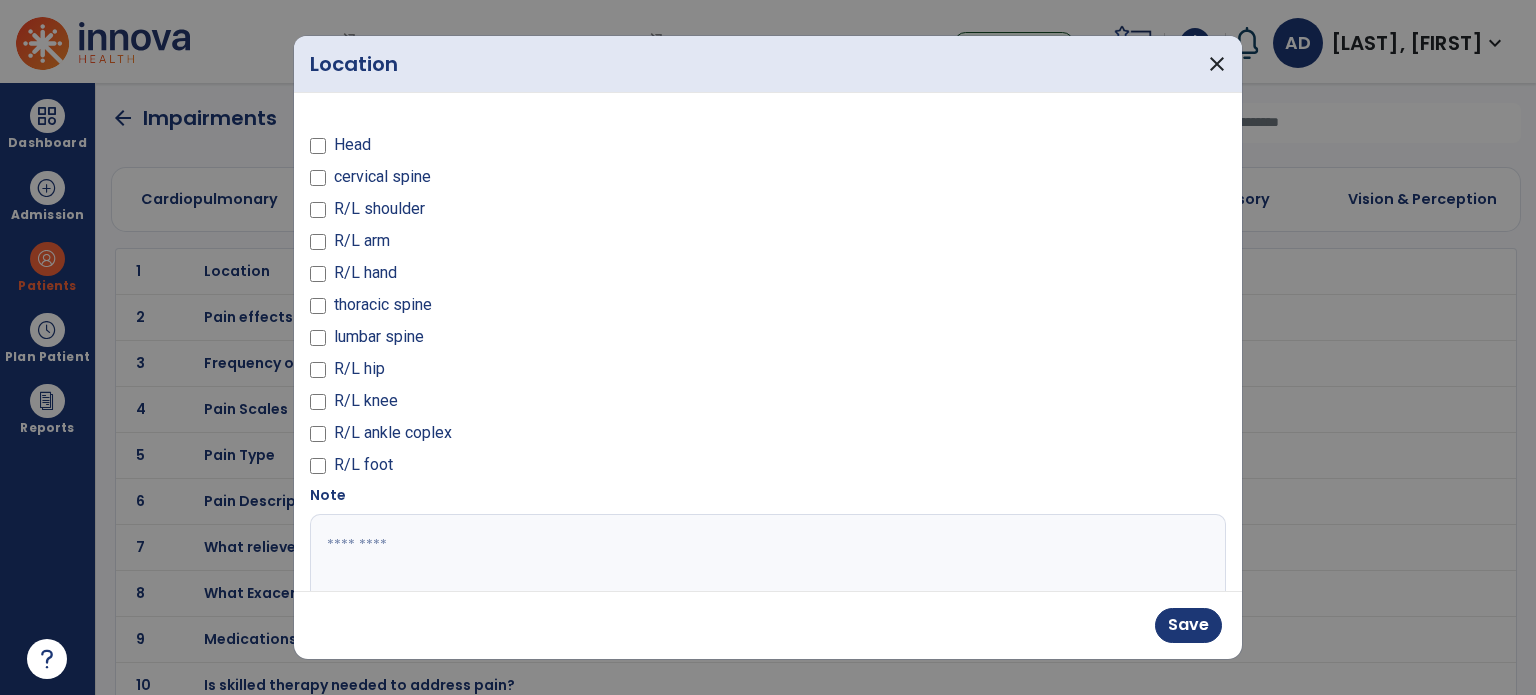 click at bounding box center [766, 589] 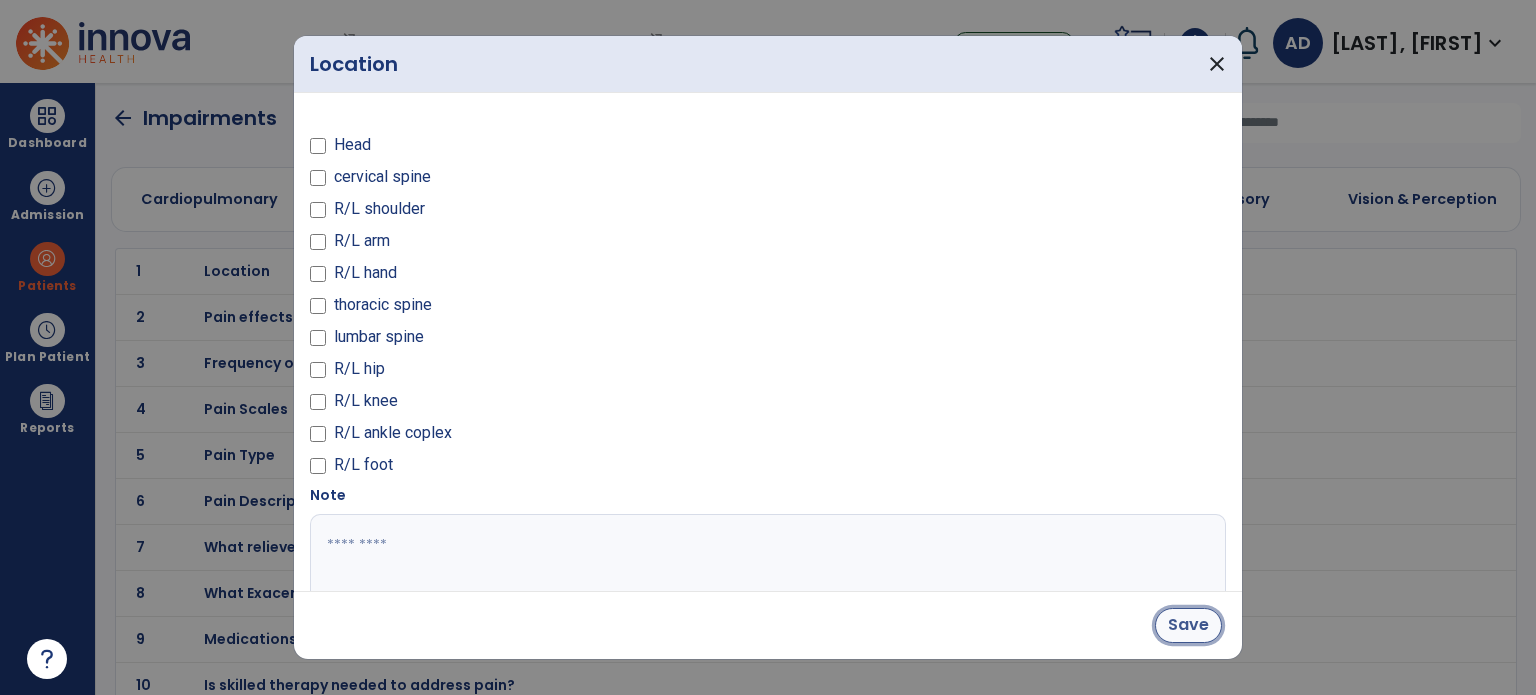 click on "Save" at bounding box center (1188, 625) 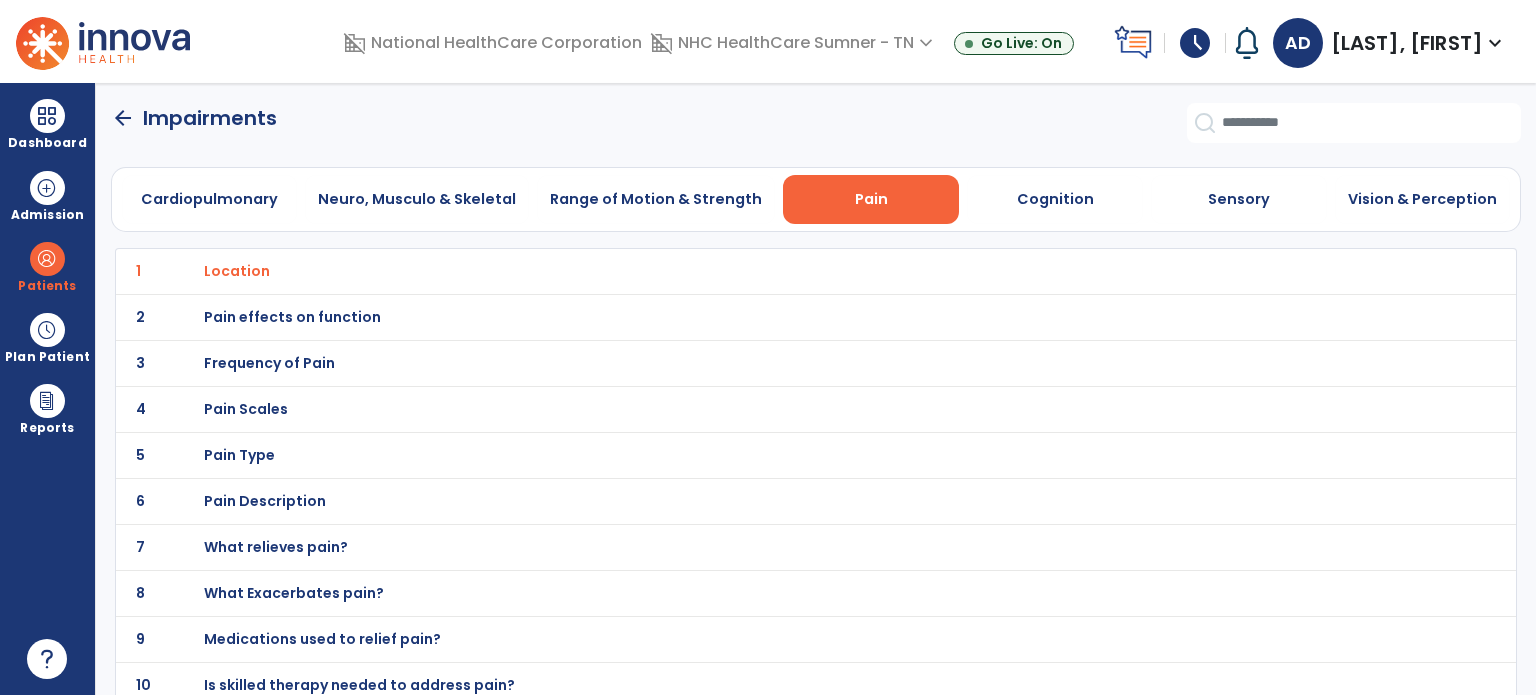 click on "Pain effects on function" at bounding box center [237, 271] 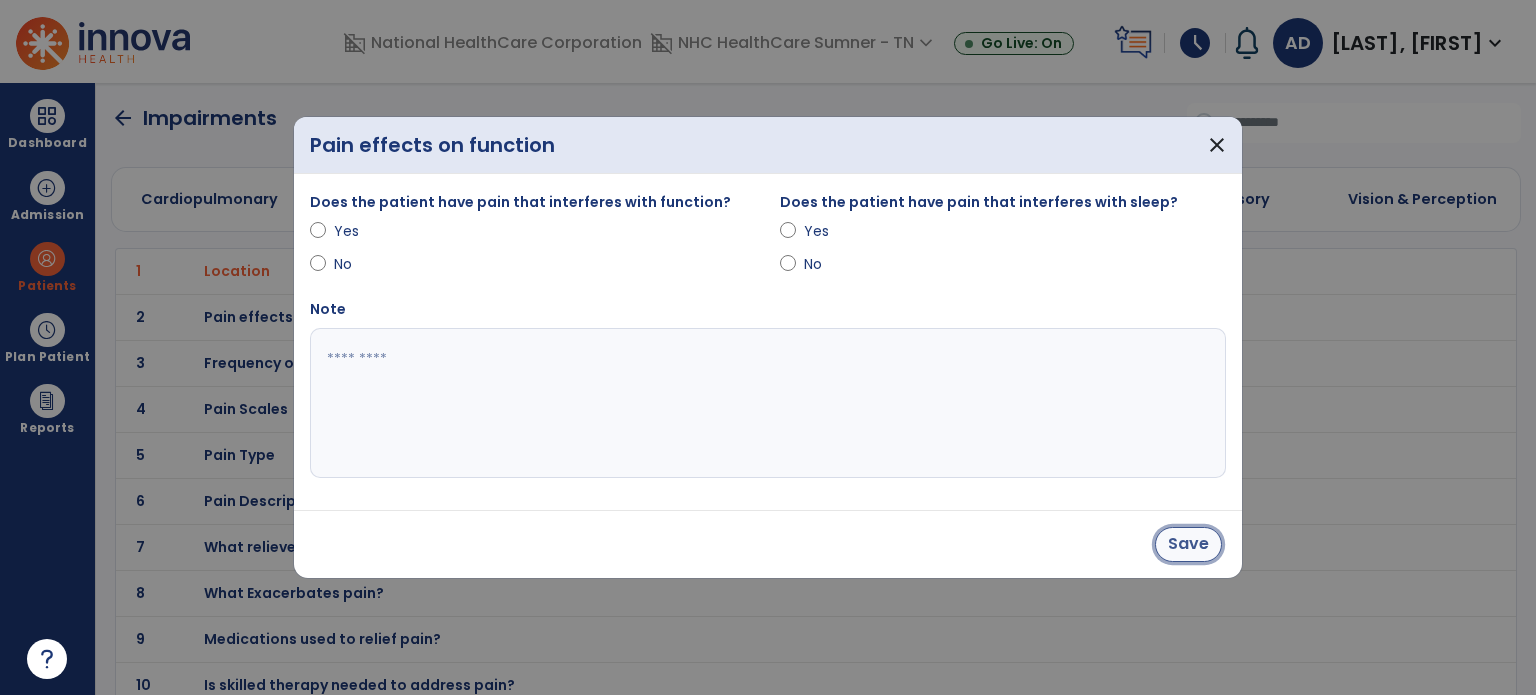 click on "Save" at bounding box center [1188, 544] 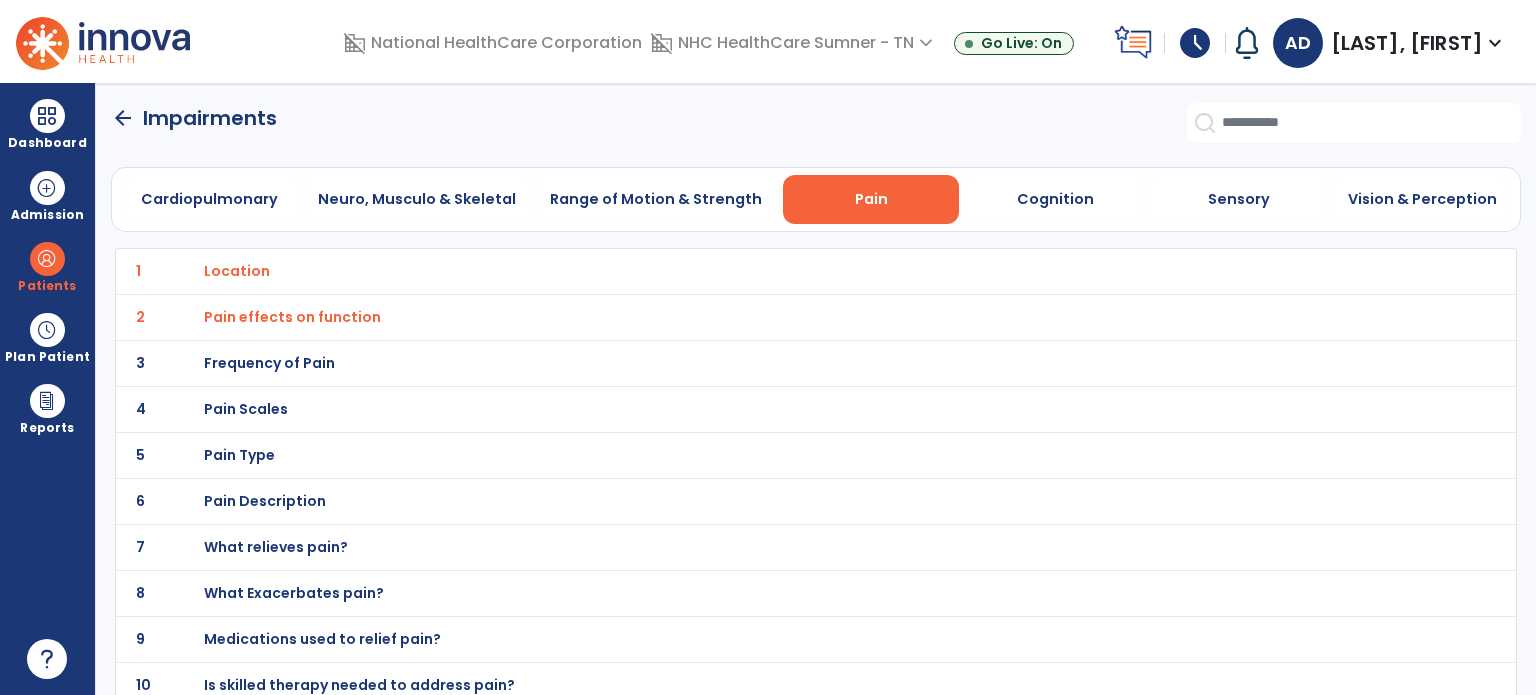 click on "Frequency of Pain" at bounding box center (237, 271) 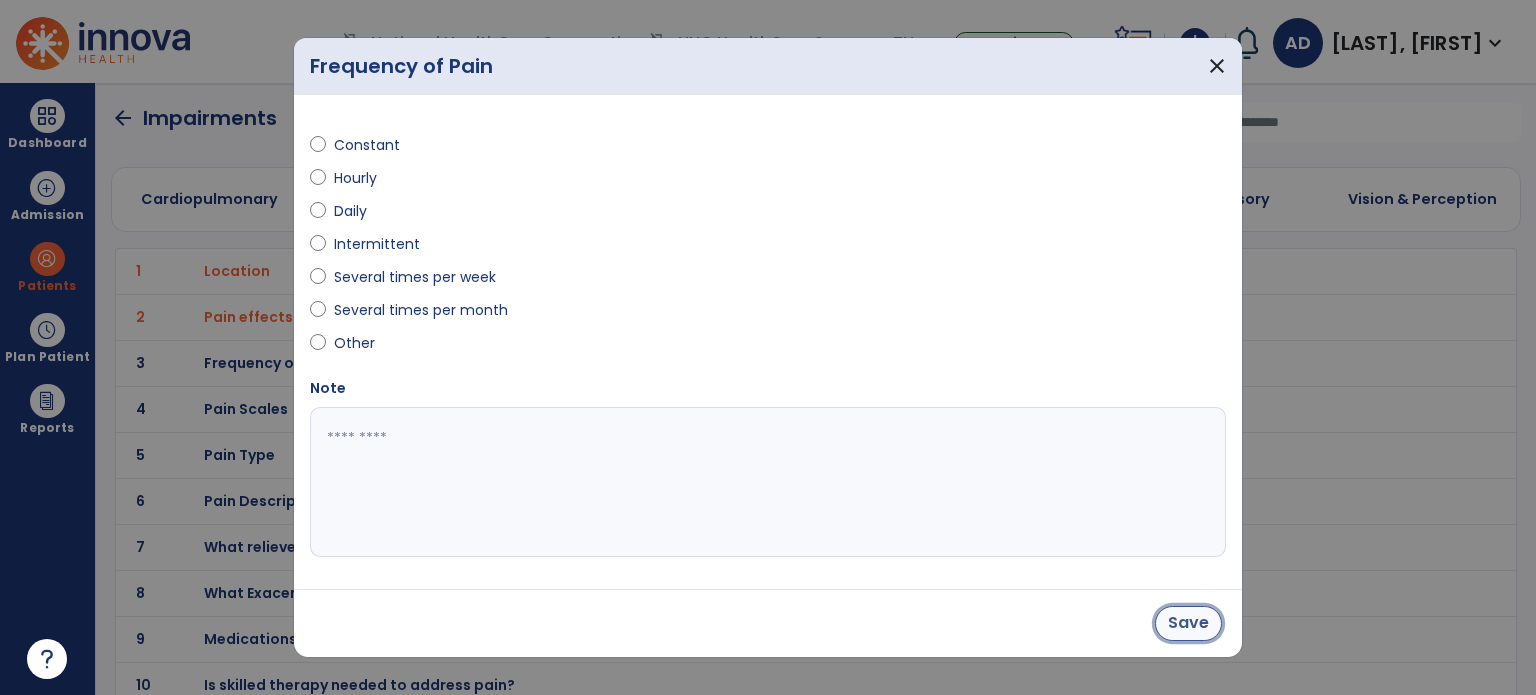 click on "Save" at bounding box center (1188, 623) 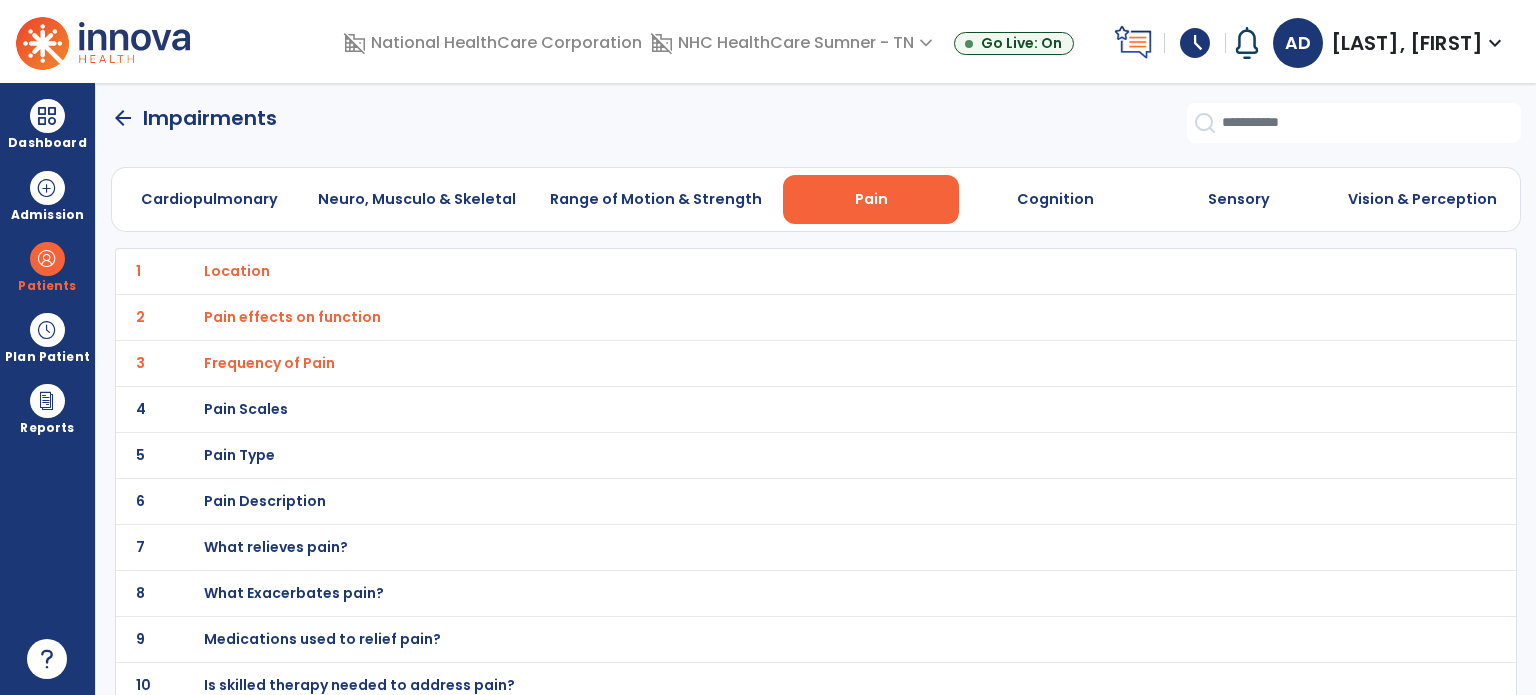 click on "Pain Scales" at bounding box center [237, 271] 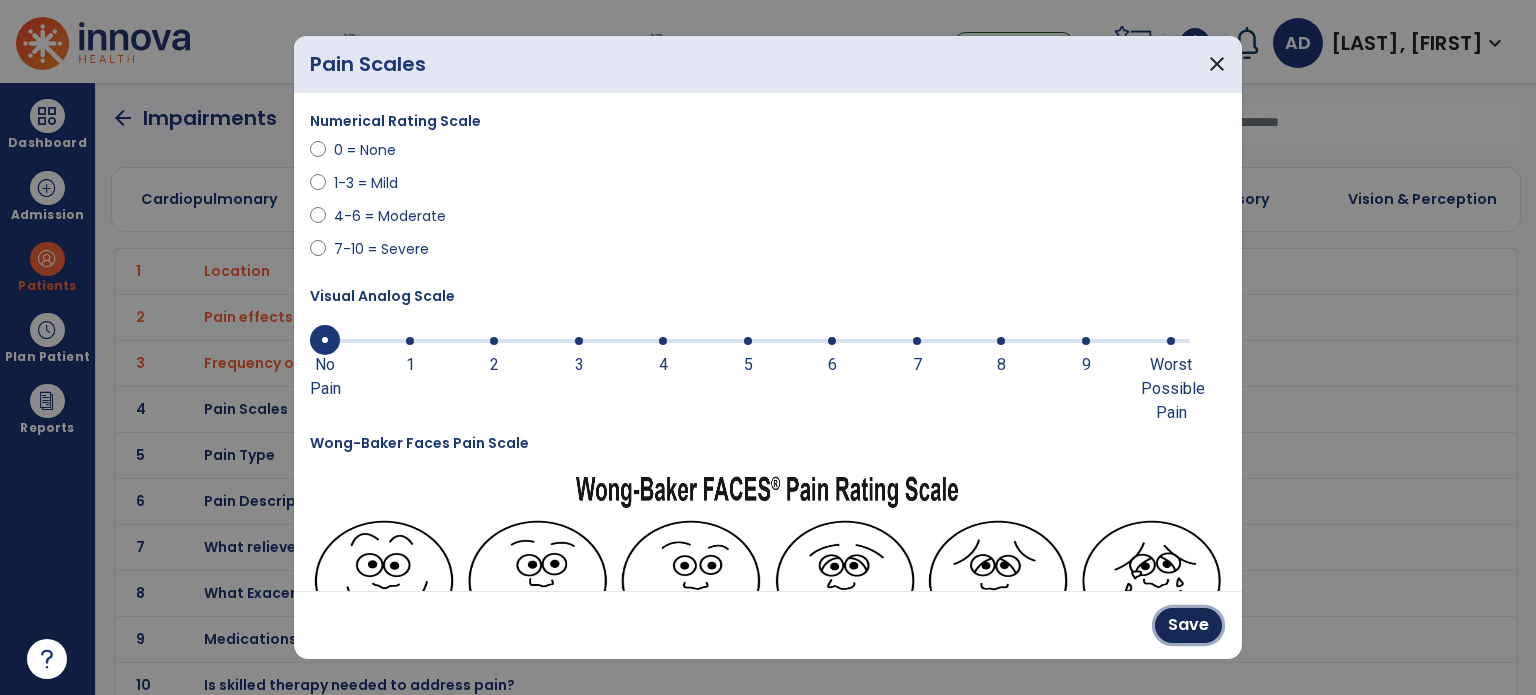 drag, startPoint x: 1200, startPoint y: 626, endPoint x: 987, endPoint y: 507, distance: 243.9877 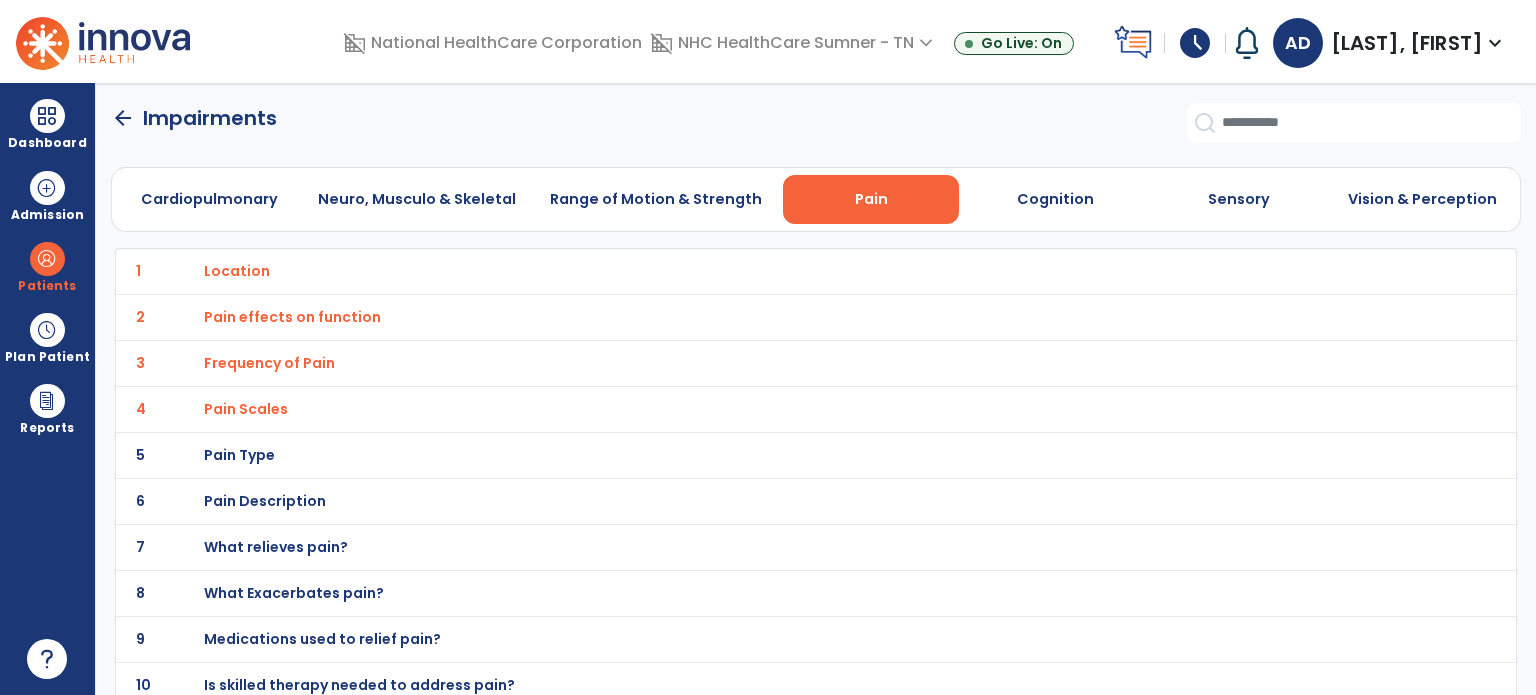 click on "Pain Description" at bounding box center (237, 271) 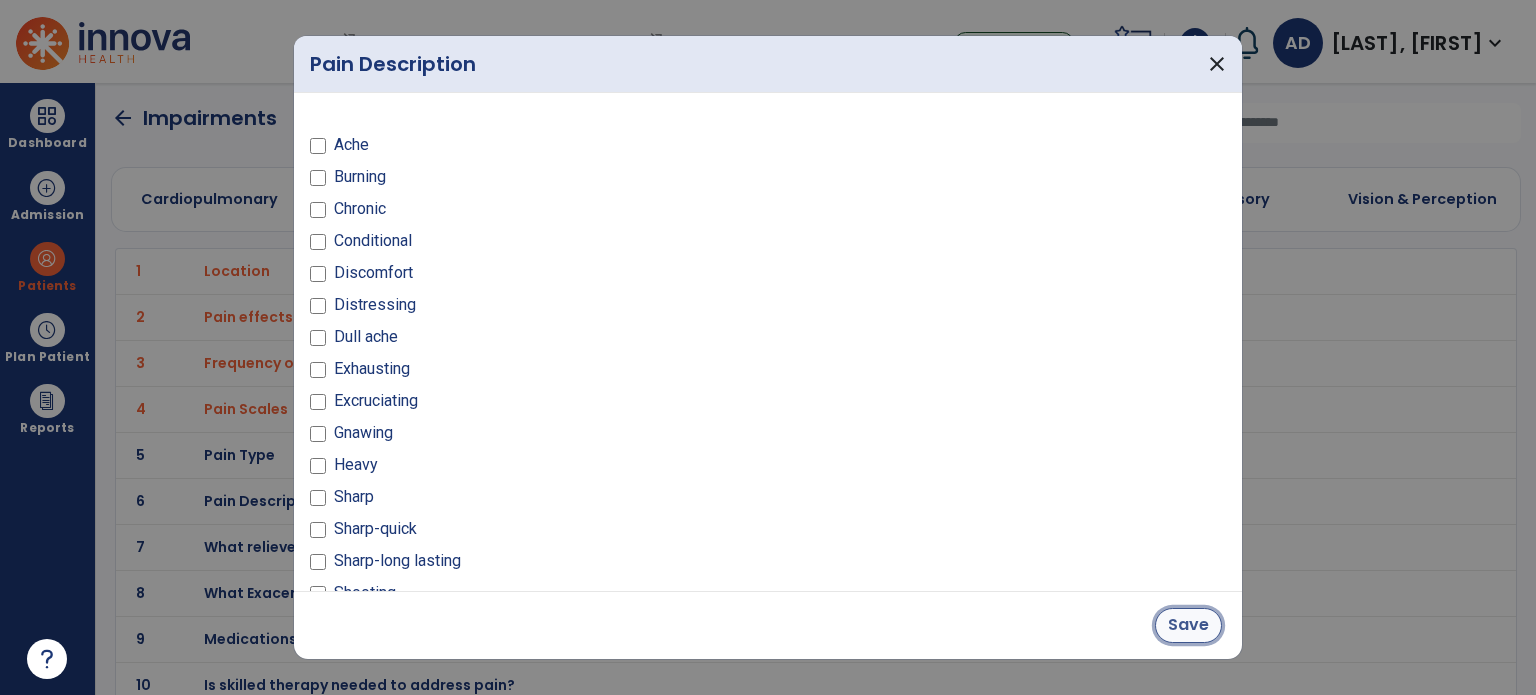 click on "Save" at bounding box center (1188, 625) 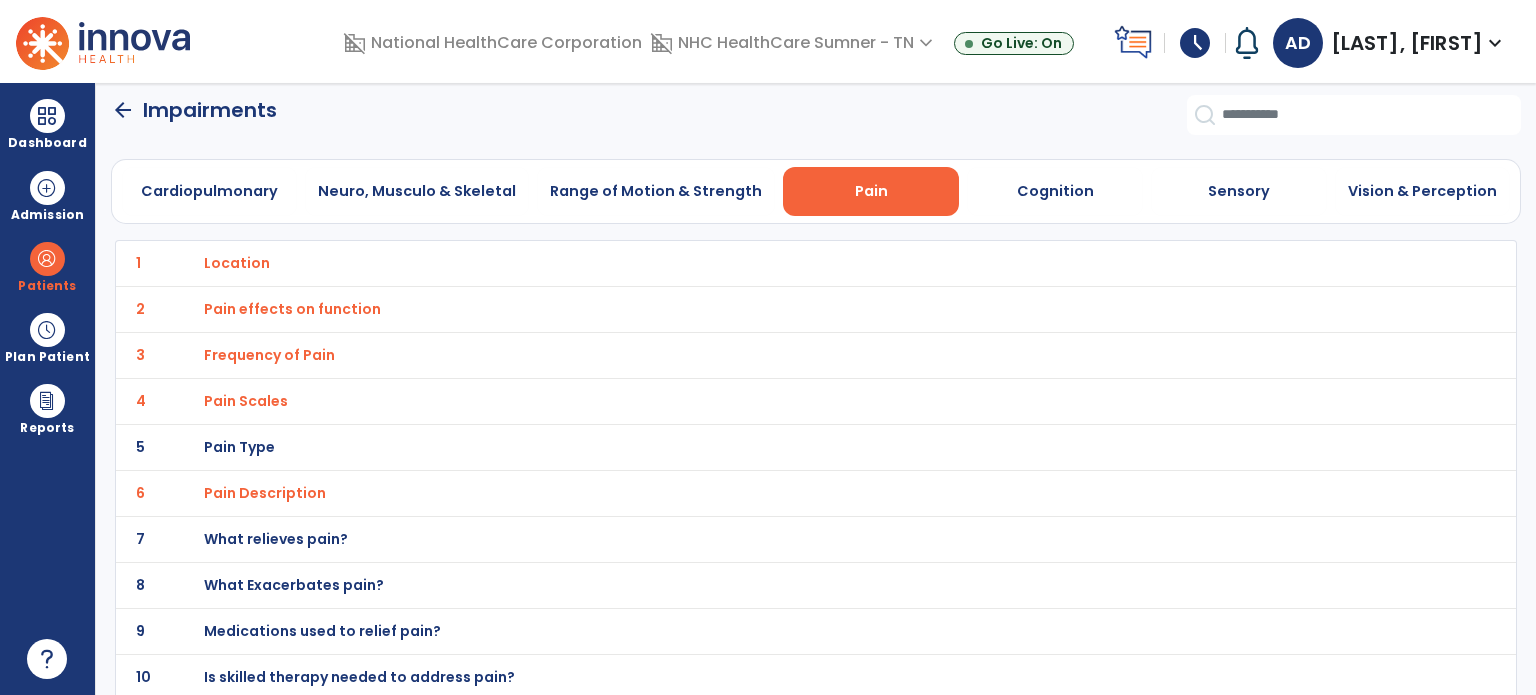 scroll, scrollTop: 11, scrollLeft: 0, axis: vertical 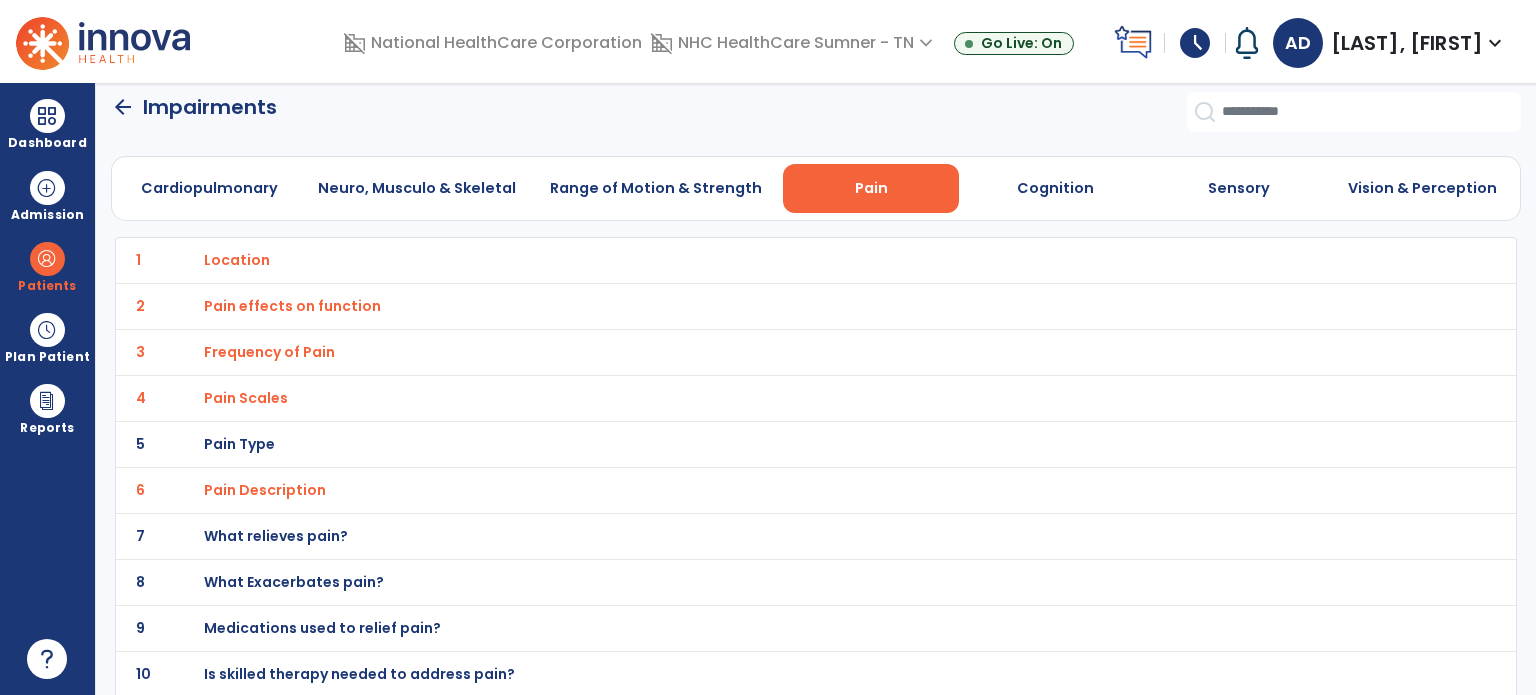 click on "What Exacerbates pain?" at bounding box center [237, 260] 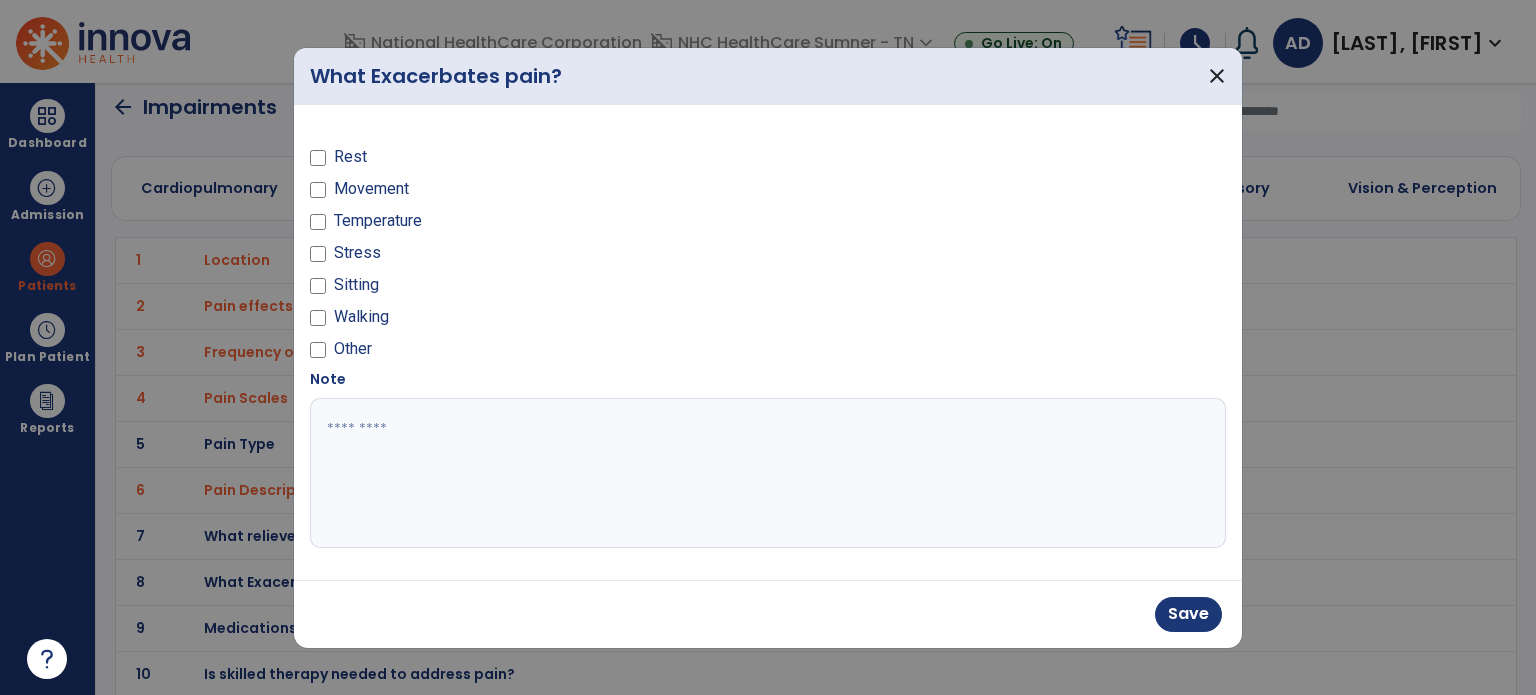 drag, startPoint x: 404, startPoint y: 445, endPoint x: 416, endPoint y: 433, distance: 16.970562 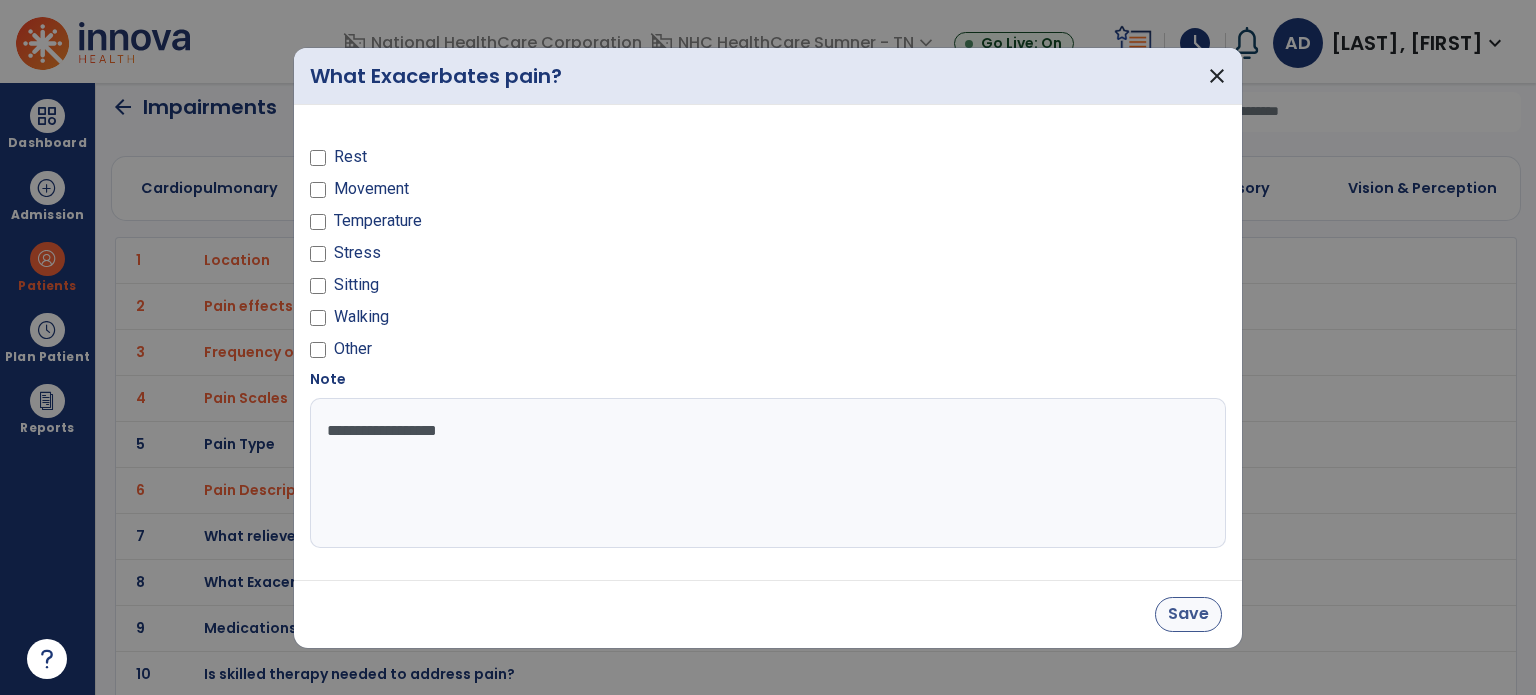 type on "**********" 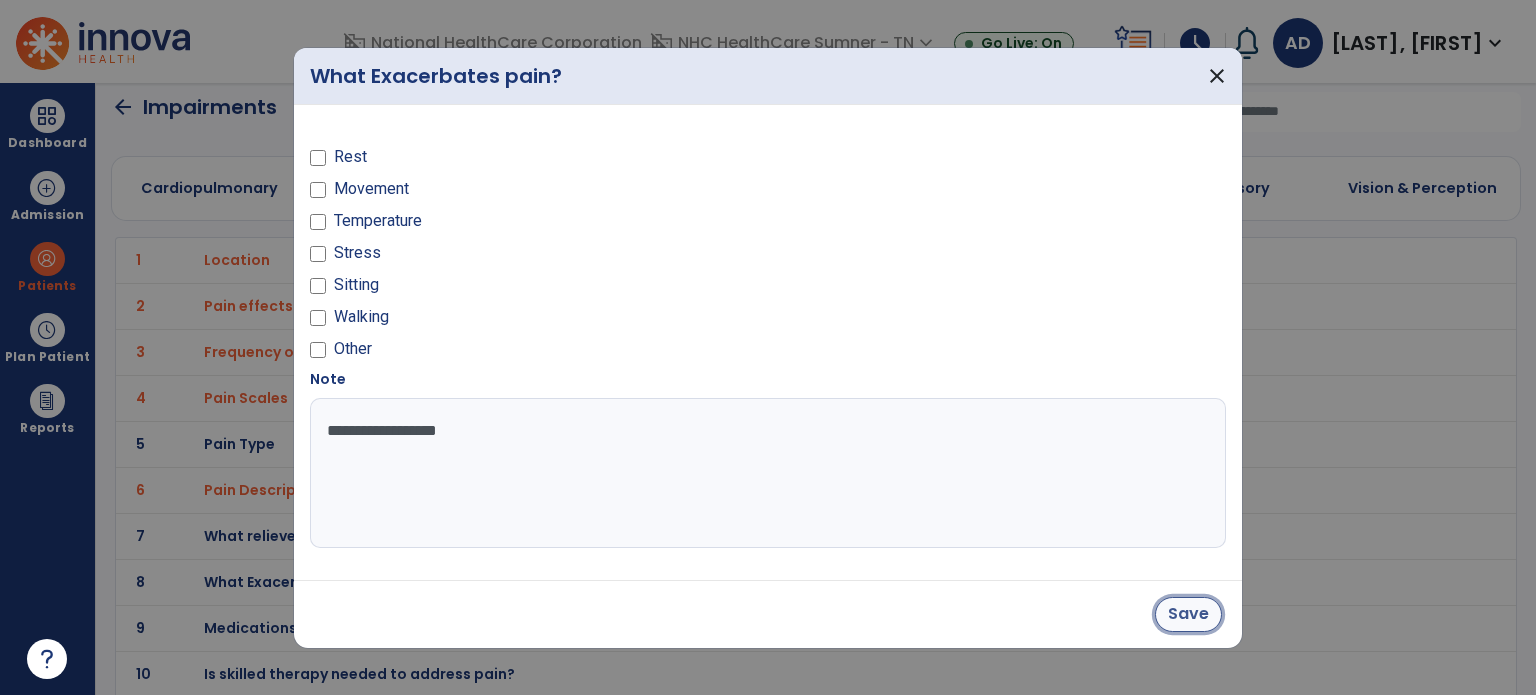 click on "Save" at bounding box center (1188, 614) 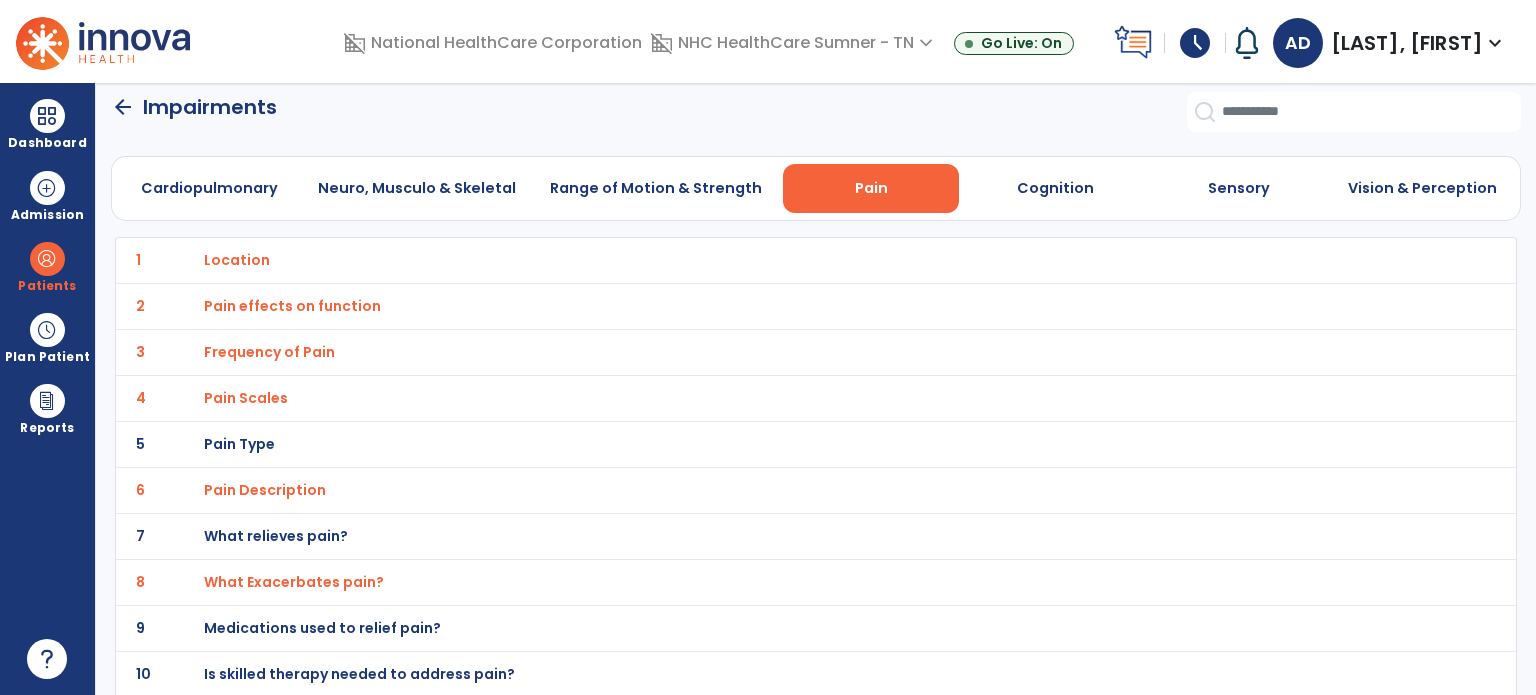 click on "Pain Type" at bounding box center [237, 260] 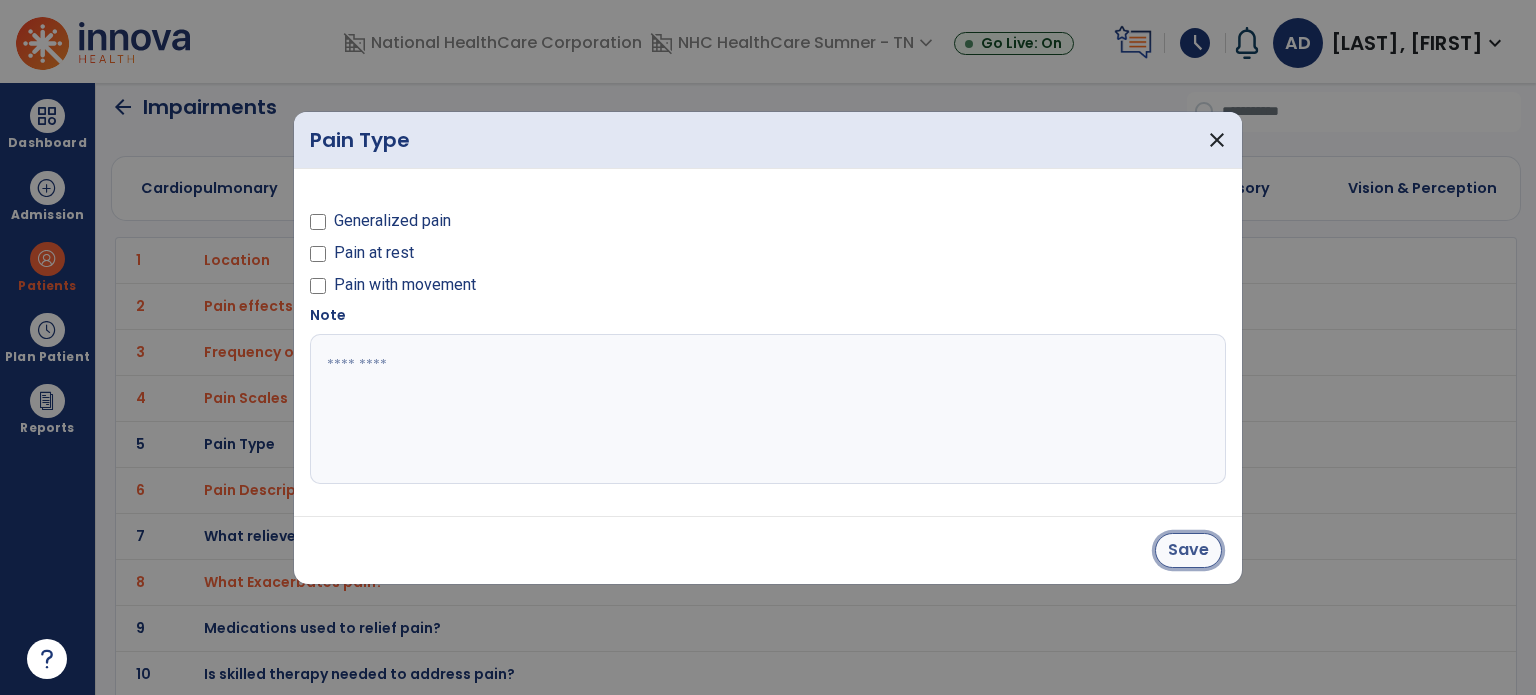 click on "Save" at bounding box center (1188, 550) 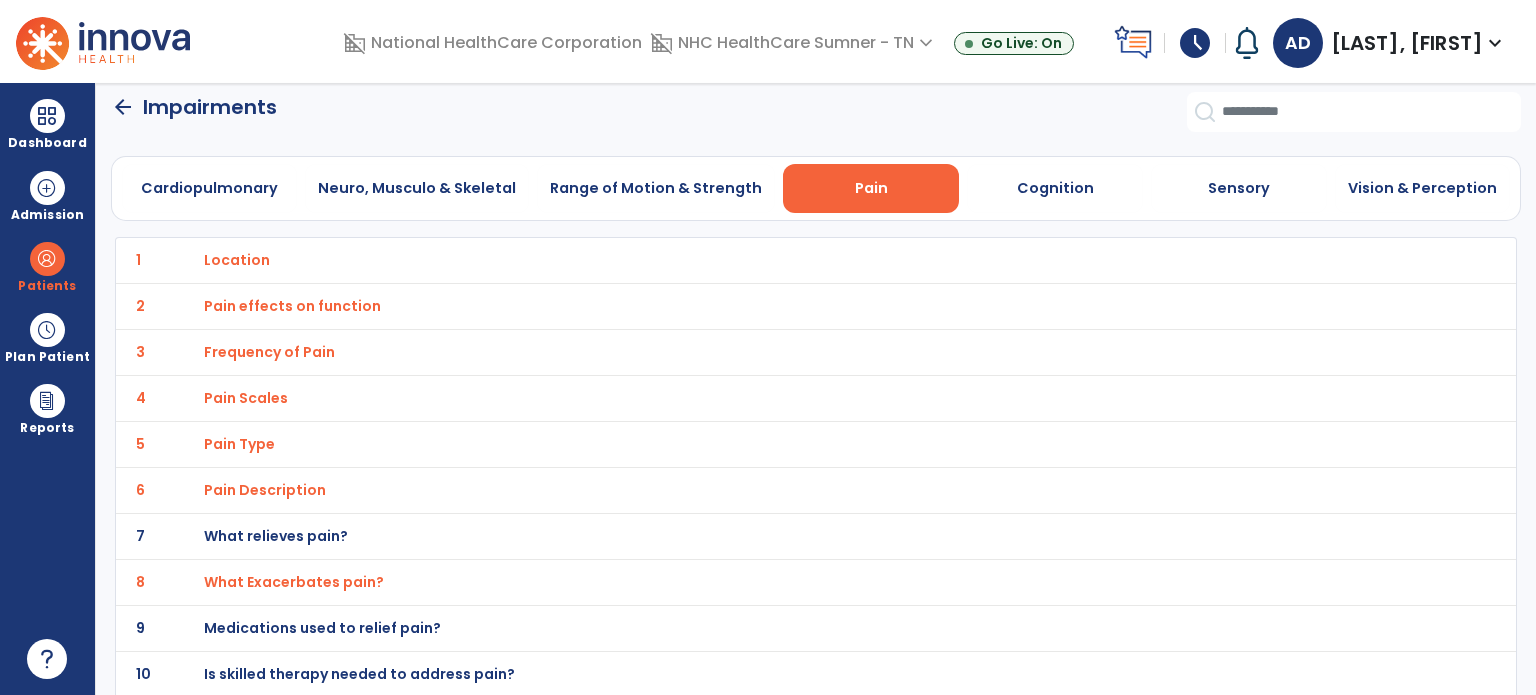 click on "What Exacerbates pain?" at bounding box center [237, 260] 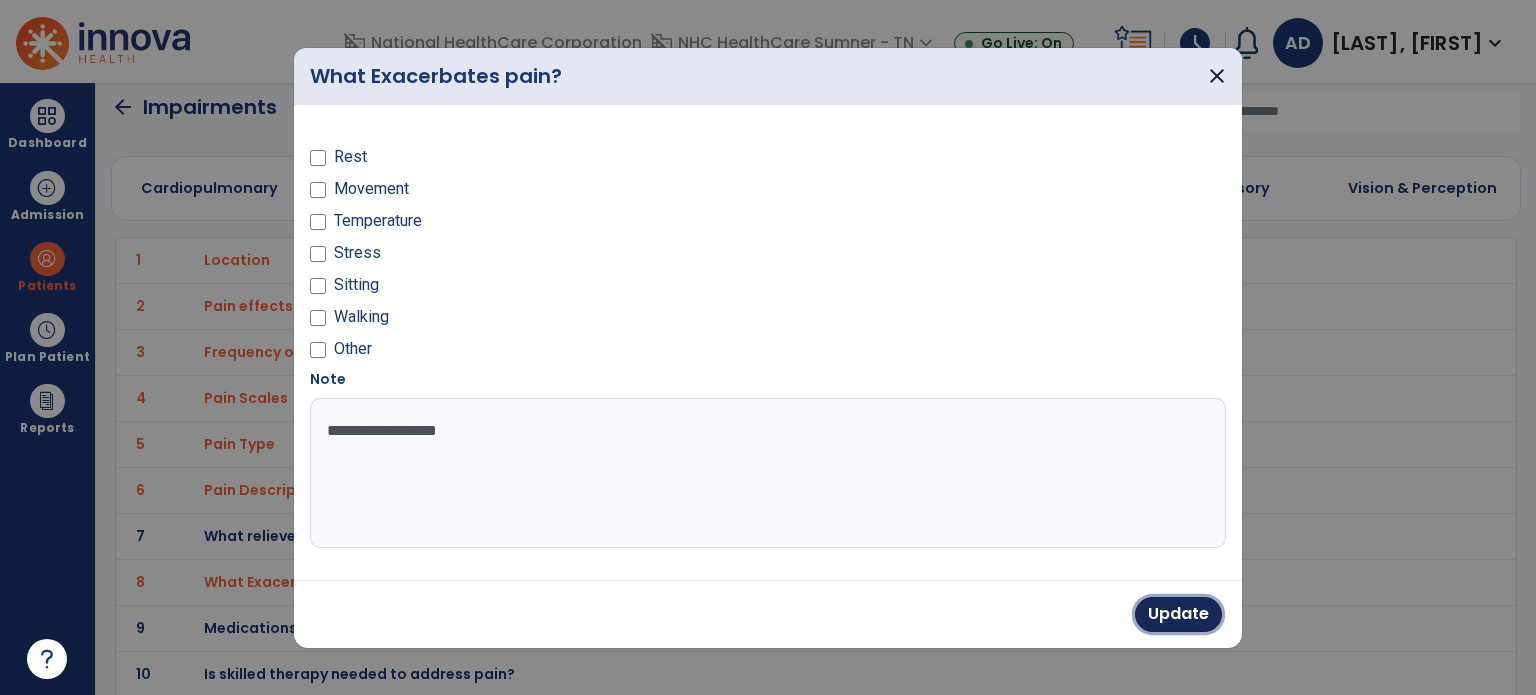 drag, startPoint x: 1212, startPoint y: 614, endPoint x: 1192, endPoint y: 593, distance: 29 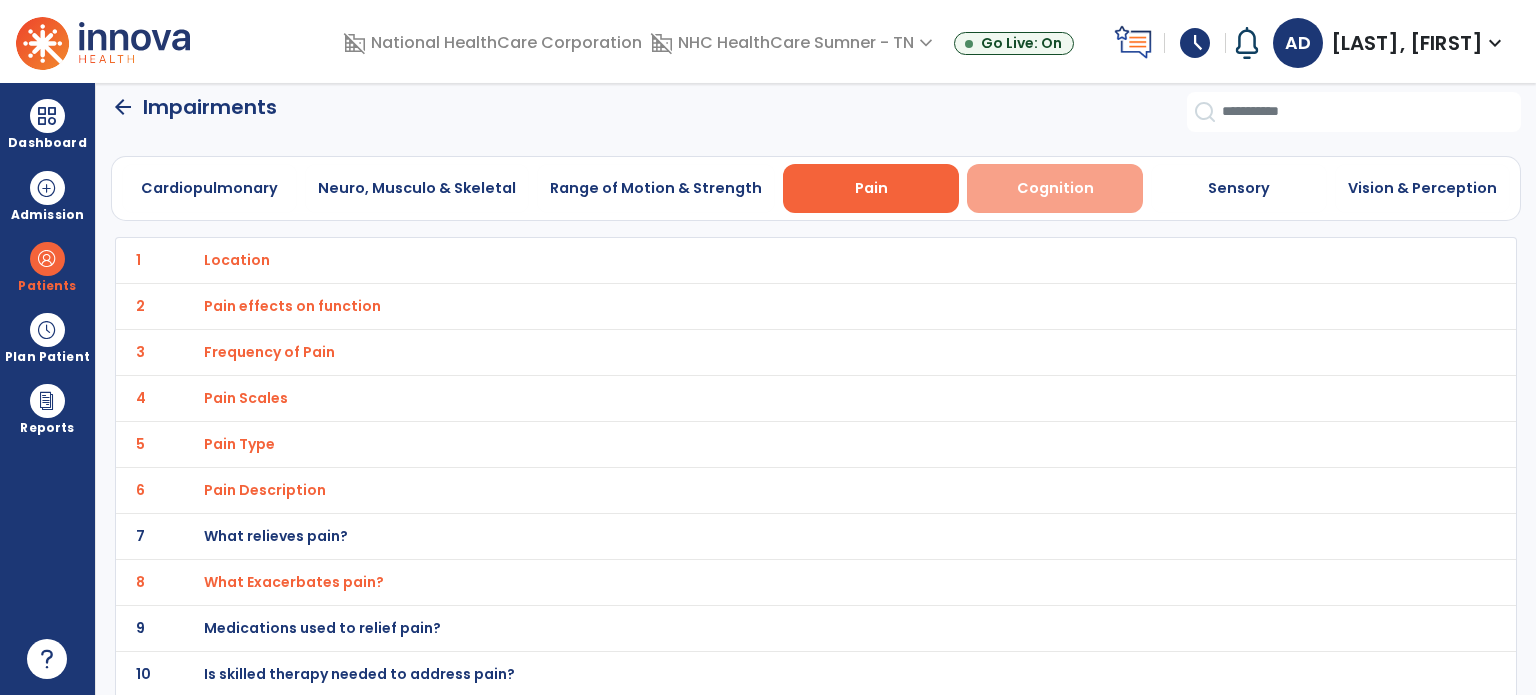 click on "Cognition" at bounding box center (1055, 188) 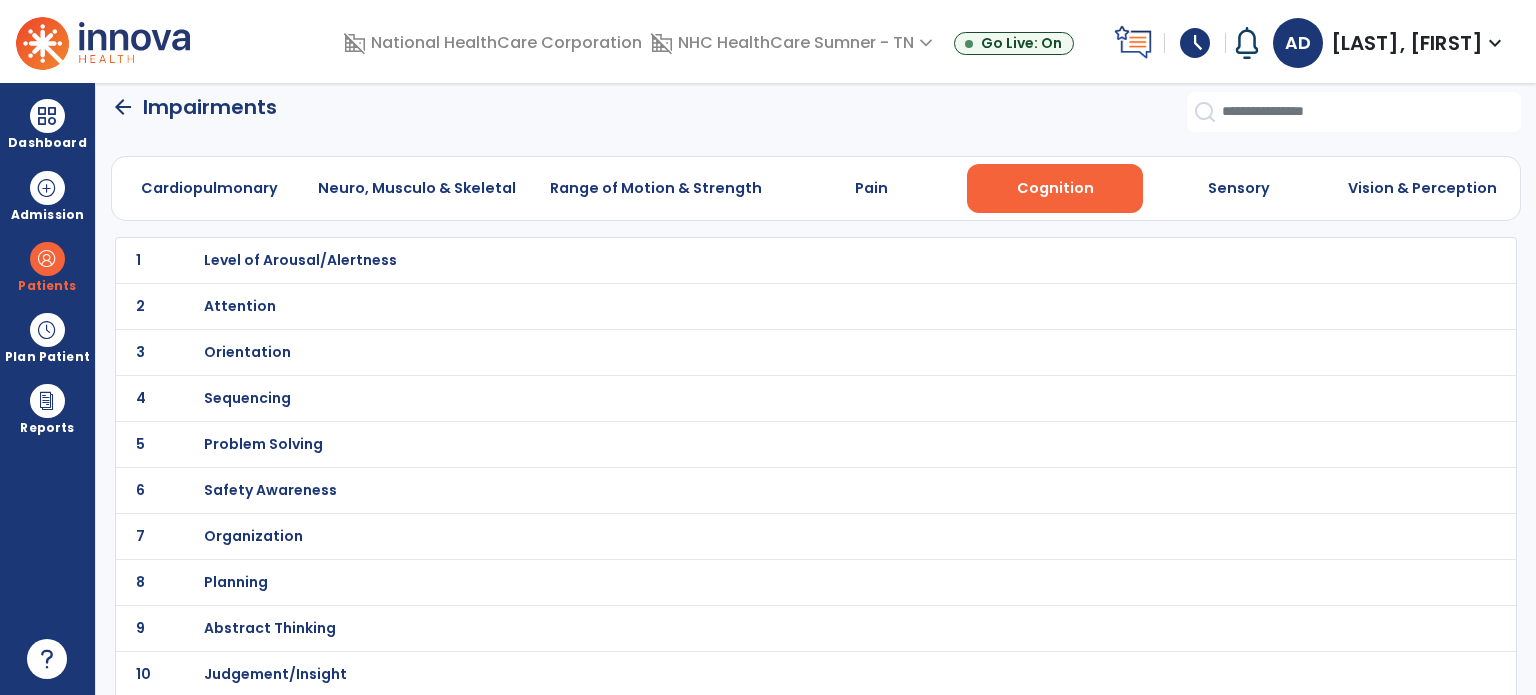 click on "Level of Arousal/Alertness" at bounding box center [300, 260] 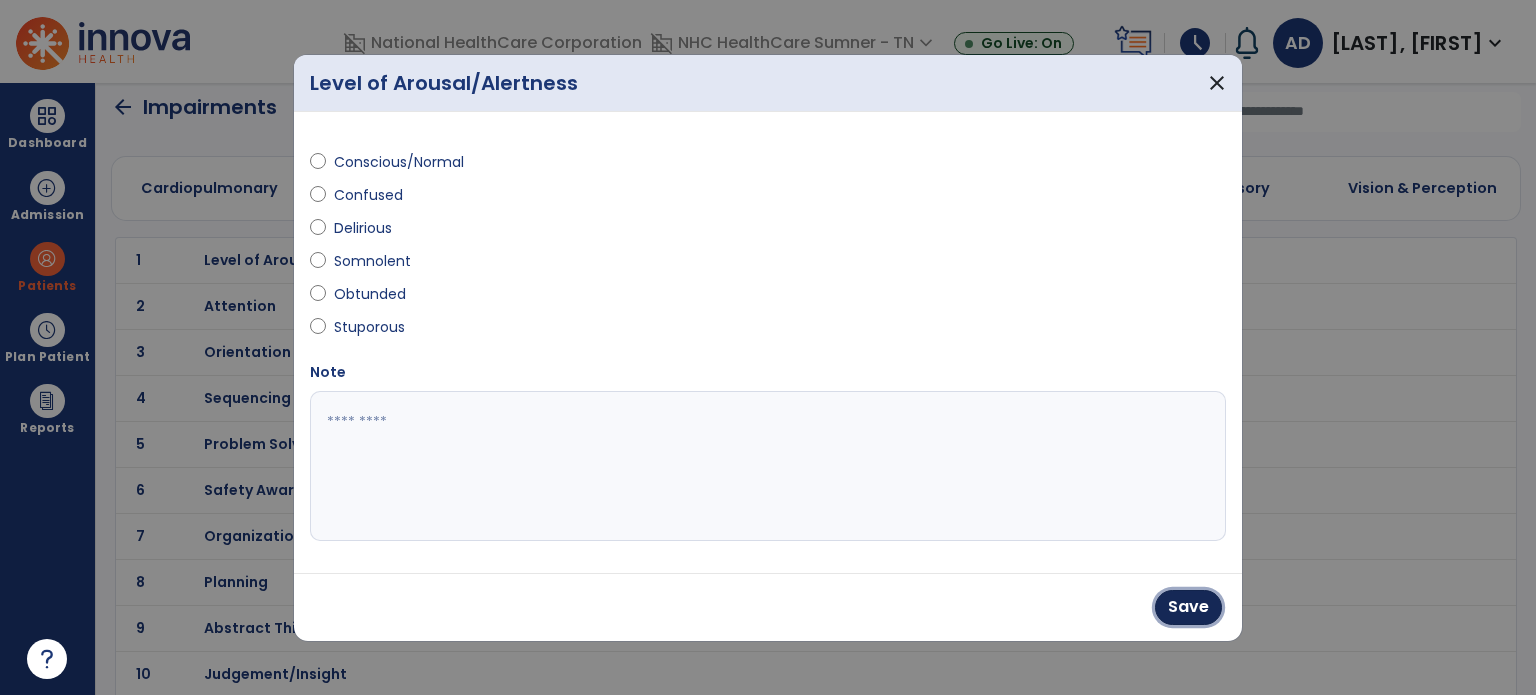 drag, startPoint x: 1172, startPoint y: 610, endPoint x: 870, endPoint y: 506, distance: 319.4057 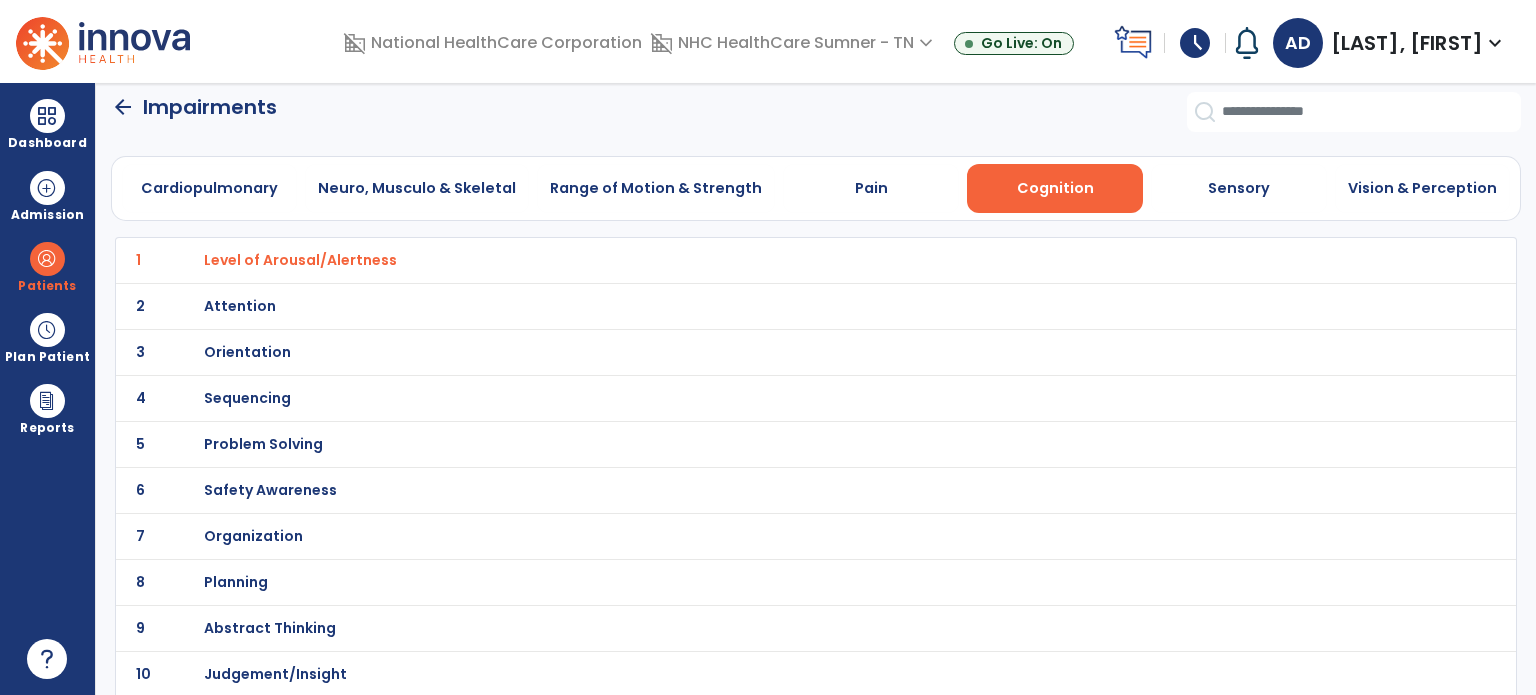 click on "Attention" at bounding box center [300, 260] 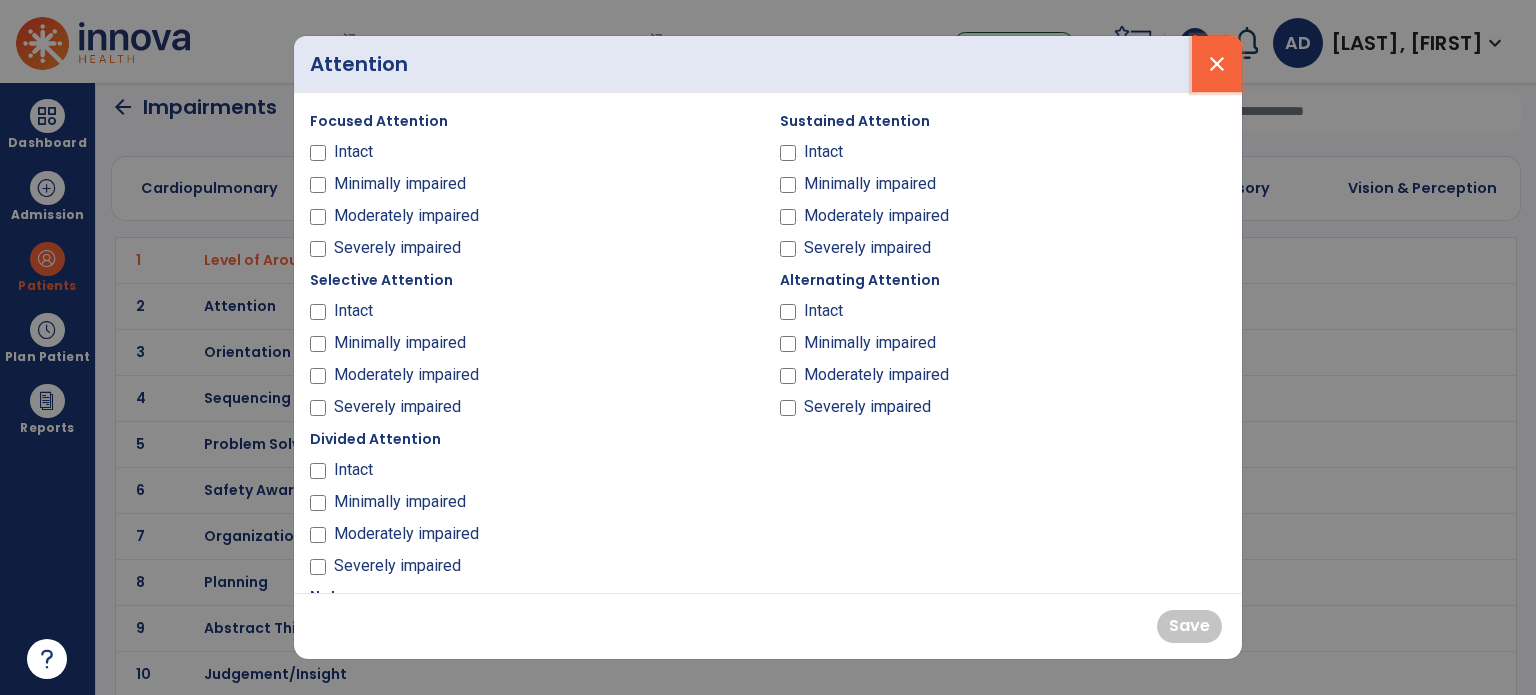 click on "close" at bounding box center (1217, 64) 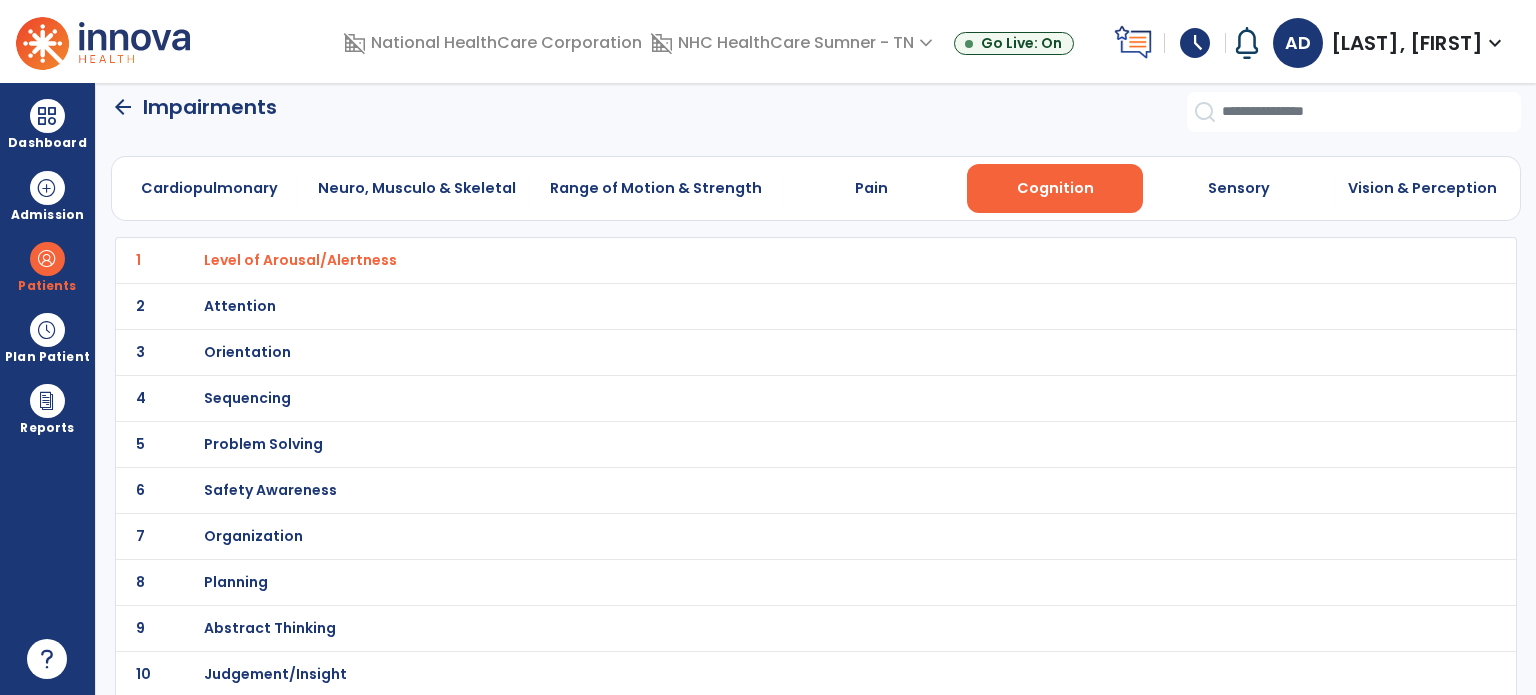 click on "Orientation" at bounding box center (300, 260) 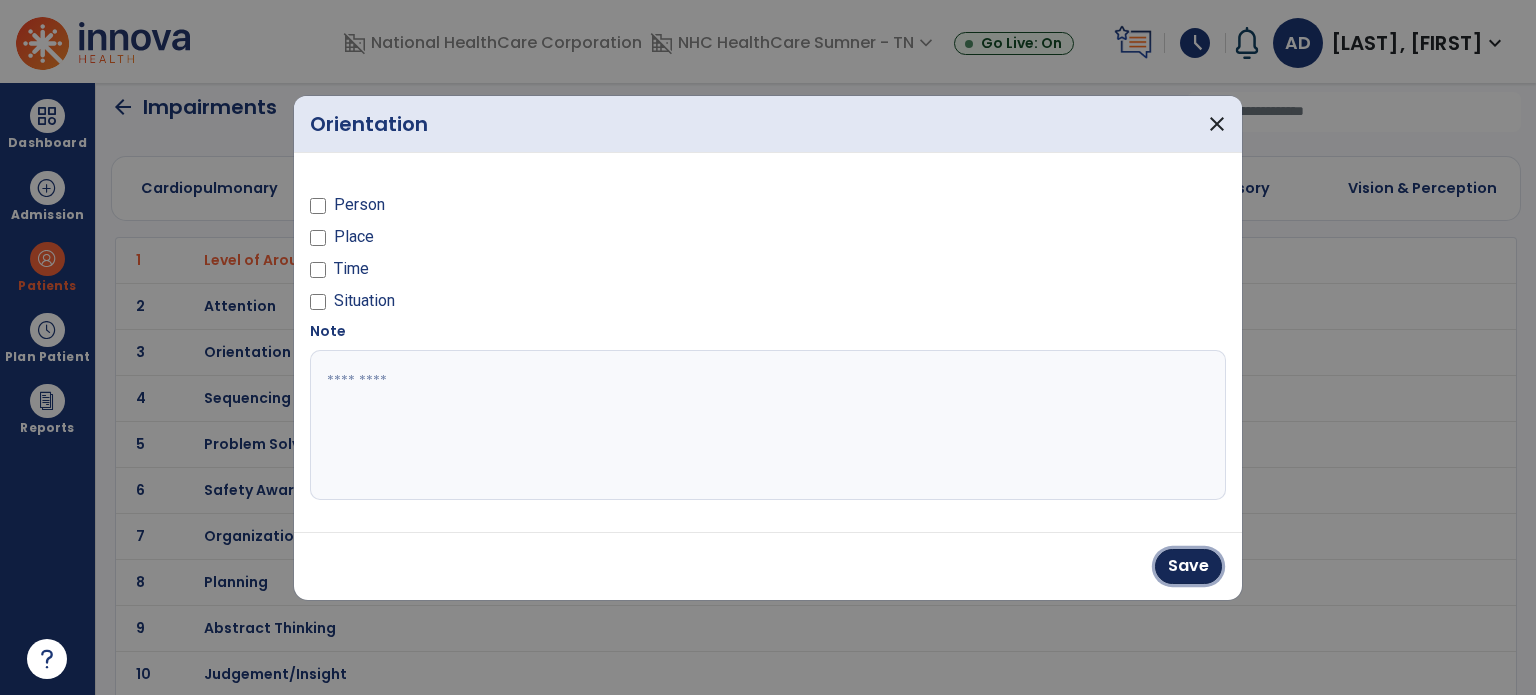 click on "Save" at bounding box center [1188, 566] 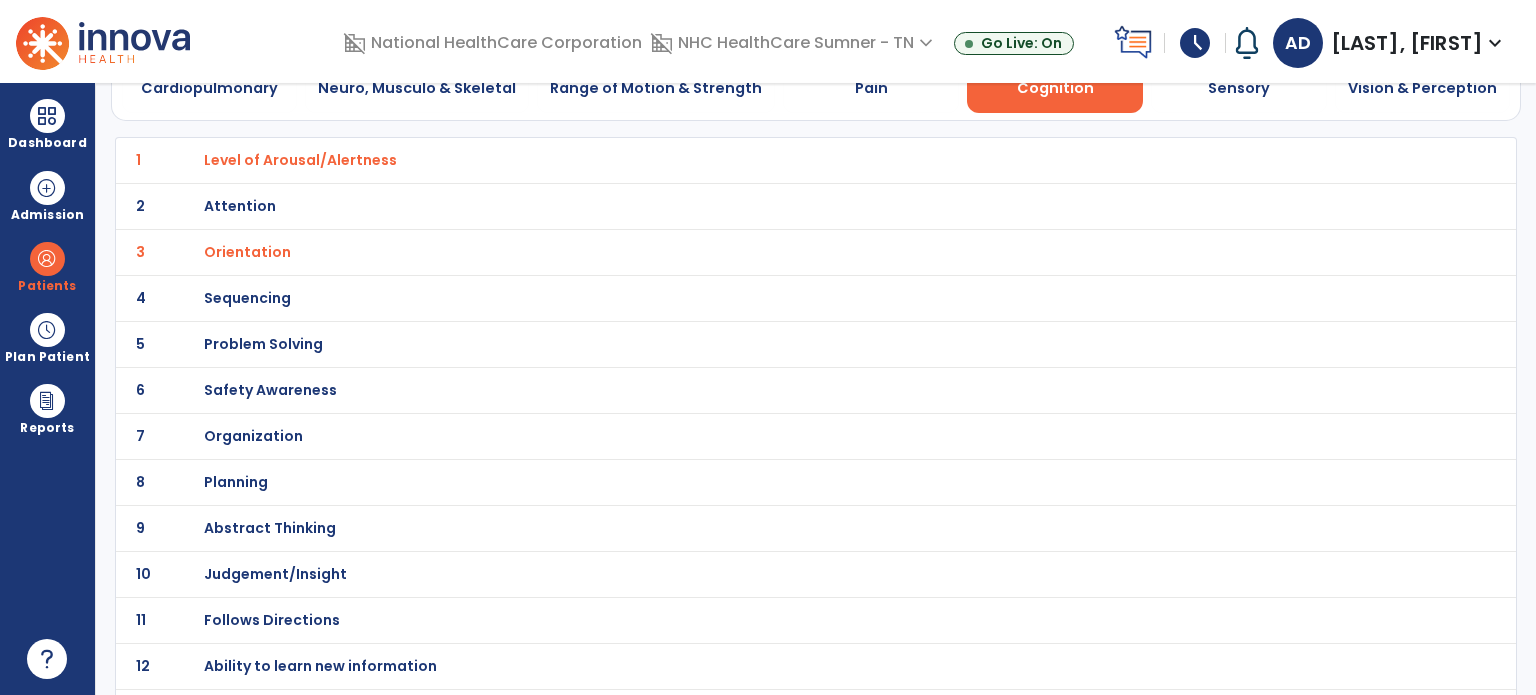 scroll, scrollTop: 211, scrollLeft: 0, axis: vertical 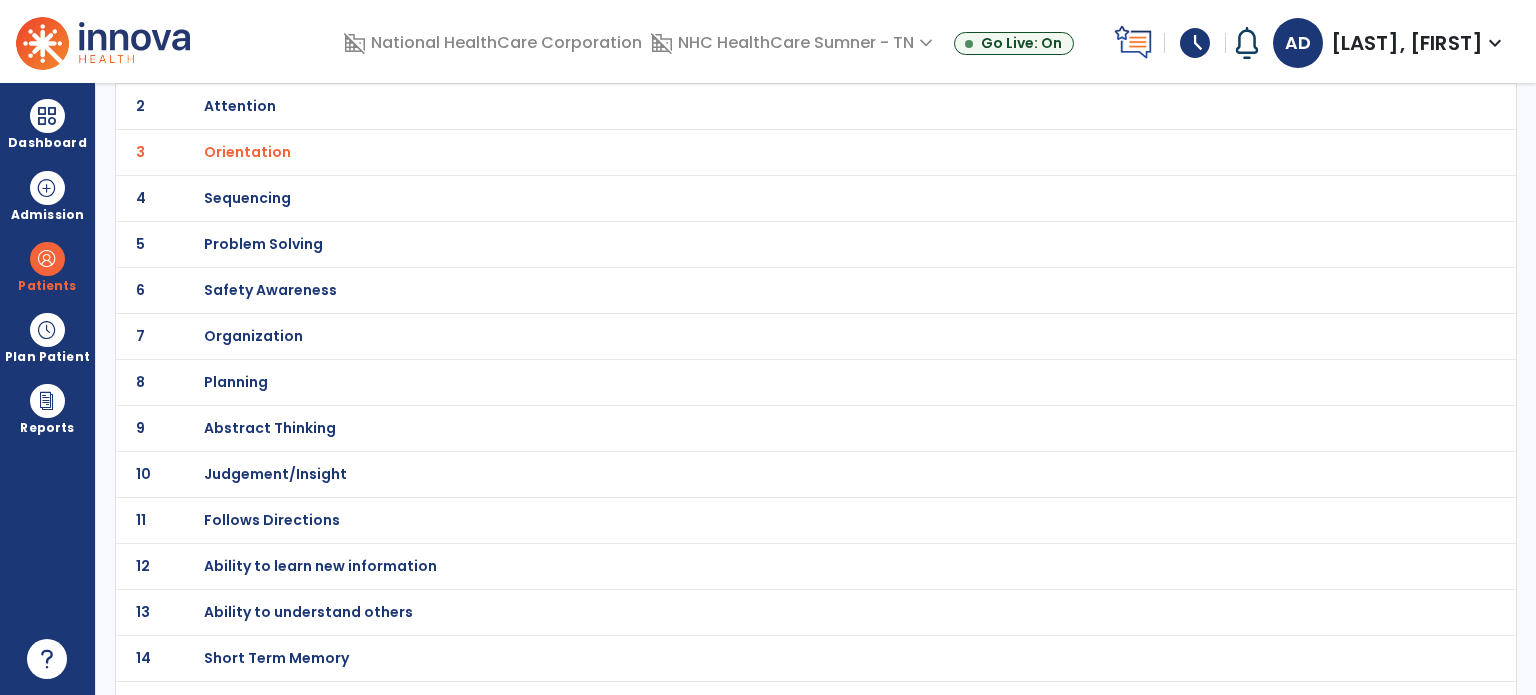 click on "Safety Awareness" at bounding box center [300, 60] 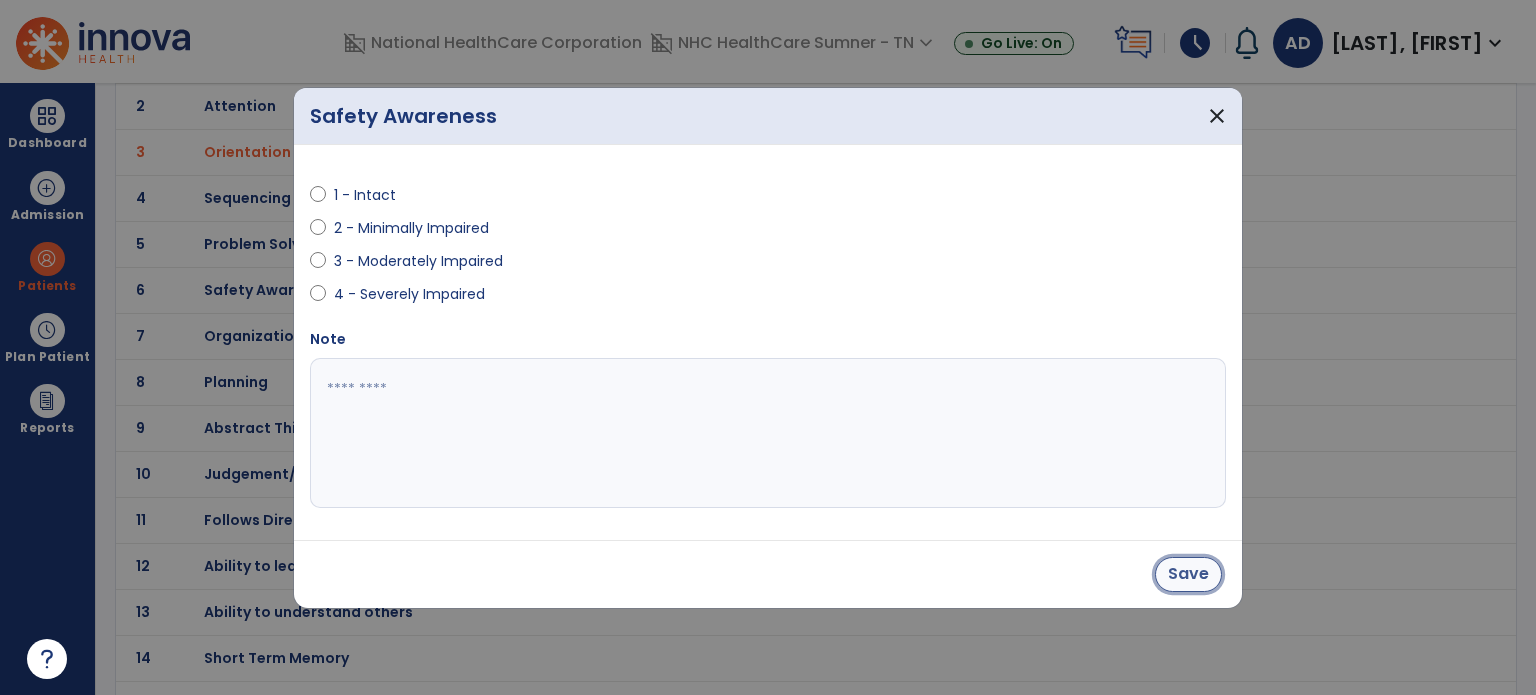 click on "Save" at bounding box center (1188, 574) 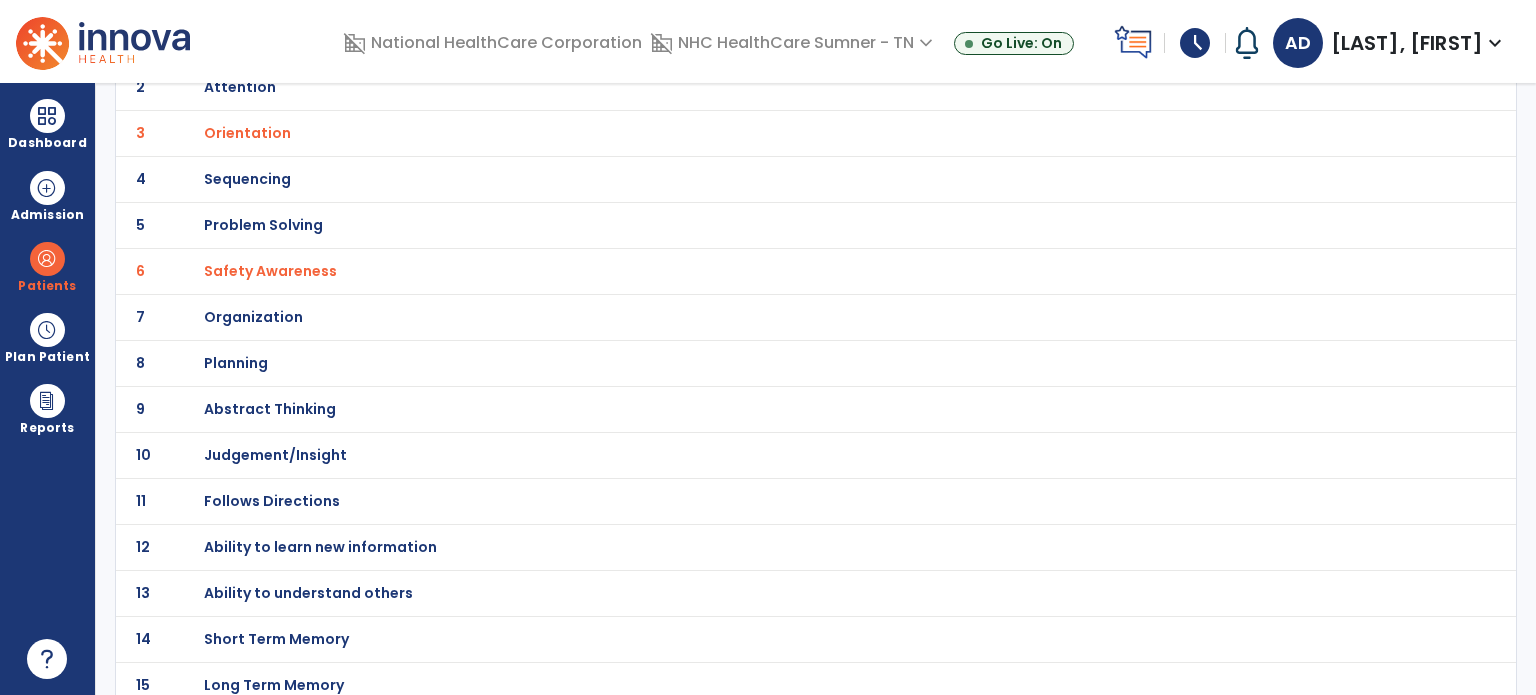 scroll, scrollTop: 240, scrollLeft: 0, axis: vertical 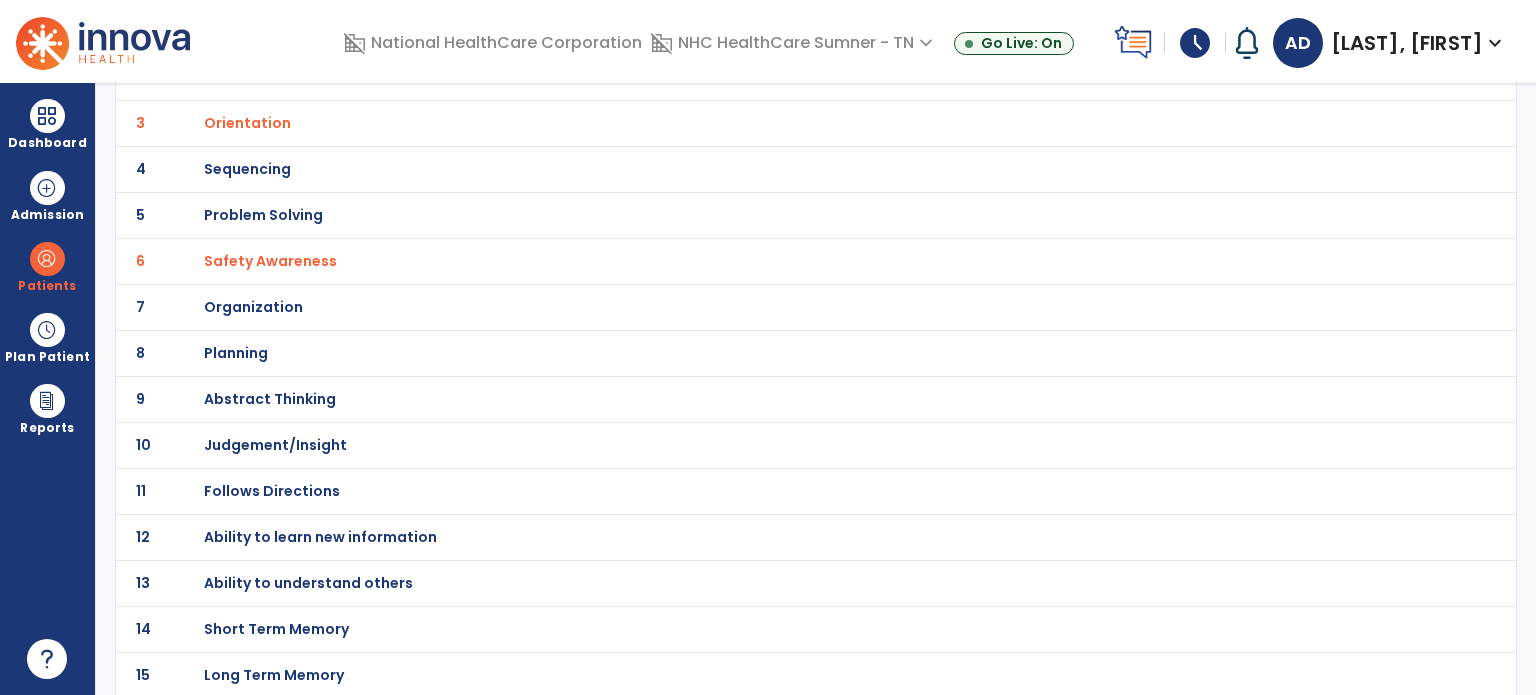 click on "Judgement/Insight" at bounding box center (300, 31) 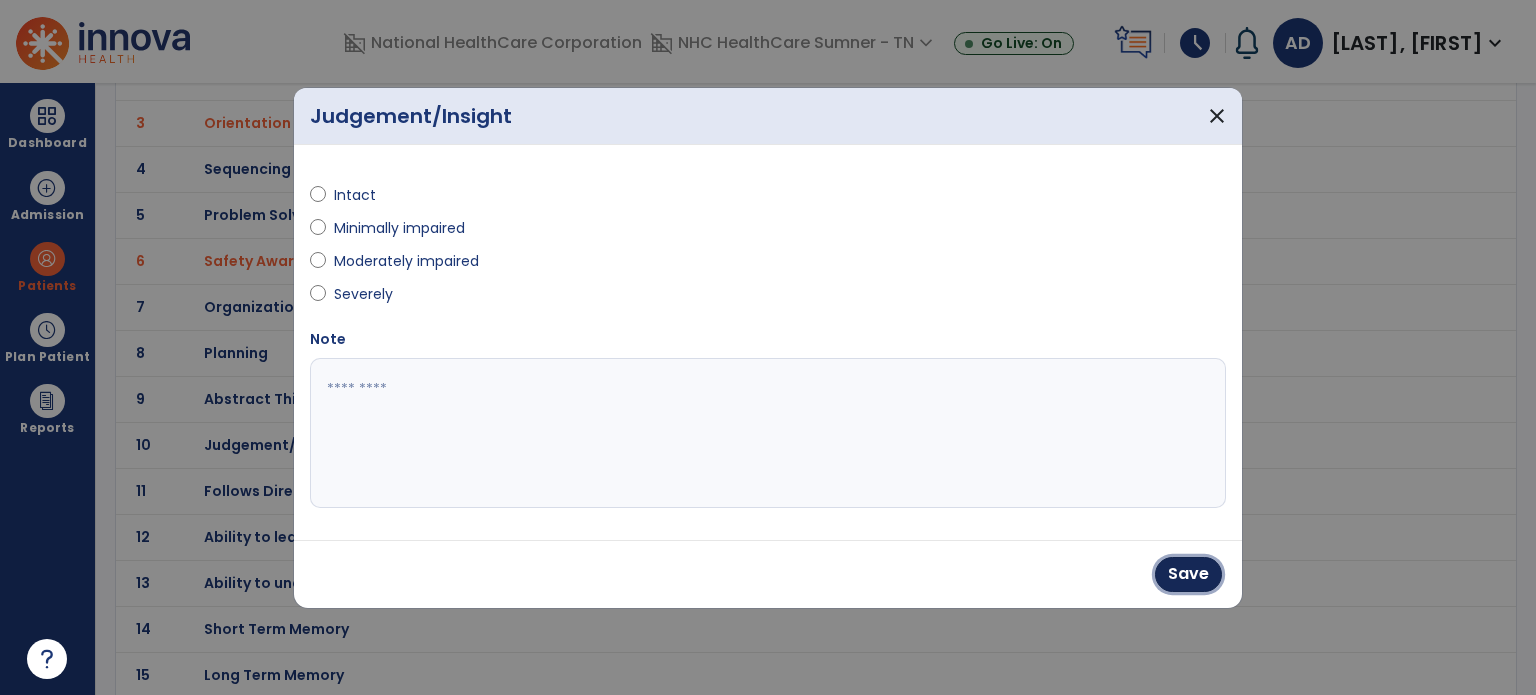 drag, startPoint x: 1192, startPoint y: 575, endPoint x: 708, endPoint y: 451, distance: 499.63187 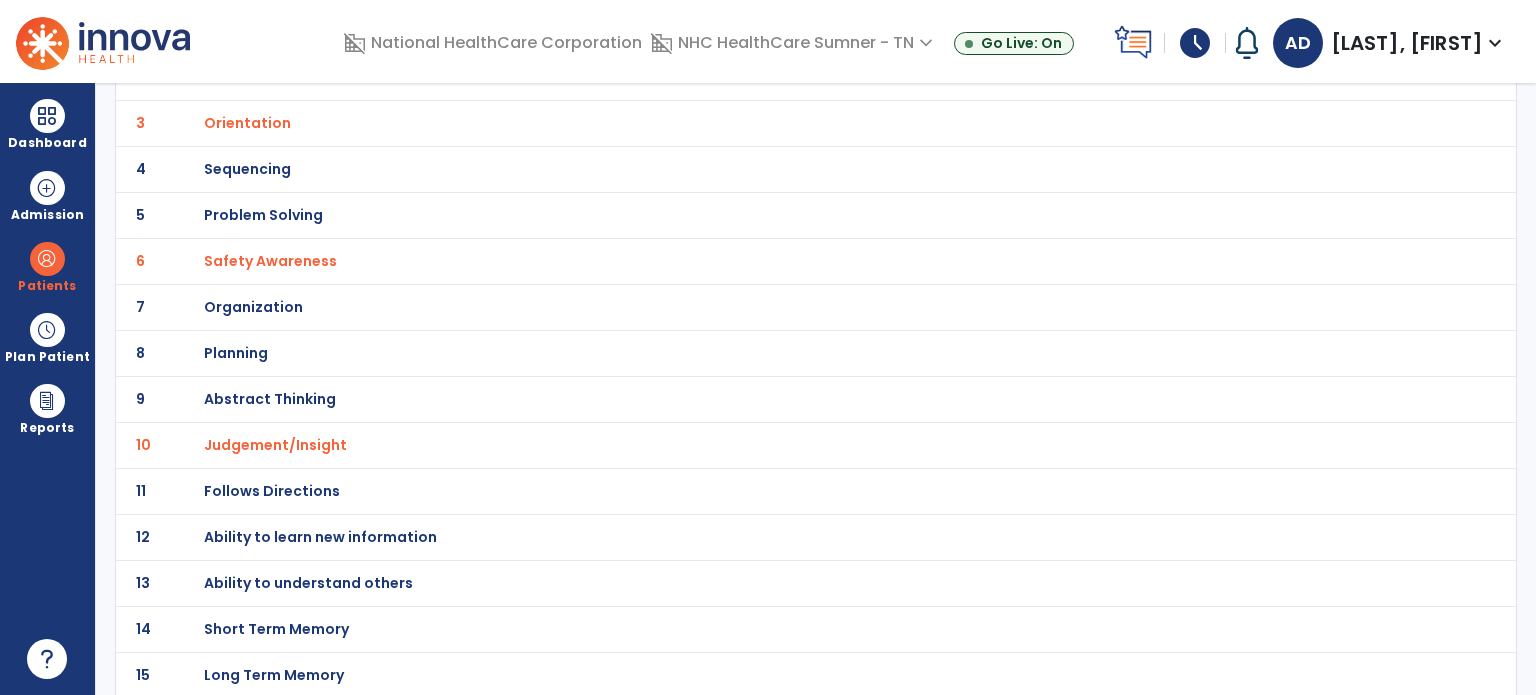 click on "Follows Directions" at bounding box center (300, 31) 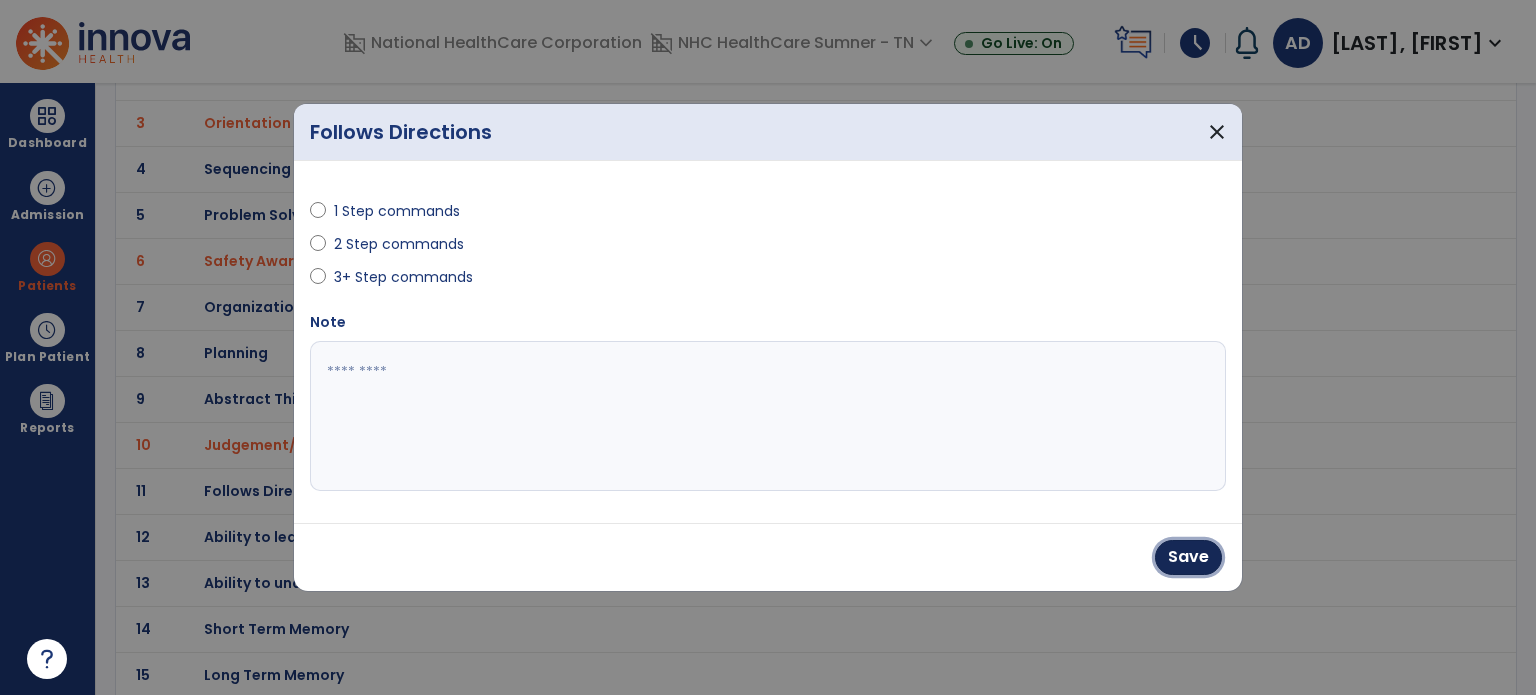 click on "Save" at bounding box center [1188, 557] 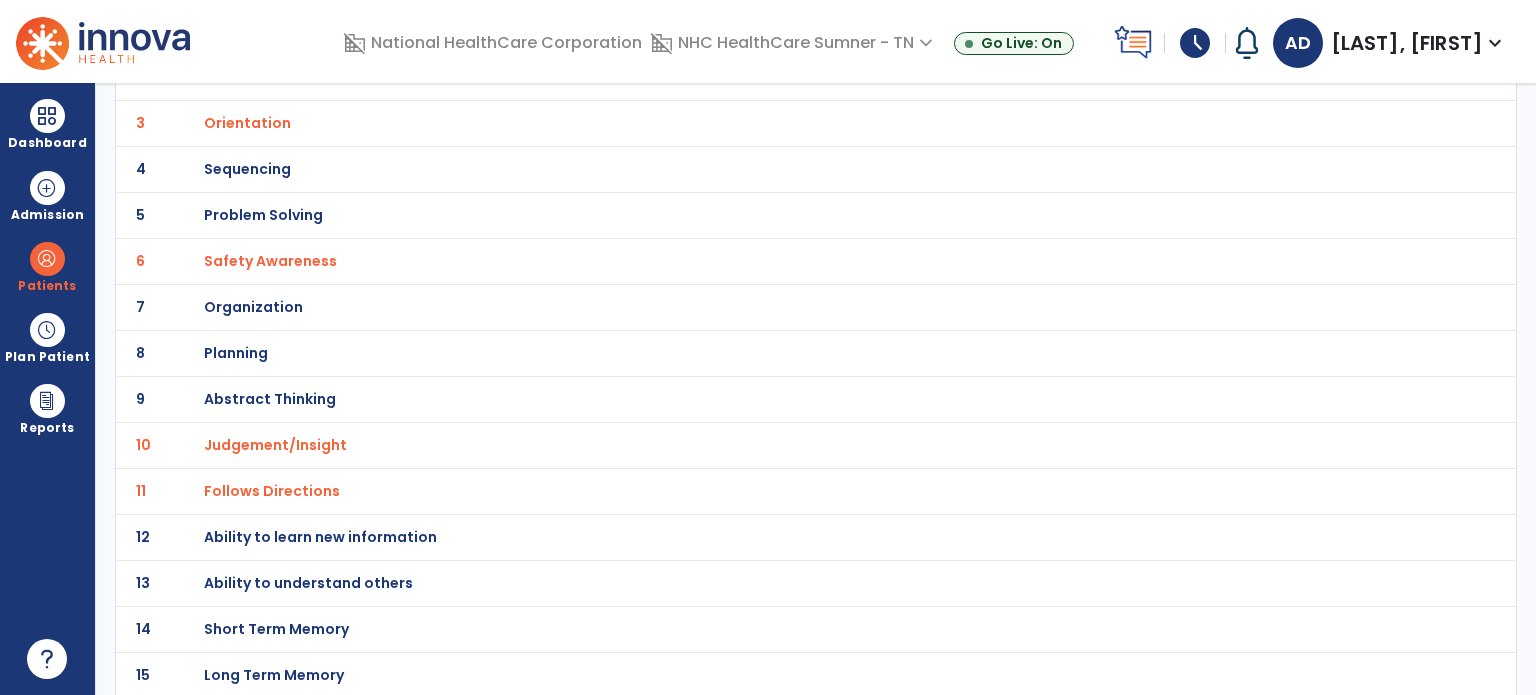 click on "Short Term Memory" at bounding box center [300, 31] 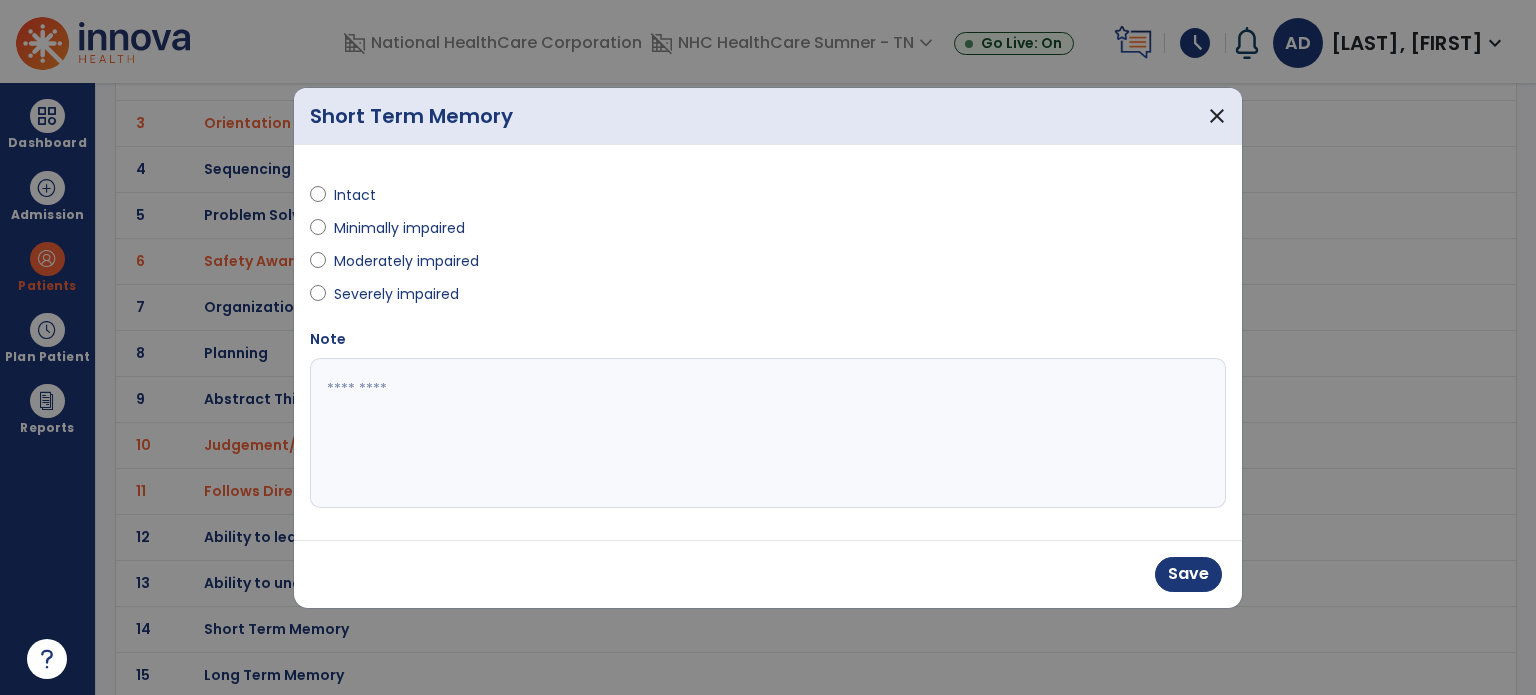 click at bounding box center (768, 433) 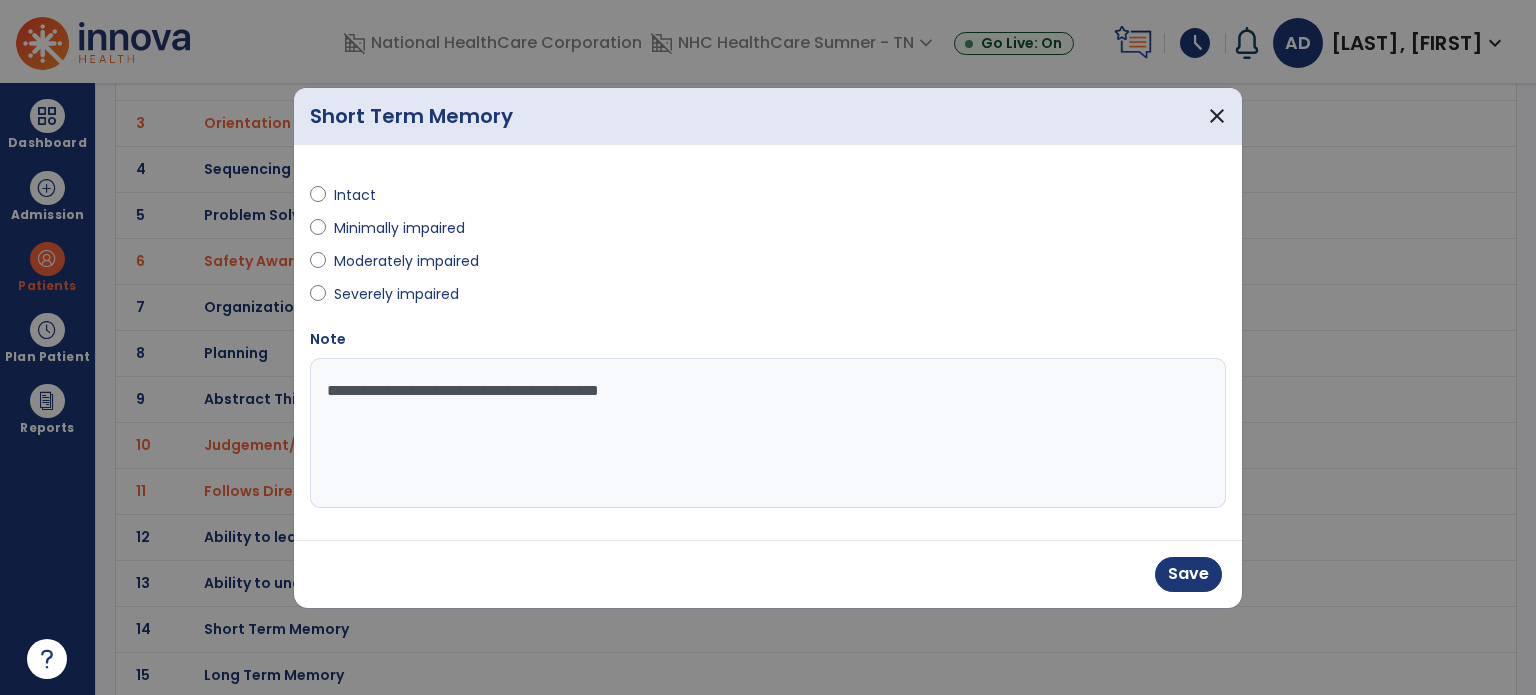 click on "**********" at bounding box center [768, 433] 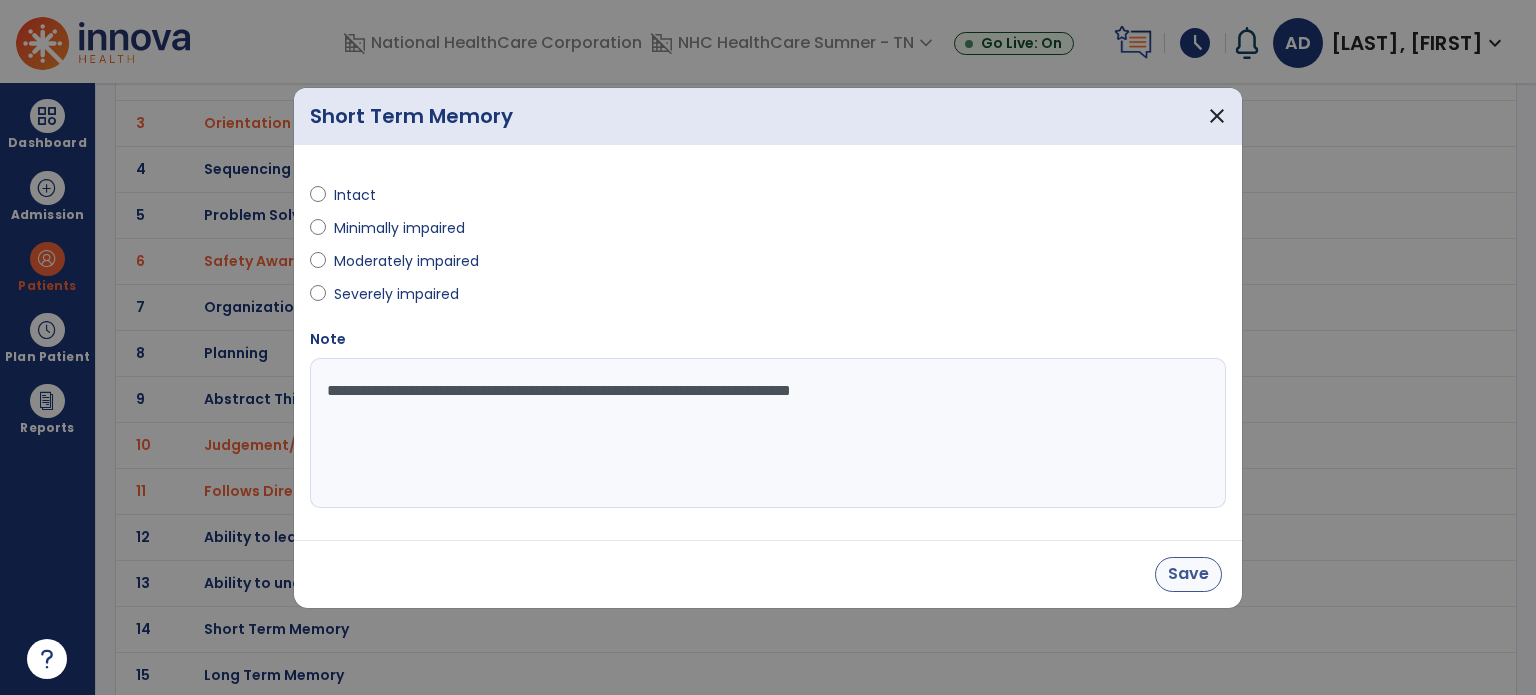 type on "**********" 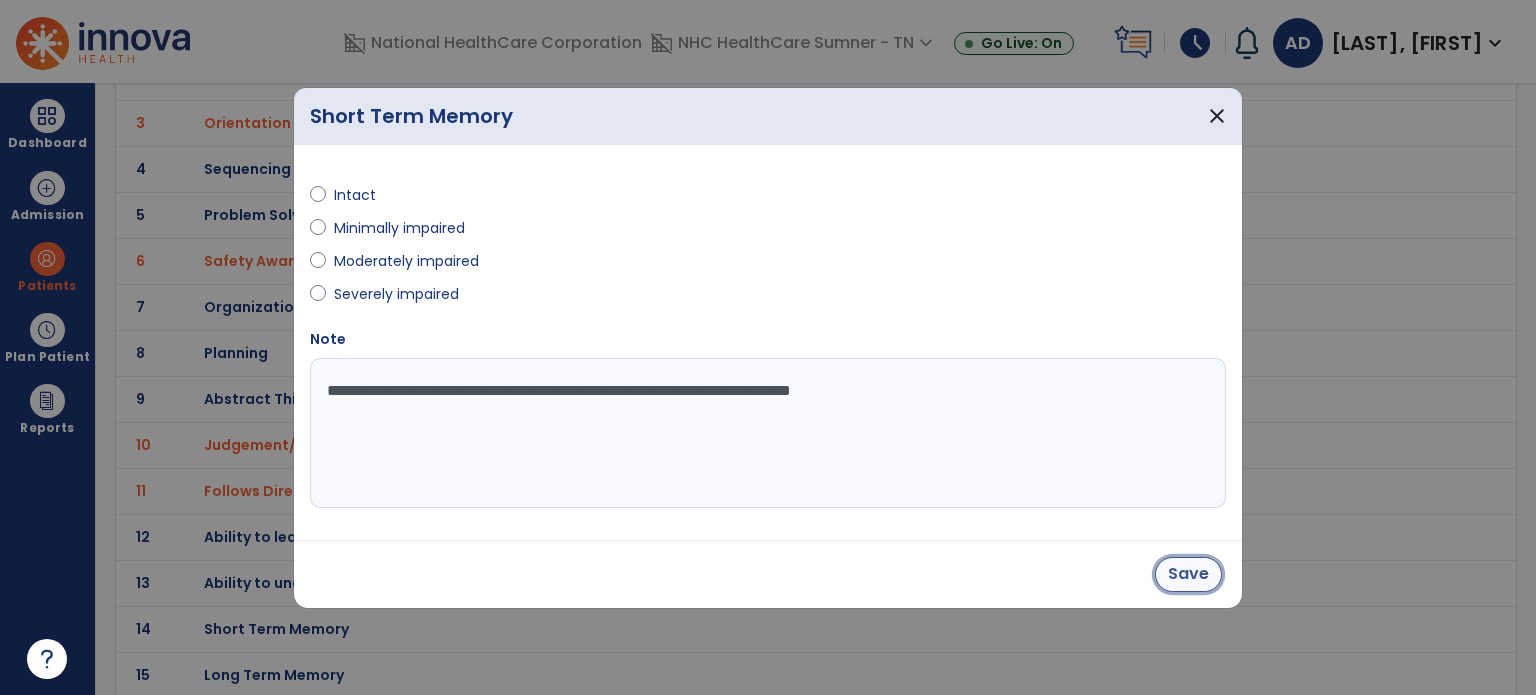 click on "Save" at bounding box center (1188, 574) 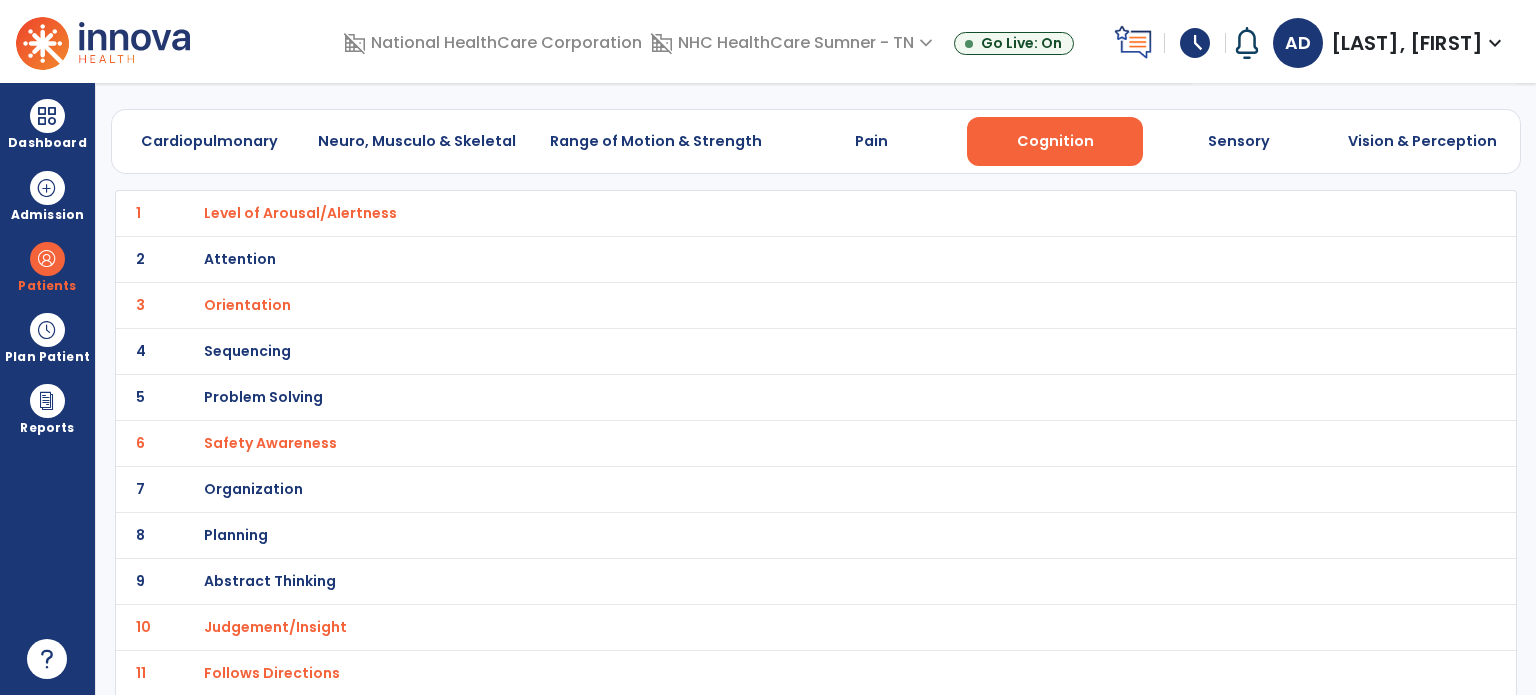 scroll, scrollTop: 0, scrollLeft: 0, axis: both 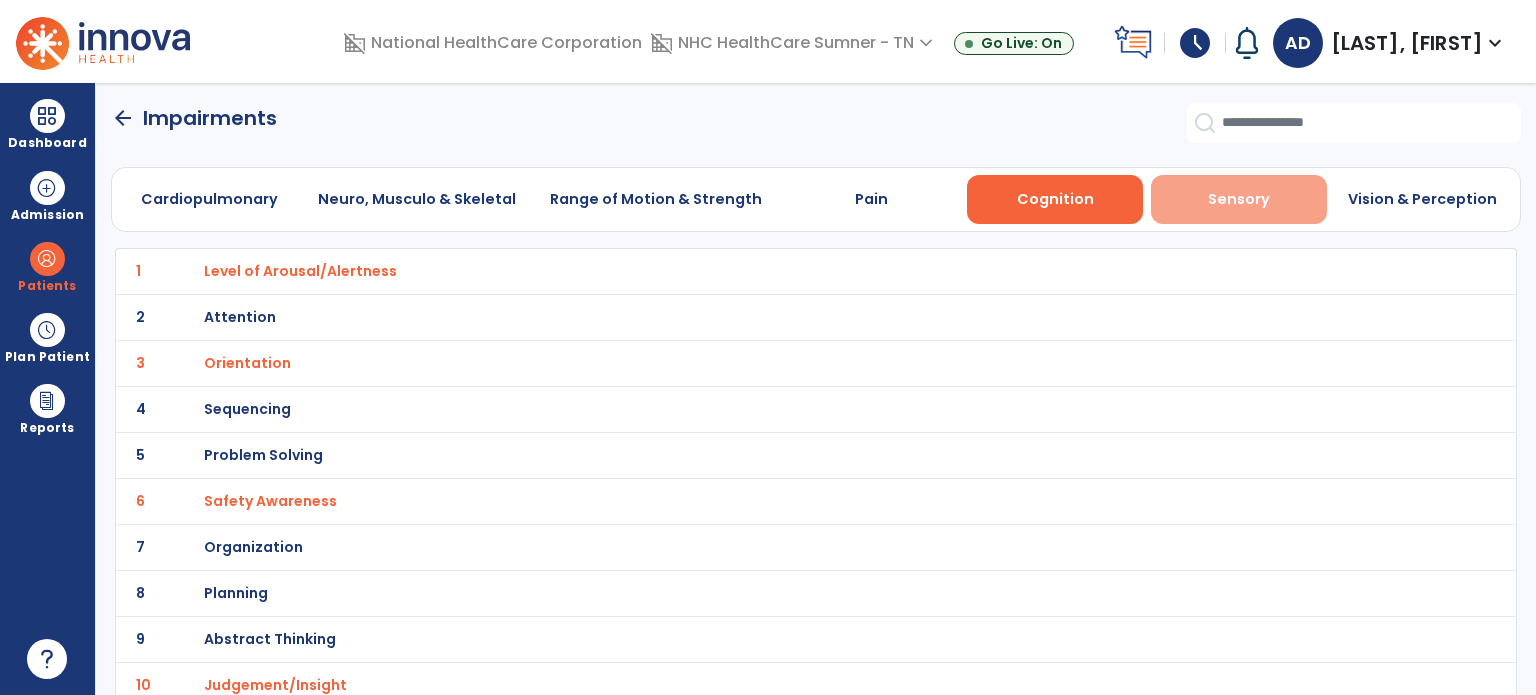 click on "Sensory" at bounding box center [1239, 199] 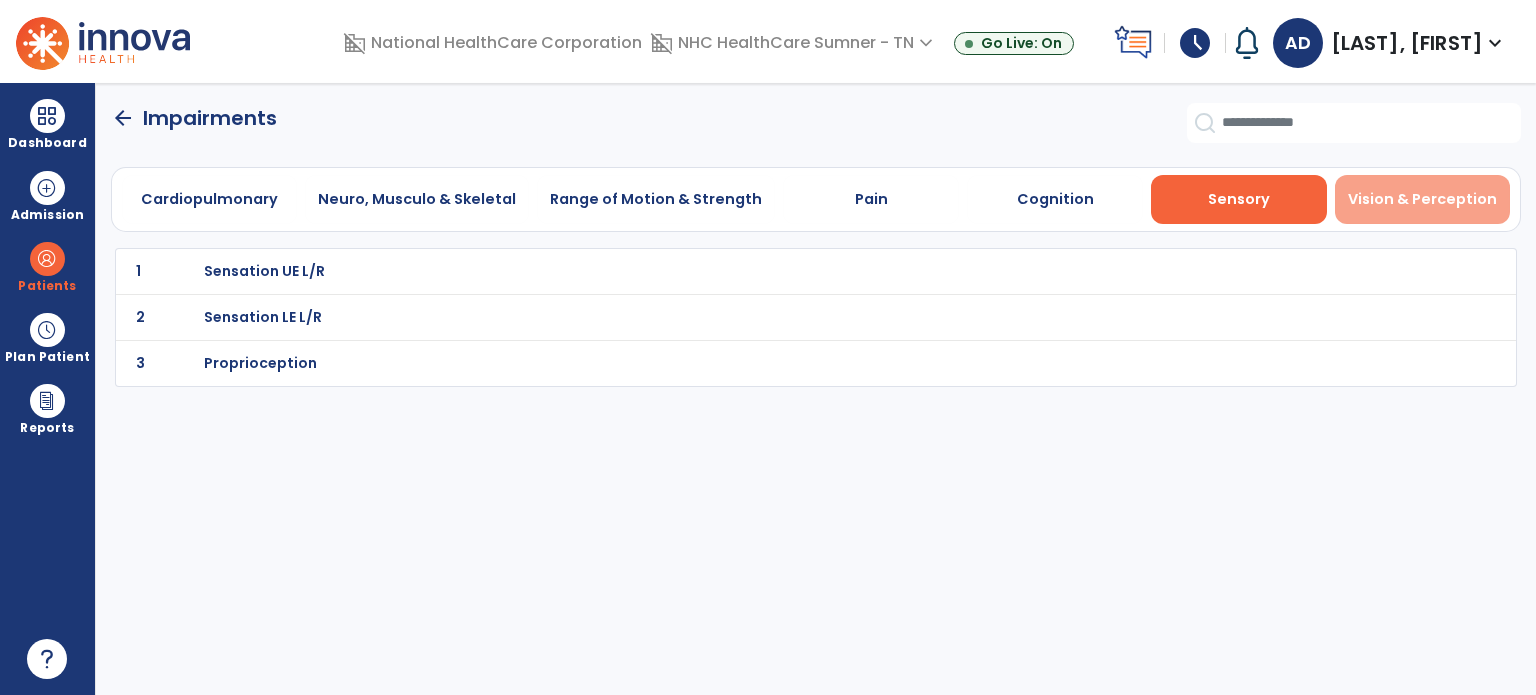 drag, startPoint x: 1360, startPoint y: 196, endPoint x: 1340, endPoint y: 192, distance: 20.396078 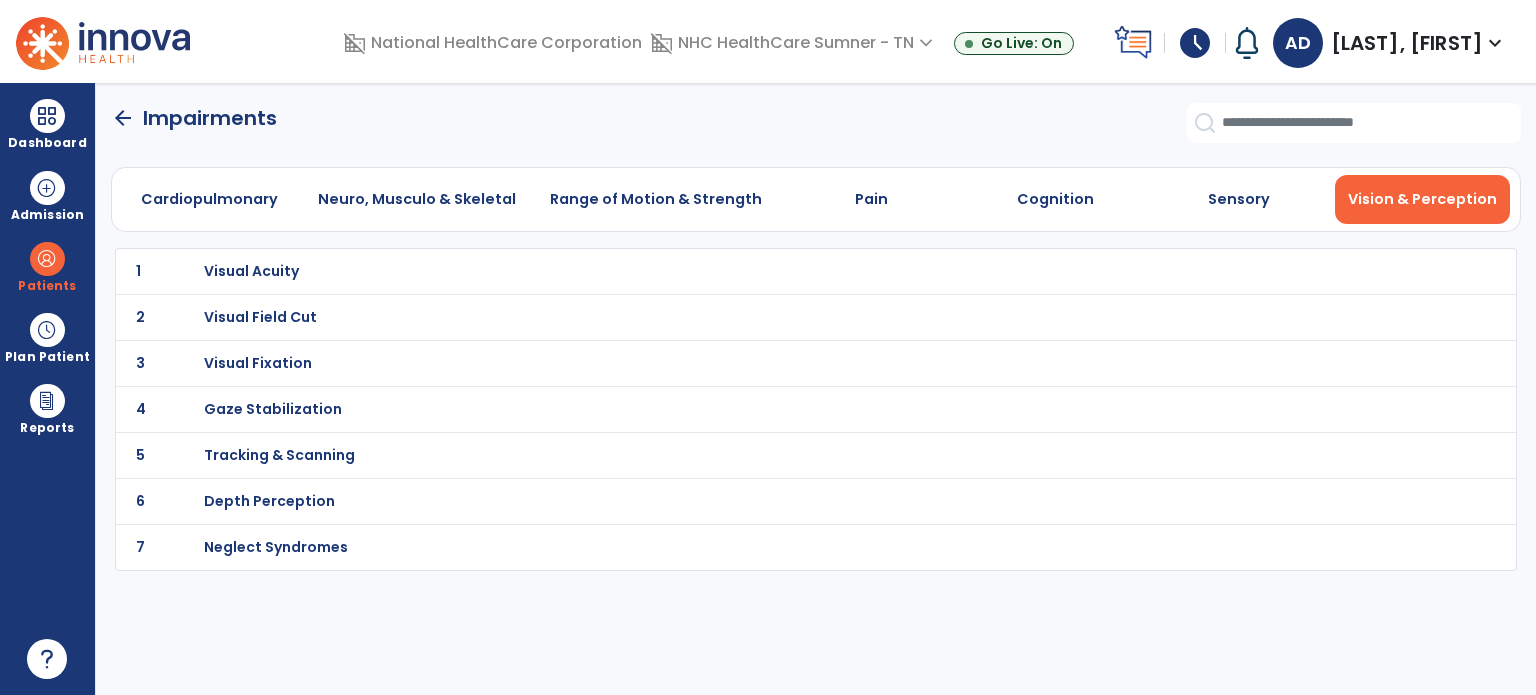 click on "Visual Acuity" at bounding box center (251, 271) 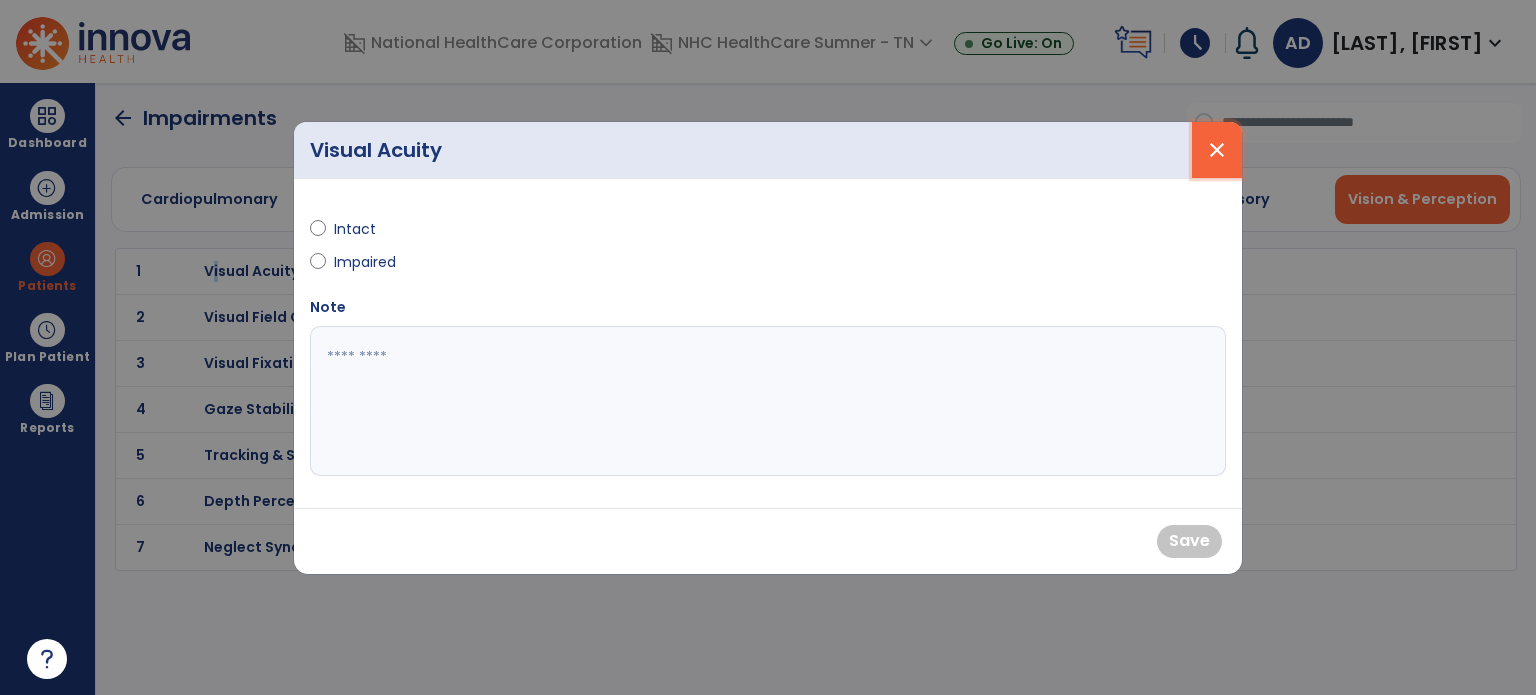 click on "close" at bounding box center [1217, 150] 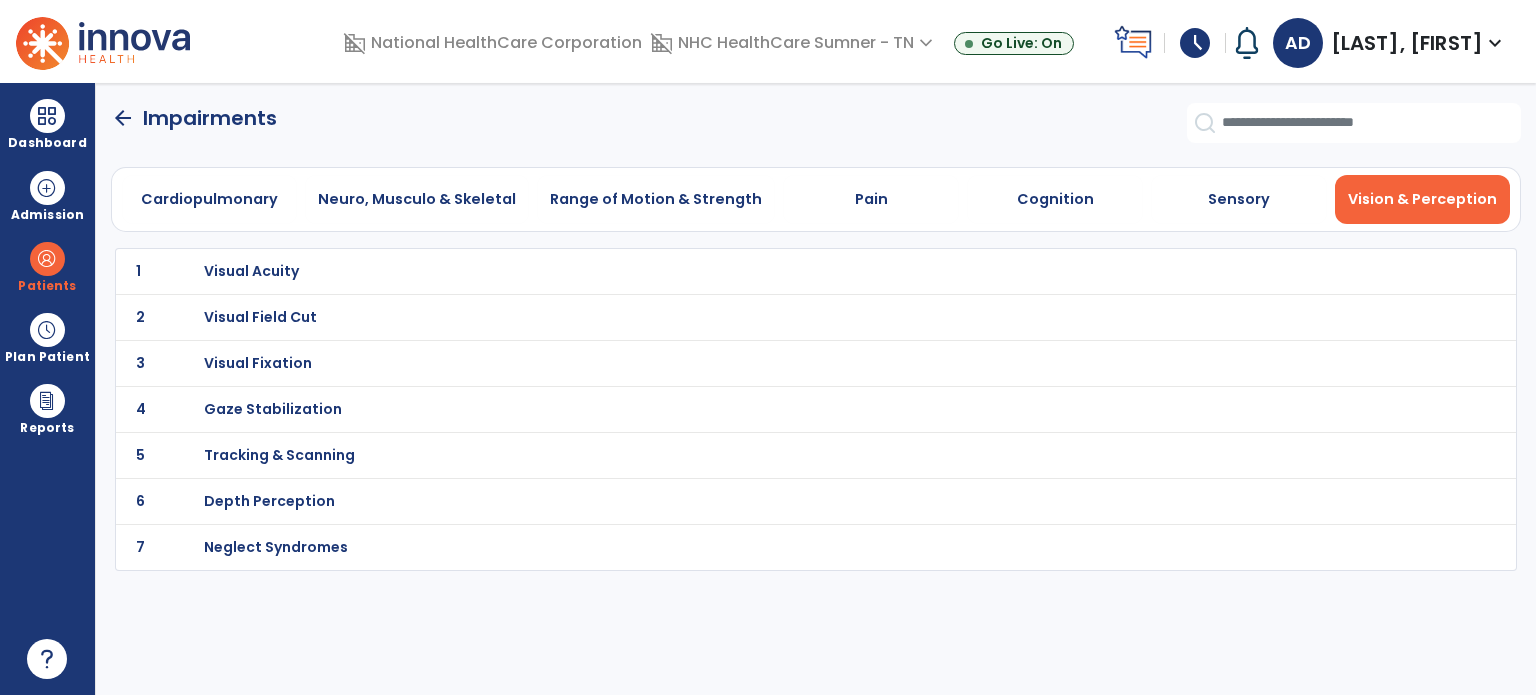 click on "arrow_back" 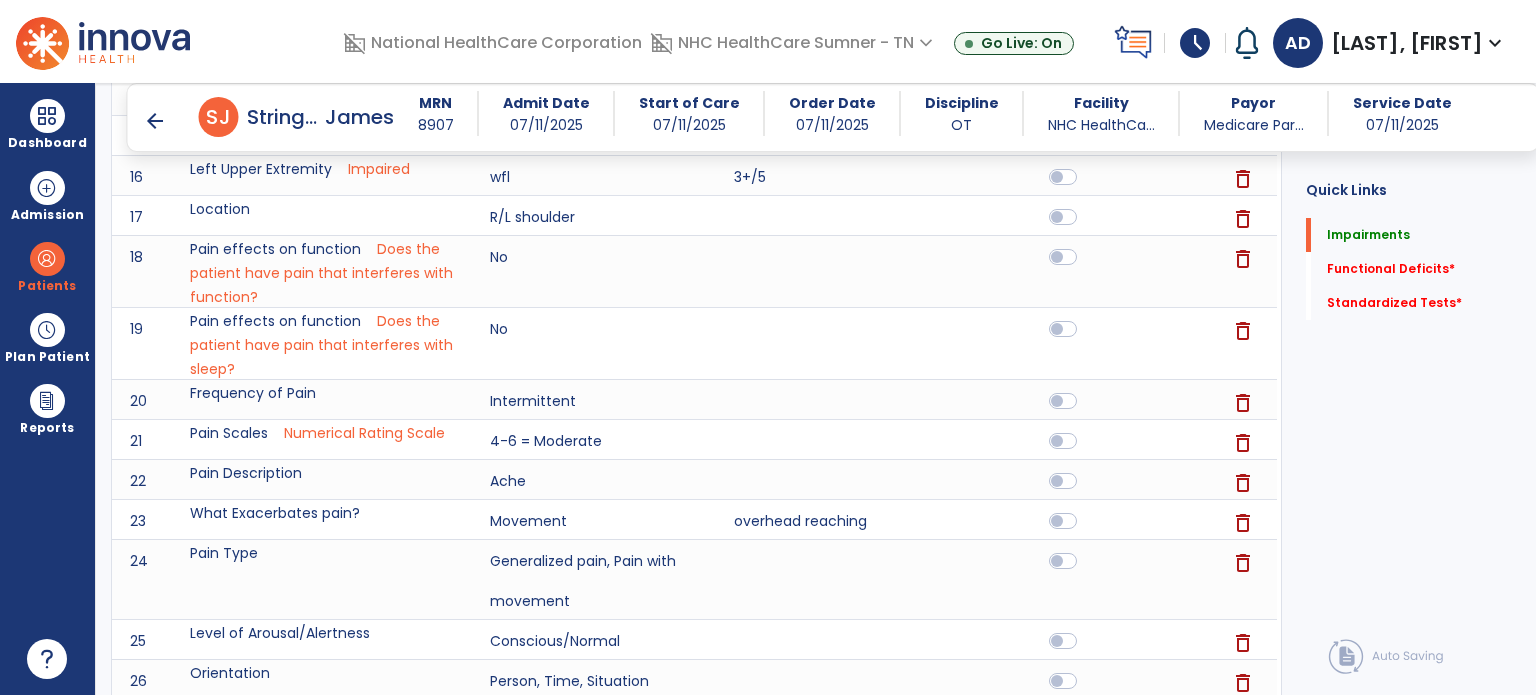 scroll, scrollTop: 2496, scrollLeft: 0, axis: vertical 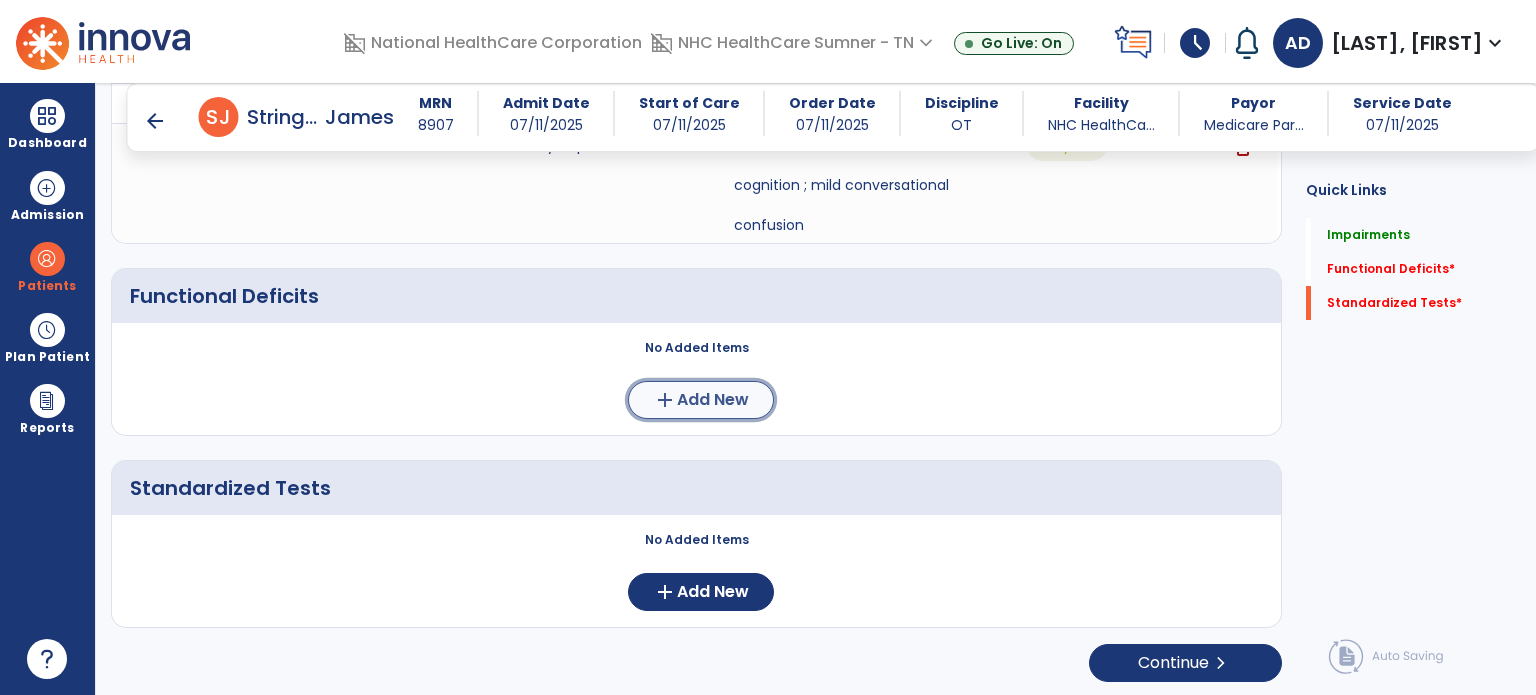 click on "add  Add New" 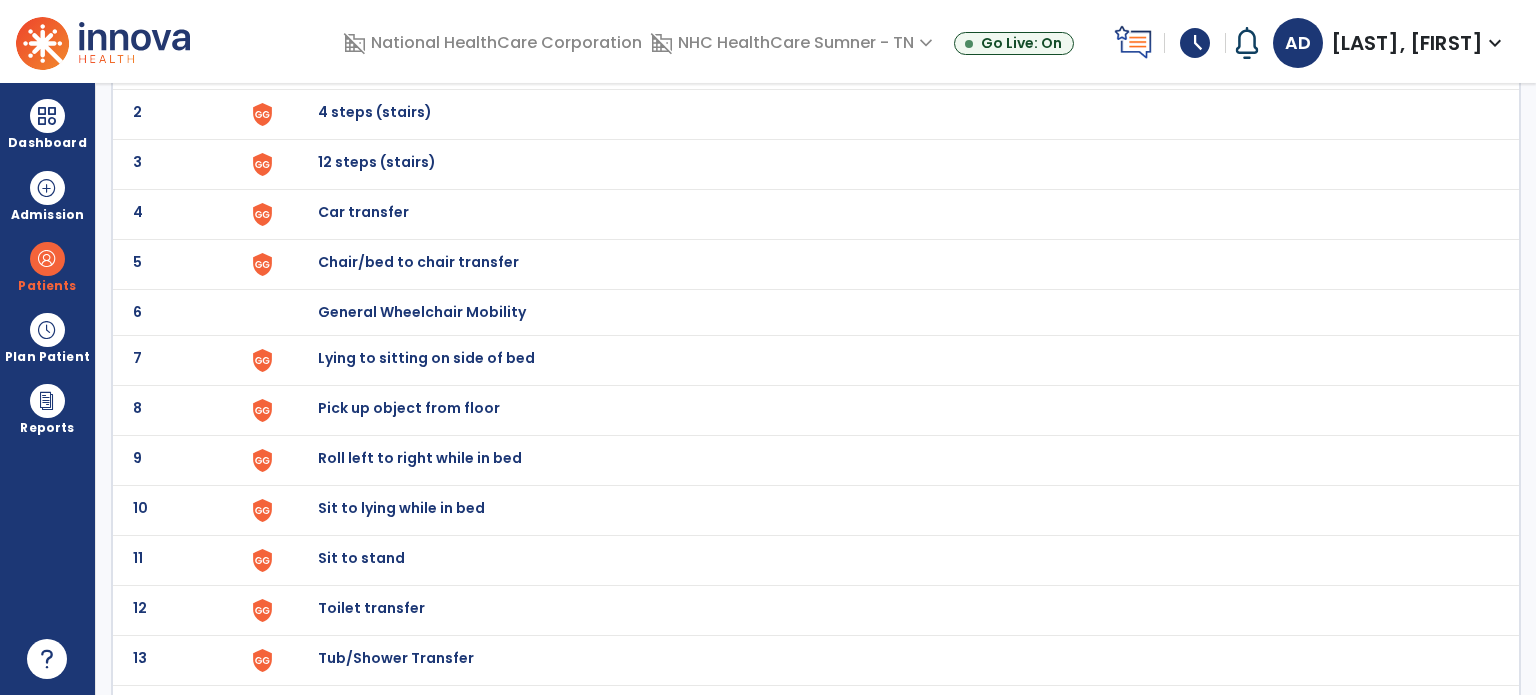 scroll, scrollTop: 400, scrollLeft: 0, axis: vertical 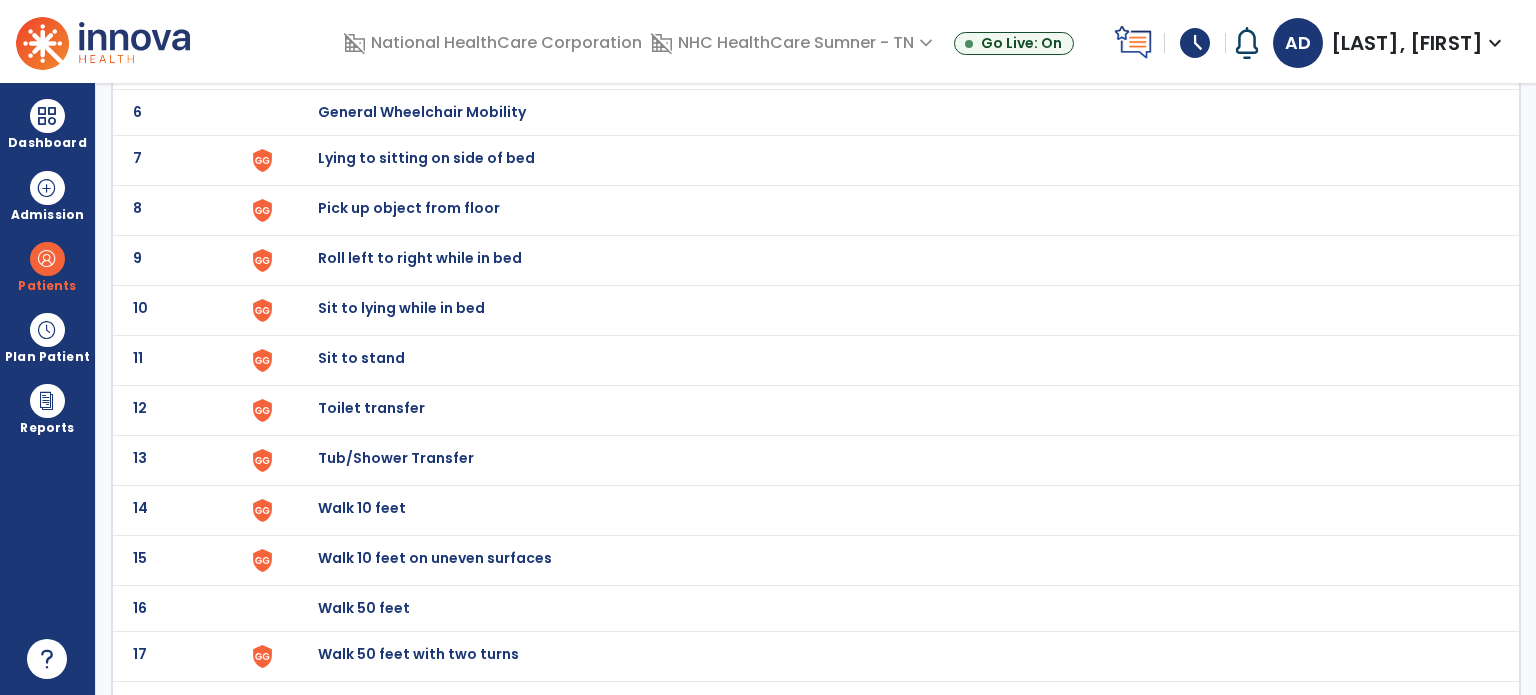 click on "Toilet transfer" at bounding box center [364, -138] 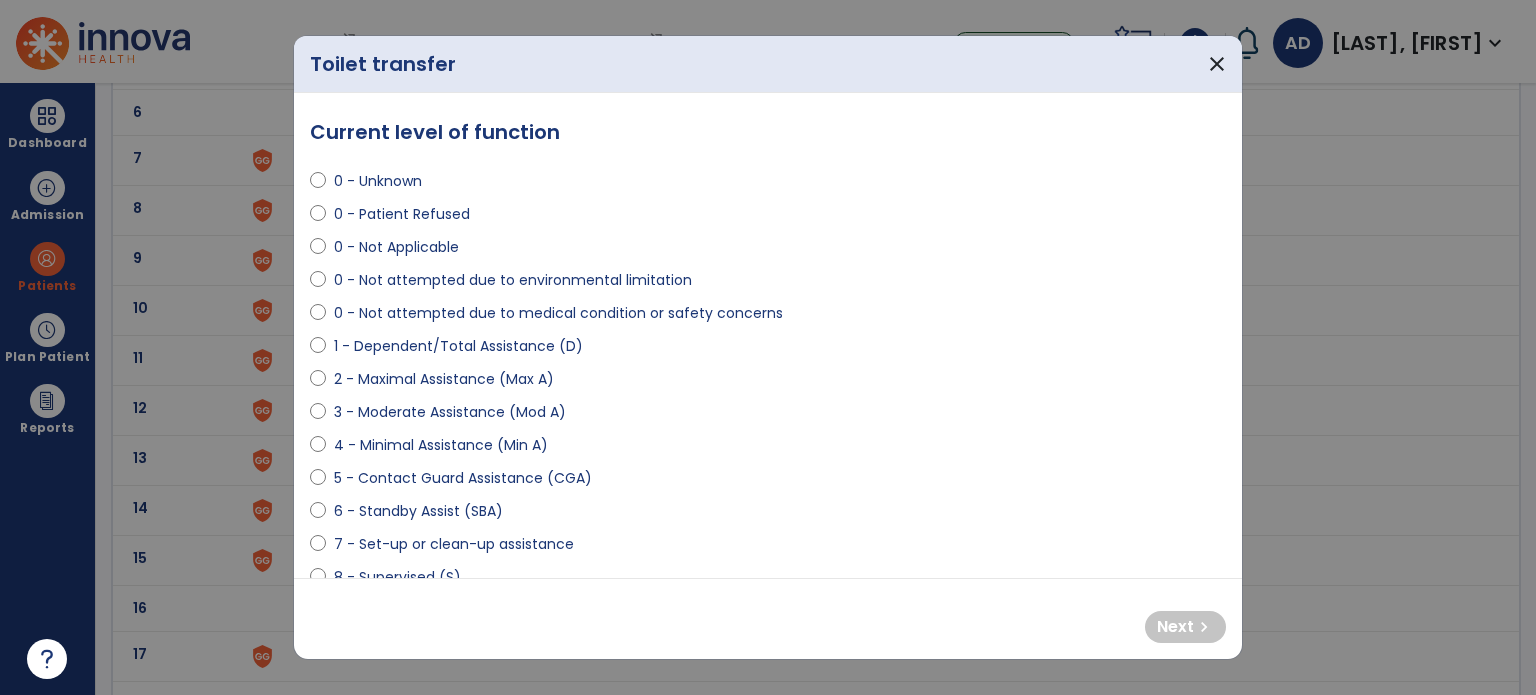 select on "**********" 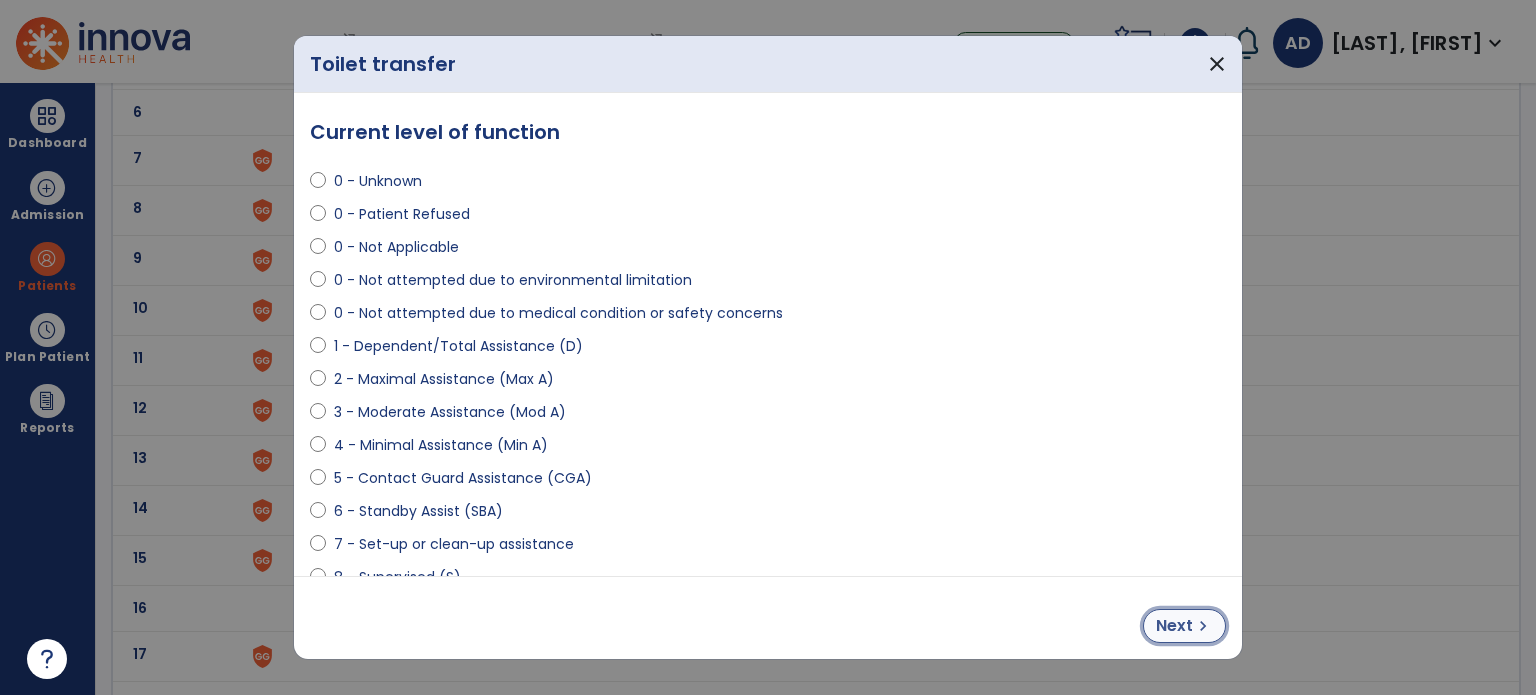 click on "Next" at bounding box center [1174, 626] 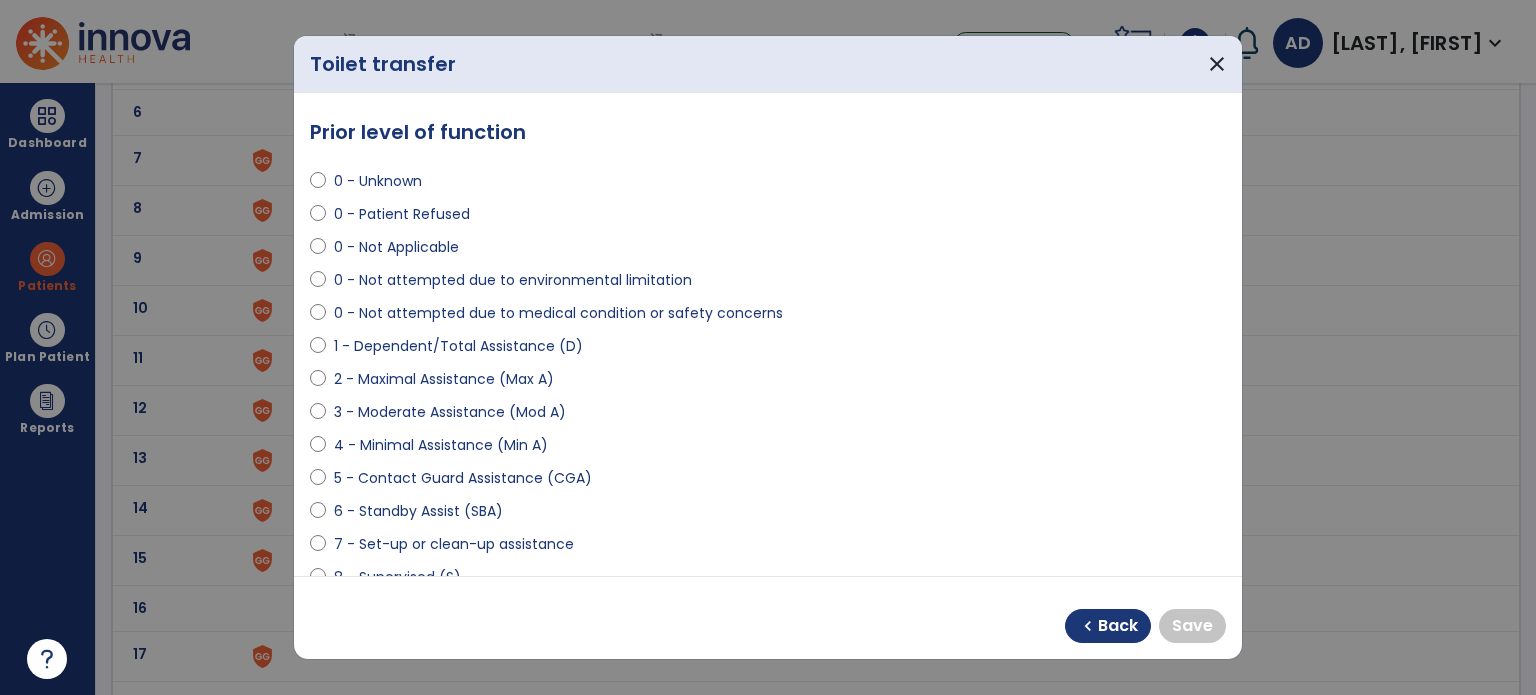 scroll, scrollTop: 200, scrollLeft: 0, axis: vertical 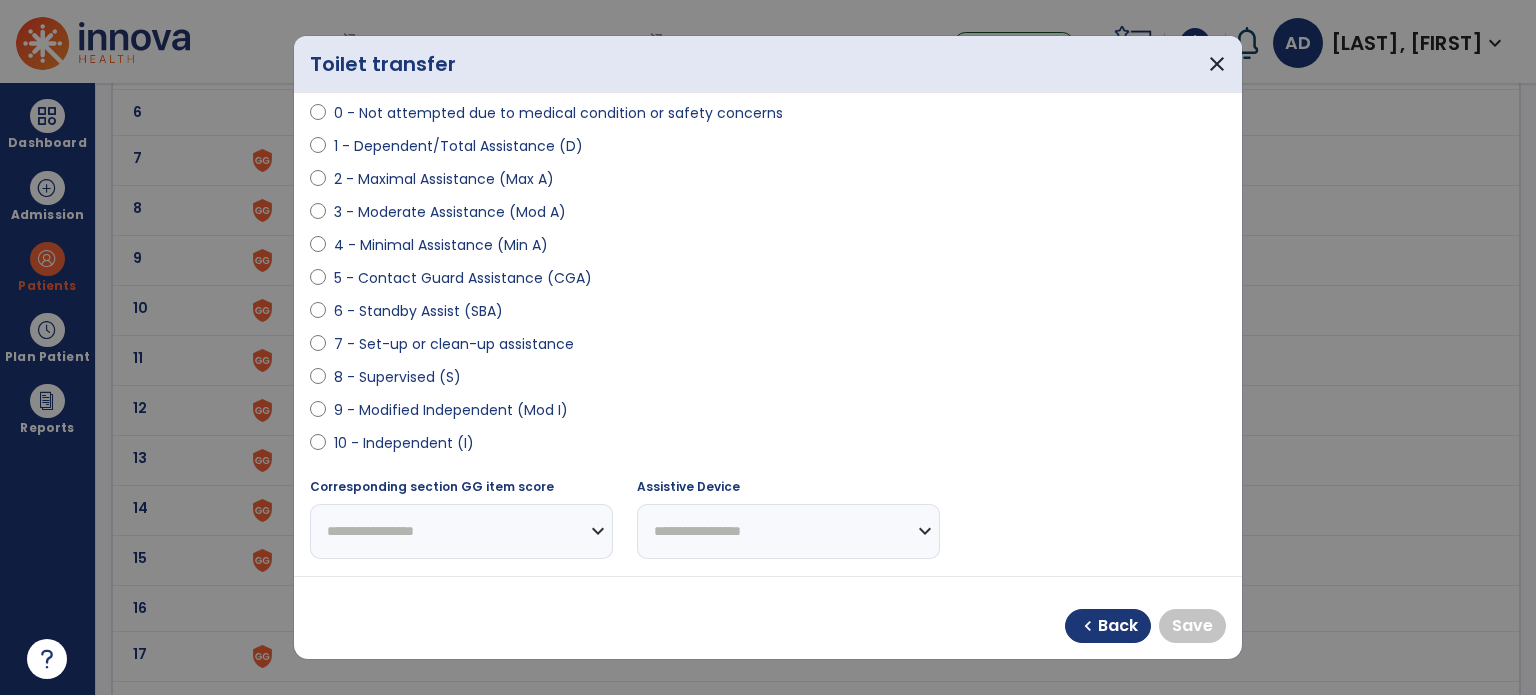 select on "**********" 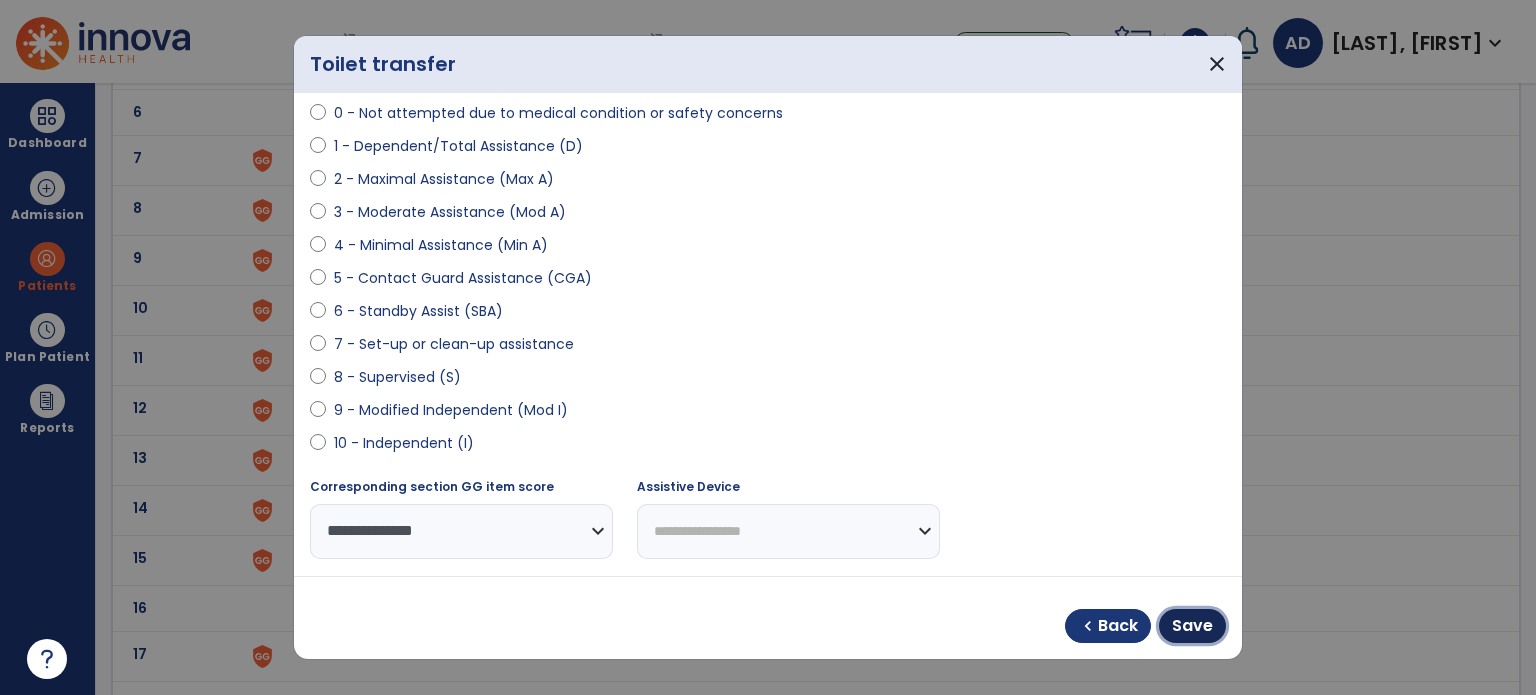 drag, startPoint x: 1194, startPoint y: 633, endPoint x: 1131, endPoint y: 601, distance: 70.66116 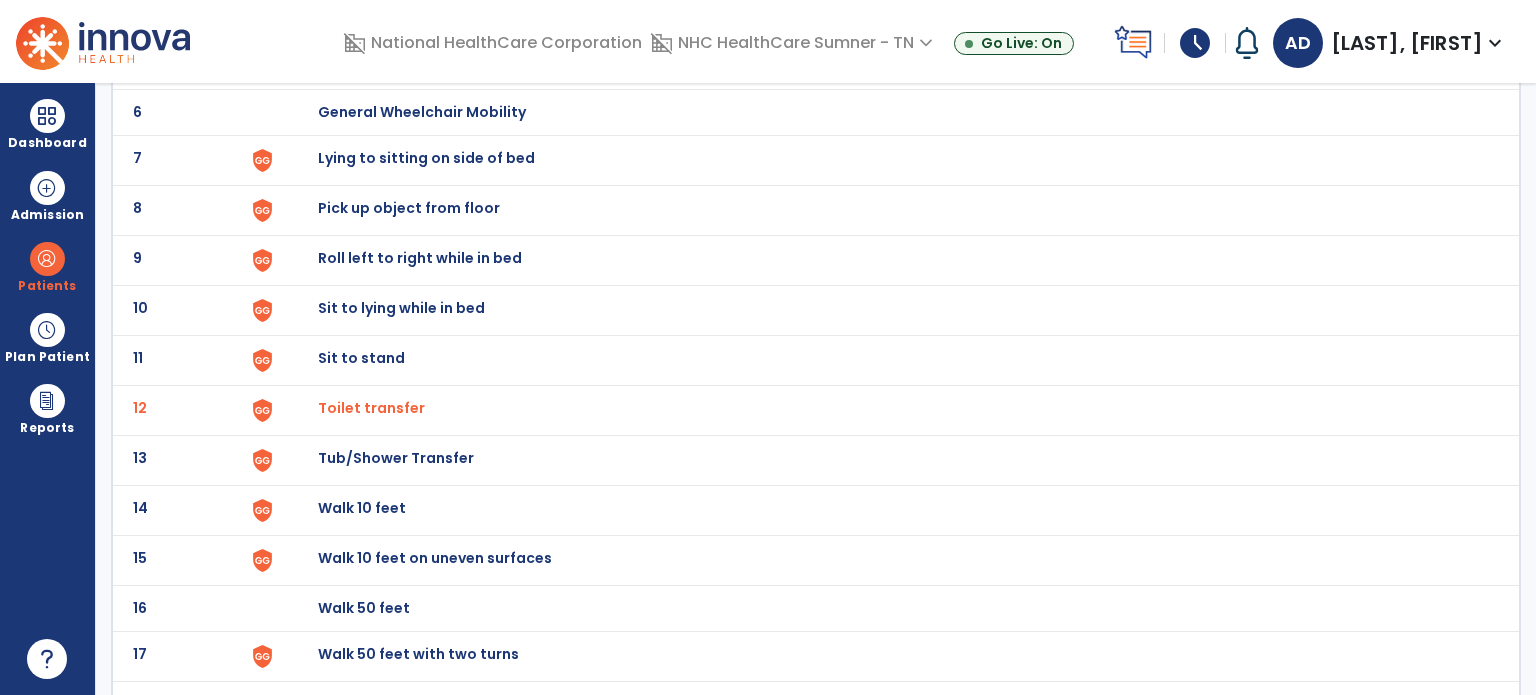 click on "Tub/Shower Transfer" at bounding box center [364, -138] 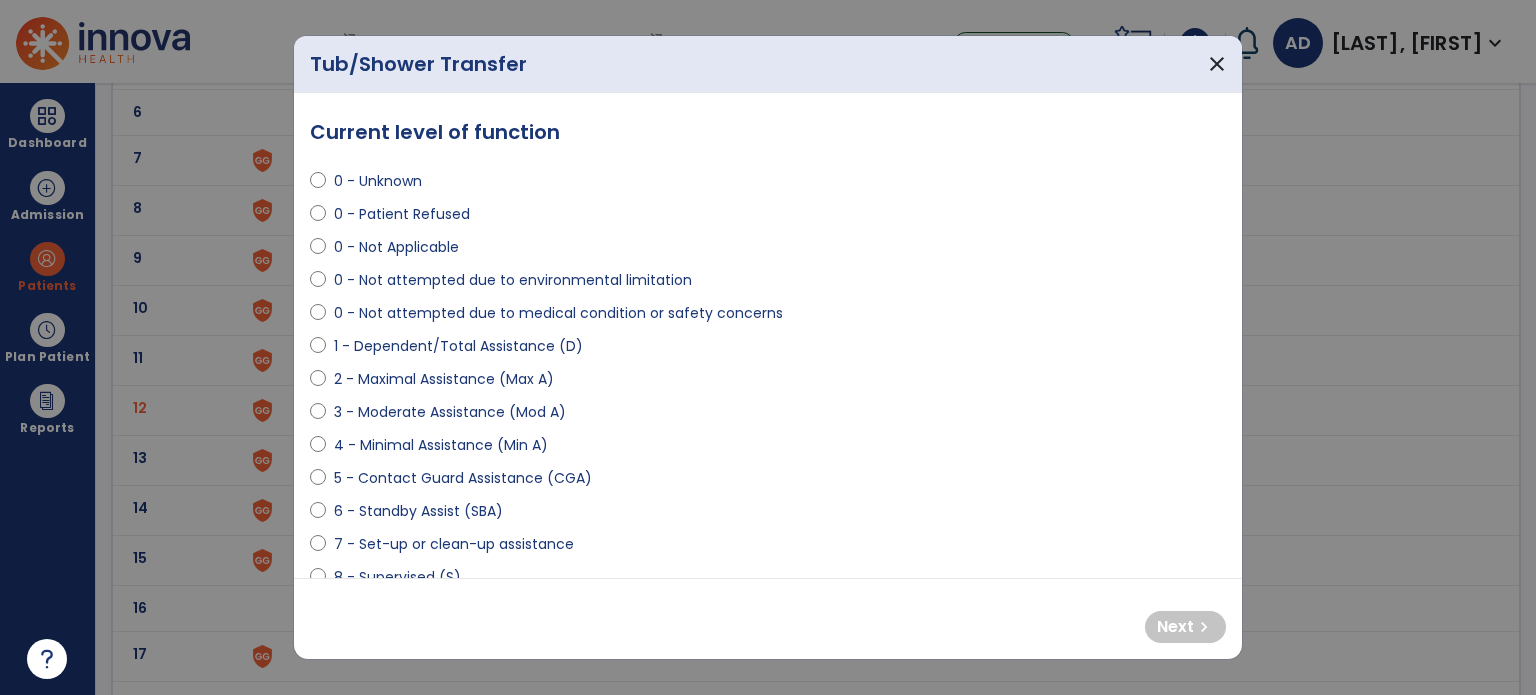 select on "**********" 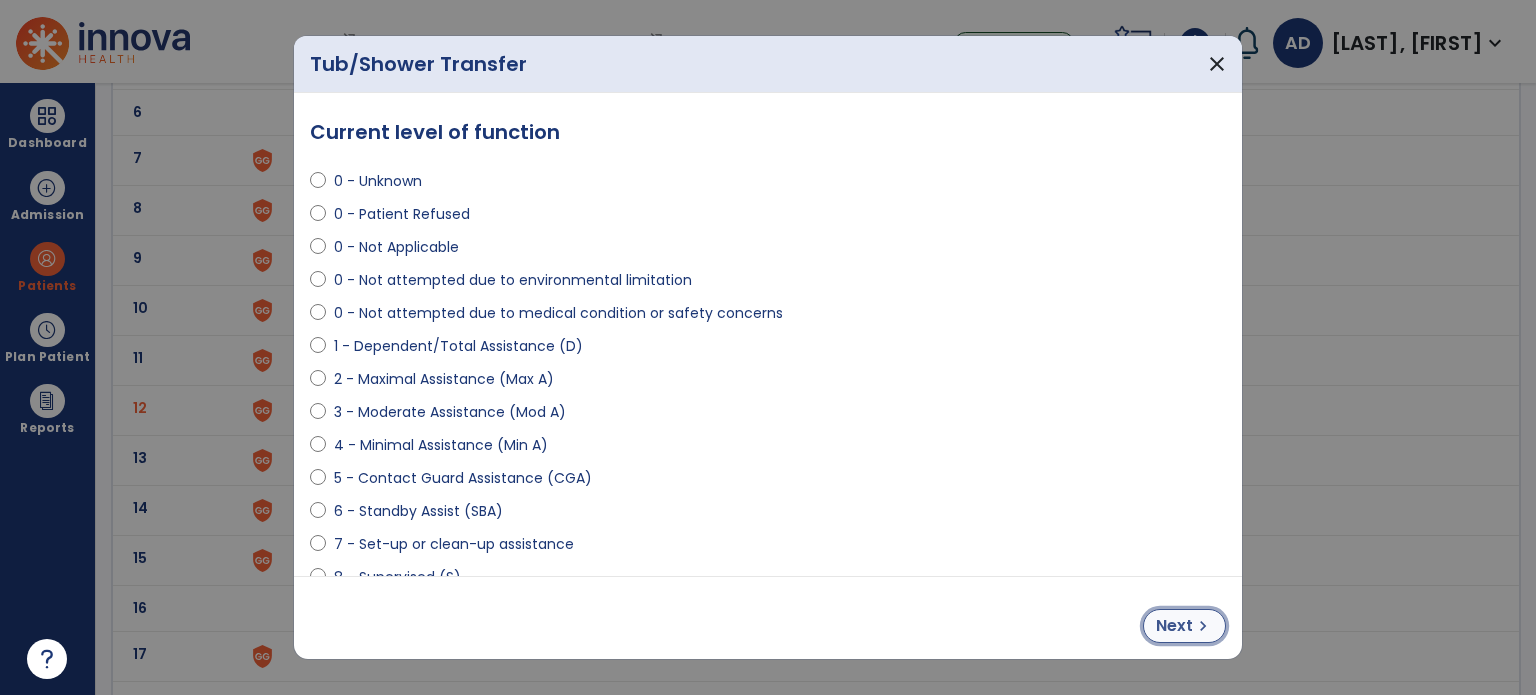 click on "Next" at bounding box center (1174, 626) 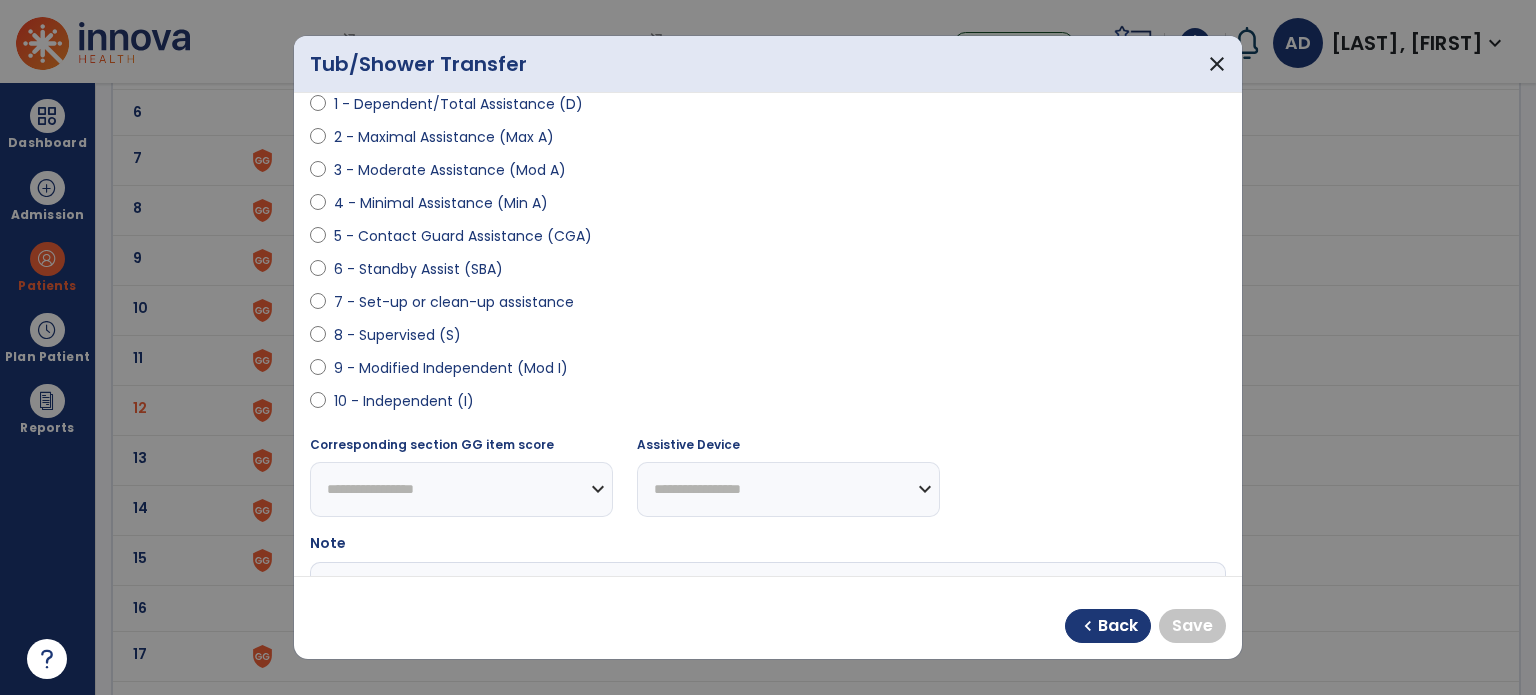 scroll, scrollTop: 300, scrollLeft: 0, axis: vertical 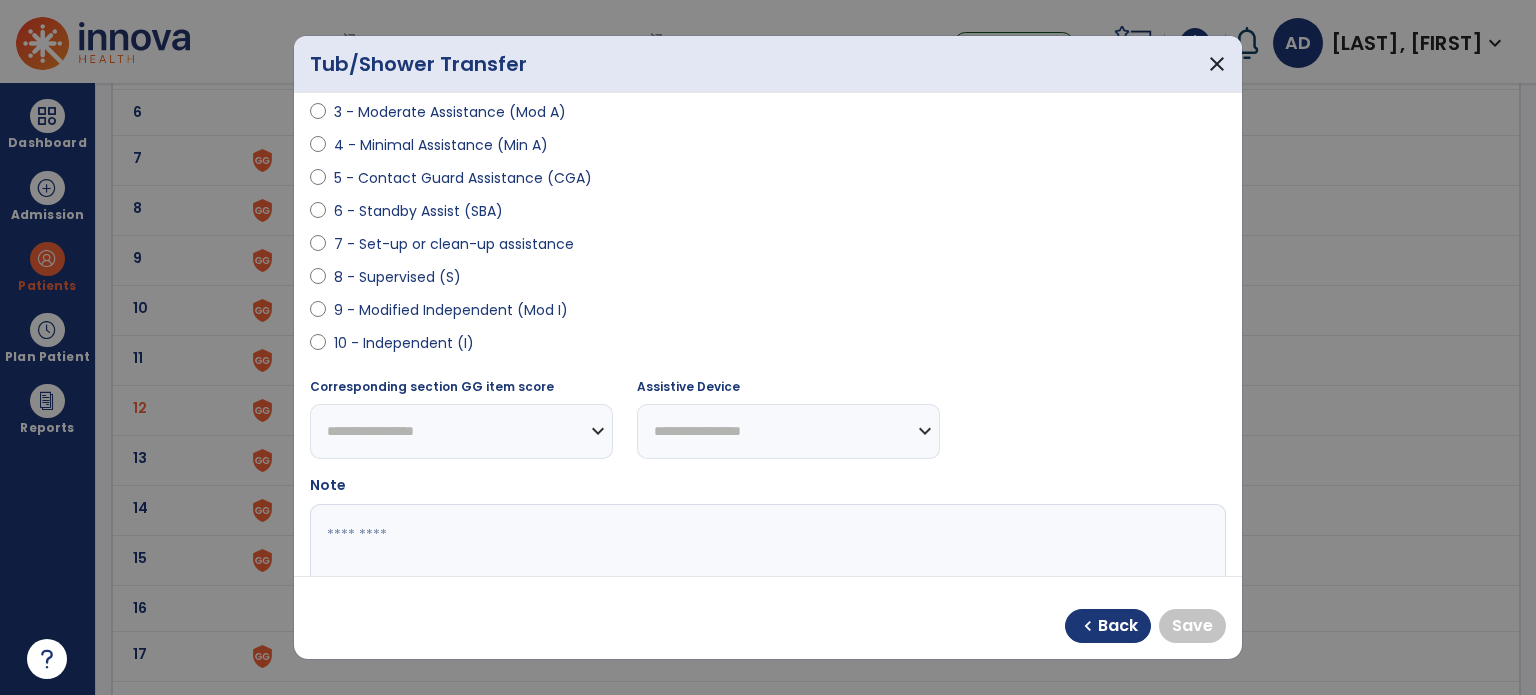 select on "**********" 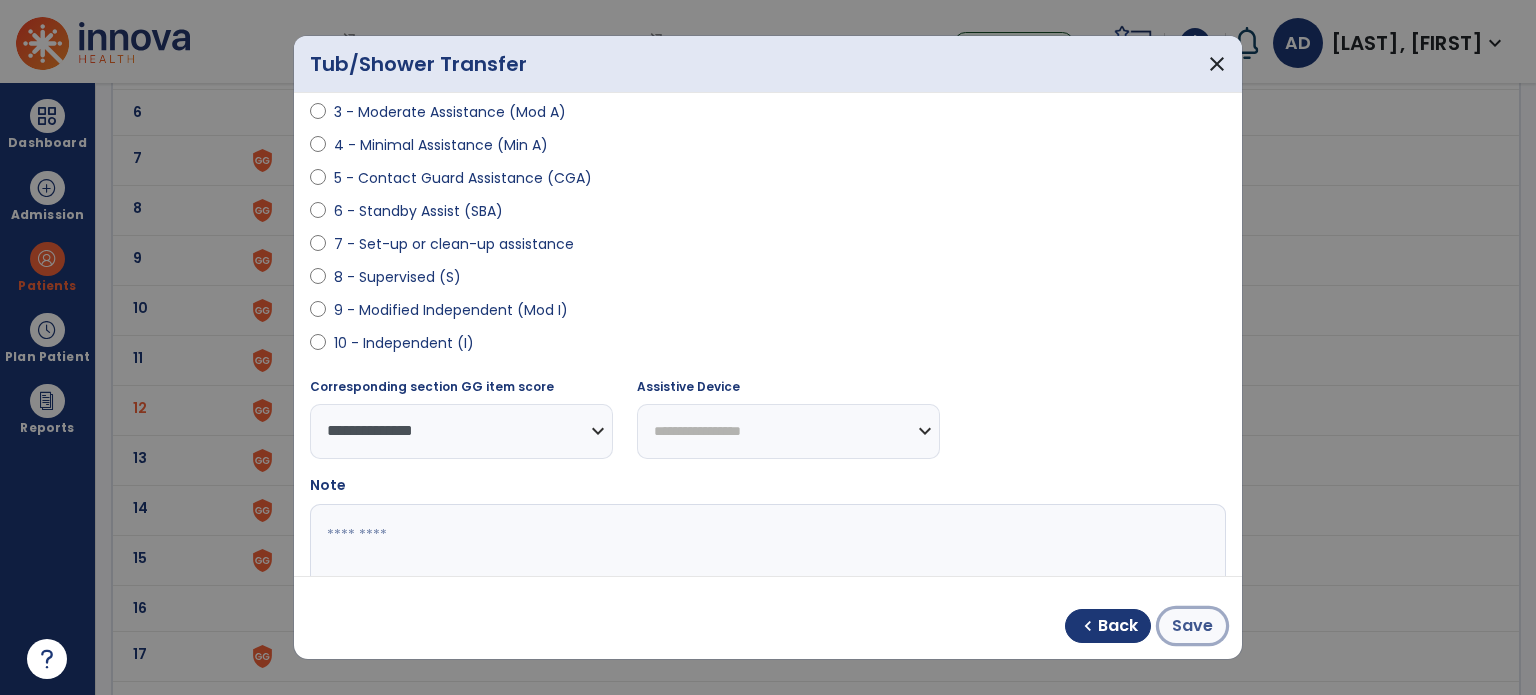 click on "Save" at bounding box center (1192, 626) 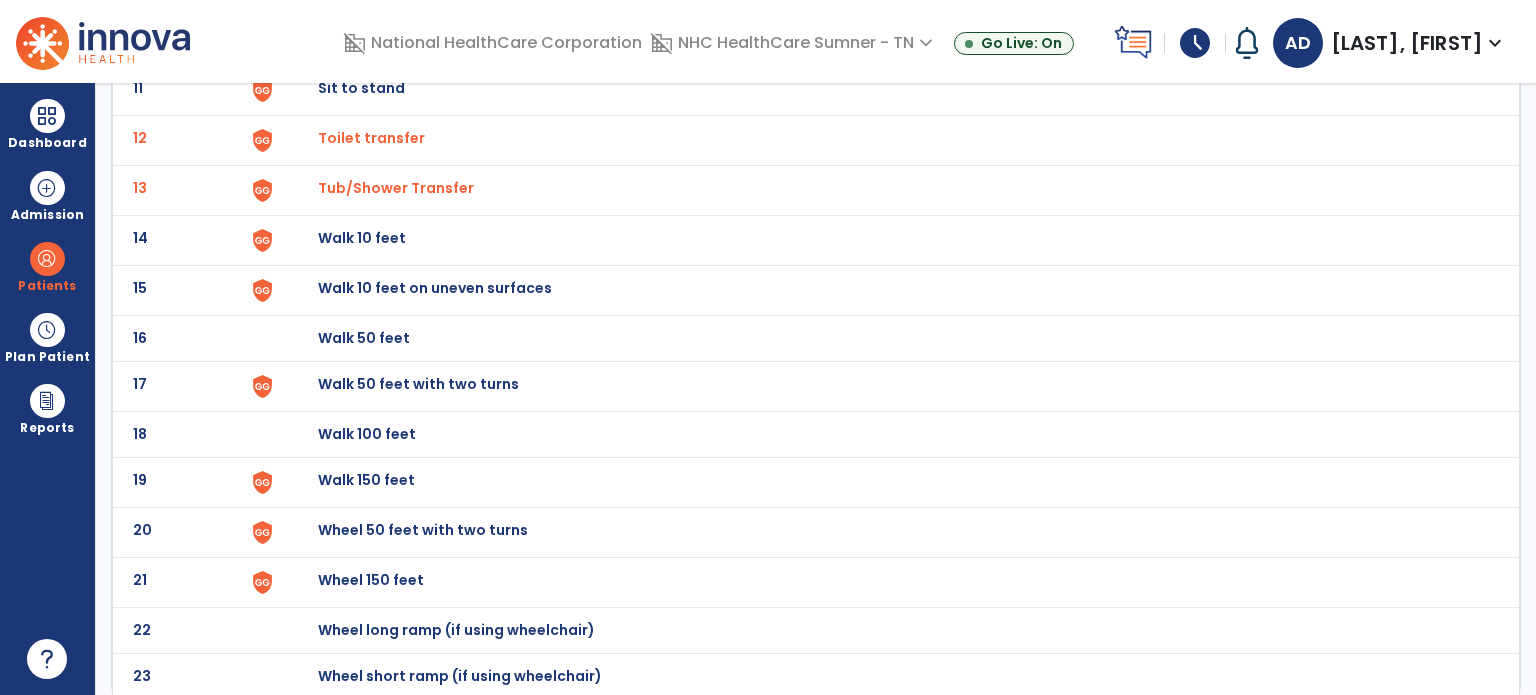 scroll, scrollTop: 0, scrollLeft: 0, axis: both 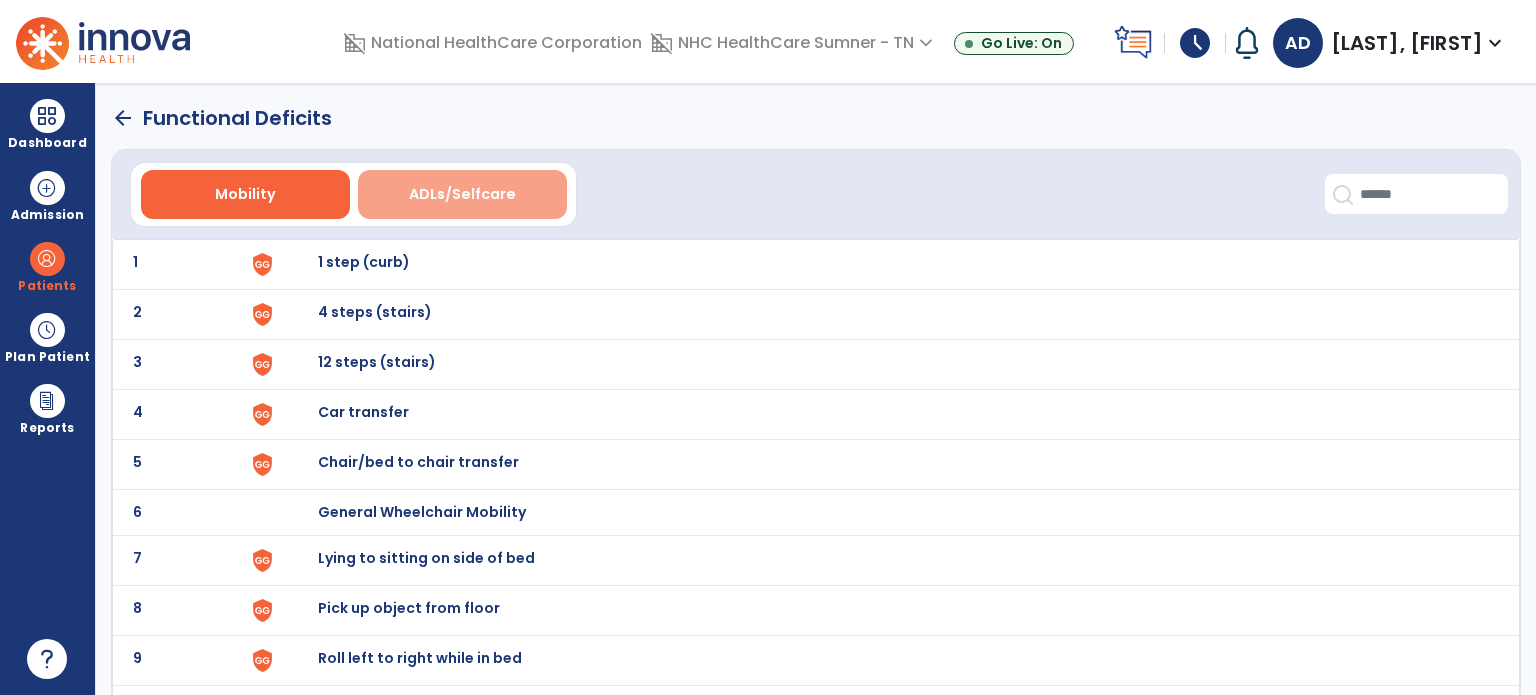 drag, startPoint x: 484, startPoint y: 191, endPoint x: 391, endPoint y: 211, distance: 95.12623 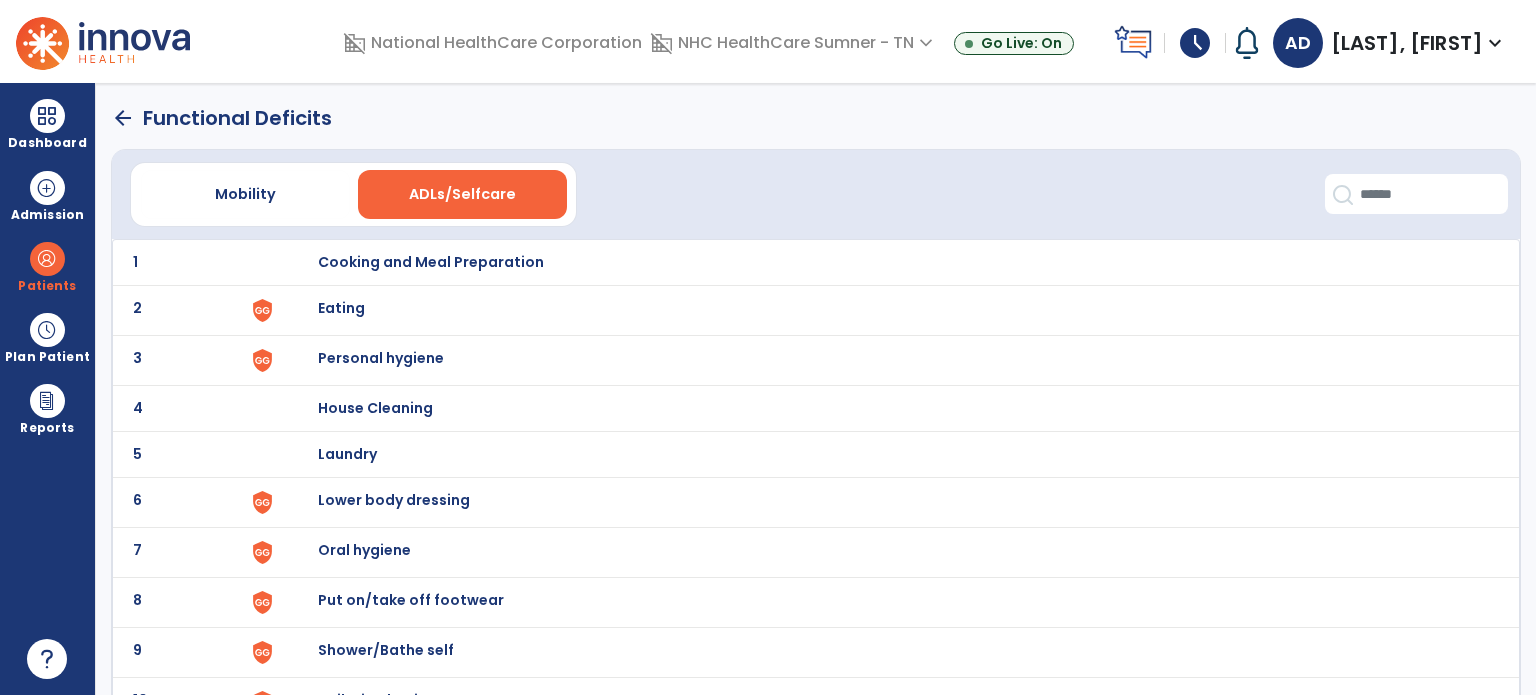 click on "Eating" at bounding box center [431, 262] 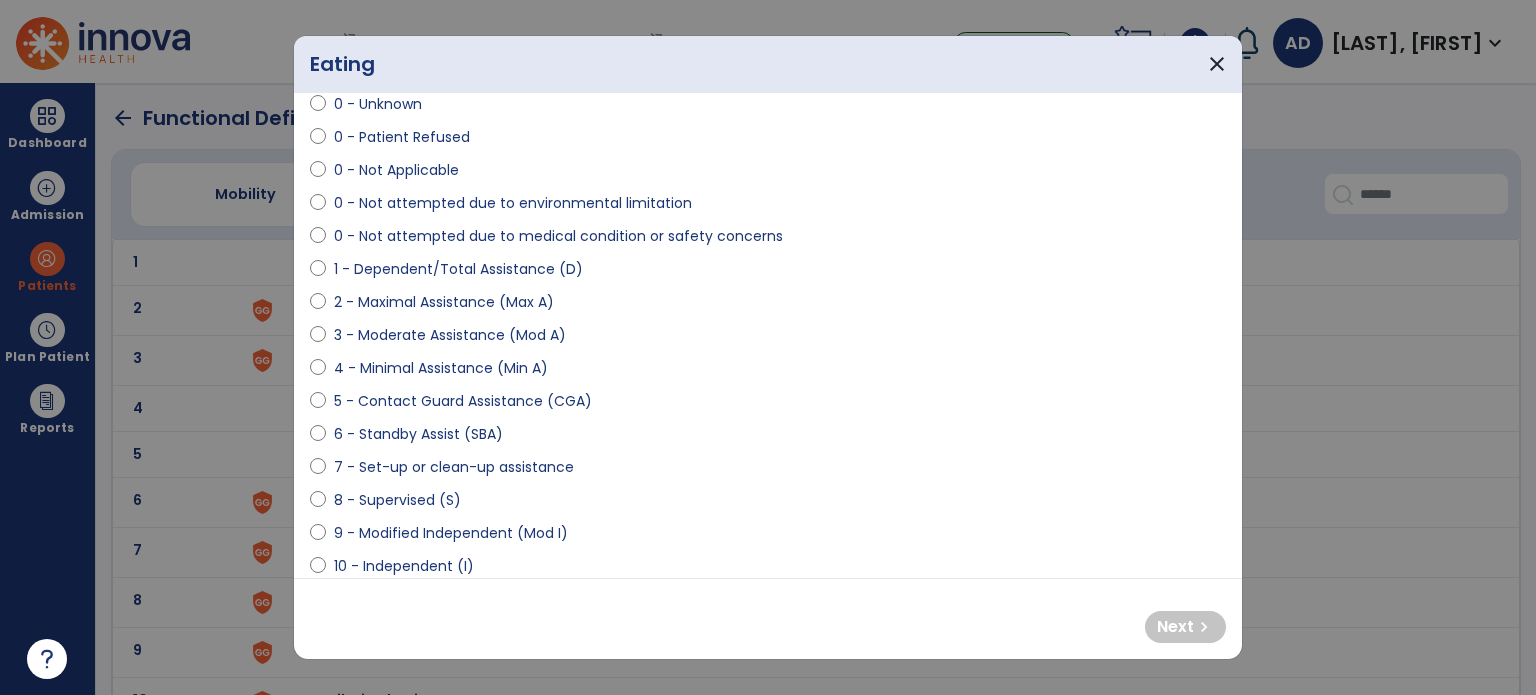 scroll, scrollTop: 100, scrollLeft: 0, axis: vertical 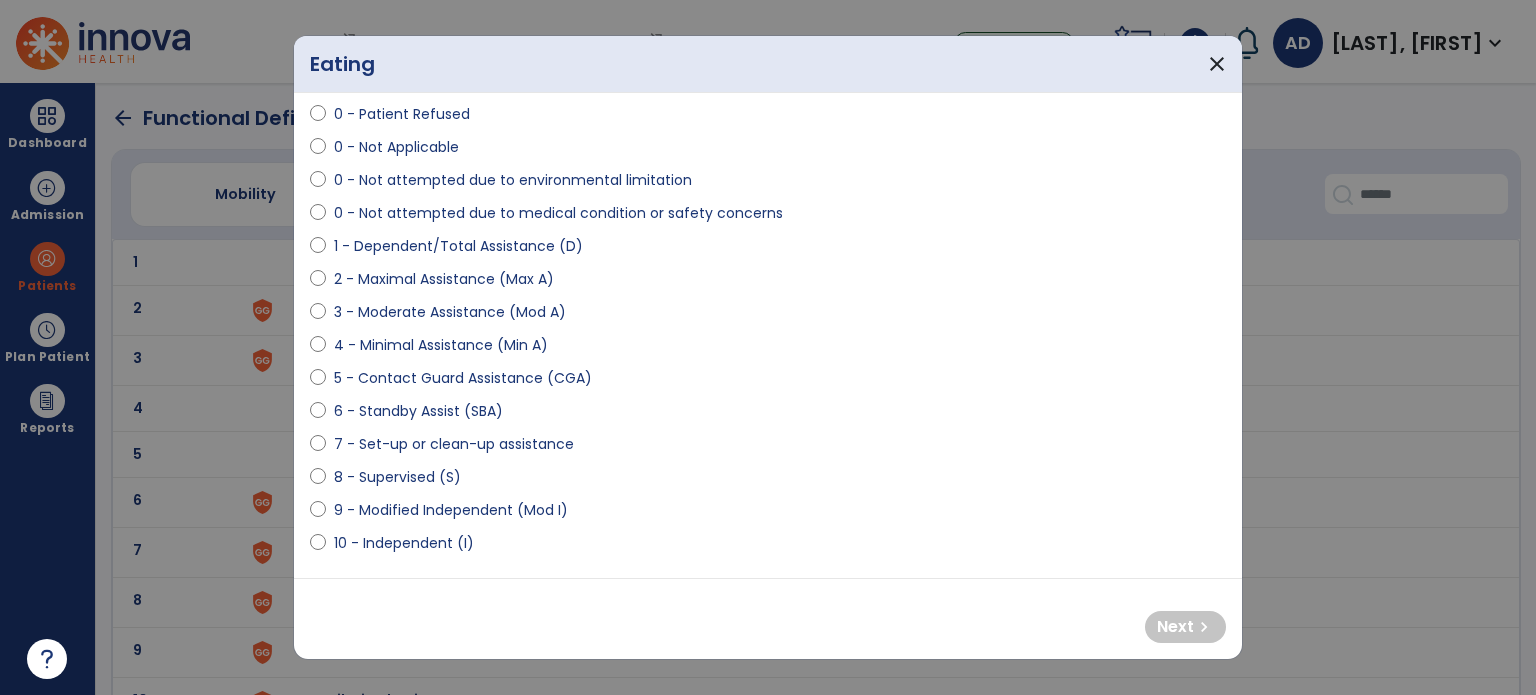 select on "**********" 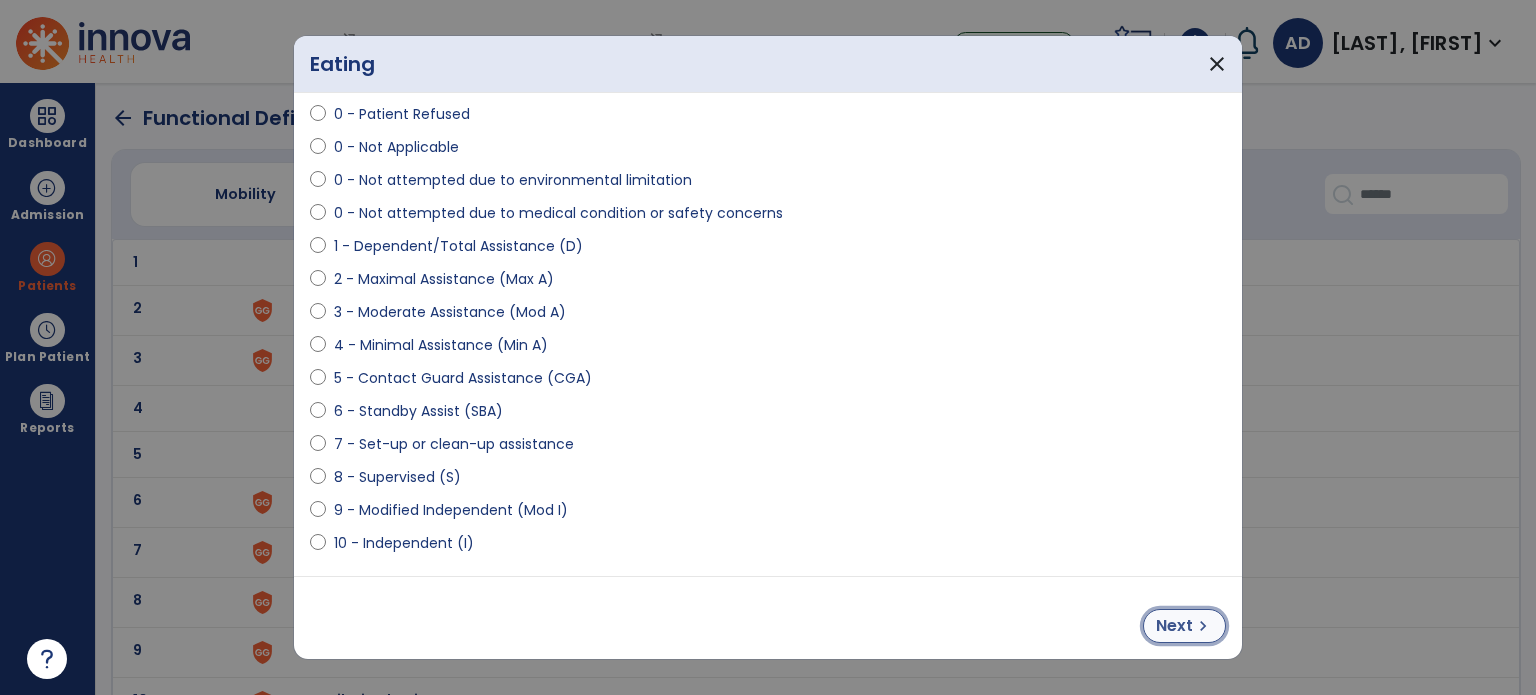 click on "Next" at bounding box center [1174, 626] 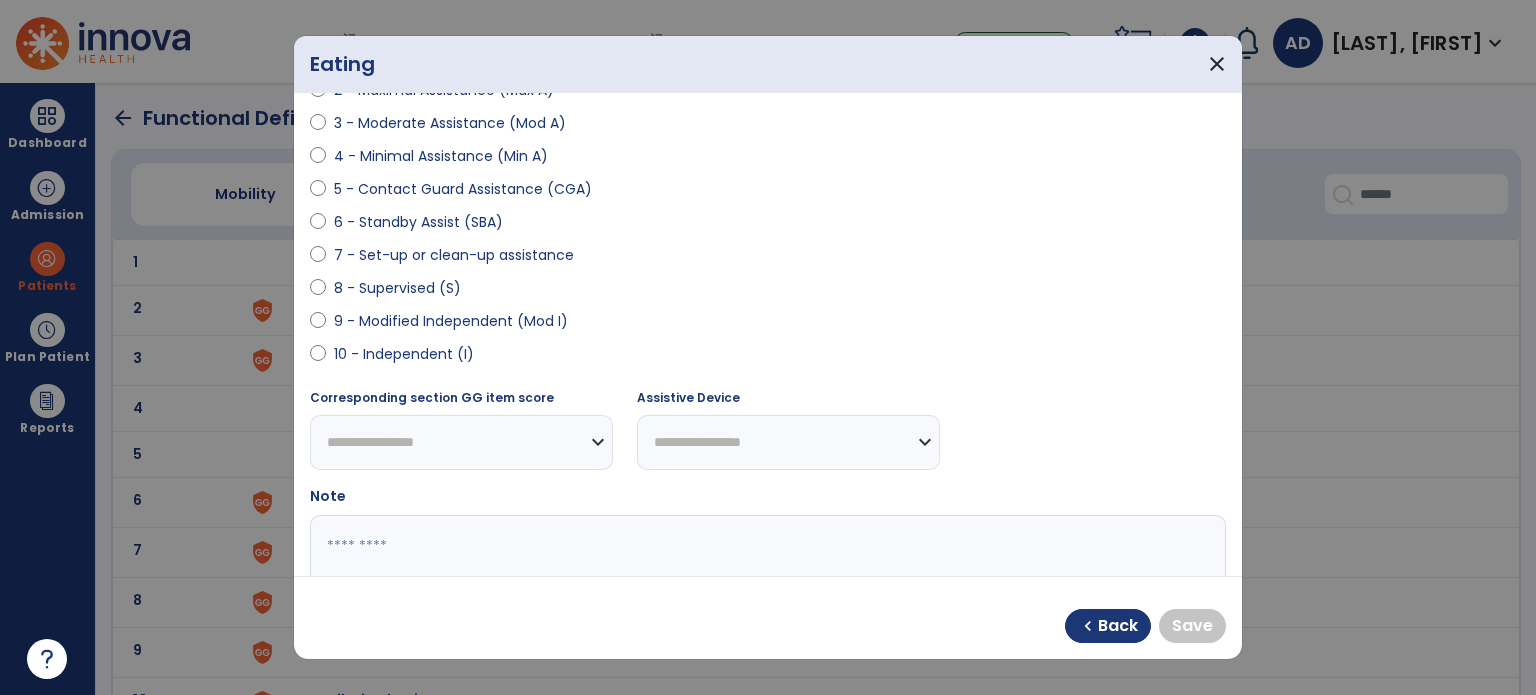 scroll, scrollTop: 300, scrollLeft: 0, axis: vertical 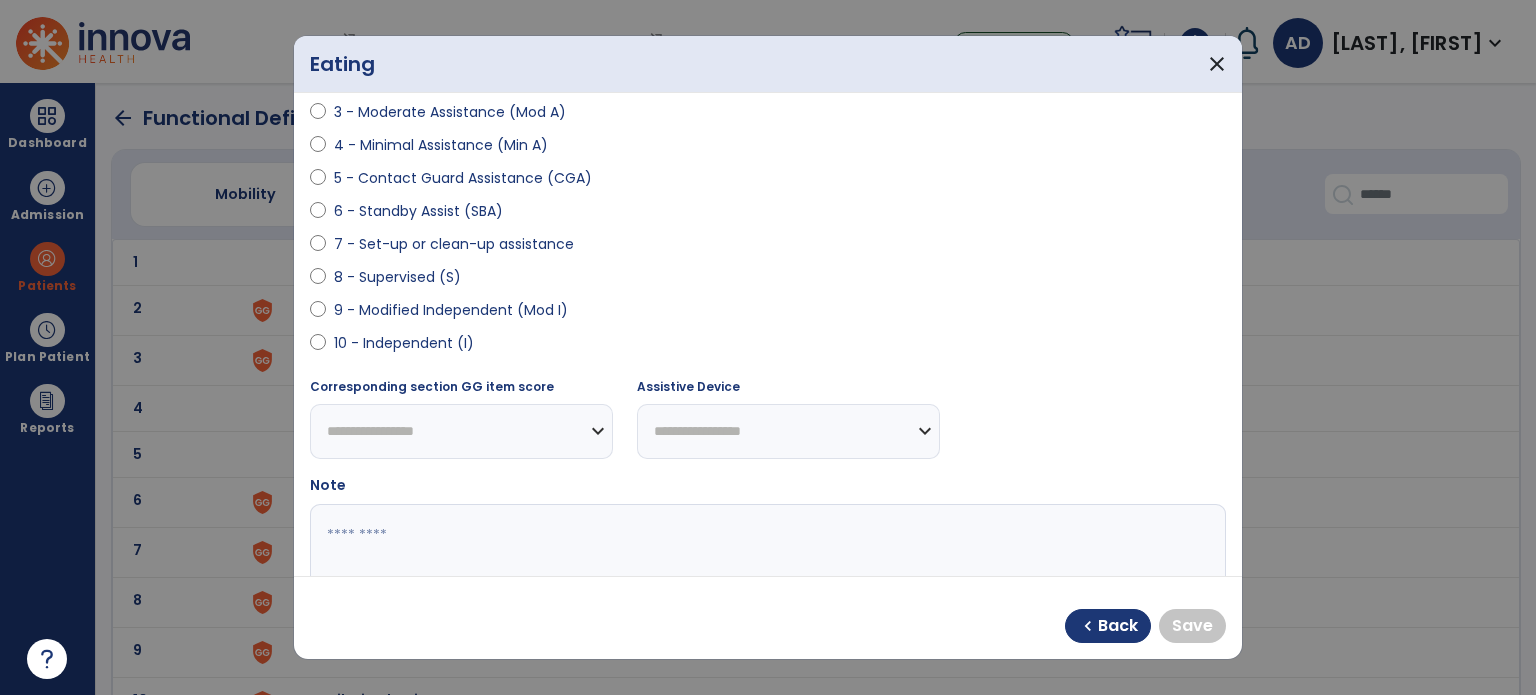 select on "**********" 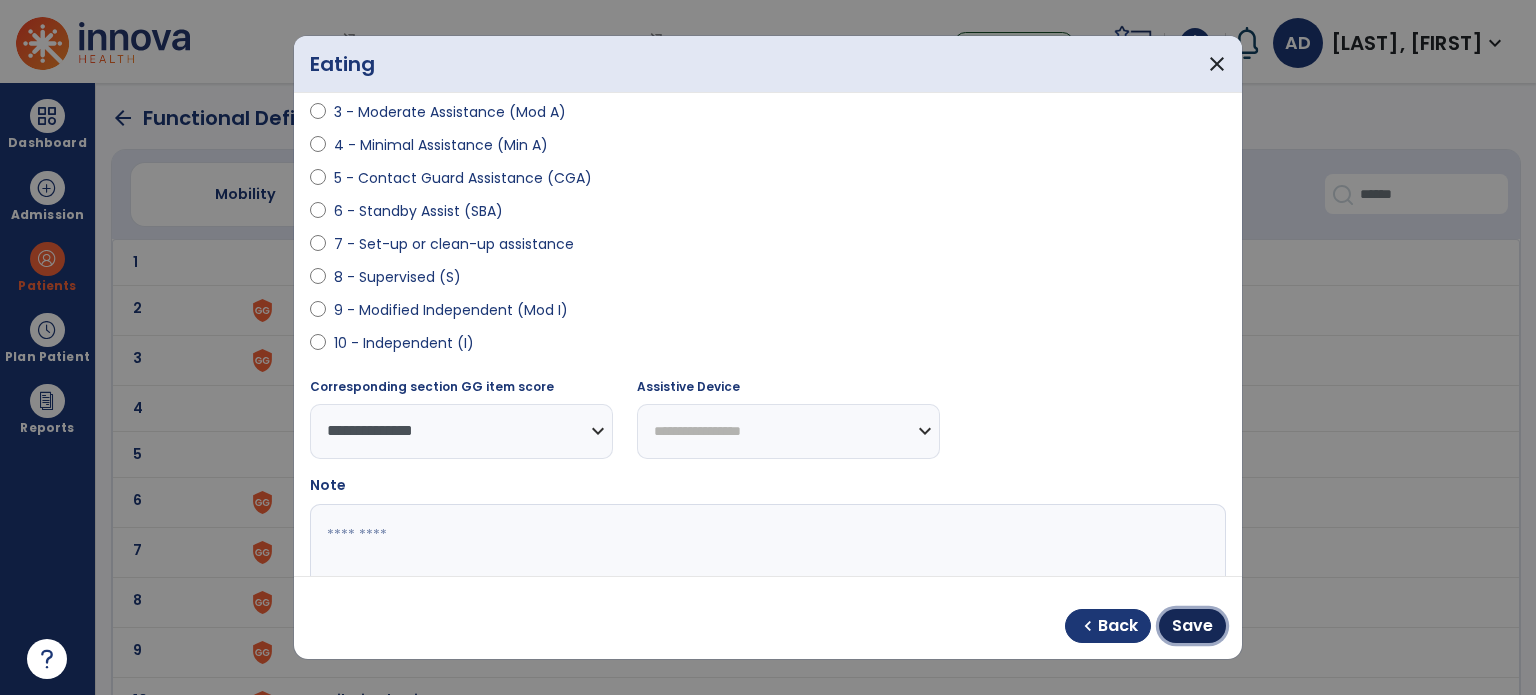 click on "Save" at bounding box center (1192, 626) 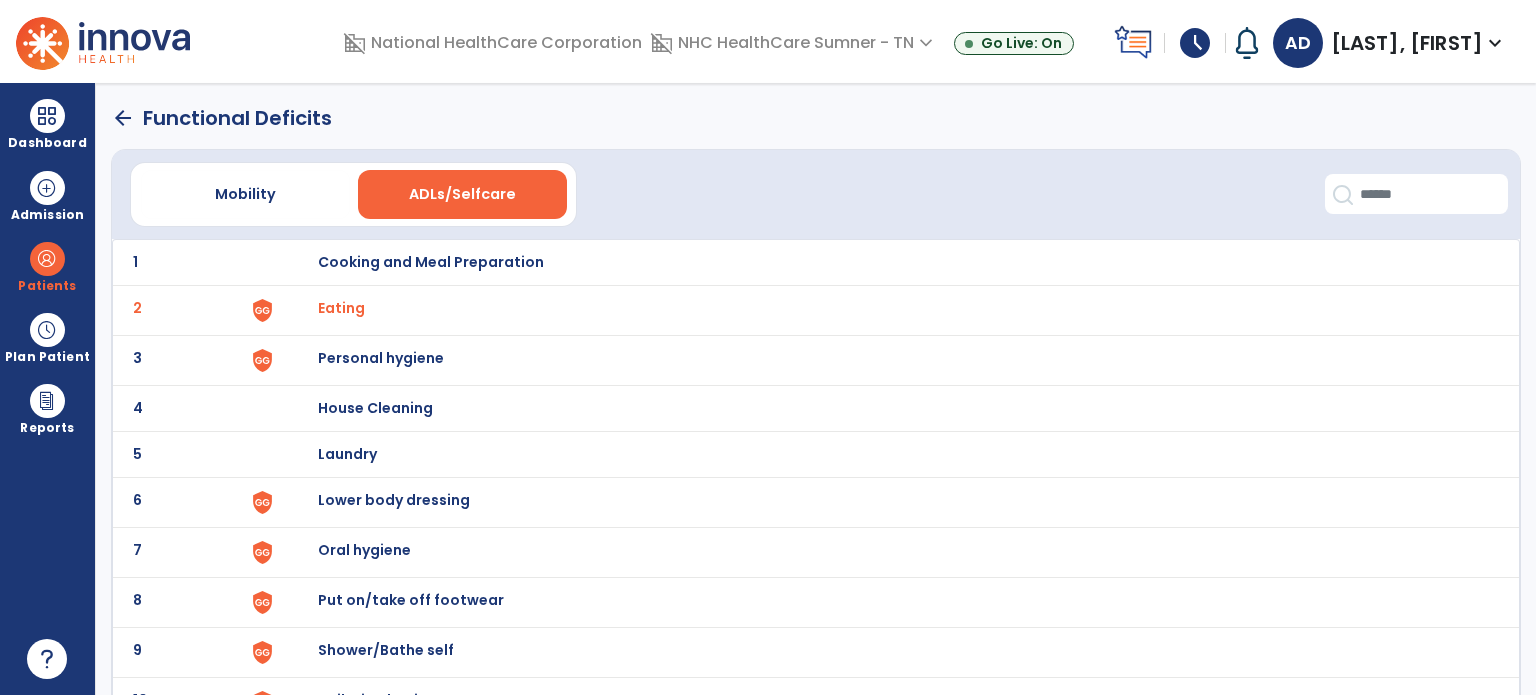 click on "Personal hygiene" at bounding box center (431, 262) 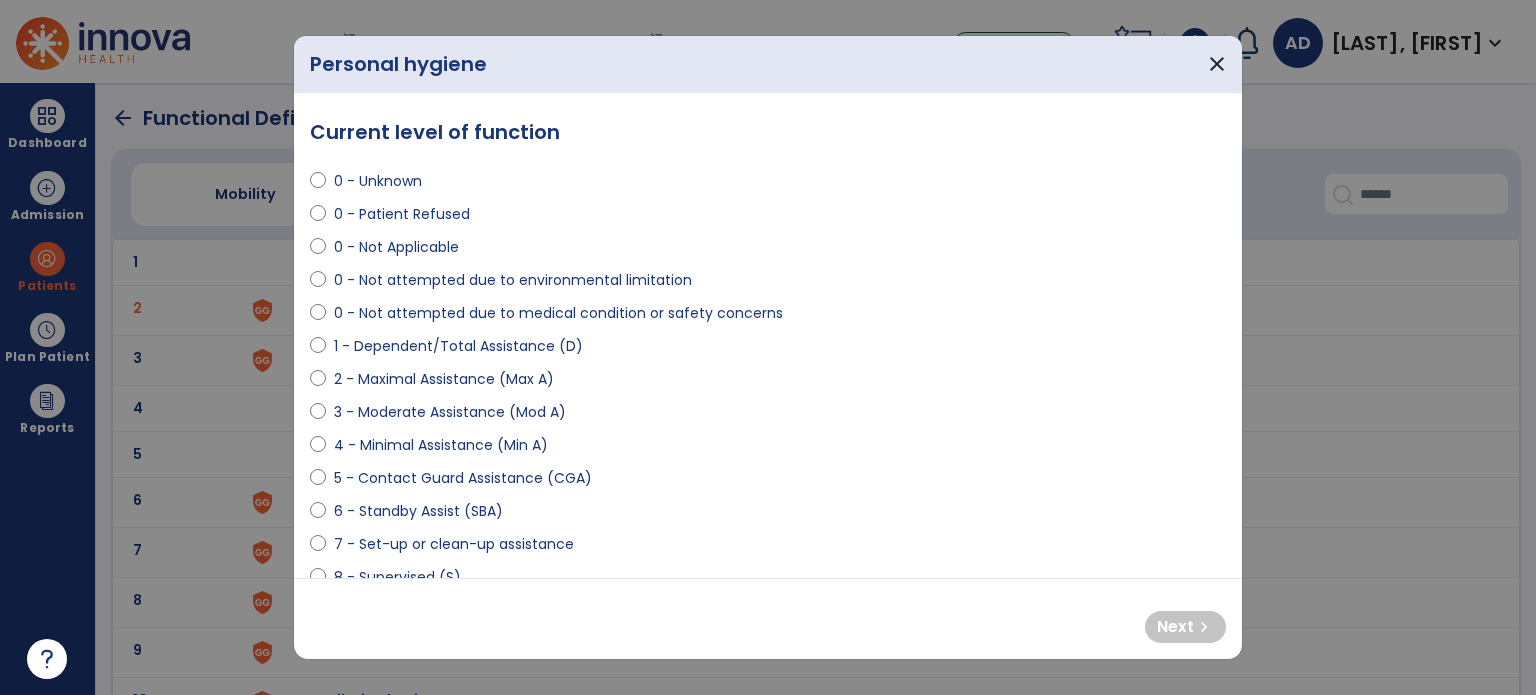 select on "**********" 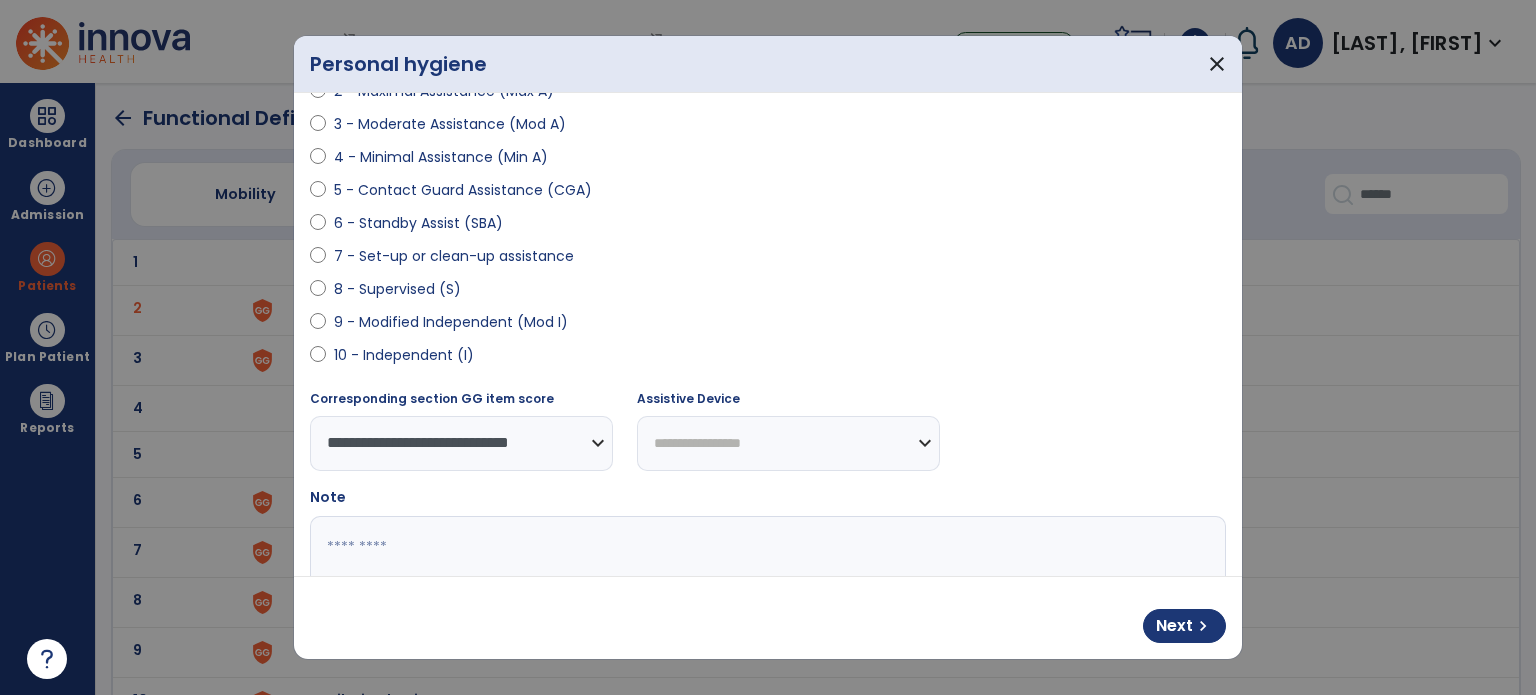 scroll, scrollTop: 300, scrollLeft: 0, axis: vertical 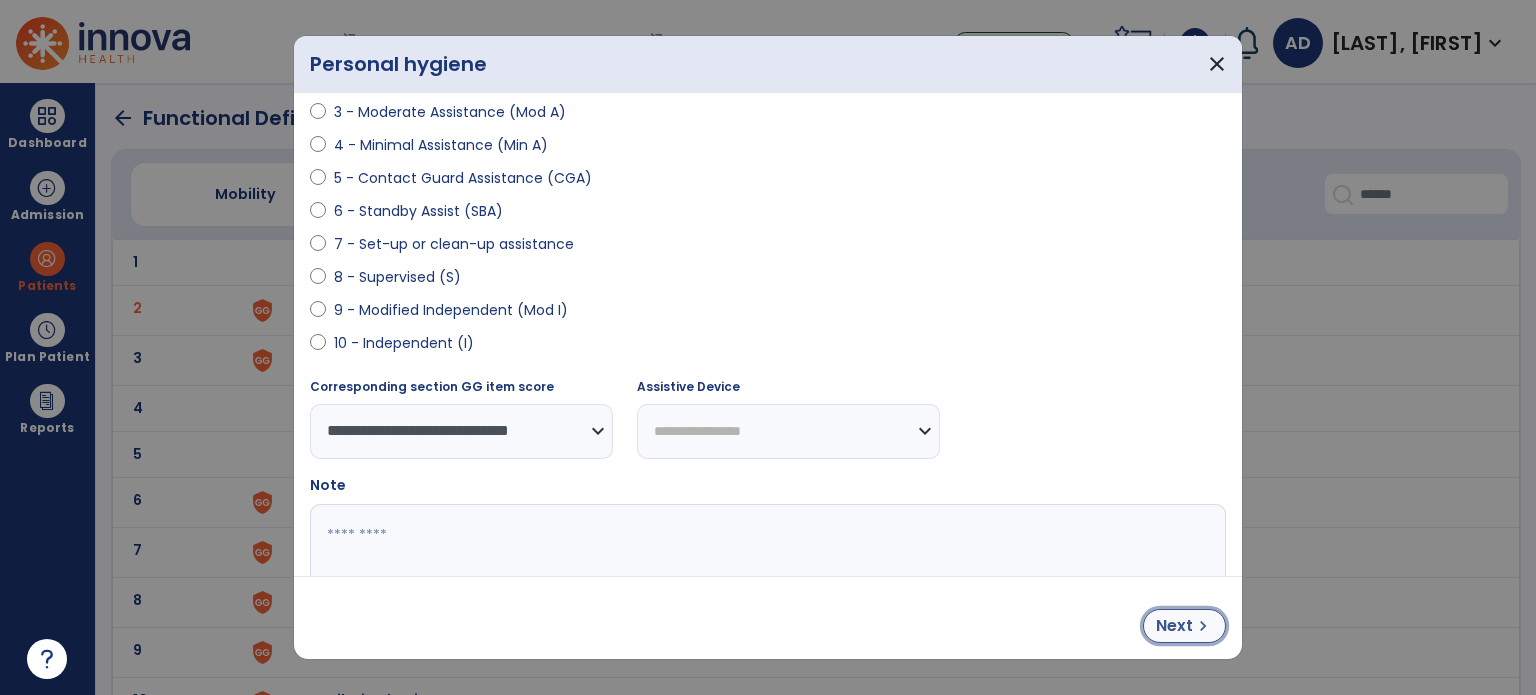 click on "Next" at bounding box center [1174, 626] 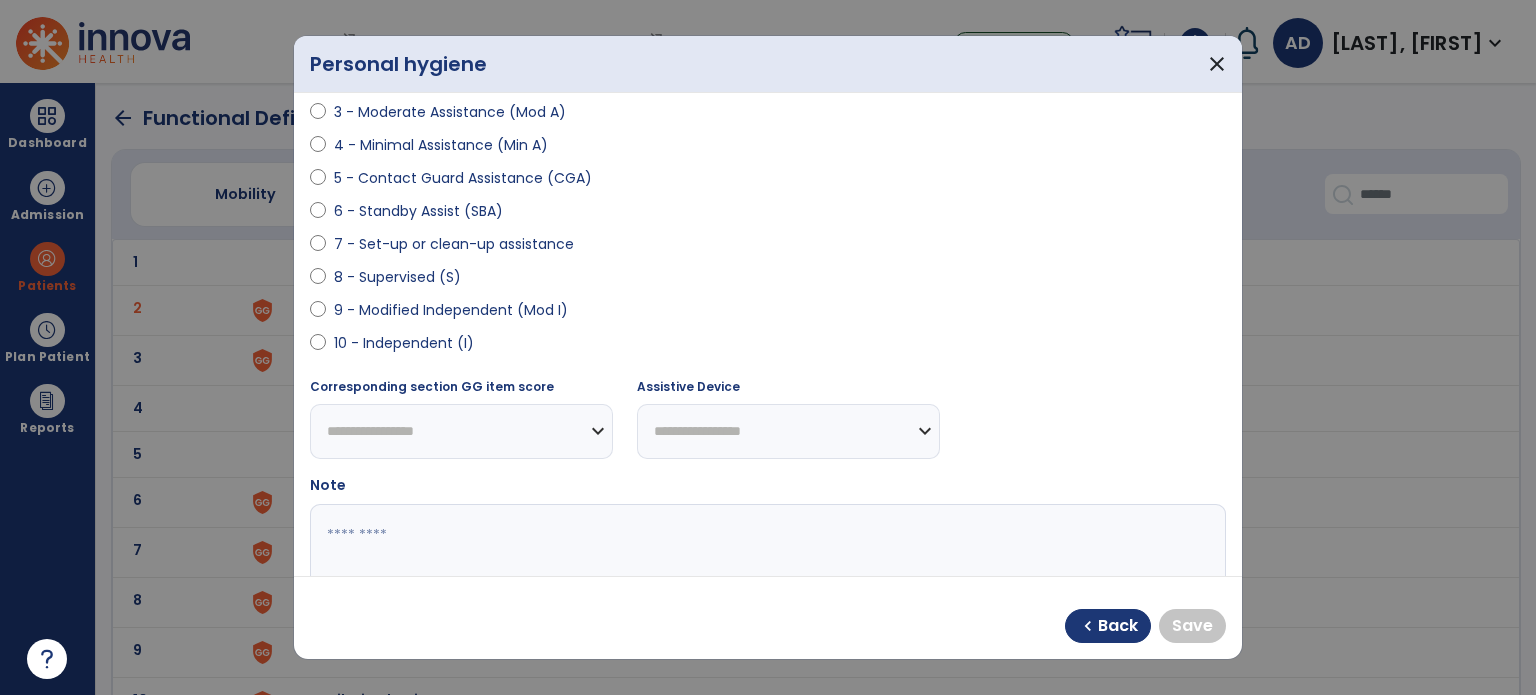 select on "**********" 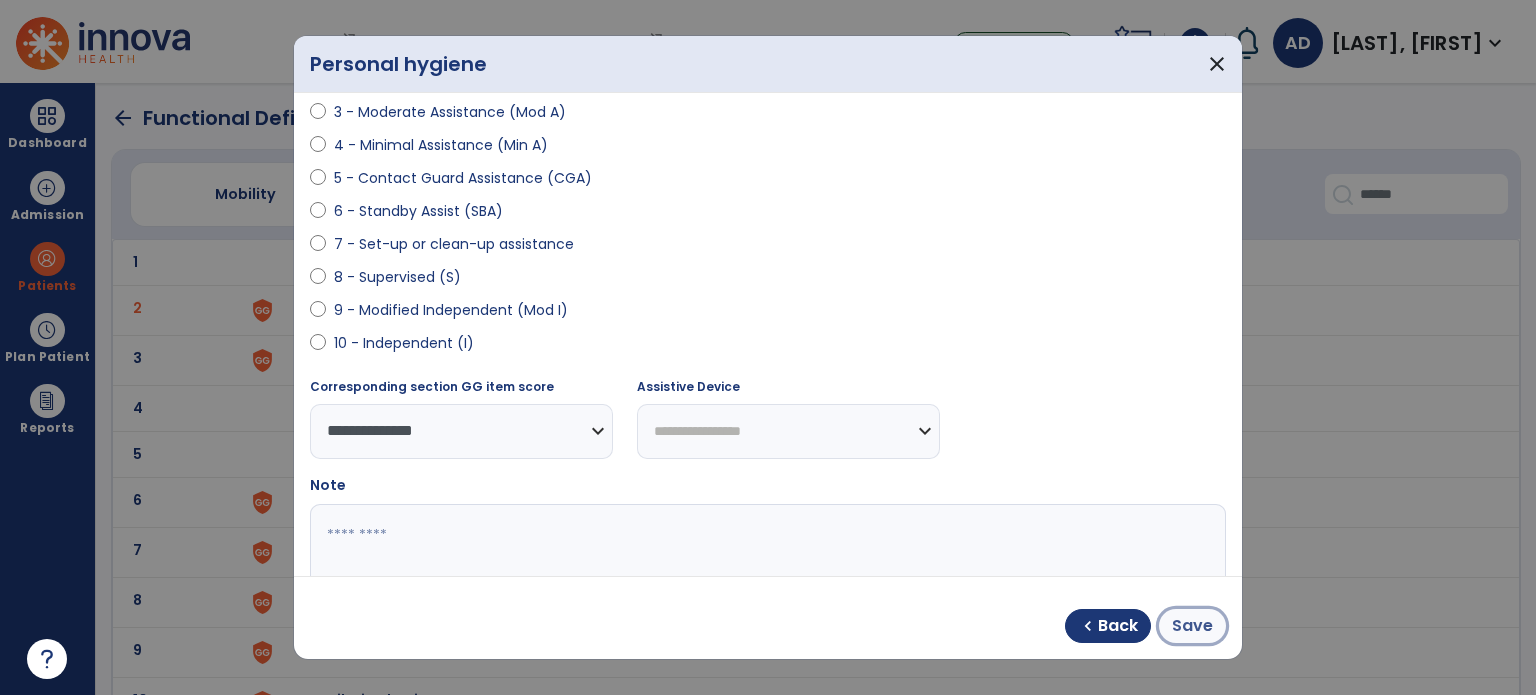 click on "Save" at bounding box center (1192, 626) 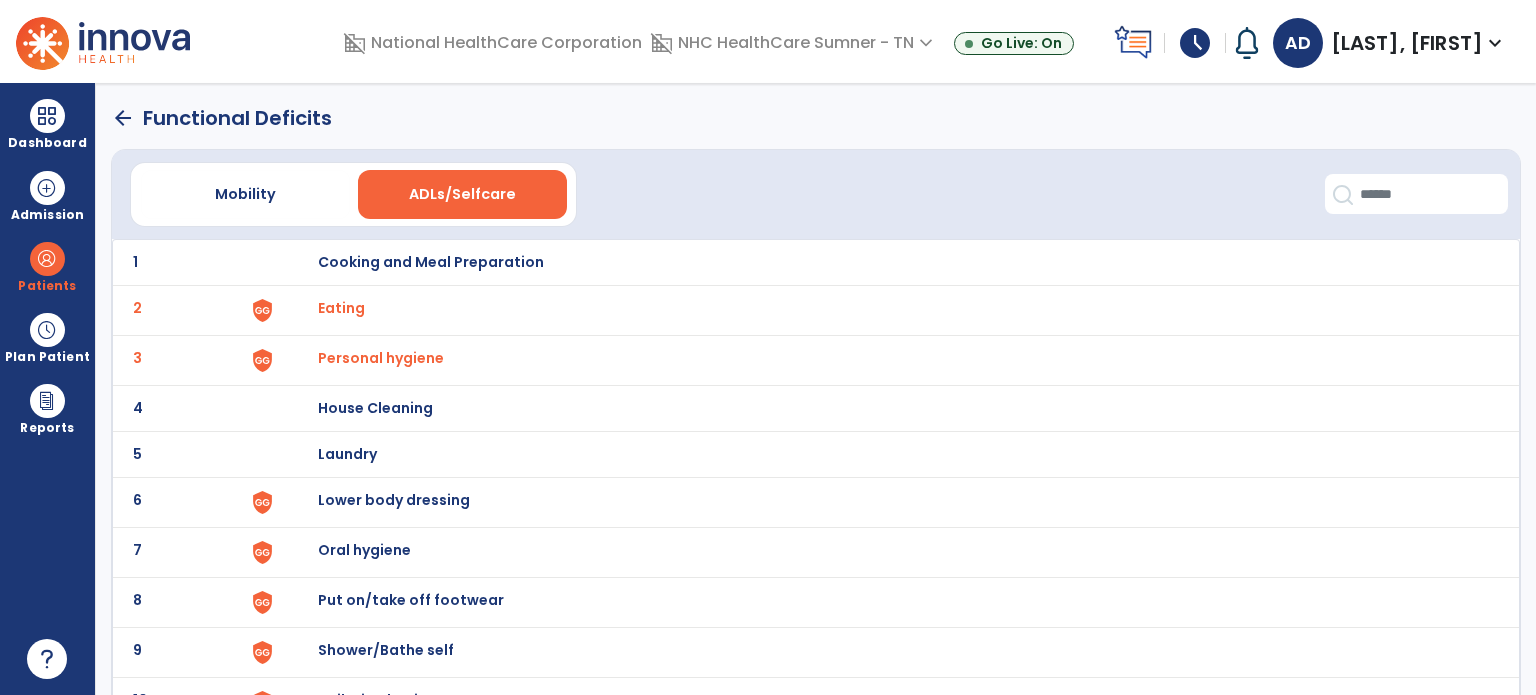 click on "Lower body dressing" at bounding box center (431, 262) 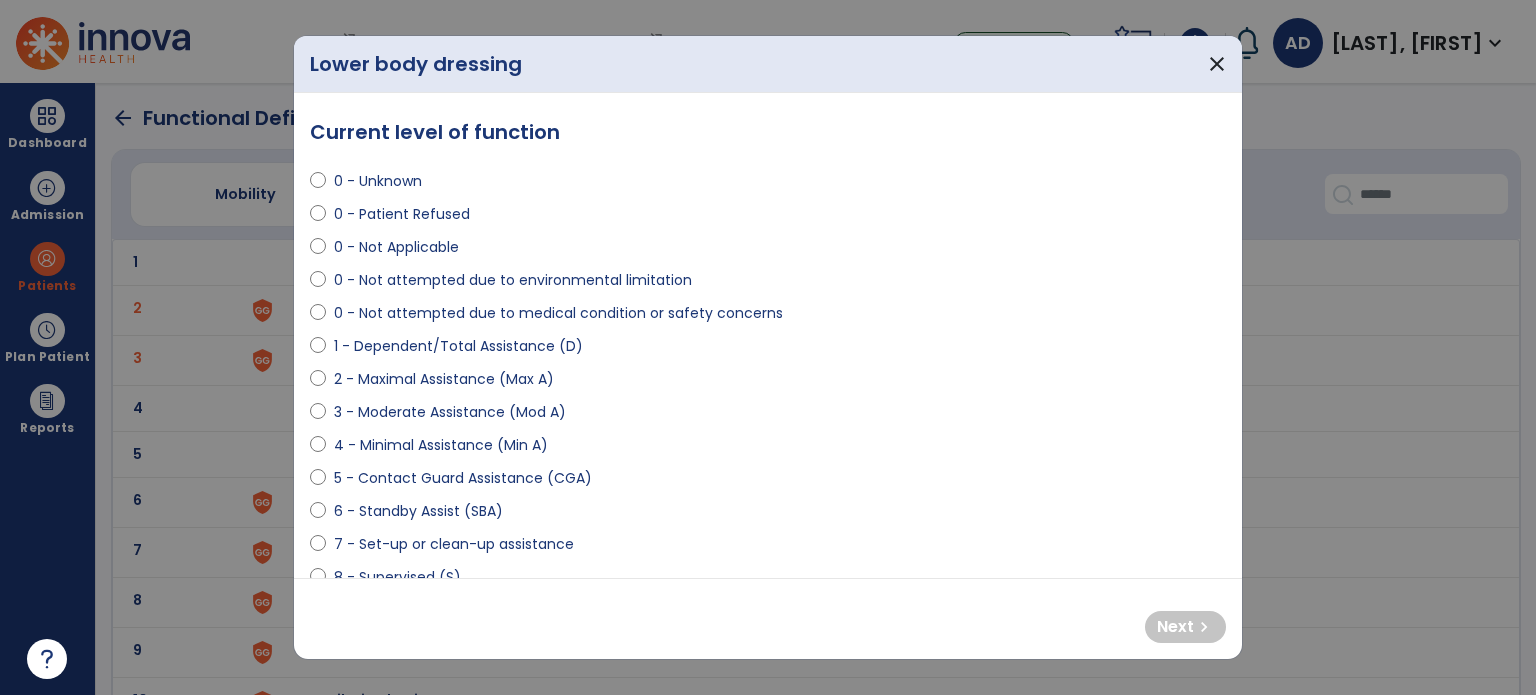 select on "**********" 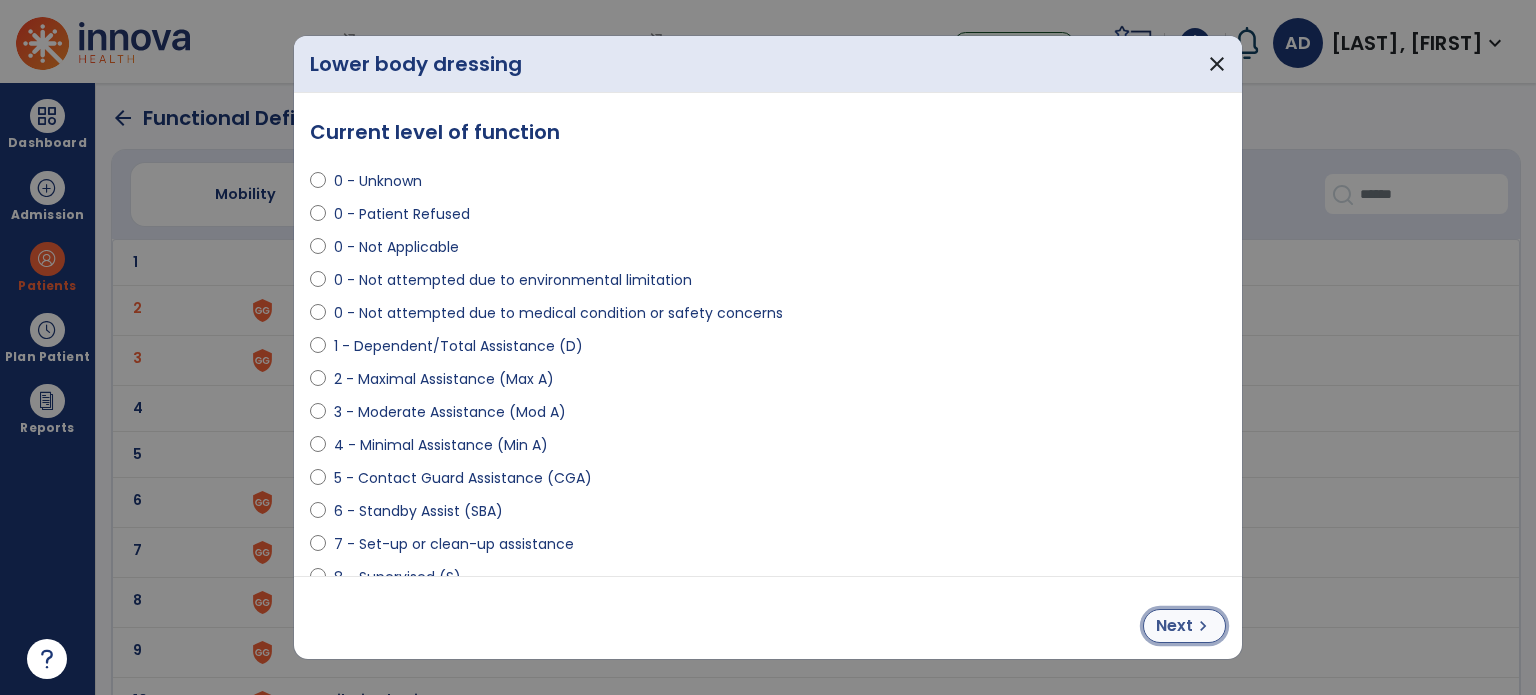 click on "Next  chevron_right" at bounding box center [1184, 626] 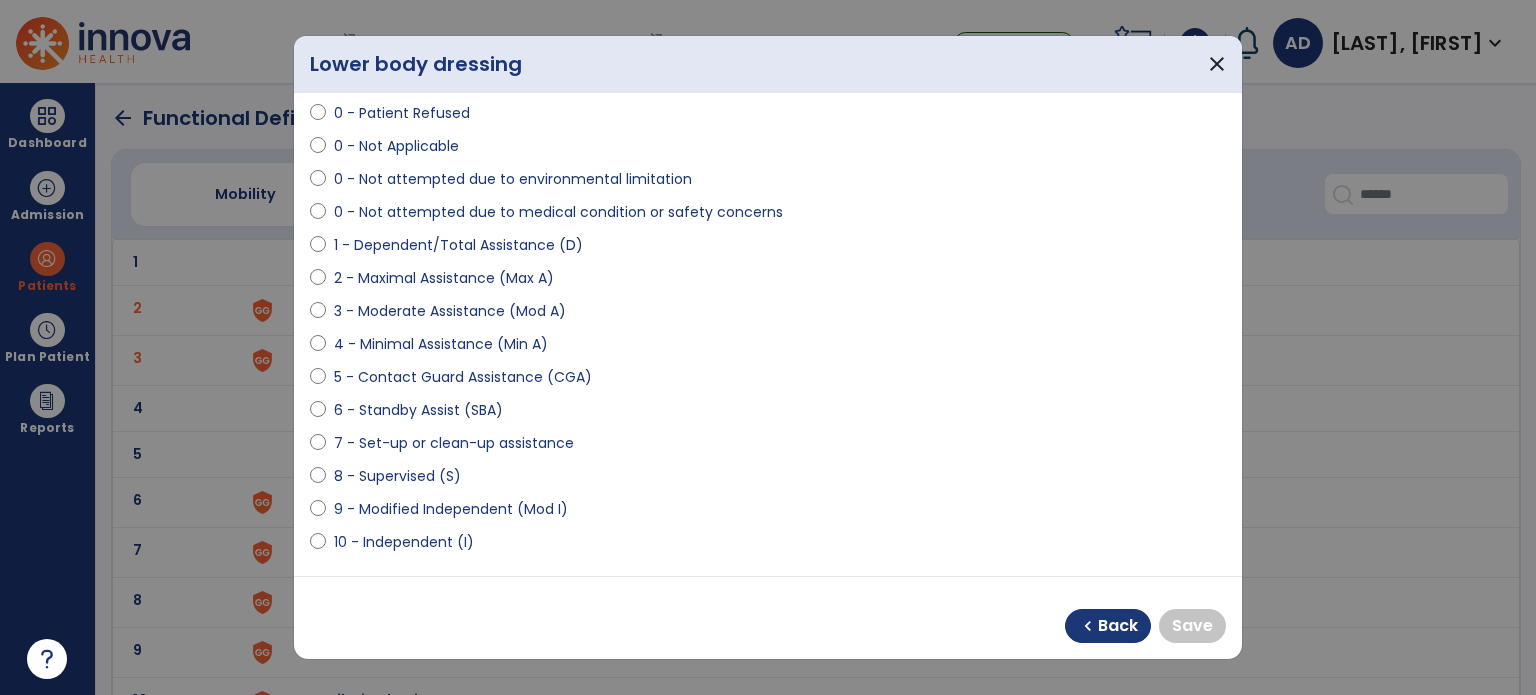 scroll, scrollTop: 300, scrollLeft: 0, axis: vertical 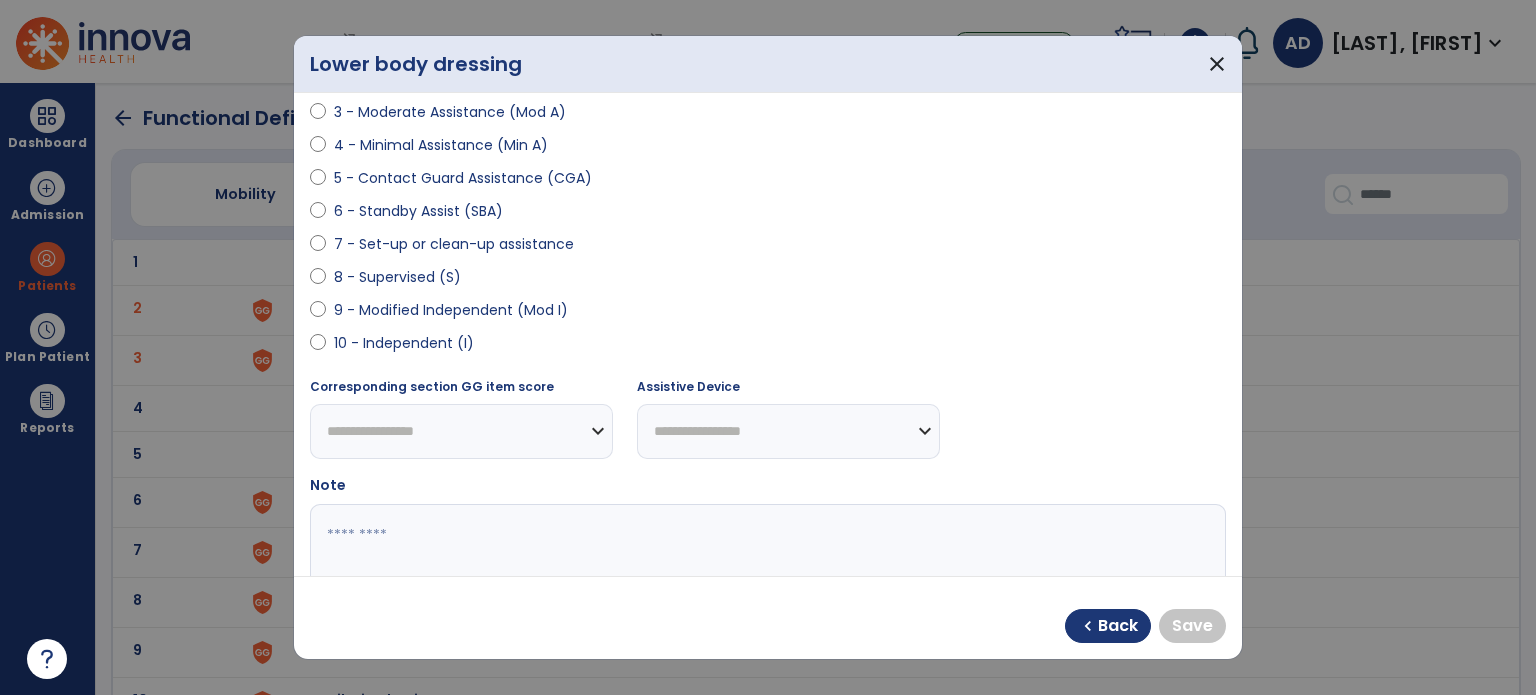 select on "**********" 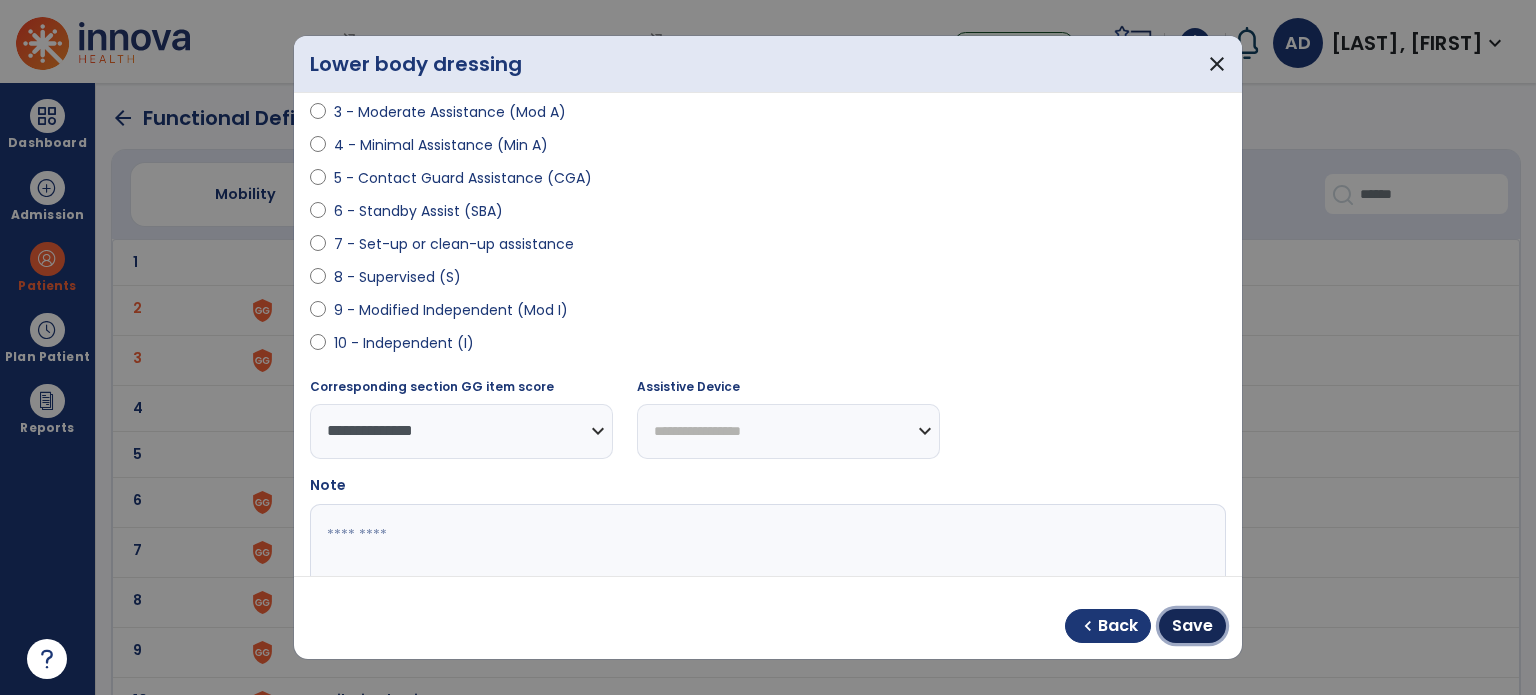 click on "Save" at bounding box center (1192, 626) 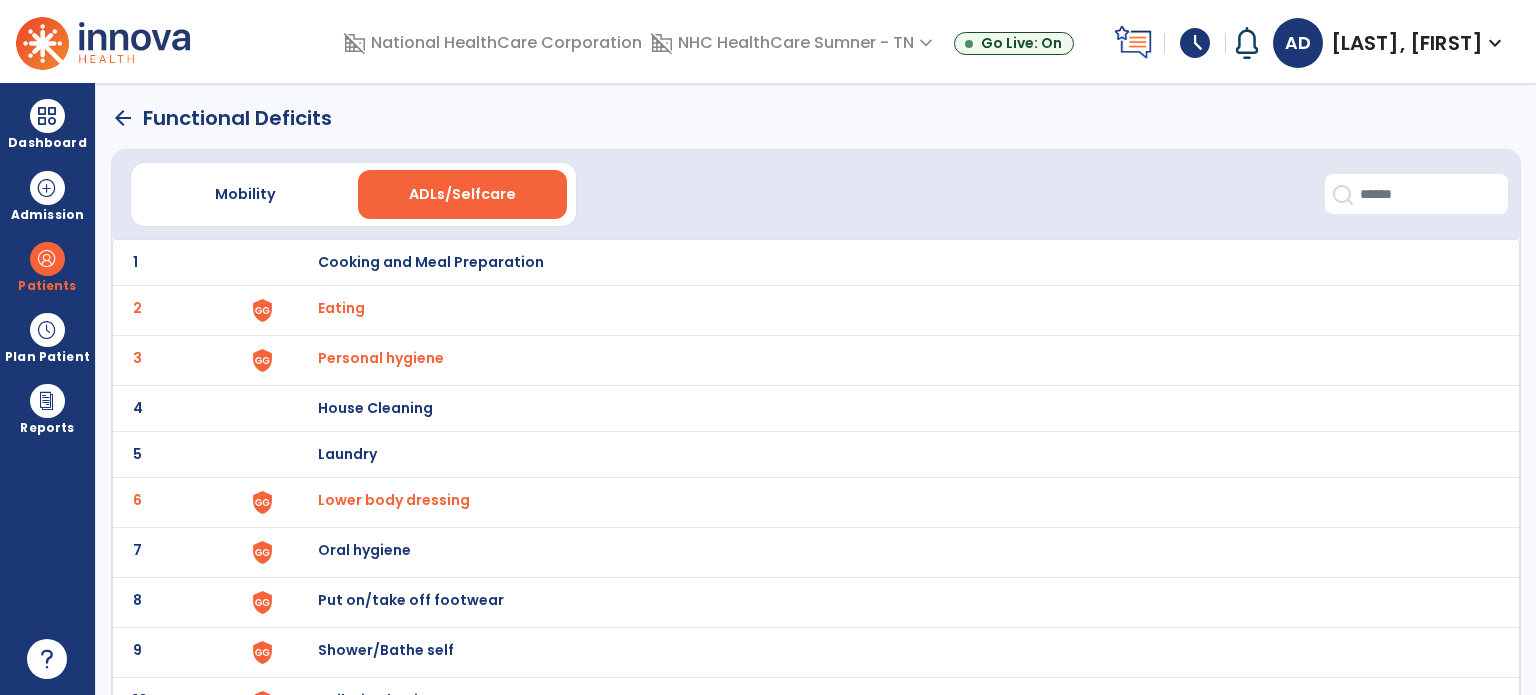 click on "Oral hygiene" at bounding box center (431, 262) 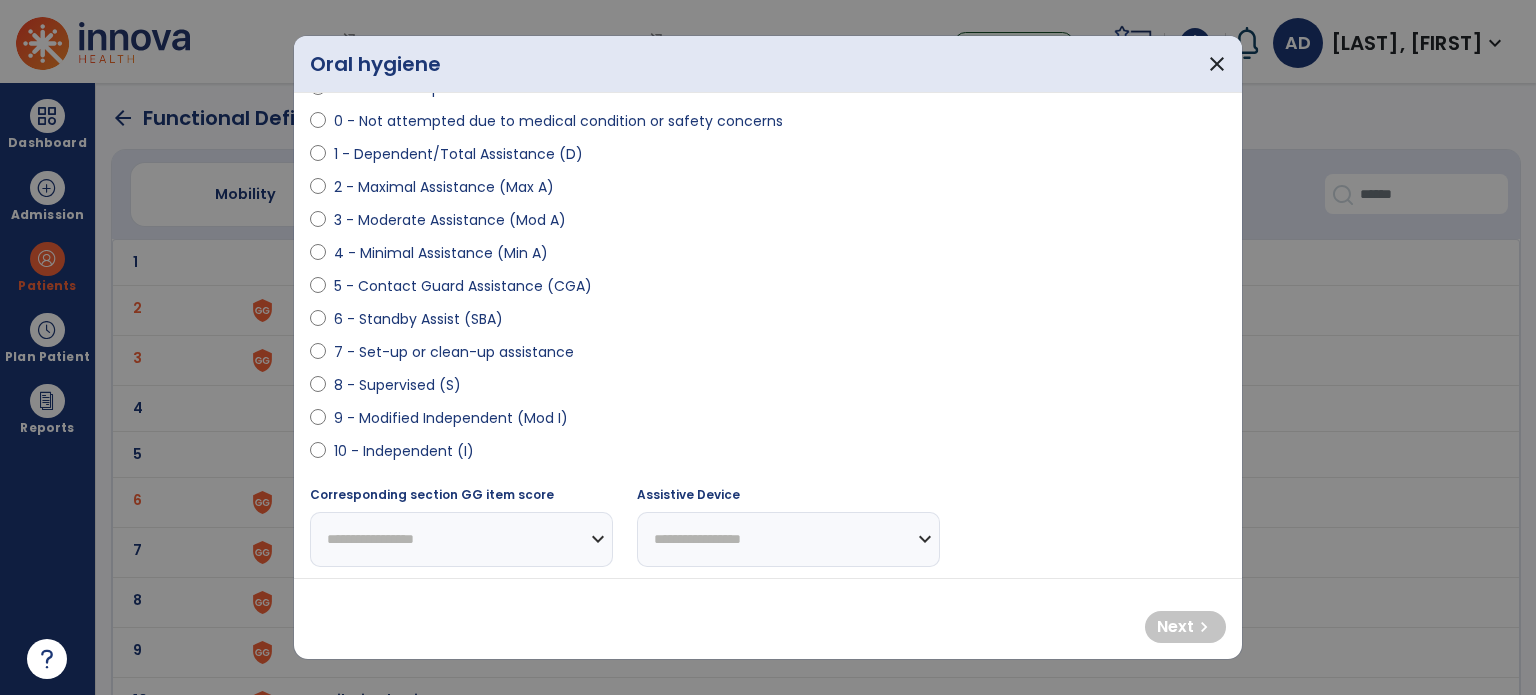 scroll, scrollTop: 200, scrollLeft: 0, axis: vertical 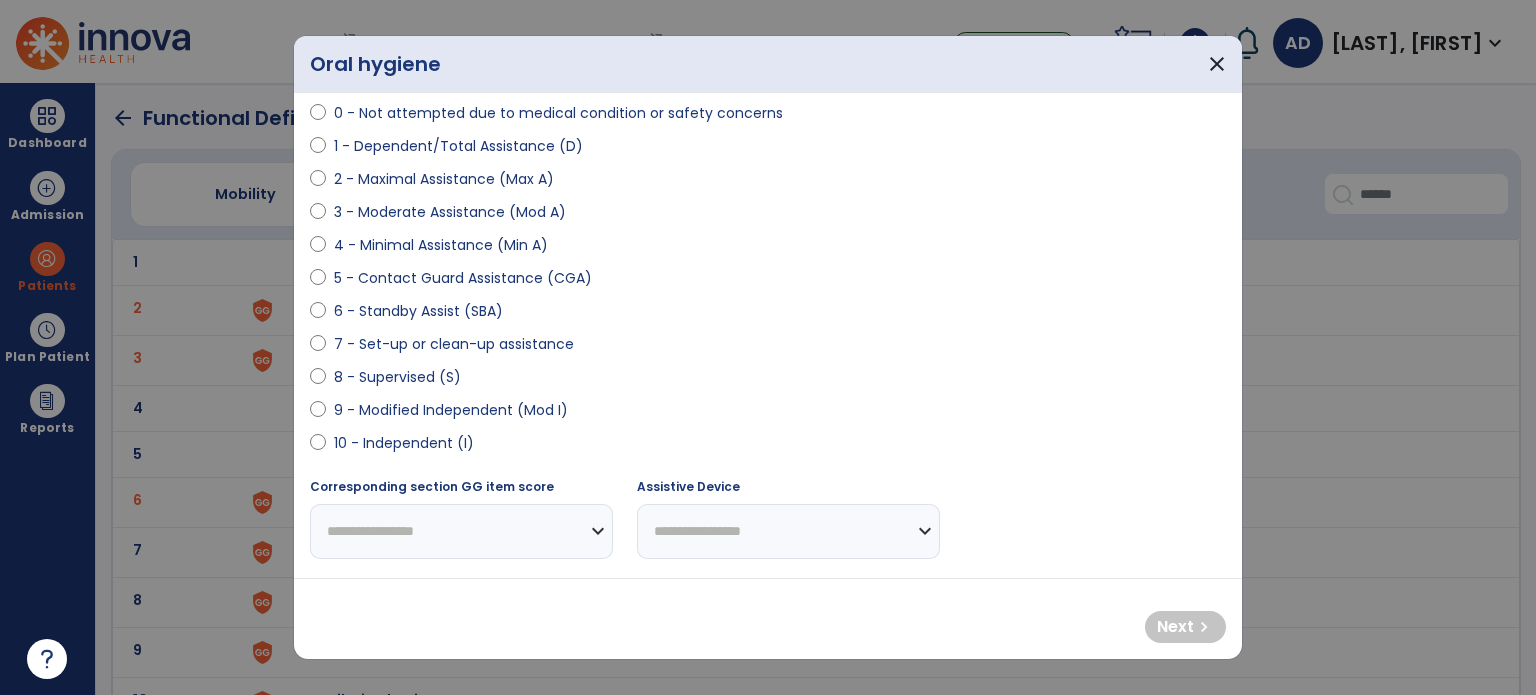 select on "**********" 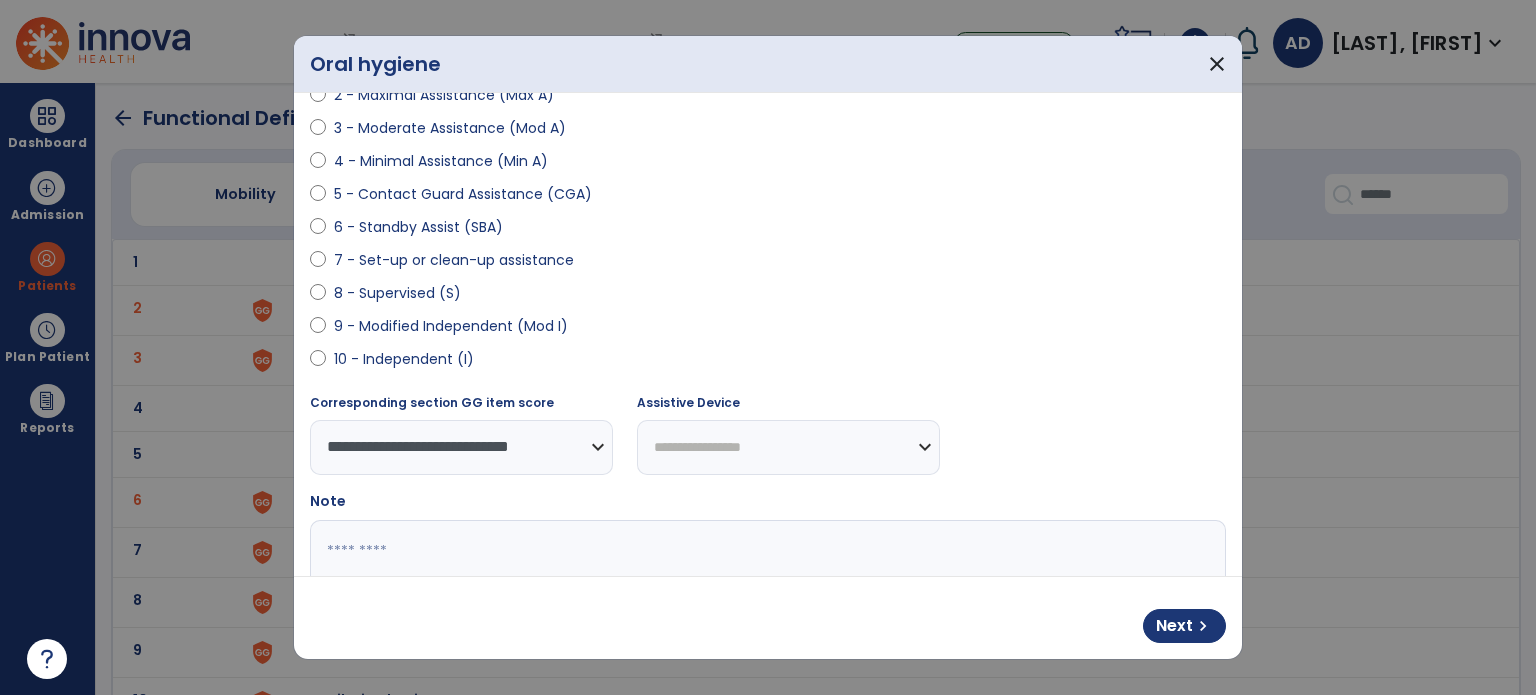 scroll, scrollTop: 400, scrollLeft: 0, axis: vertical 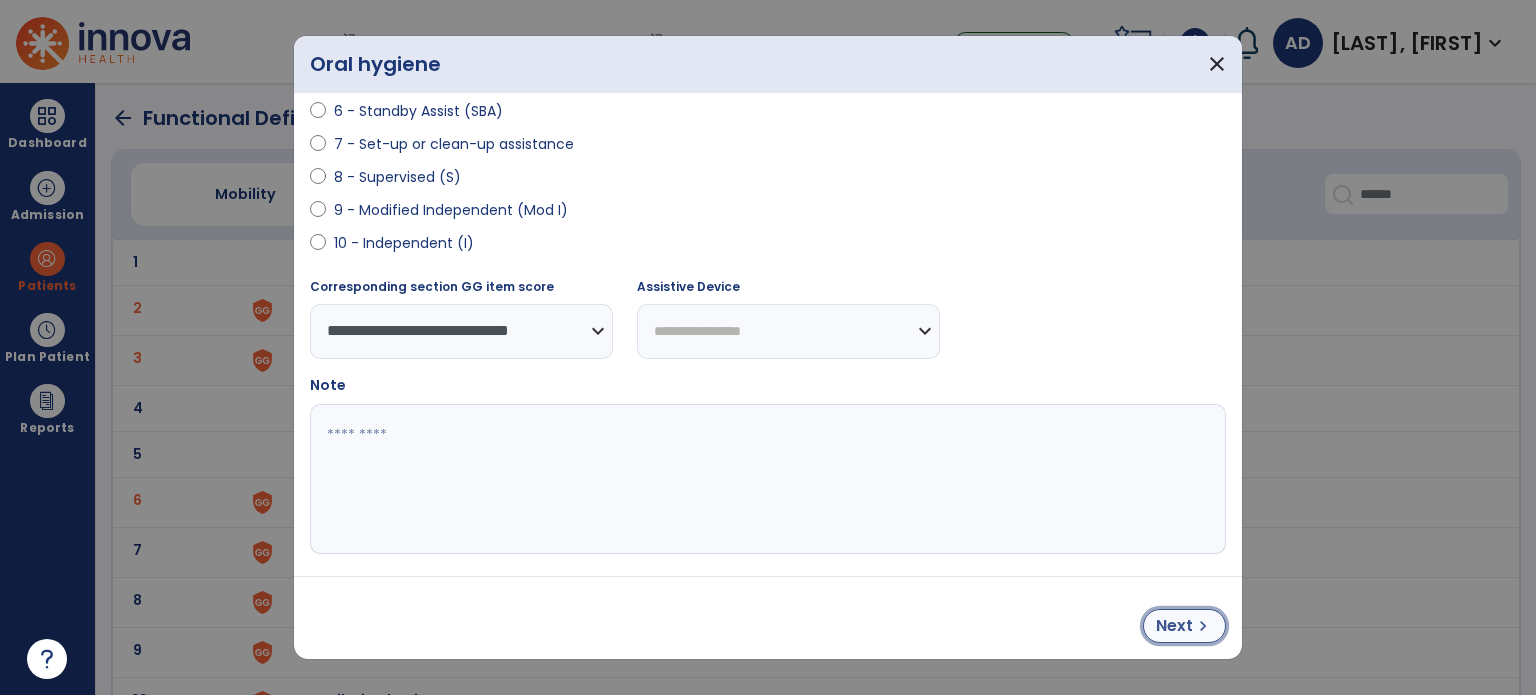 click on "chevron_right" at bounding box center (1203, 626) 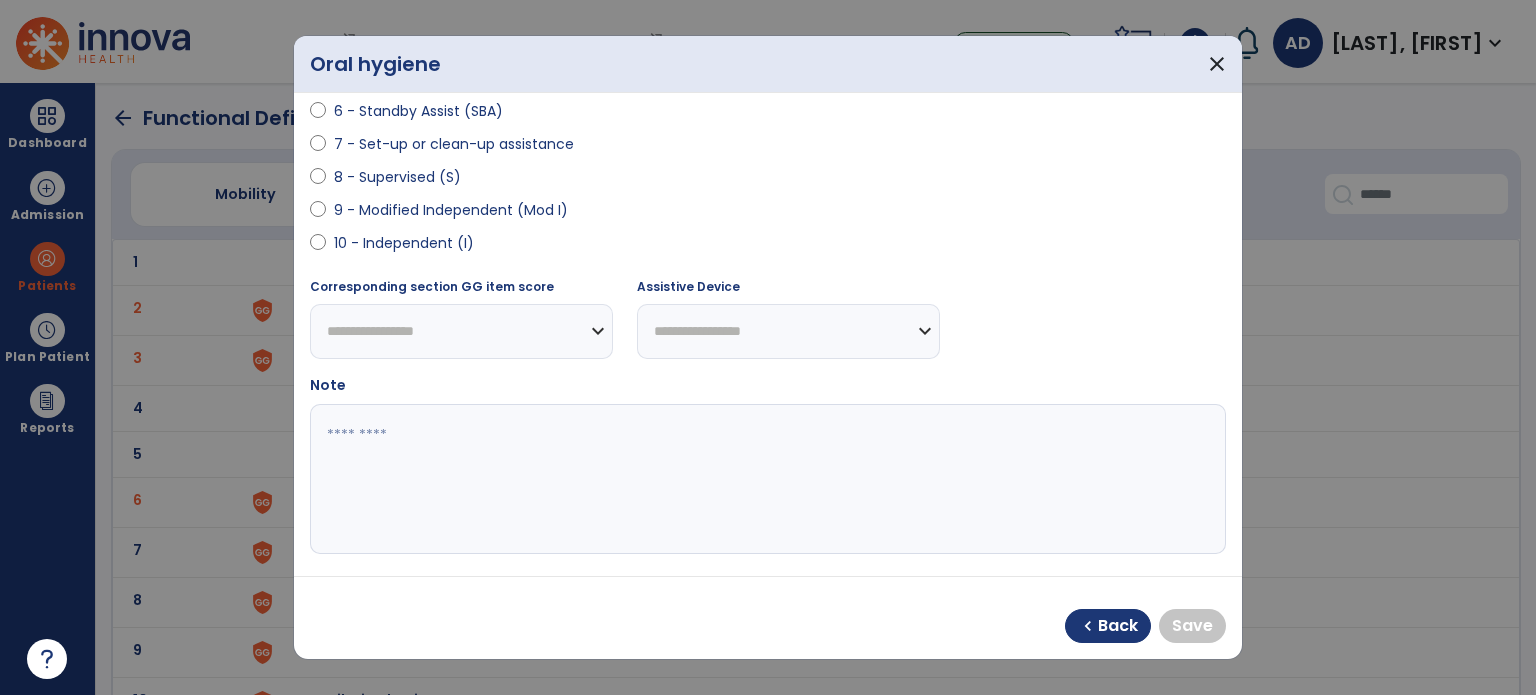 select on "**********" 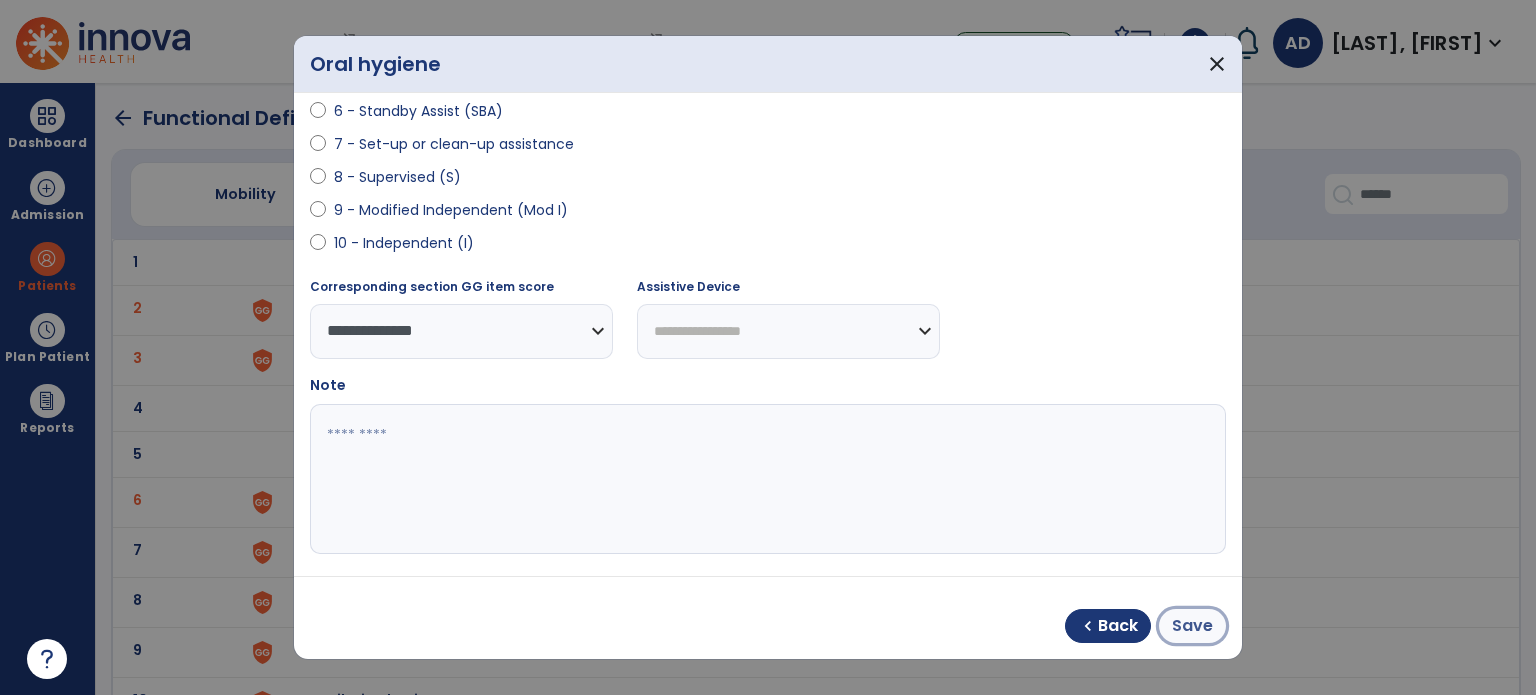 click on "Save" at bounding box center (1192, 626) 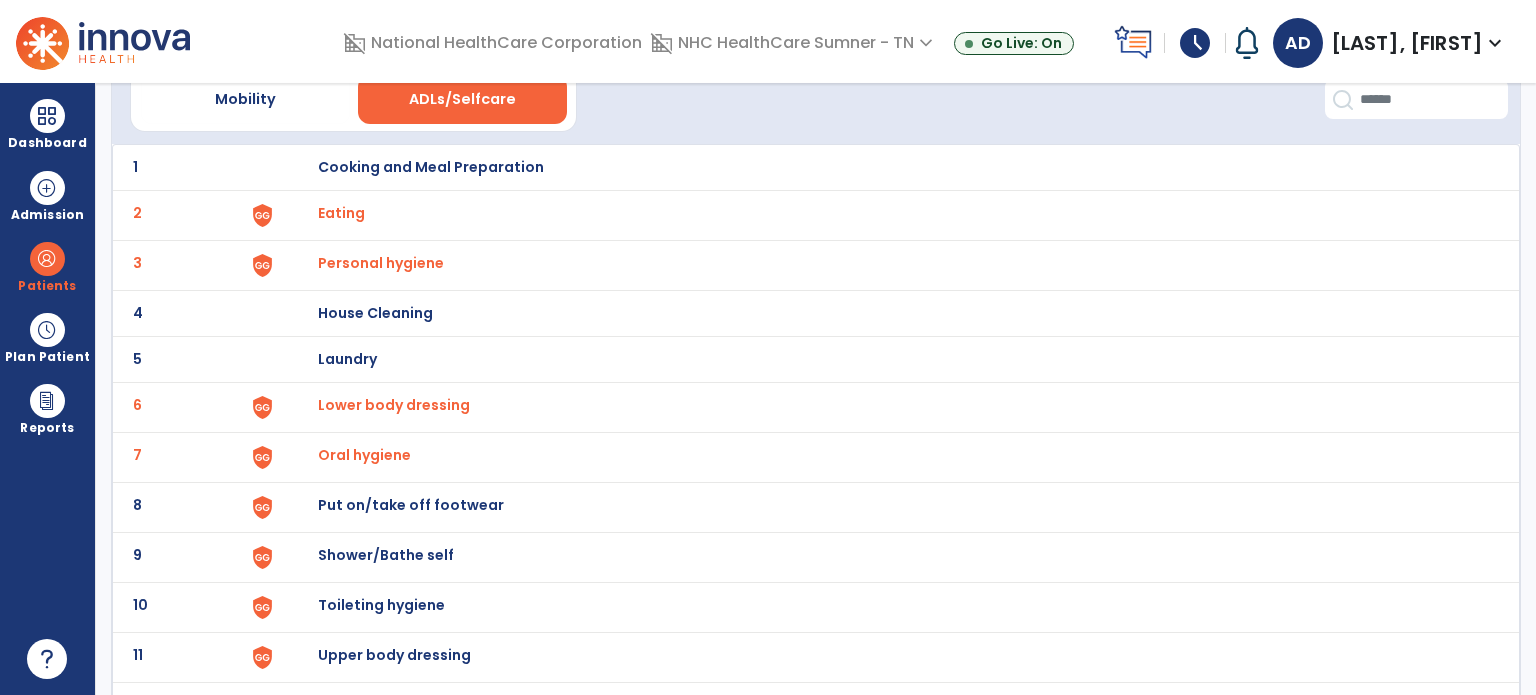 scroll, scrollTop: 172, scrollLeft: 0, axis: vertical 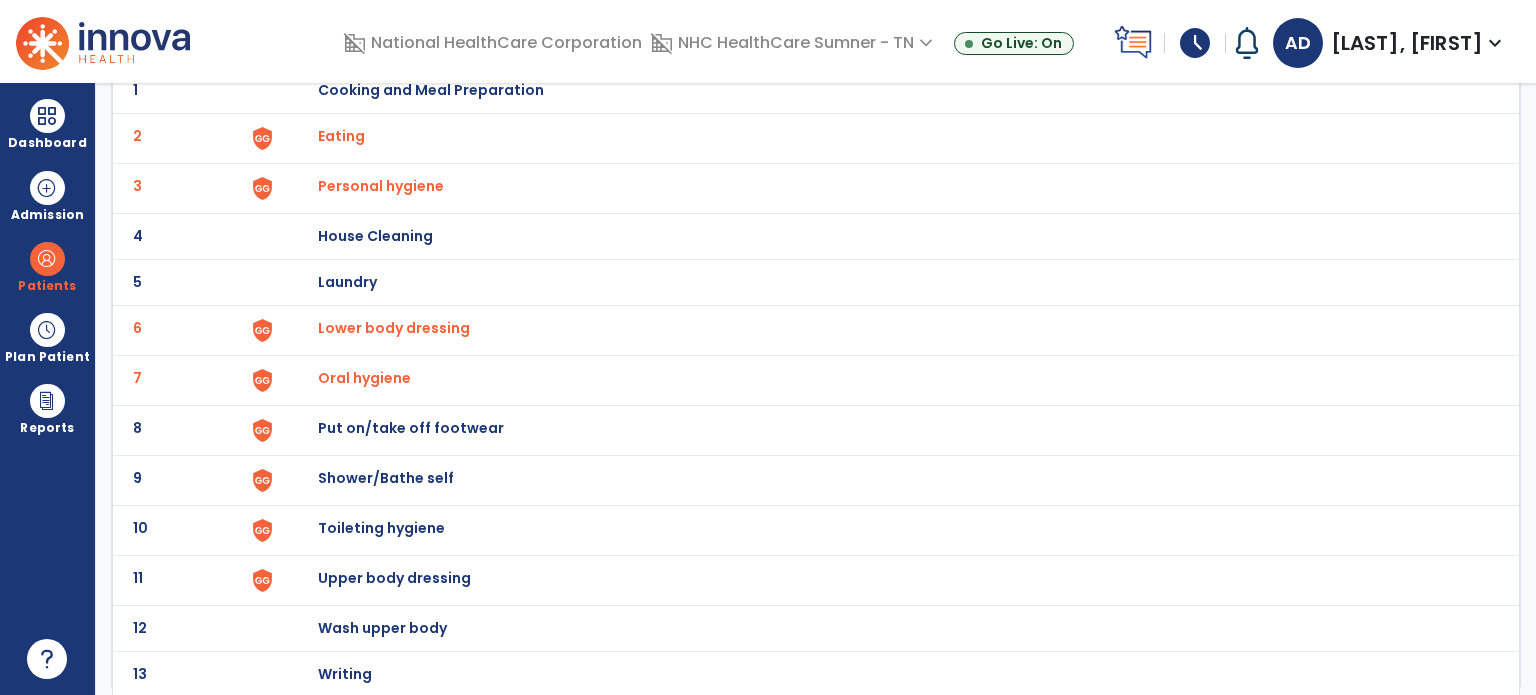 click on "Put on/take off footwear" at bounding box center [431, 90] 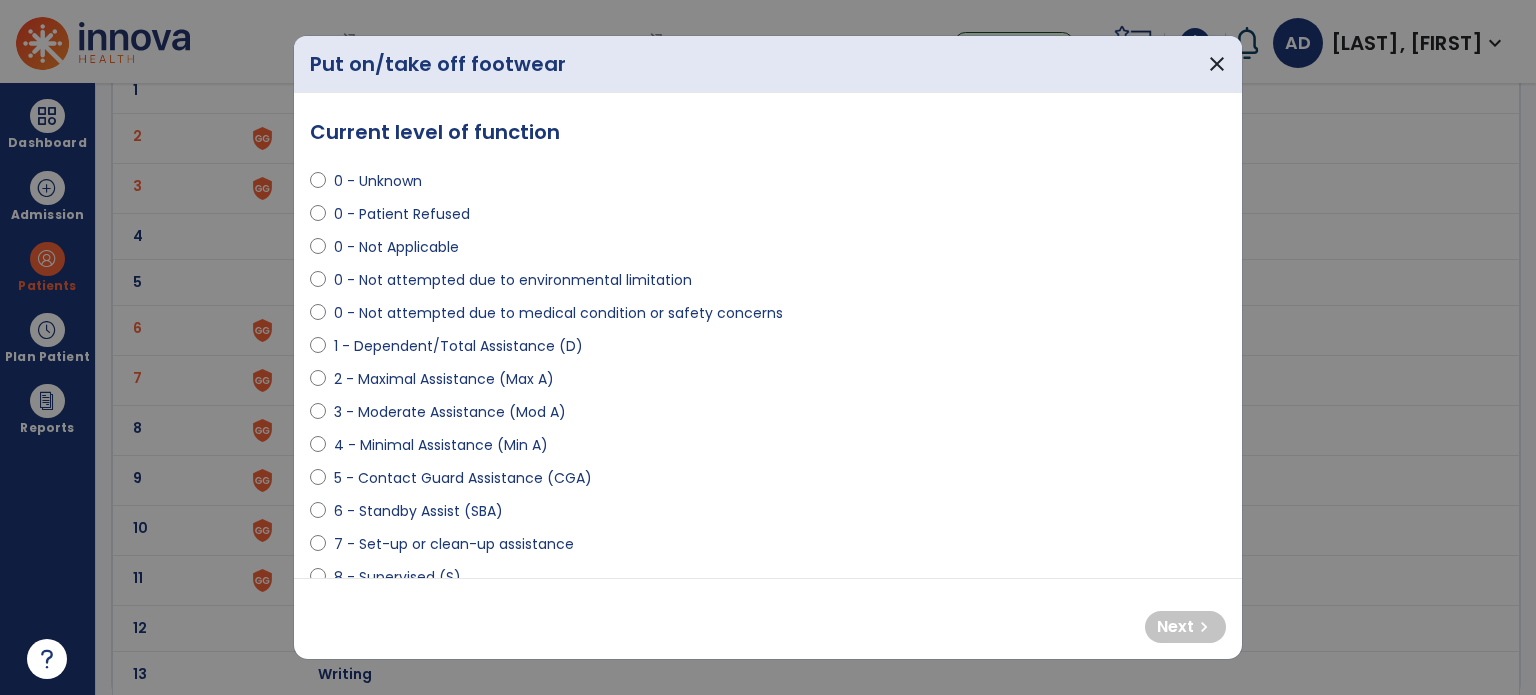 select on "**********" 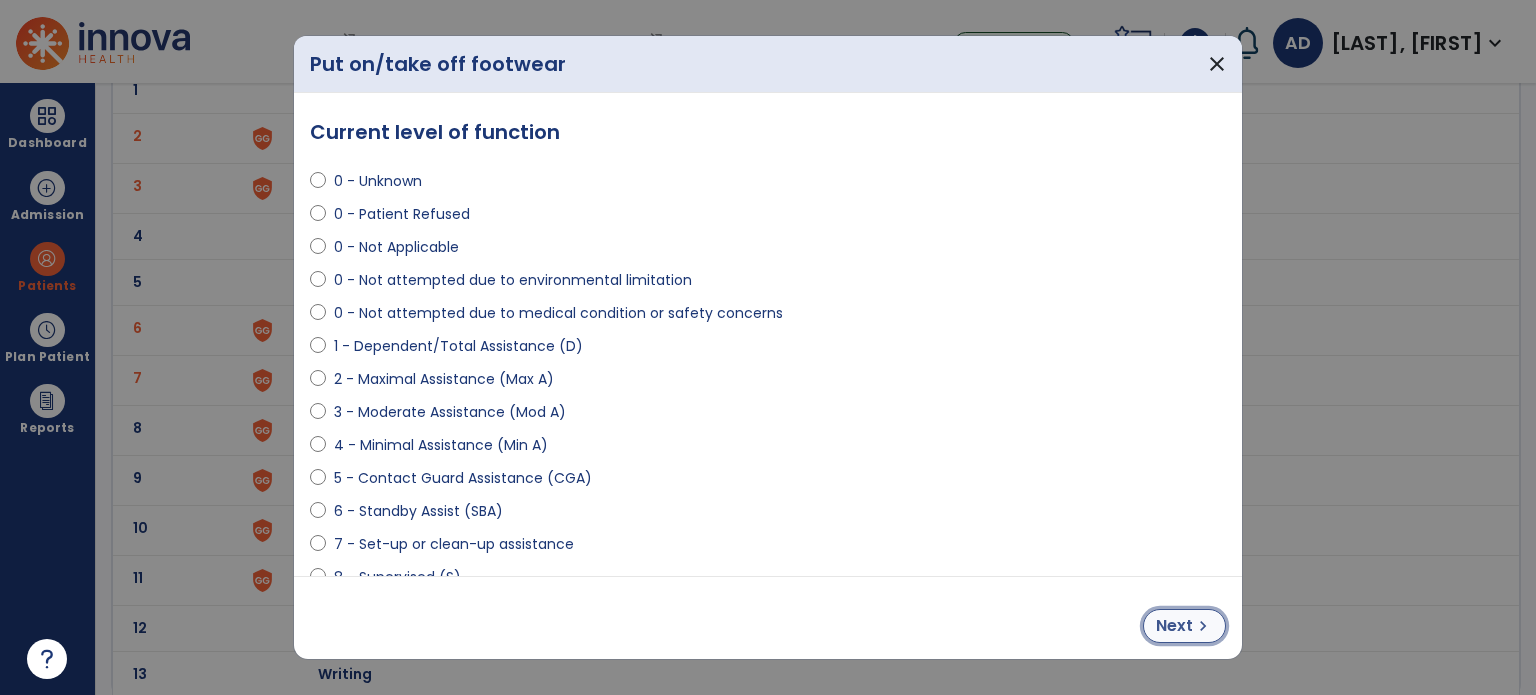 click on "Next" at bounding box center [1174, 626] 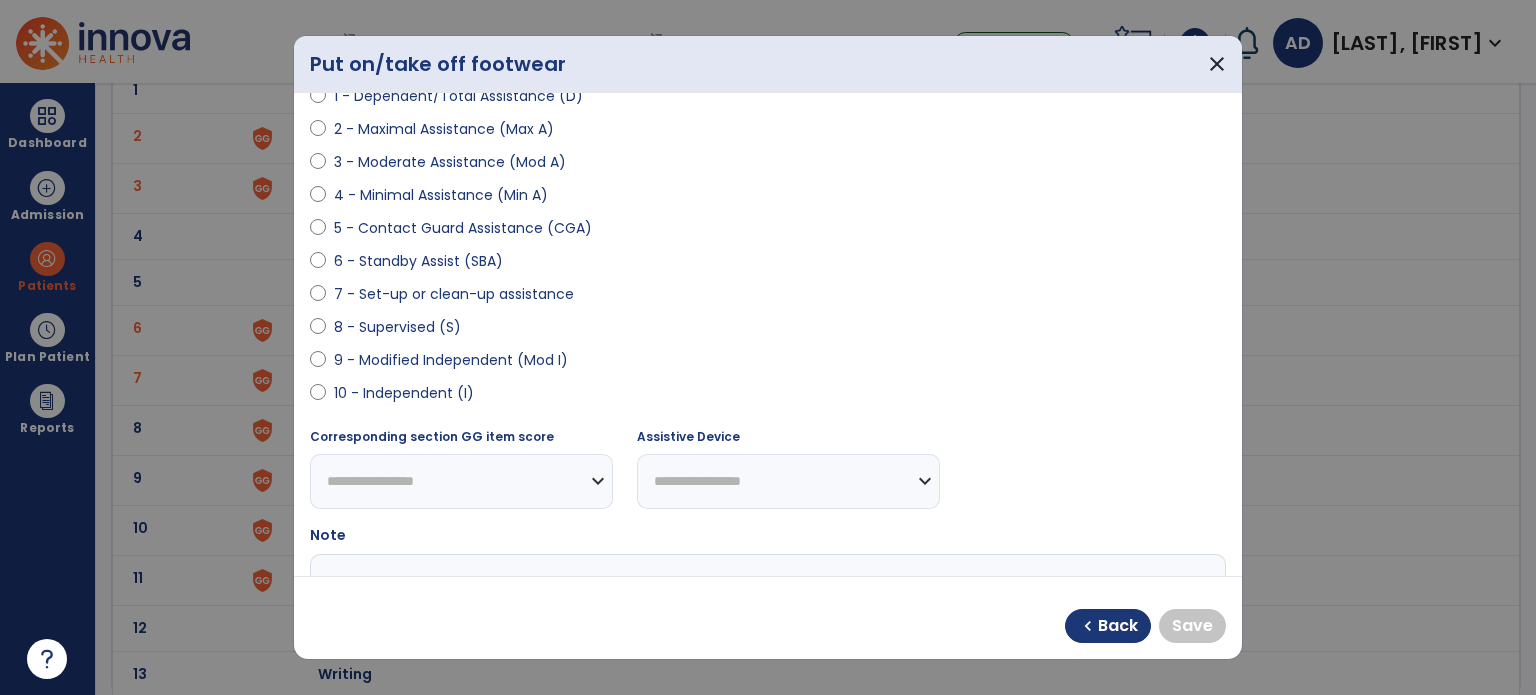 scroll, scrollTop: 300, scrollLeft: 0, axis: vertical 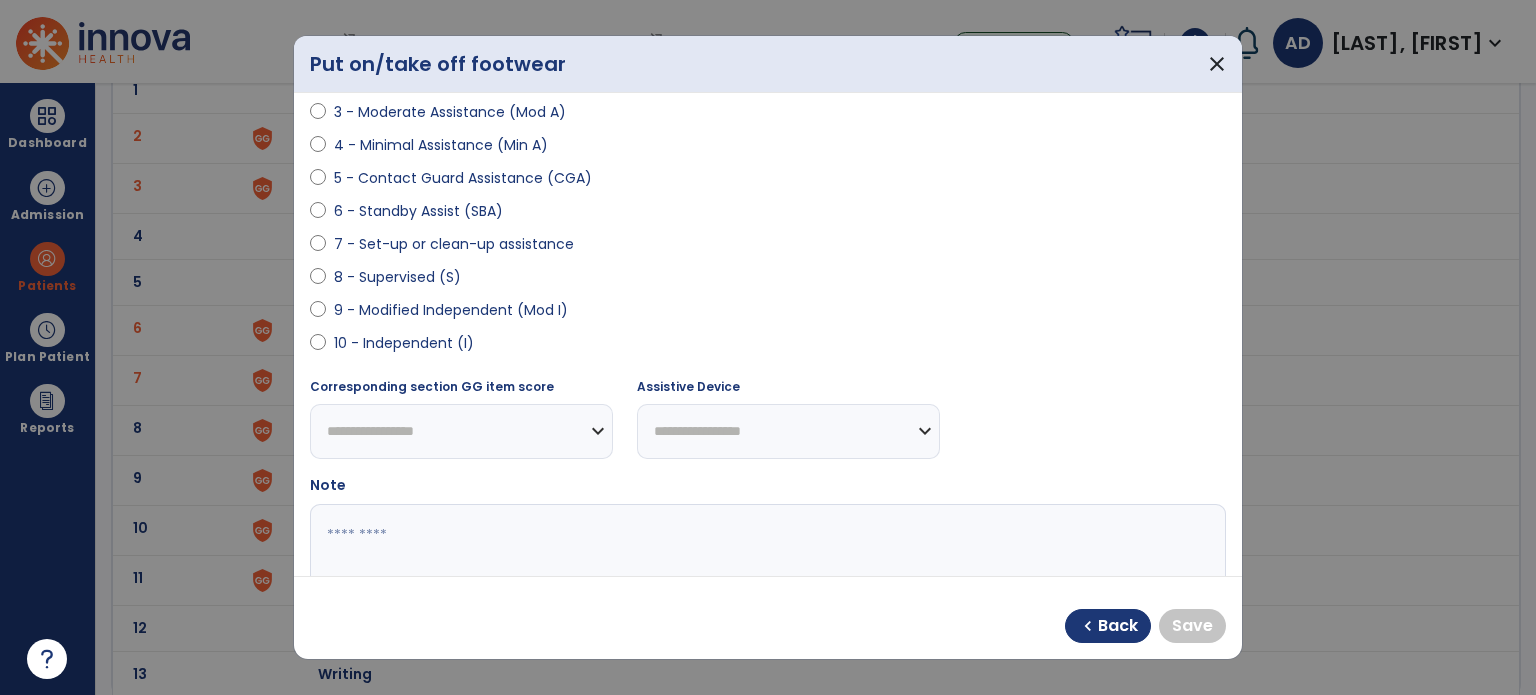 select on "**********" 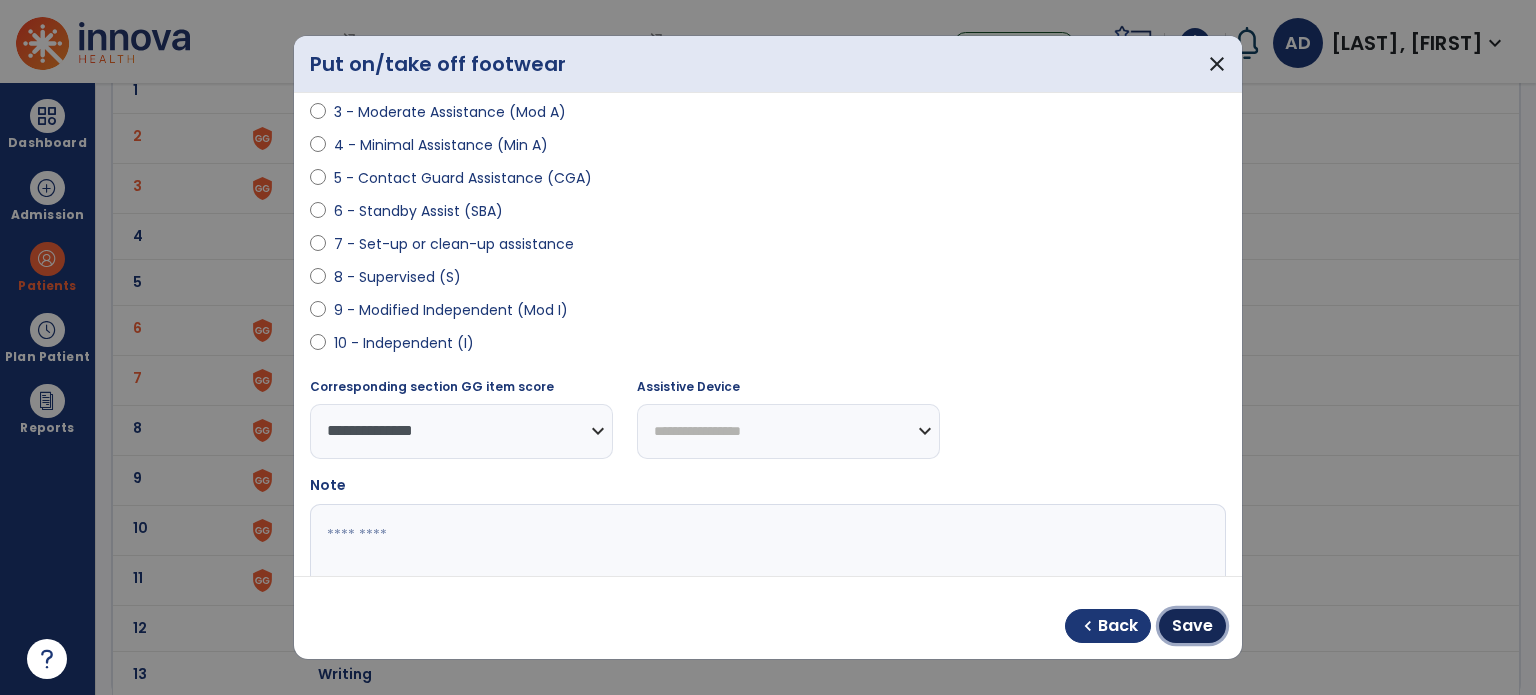 drag, startPoint x: 1189, startPoint y: 626, endPoint x: 1175, endPoint y: 611, distance: 20.518284 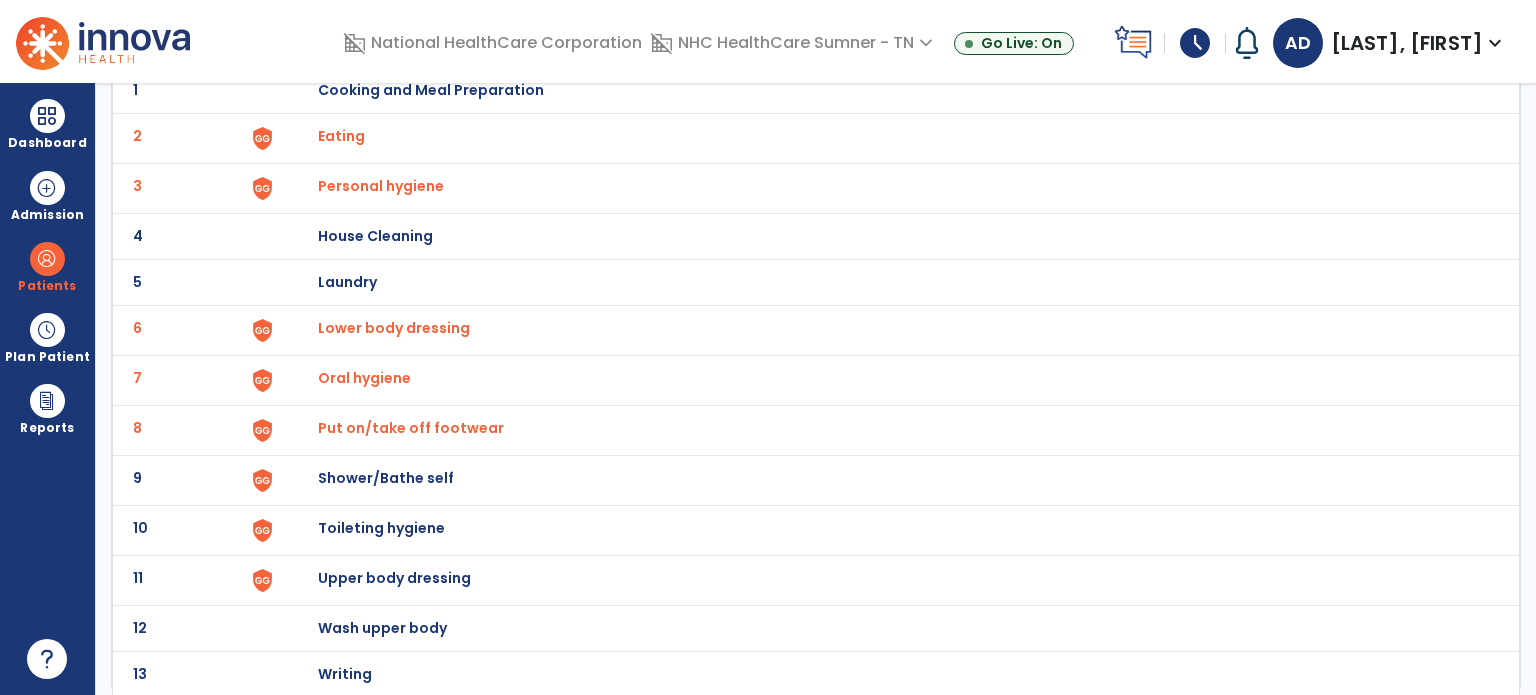 click on "Shower/Bathe self" at bounding box center [431, 90] 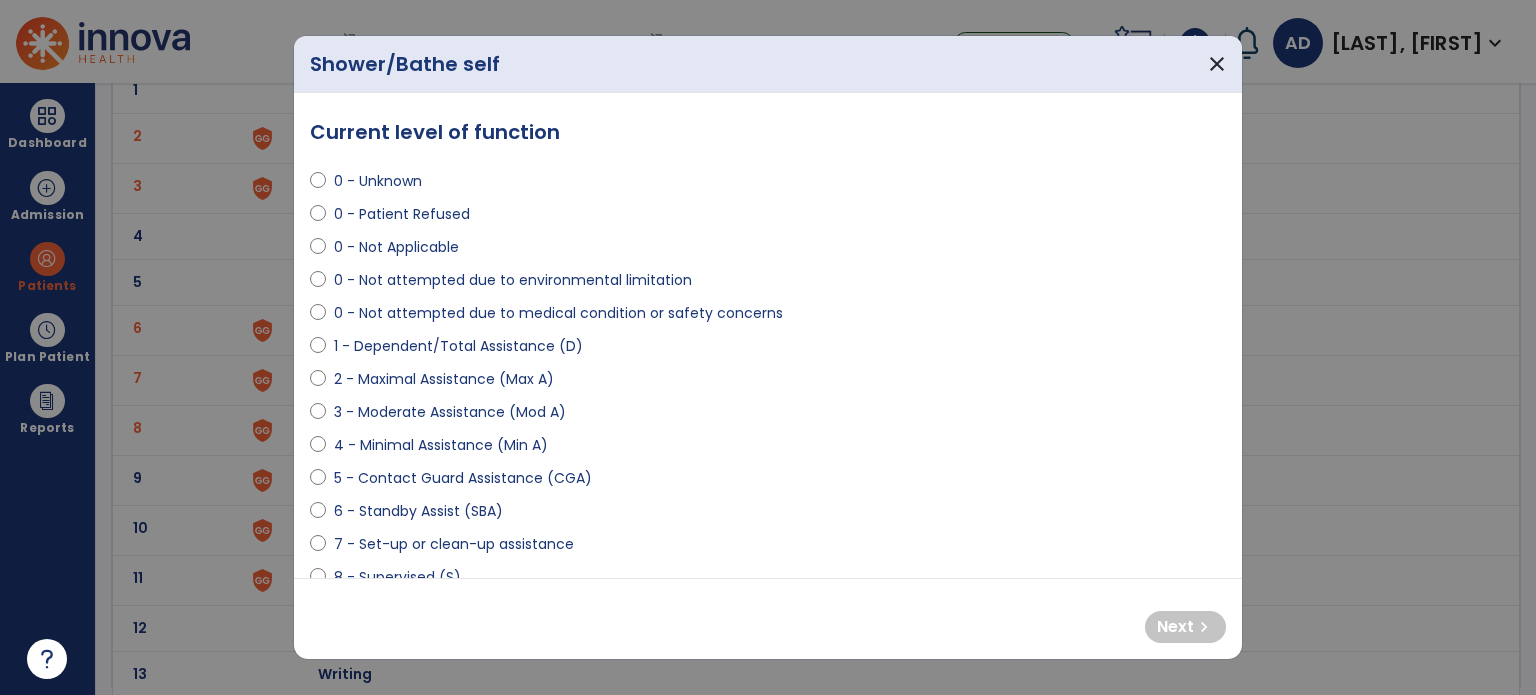 select on "**********" 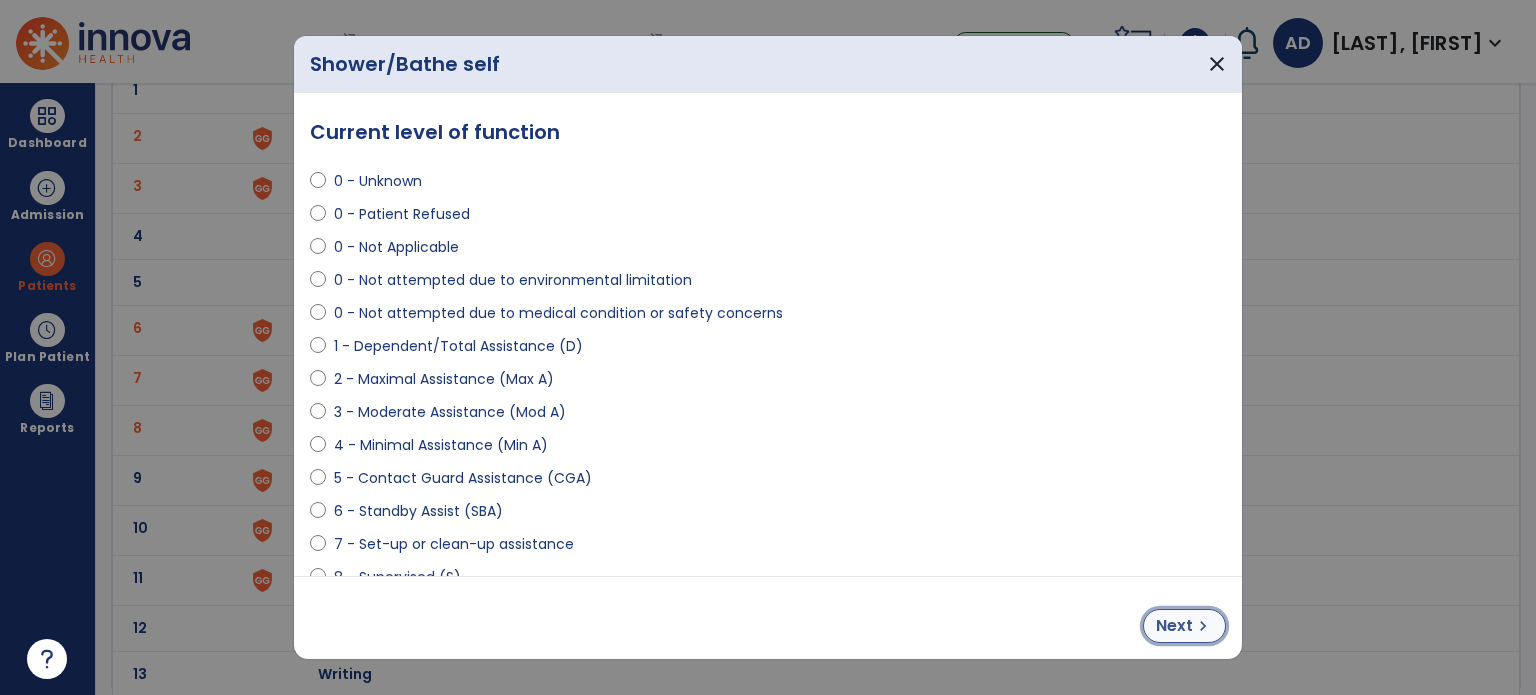 click on "Next" at bounding box center [1174, 626] 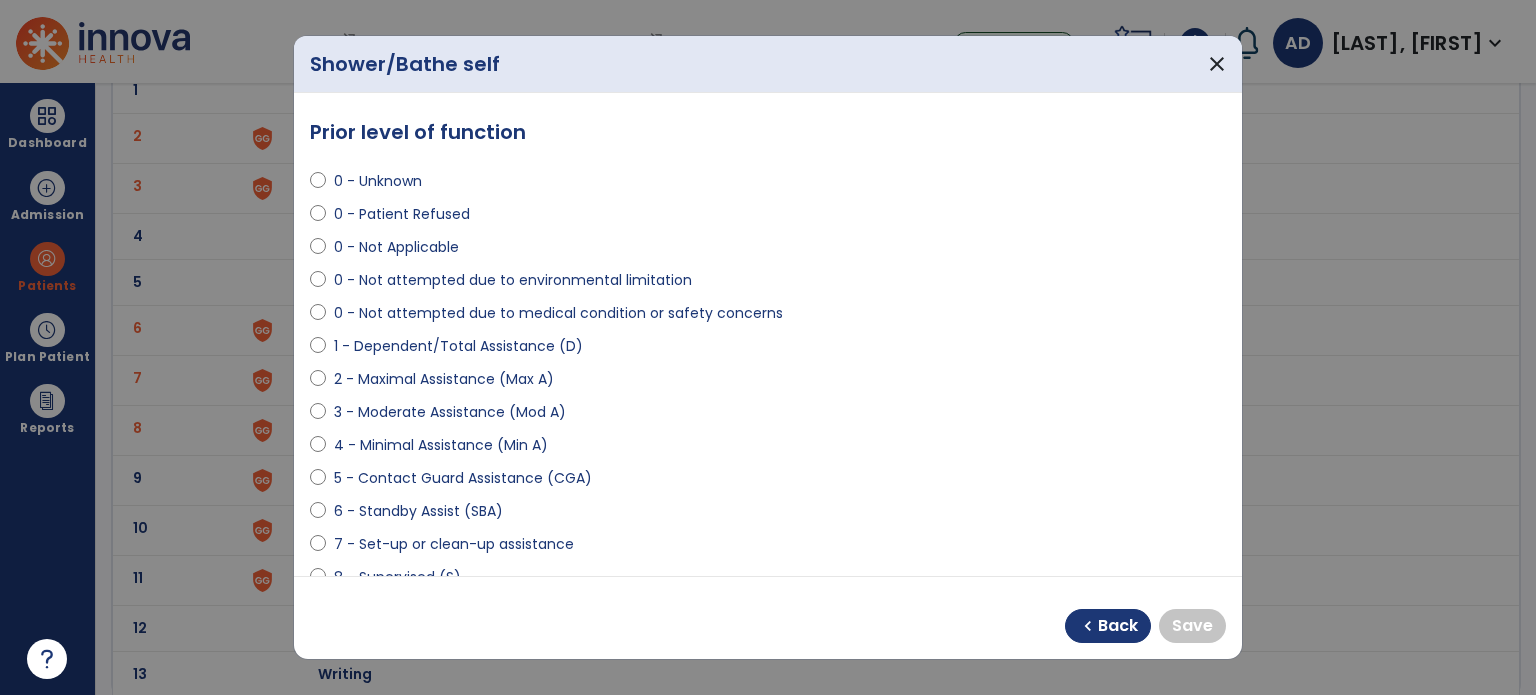 scroll, scrollTop: 300, scrollLeft: 0, axis: vertical 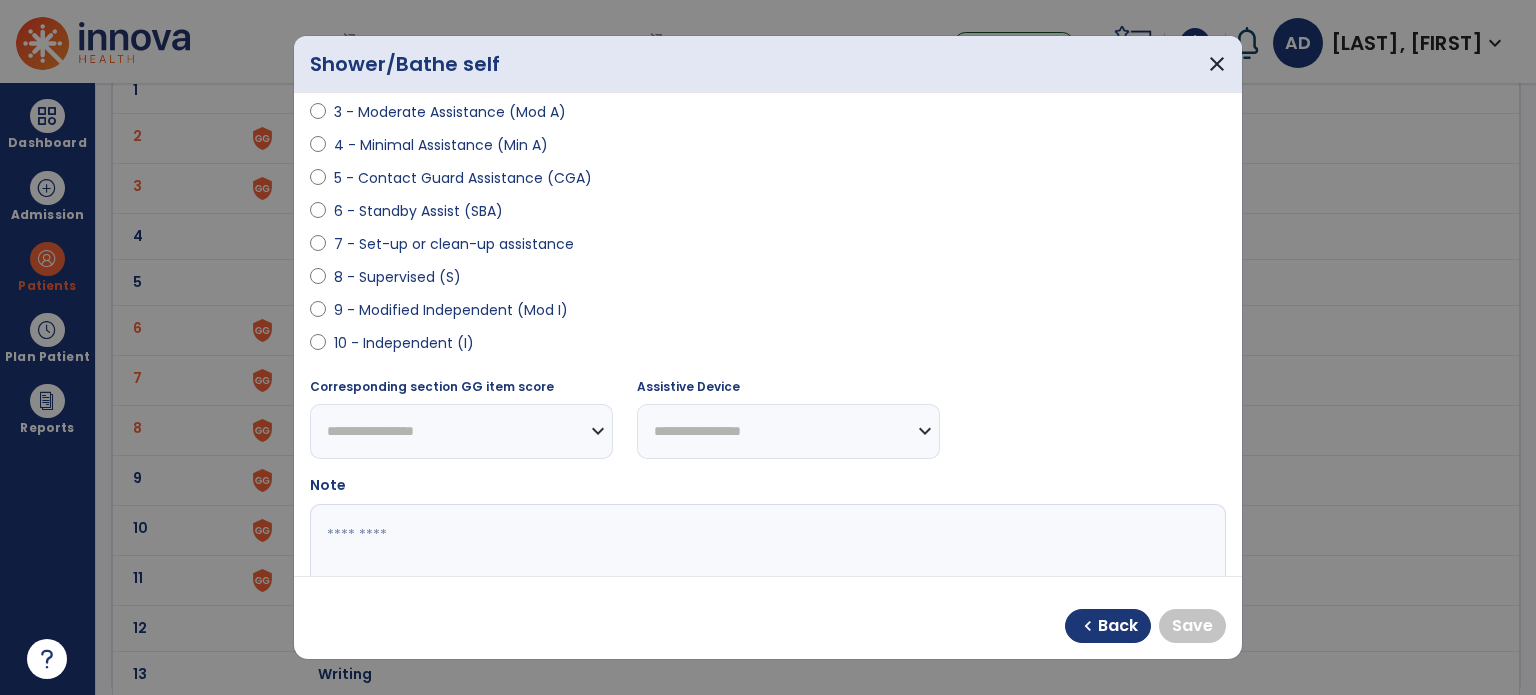select on "**********" 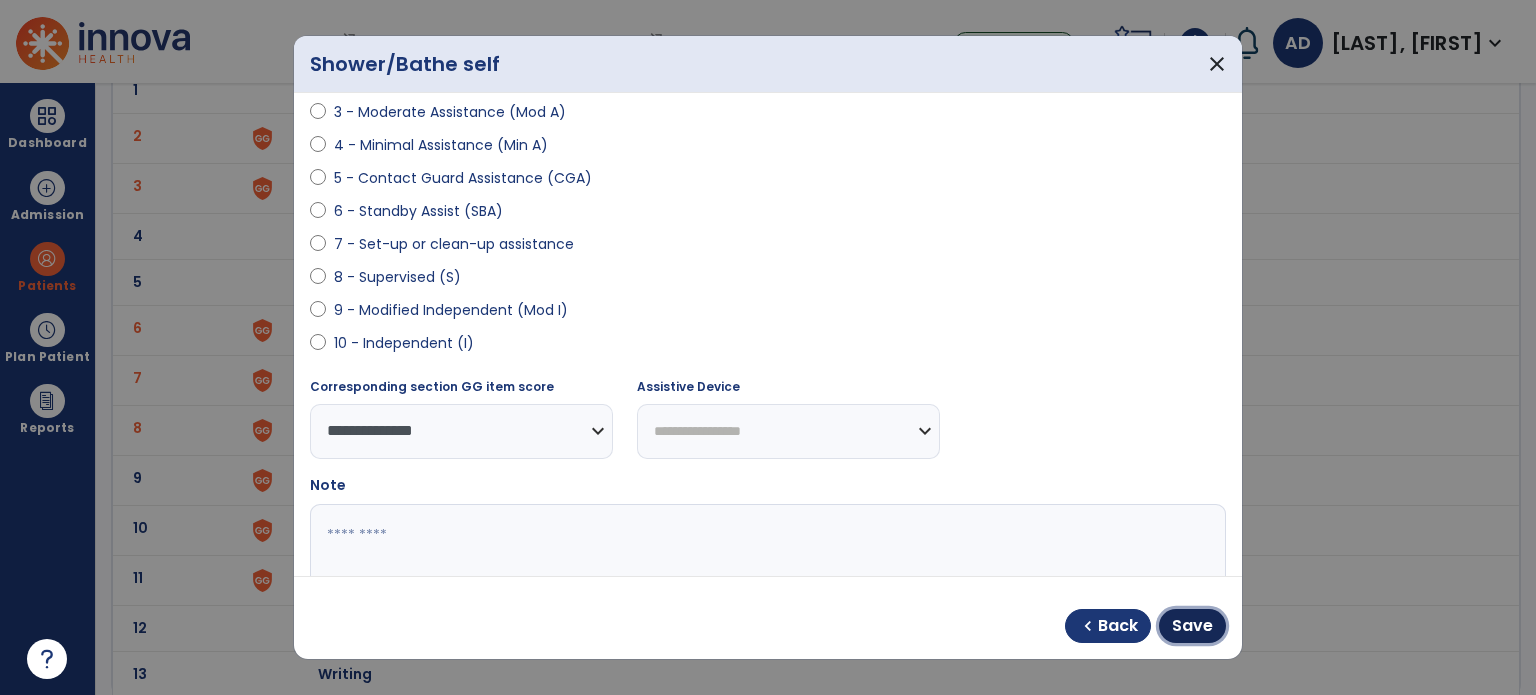 drag, startPoint x: 1196, startPoint y: 627, endPoint x: 765, endPoint y: 503, distance: 448.483 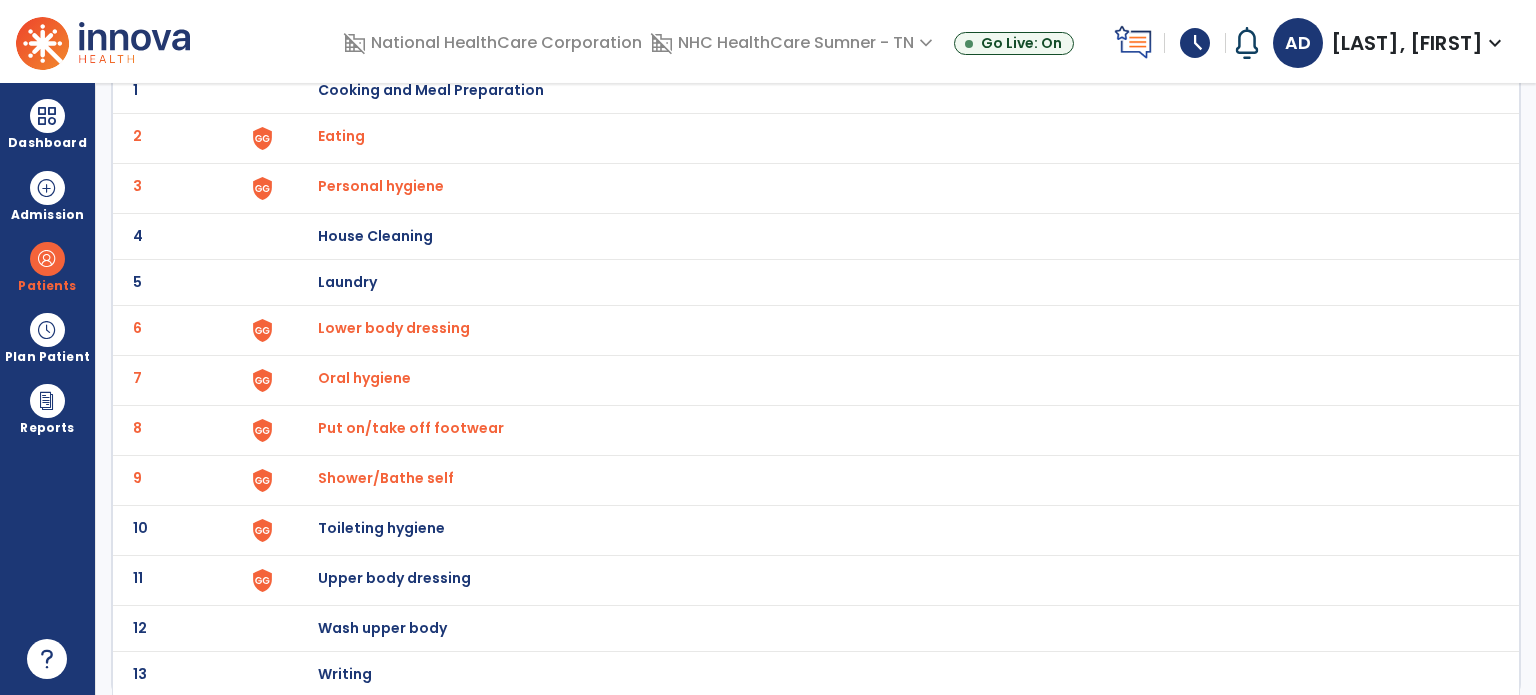 click on "Toileting hygiene" at bounding box center (431, 90) 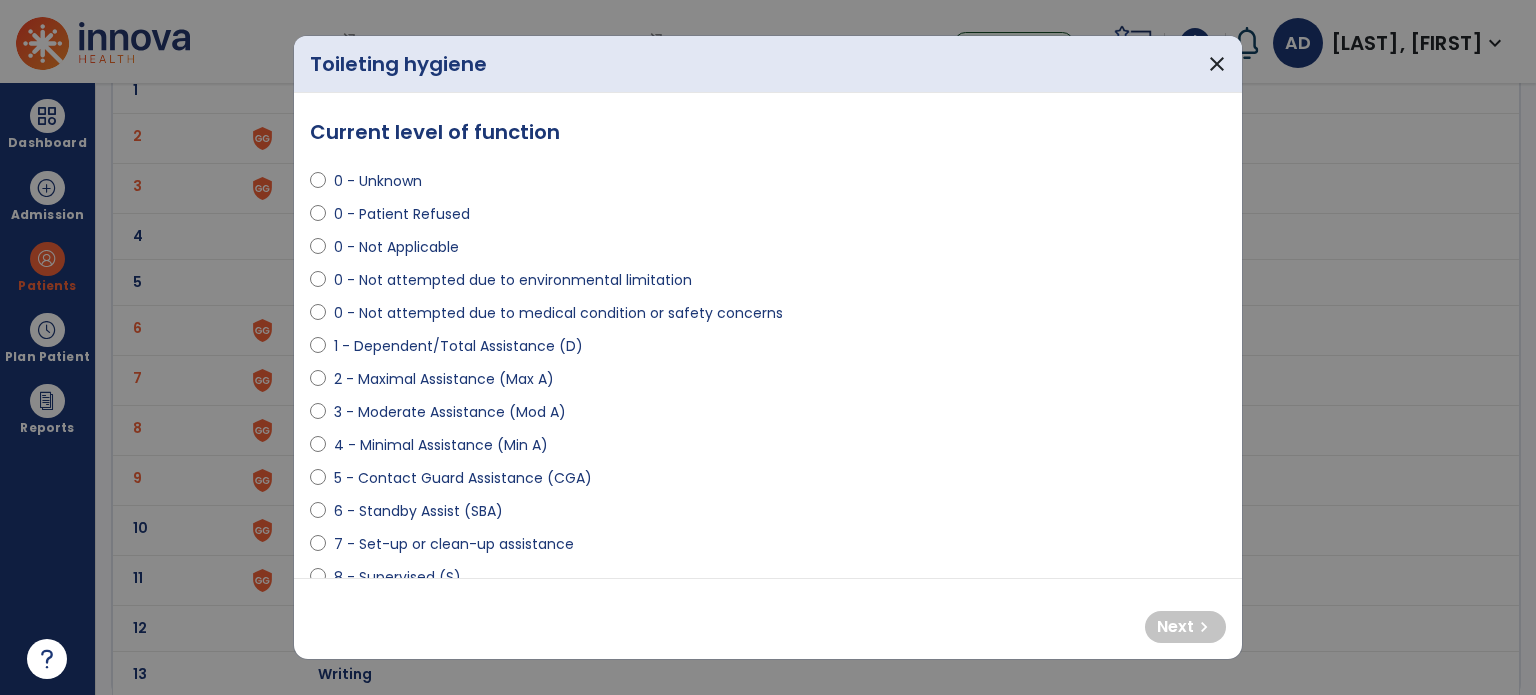 select on "**********" 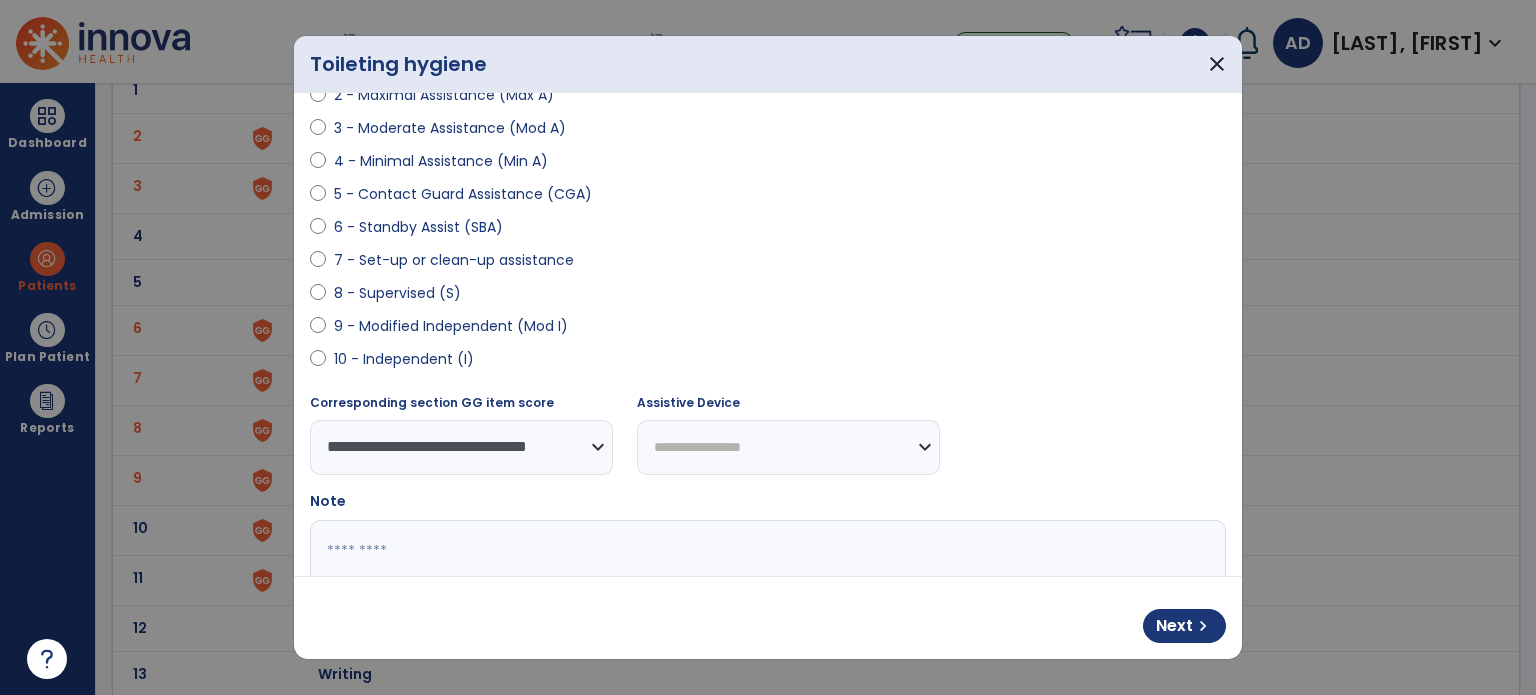 scroll, scrollTop: 408, scrollLeft: 0, axis: vertical 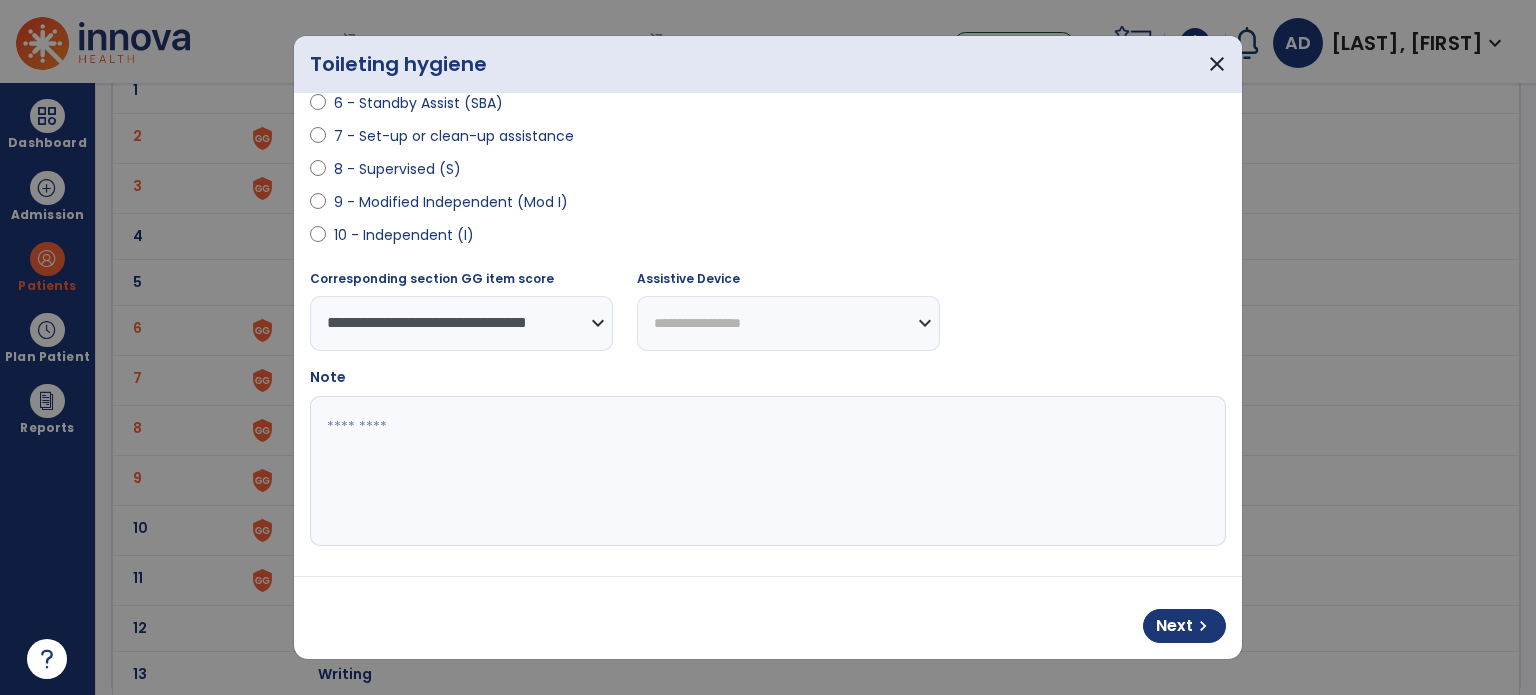 drag, startPoint x: 615, startPoint y: 460, endPoint x: 624, endPoint y: 452, distance: 12.0415945 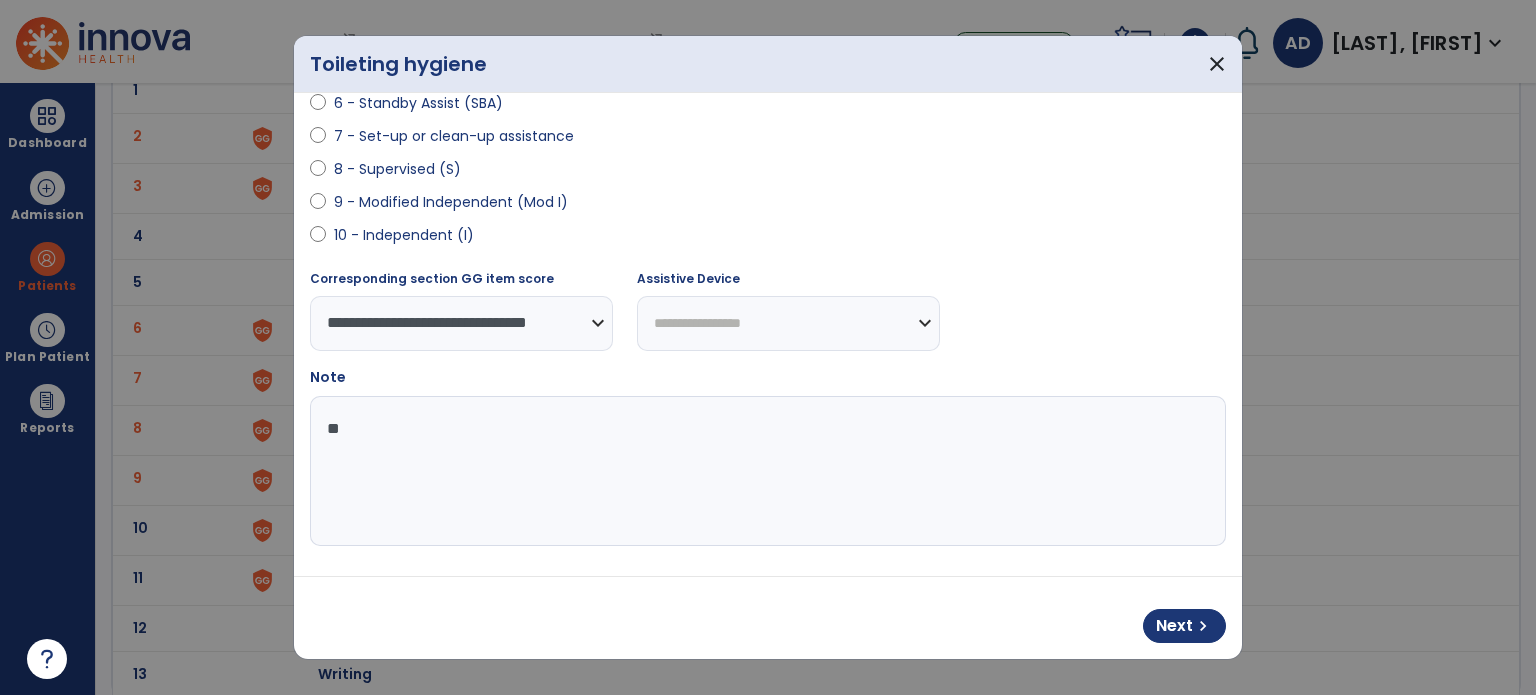 type on "*" 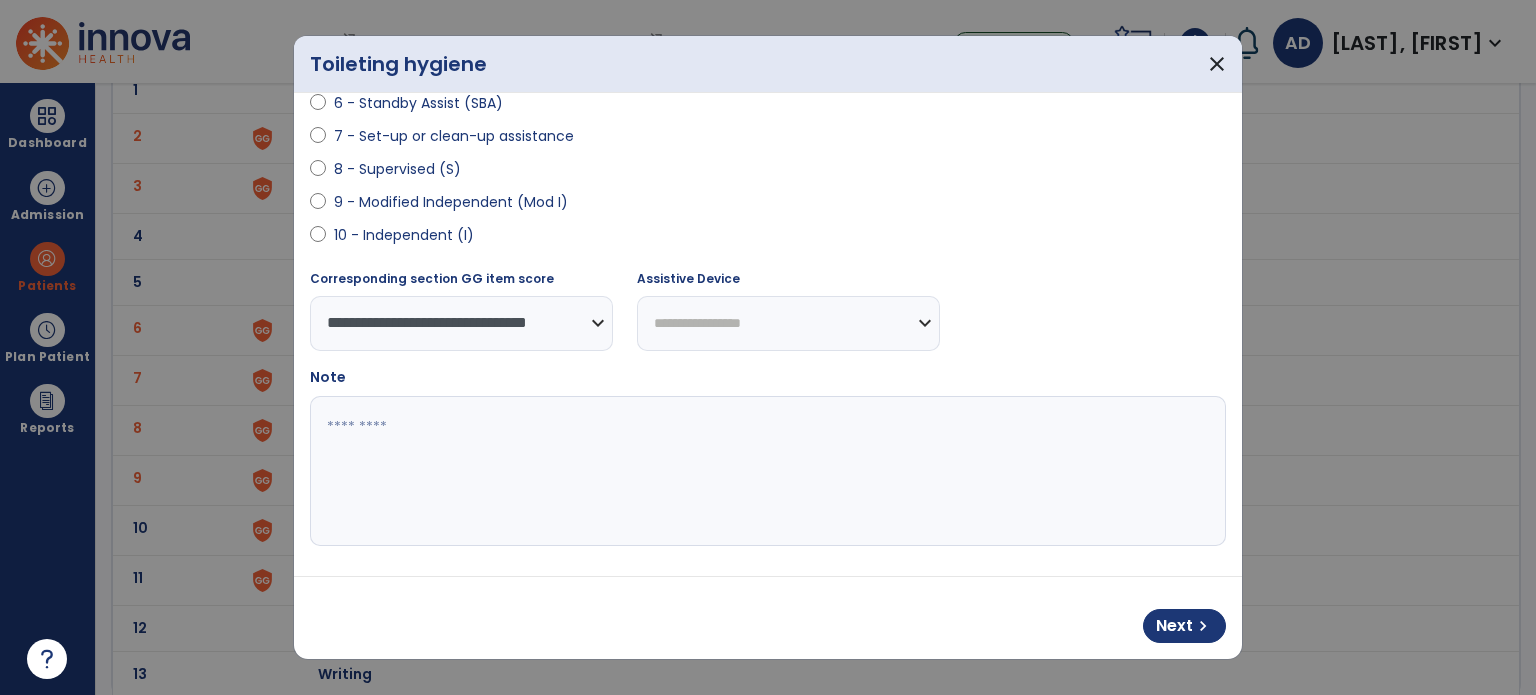 type on "*" 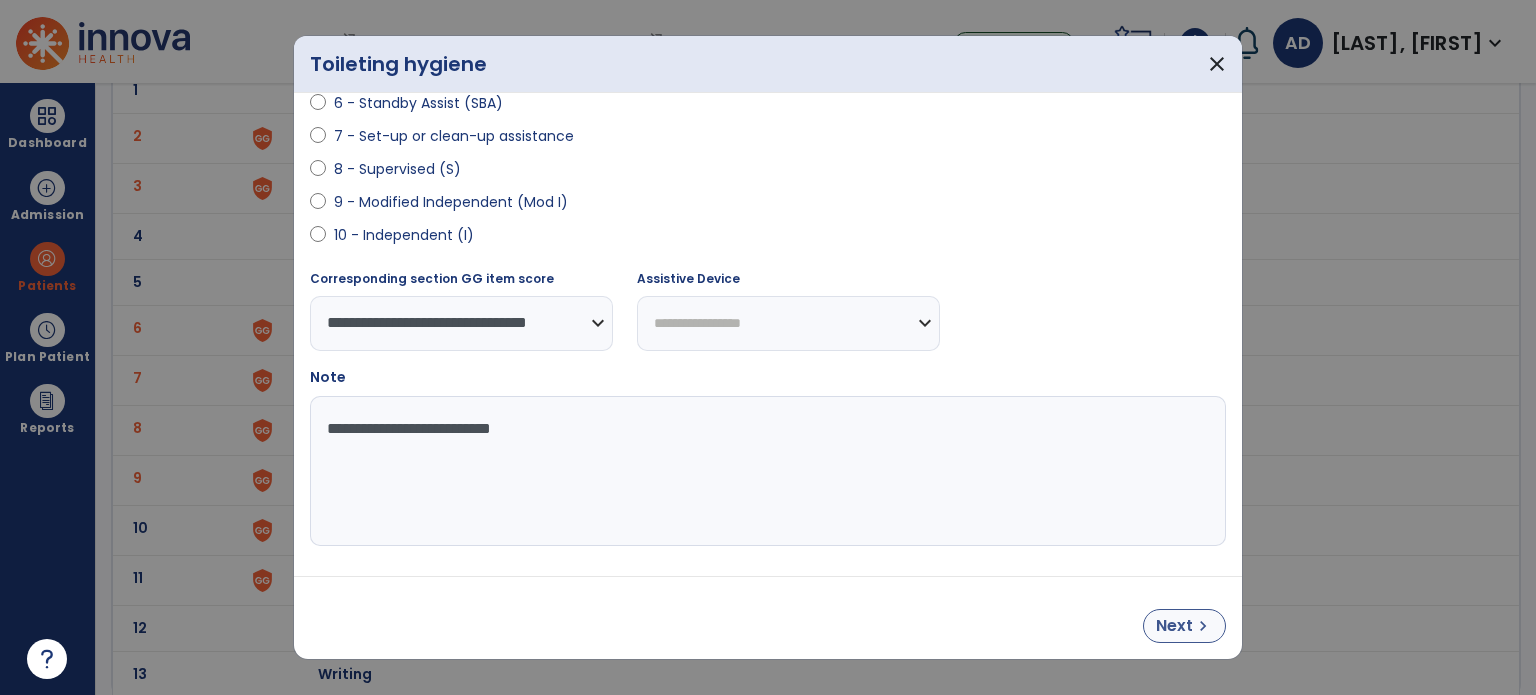 type on "**********" 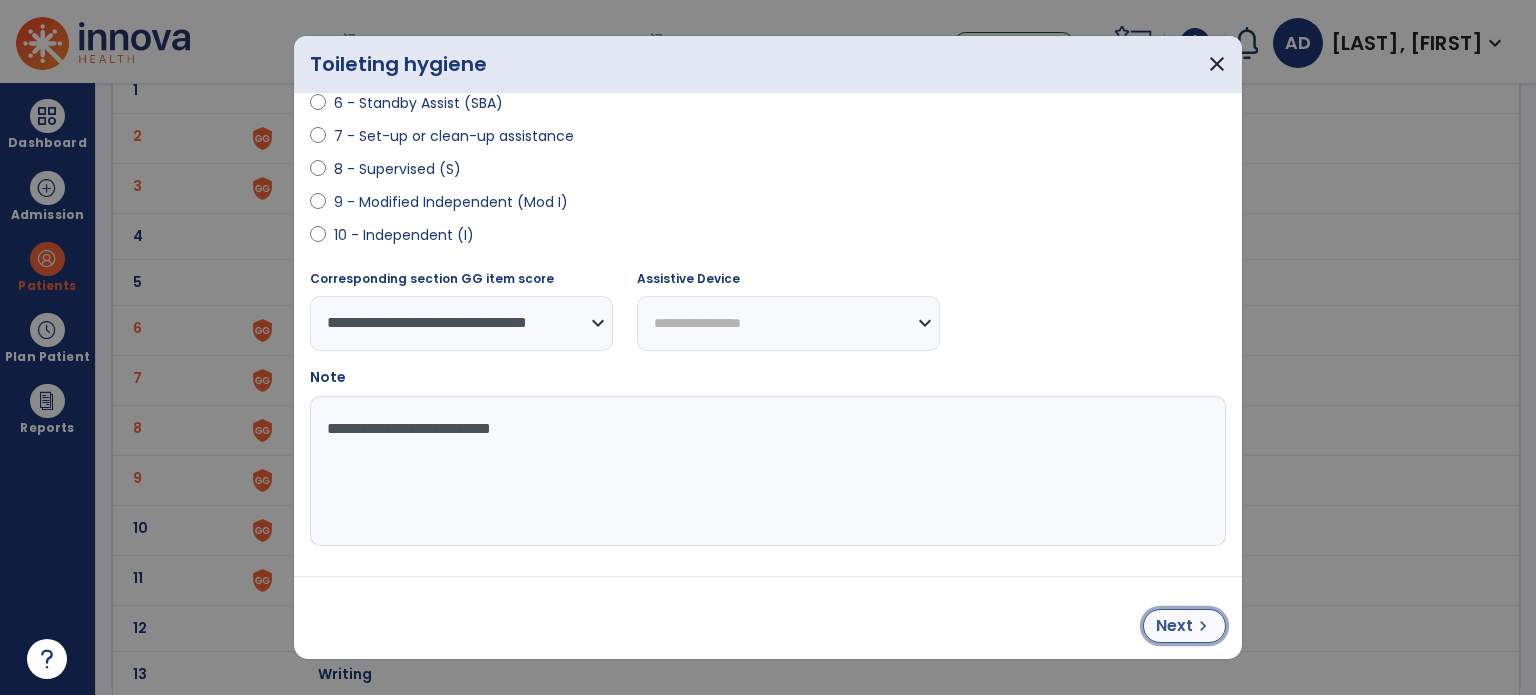 click on "chevron_right" at bounding box center (1203, 626) 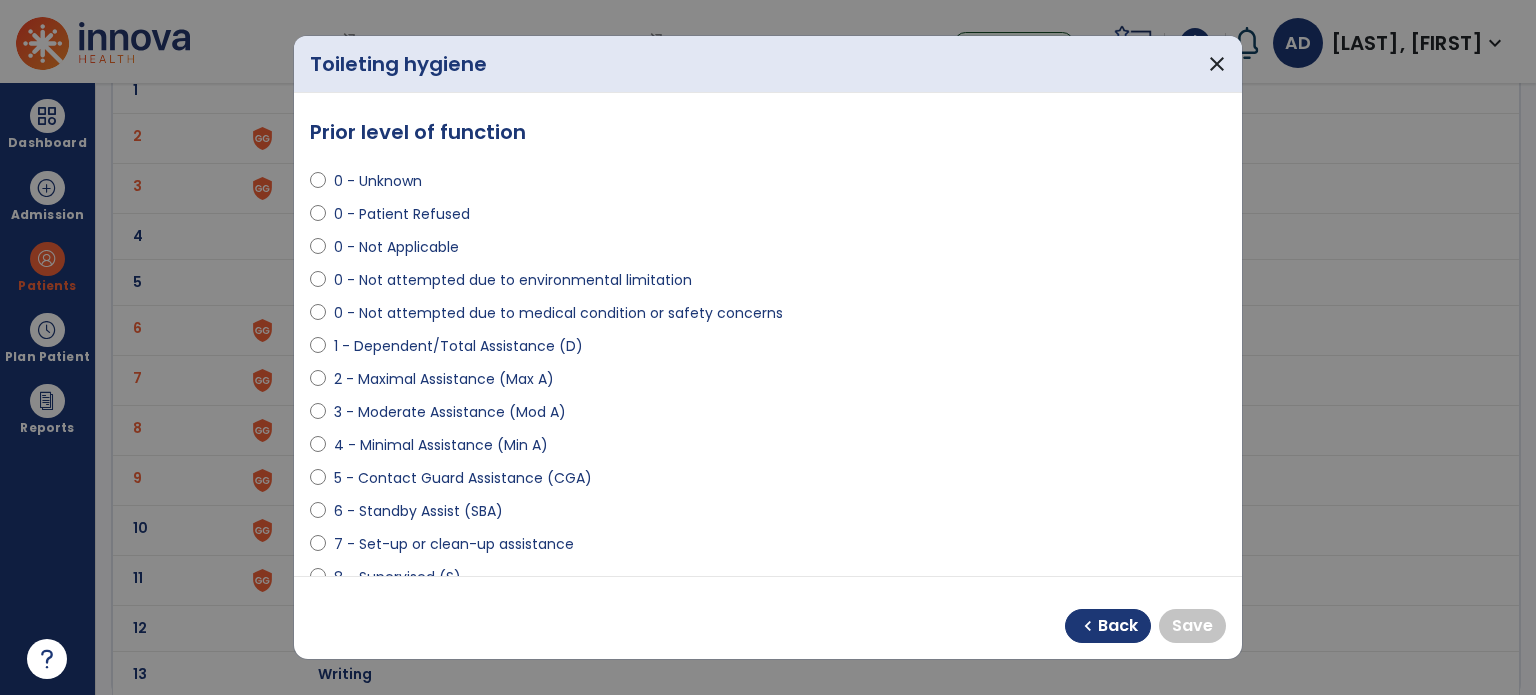 scroll, scrollTop: 400, scrollLeft: 0, axis: vertical 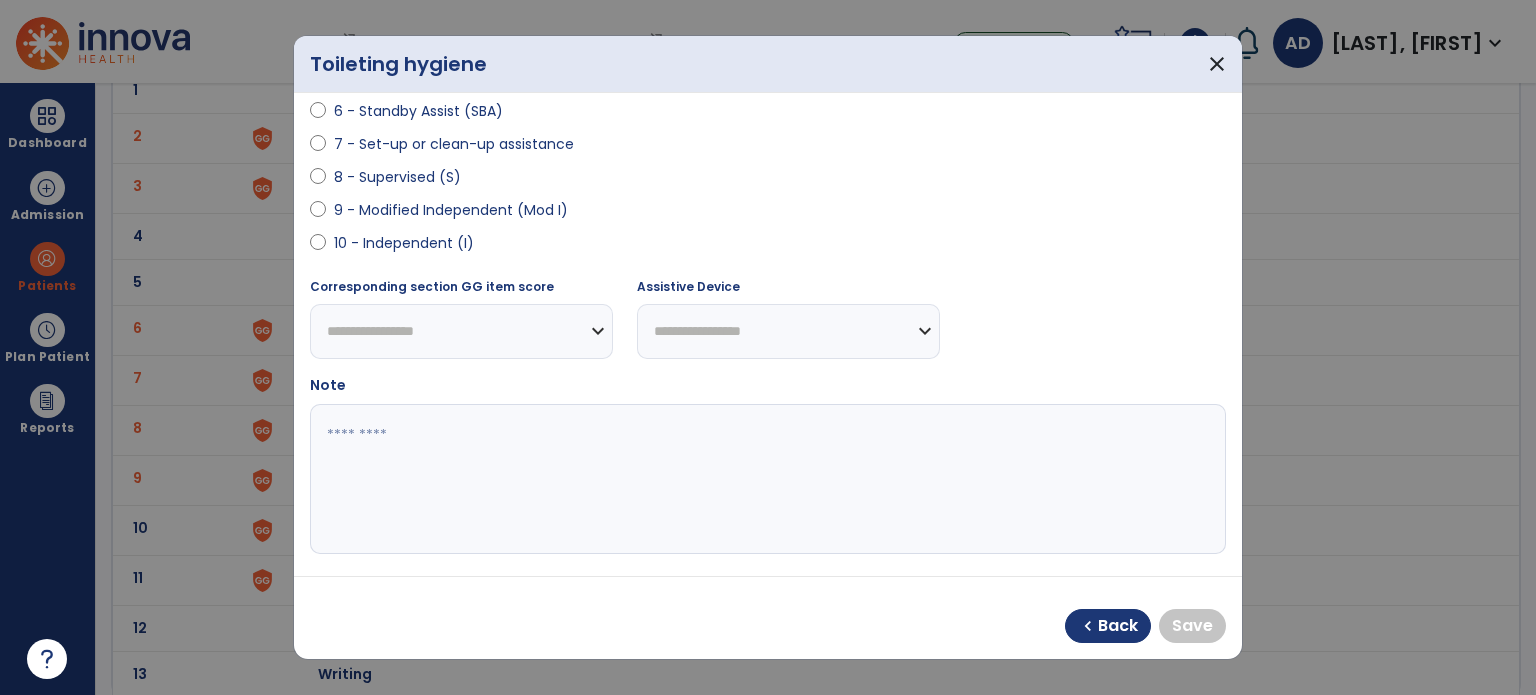 select on "**********" 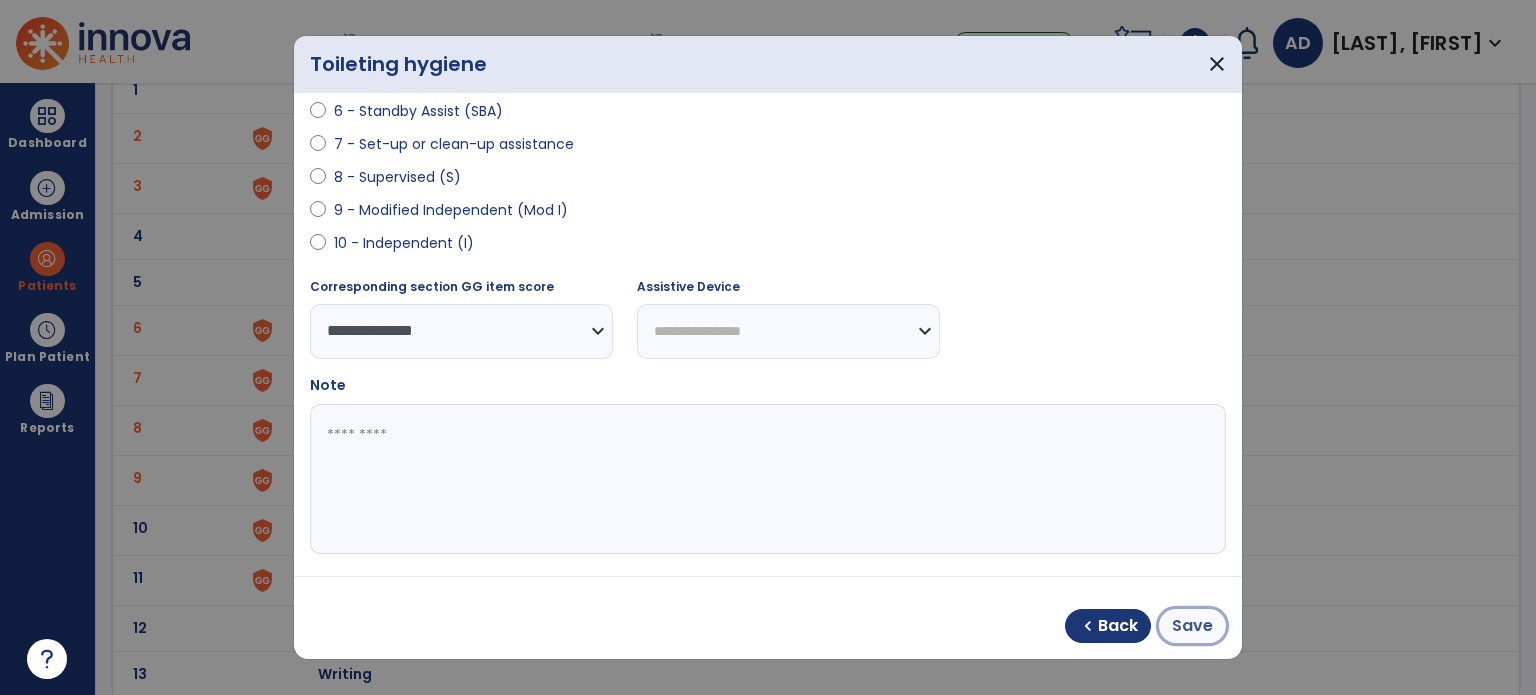 click on "Save" at bounding box center [1192, 626] 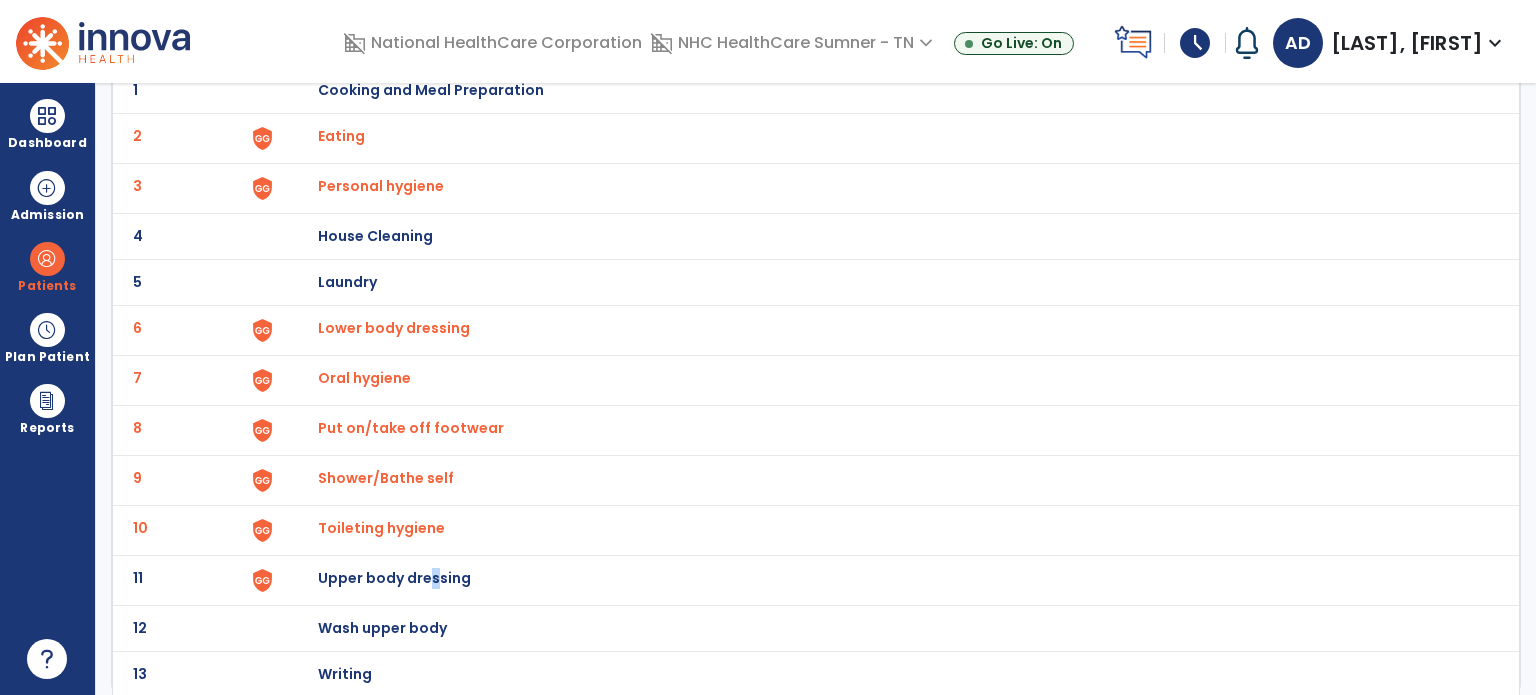 click on "Upper body dressing" at bounding box center [431, 90] 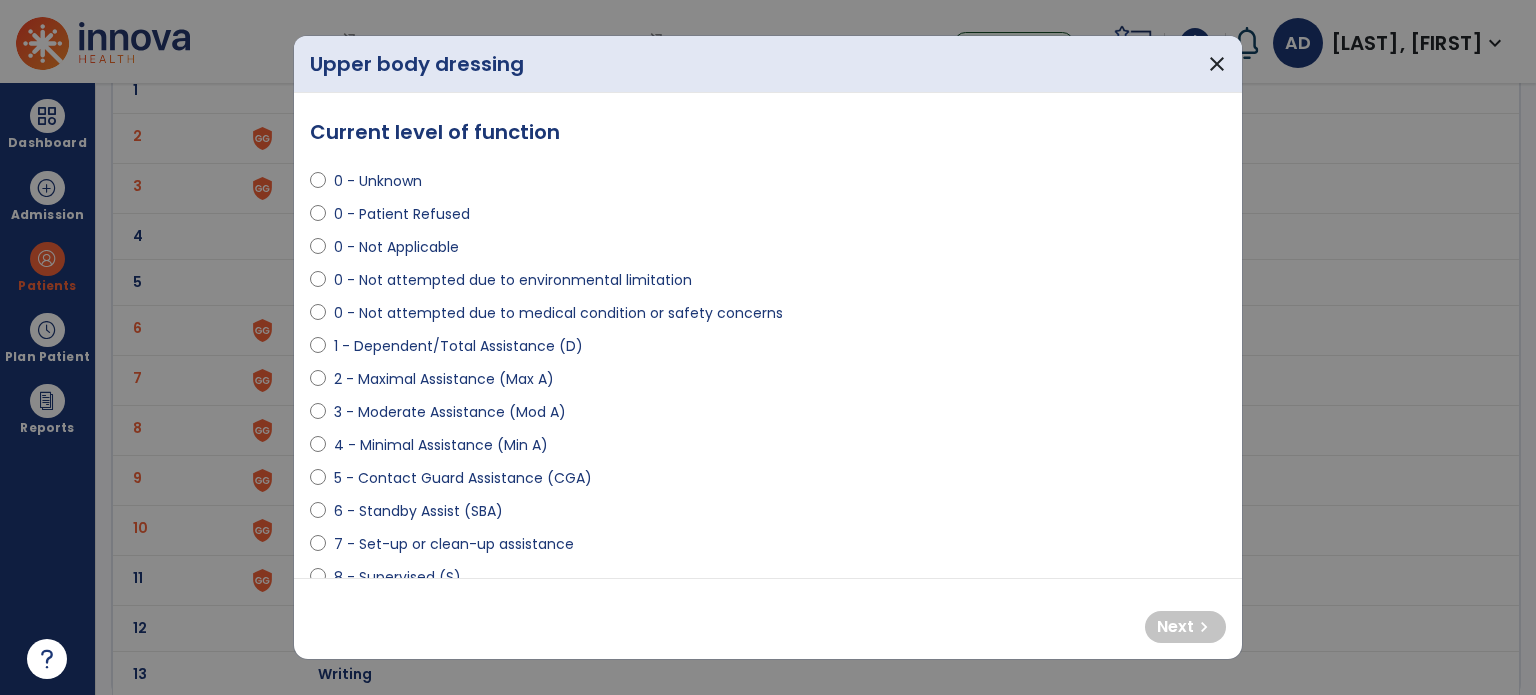 select on "**********" 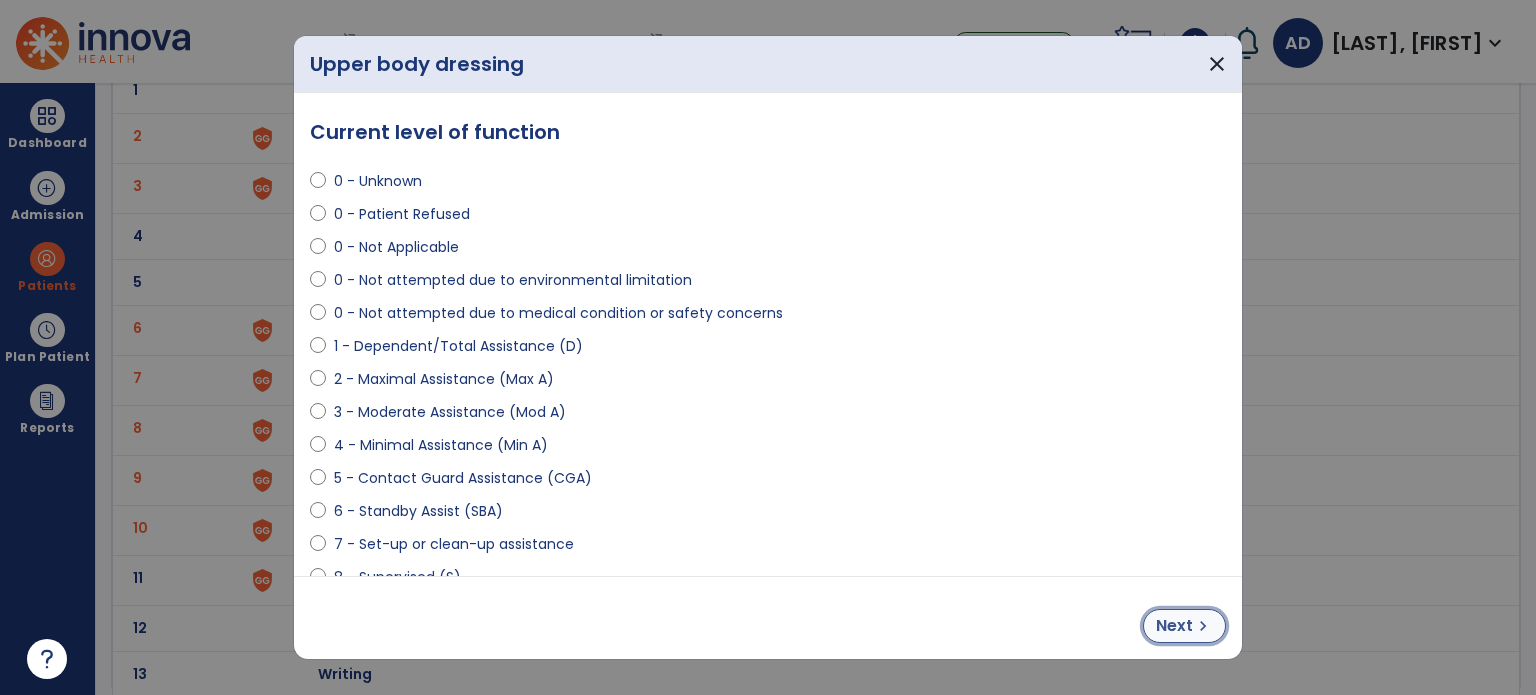 click on "Next" at bounding box center [1174, 626] 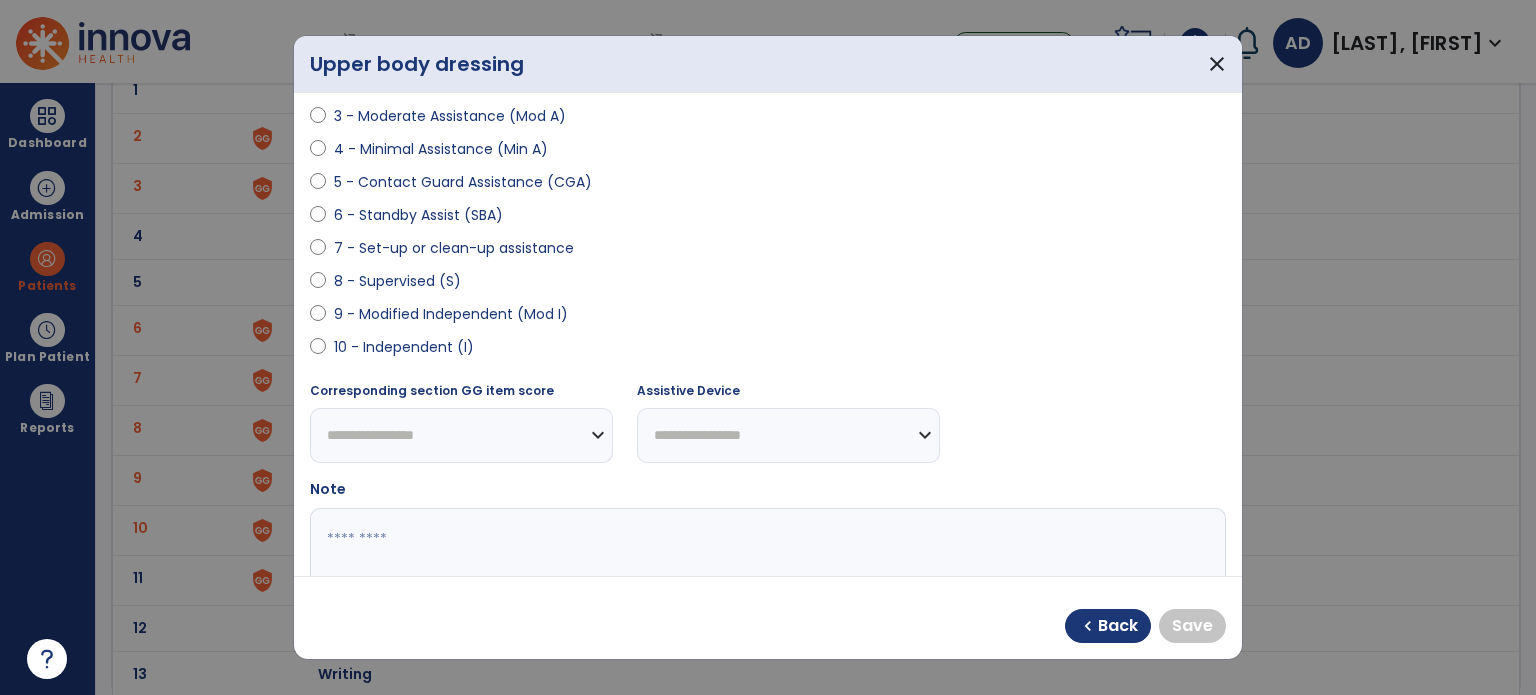 scroll, scrollTop: 300, scrollLeft: 0, axis: vertical 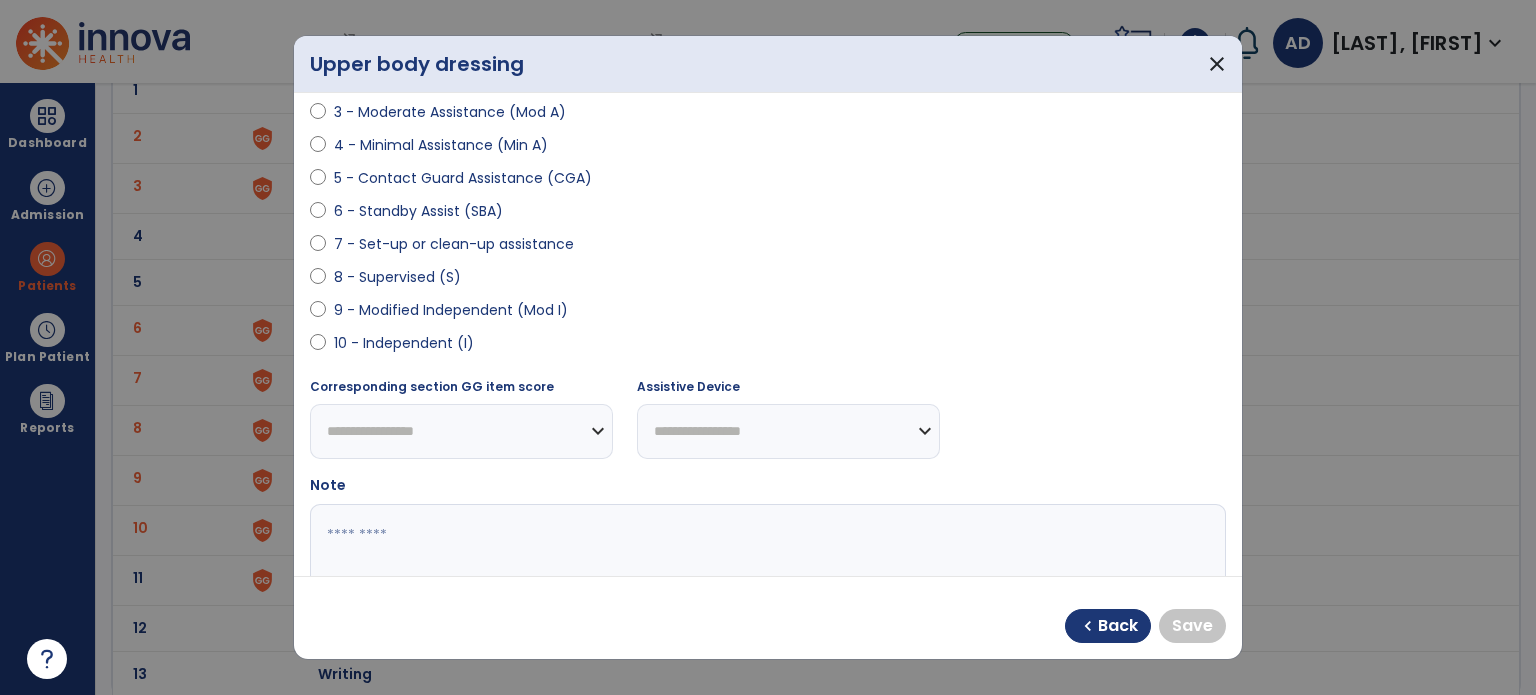 select on "**********" 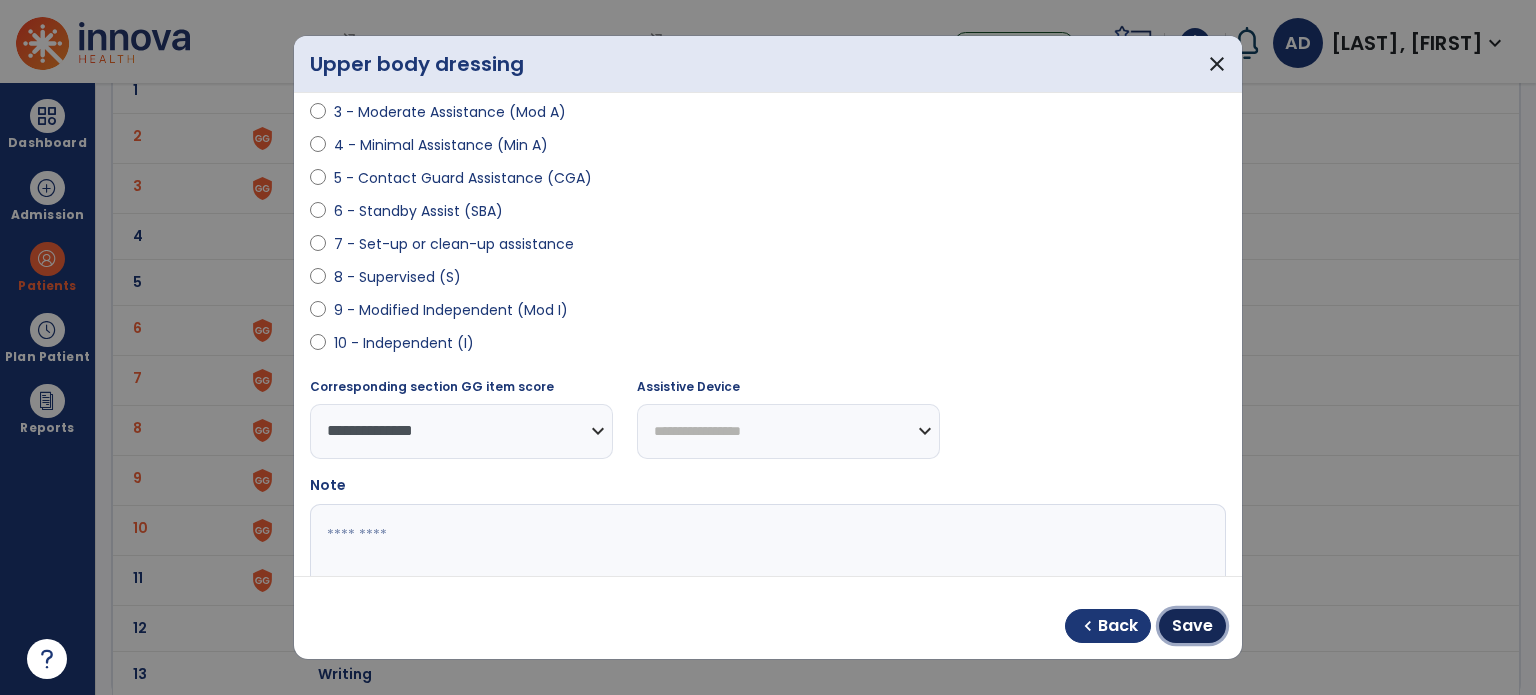 click on "Save" at bounding box center (1192, 626) 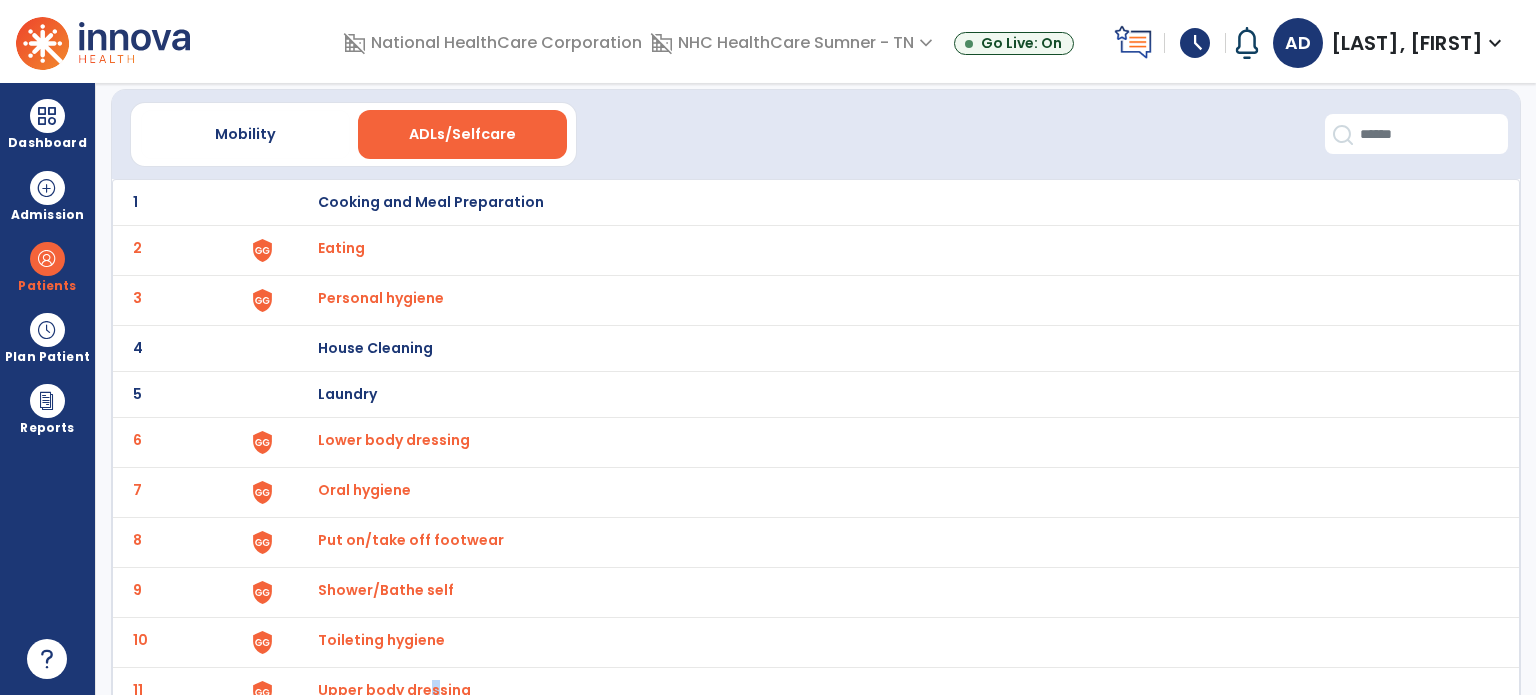 scroll, scrollTop: 0, scrollLeft: 0, axis: both 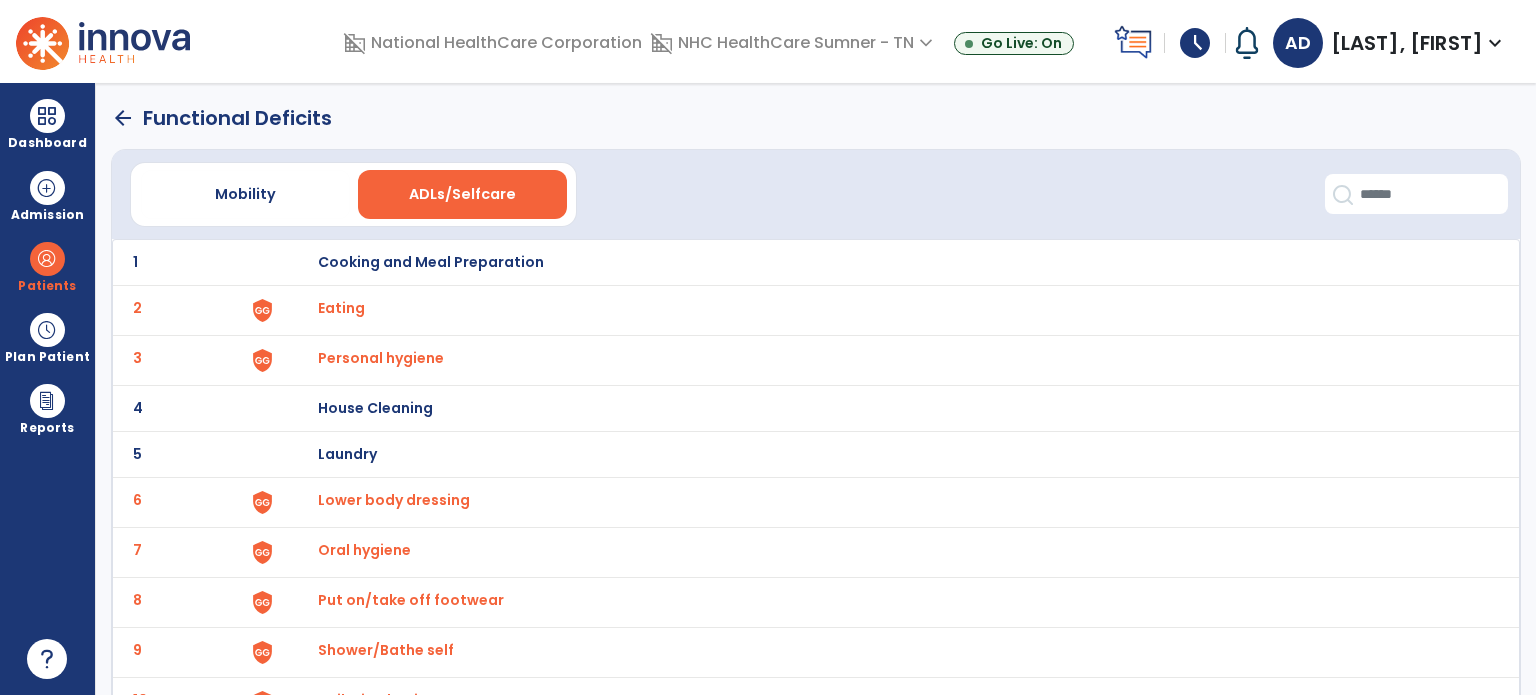 click on "arrow_back" 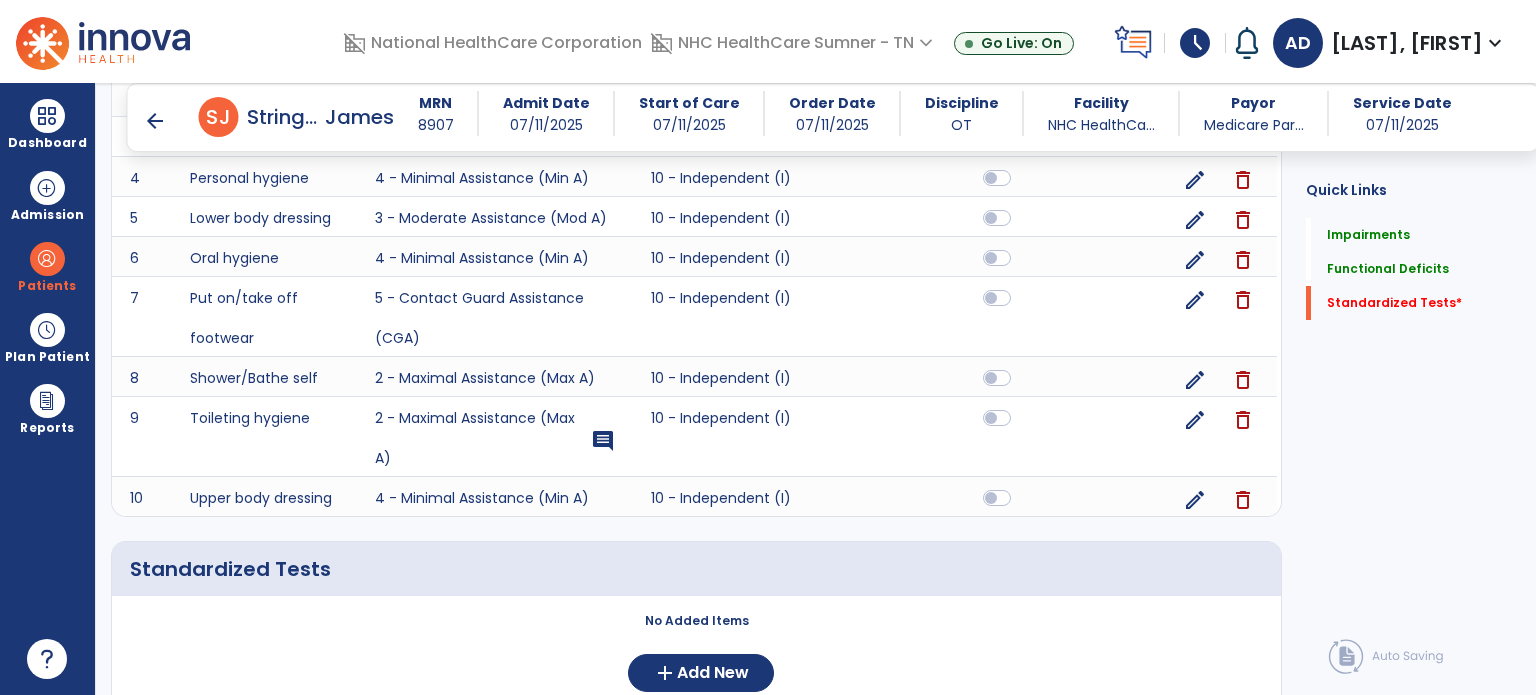 scroll, scrollTop: 2924, scrollLeft: 0, axis: vertical 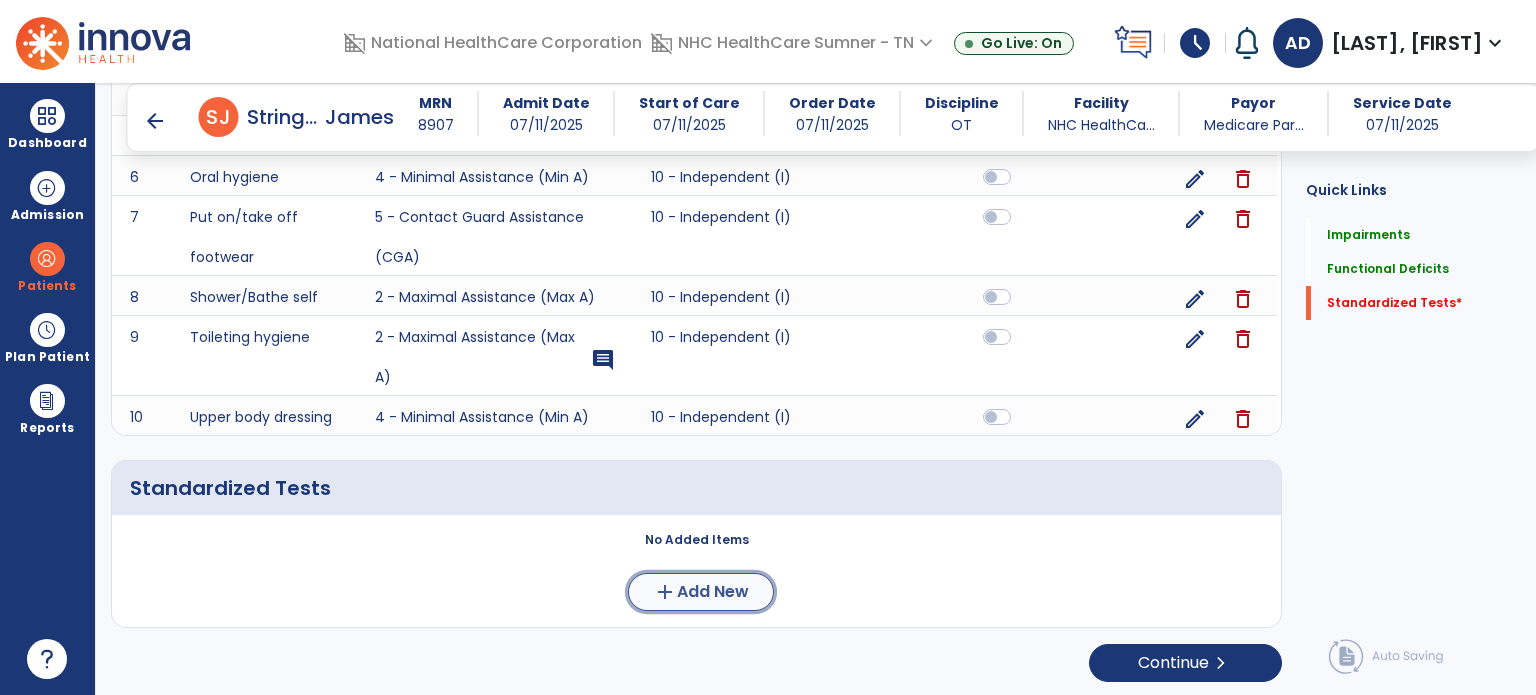 click on "Add New" 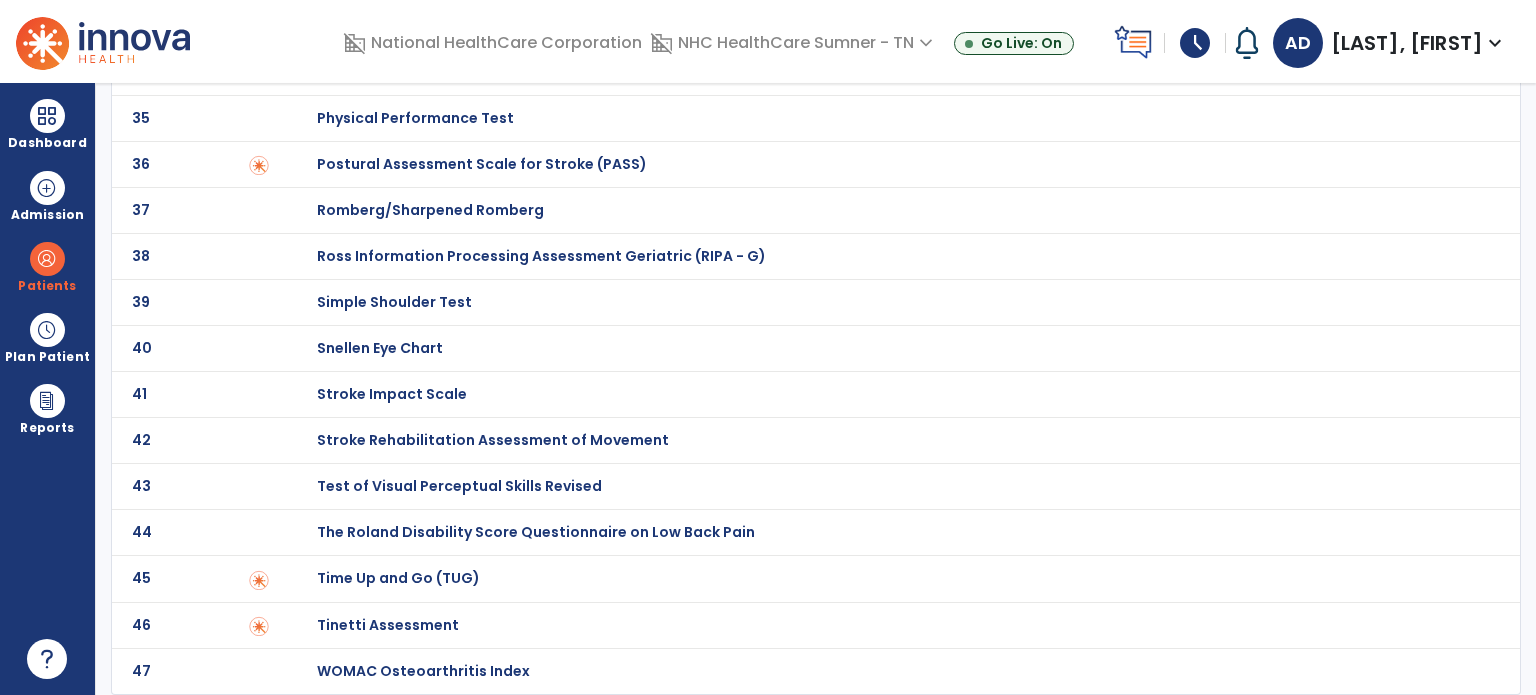 scroll, scrollTop: 0, scrollLeft: 0, axis: both 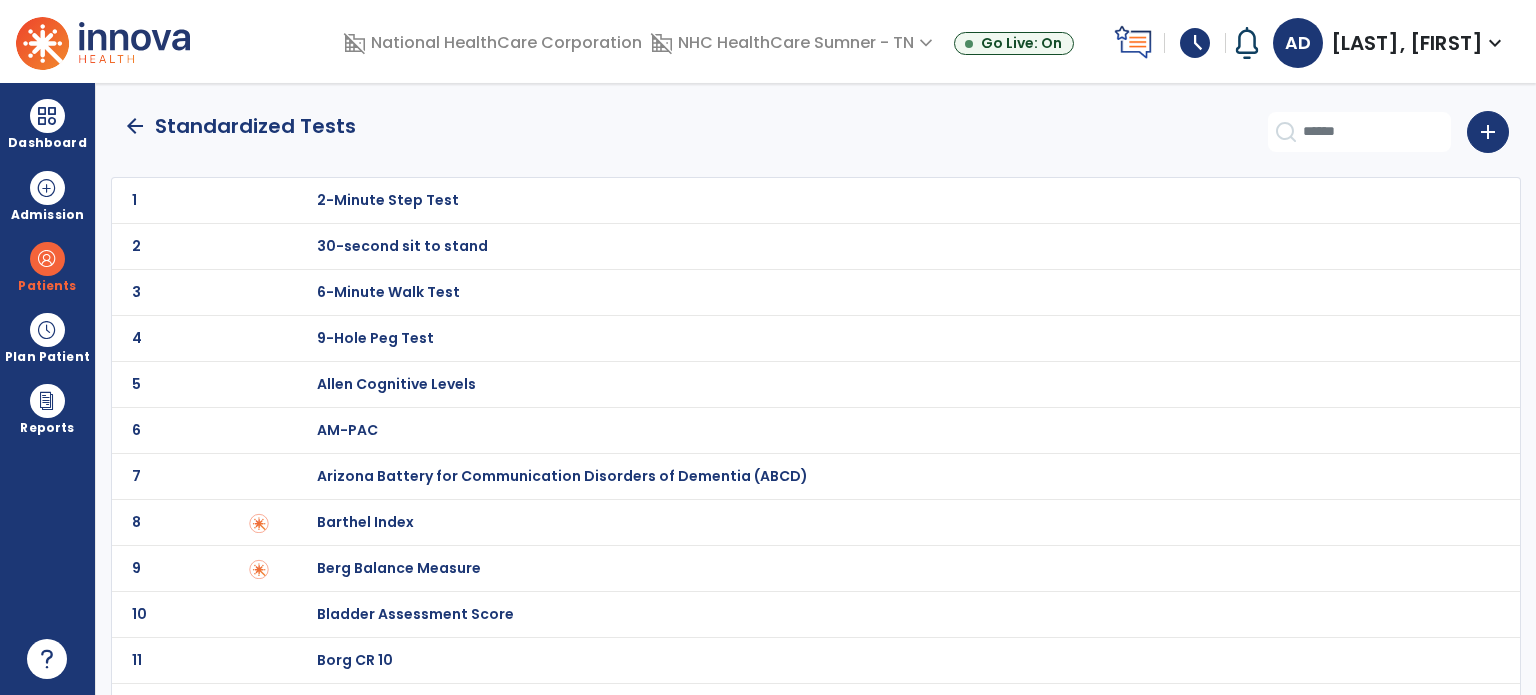 click on "Barthel Index" at bounding box center (388, 200) 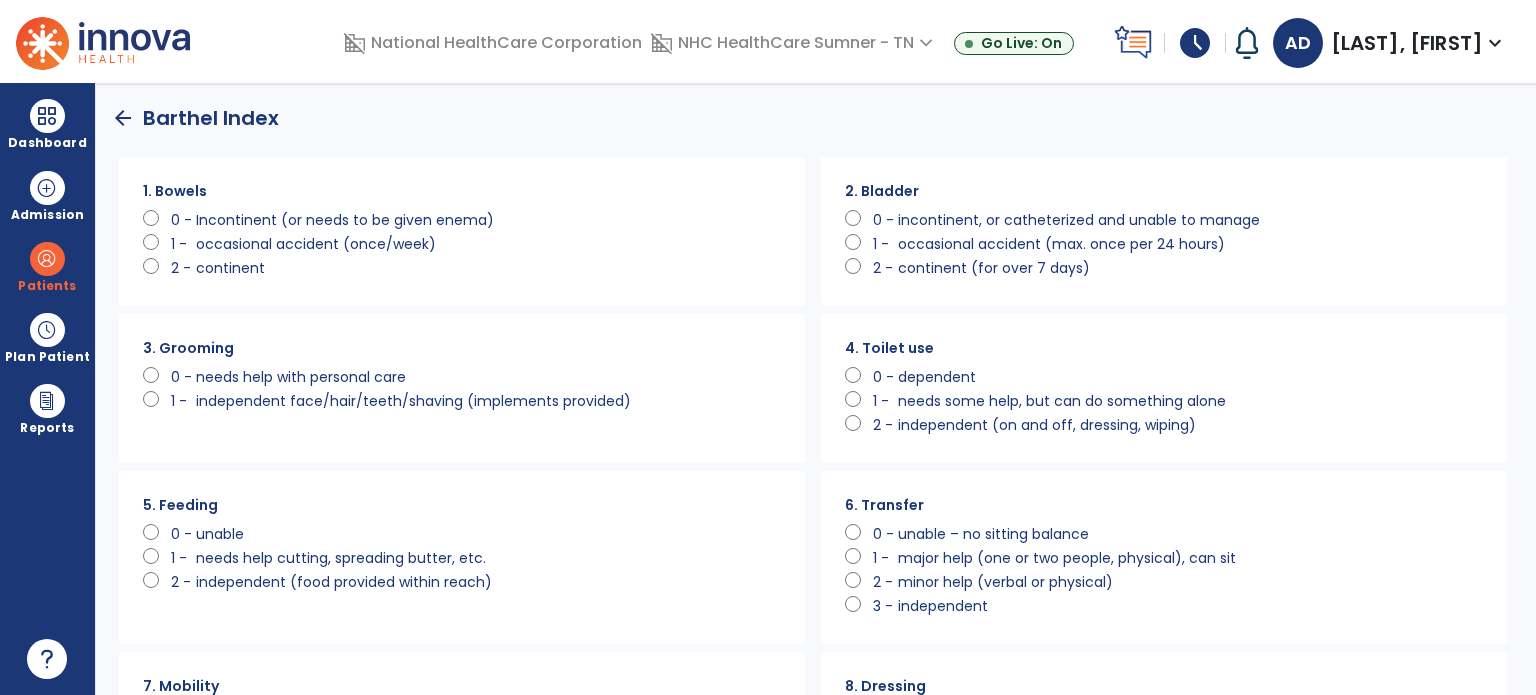 scroll, scrollTop: 0, scrollLeft: 0, axis: both 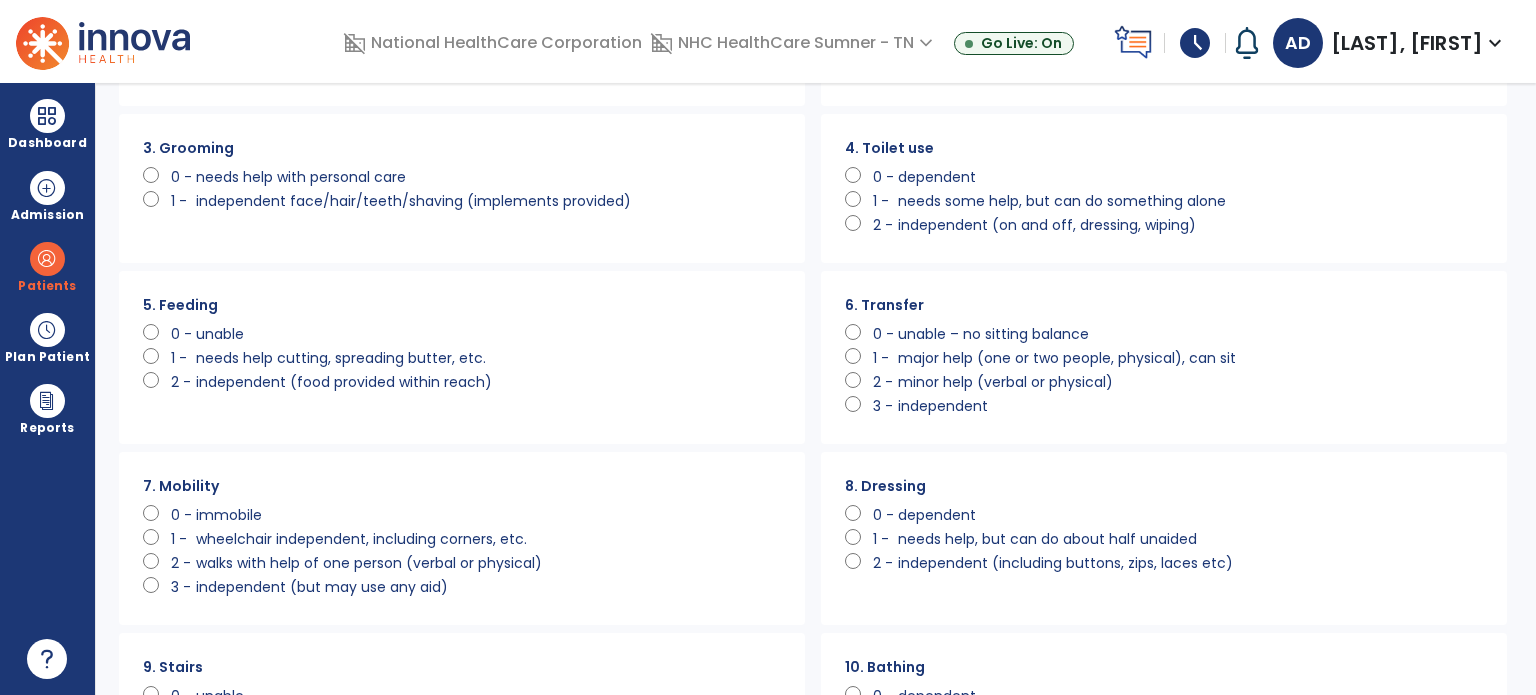 click on "6. Transfer      0 -   unable – no sitting balance      1 -   major help (one or two people, physical), can sit      2 -   minor help (verbal or physical)      3 -   independent" 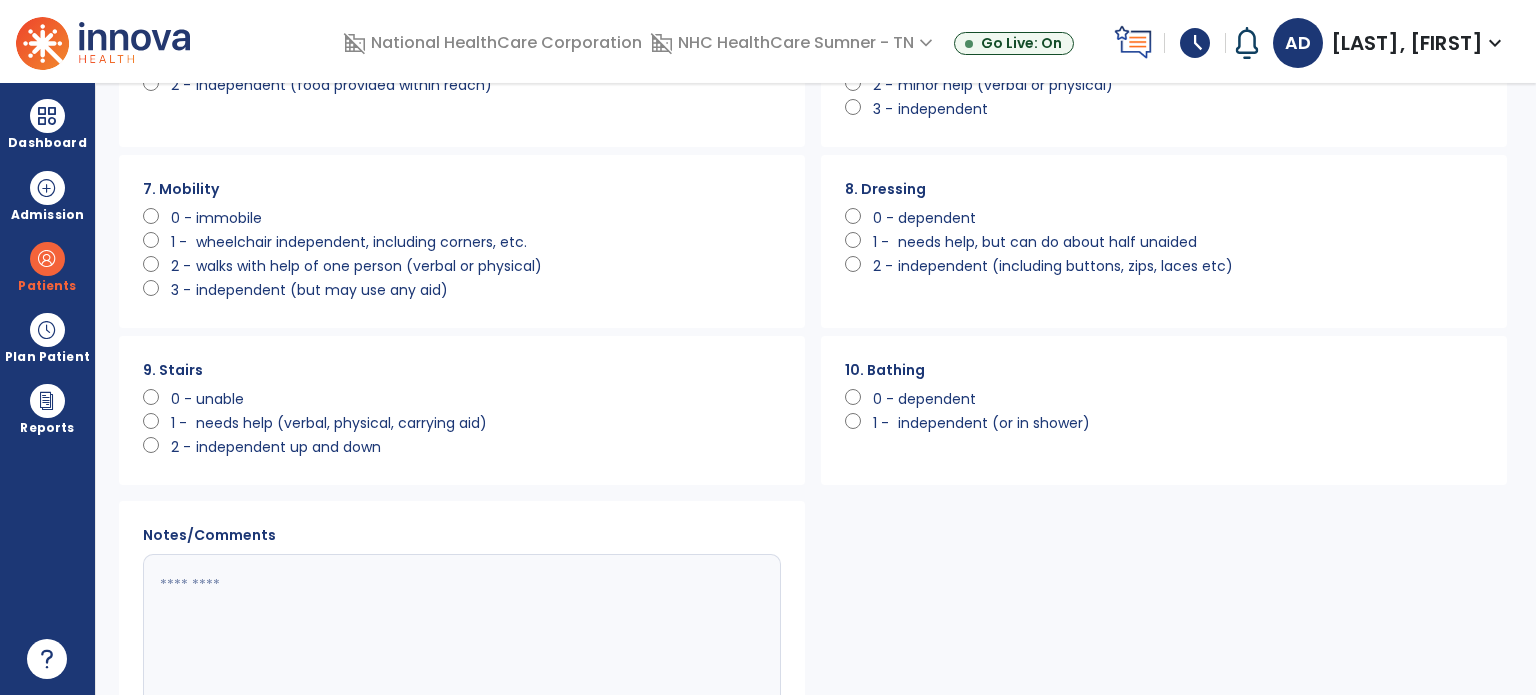 scroll, scrollTop: 500, scrollLeft: 0, axis: vertical 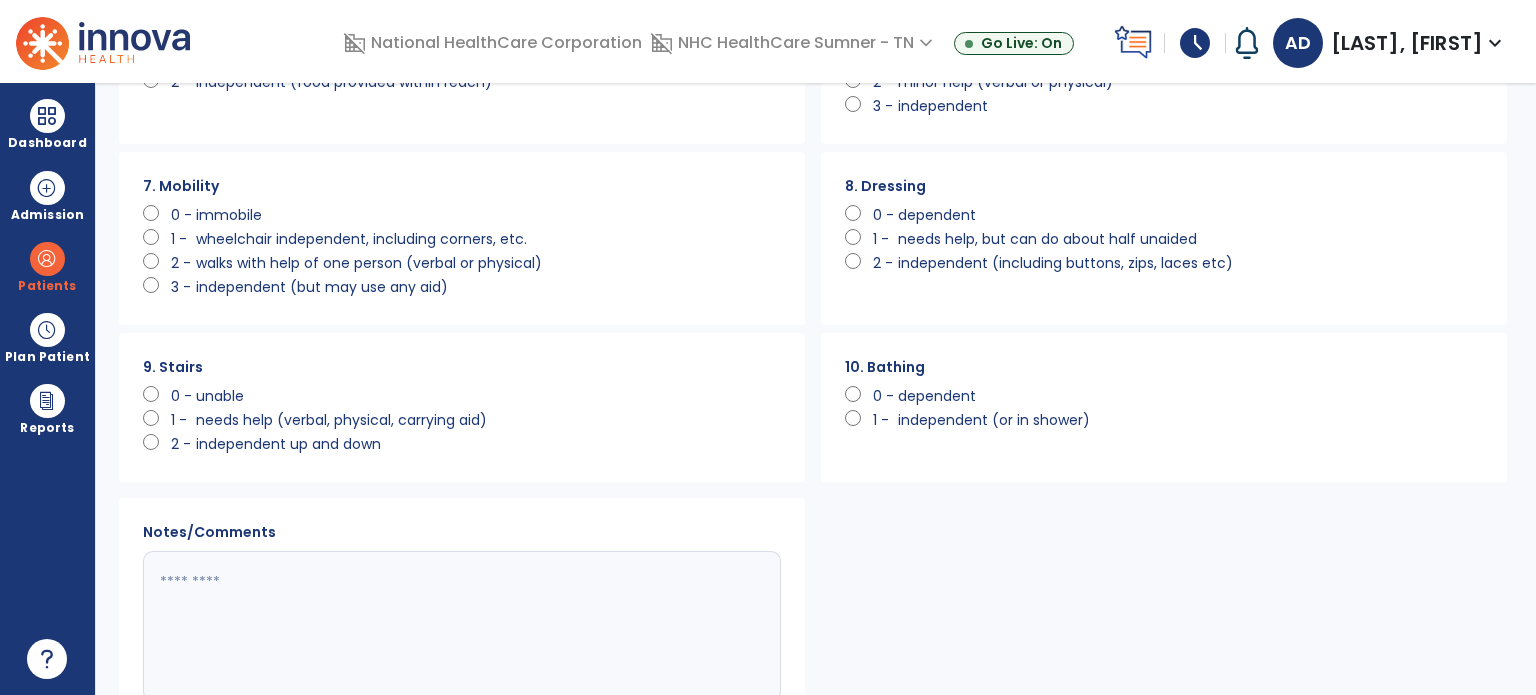 click 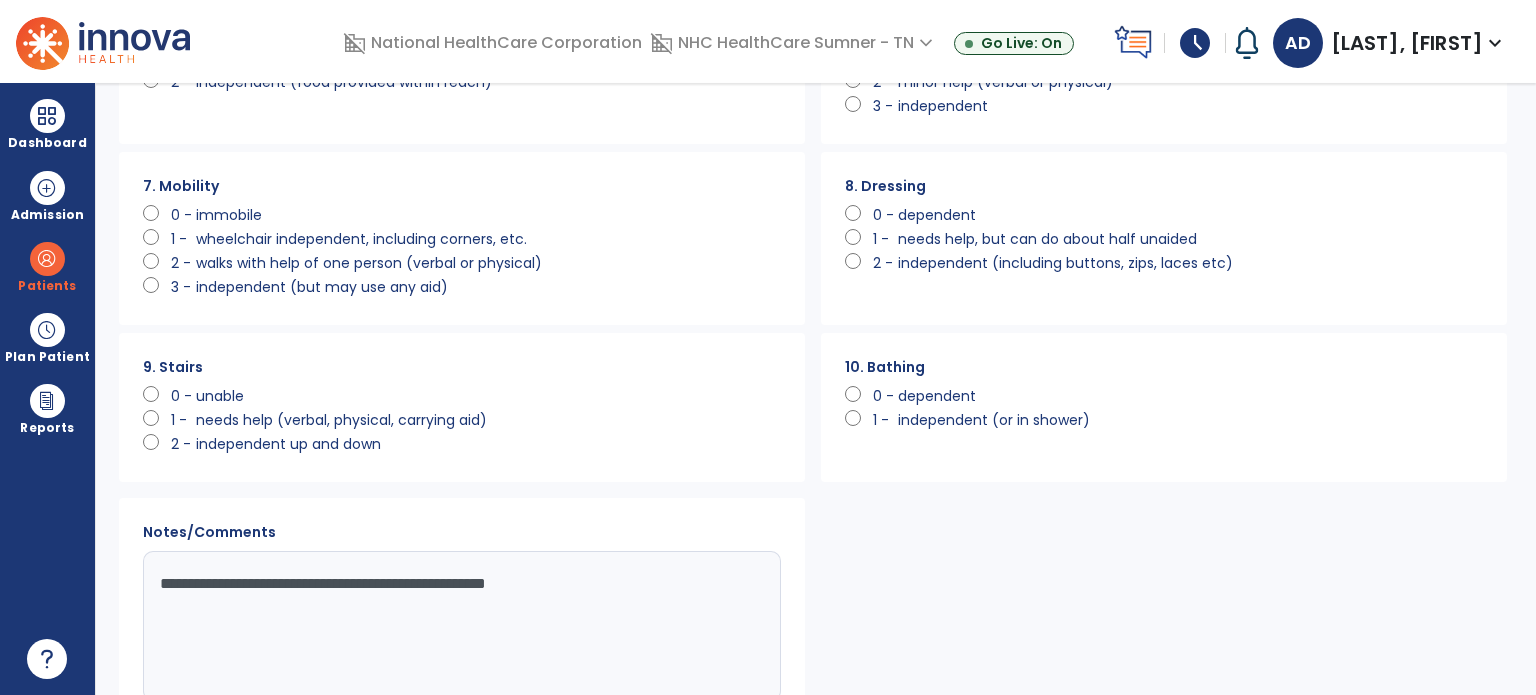 click on "**********" 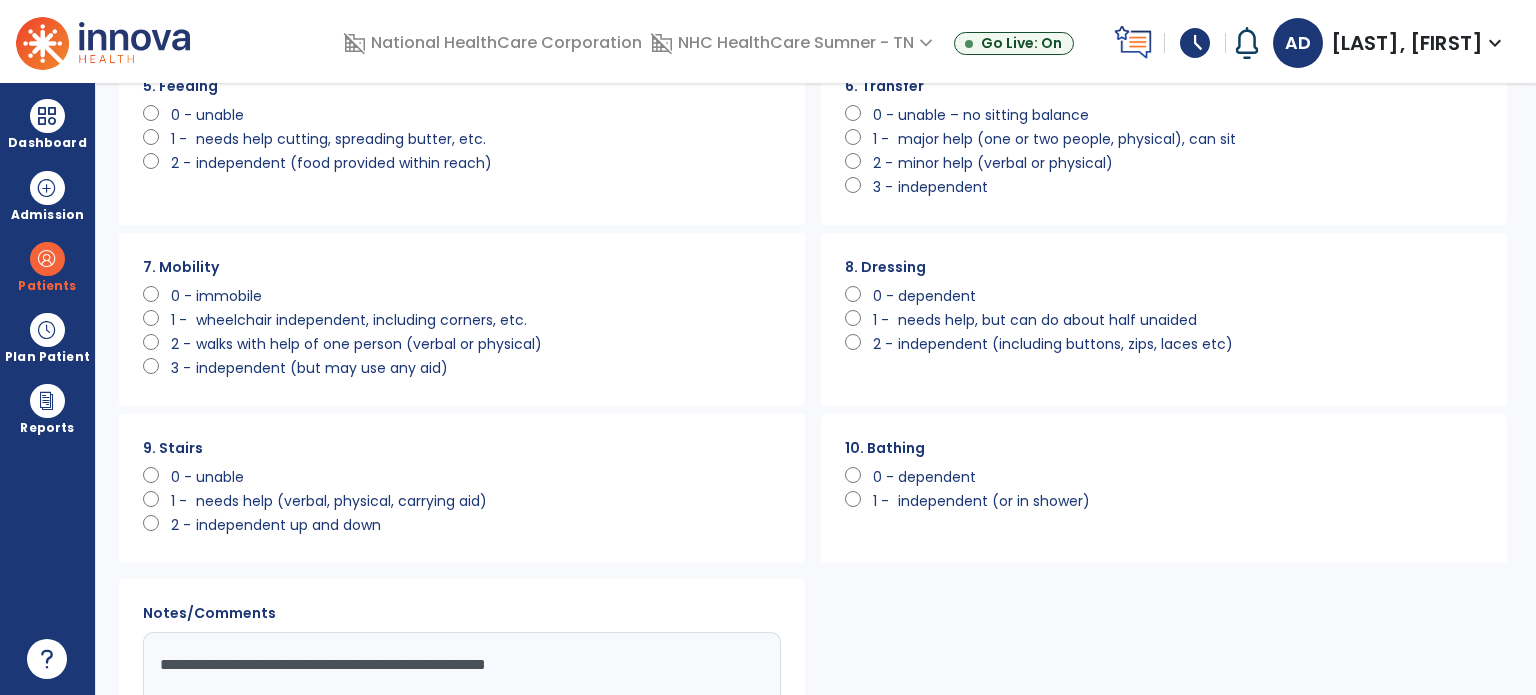 scroll, scrollTop: 612, scrollLeft: 0, axis: vertical 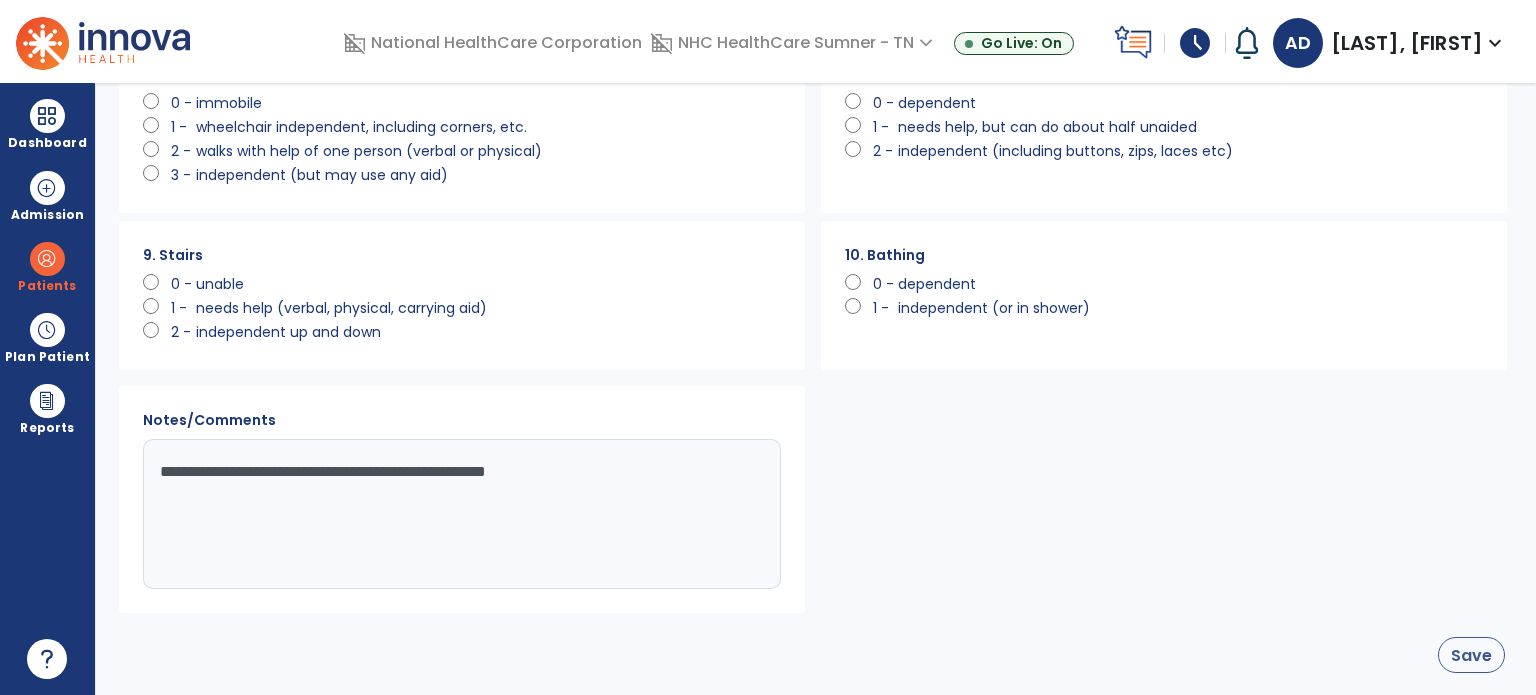 type on "**********" 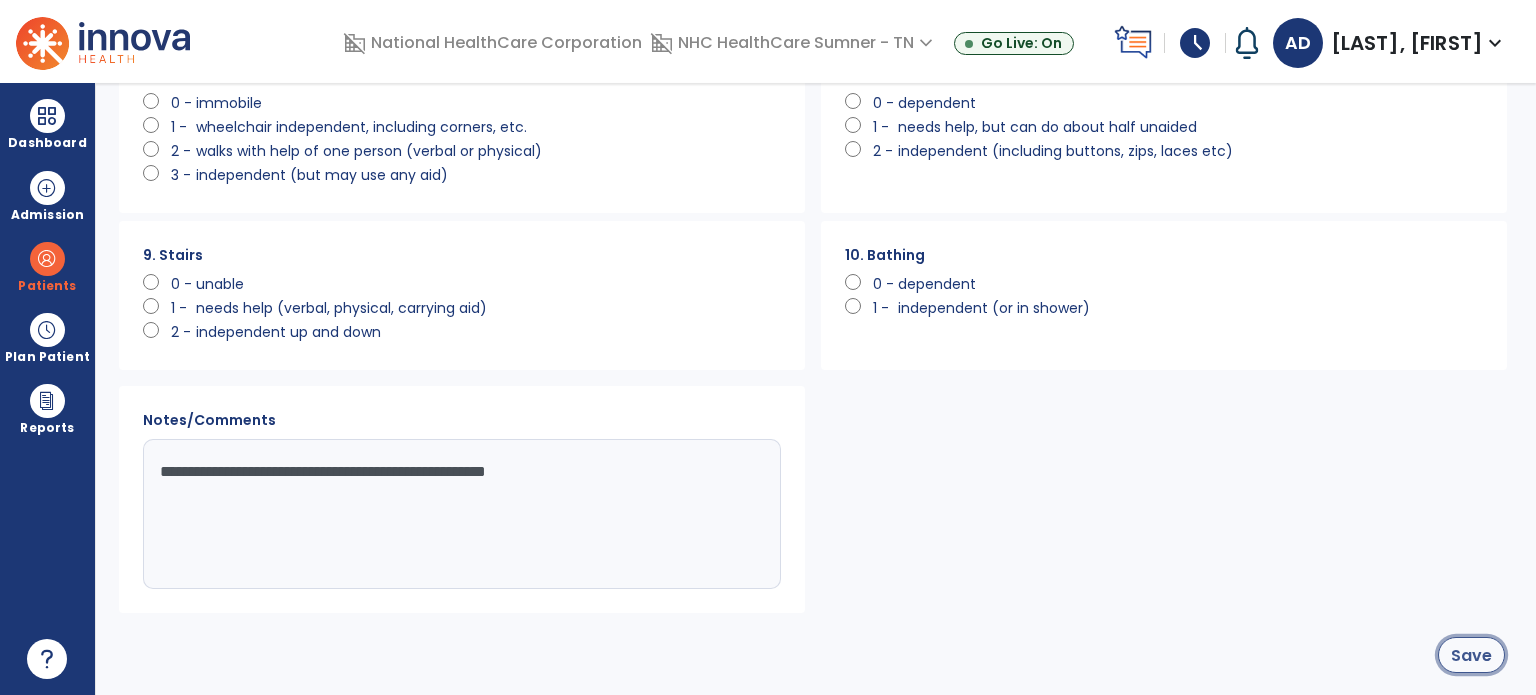 click on "Save" 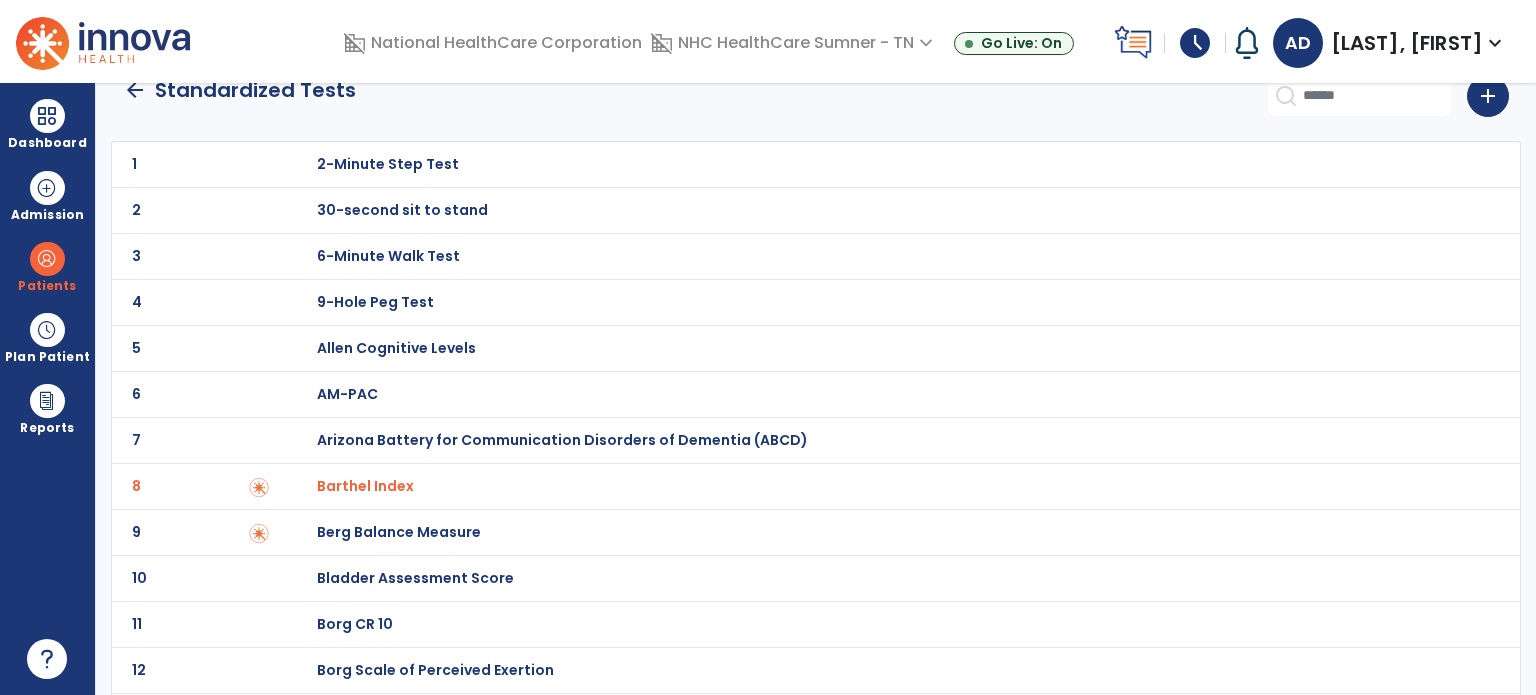 scroll, scrollTop: 0, scrollLeft: 0, axis: both 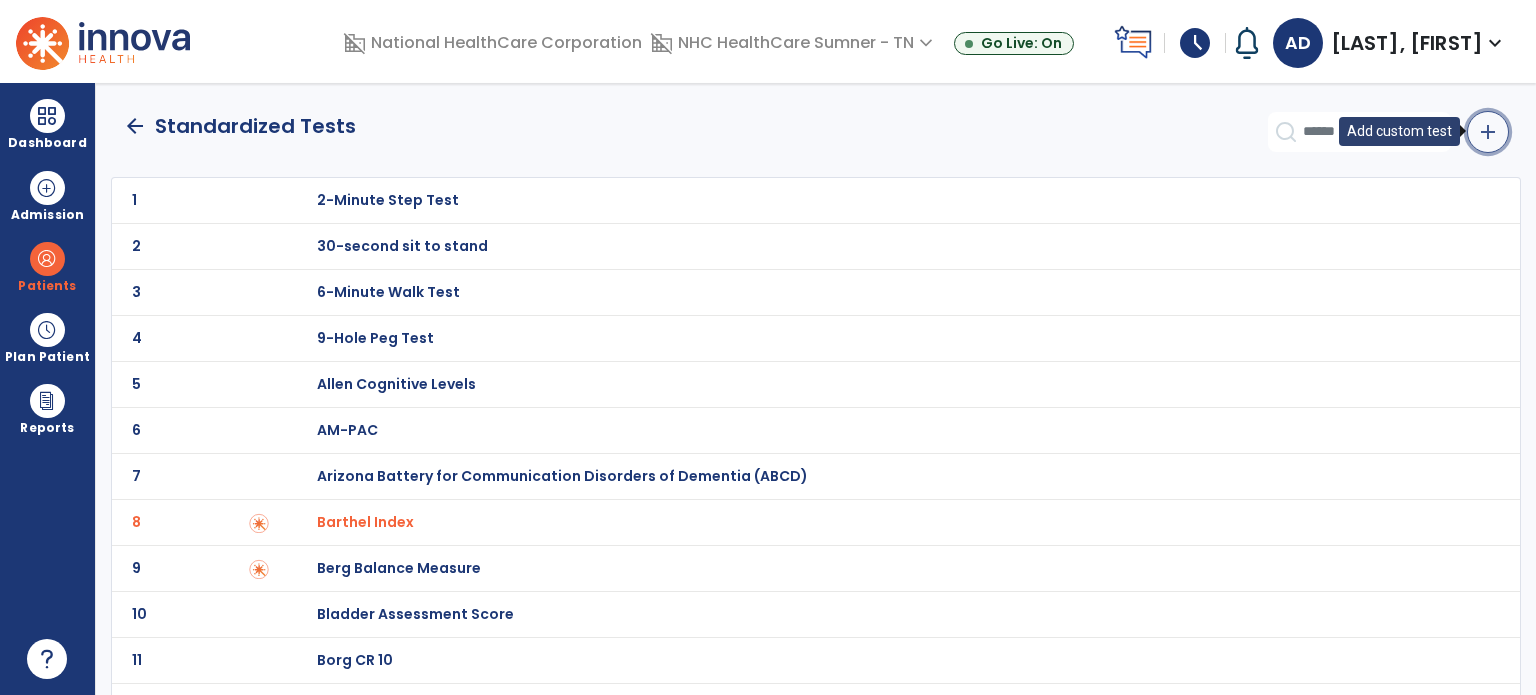 click on "add" 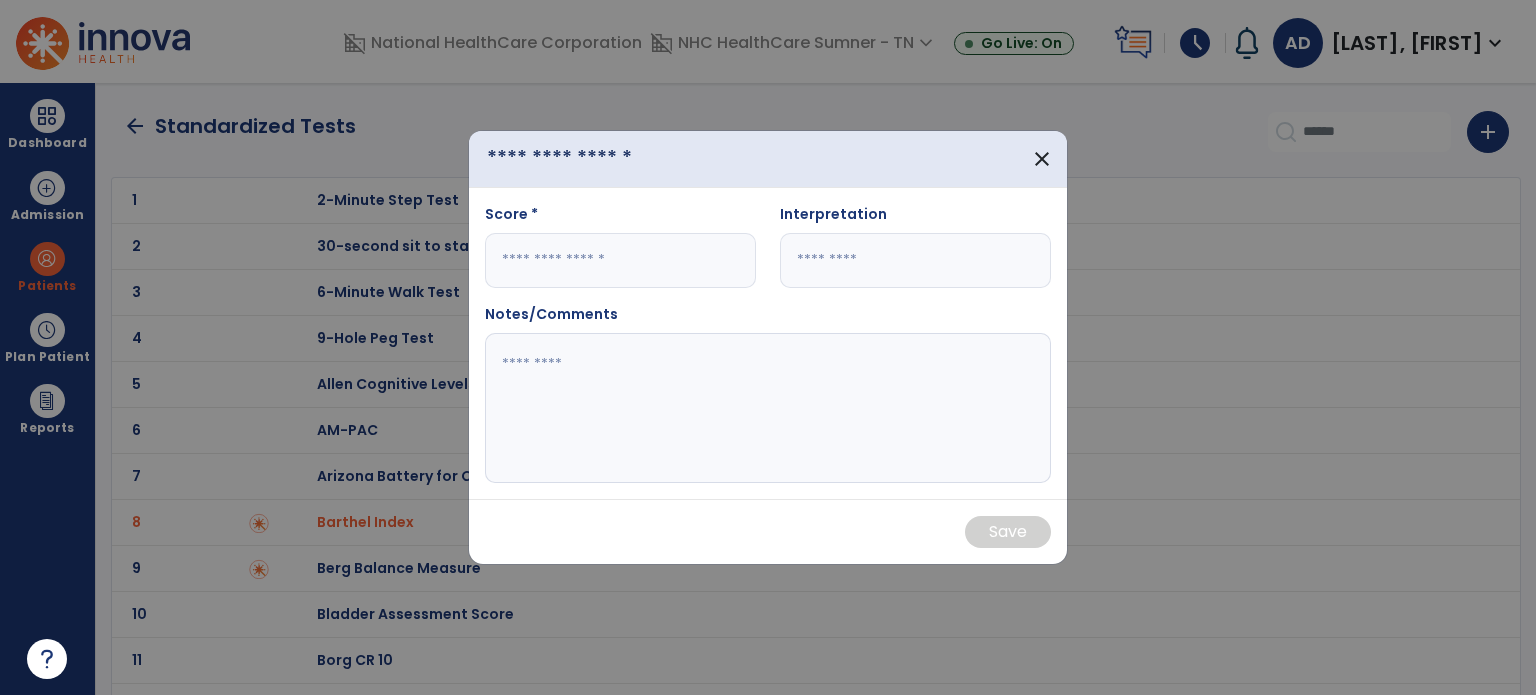click at bounding box center [600, 159] 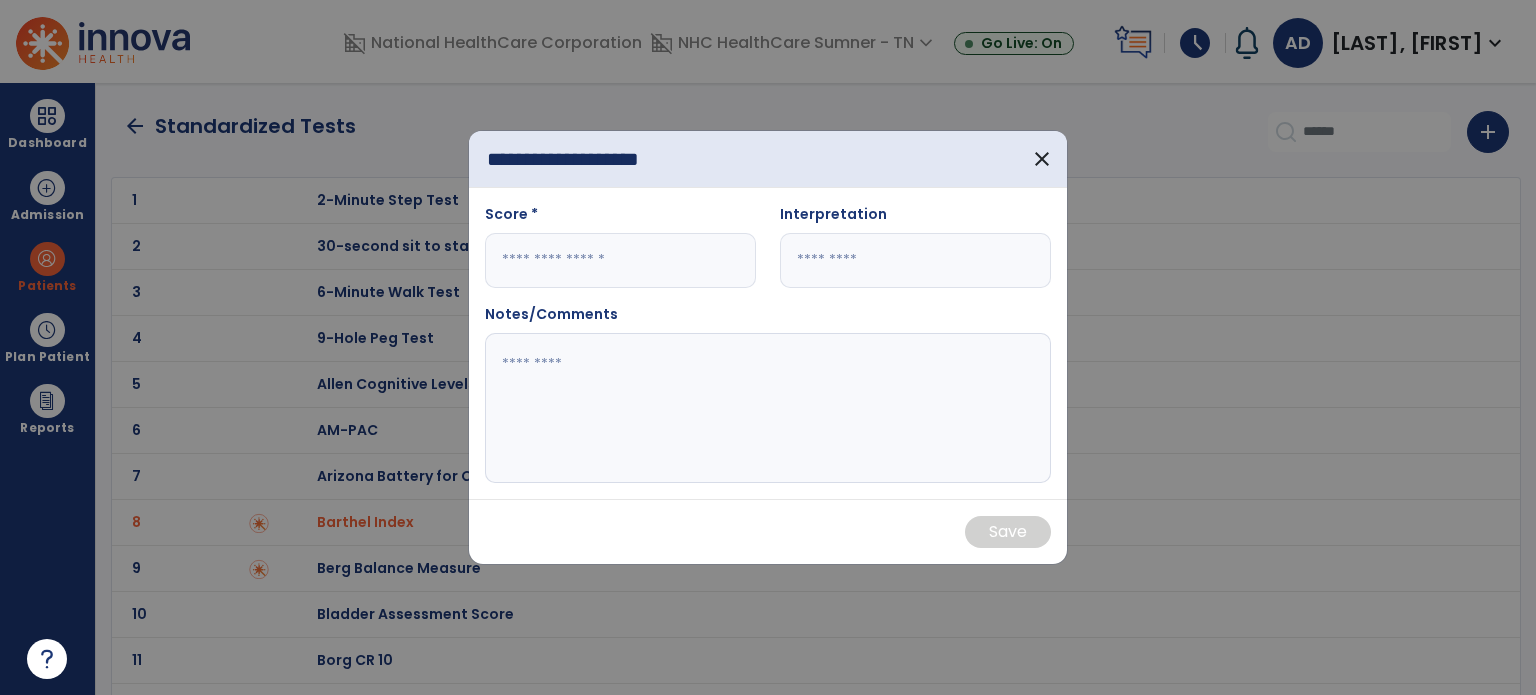type on "**********" 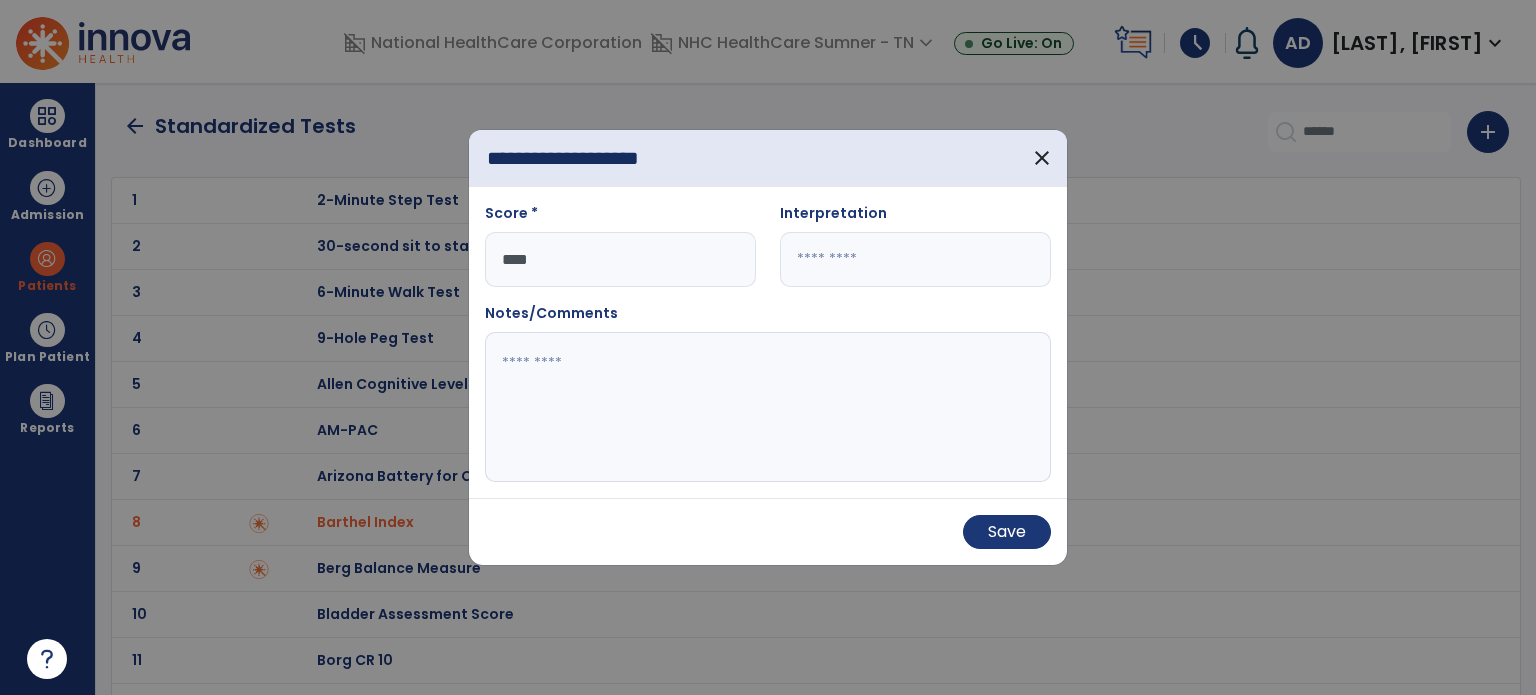 type on "****" 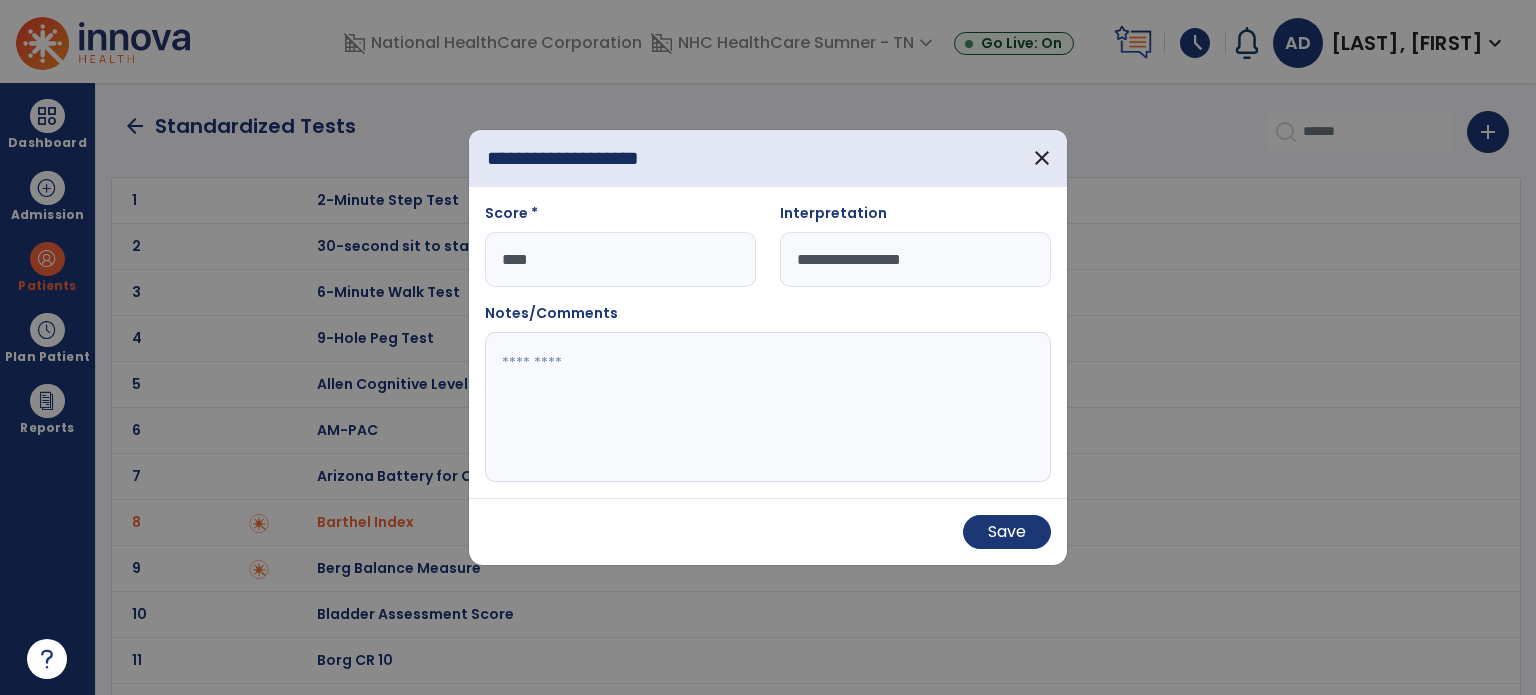 type on "**********" 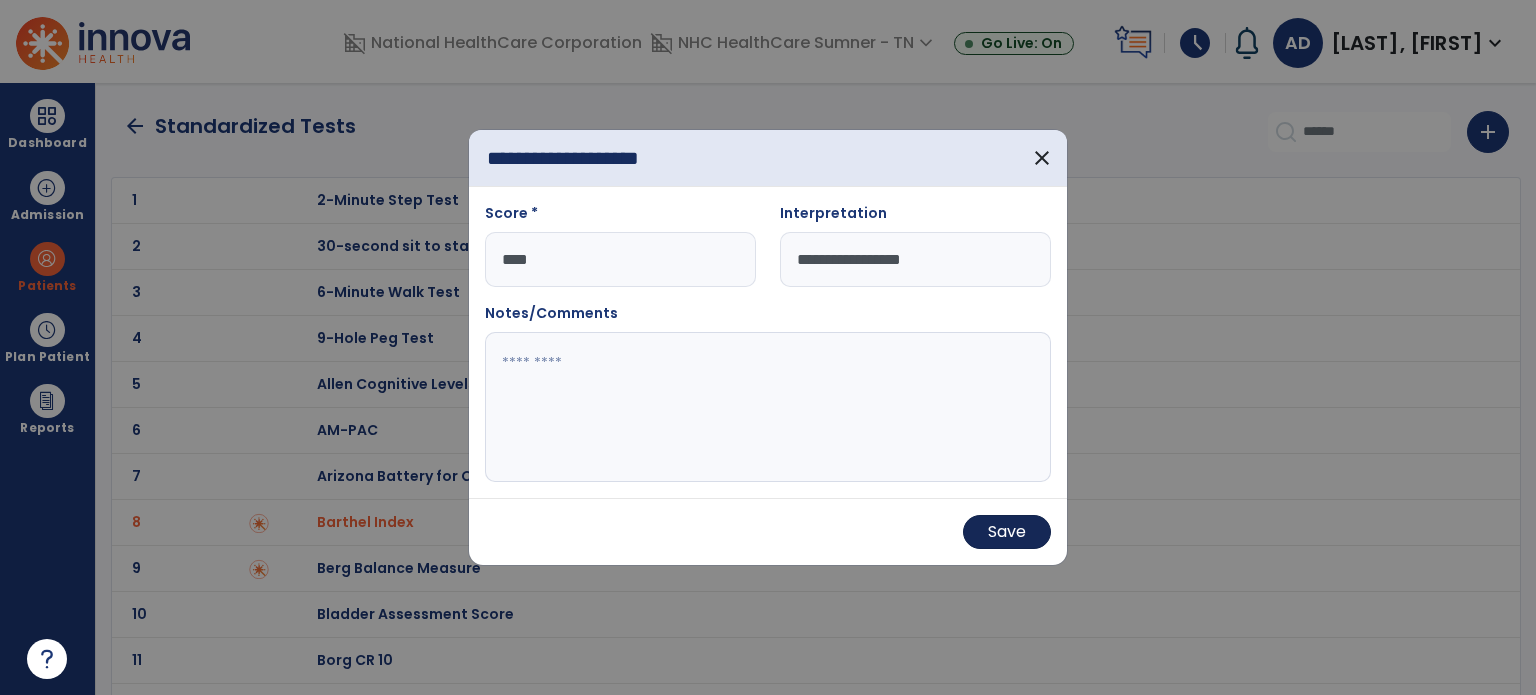 drag, startPoint x: 999, startPoint y: 500, endPoint x: 1000, endPoint y: 527, distance: 27.018513 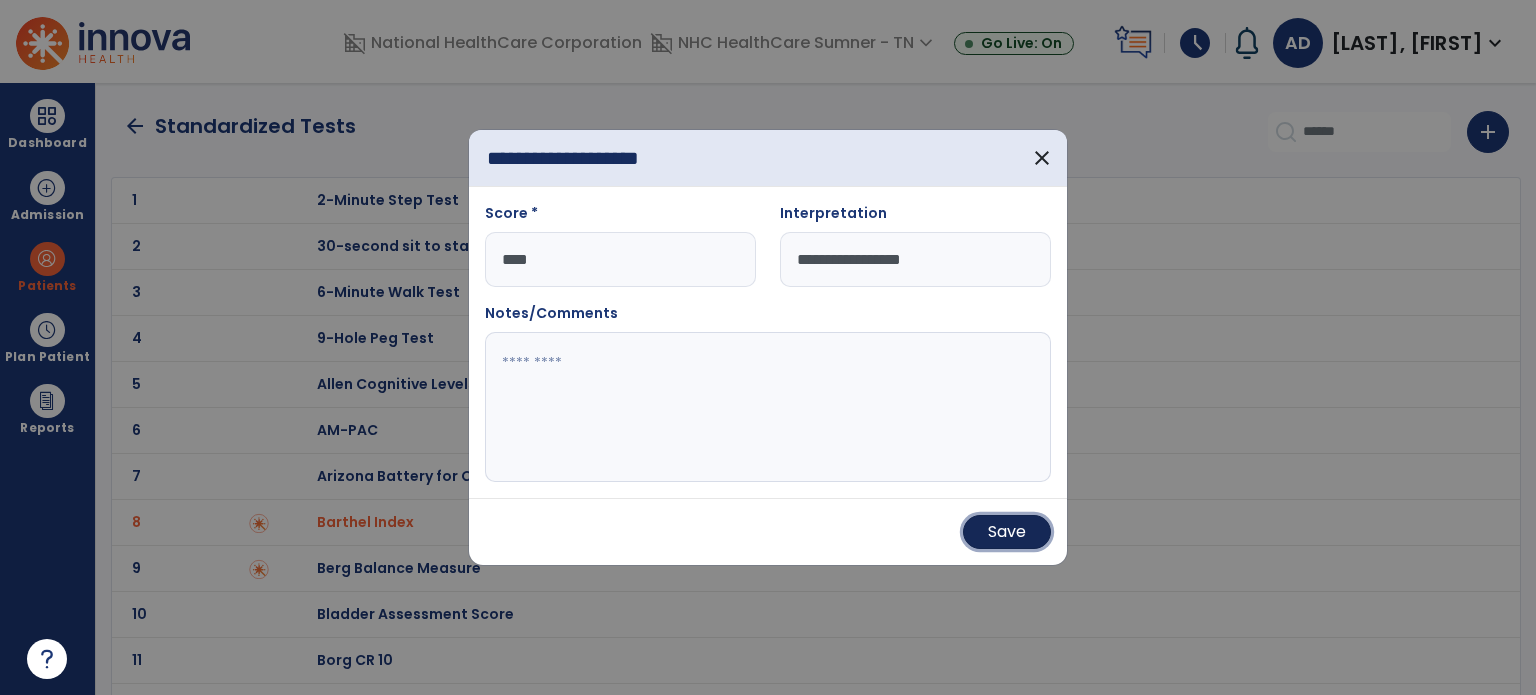 click on "Save" at bounding box center (1007, 532) 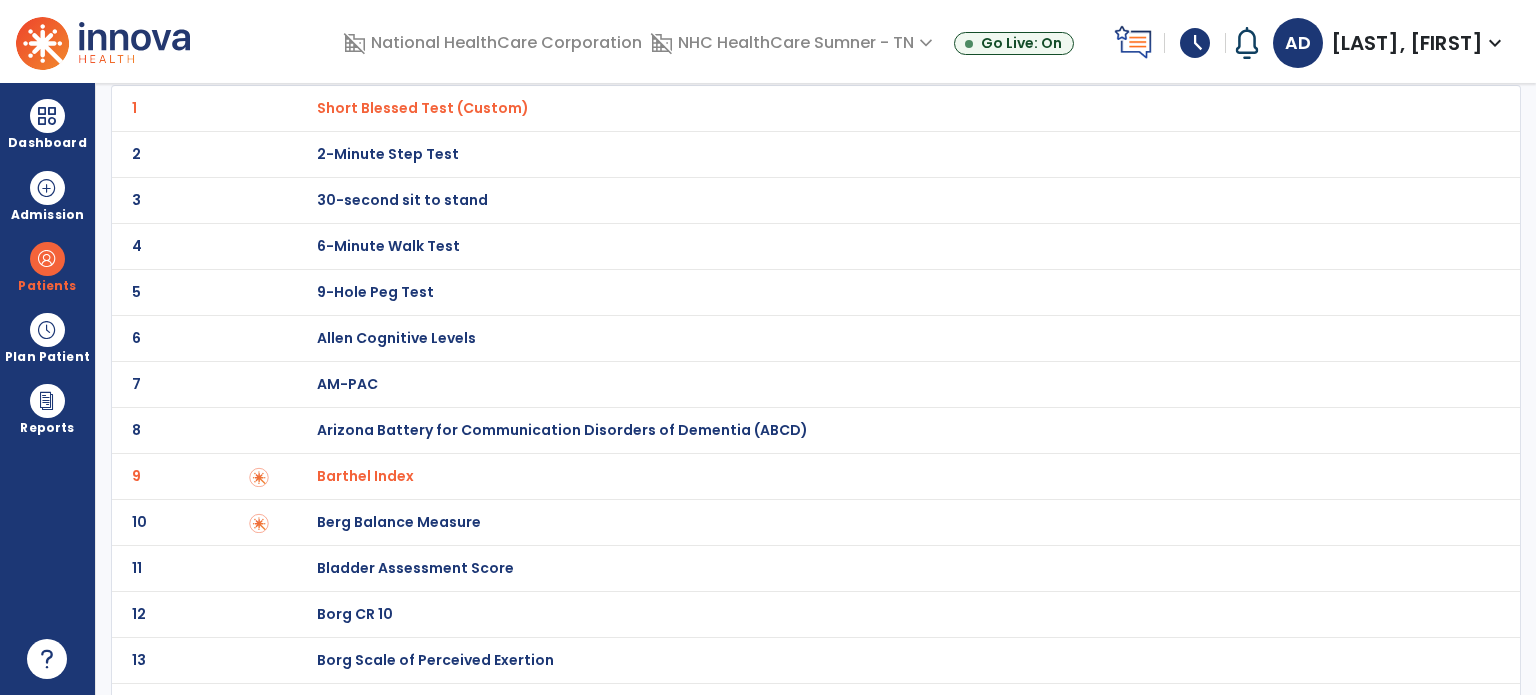 scroll, scrollTop: 0, scrollLeft: 0, axis: both 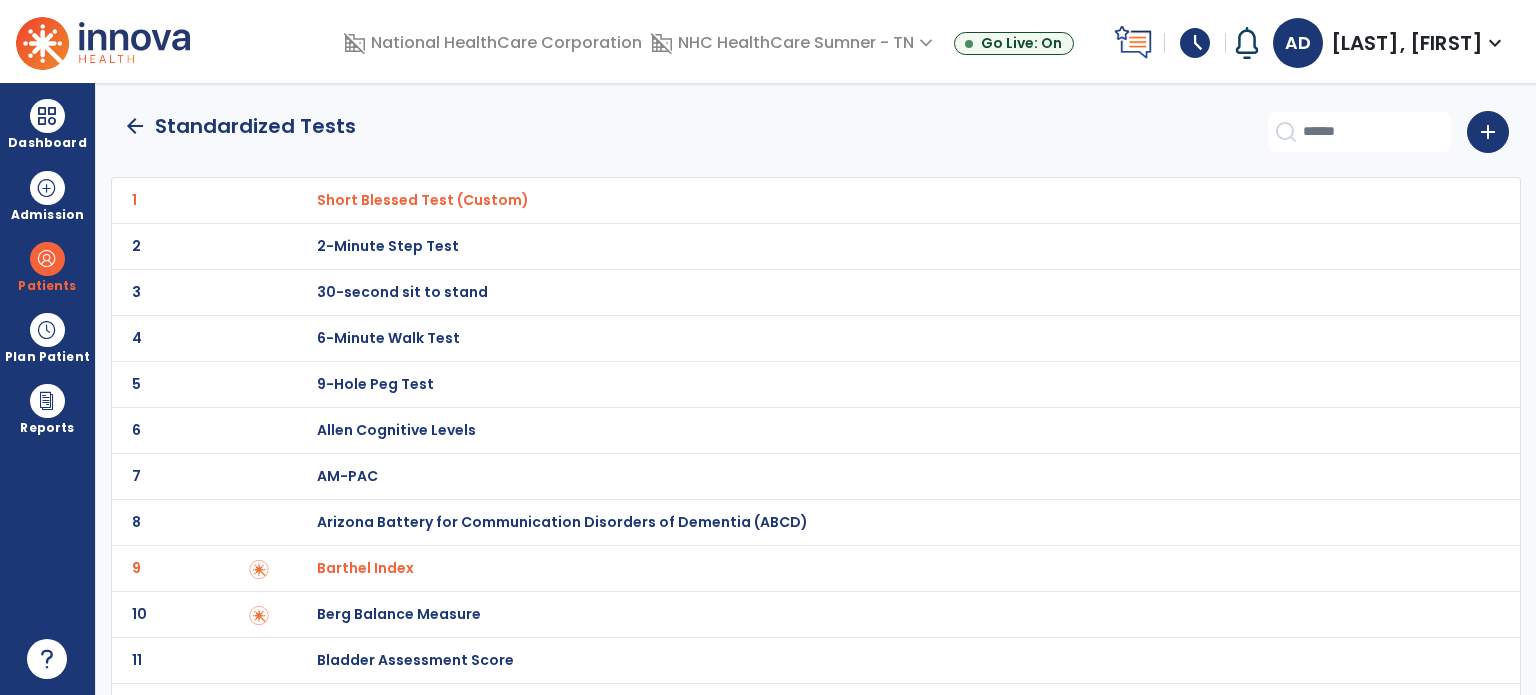 click on "arrow_back" 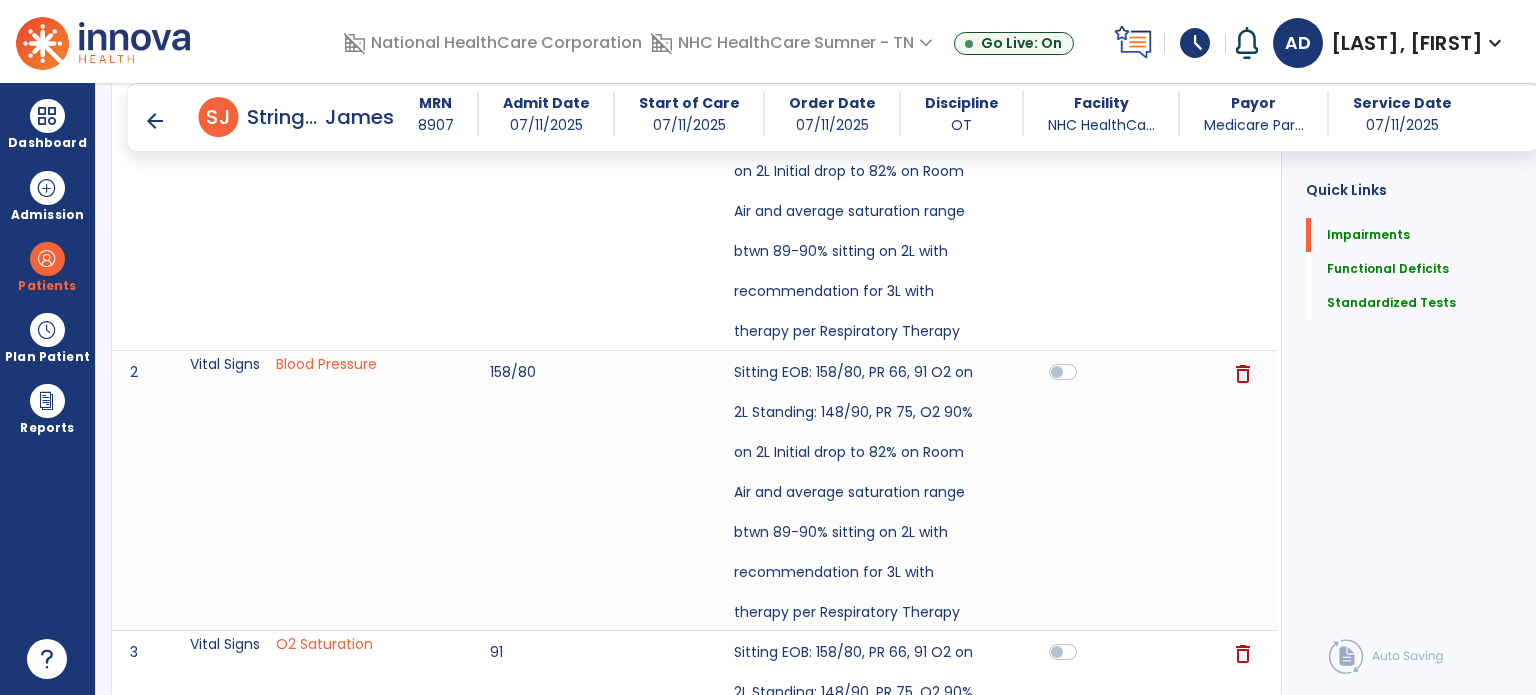 scroll, scrollTop: 0, scrollLeft: 0, axis: both 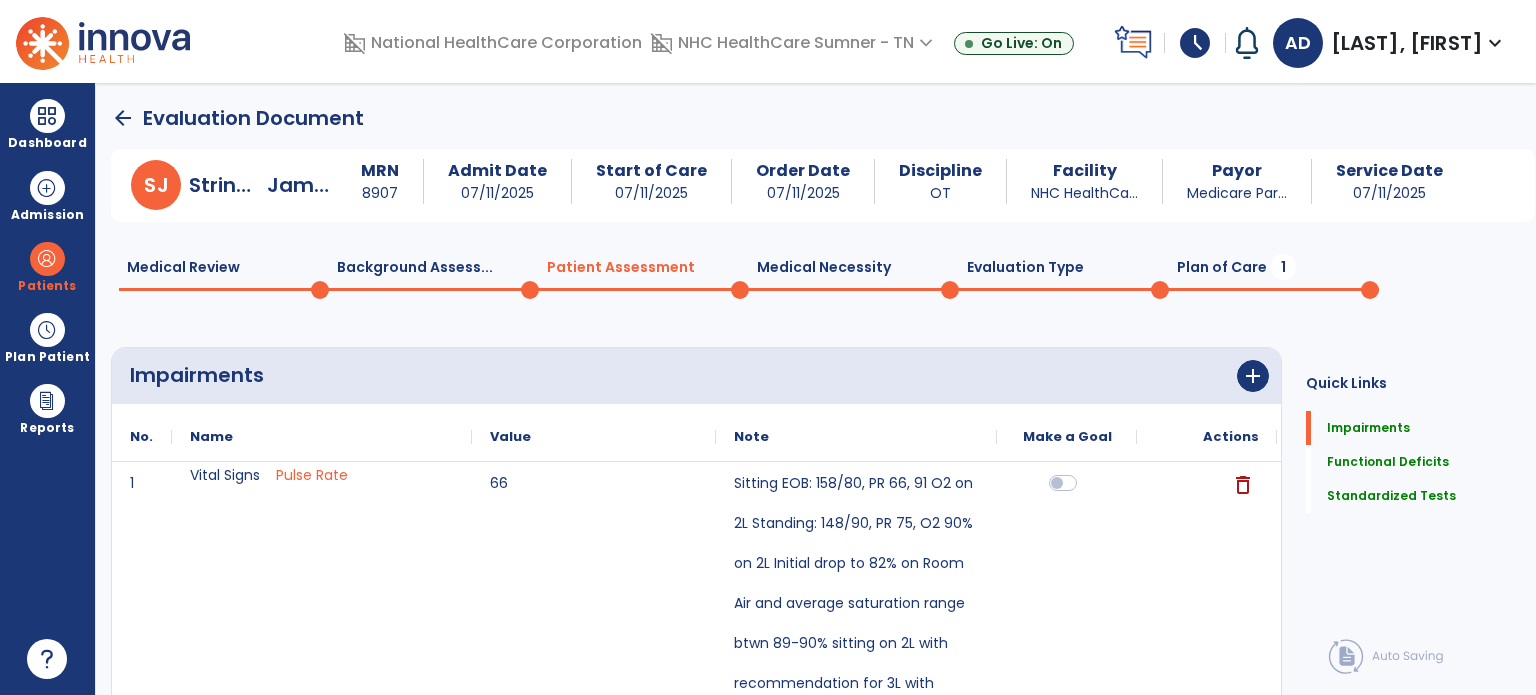 click on "Plan of Care  1" 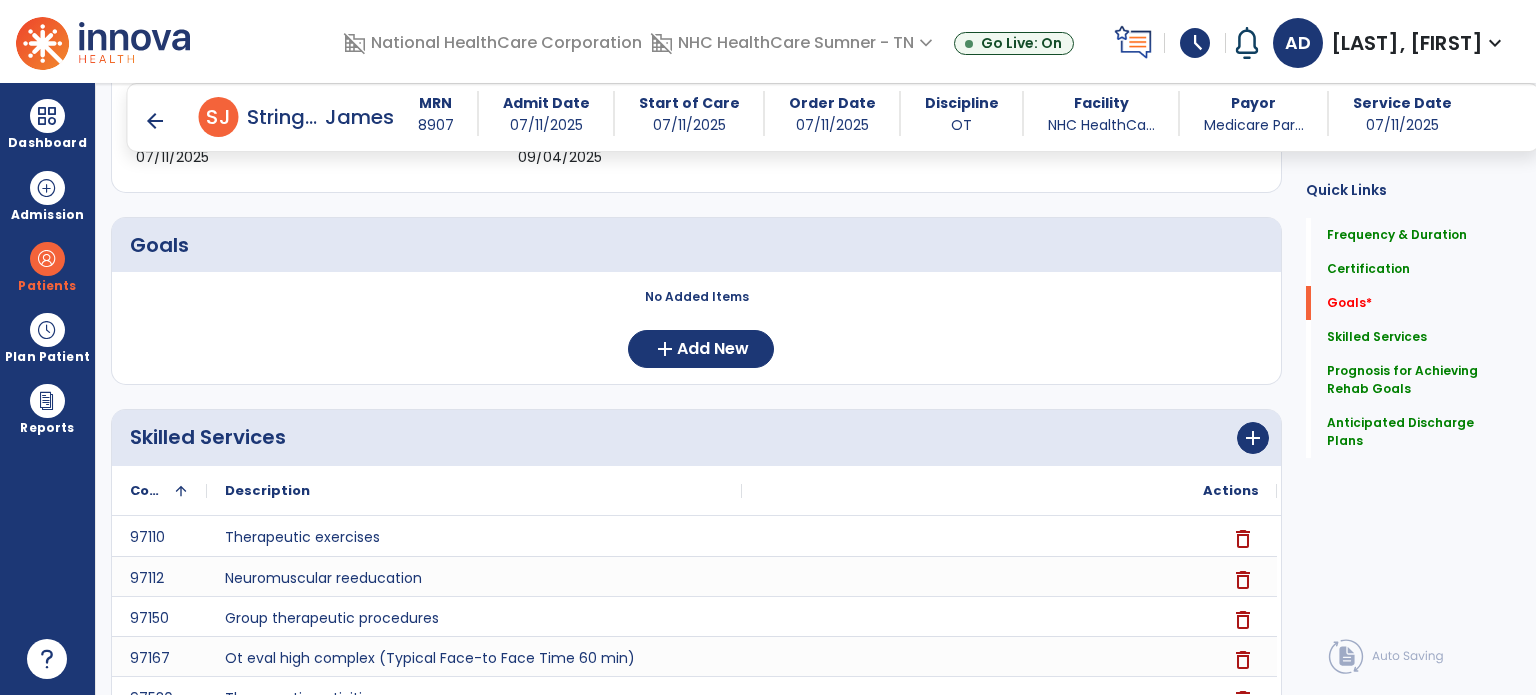 scroll, scrollTop: 400, scrollLeft: 0, axis: vertical 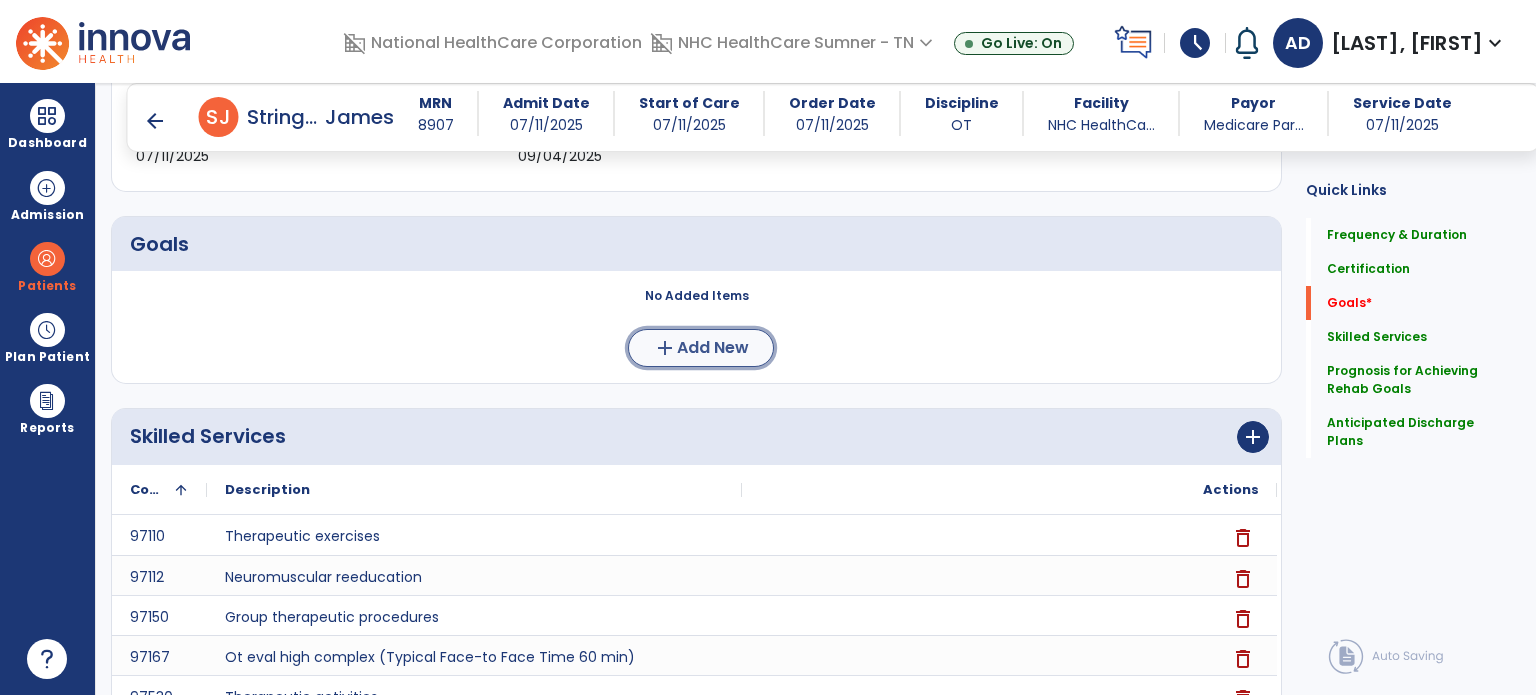 click on "Add New" at bounding box center [713, 348] 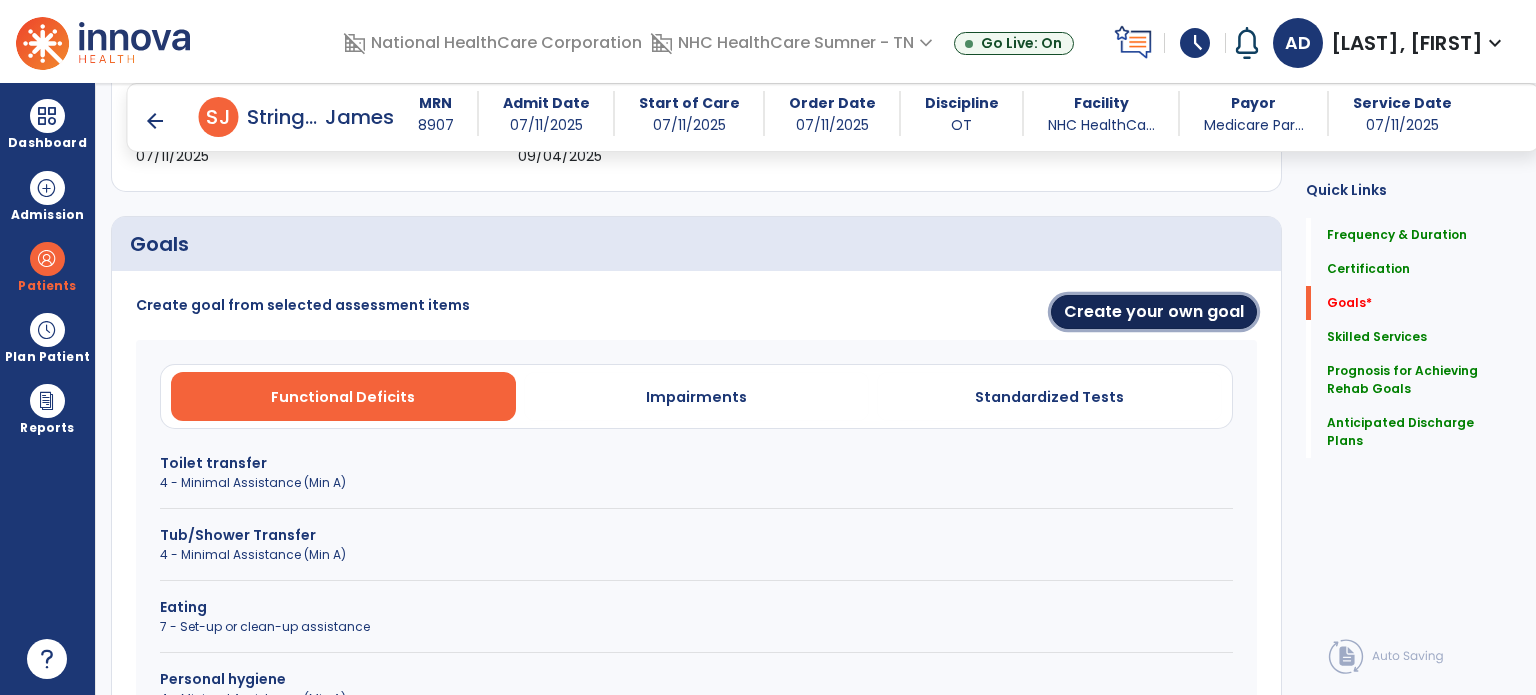 click on "Create your own goal" at bounding box center [1154, 312] 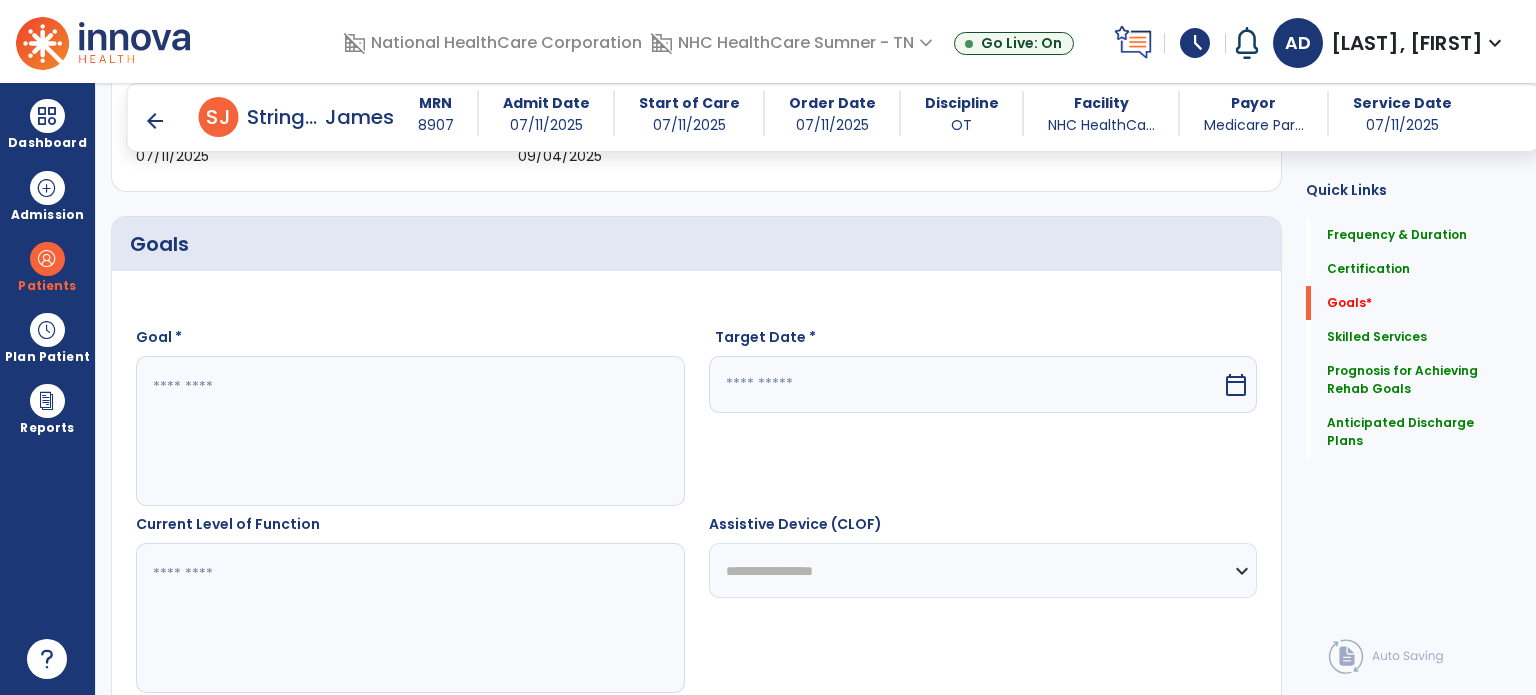click at bounding box center [409, 431] 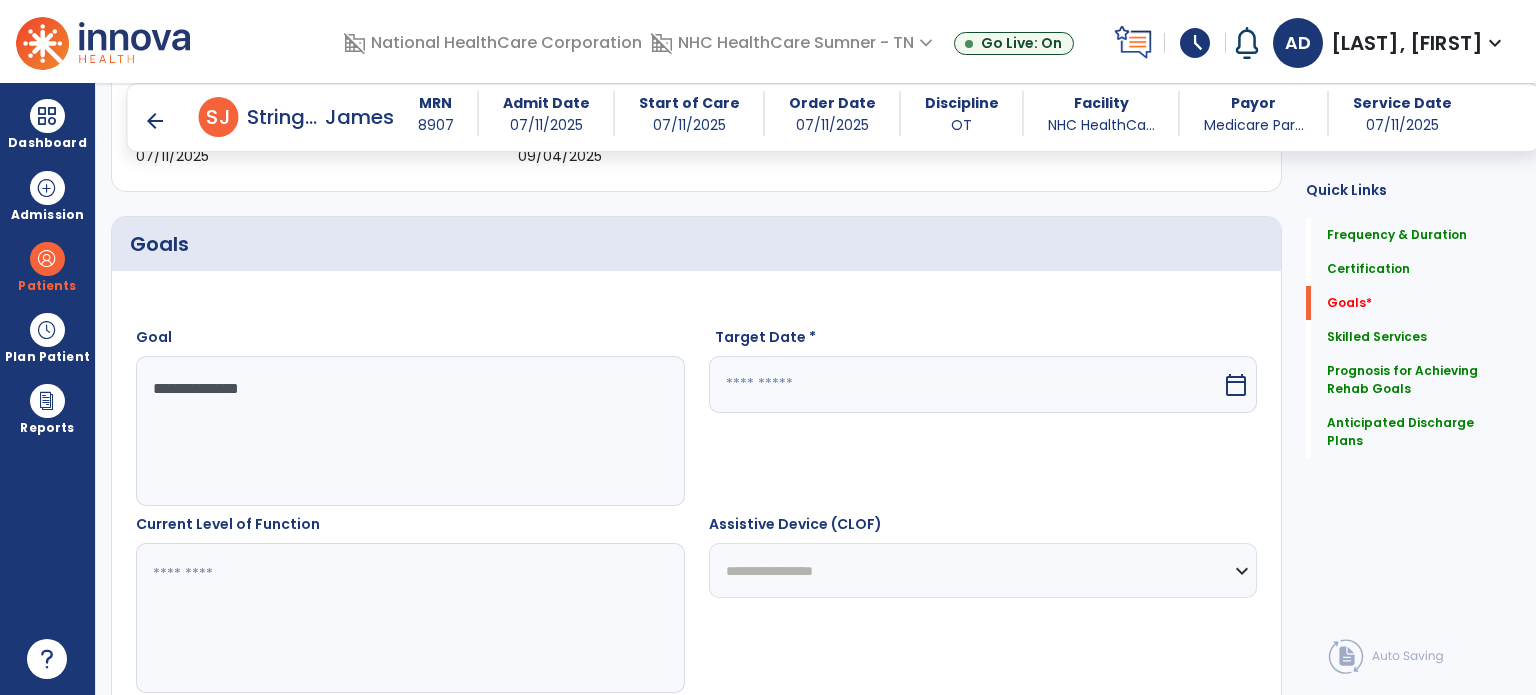 type on "**********" 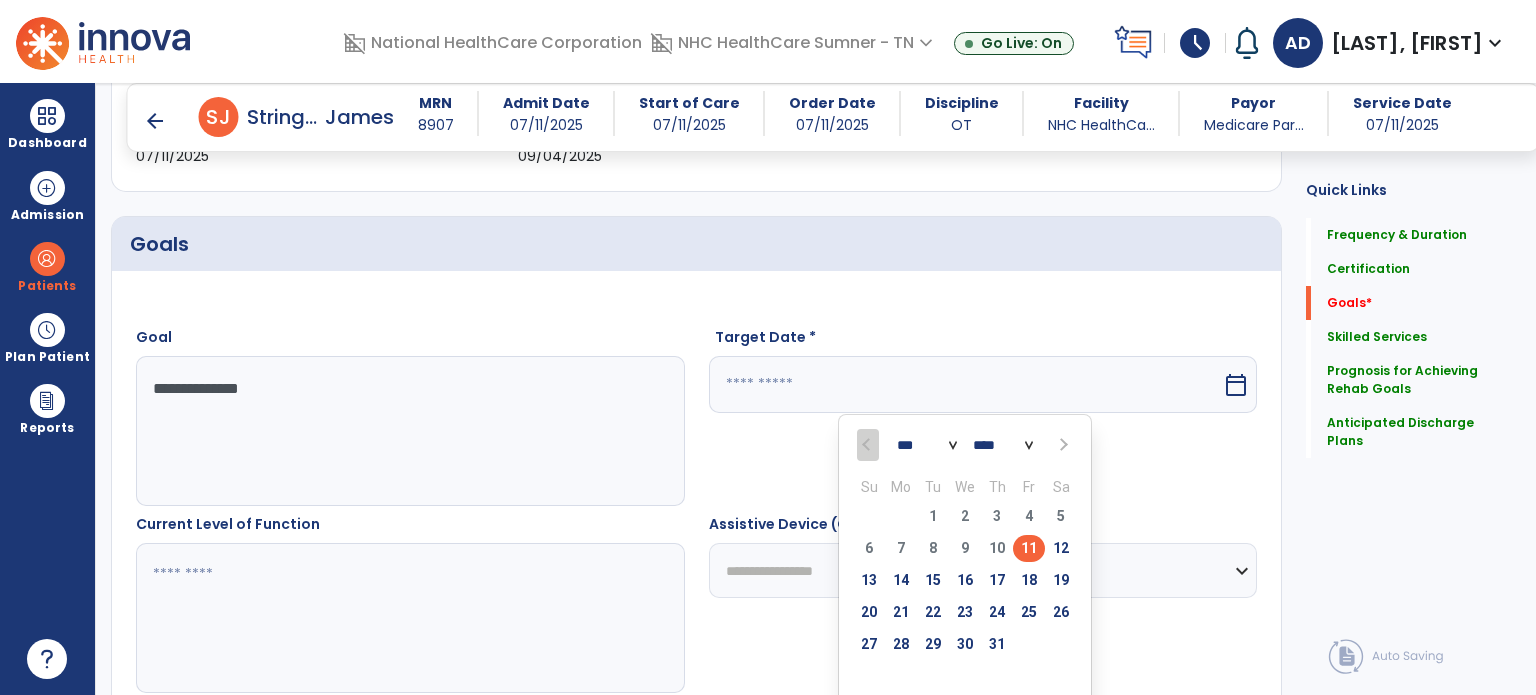 click at bounding box center [1061, 445] 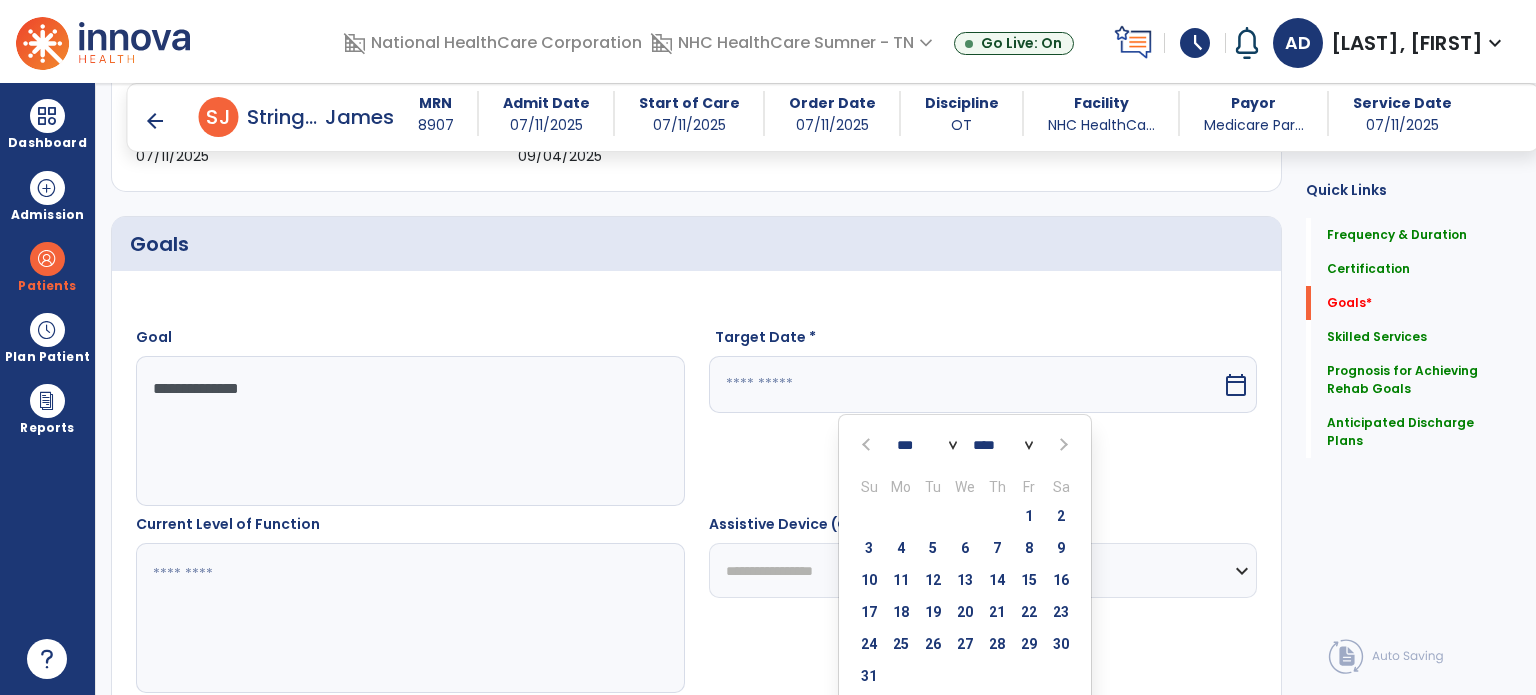 click at bounding box center (1061, 445) 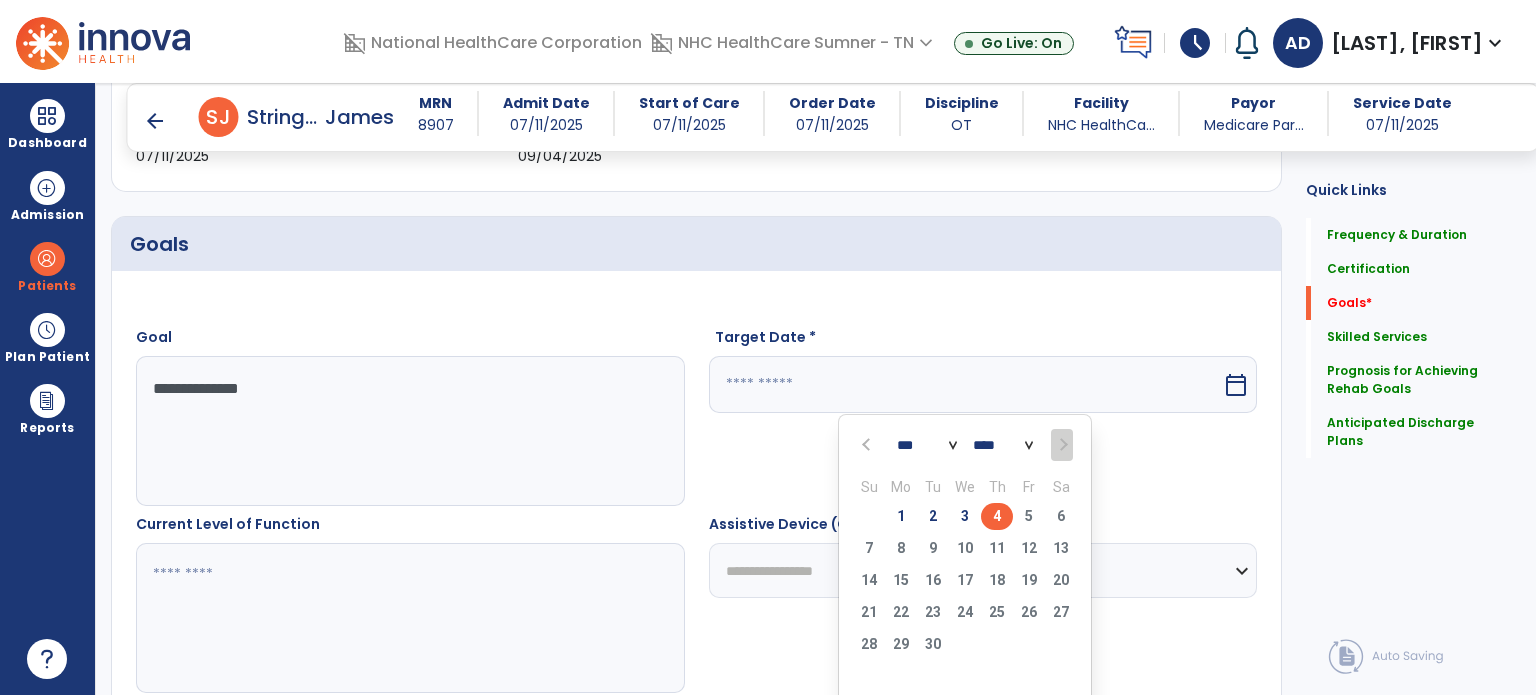 click on "4" at bounding box center [997, 516] 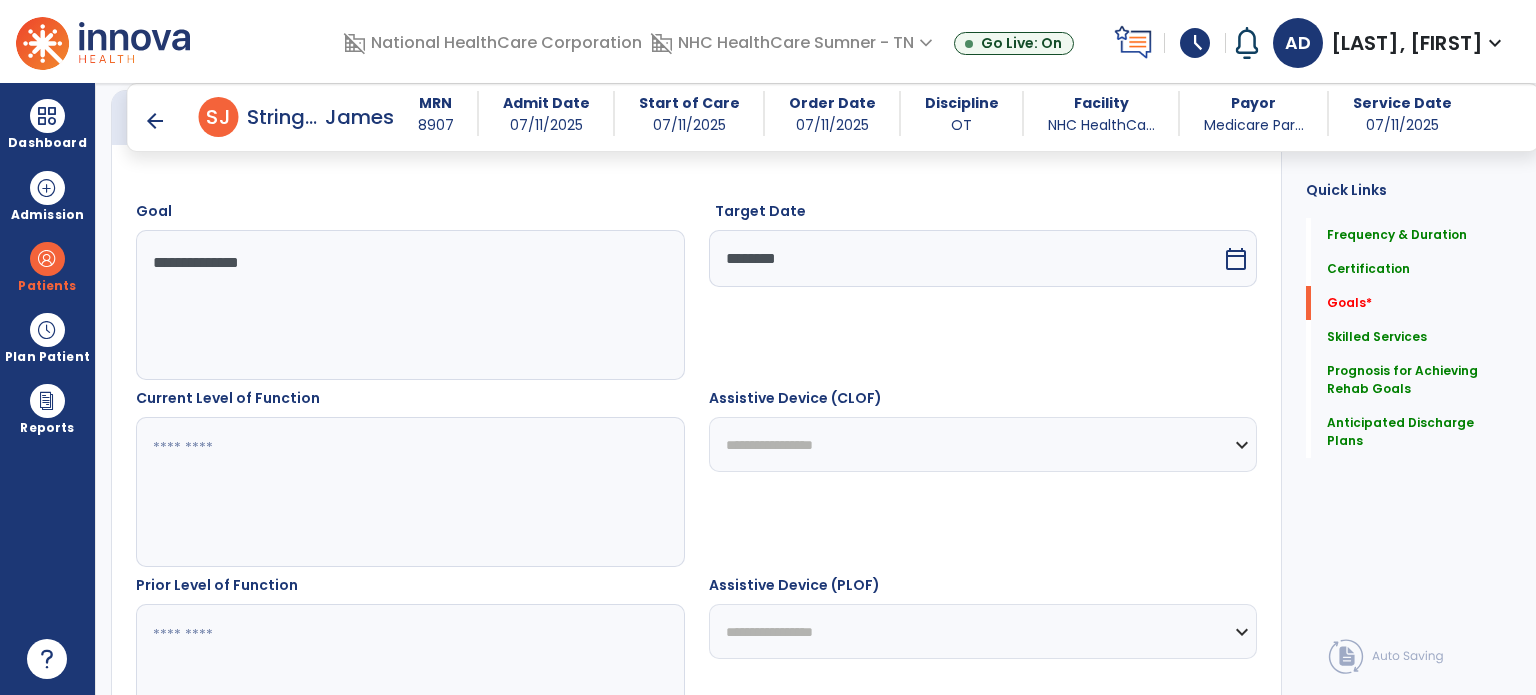 scroll, scrollTop: 700, scrollLeft: 0, axis: vertical 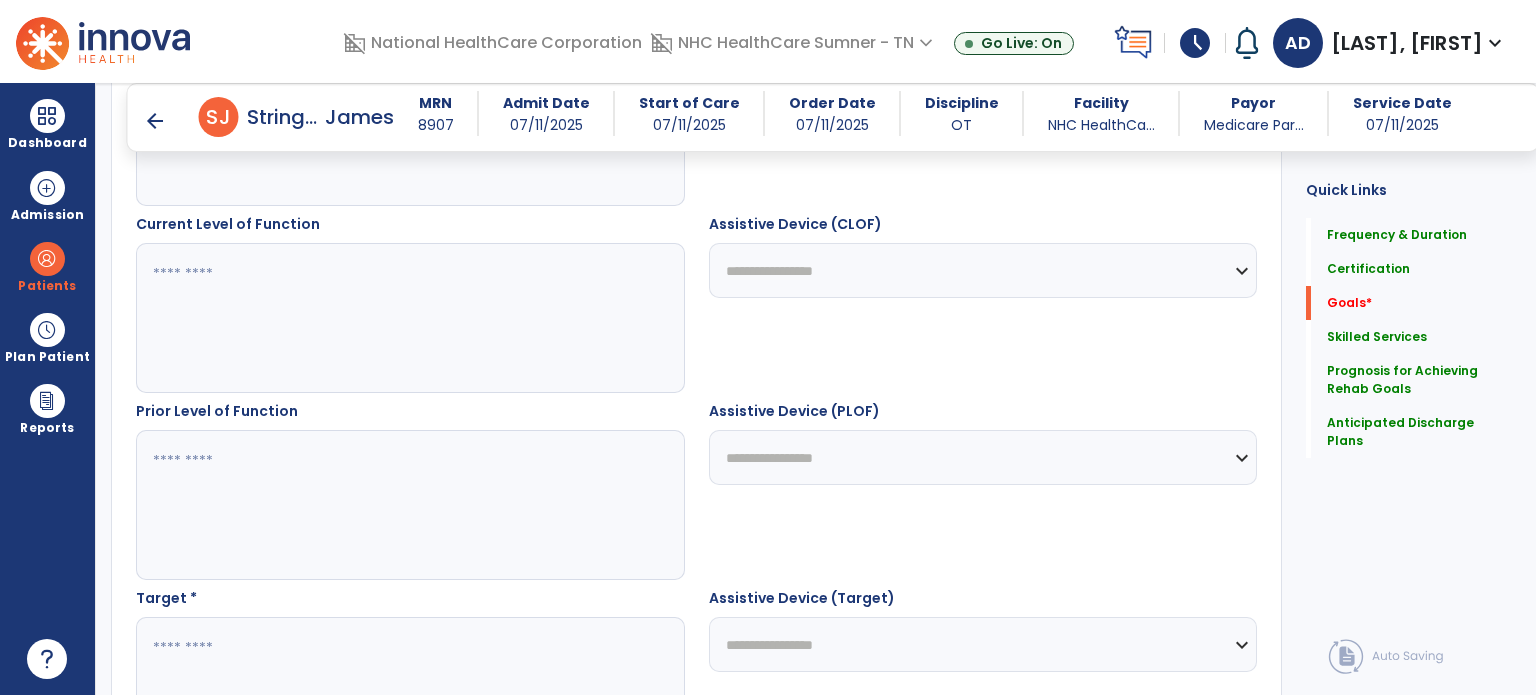 click at bounding box center (409, 318) 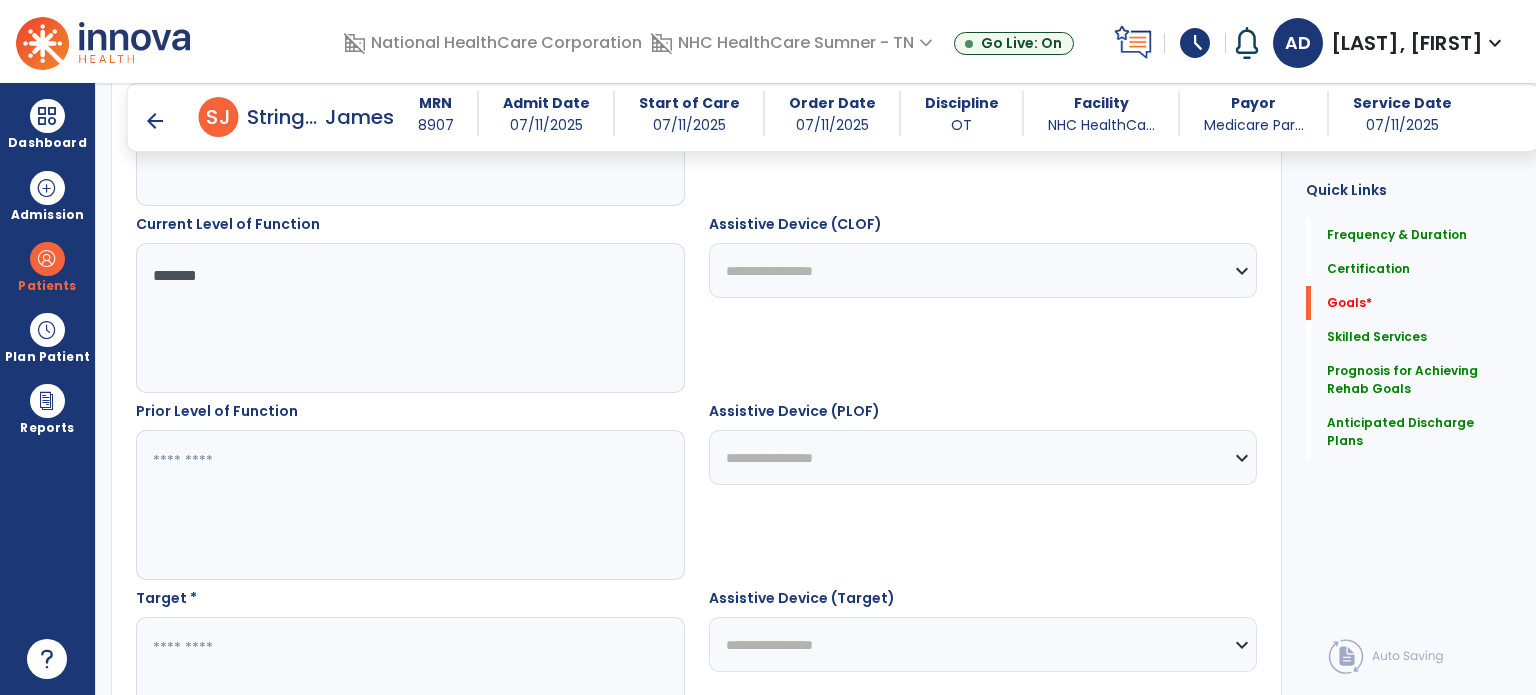type on "******" 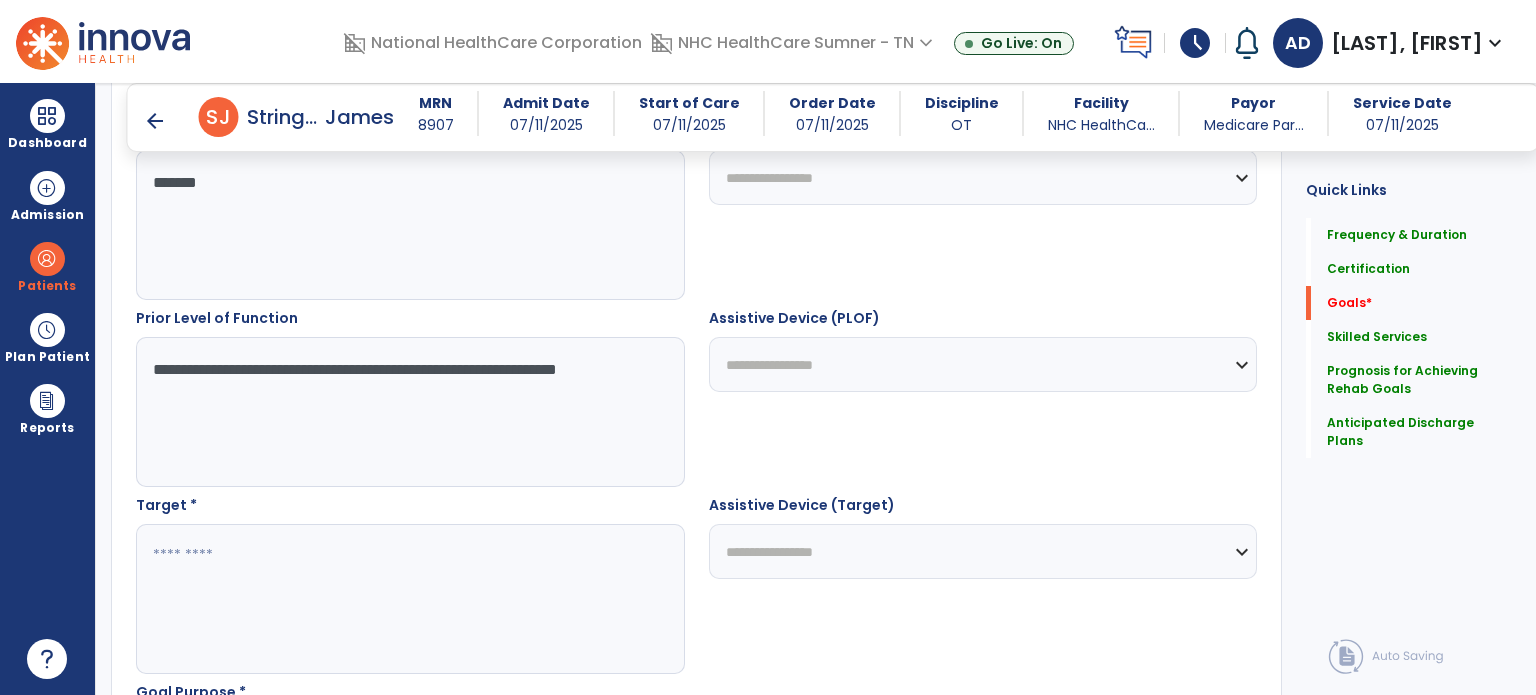 scroll, scrollTop: 900, scrollLeft: 0, axis: vertical 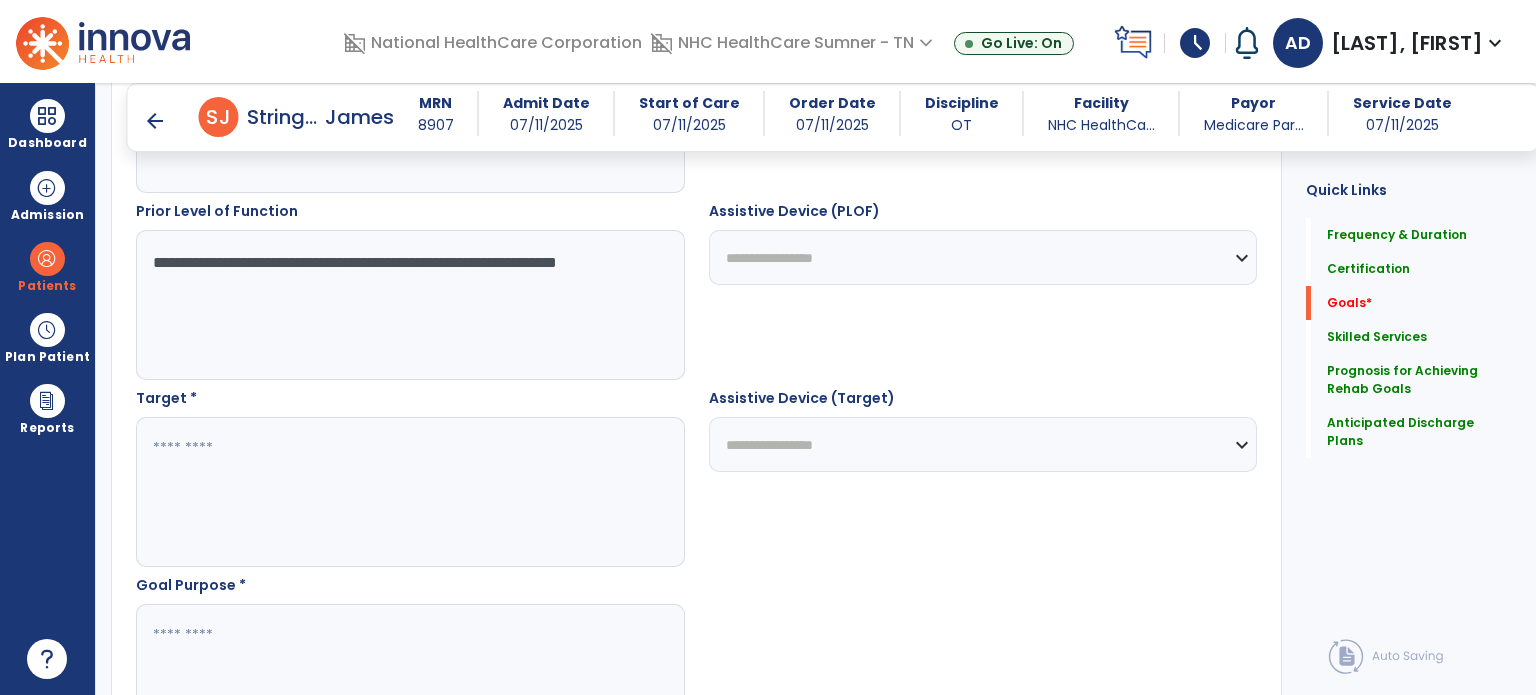type on "**********" 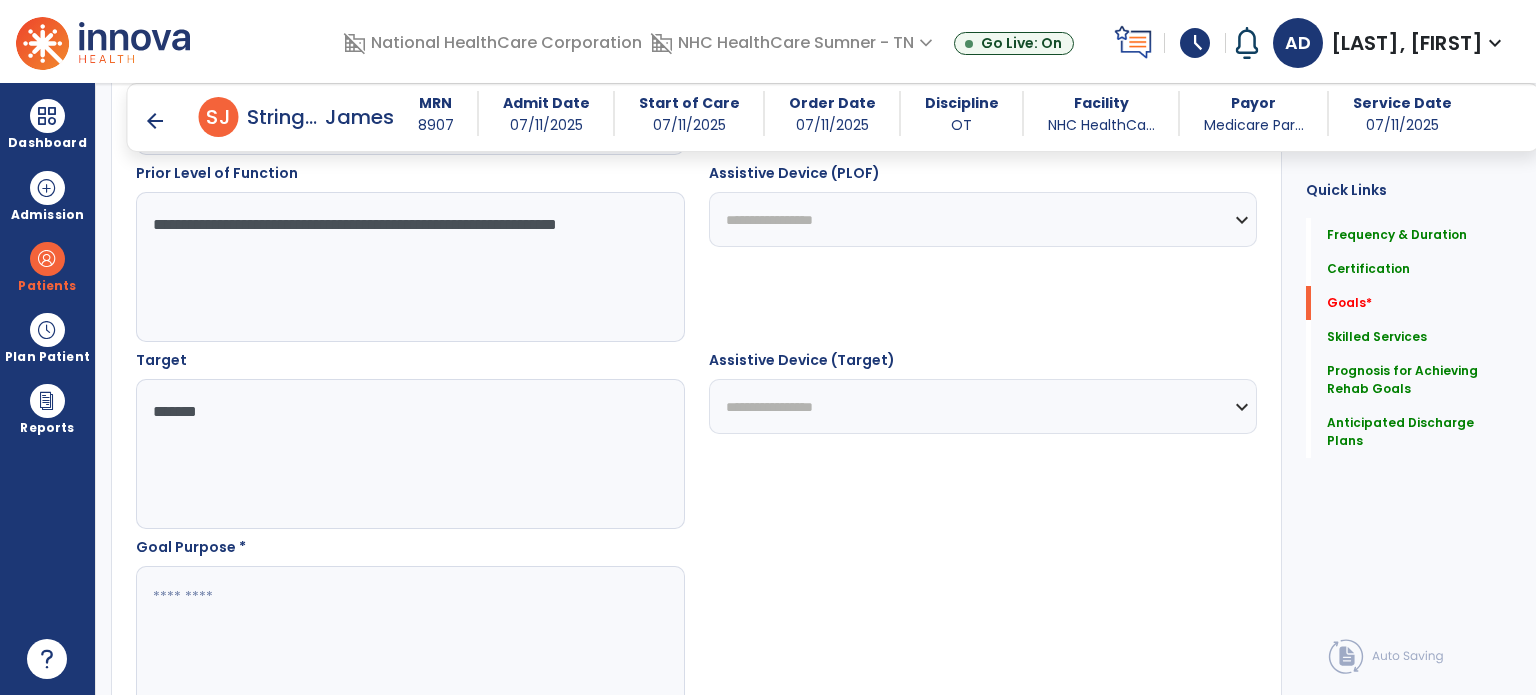 scroll, scrollTop: 1000, scrollLeft: 0, axis: vertical 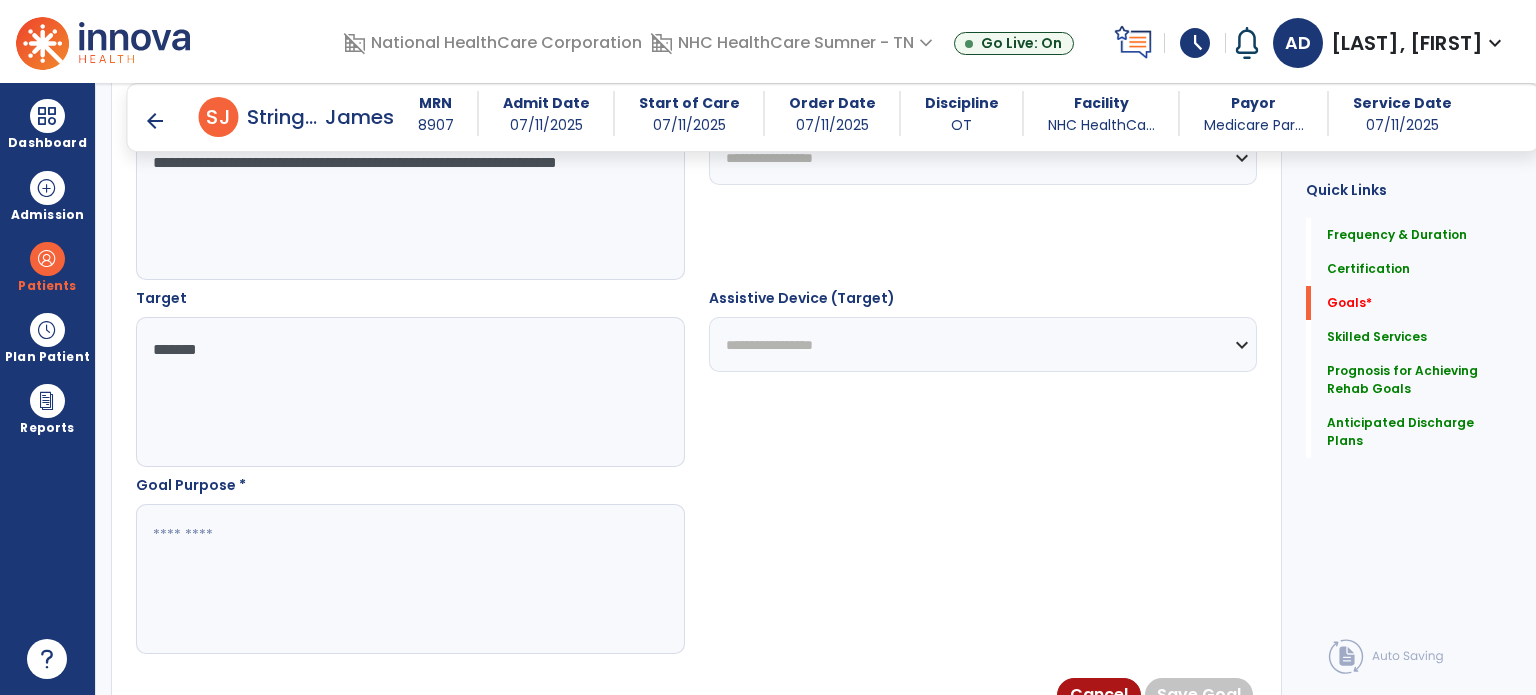 type on "******" 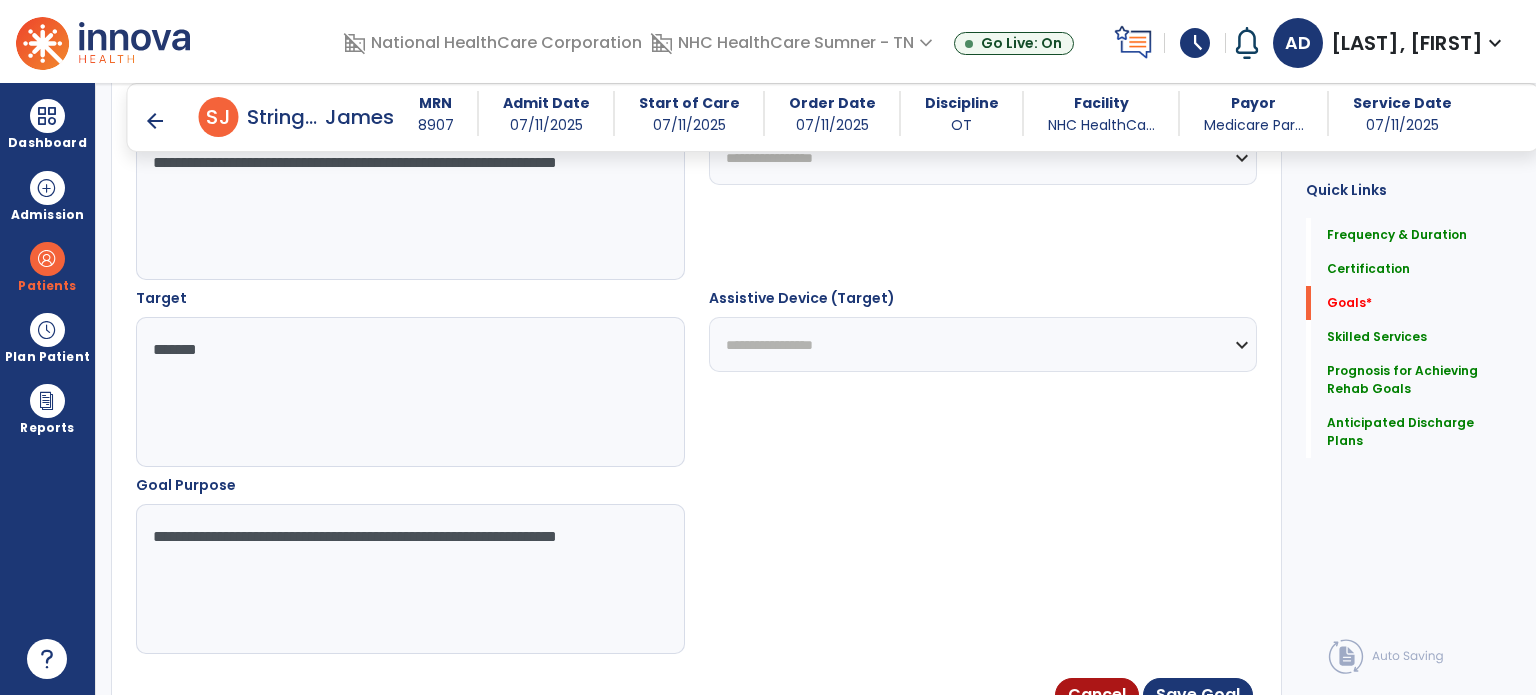 click on "**********" at bounding box center [409, 579] 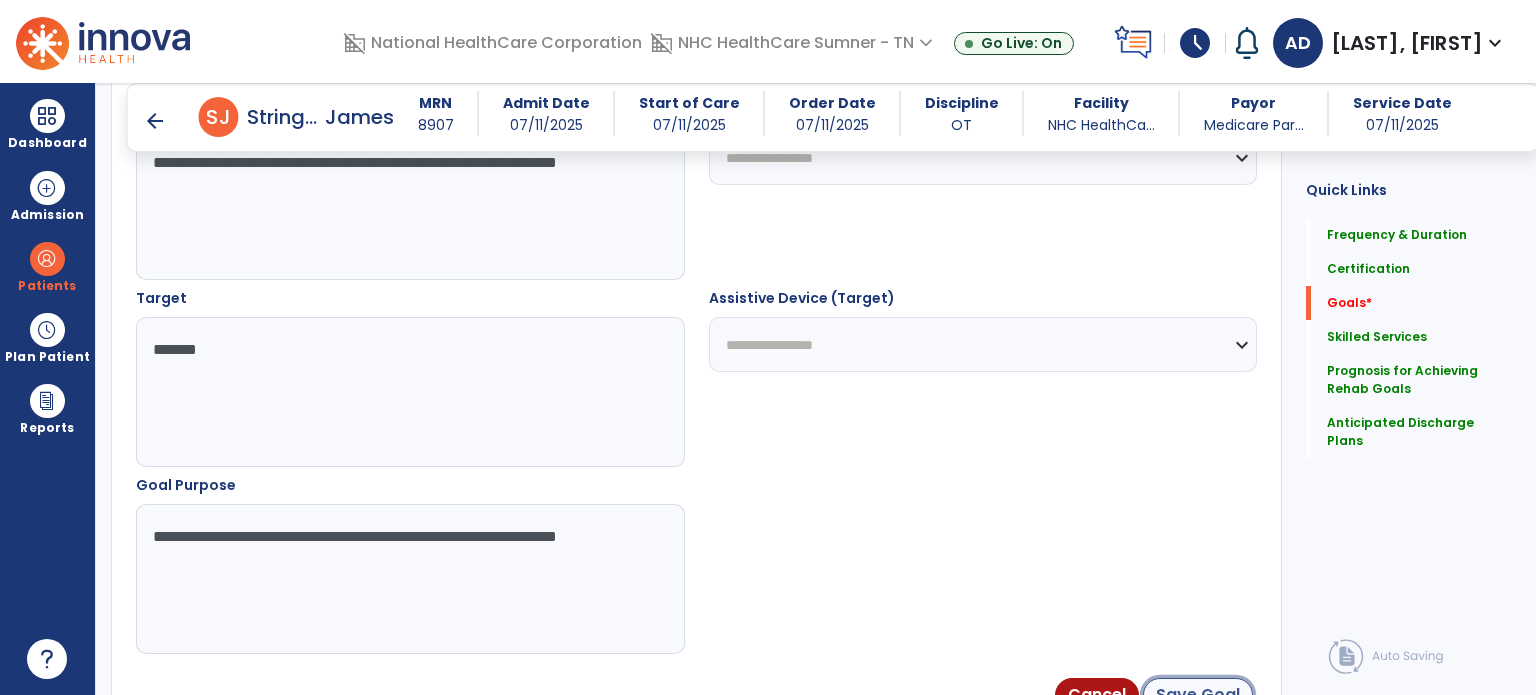 click on "Save Goal" at bounding box center [1198, 695] 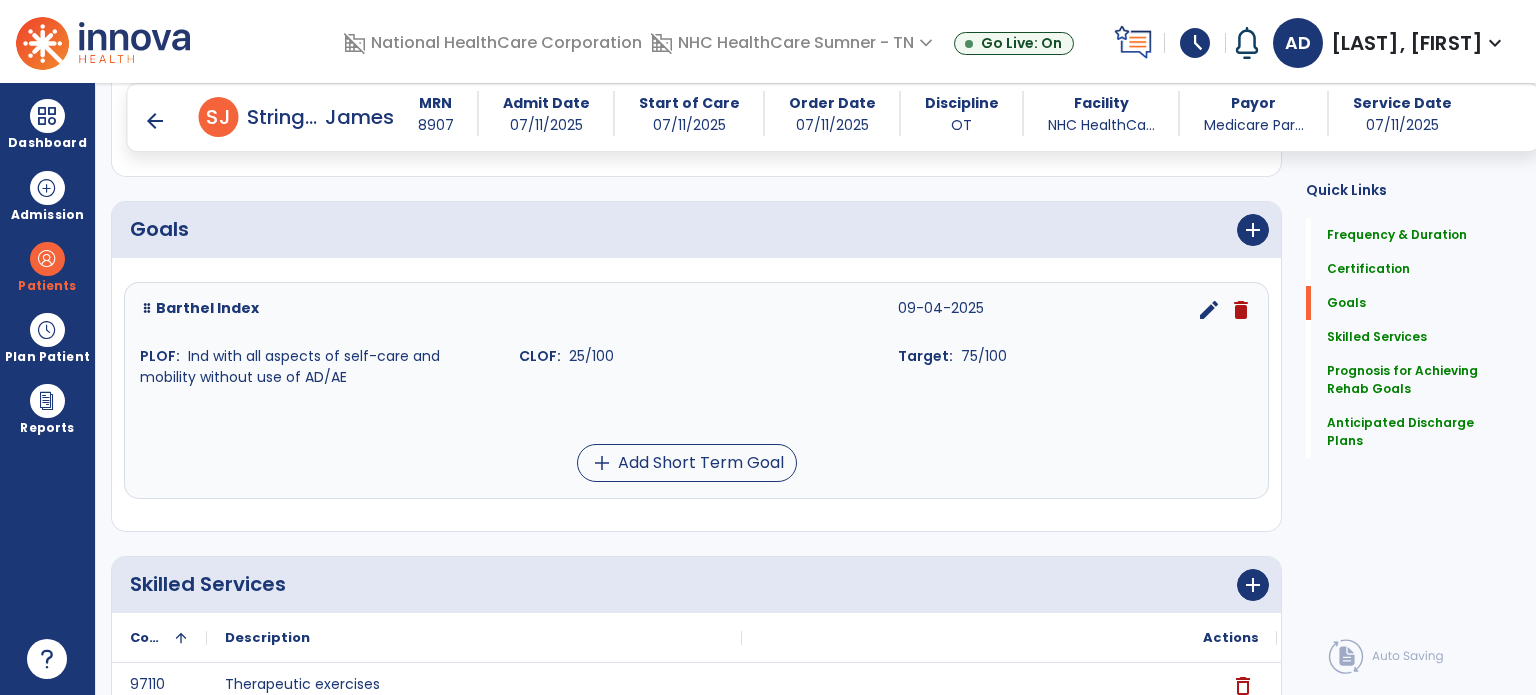 scroll, scrollTop: 402, scrollLeft: 0, axis: vertical 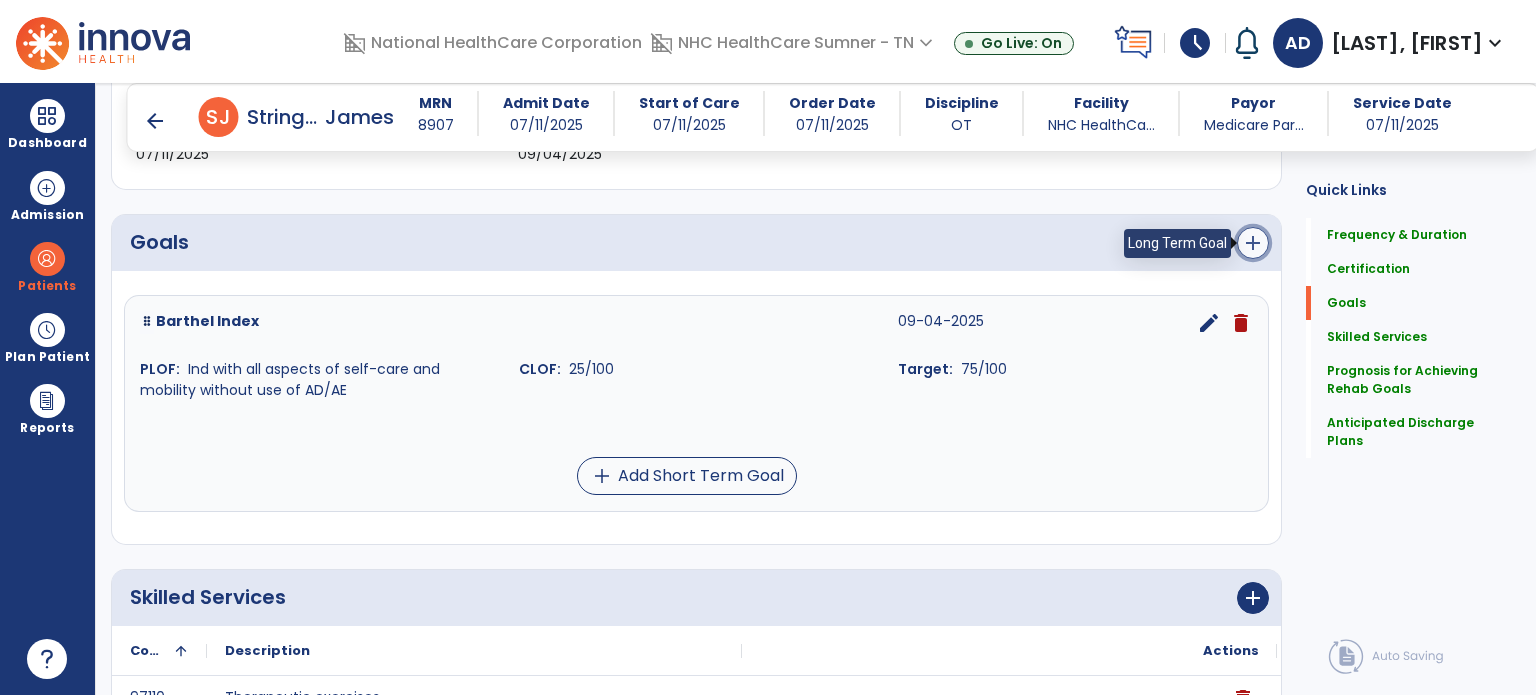 click on "add" at bounding box center [1253, 243] 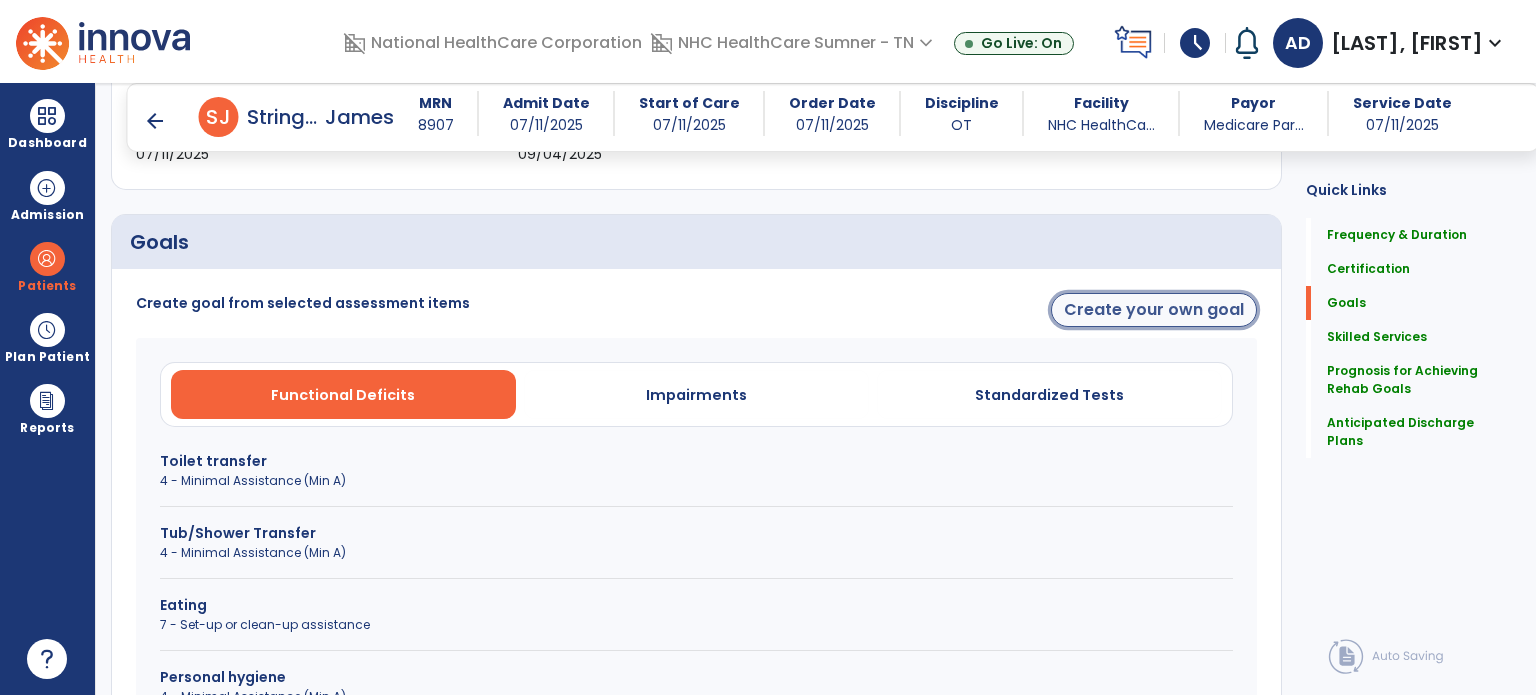 click on "Create your own goal" at bounding box center (1154, 310) 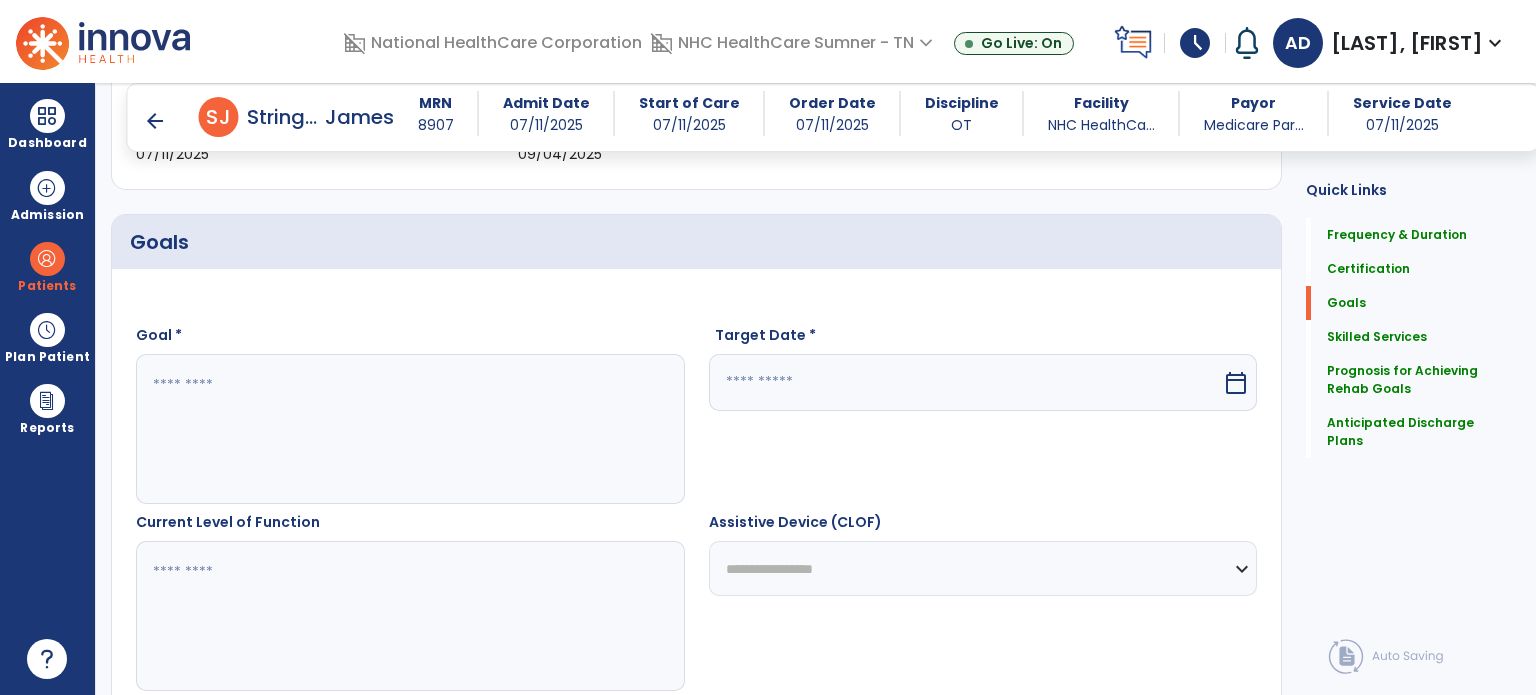 click at bounding box center (409, 429) 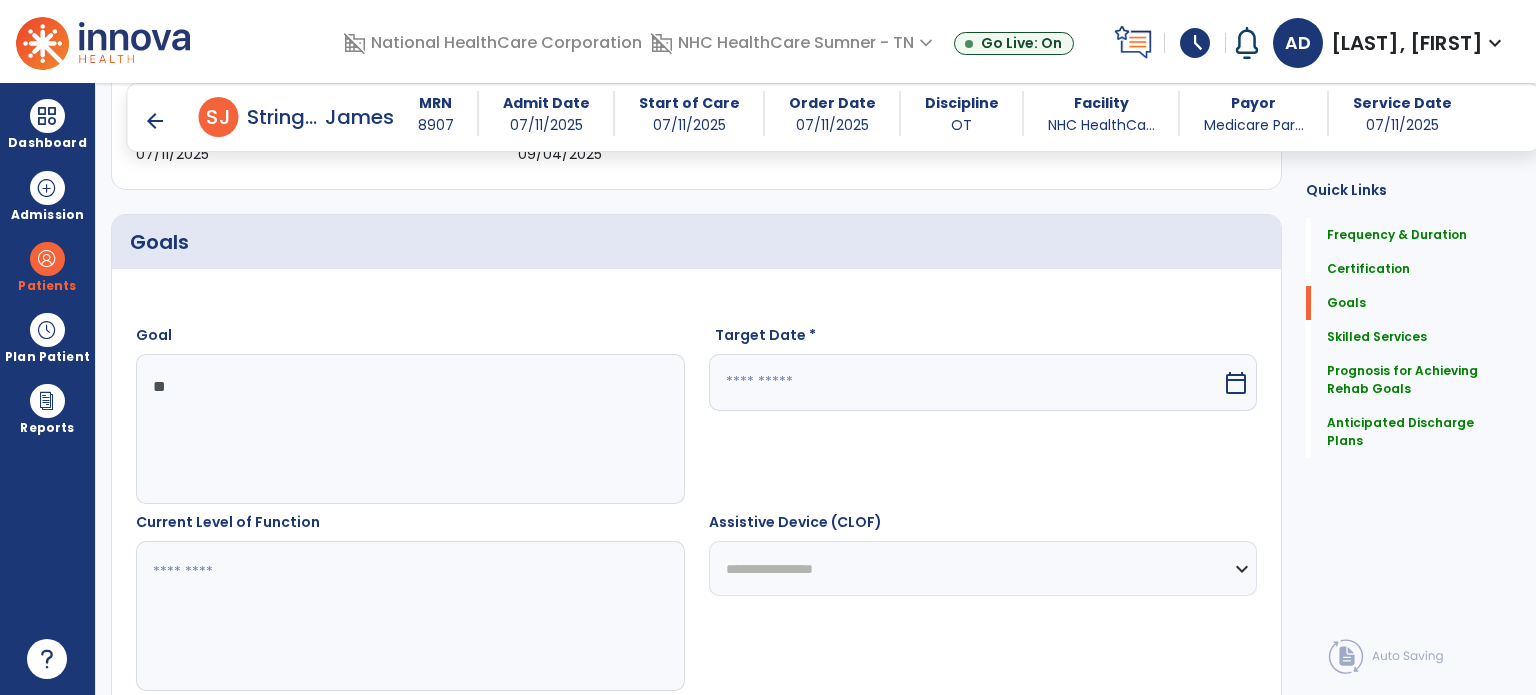 type on "*" 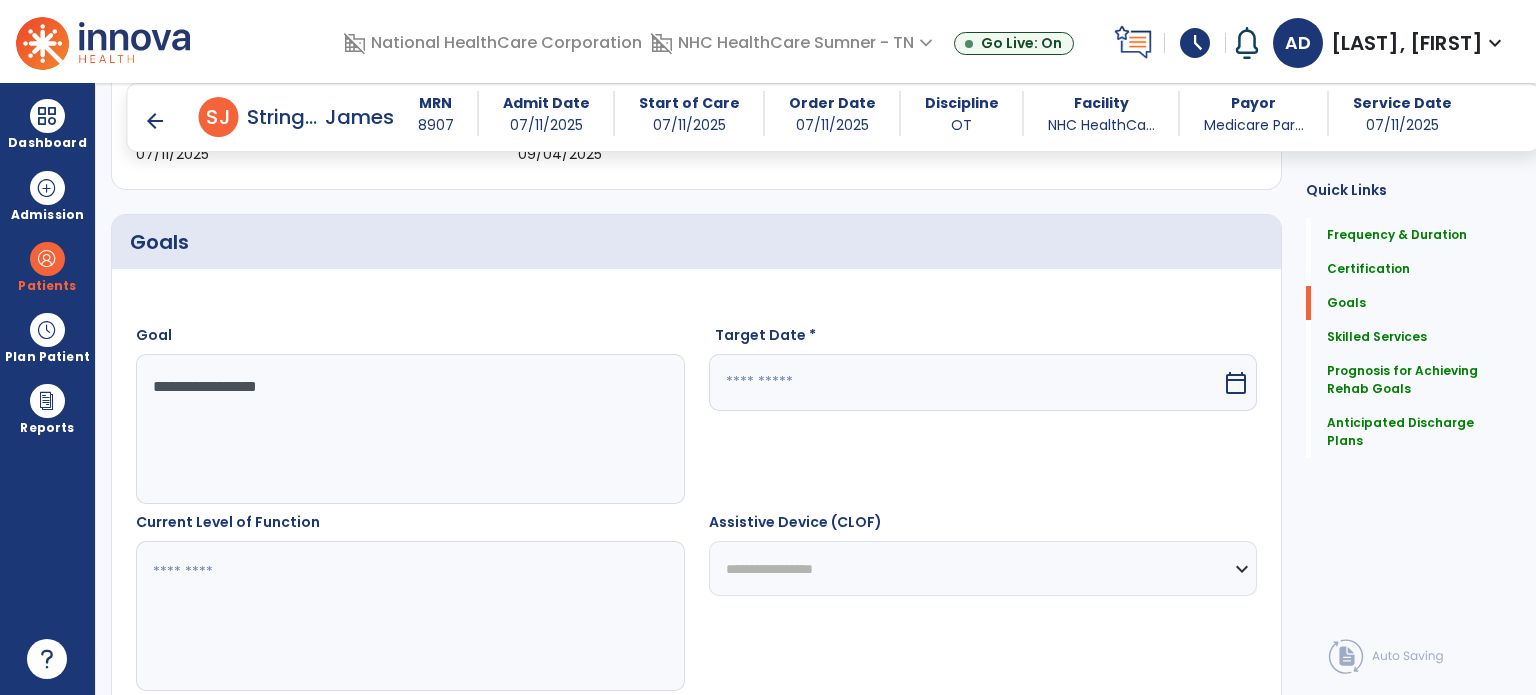 type on "**********" 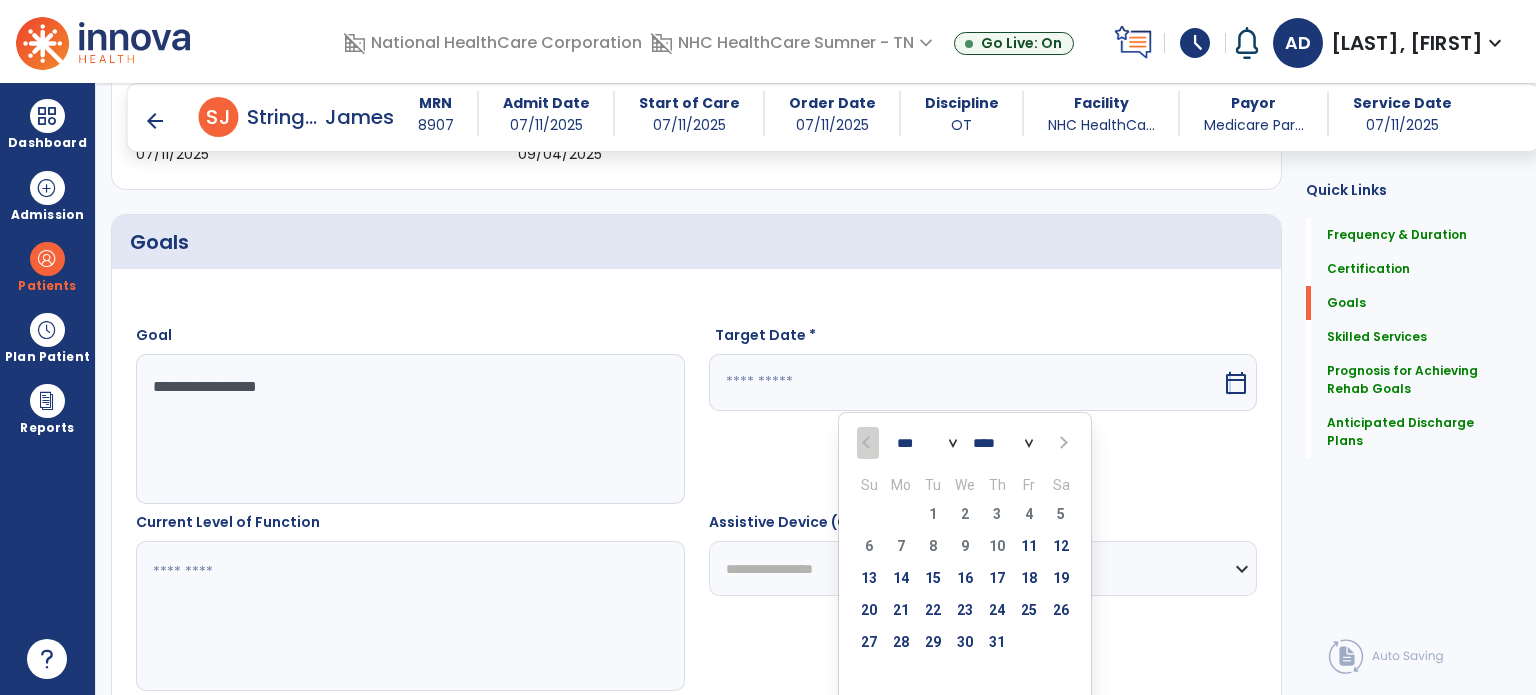 click at bounding box center (1062, 443) 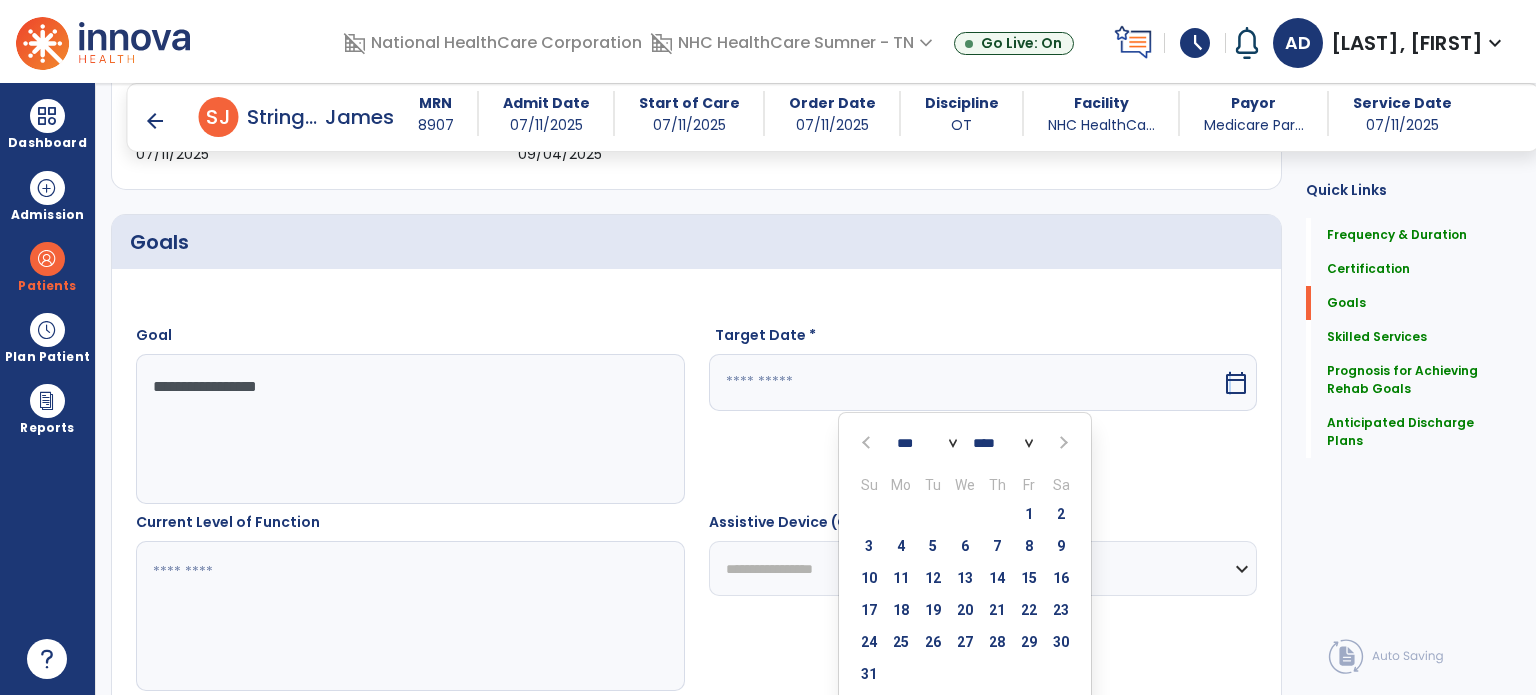 click at bounding box center (1062, 443) 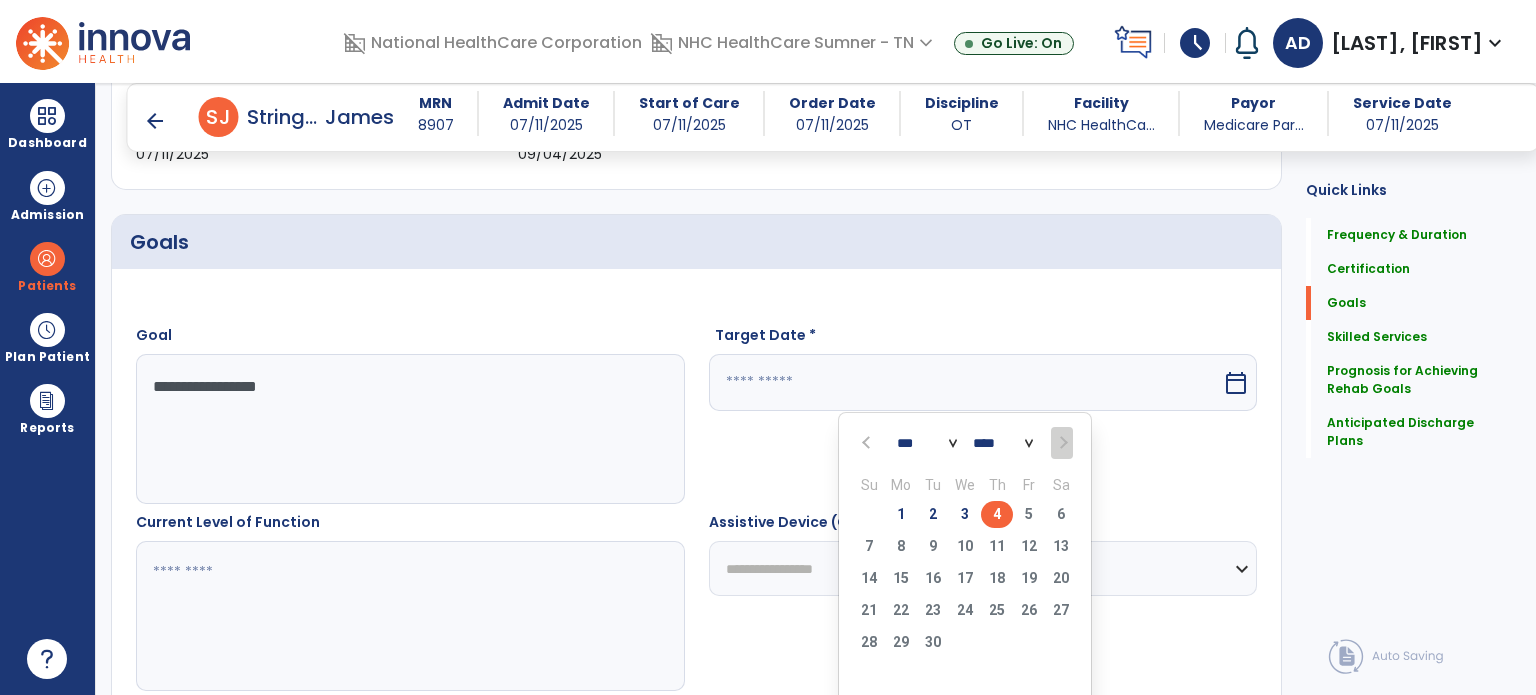 click on "4" at bounding box center (997, 514) 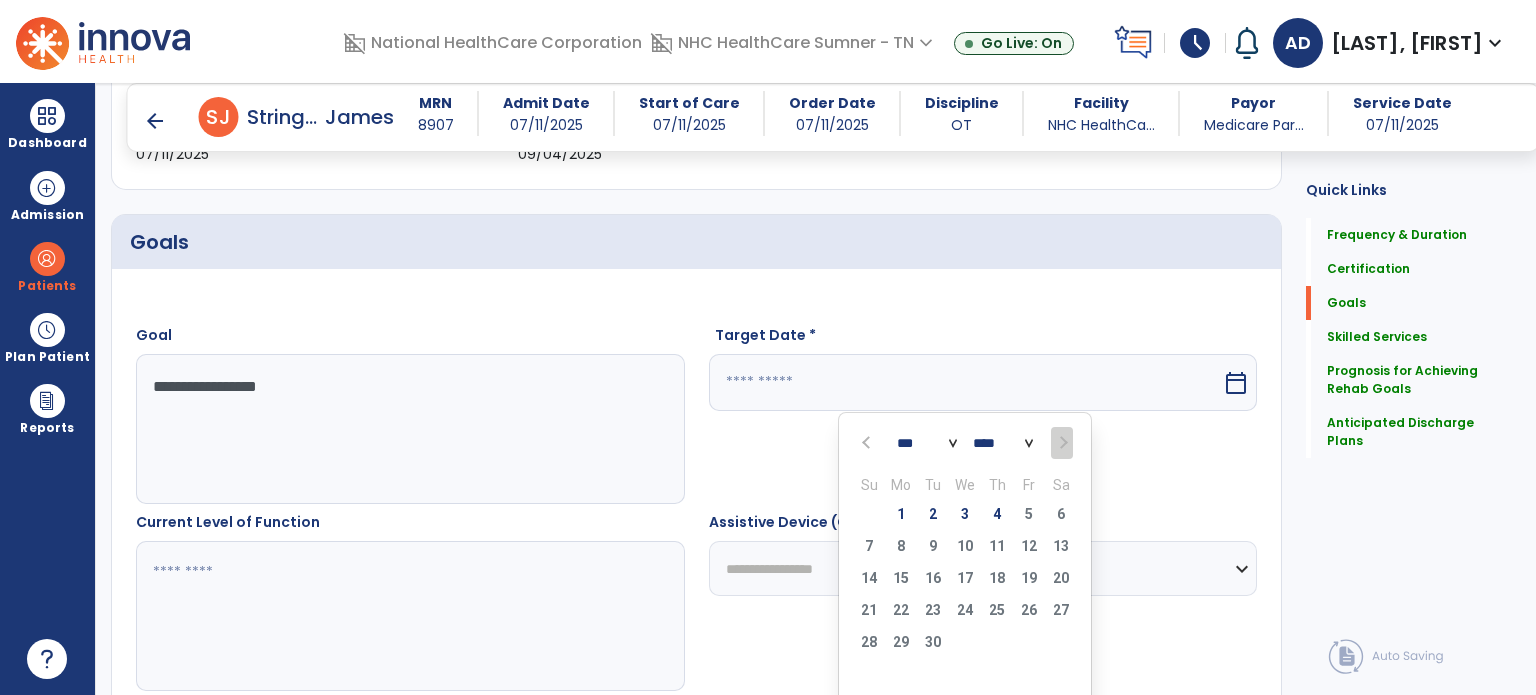 type on "********" 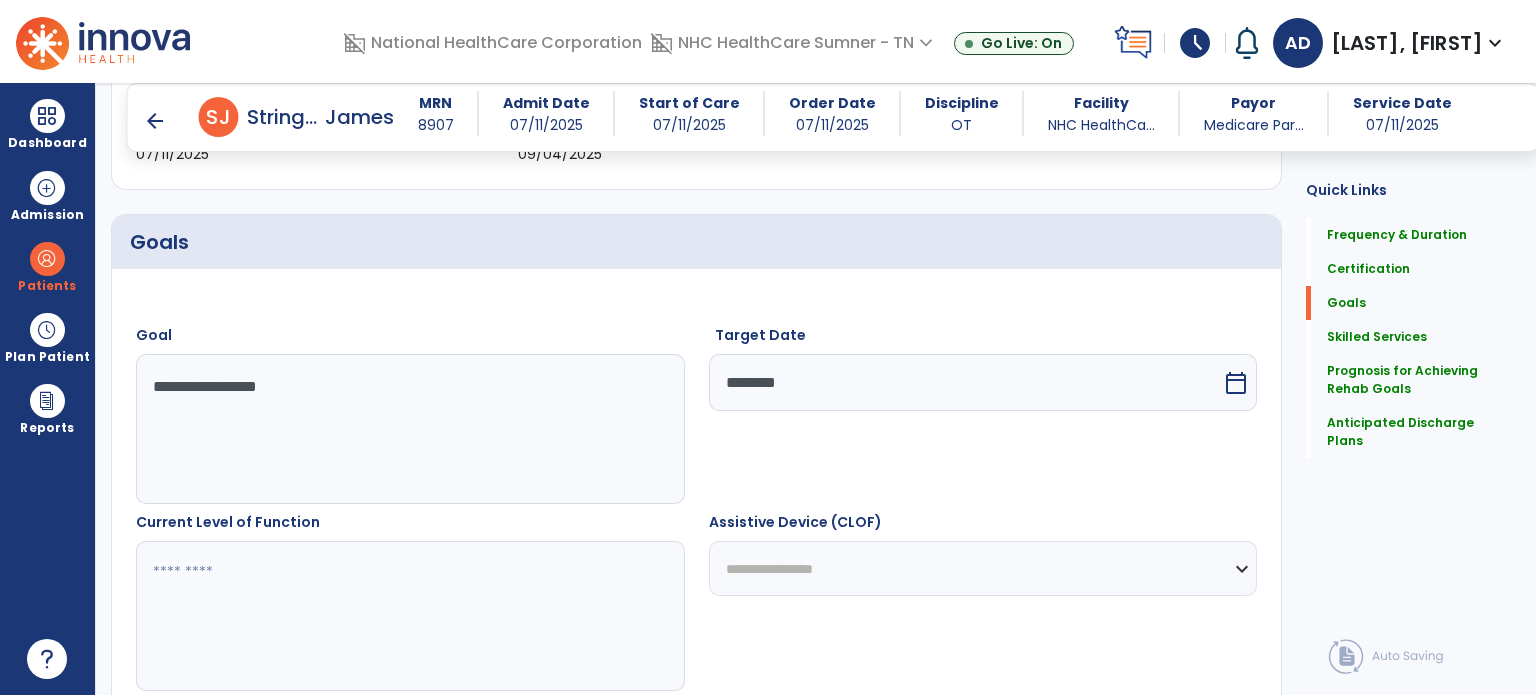 scroll, scrollTop: 602, scrollLeft: 0, axis: vertical 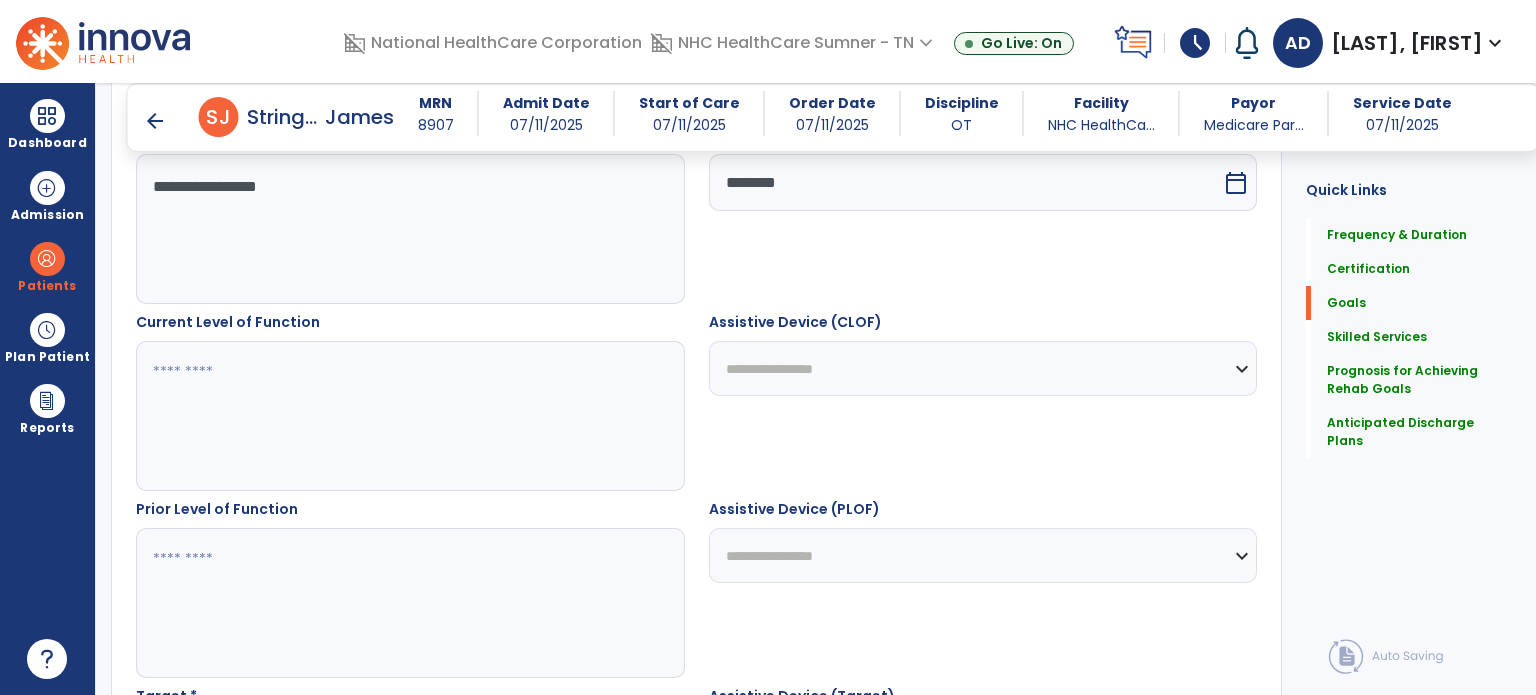 drag, startPoint x: 309, startPoint y: 399, endPoint x: 317, endPoint y: 379, distance: 21.540659 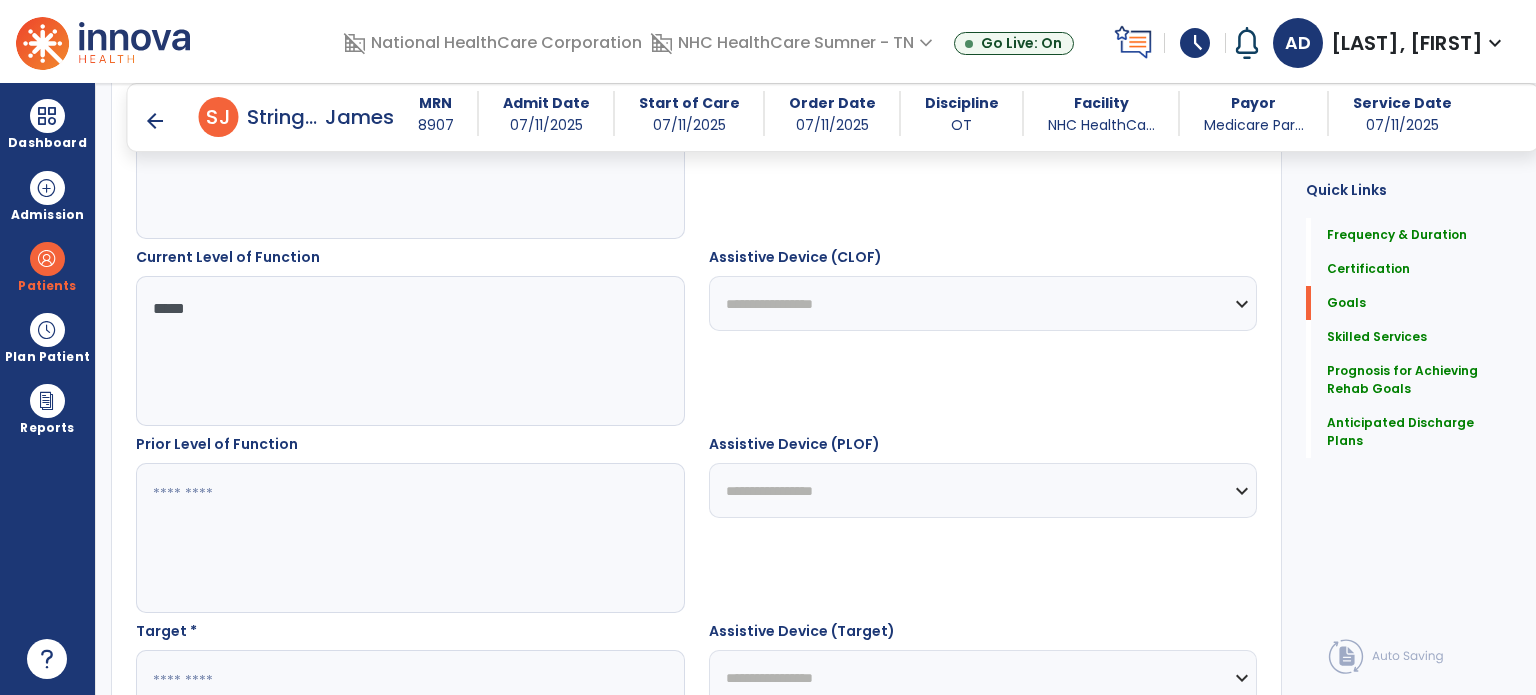 scroll, scrollTop: 702, scrollLeft: 0, axis: vertical 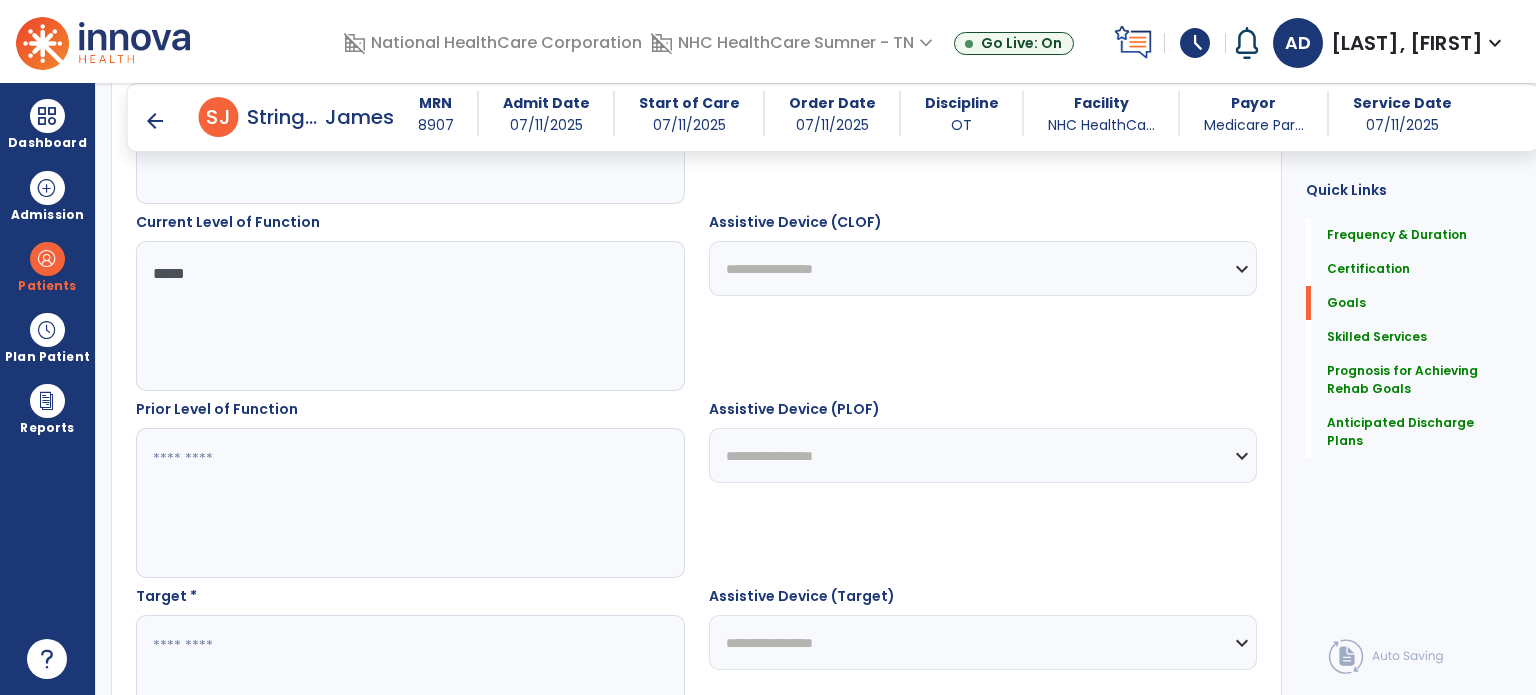 type on "*****" 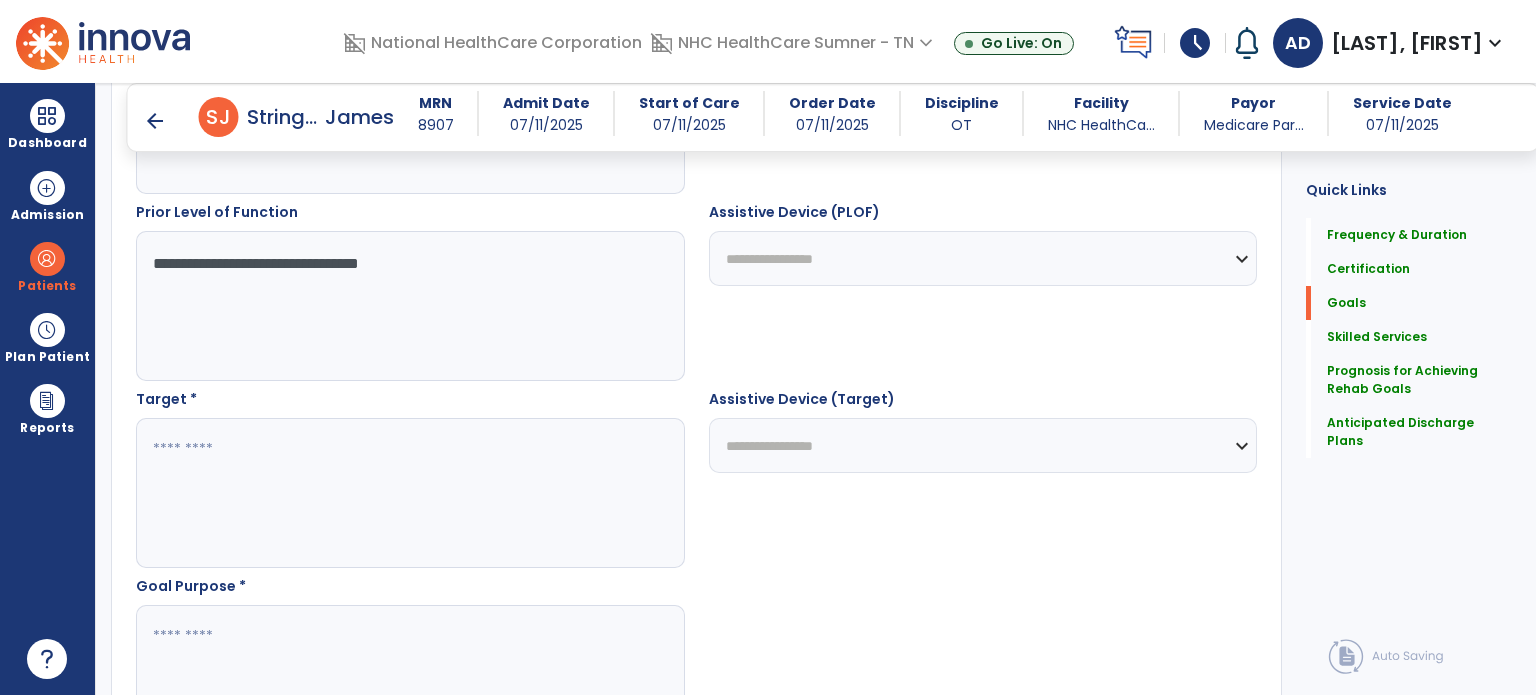 scroll, scrollTop: 902, scrollLeft: 0, axis: vertical 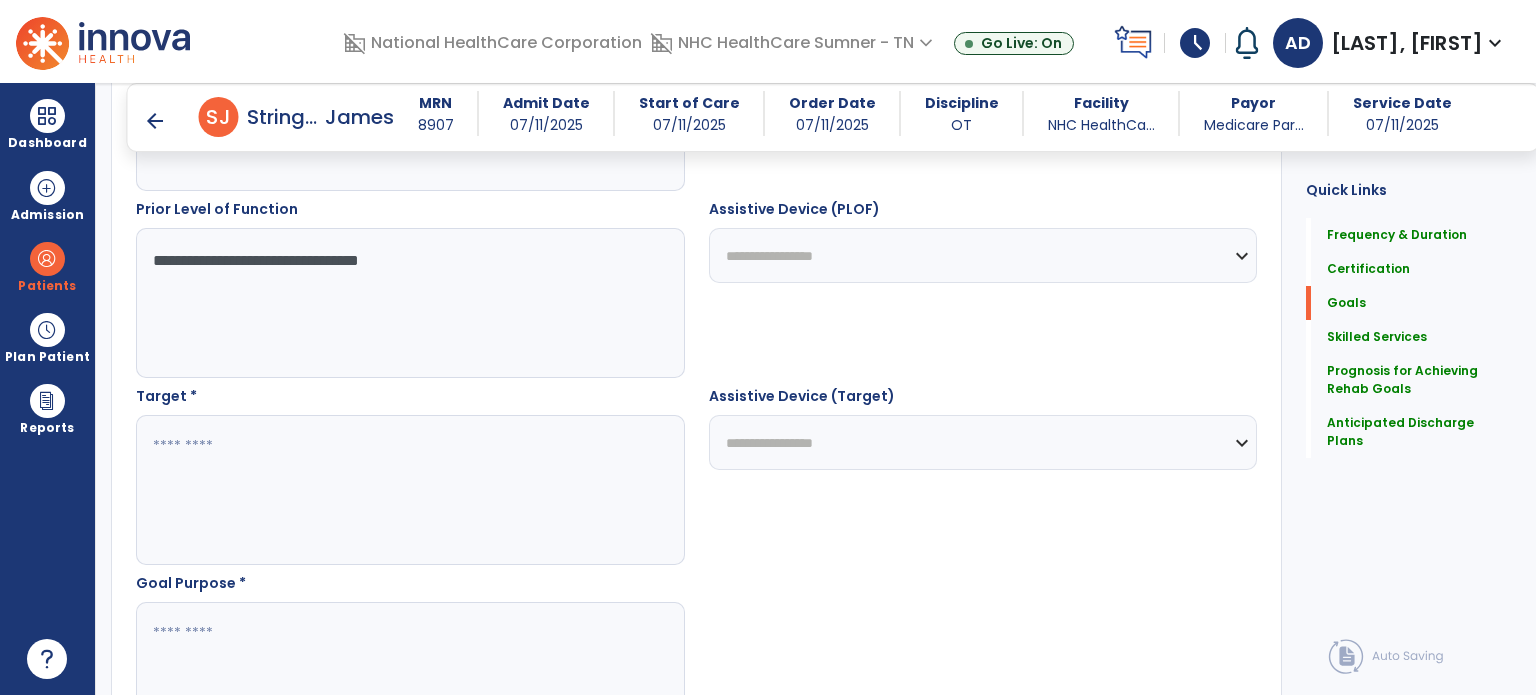 type on "**********" 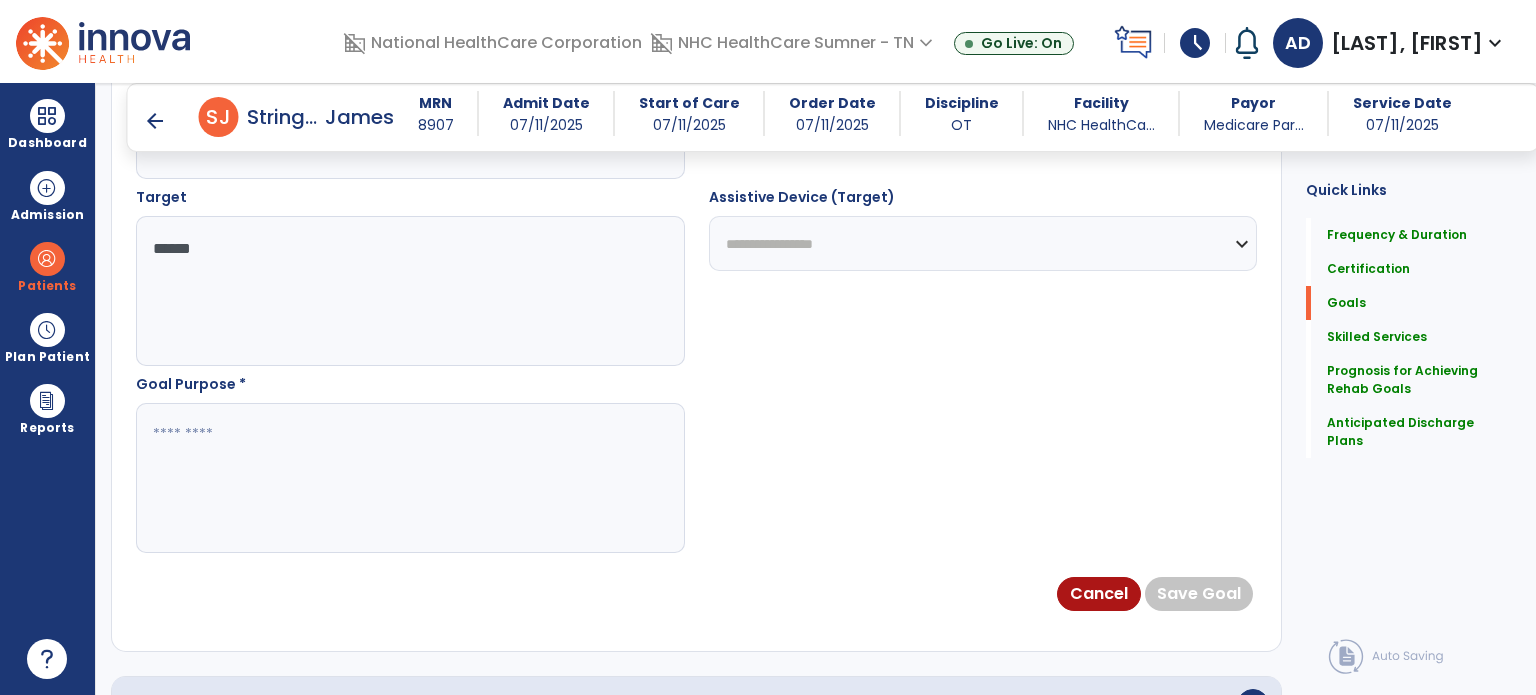 scroll, scrollTop: 1102, scrollLeft: 0, axis: vertical 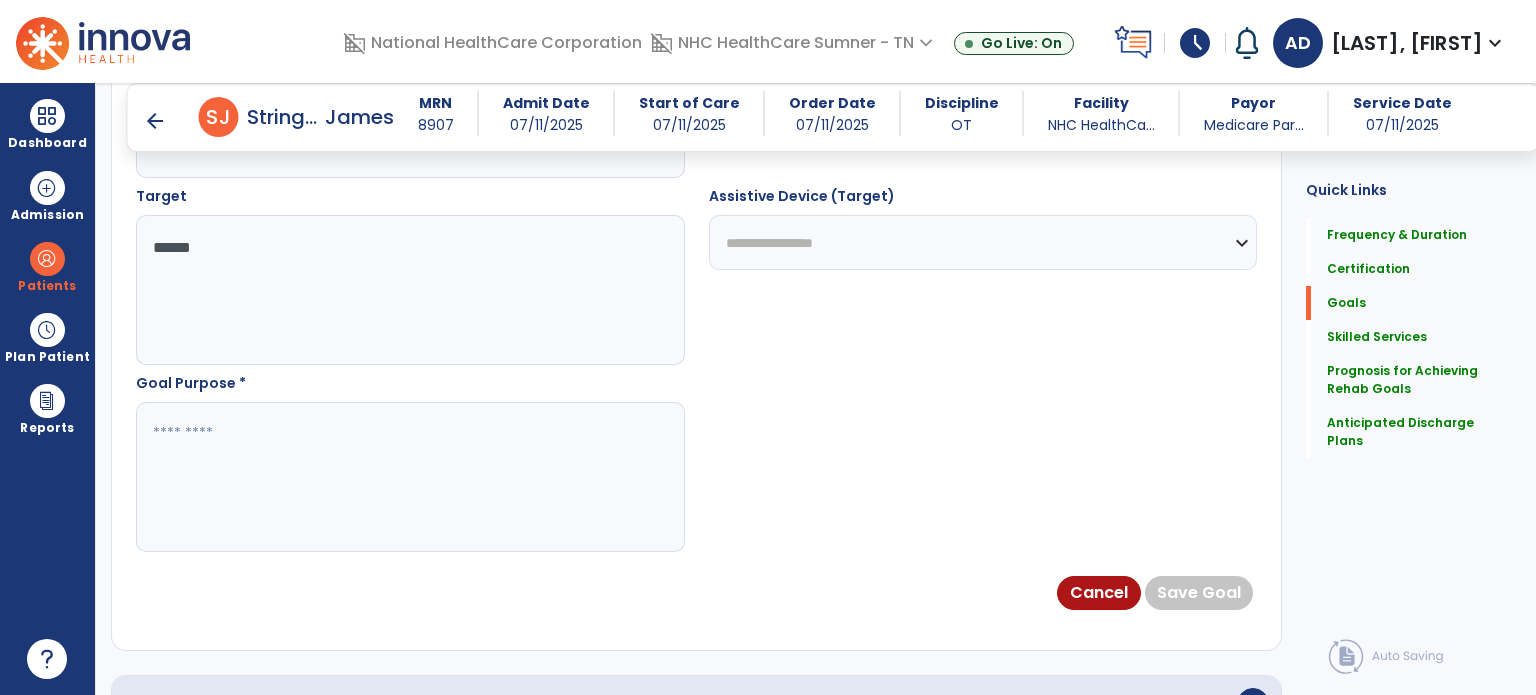 type on "*****" 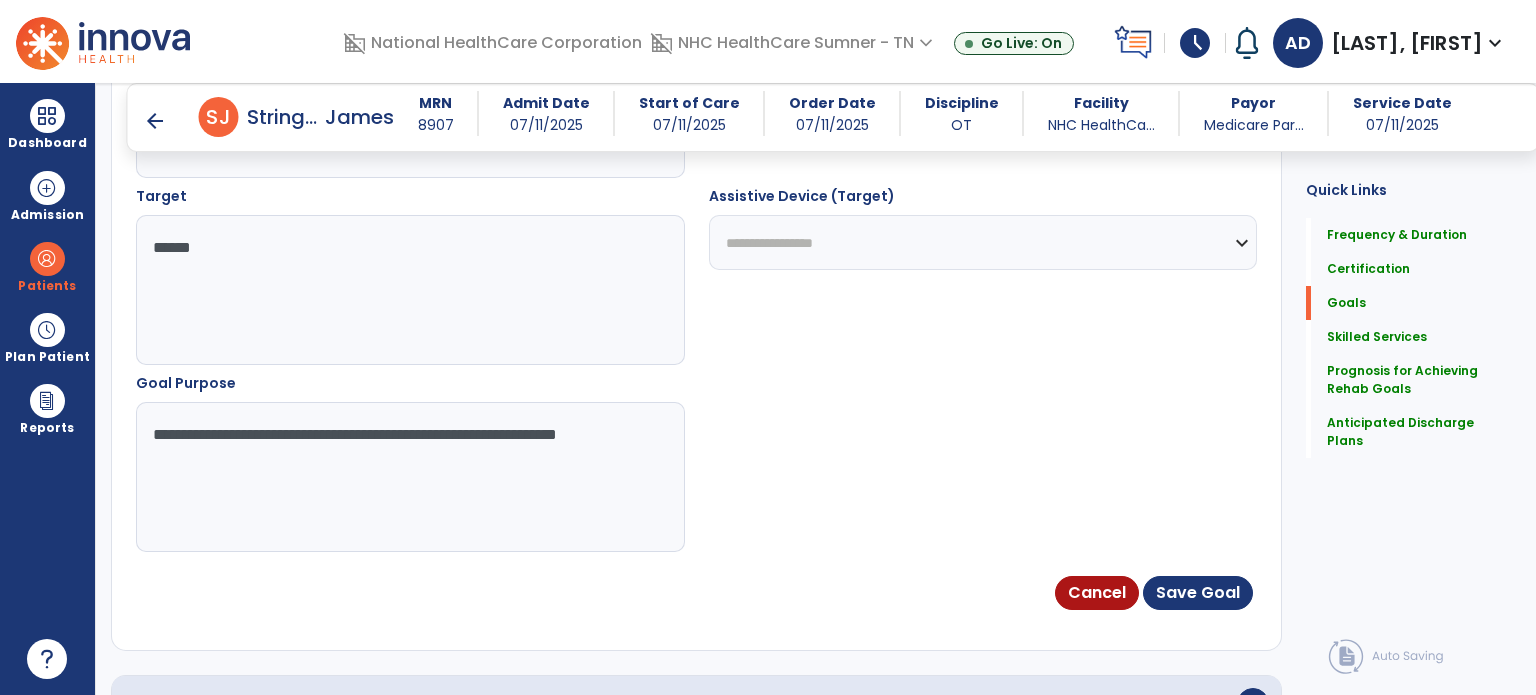 drag, startPoint x: 611, startPoint y: 434, endPoint x: 632, endPoint y: 455, distance: 29.698484 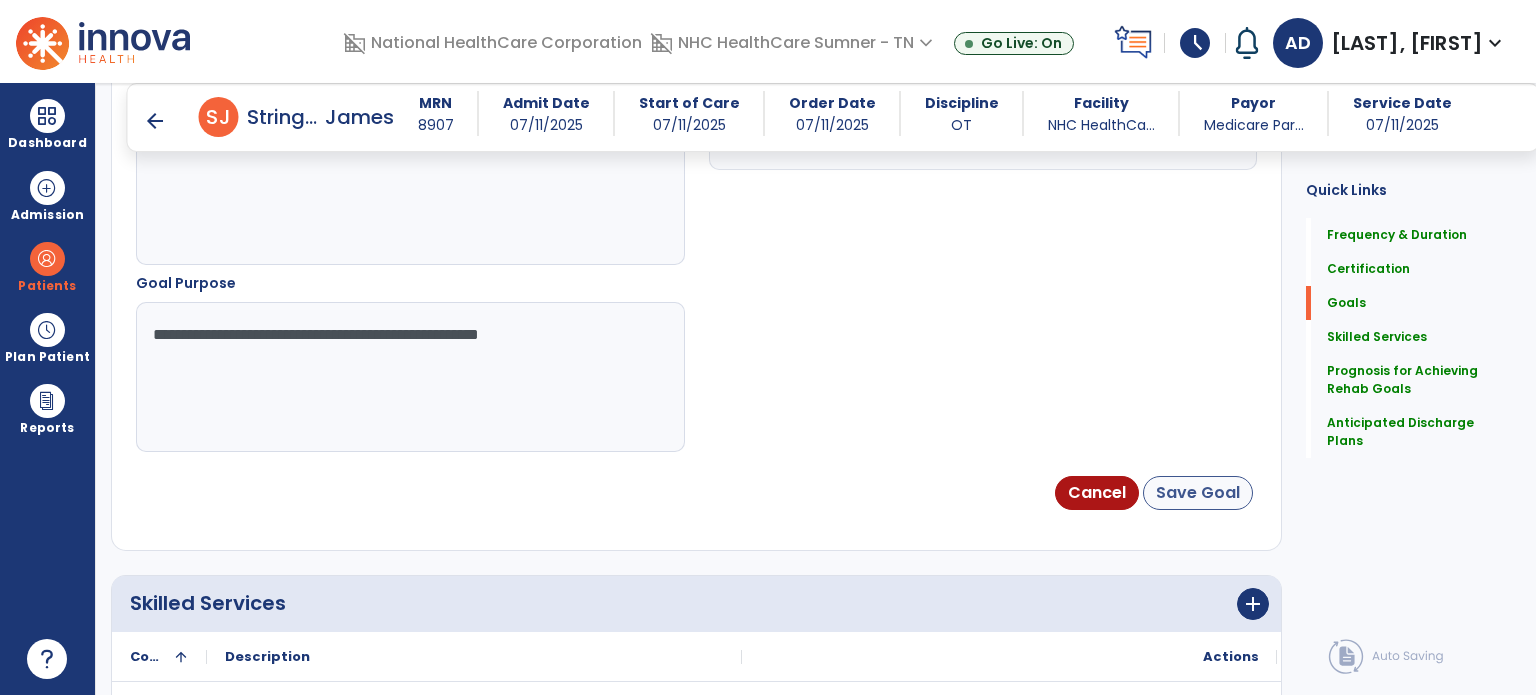 type on "**********" 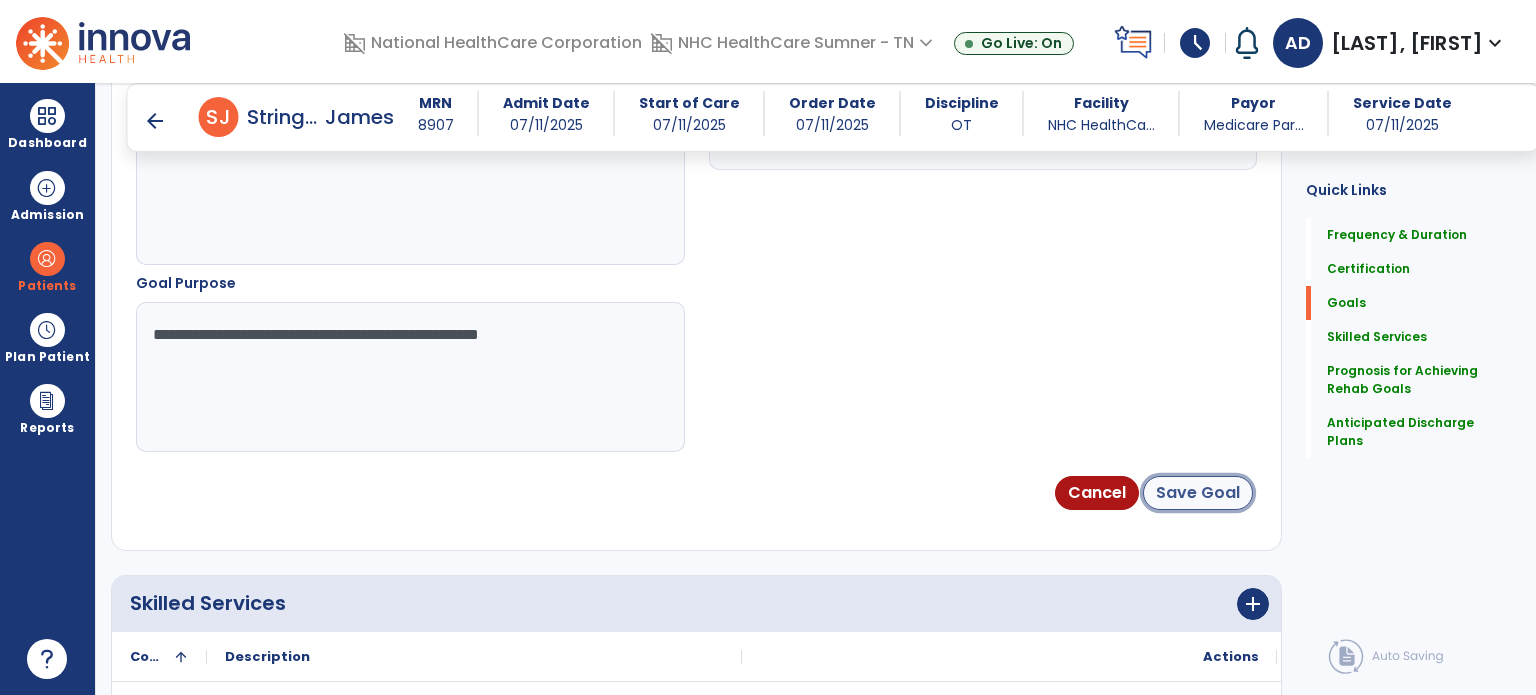 click on "Save Goal" at bounding box center (1198, 493) 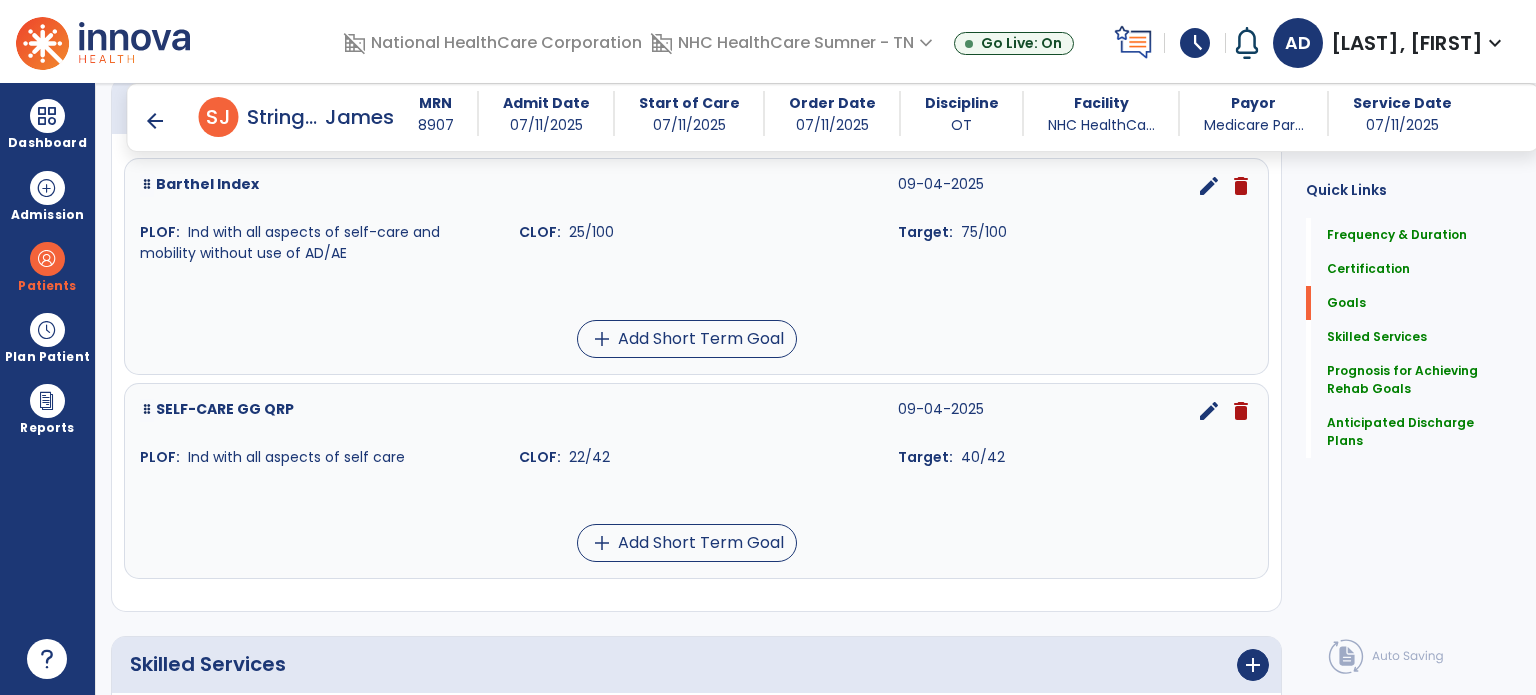 scroll, scrollTop: 326, scrollLeft: 0, axis: vertical 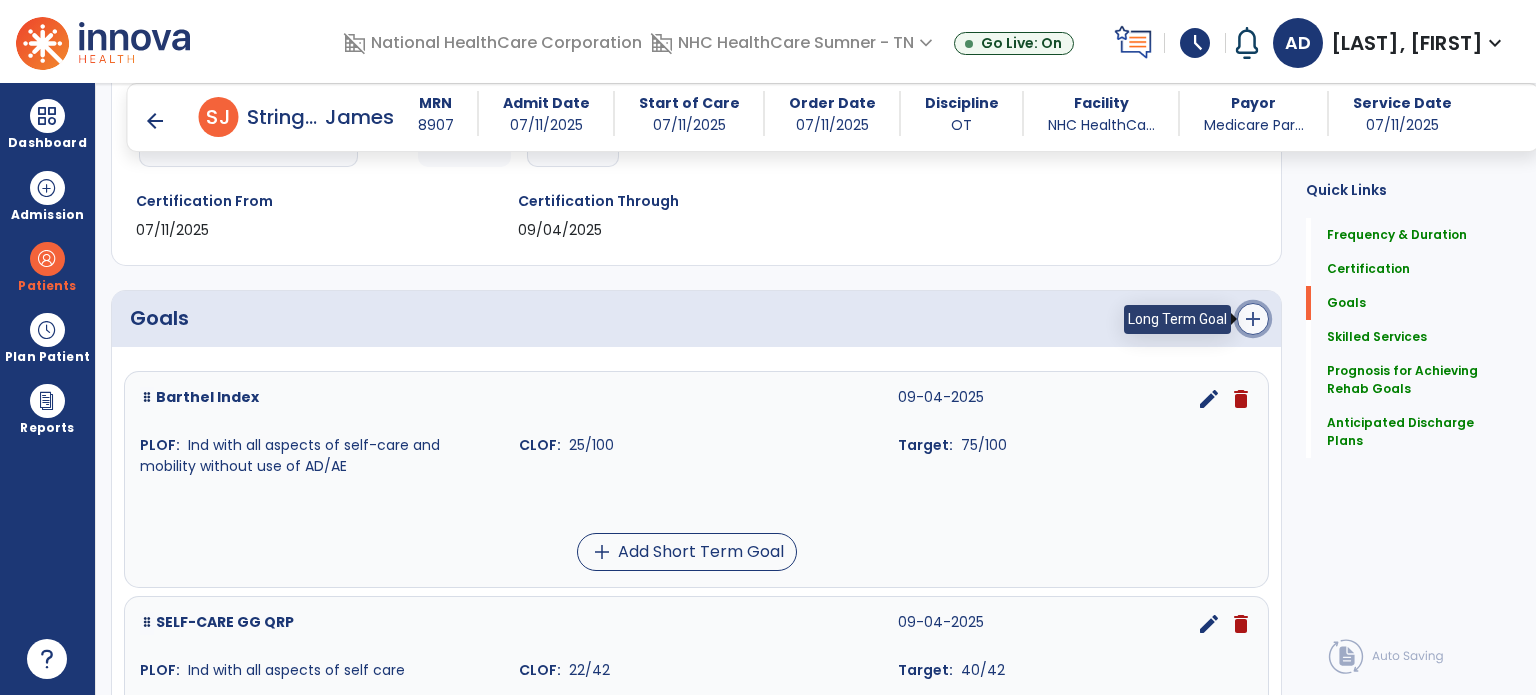 click on "add" at bounding box center (1253, 319) 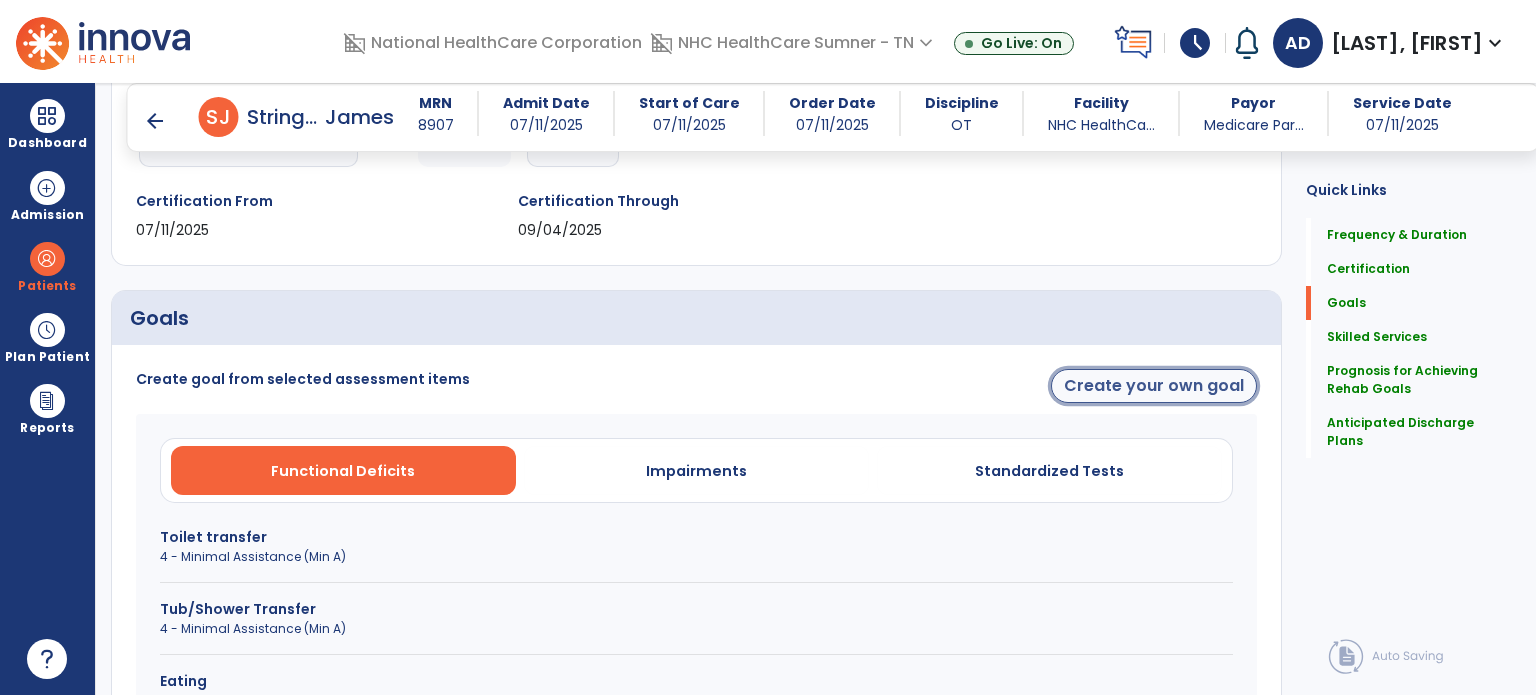 click on "Create your own goal" at bounding box center [1154, 386] 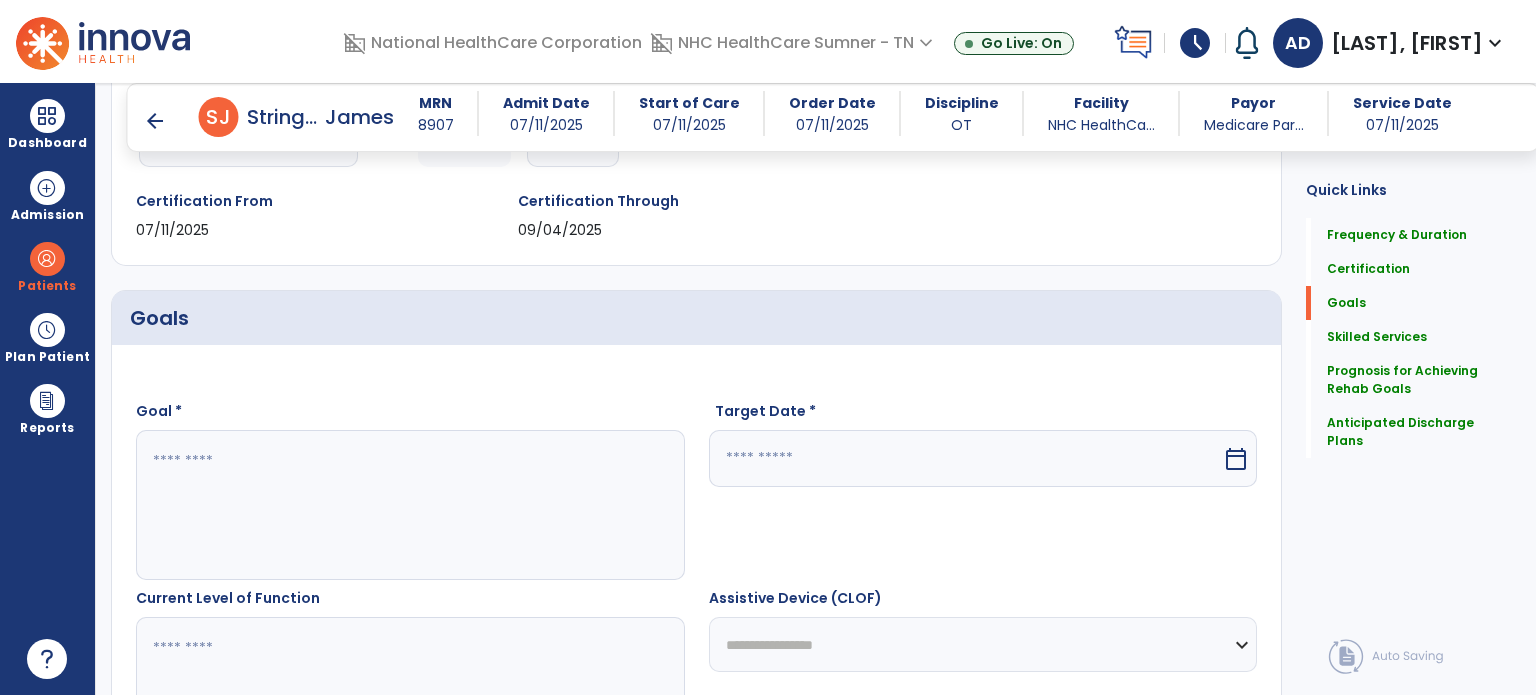 click at bounding box center [409, 505] 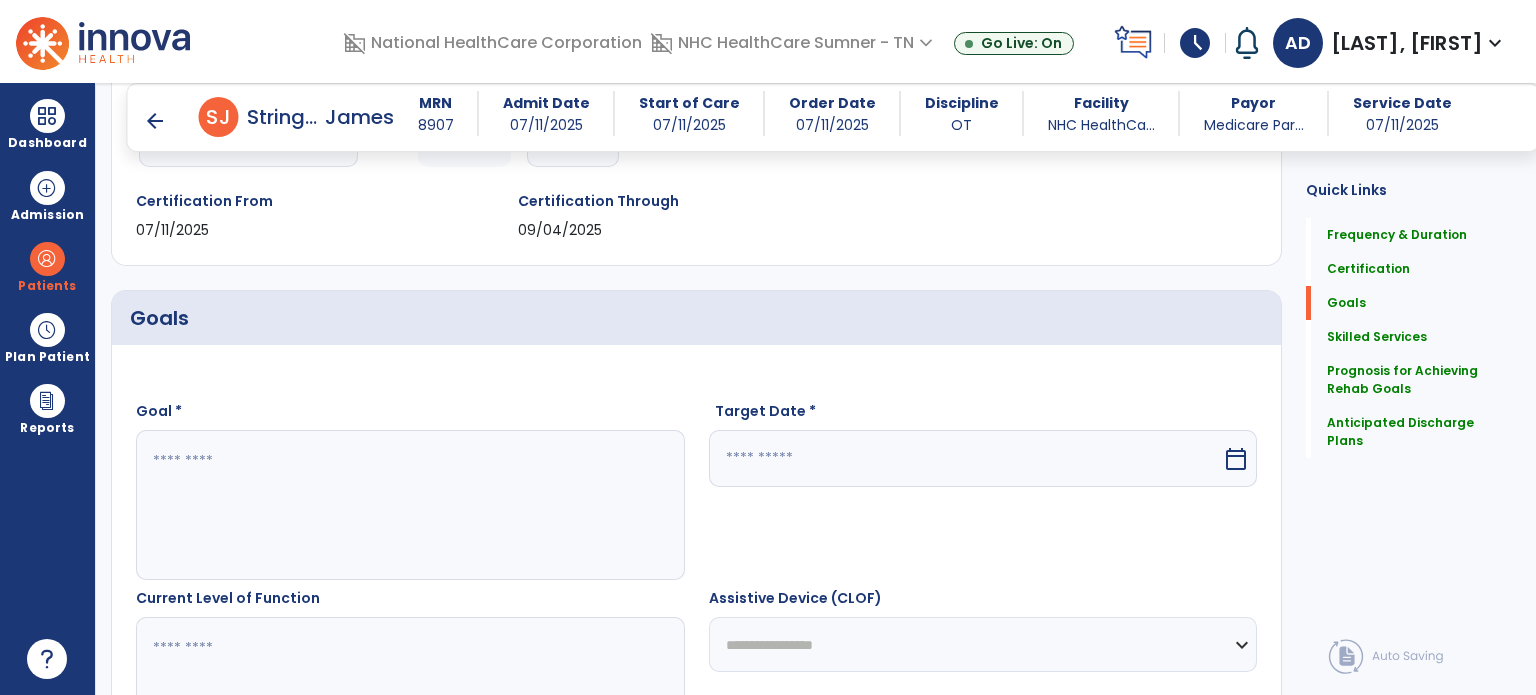 type on "*" 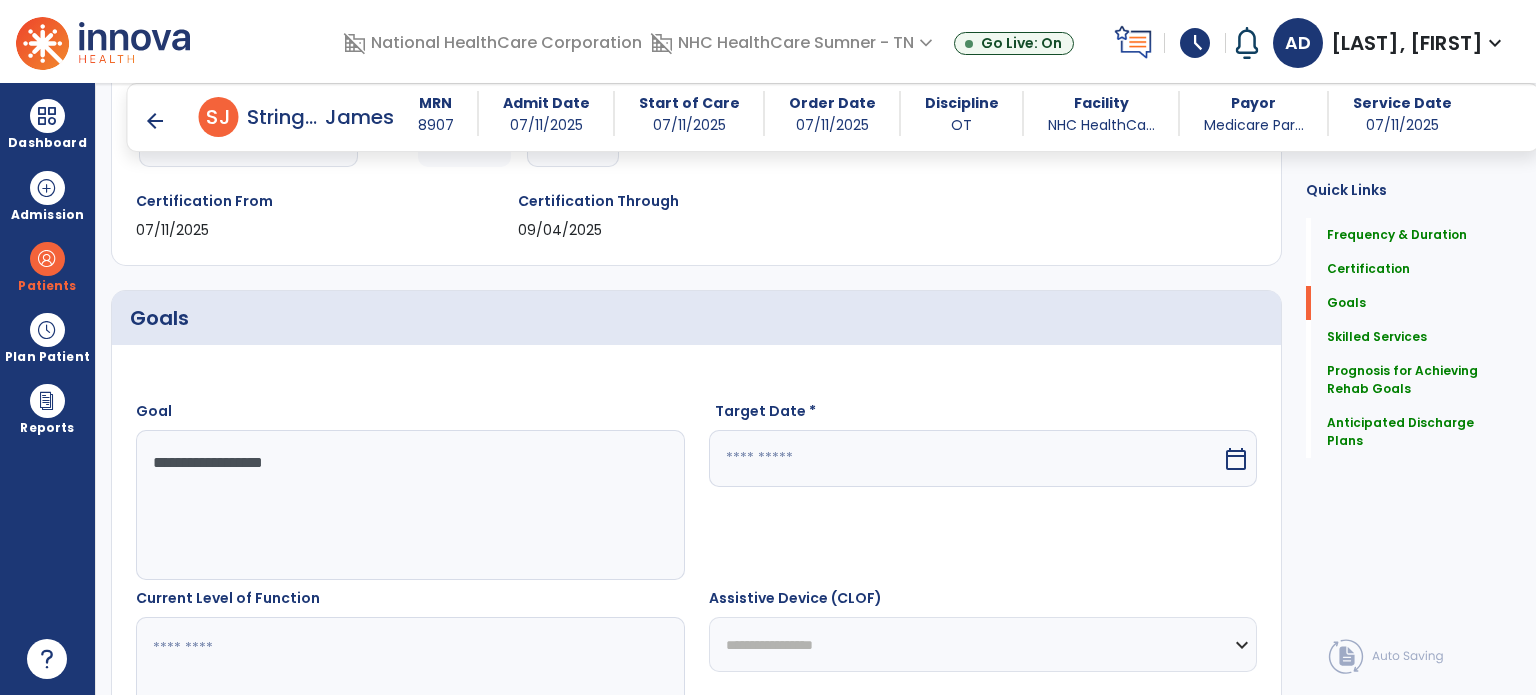 type on "**********" 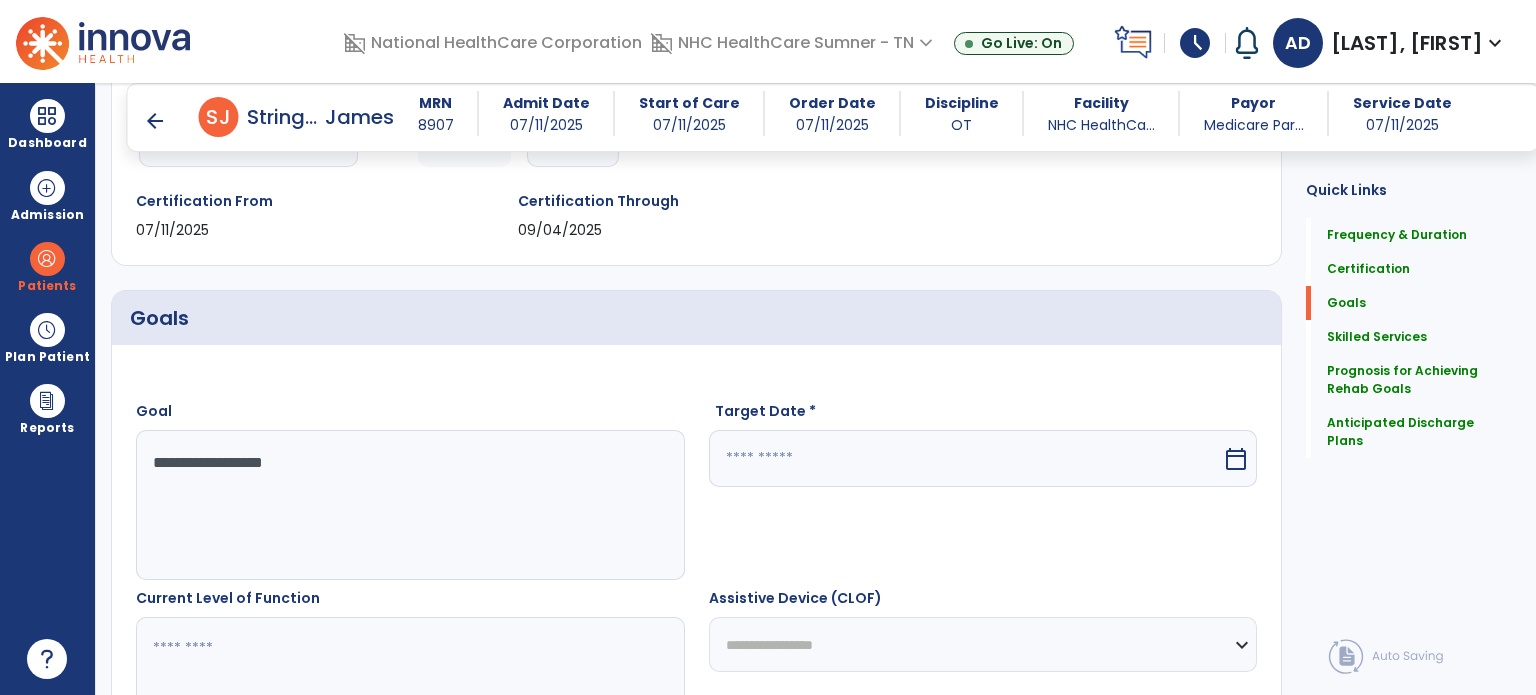 click on "calendar_today" at bounding box center (1236, 459) 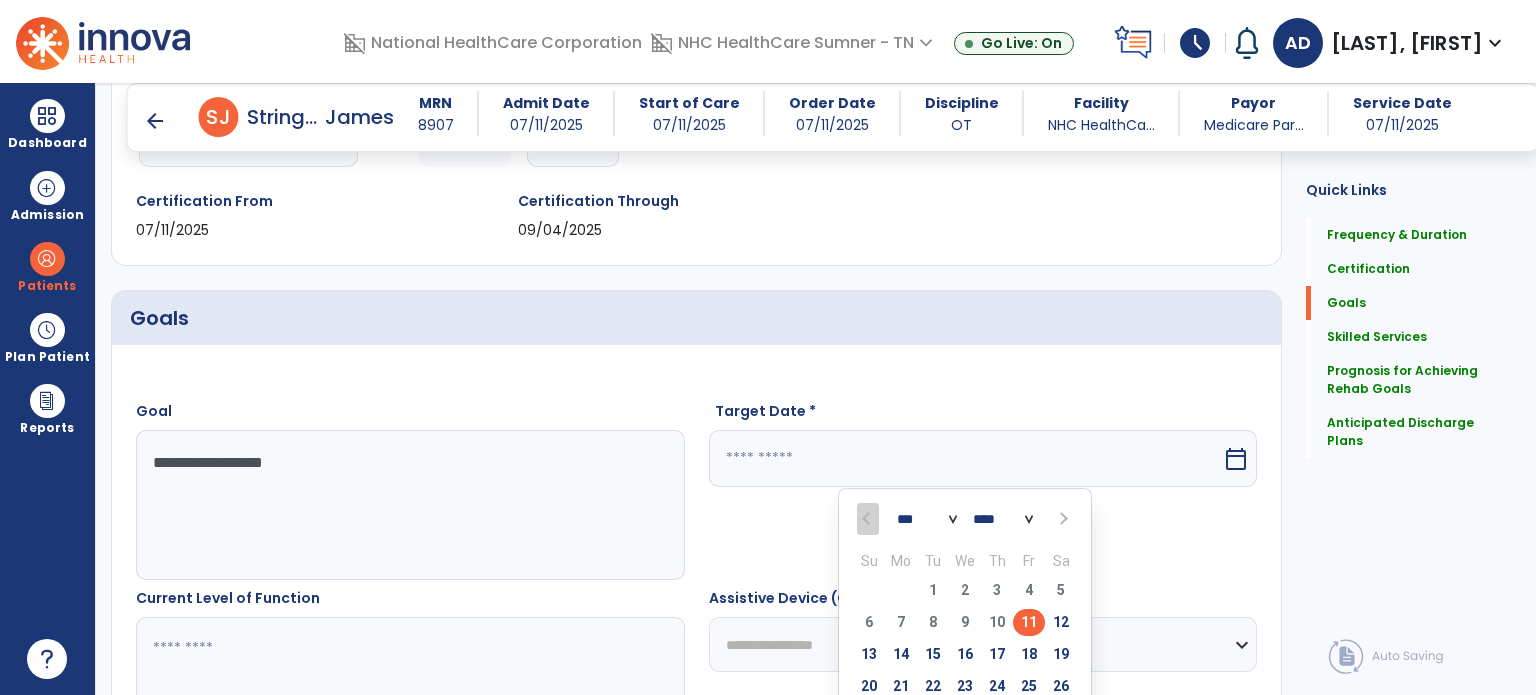 click at bounding box center (1061, 519) 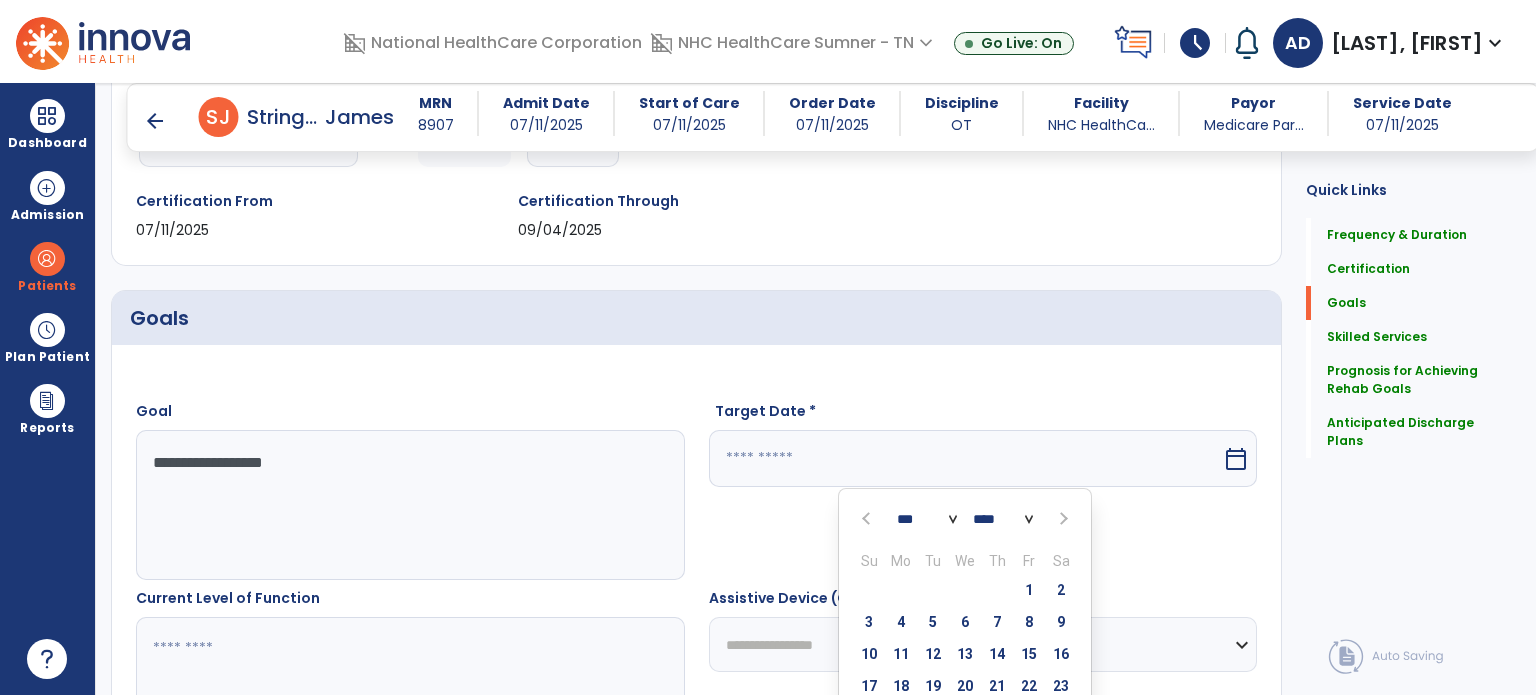 click at bounding box center (1061, 519) 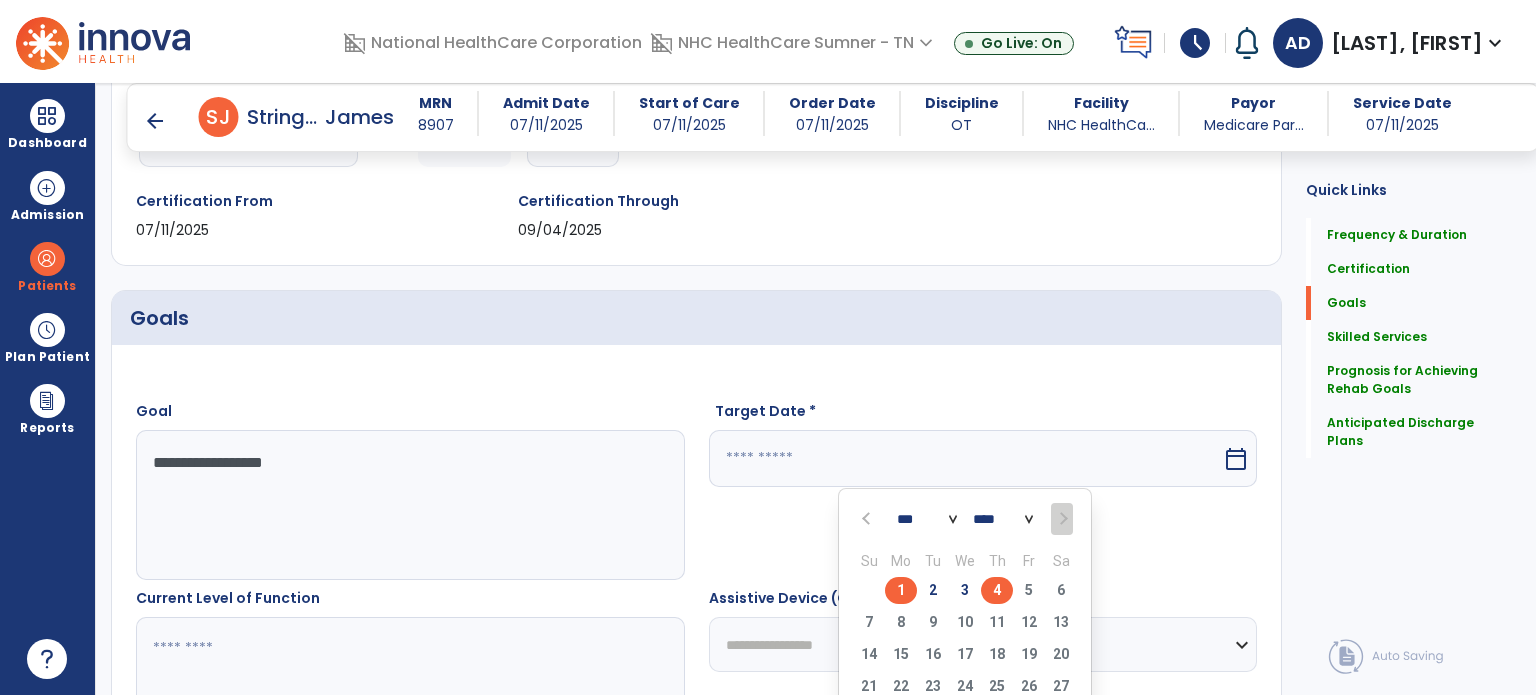 click on "4" at bounding box center [997, 590] 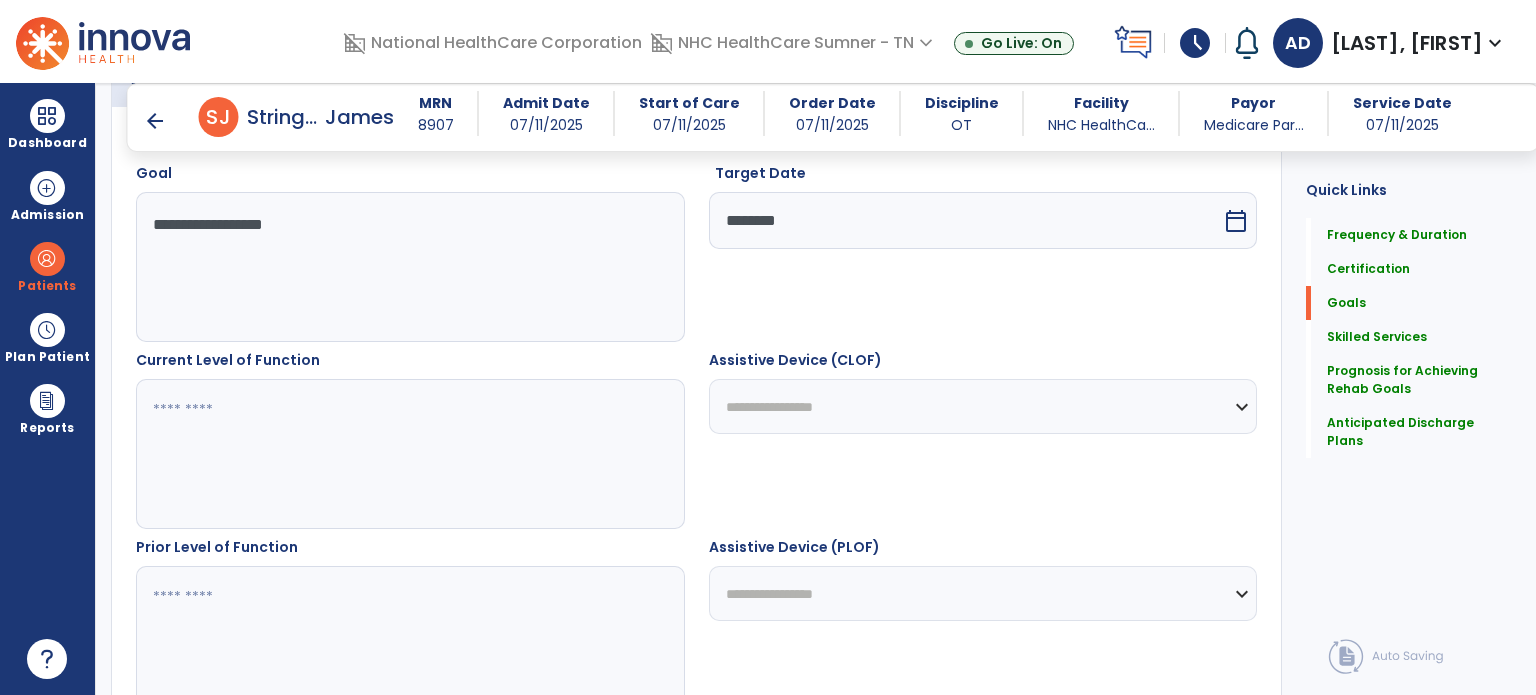 scroll, scrollTop: 726, scrollLeft: 0, axis: vertical 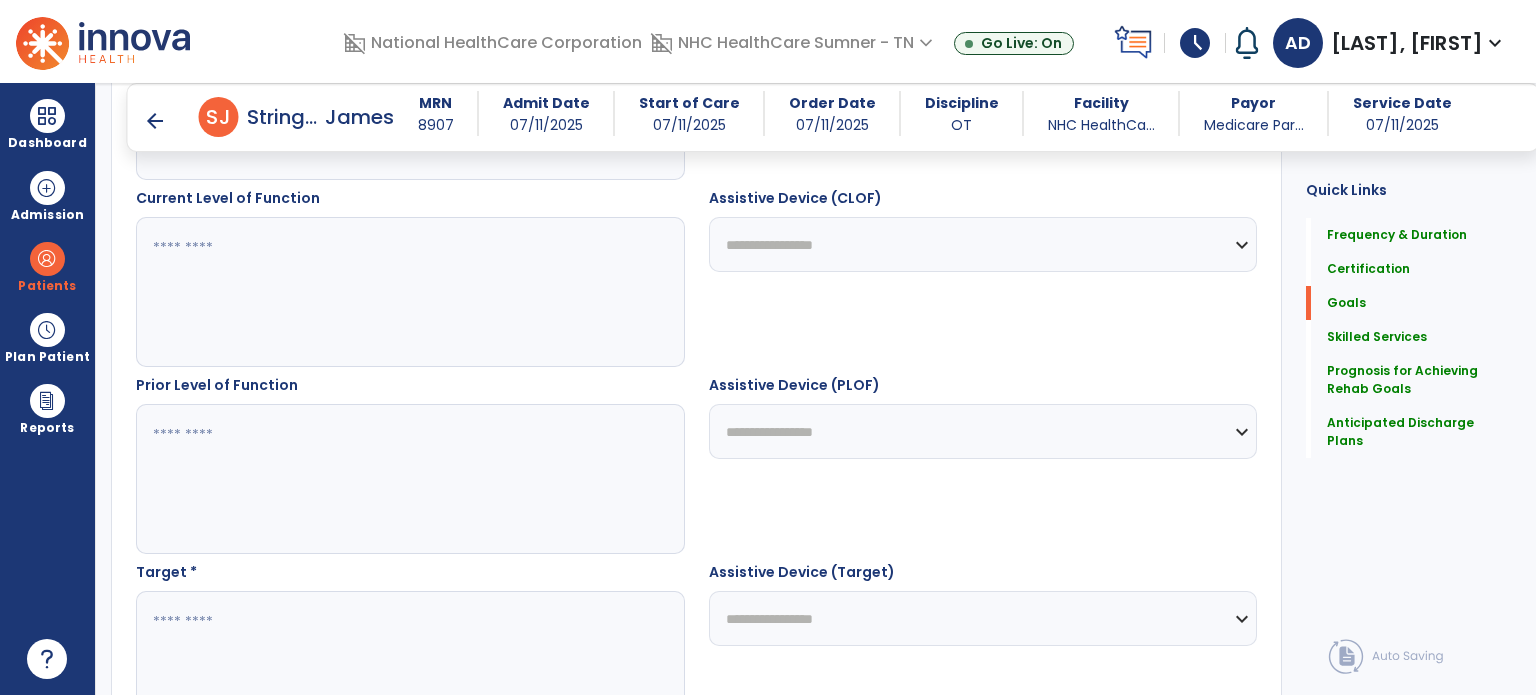 click at bounding box center (409, 292) 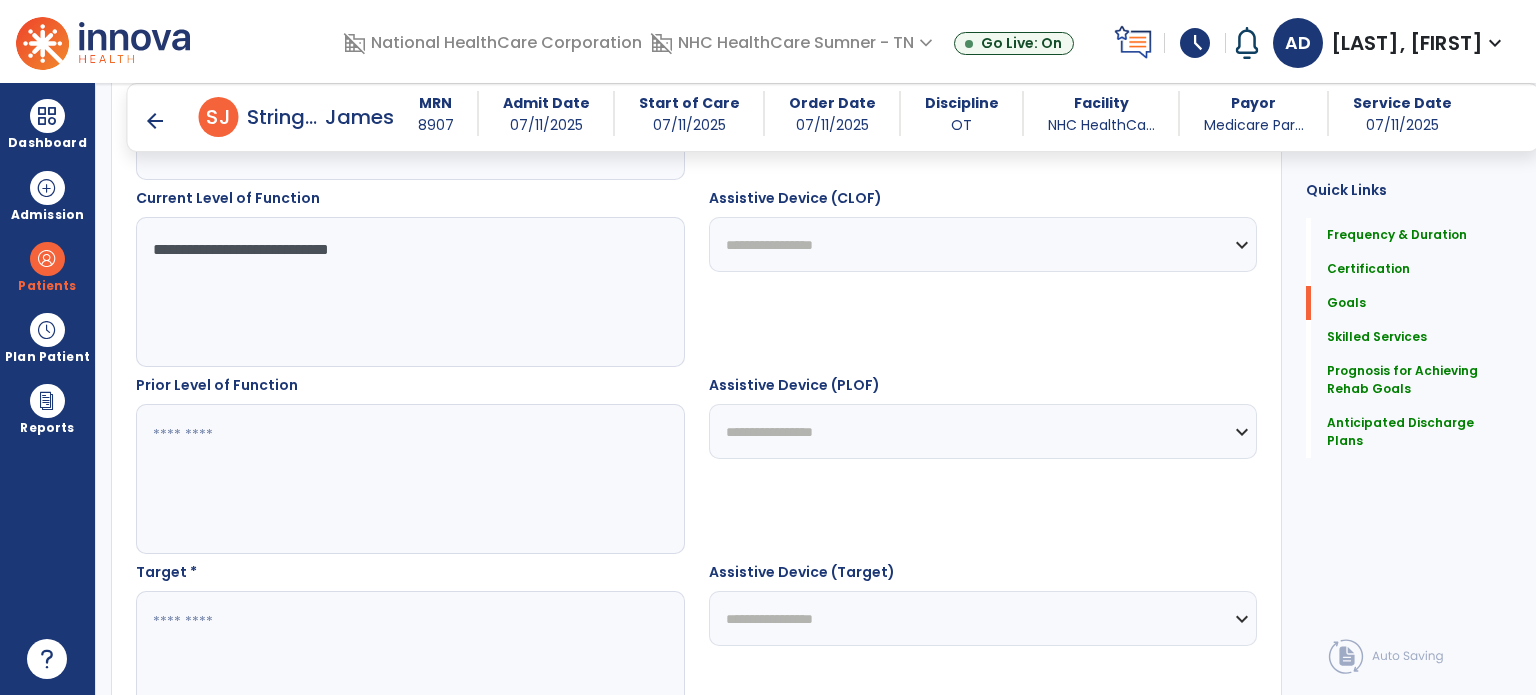 type on "**********" 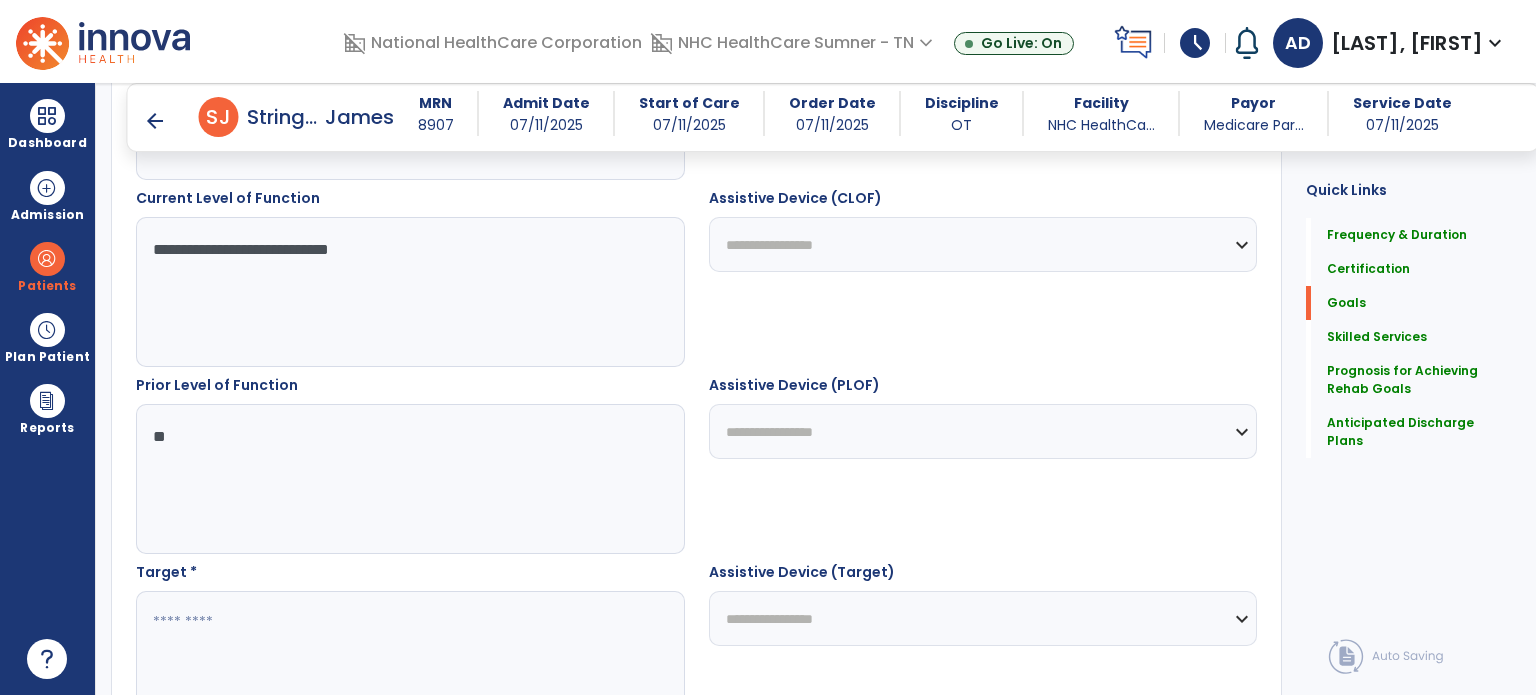 type on "*" 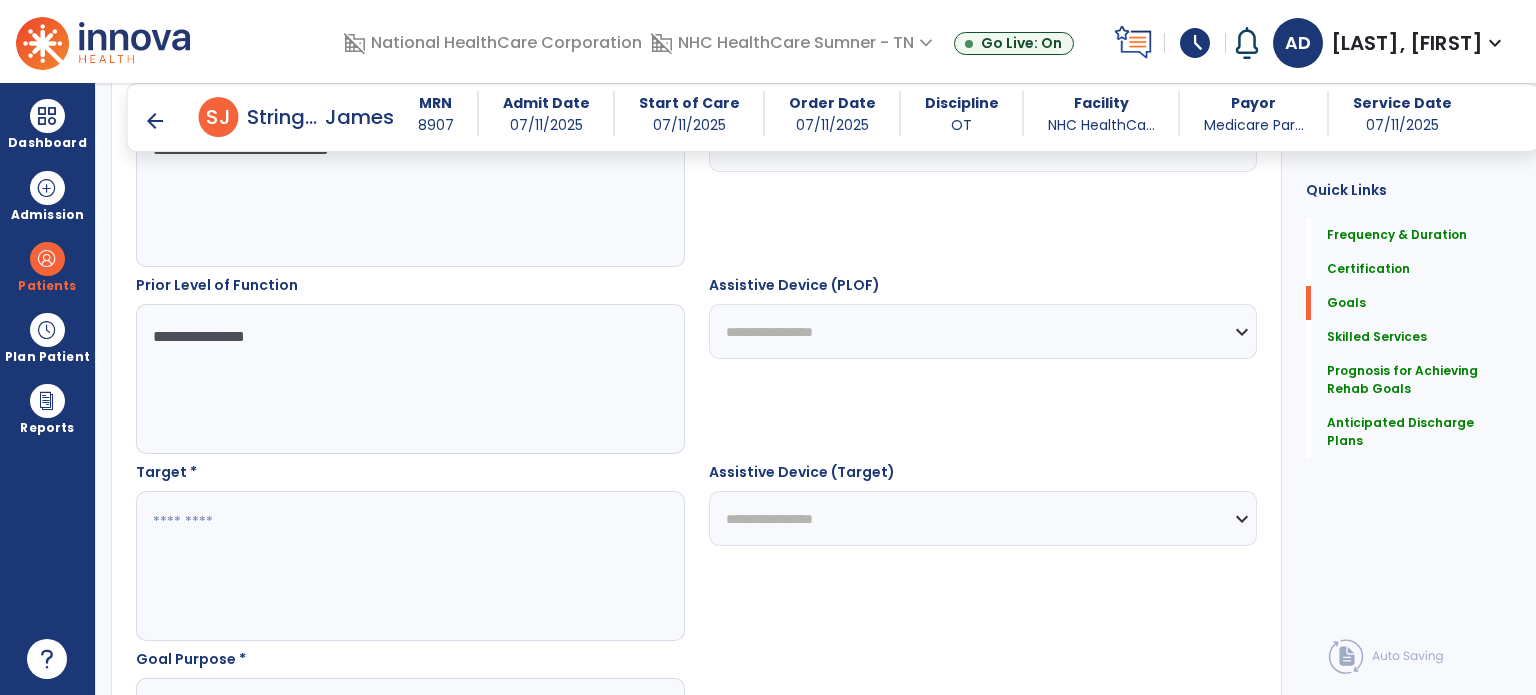 scroll, scrollTop: 926, scrollLeft: 0, axis: vertical 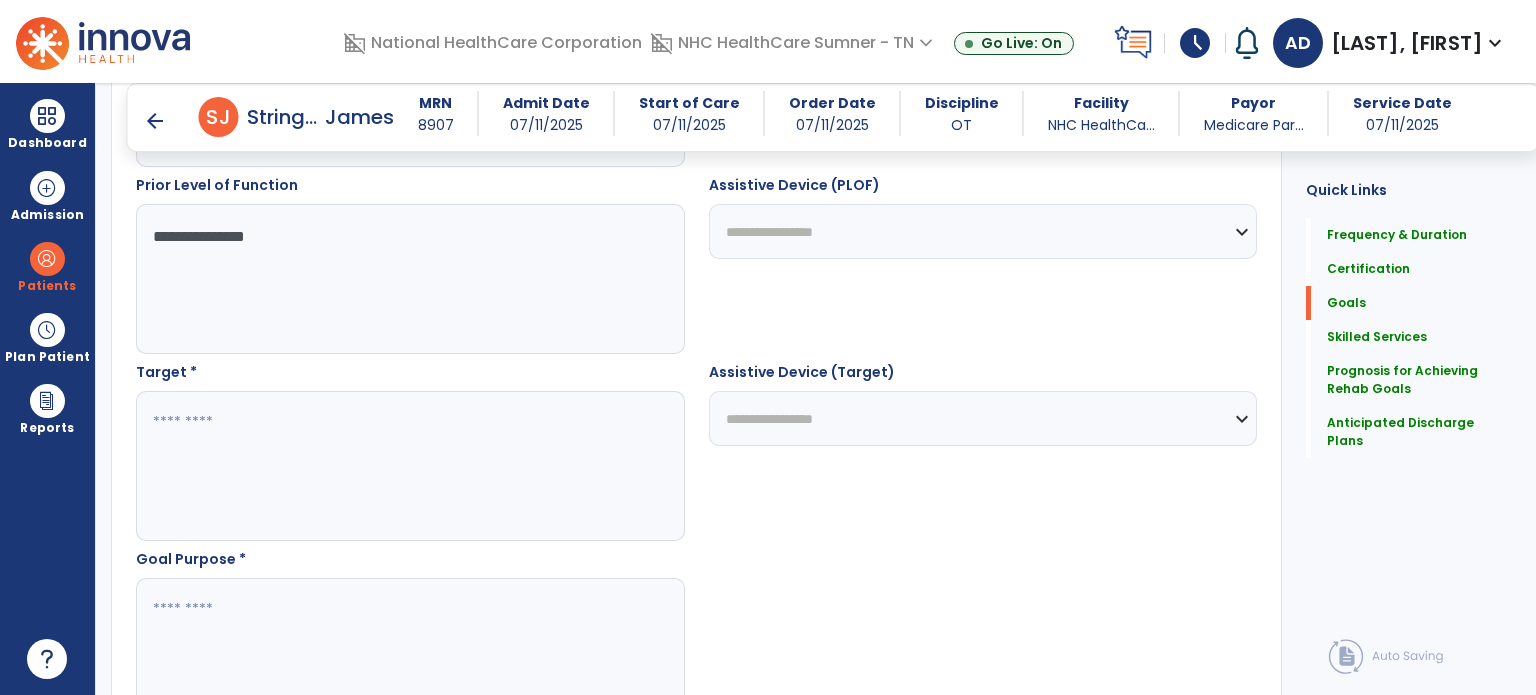 type on "**********" 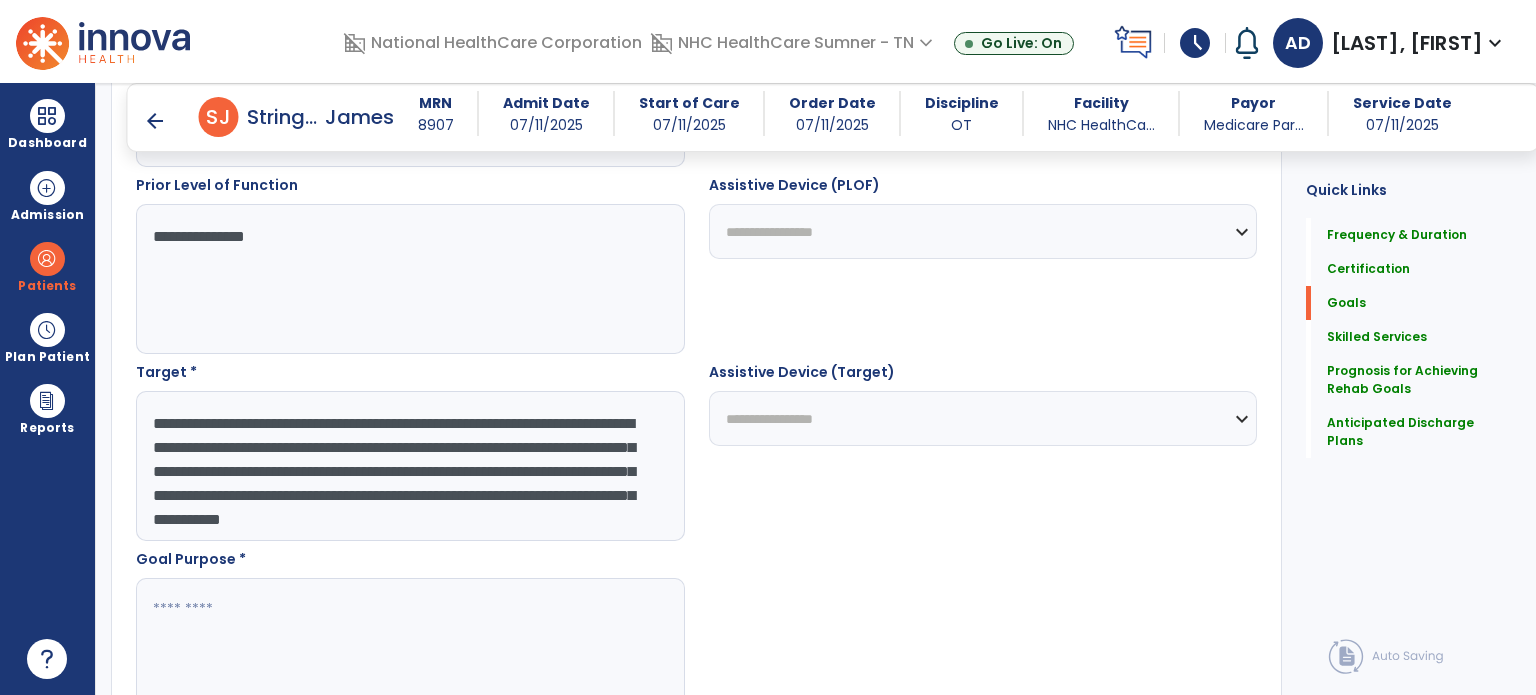 scroll, scrollTop: 15, scrollLeft: 0, axis: vertical 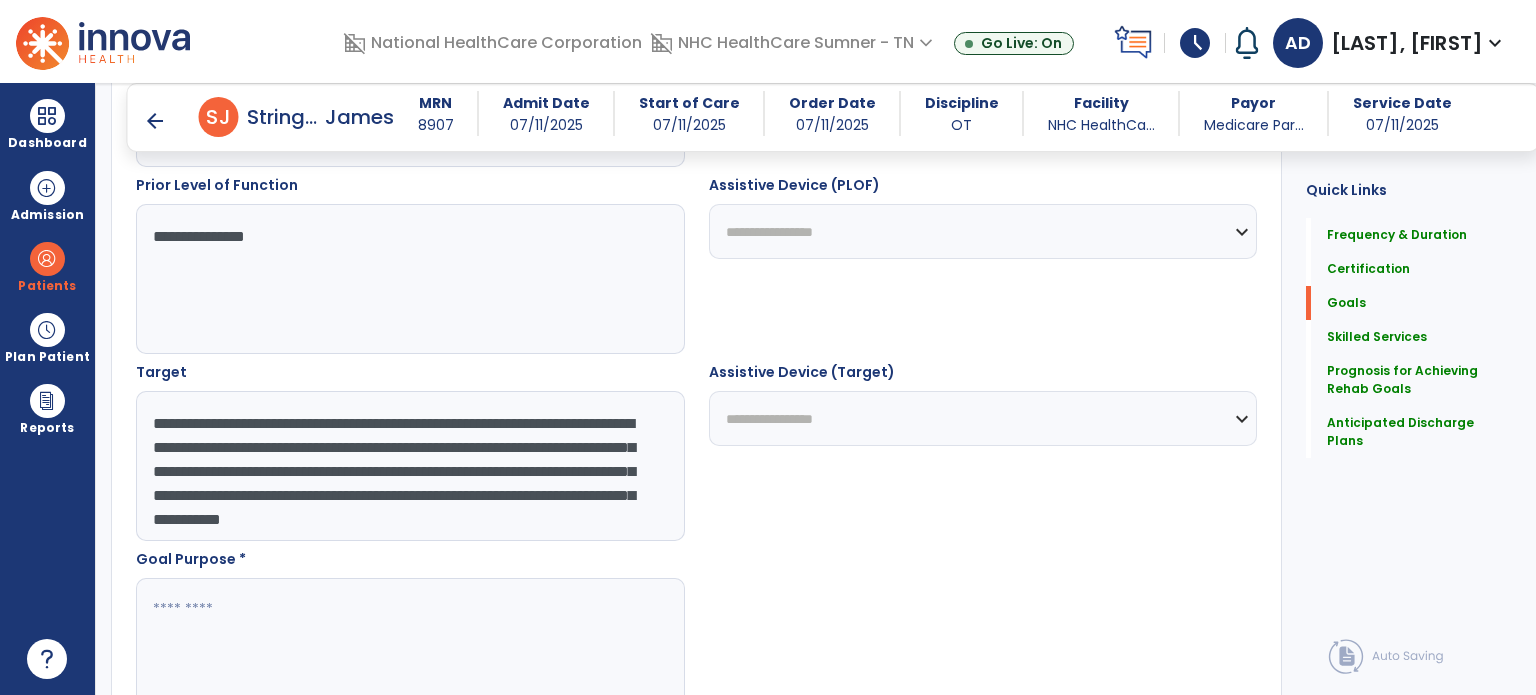 click on "**********" at bounding box center [409, 466] 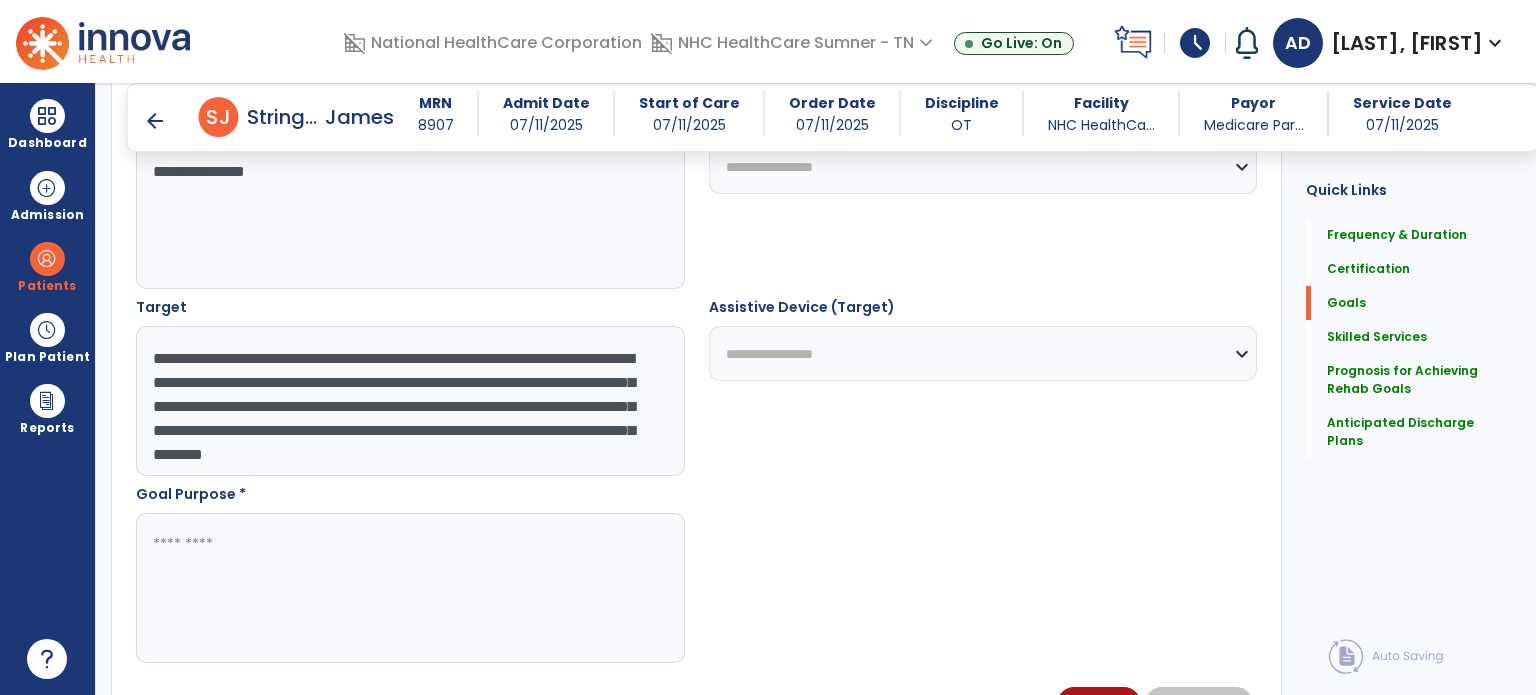 scroll, scrollTop: 1026, scrollLeft: 0, axis: vertical 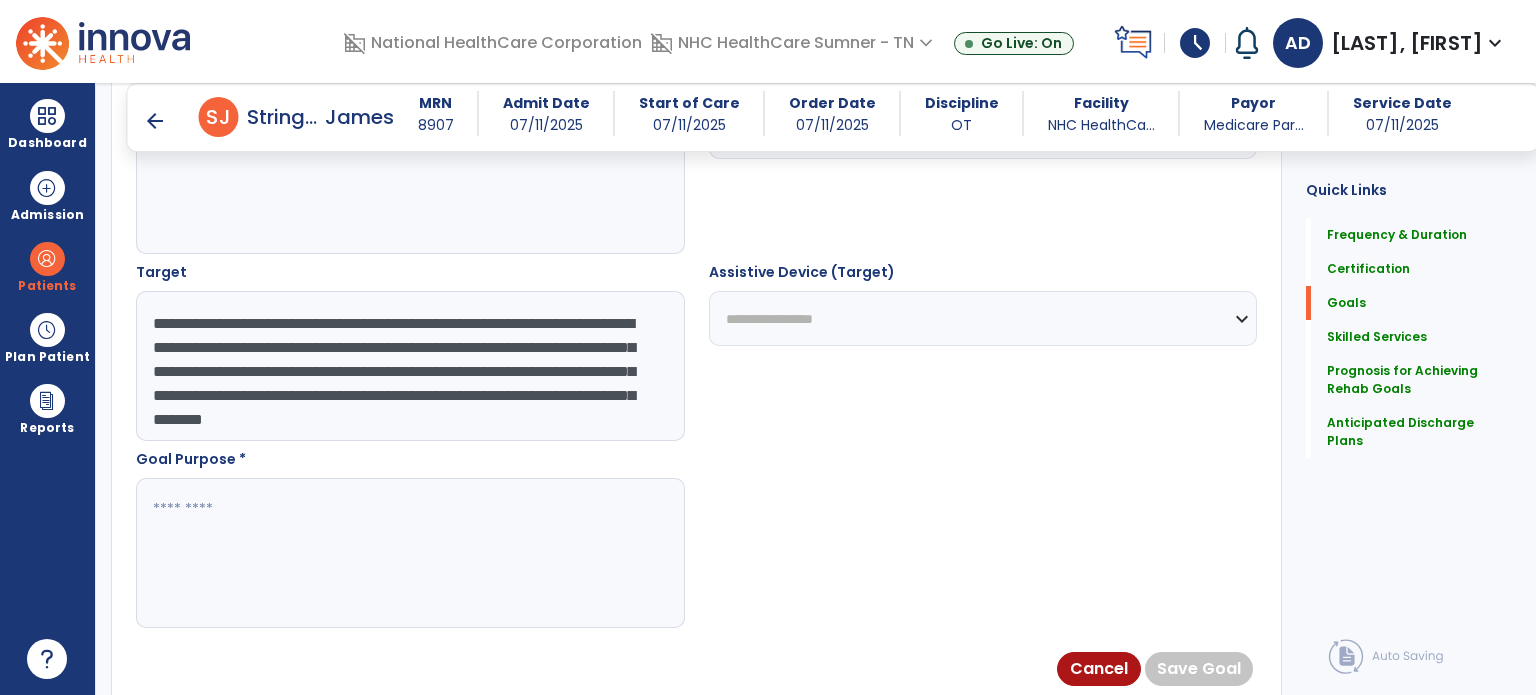 drag, startPoint x: 446, startPoint y: 372, endPoint x: 470, endPoint y: 412, distance: 46.647614 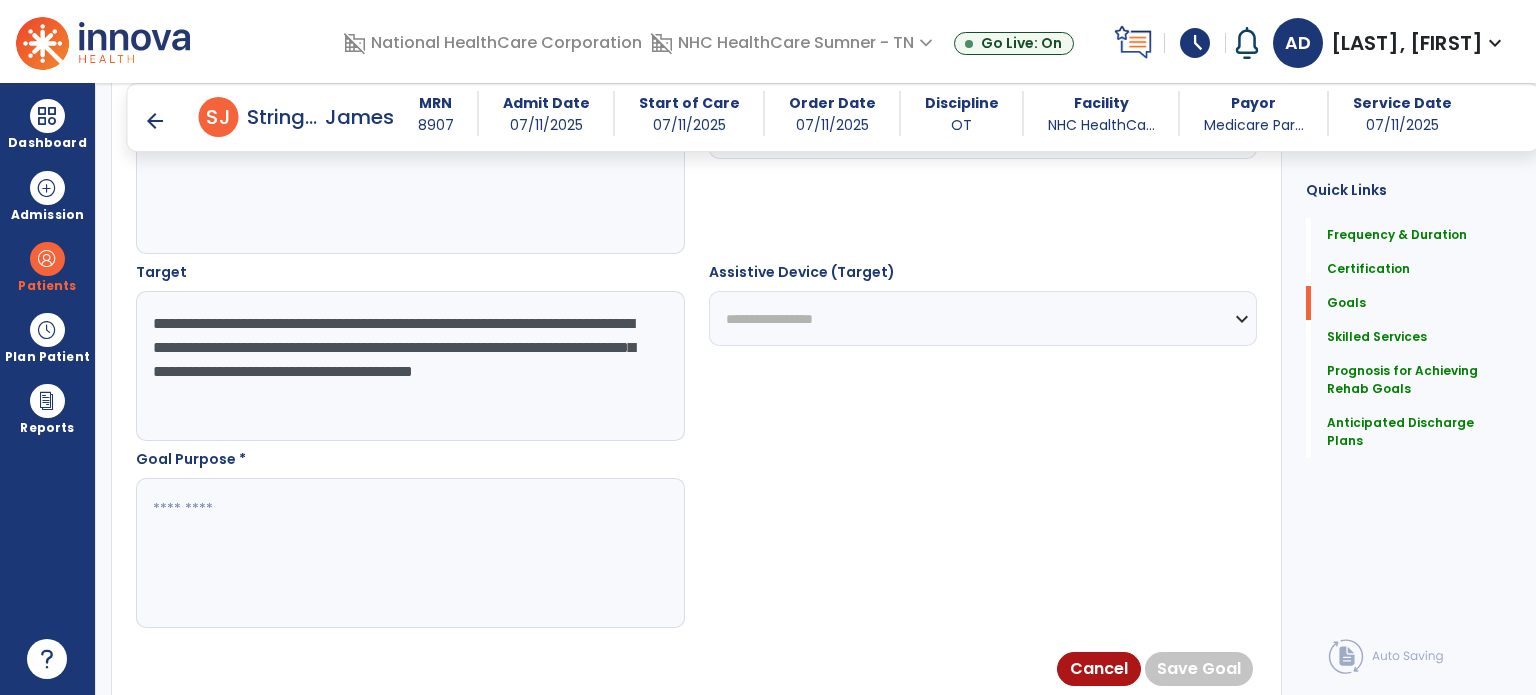 scroll, scrollTop: 0, scrollLeft: 0, axis: both 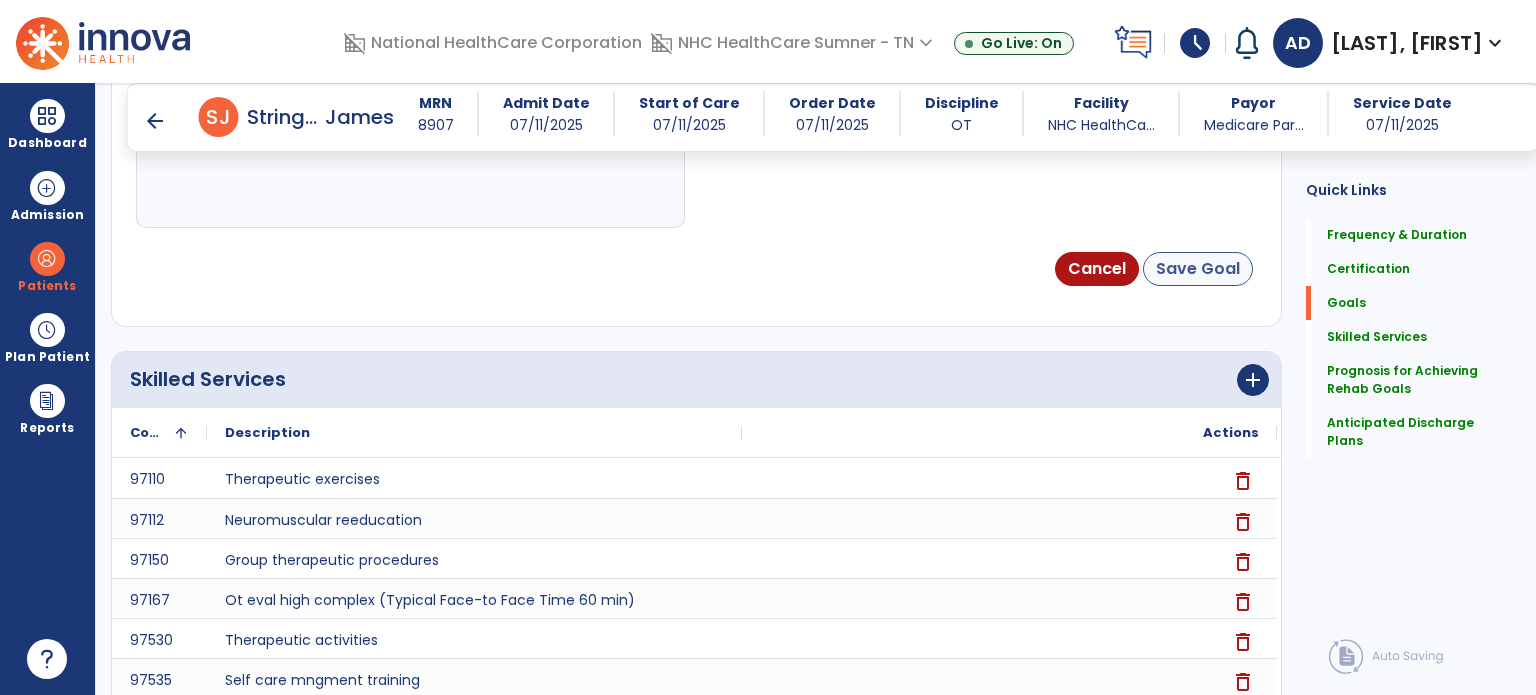 type on "**********" 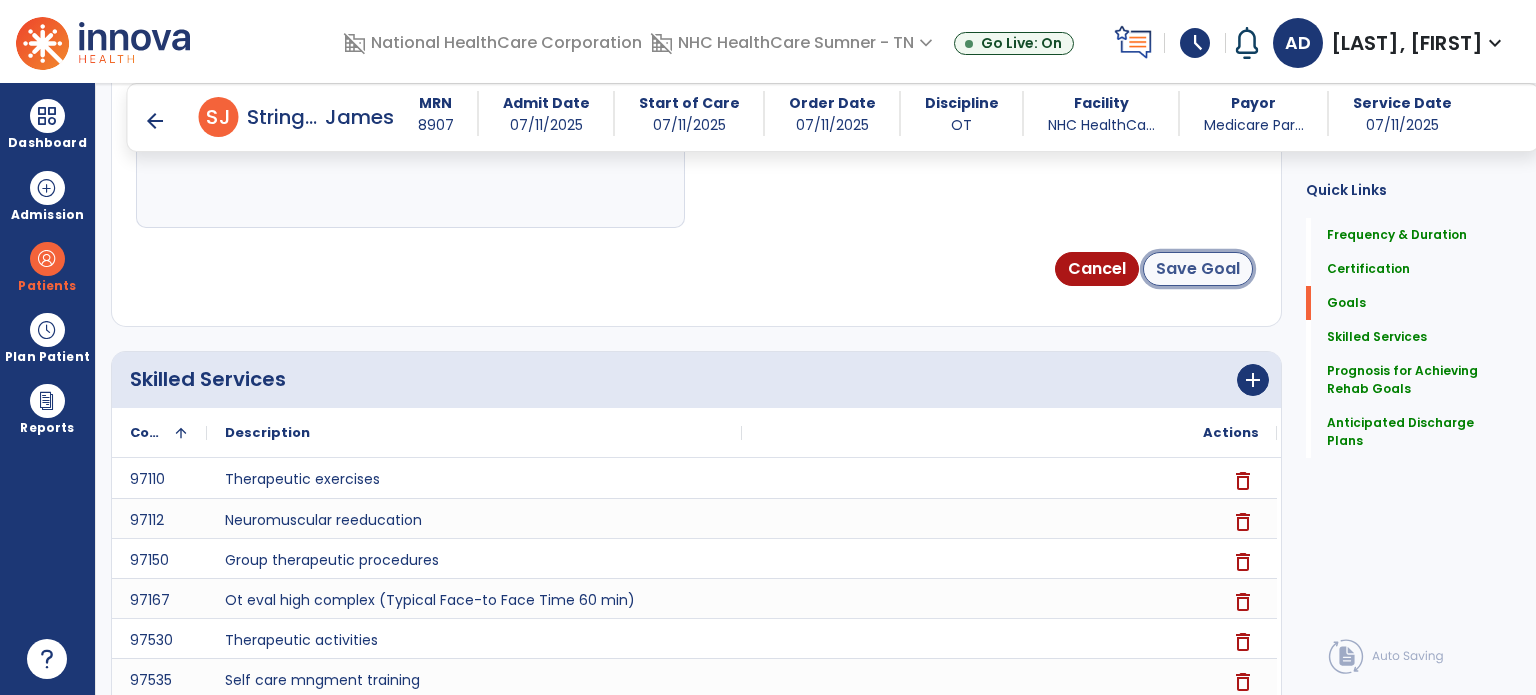 click on "Save Goal" at bounding box center (1198, 269) 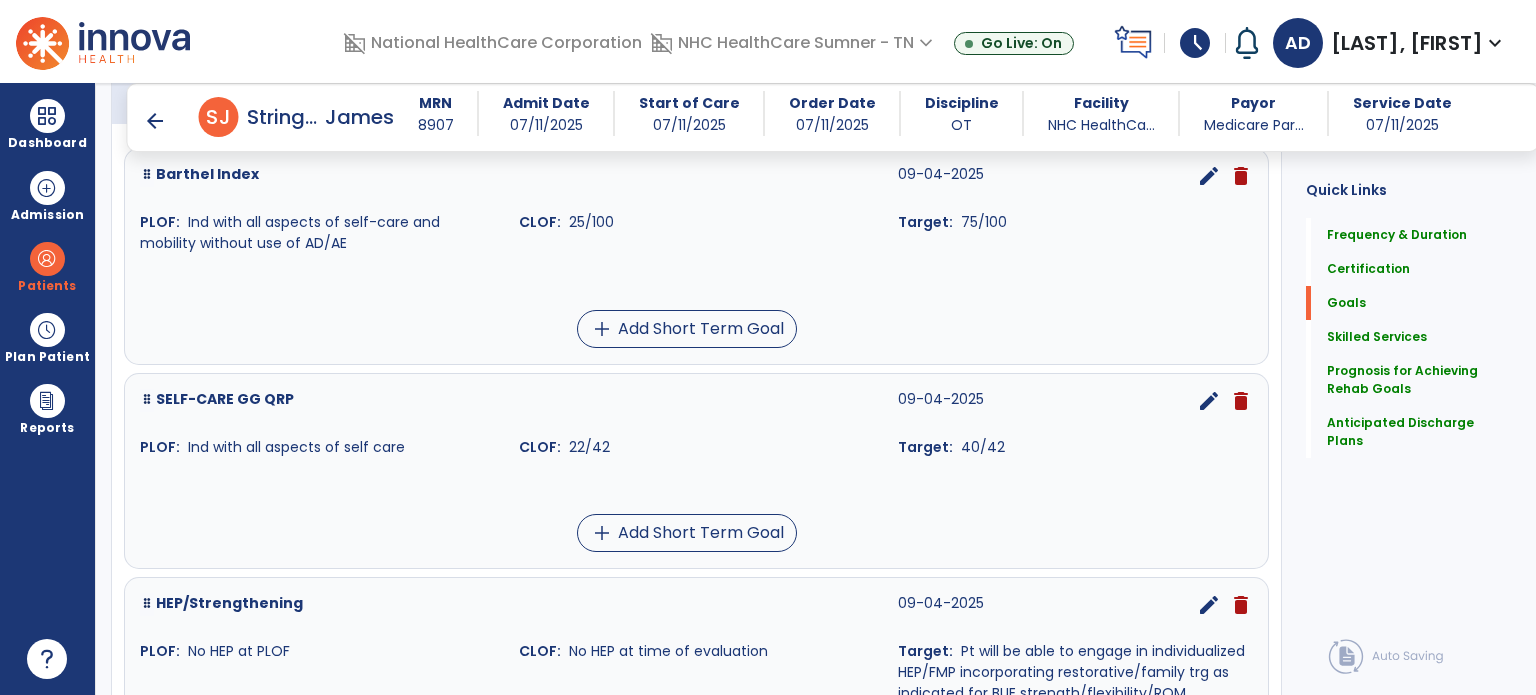 scroll, scrollTop: 449, scrollLeft: 0, axis: vertical 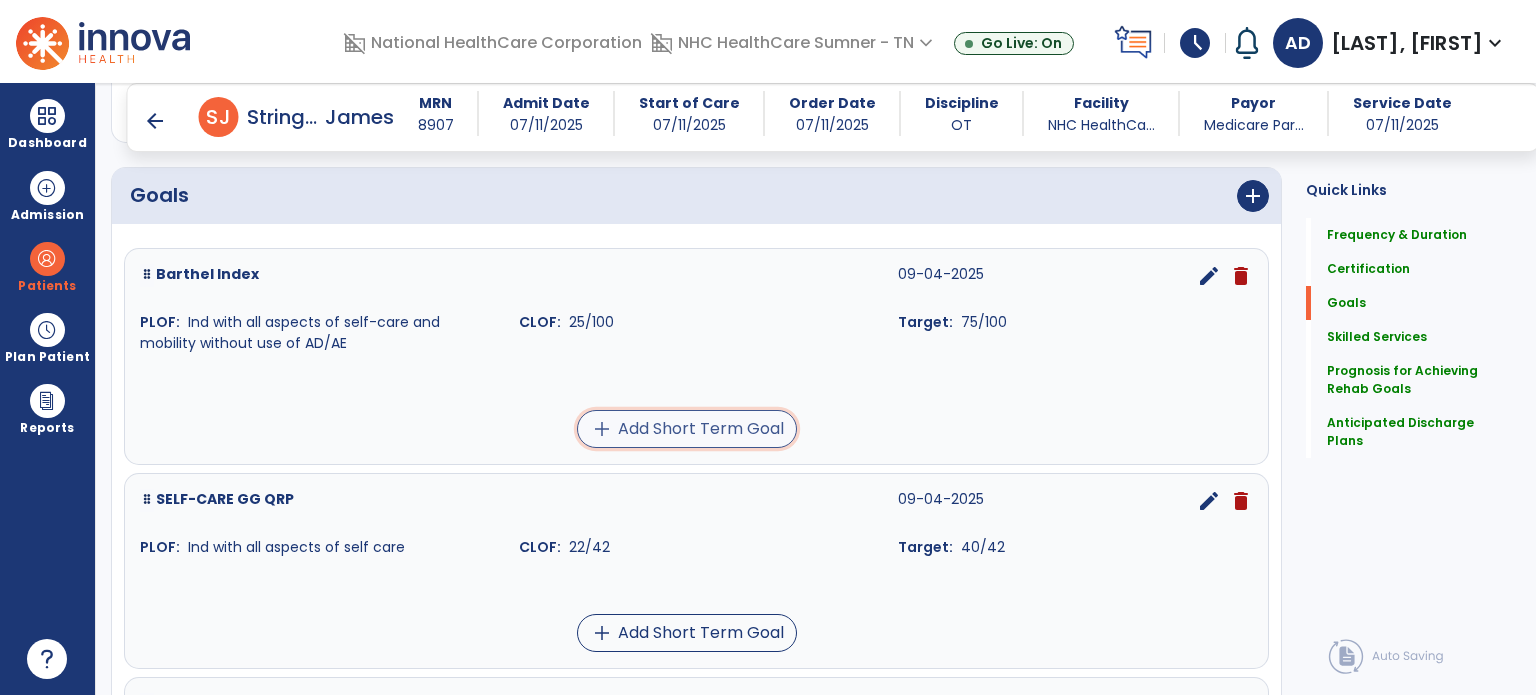 click on "add  Add Short Term Goal" at bounding box center (687, 429) 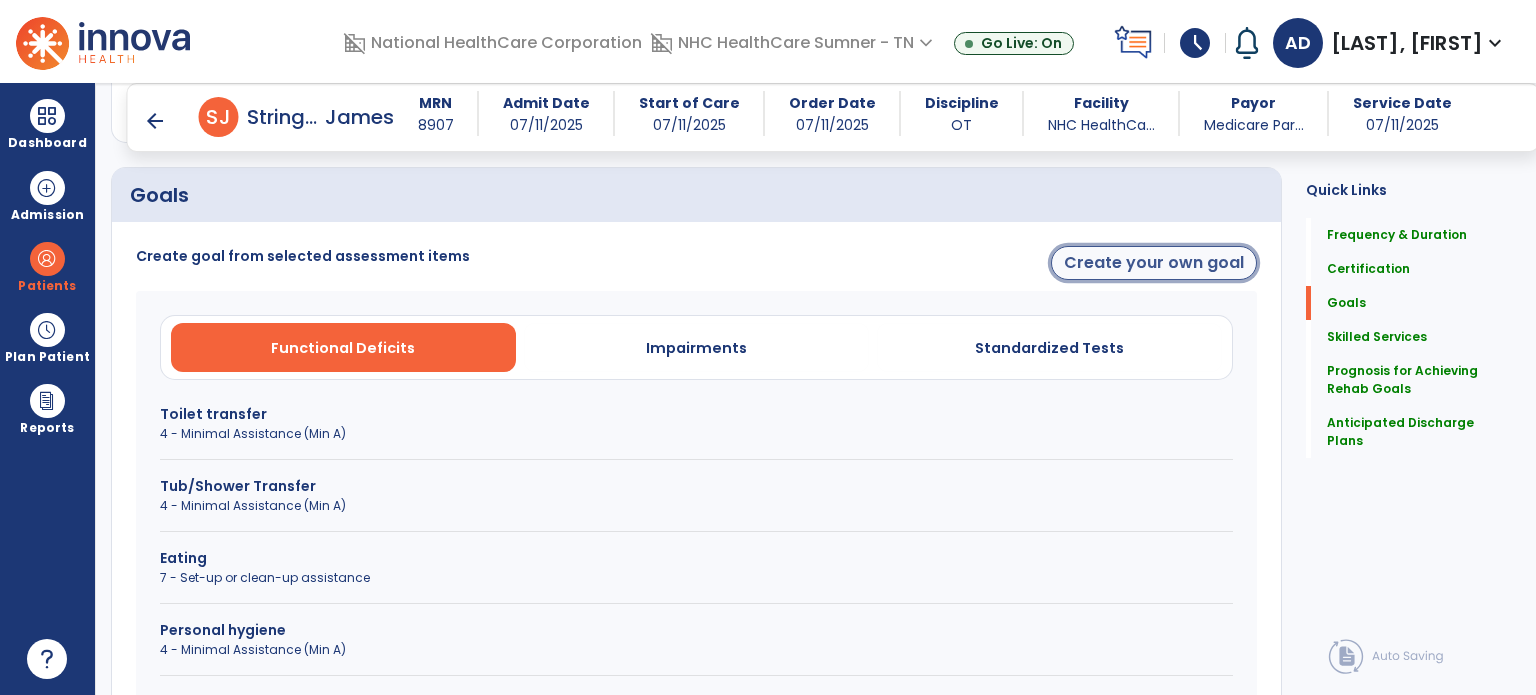 click on "Create your own goal" at bounding box center (1154, 263) 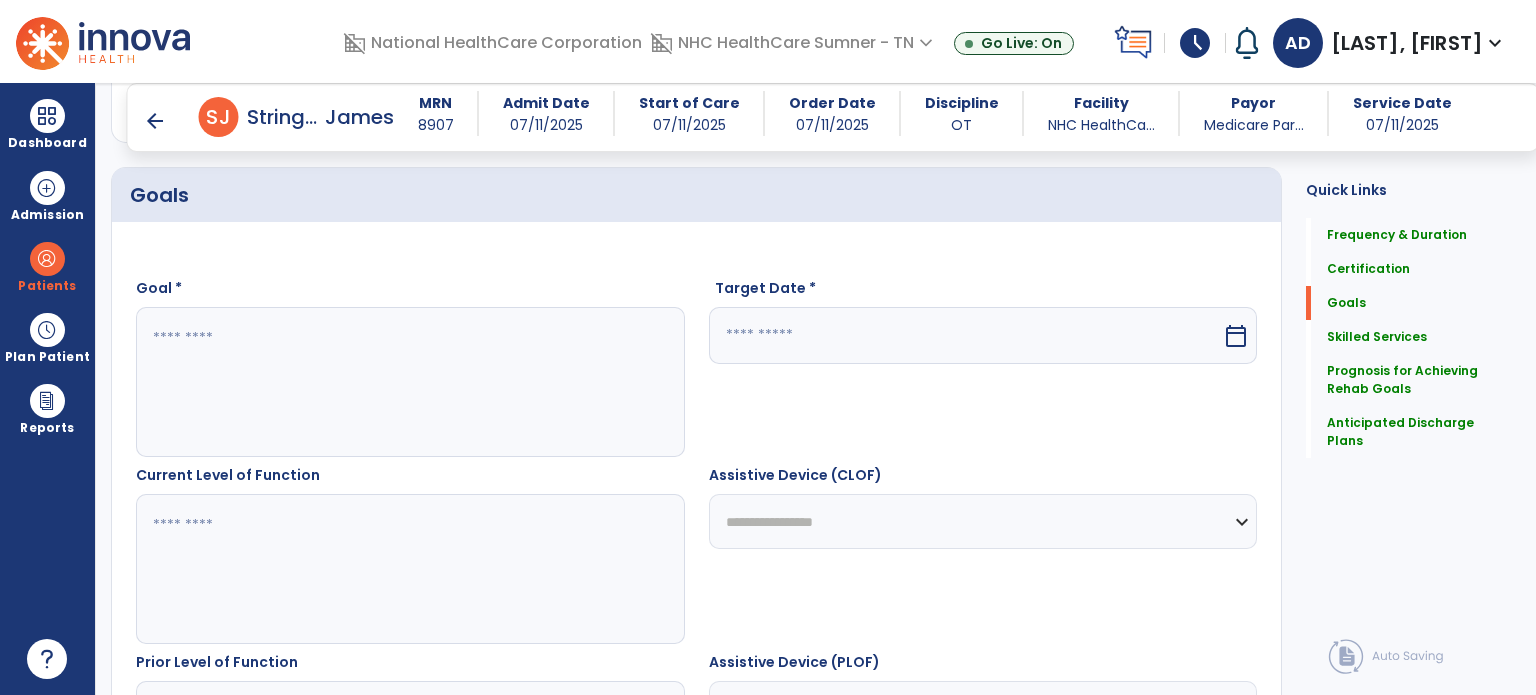 drag, startPoint x: 289, startPoint y: 345, endPoint x: 303, endPoint y: 341, distance: 14.56022 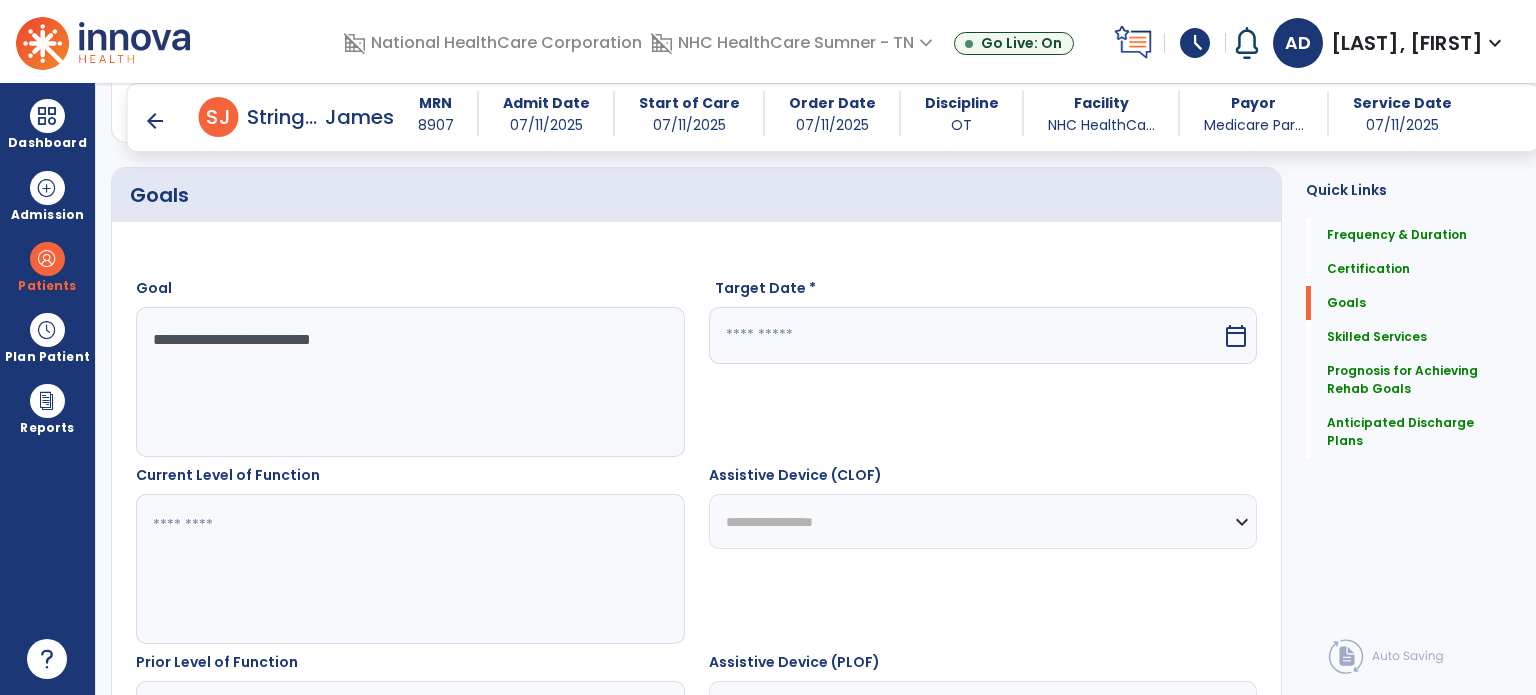 type on "**********" 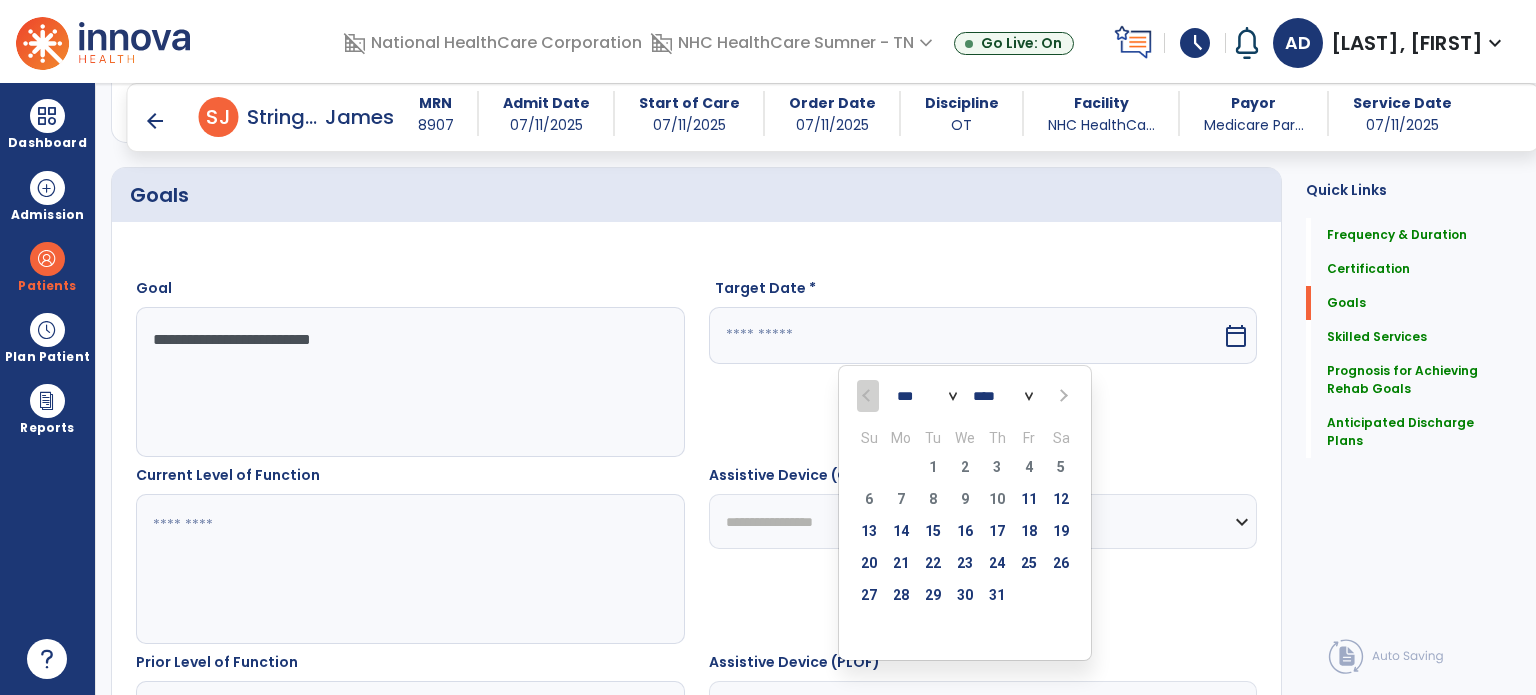 click at bounding box center (1061, 396) 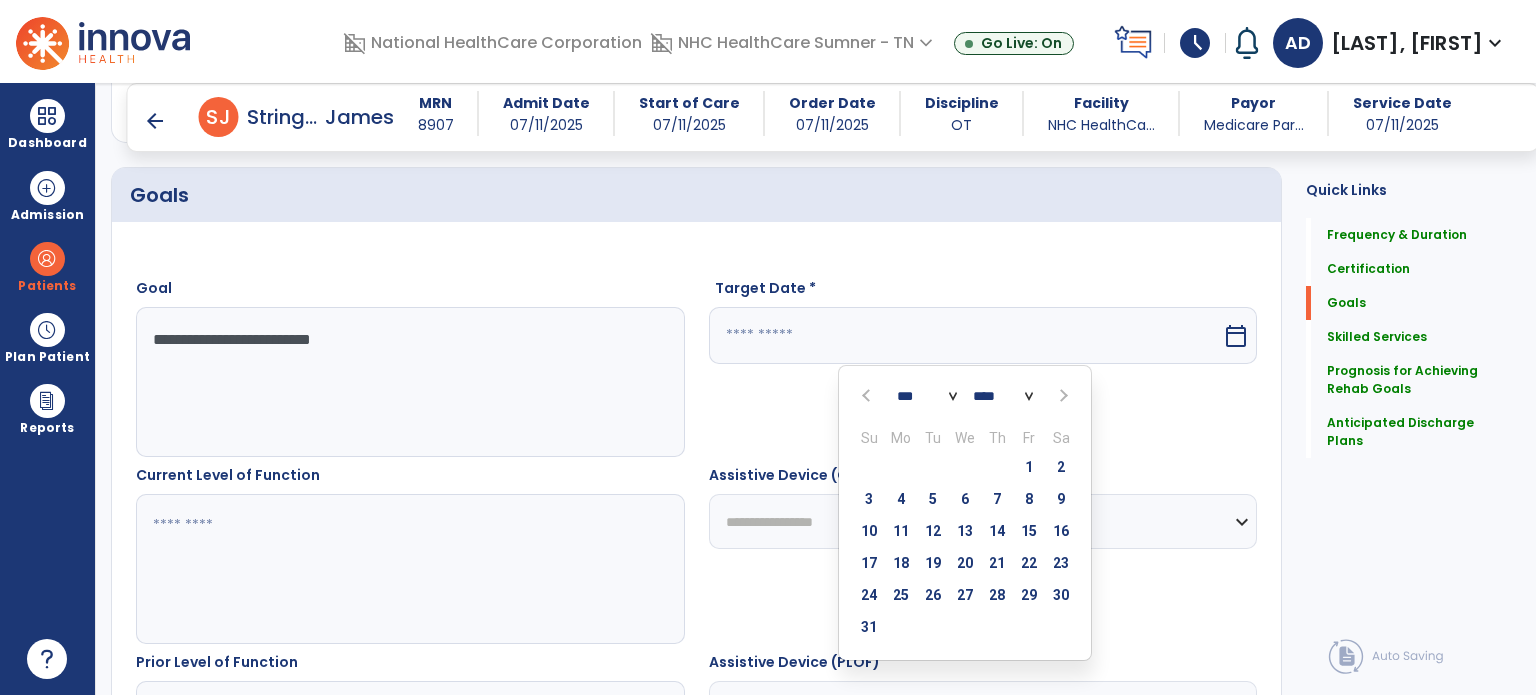 click at bounding box center [1061, 396] 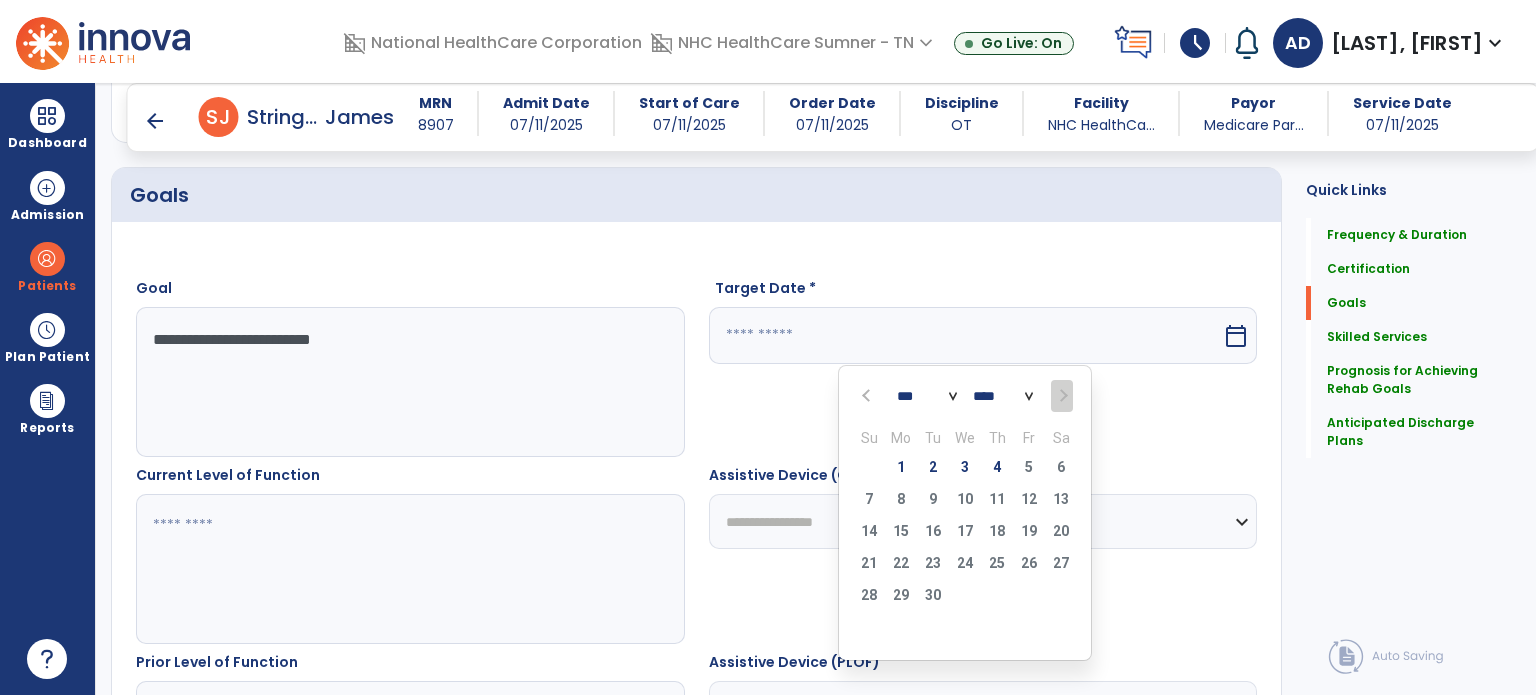 click at bounding box center [868, 396] 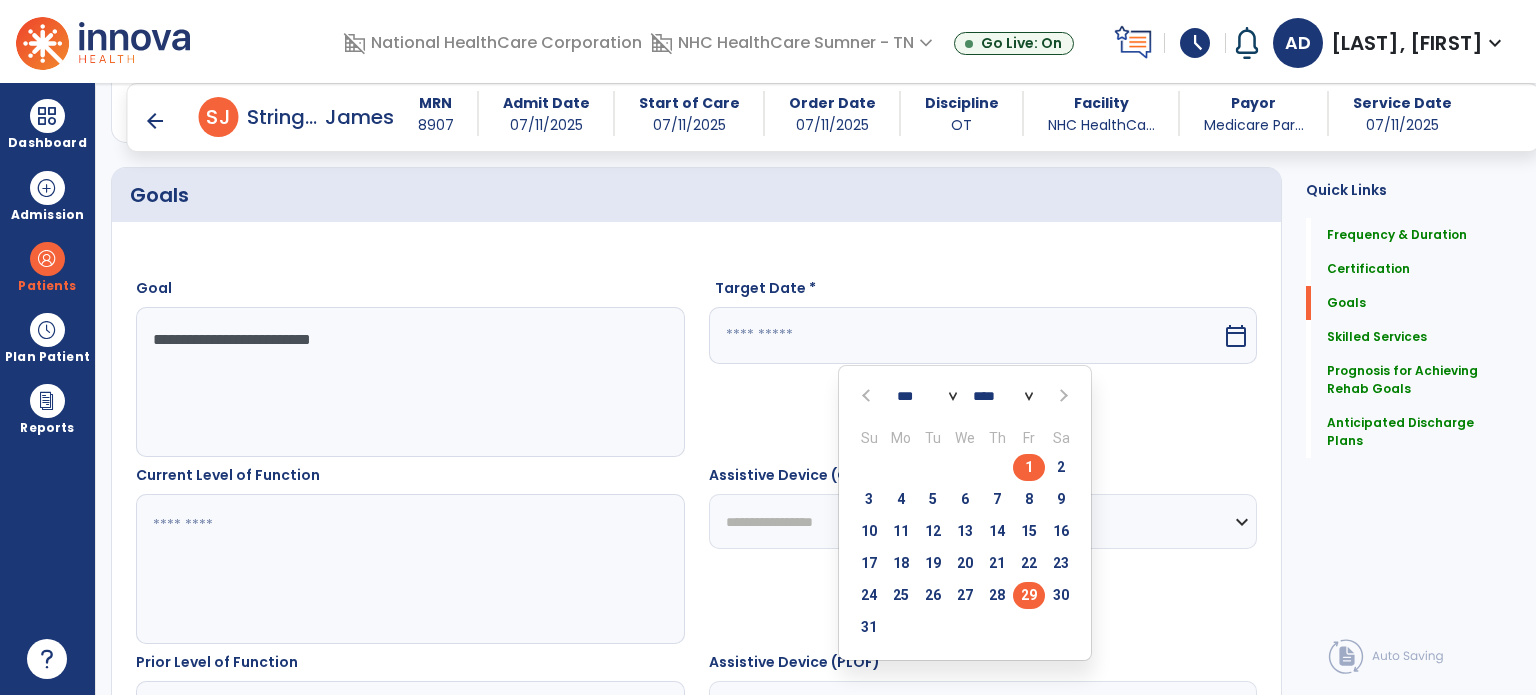 click on "29" at bounding box center (1029, 595) 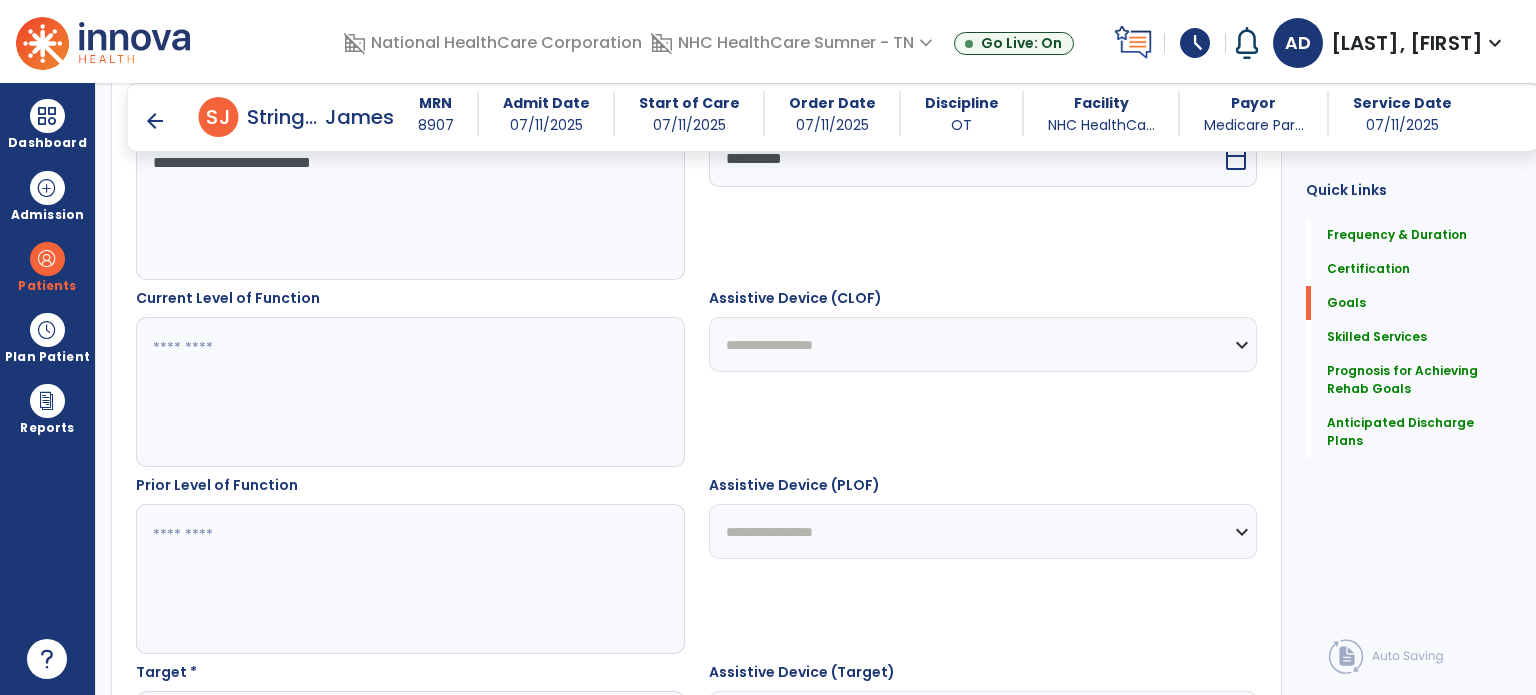scroll, scrollTop: 649, scrollLeft: 0, axis: vertical 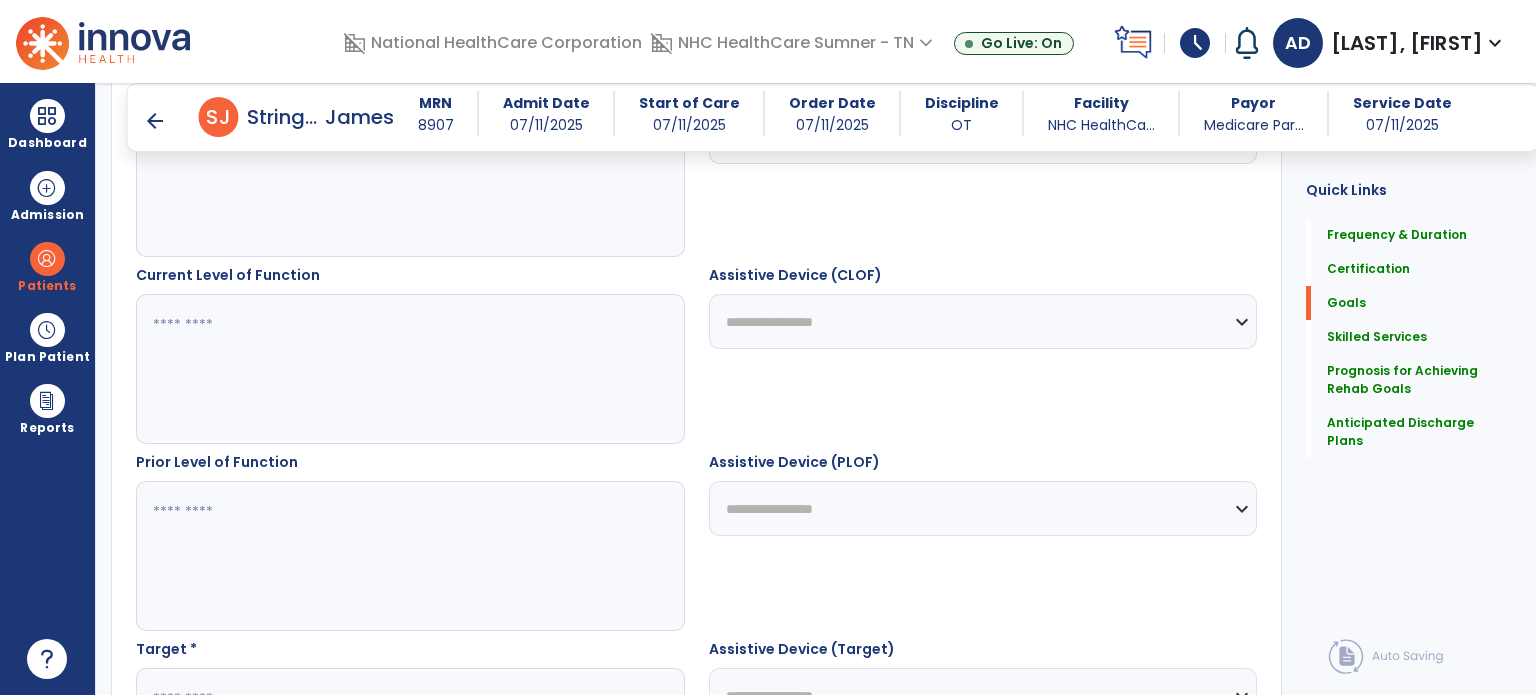 click at bounding box center [409, 369] 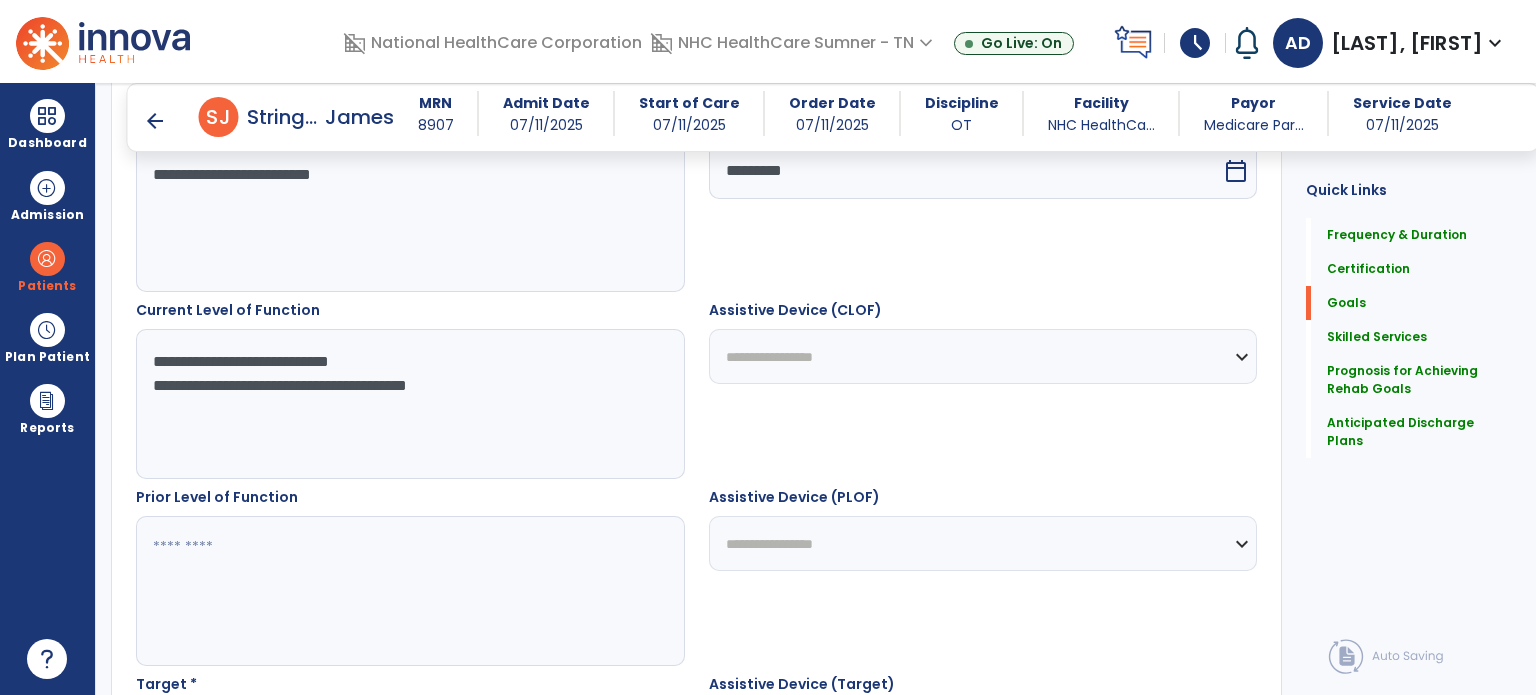 scroll, scrollTop: 749, scrollLeft: 0, axis: vertical 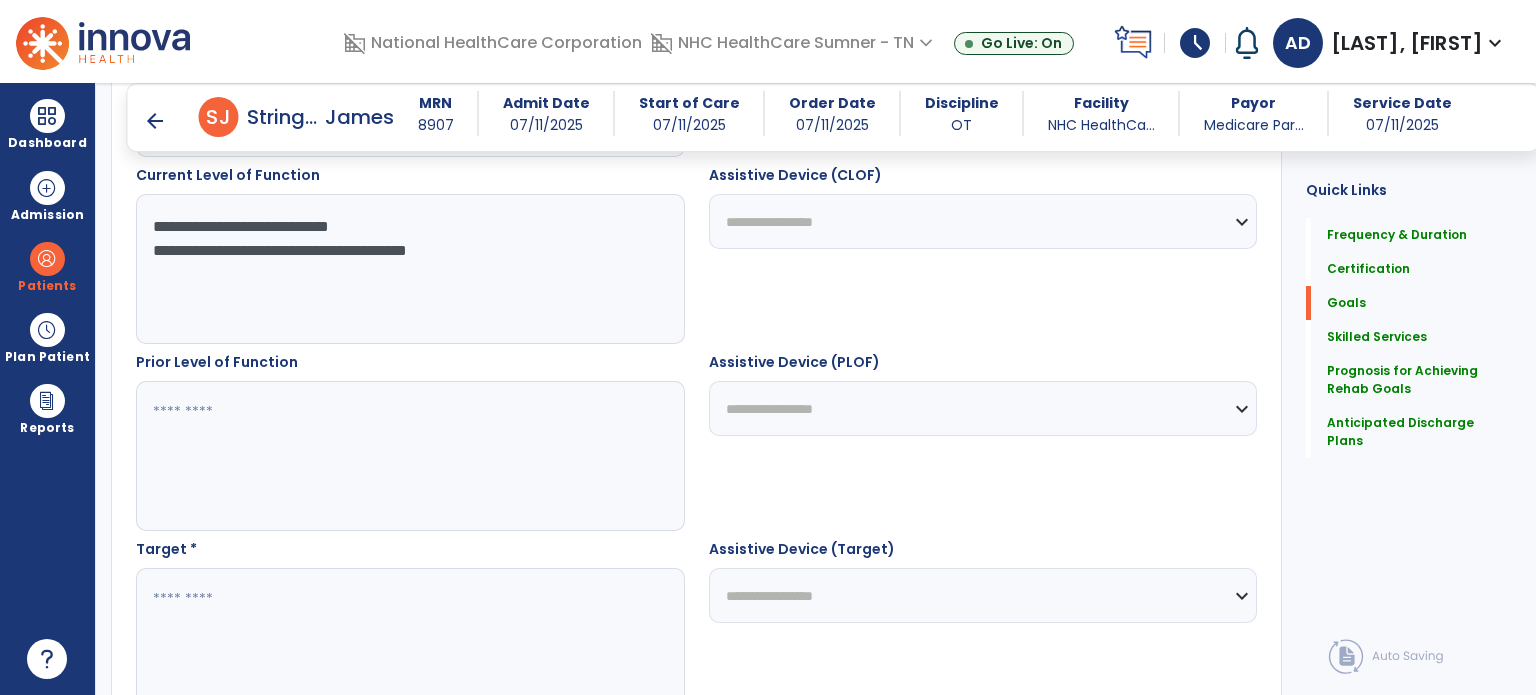type on "**********" 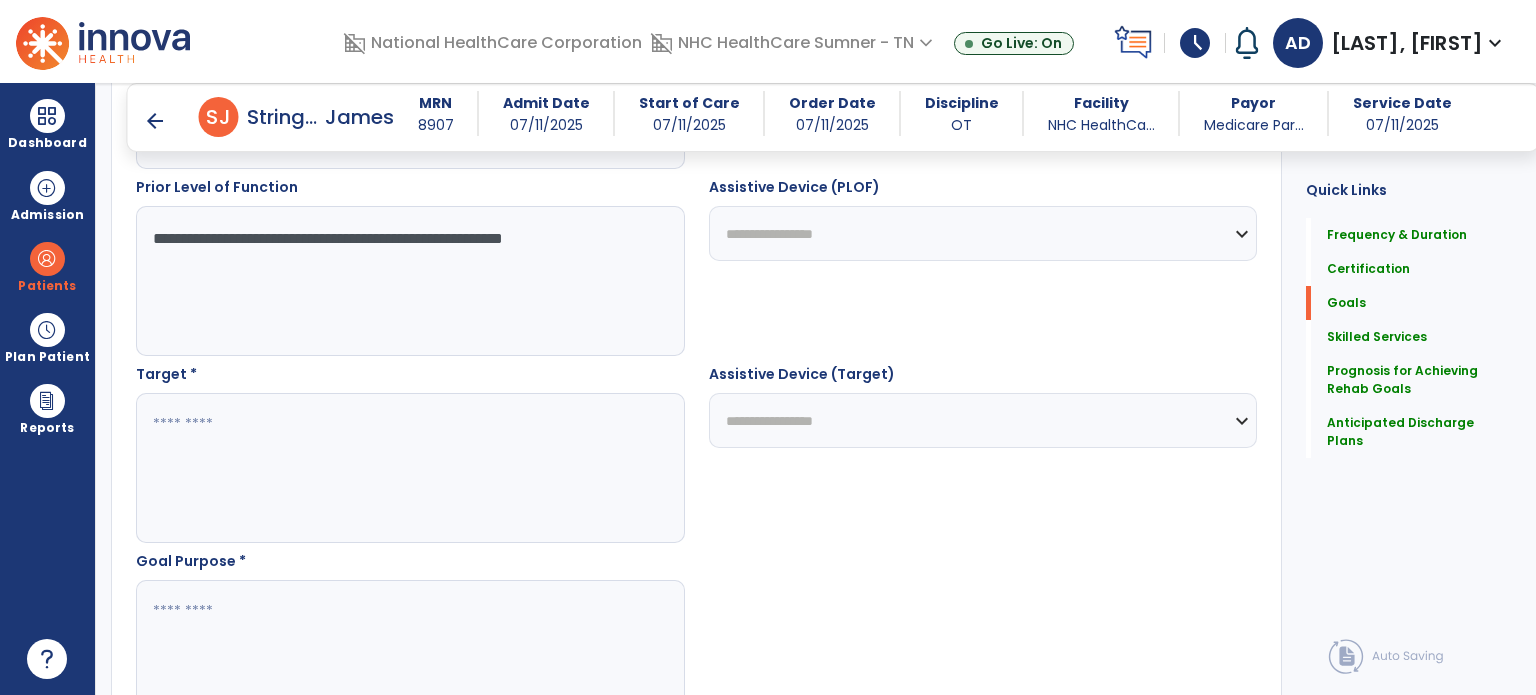 scroll, scrollTop: 949, scrollLeft: 0, axis: vertical 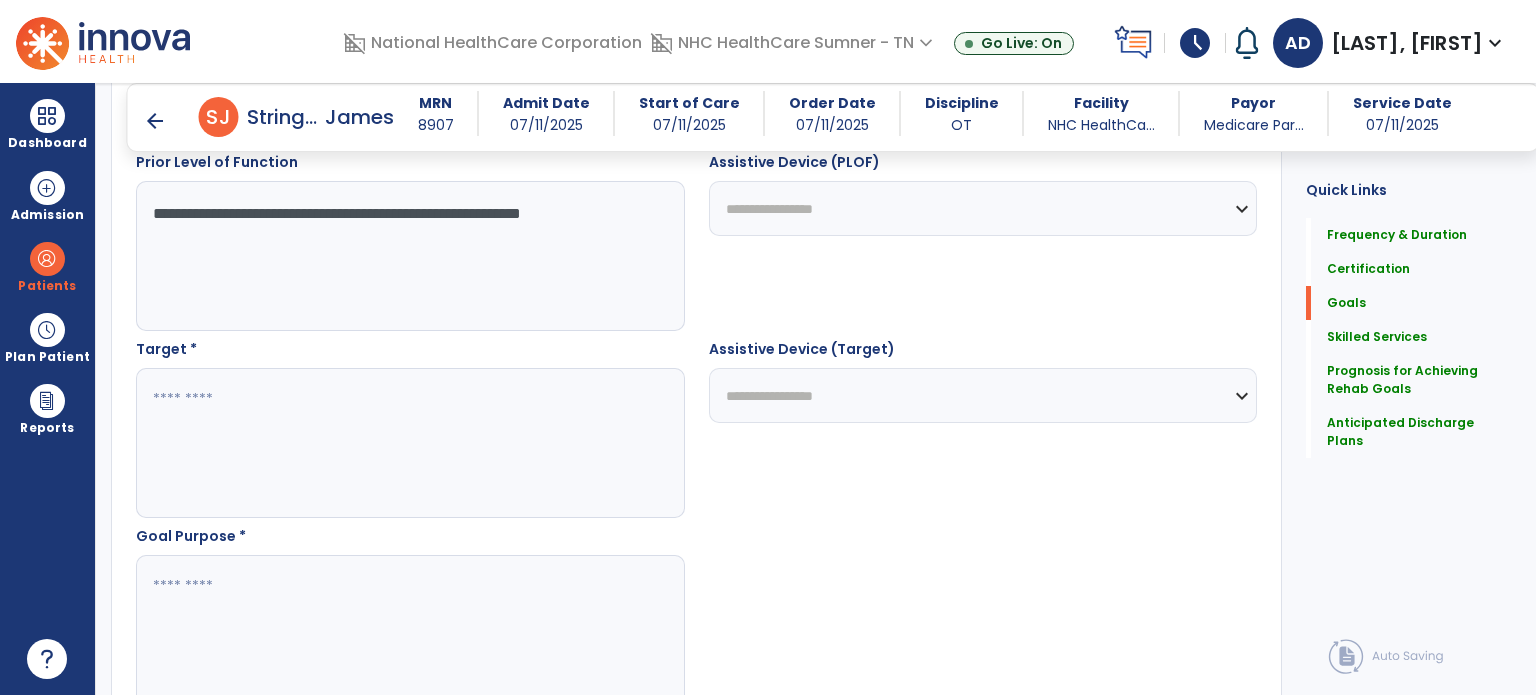 type on "**********" 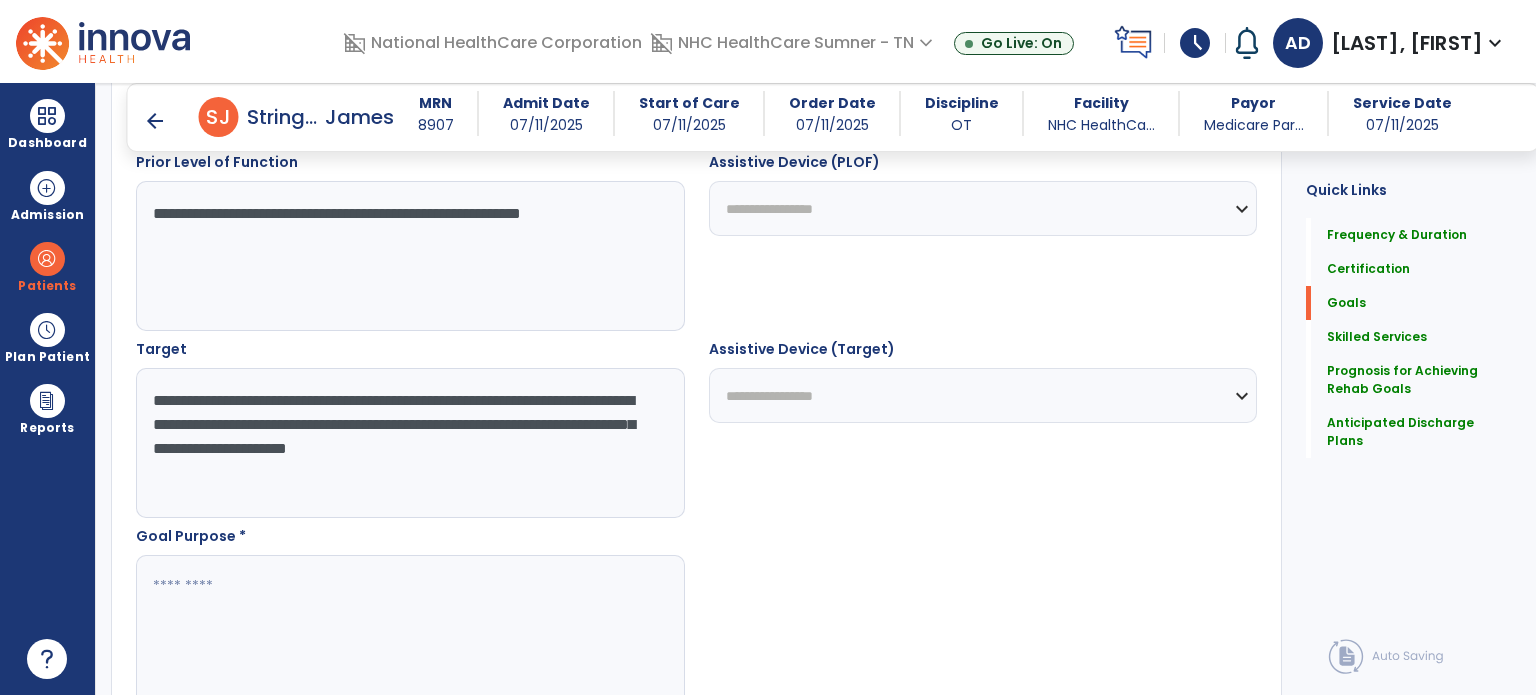 click on "**********" at bounding box center [409, 443] 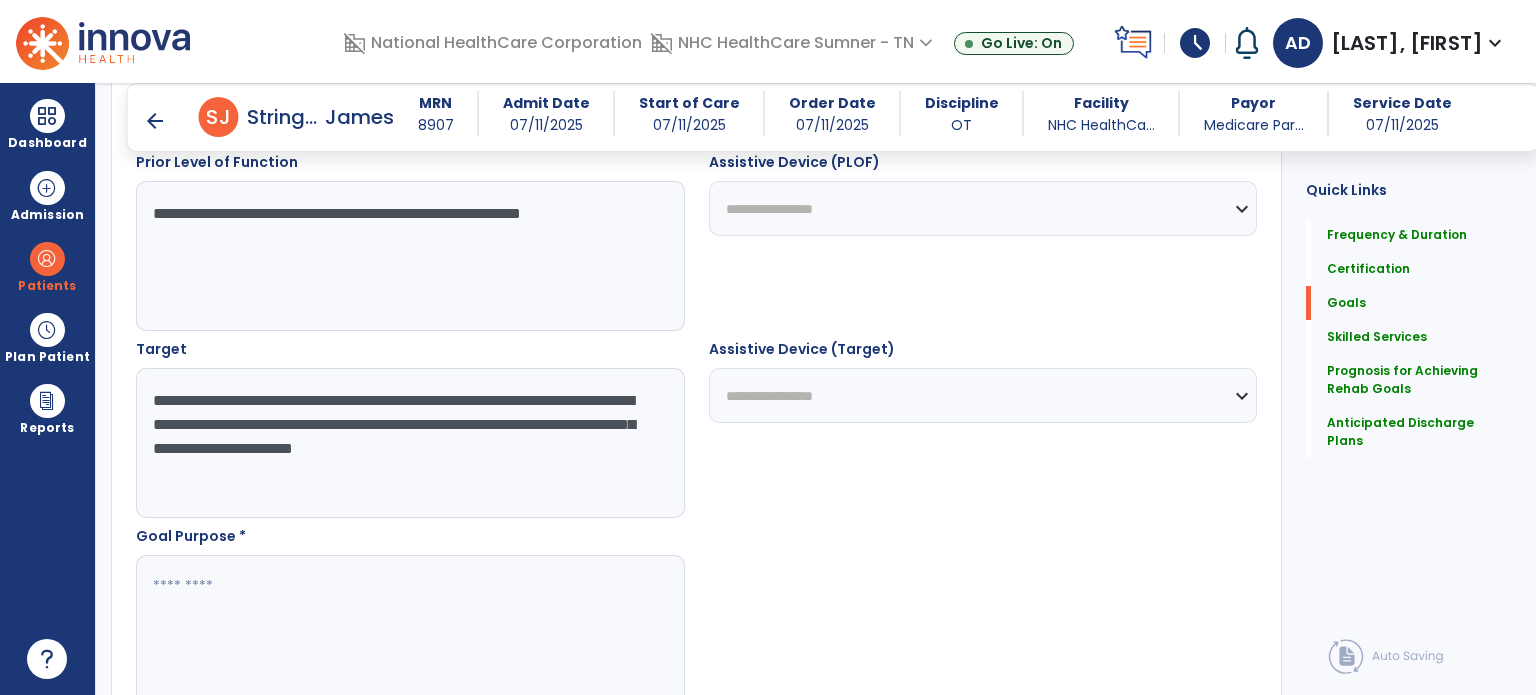 click on "**********" at bounding box center (409, 443) 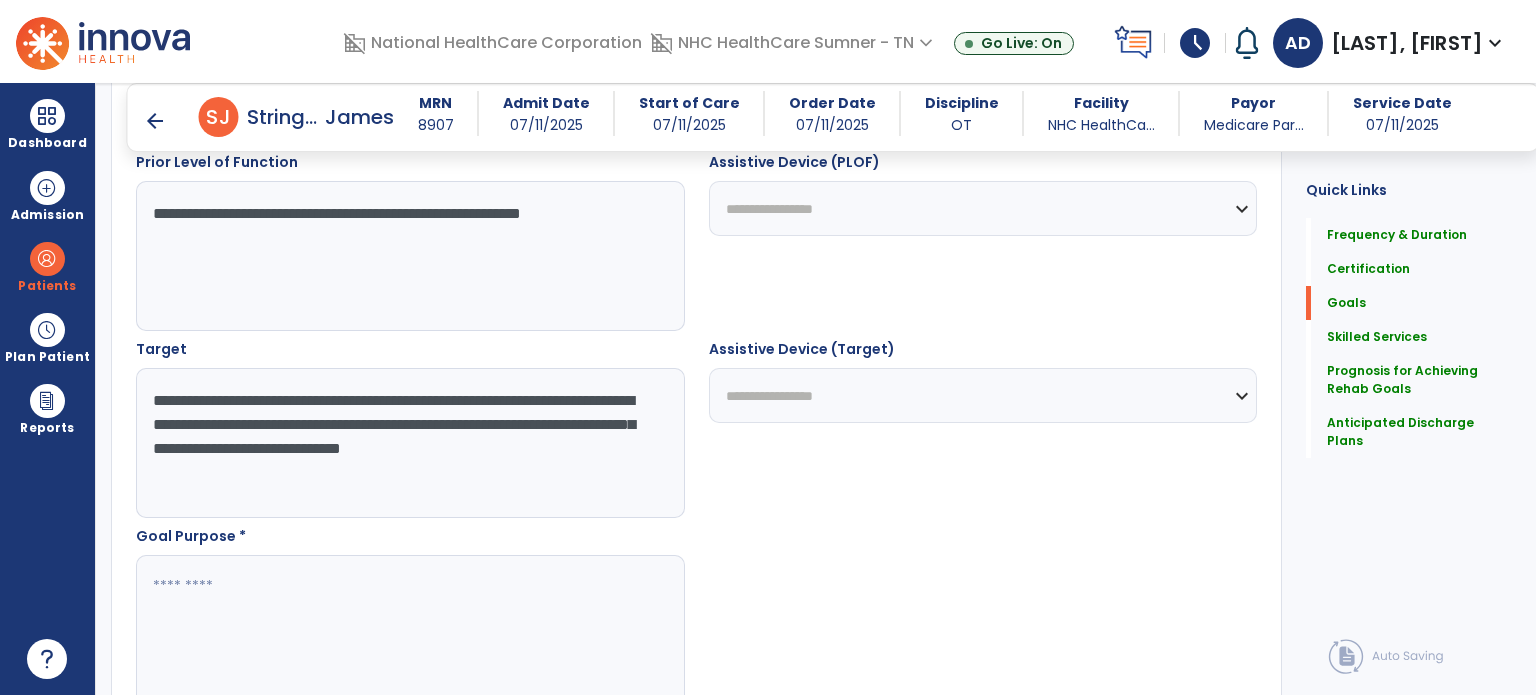 click on "**********" at bounding box center [409, 443] 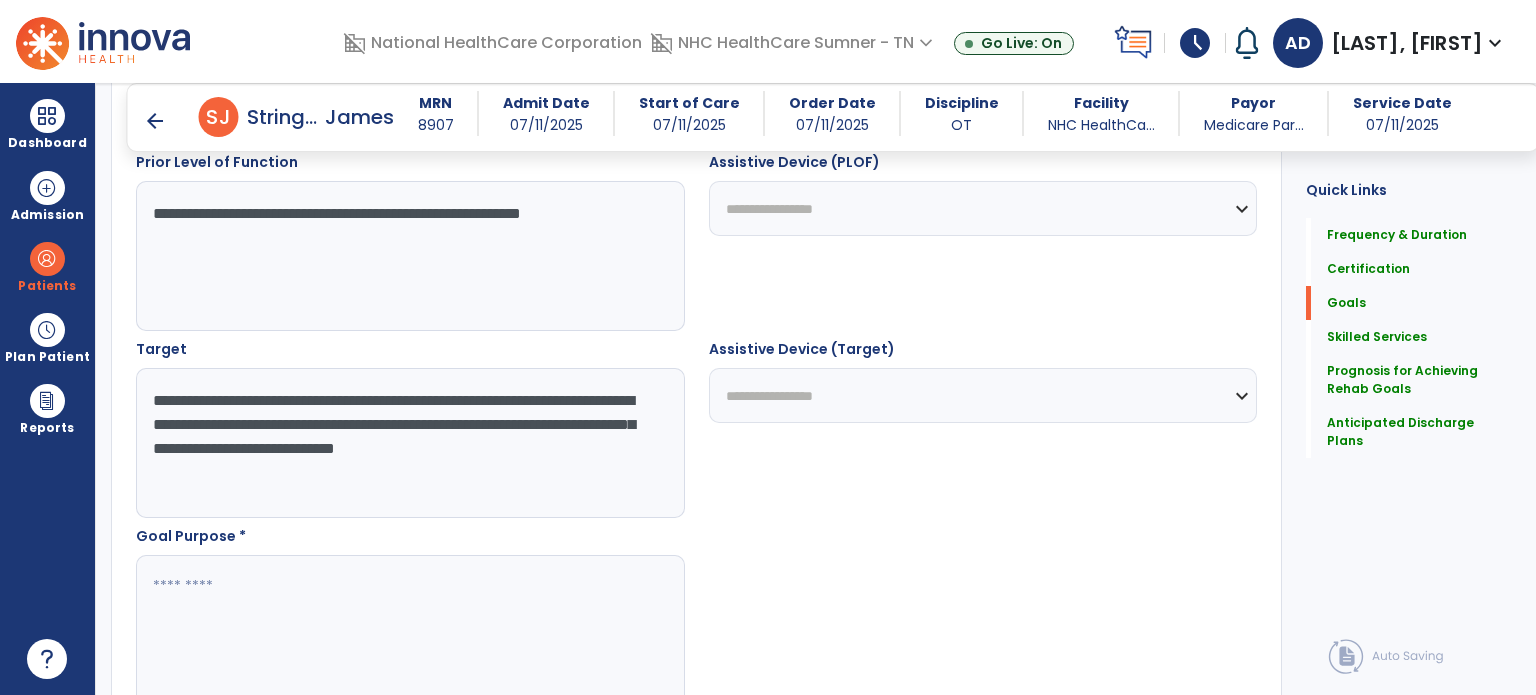 type on "**********" 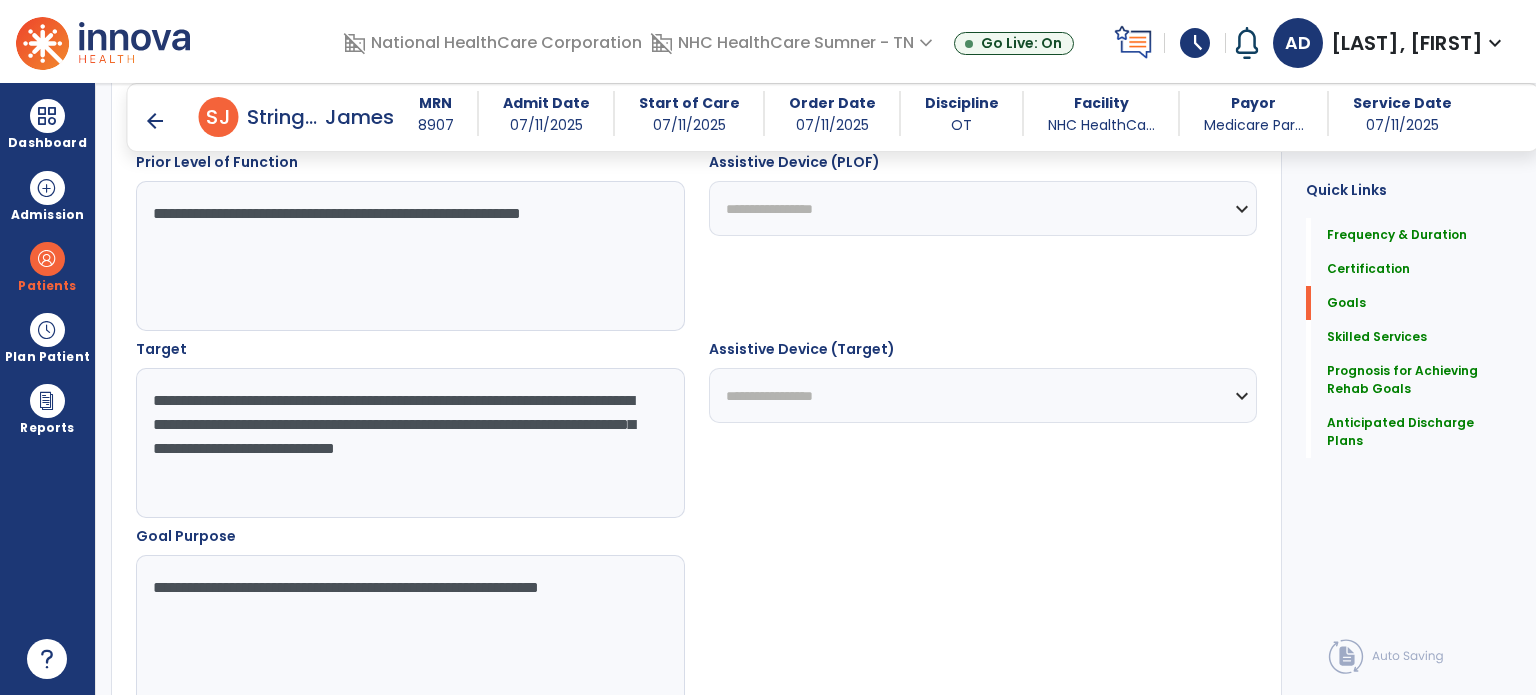type on "**********" 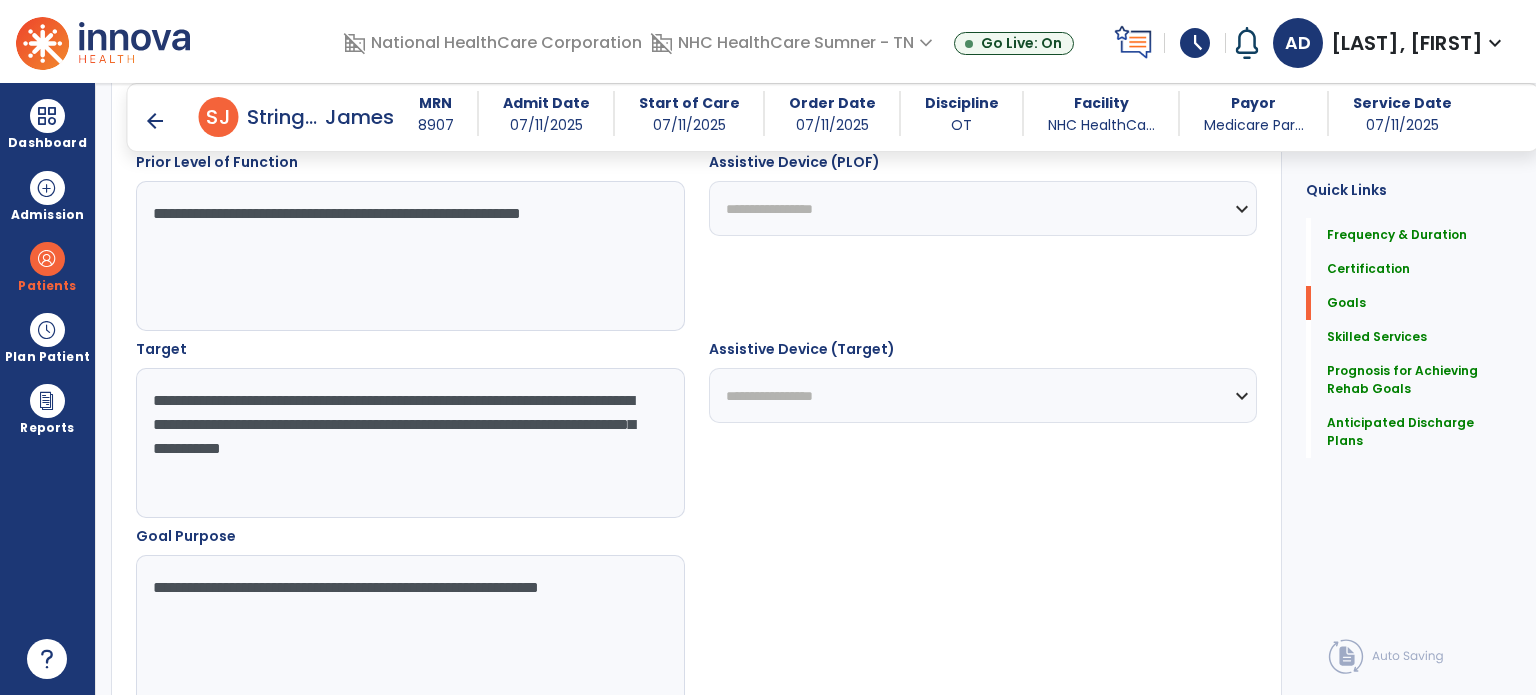 click on "**********" at bounding box center [409, 443] 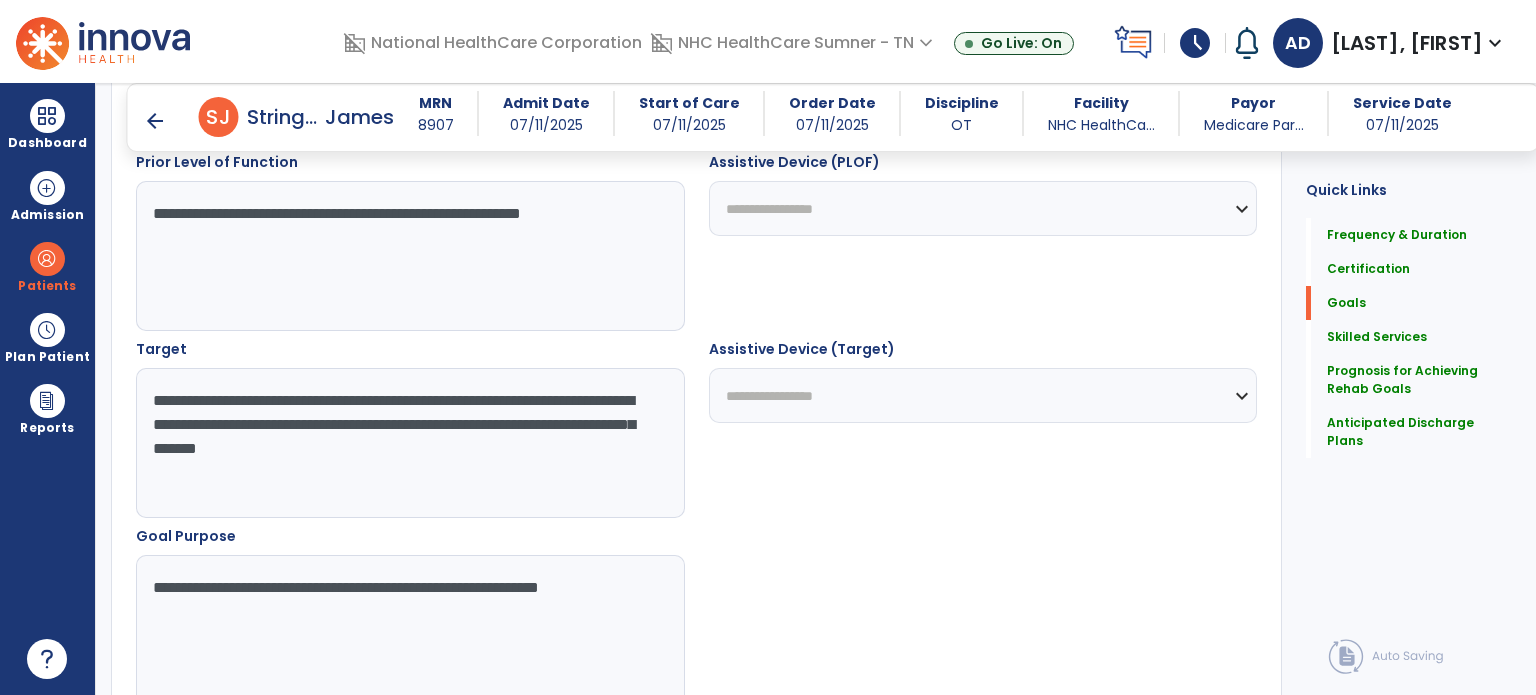 click on "**********" at bounding box center [409, 443] 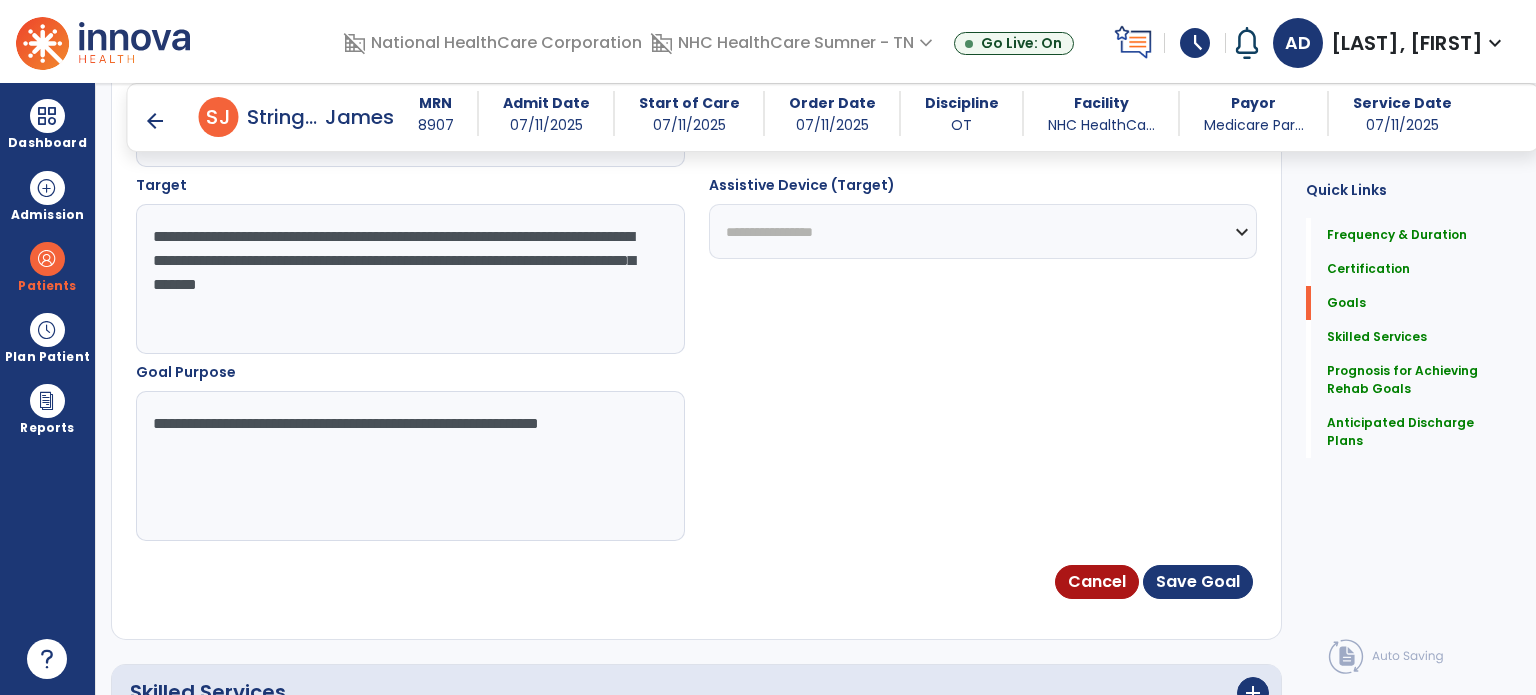 scroll, scrollTop: 1149, scrollLeft: 0, axis: vertical 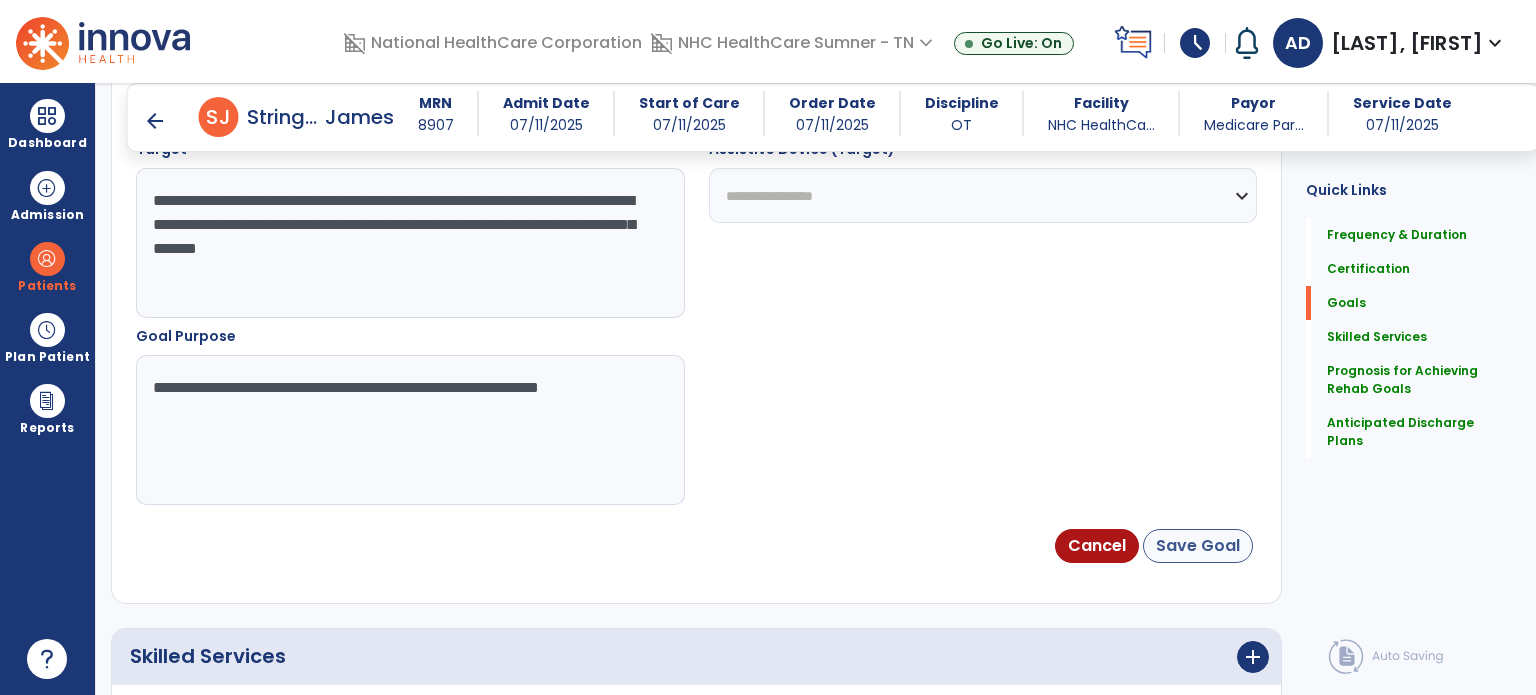 type on "**********" 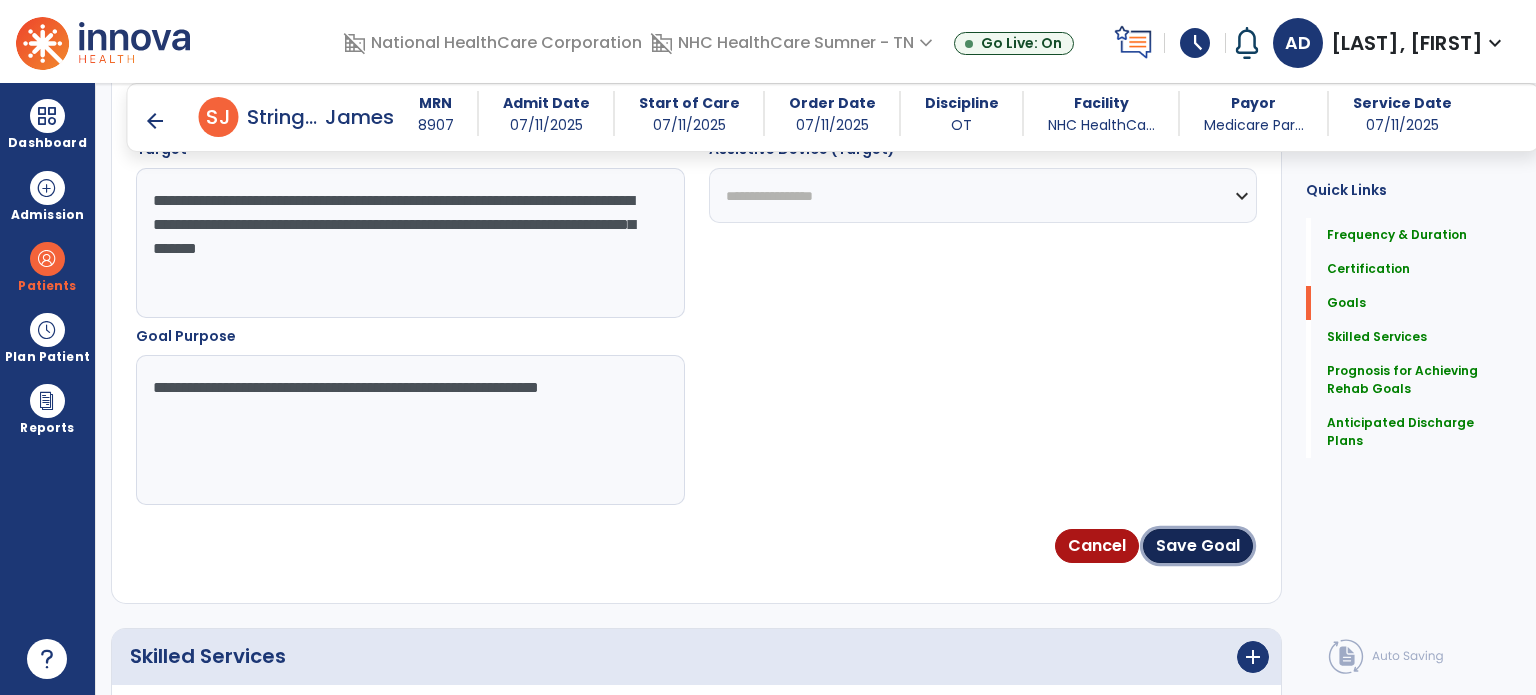 click on "Save Goal" at bounding box center [1198, 546] 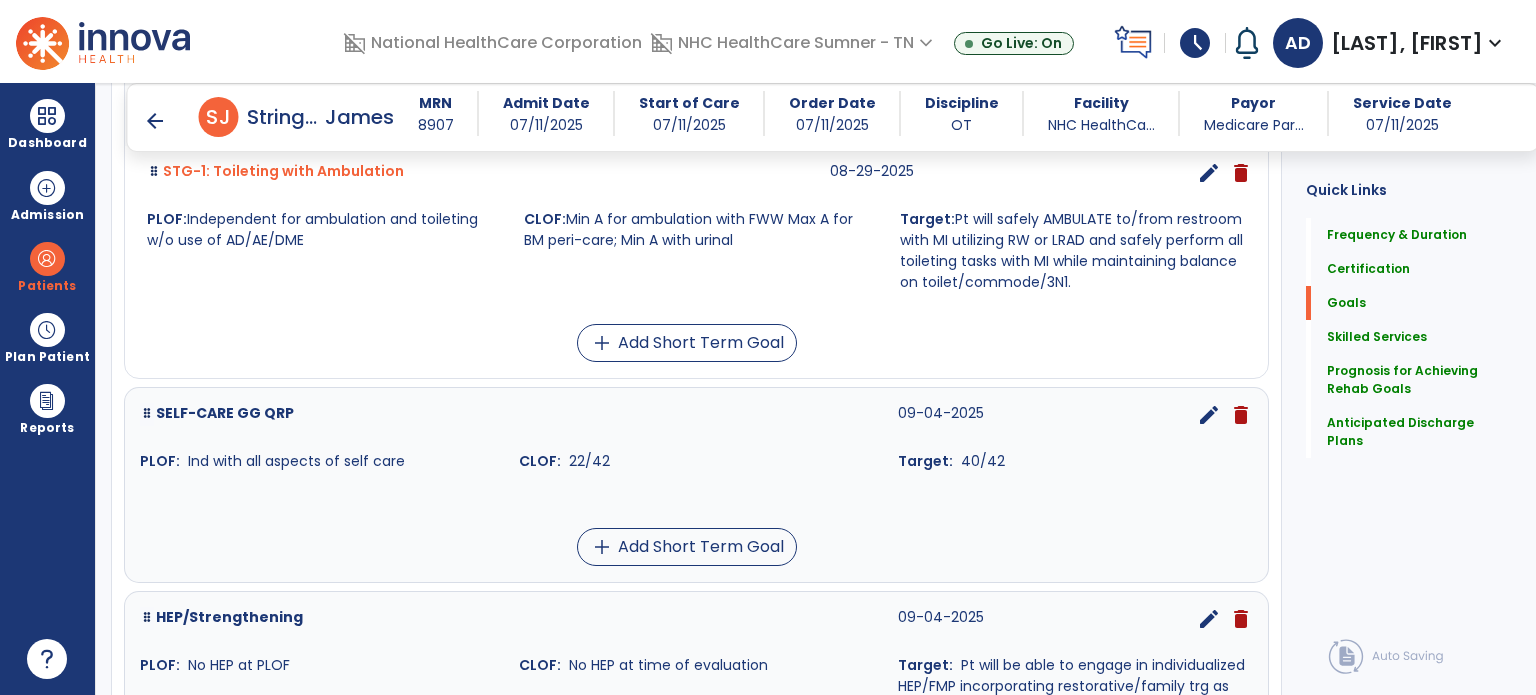 scroll, scrollTop: 673, scrollLeft: 0, axis: vertical 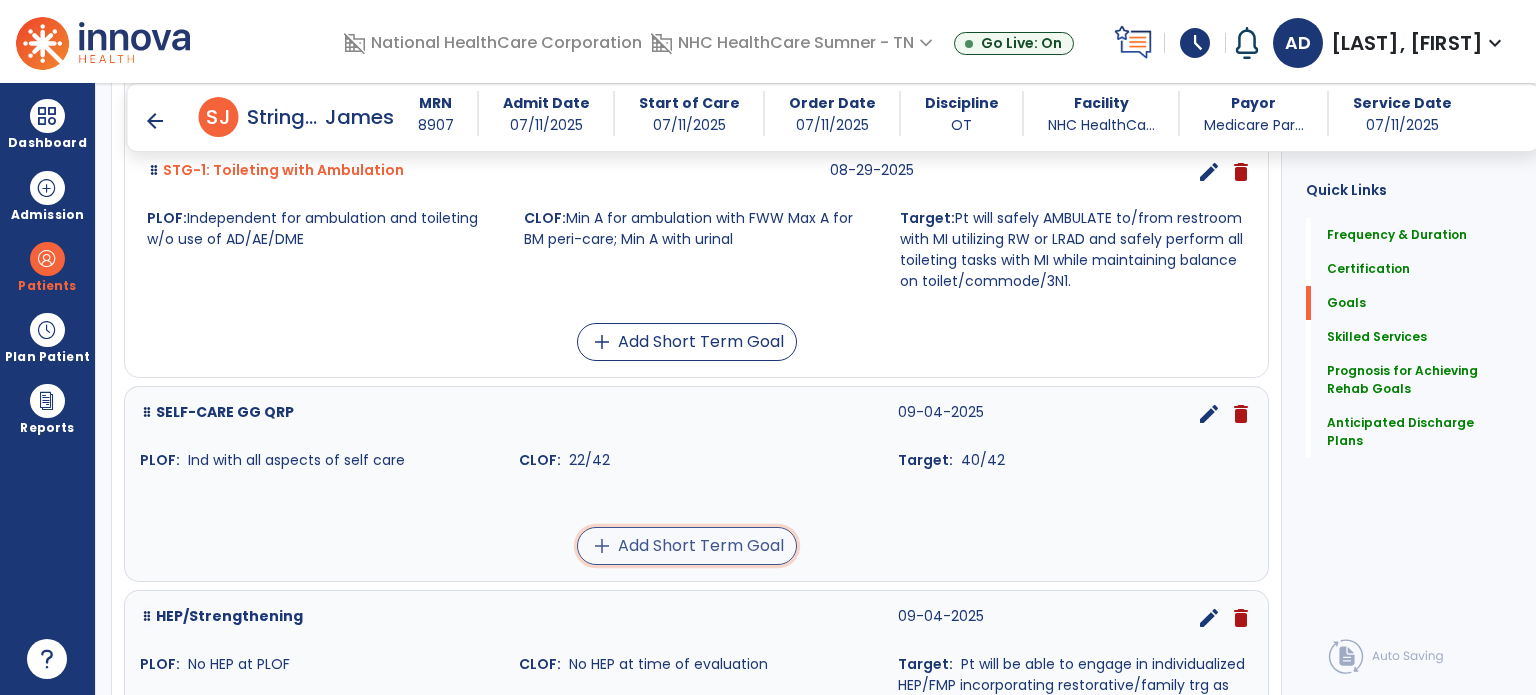 click on "add  Add Short Term Goal" at bounding box center [687, 546] 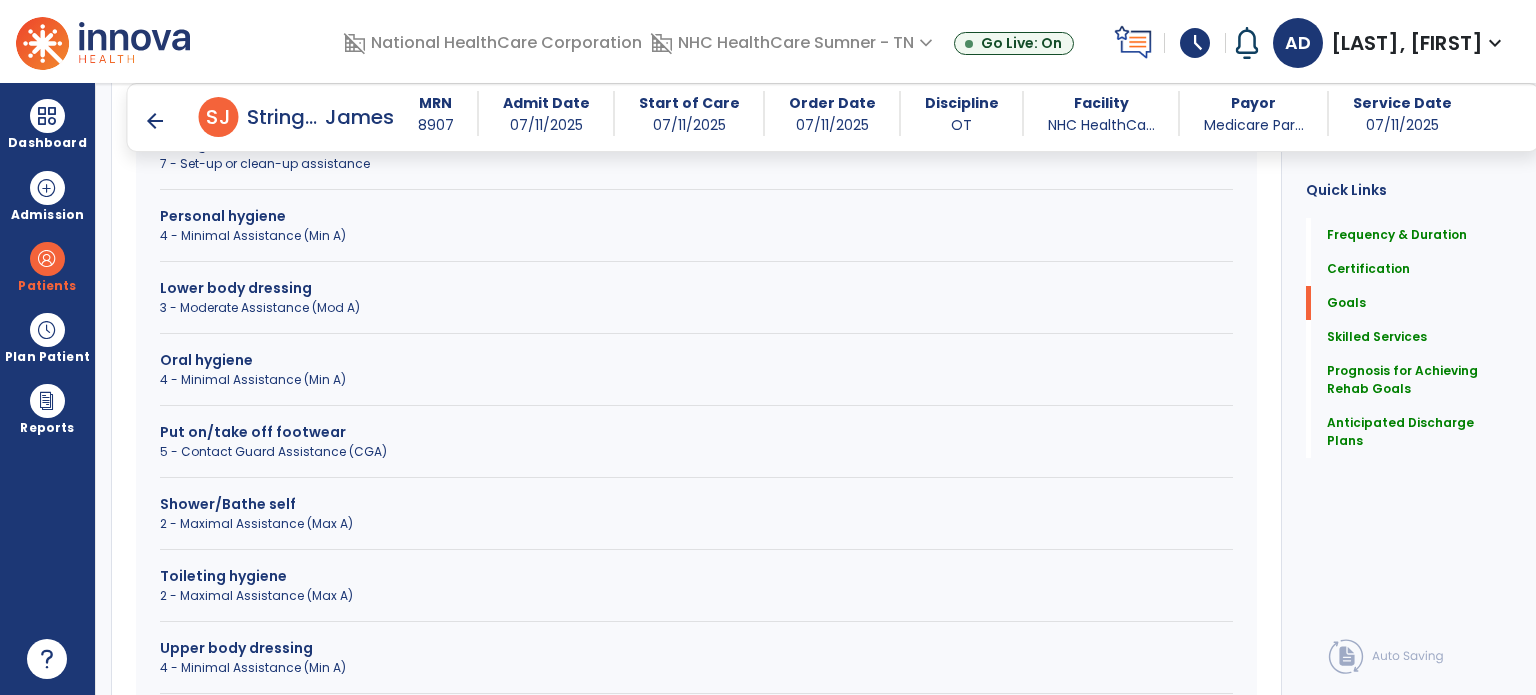 scroll, scrollTop: 892, scrollLeft: 0, axis: vertical 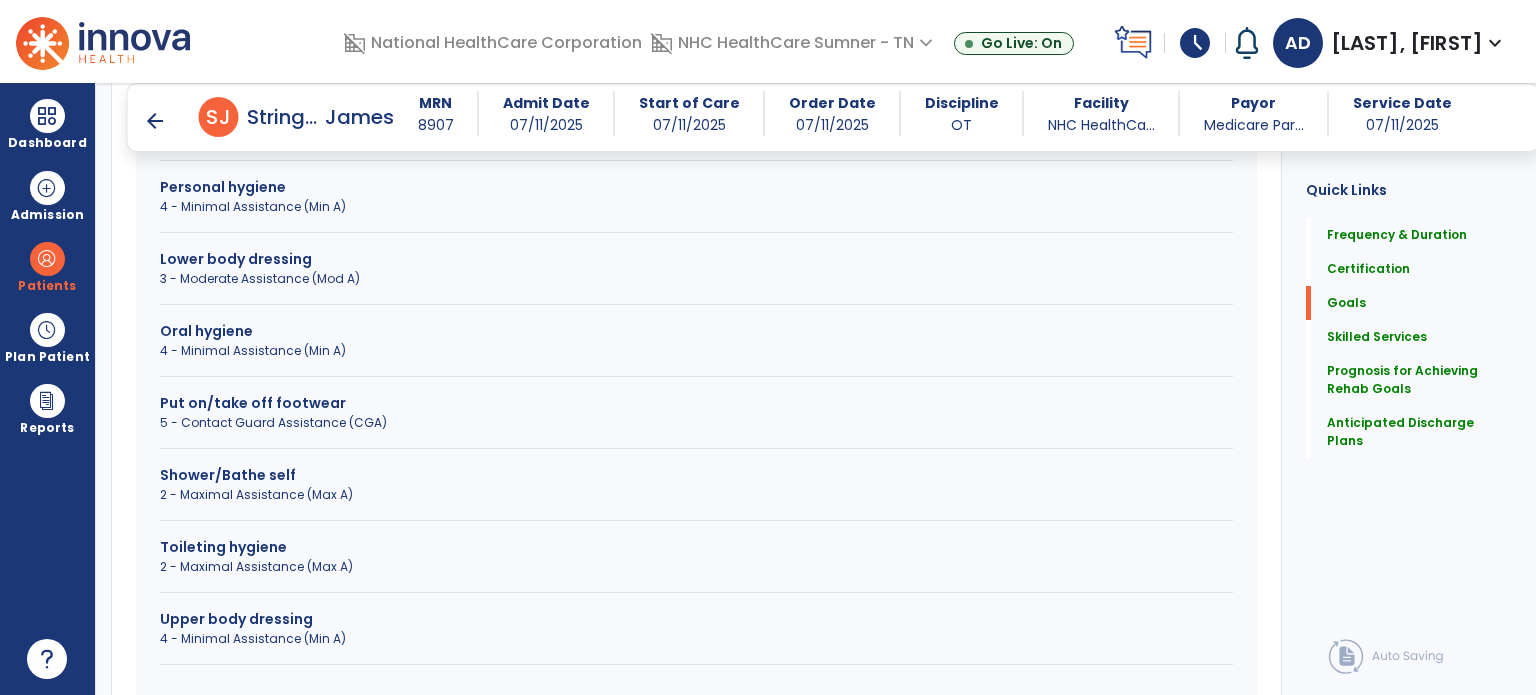 click on "3 - Moderate Assistance (Mod A)" at bounding box center [696, 279] 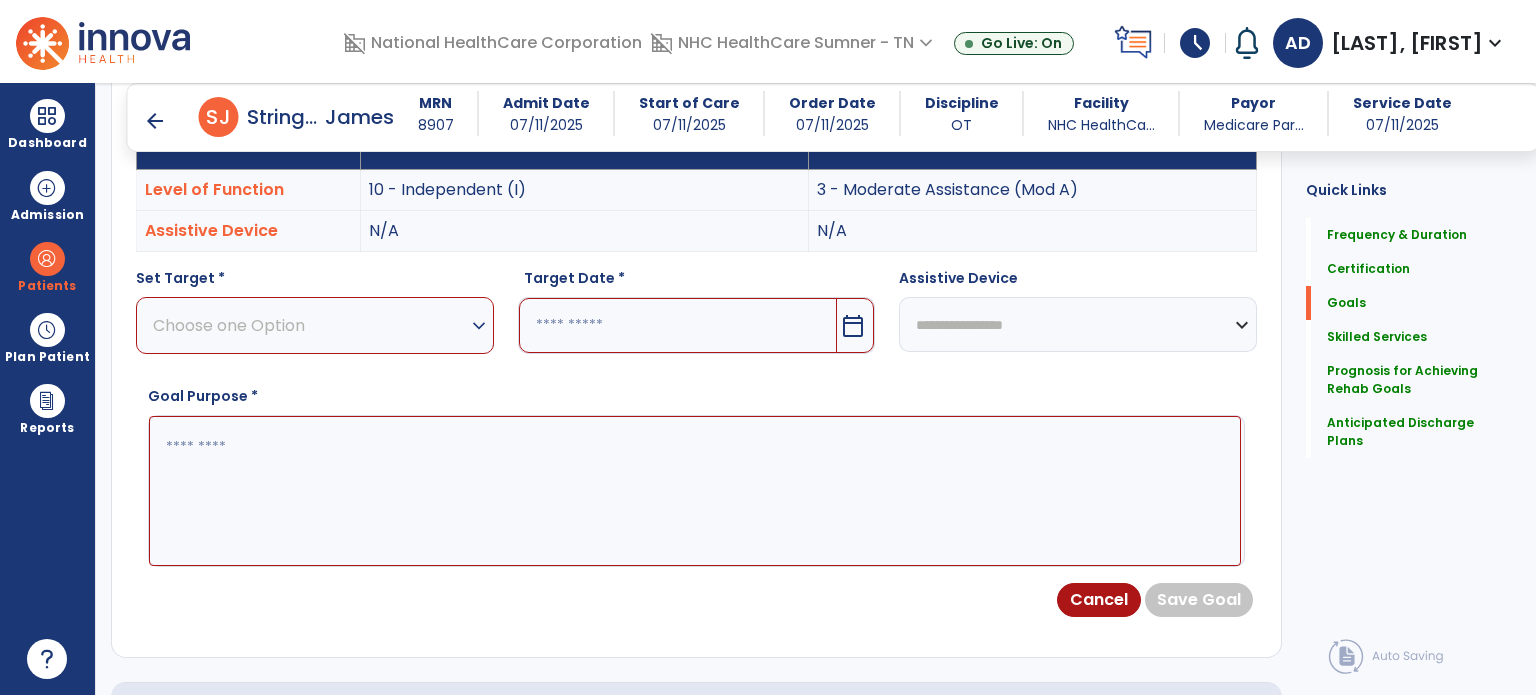 scroll, scrollTop: 592, scrollLeft: 0, axis: vertical 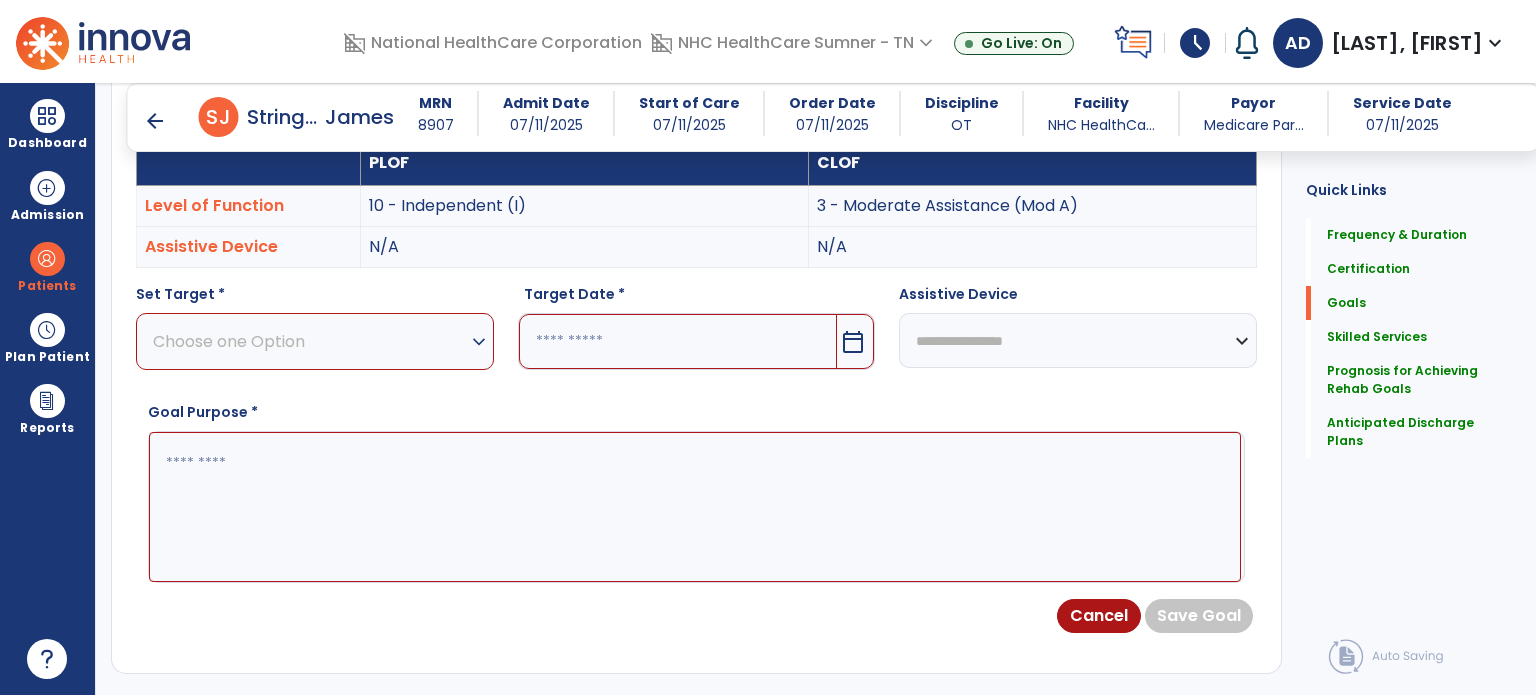 click on "expand_more" at bounding box center (479, 342) 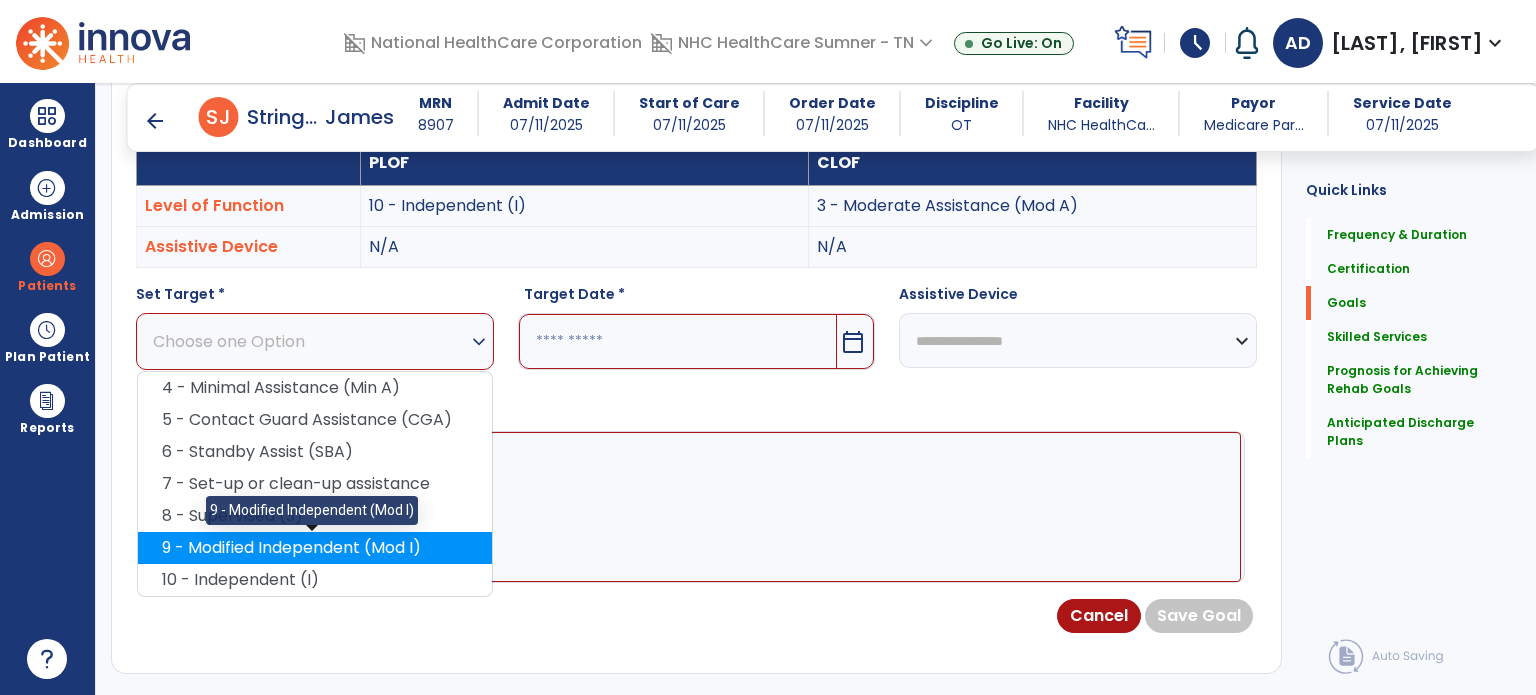 click on "9 - Modified Independent (Mod I)" at bounding box center [315, 548] 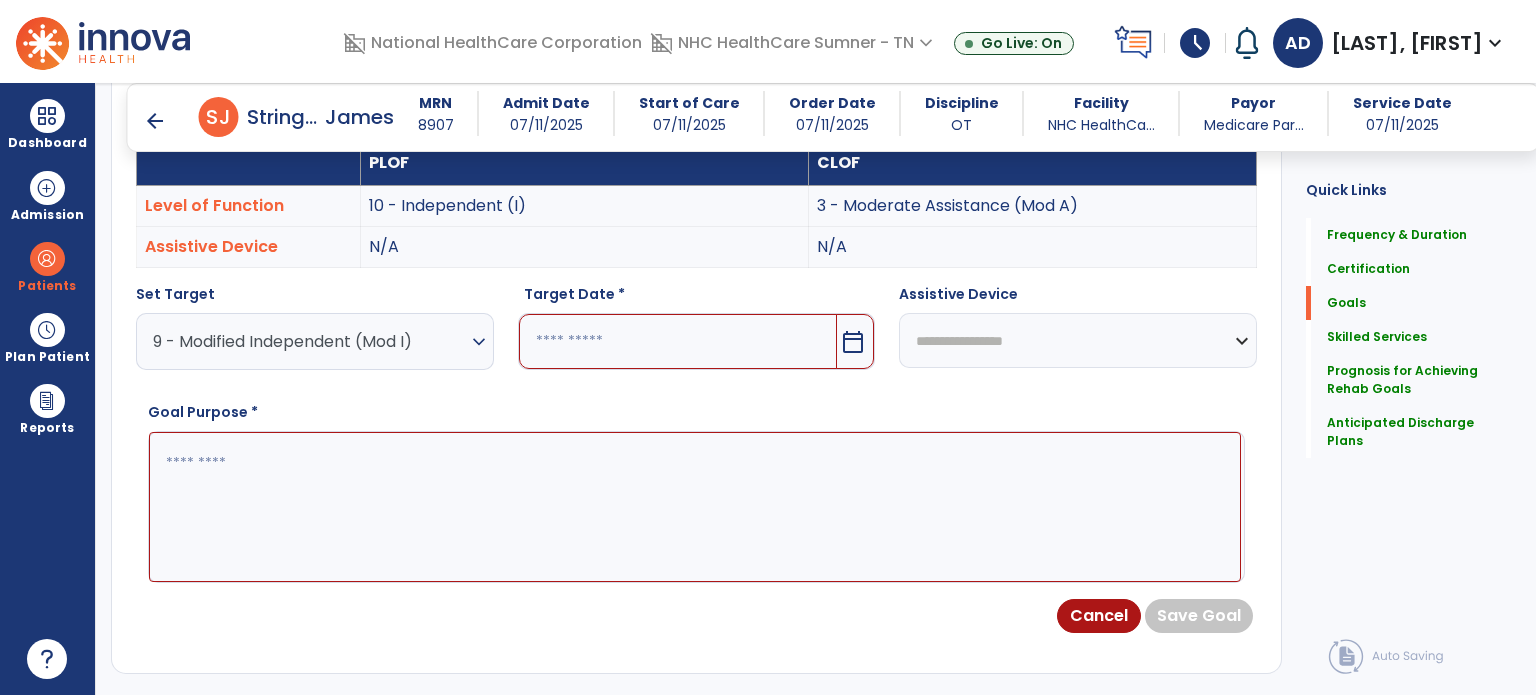 click on "calendar_today" at bounding box center [853, 342] 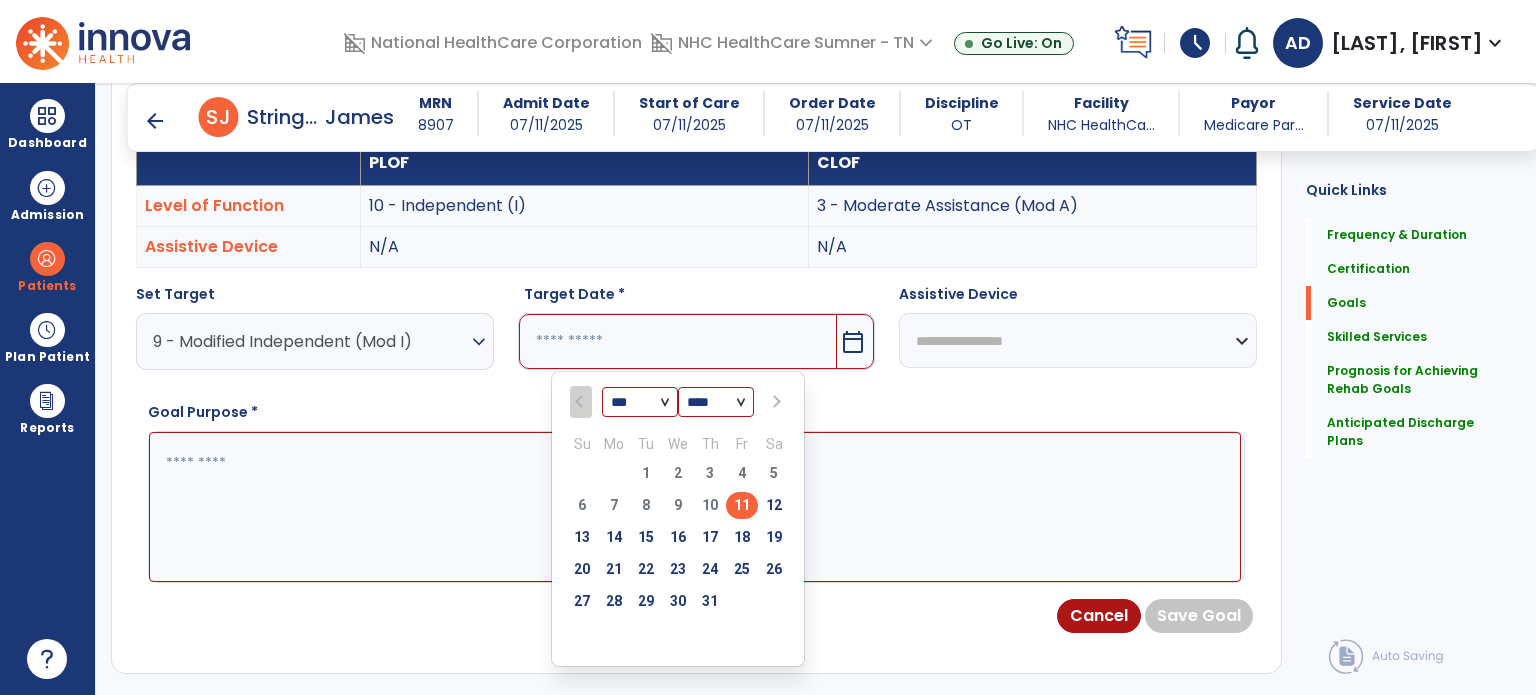 click at bounding box center (775, 402) 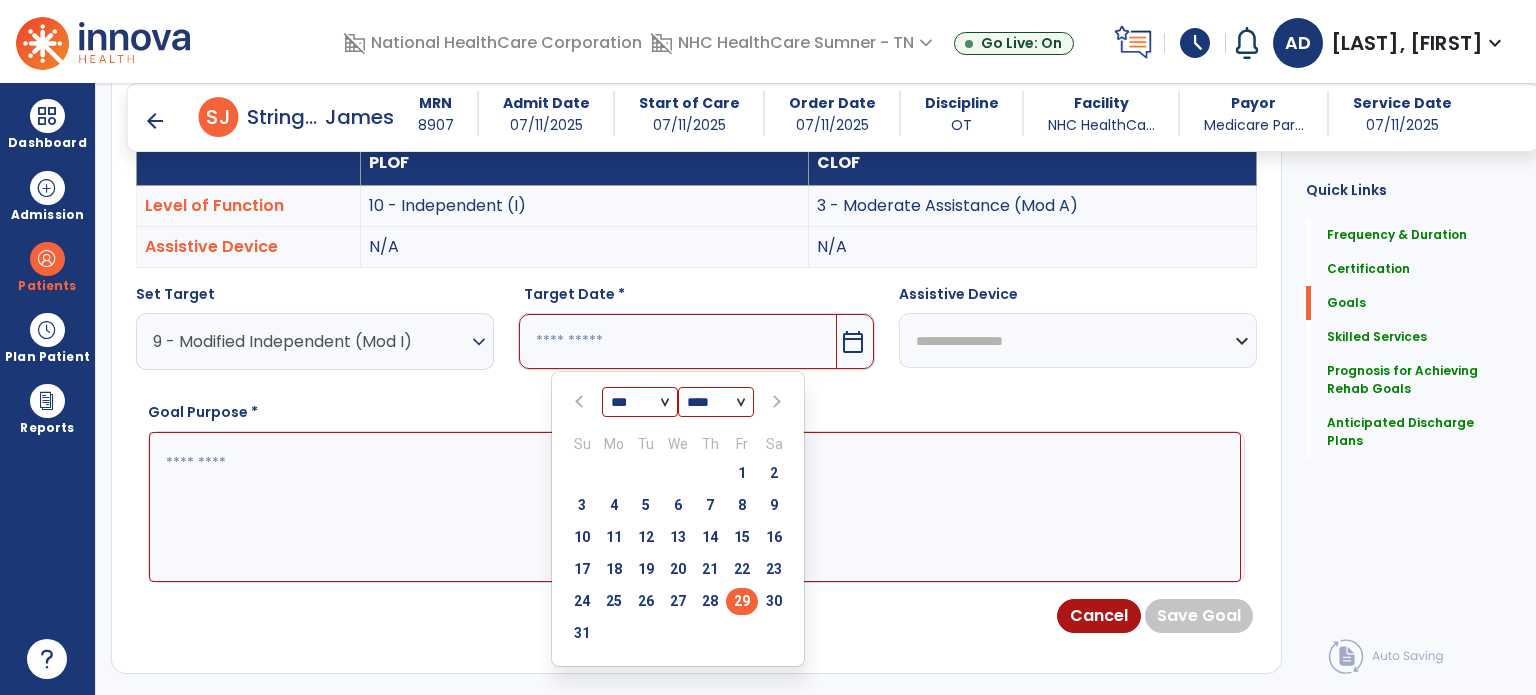 click on "29" at bounding box center [742, 601] 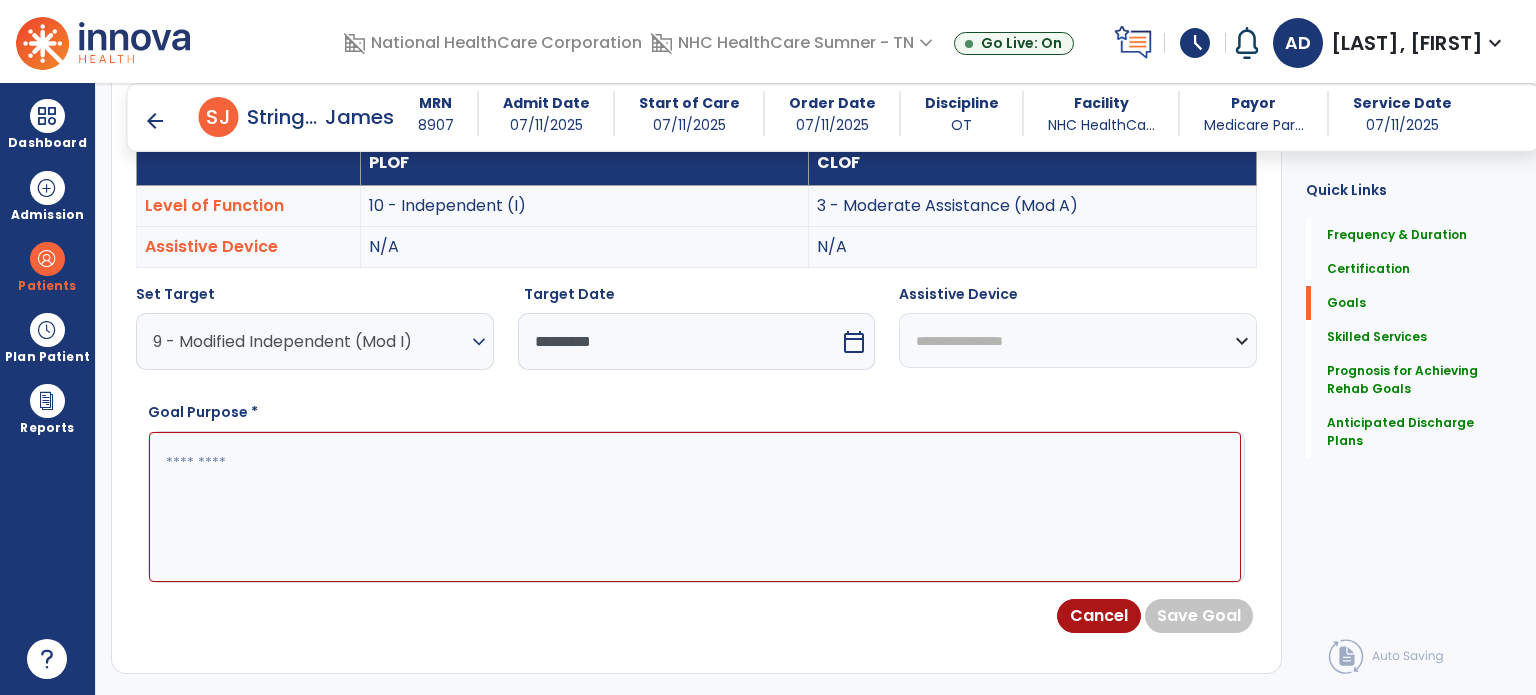 click on "Cancel   Save Goal" at bounding box center (696, 616) 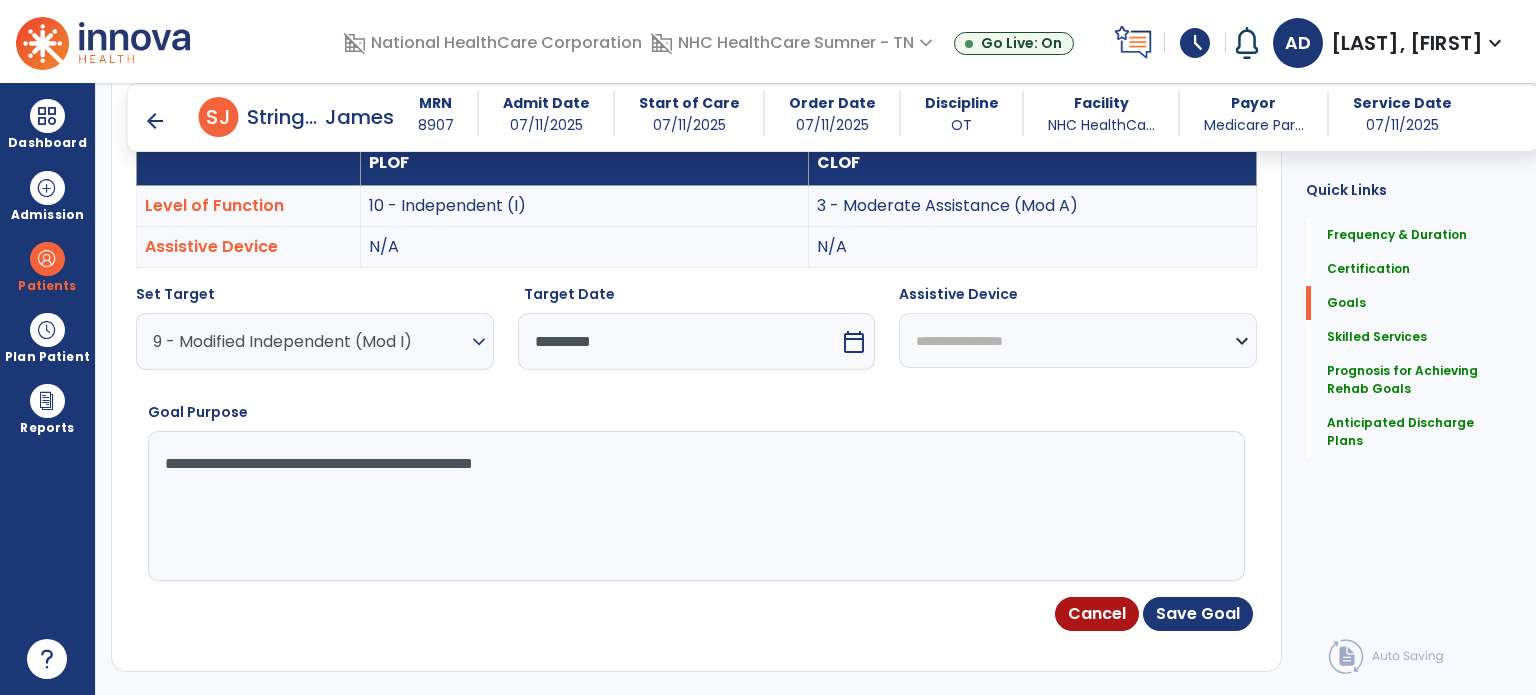 drag, startPoint x: 652, startPoint y: 469, endPoint x: 154, endPoint y: 453, distance: 498.25696 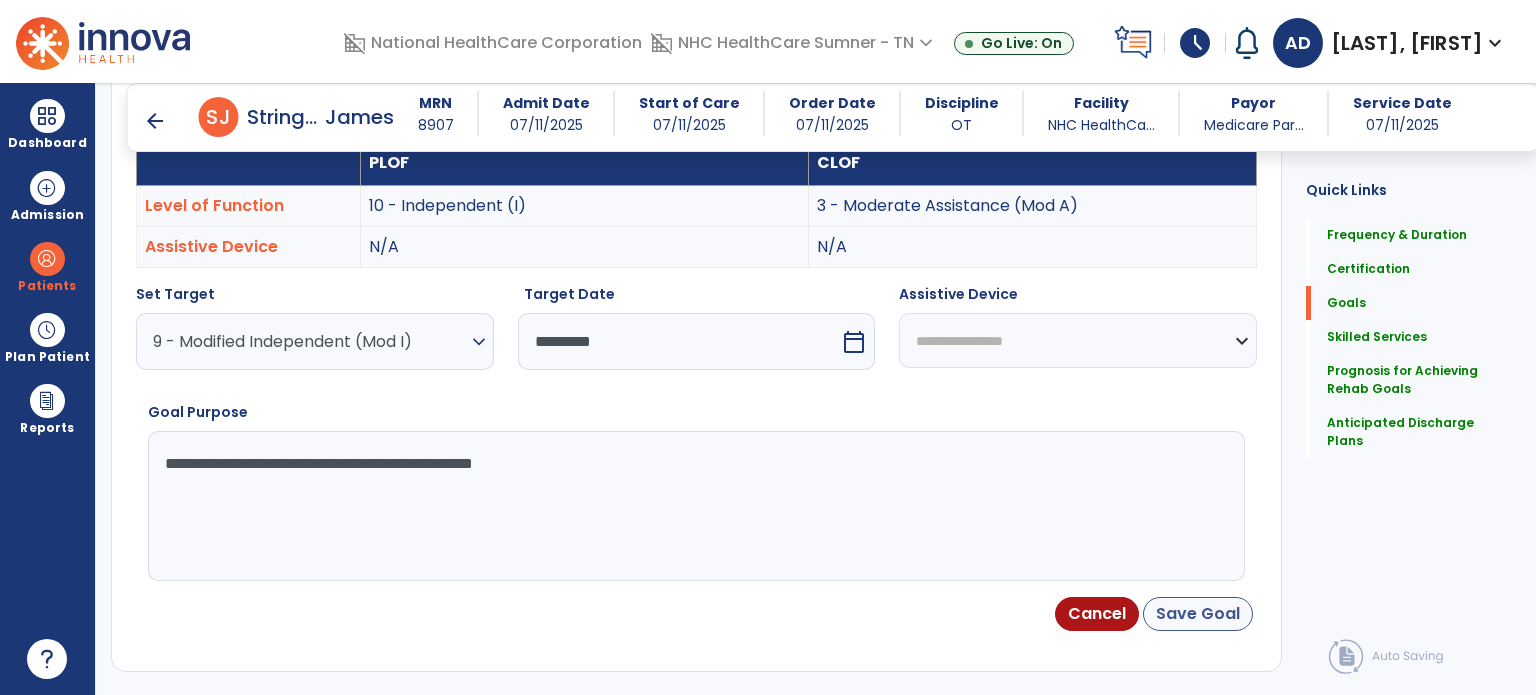 type on "**********" 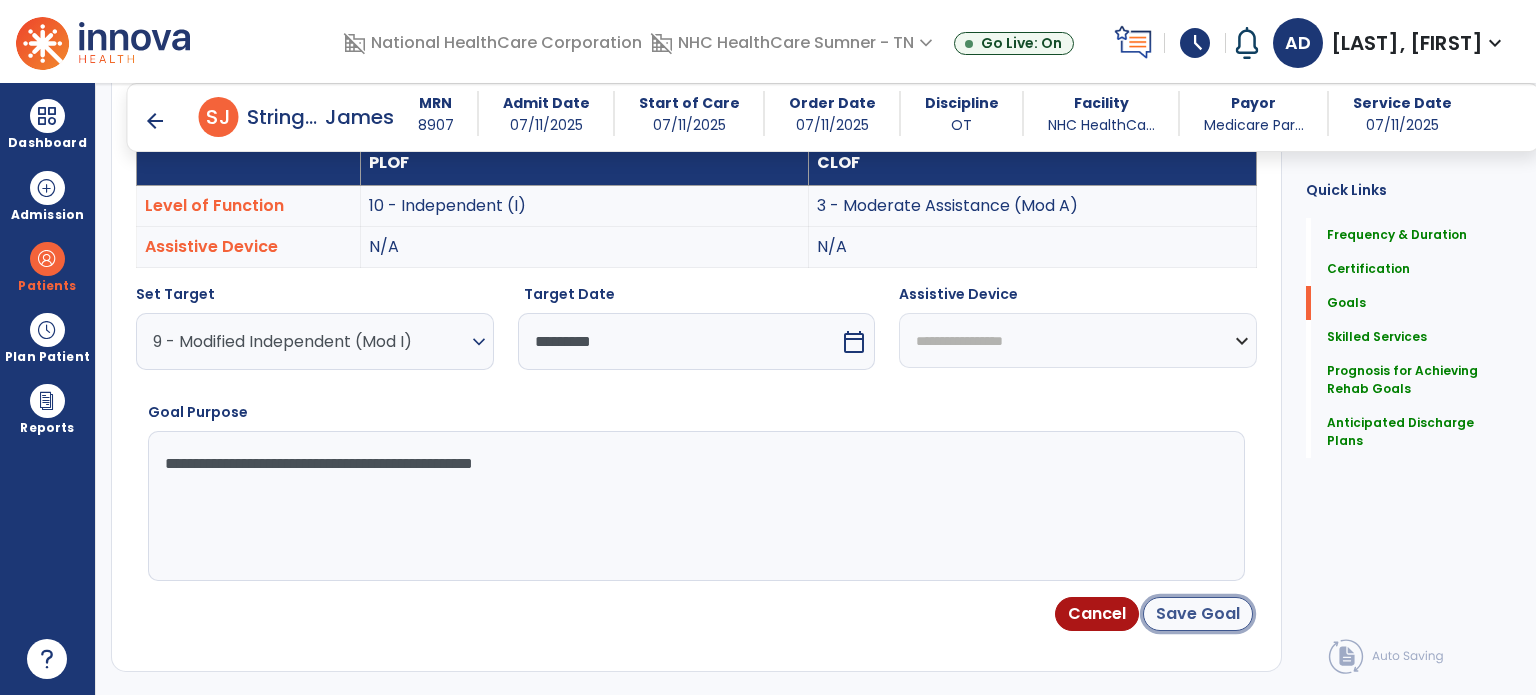 click on "Save Goal" at bounding box center [1198, 614] 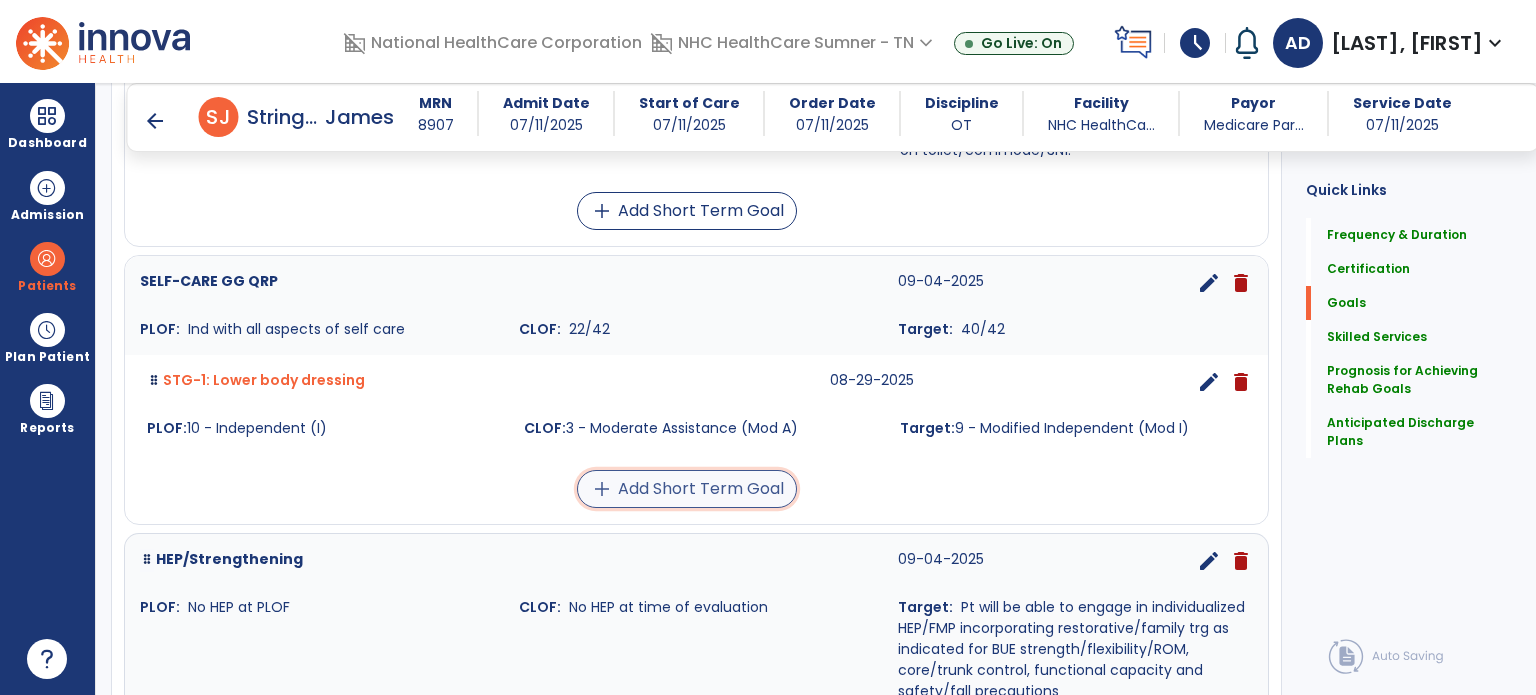 click on "add  Add Short Term Goal" at bounding box center [687, 489] 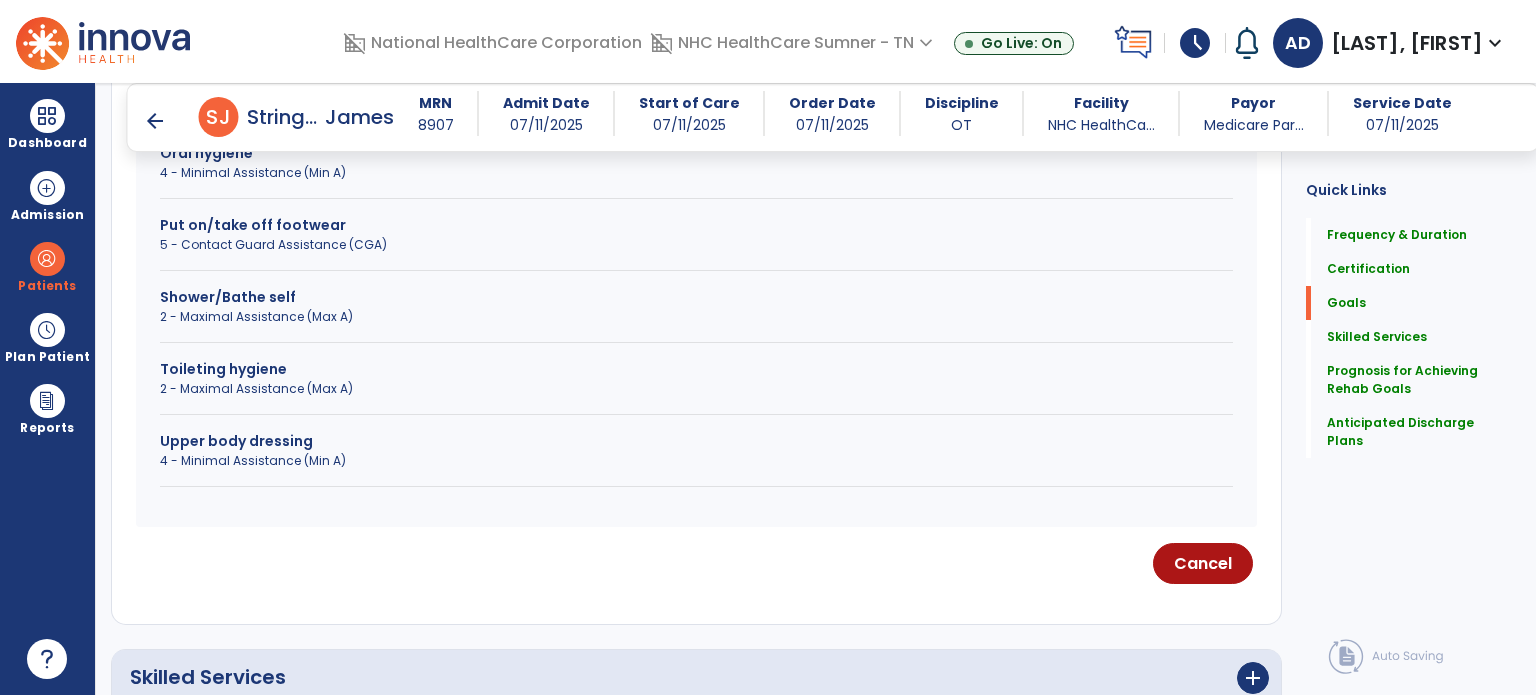 scroll, scrollTop: 951, scrollLeft: 0, axis: vertical 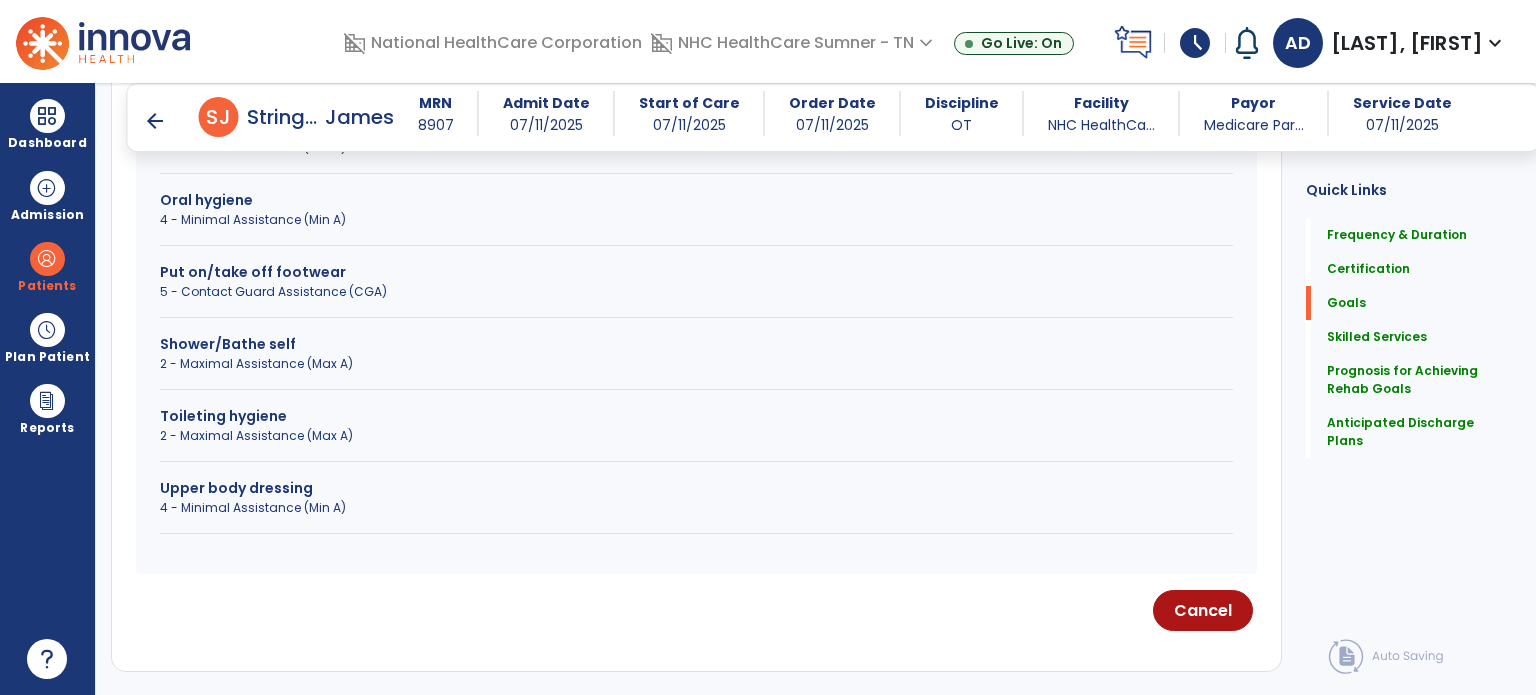 click on "2 - Maximal Assistance (Max A)" at bounding box center (696, 364) 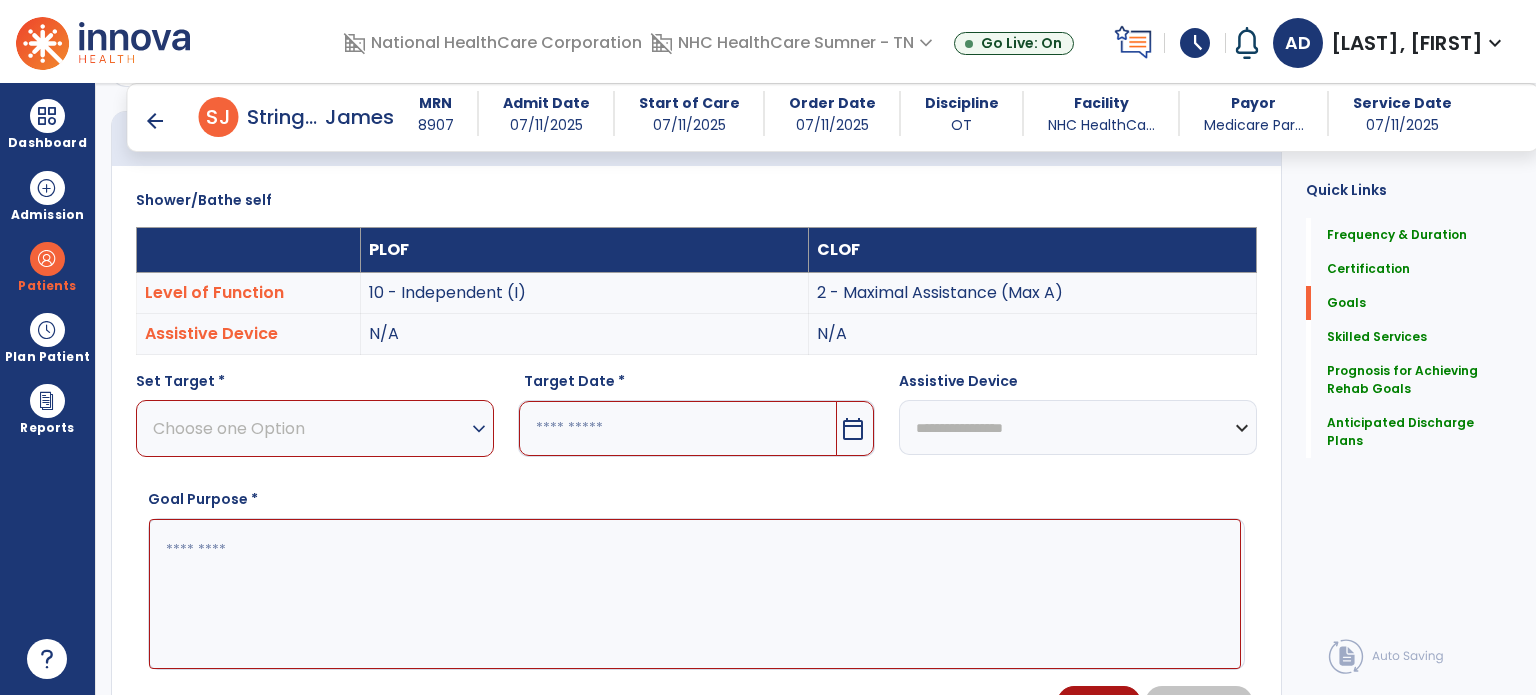 scroll, scrollTop: 551, scrollLeft: 0, axis: vertical 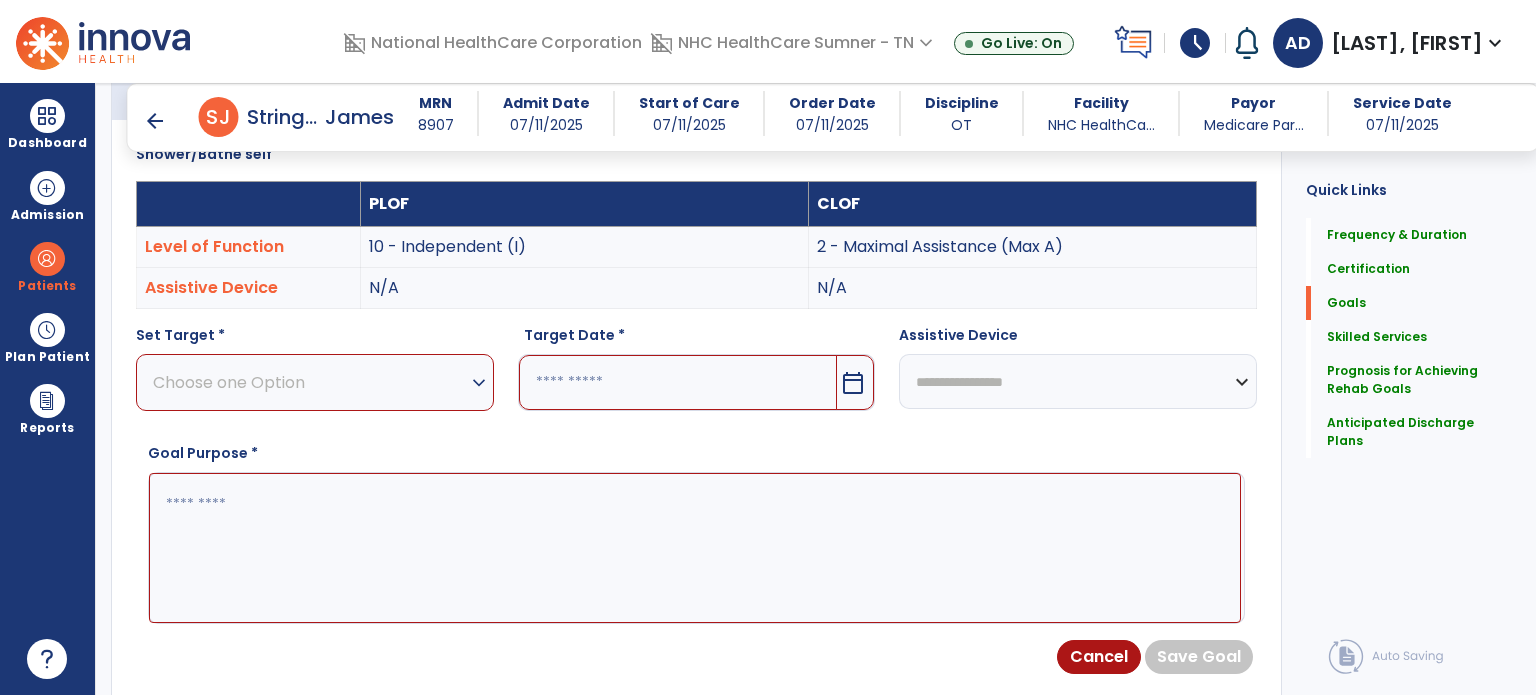 click on "expand_more" at bounding box center [479, 383] 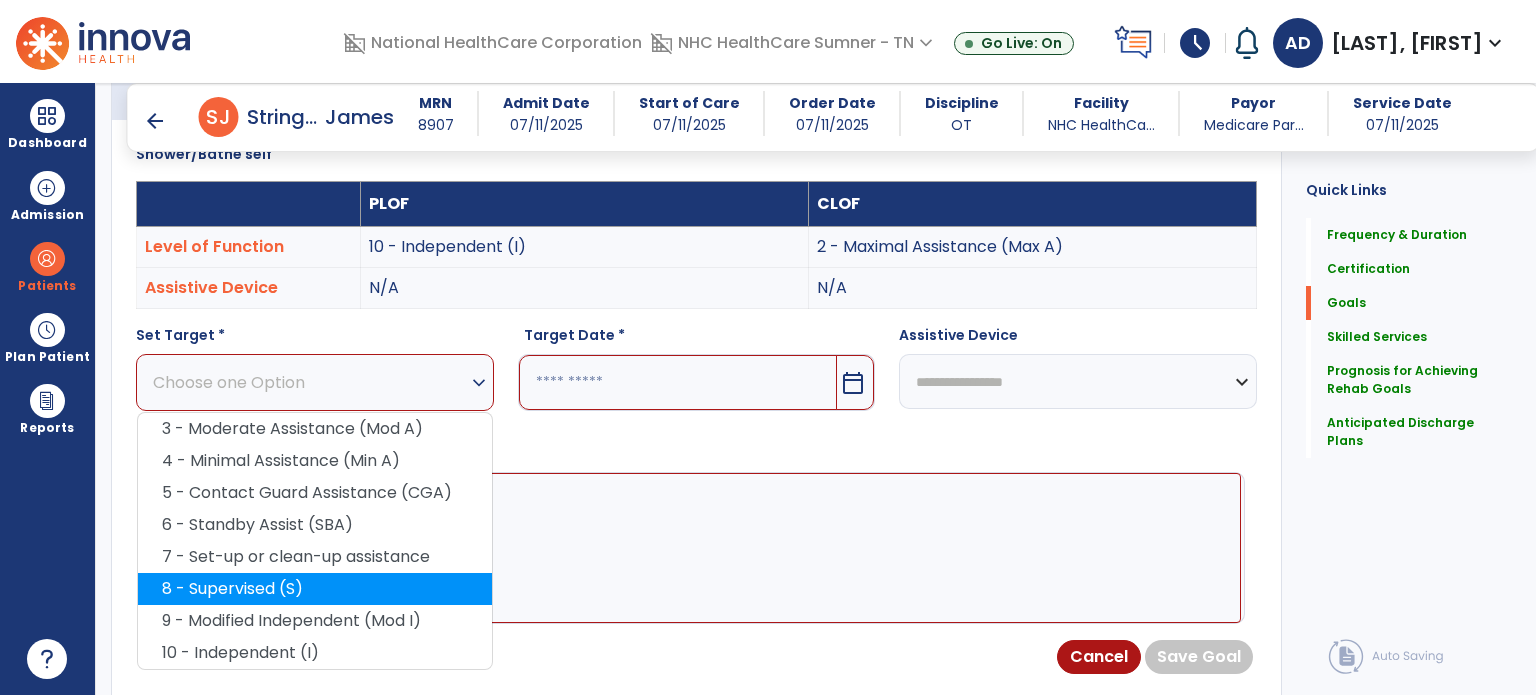 click on "8 - Supervised (S)" at bounding box center [315, 589] 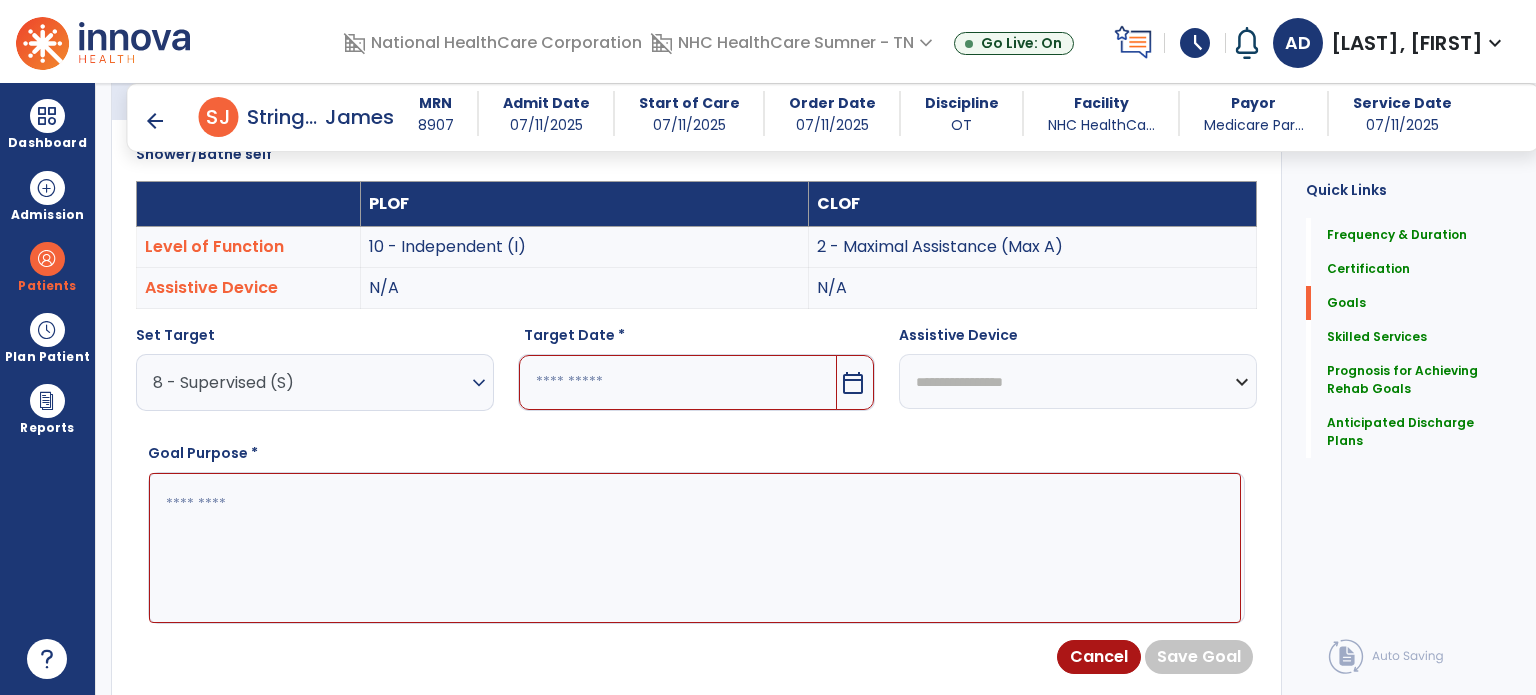 click on "expand_more" at bounding box center [479, 383] 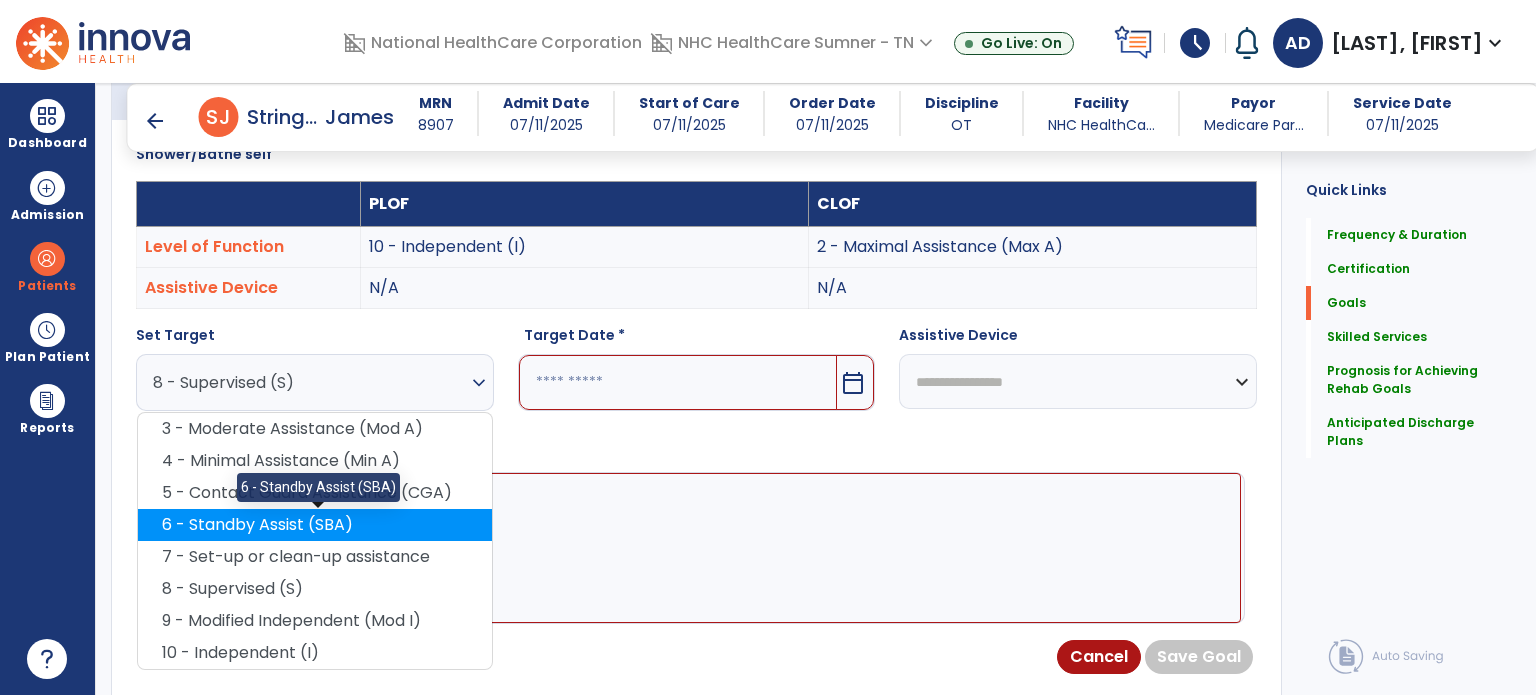 click on "6 - Standby Assist (SBA)" at bounding box center [315, 525] 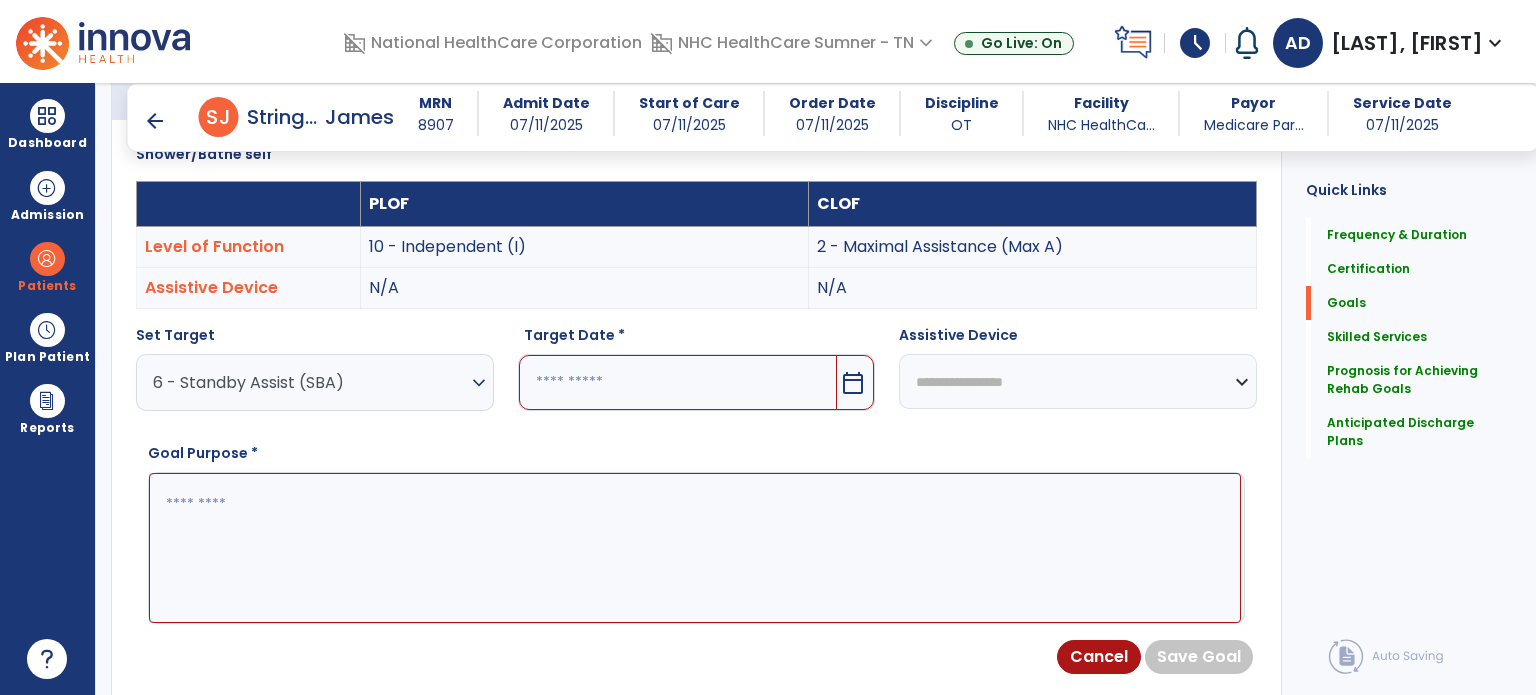 click on "calendar_today" at bounding box center (853, 383) 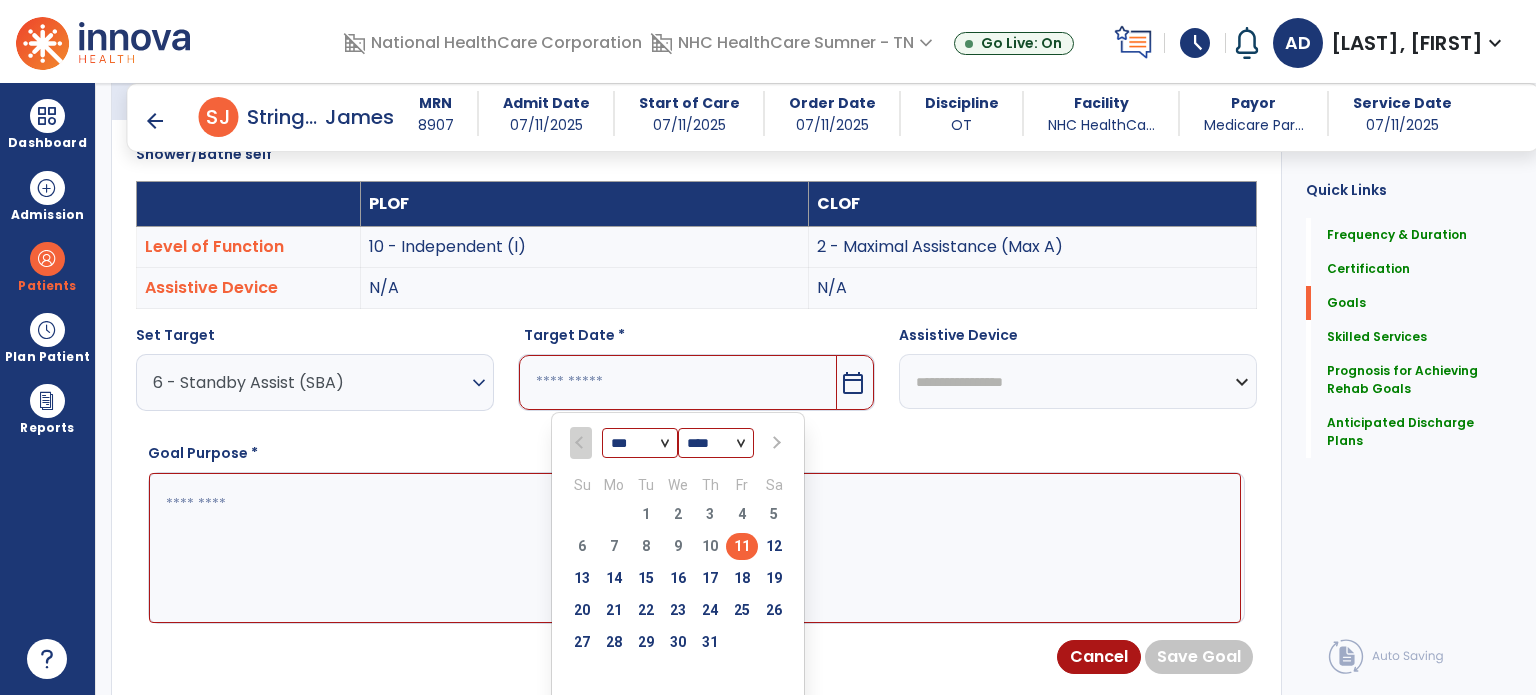 click at bounding box center [774, 443] 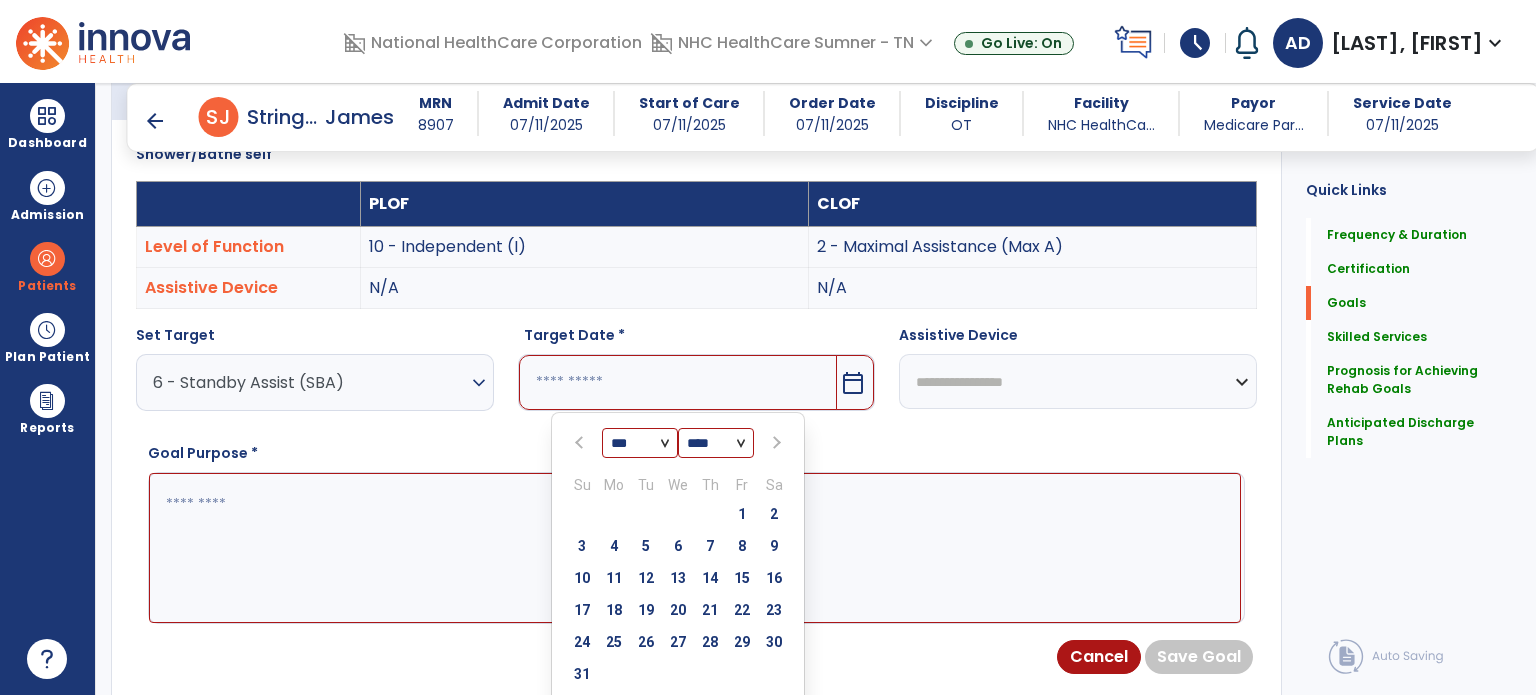 click at bounding box center [774, 443] 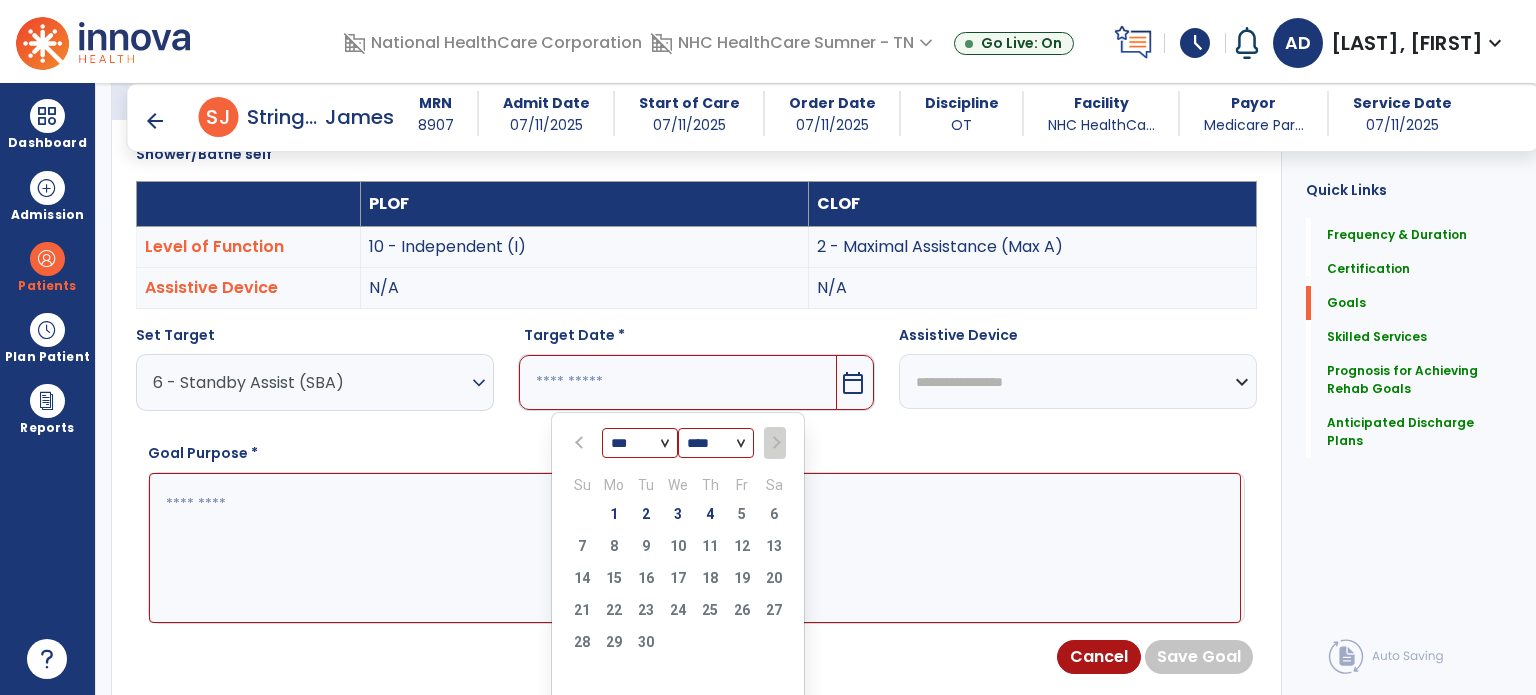 click at bounding box center [581, 443] 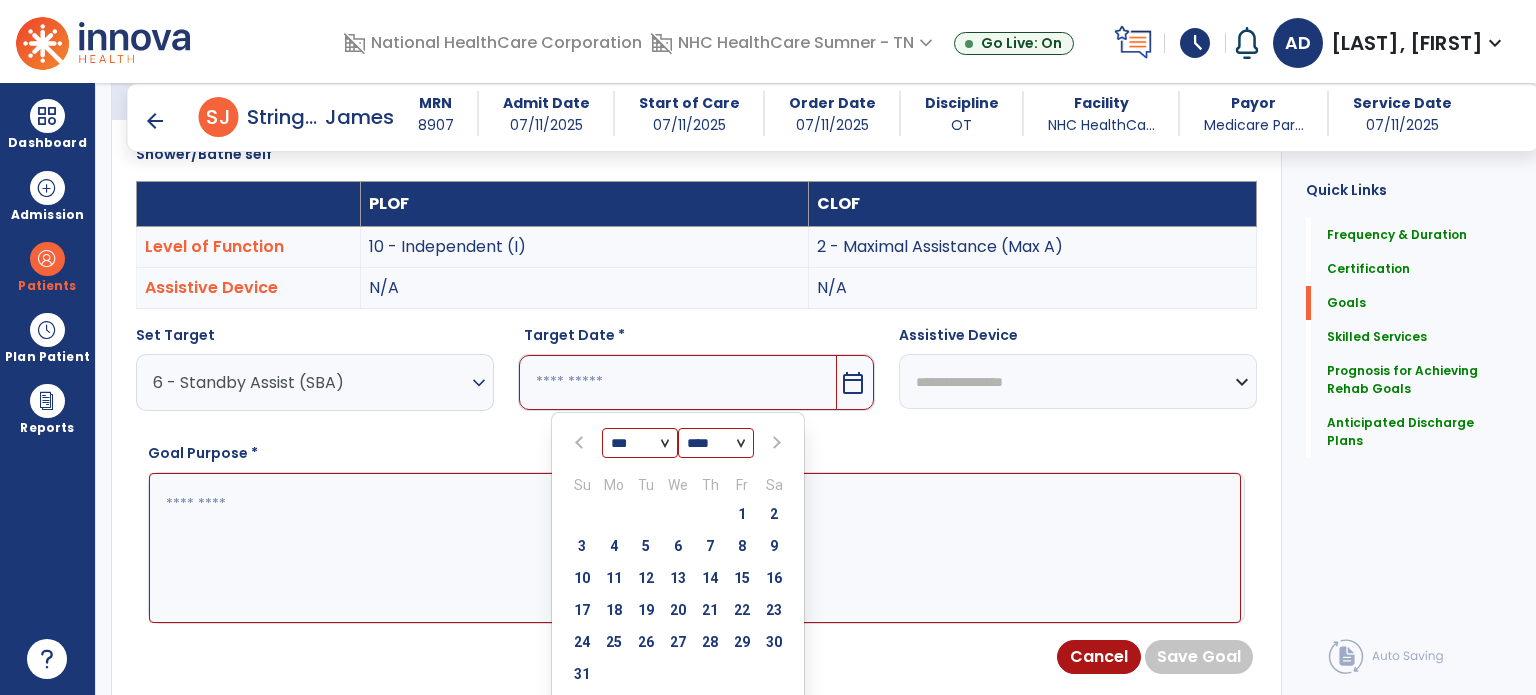 drag, startPoint x: 739, startPoint y: 637, endPoint x: 782, endPoint y: 581, distance: 70.60453 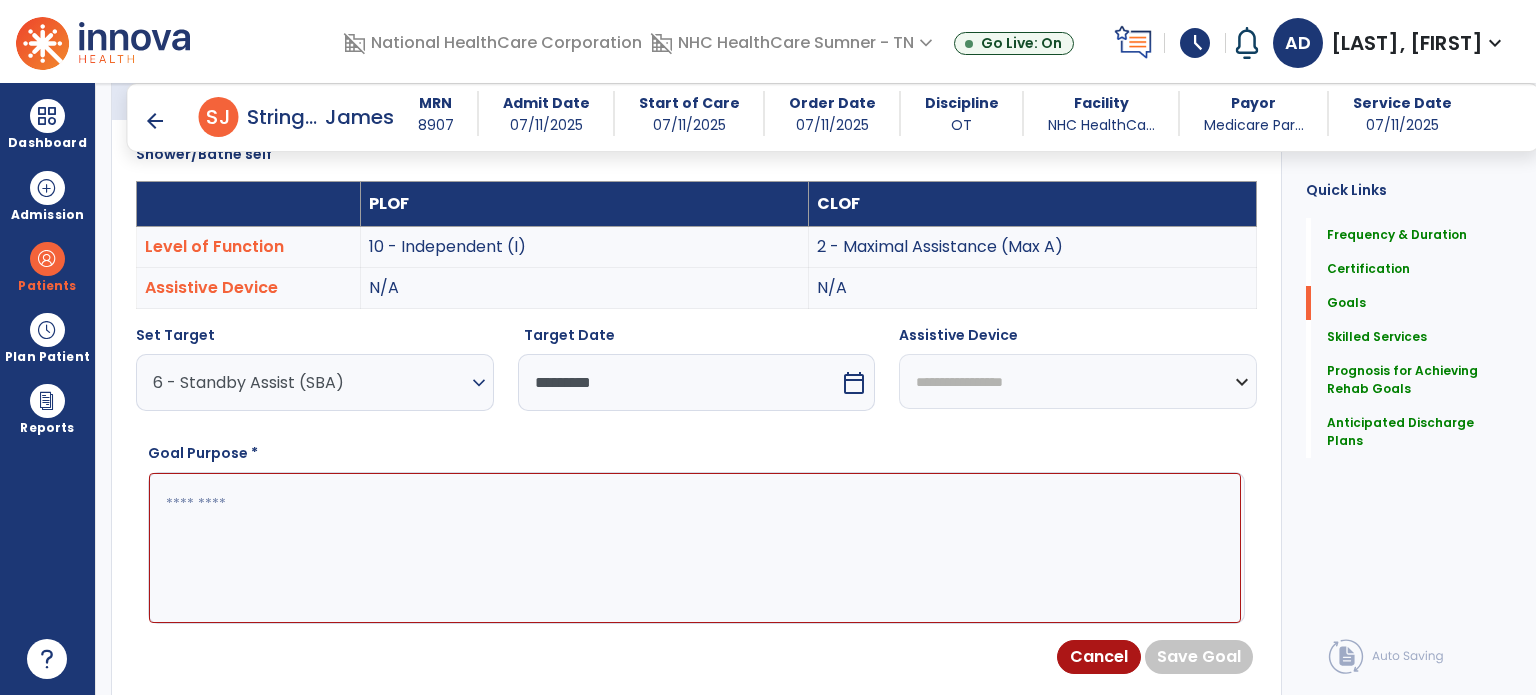 click at bounding box center [695, 548] 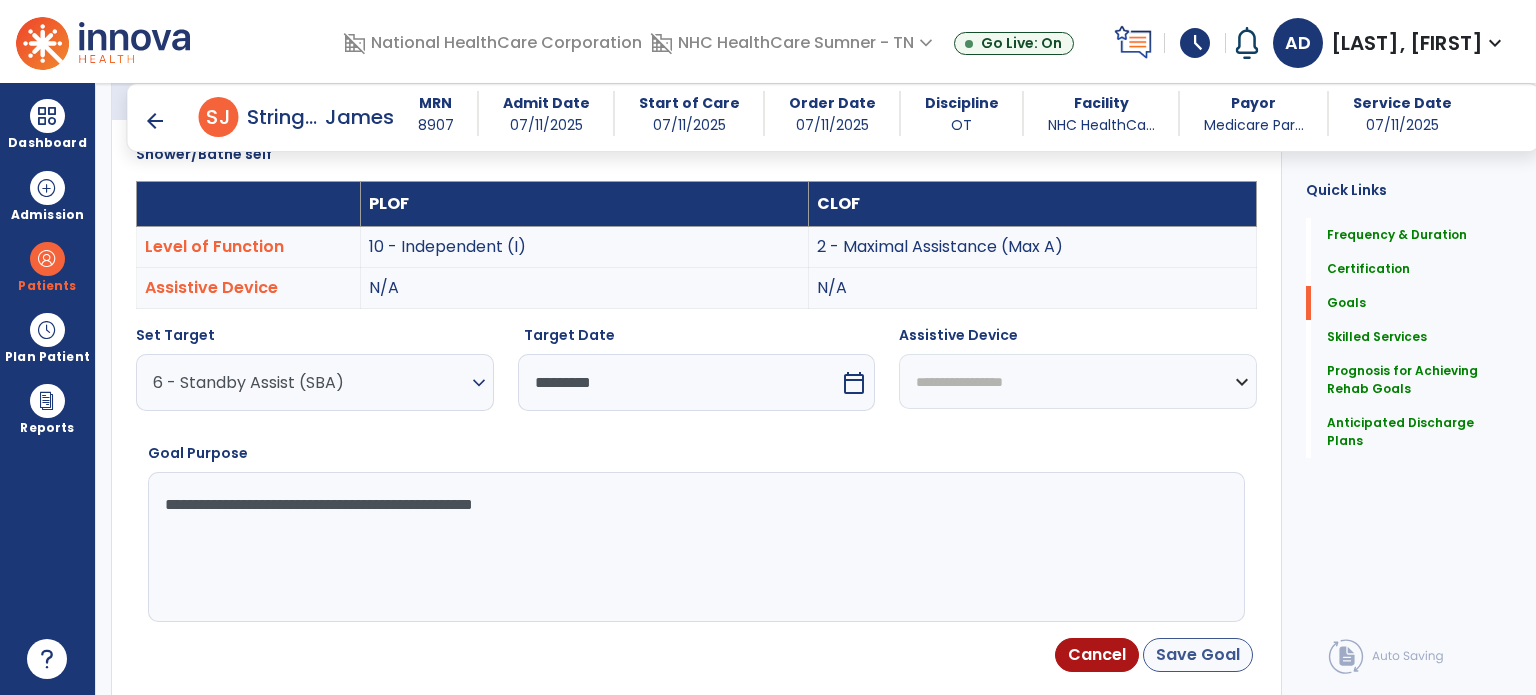 type on "**********" 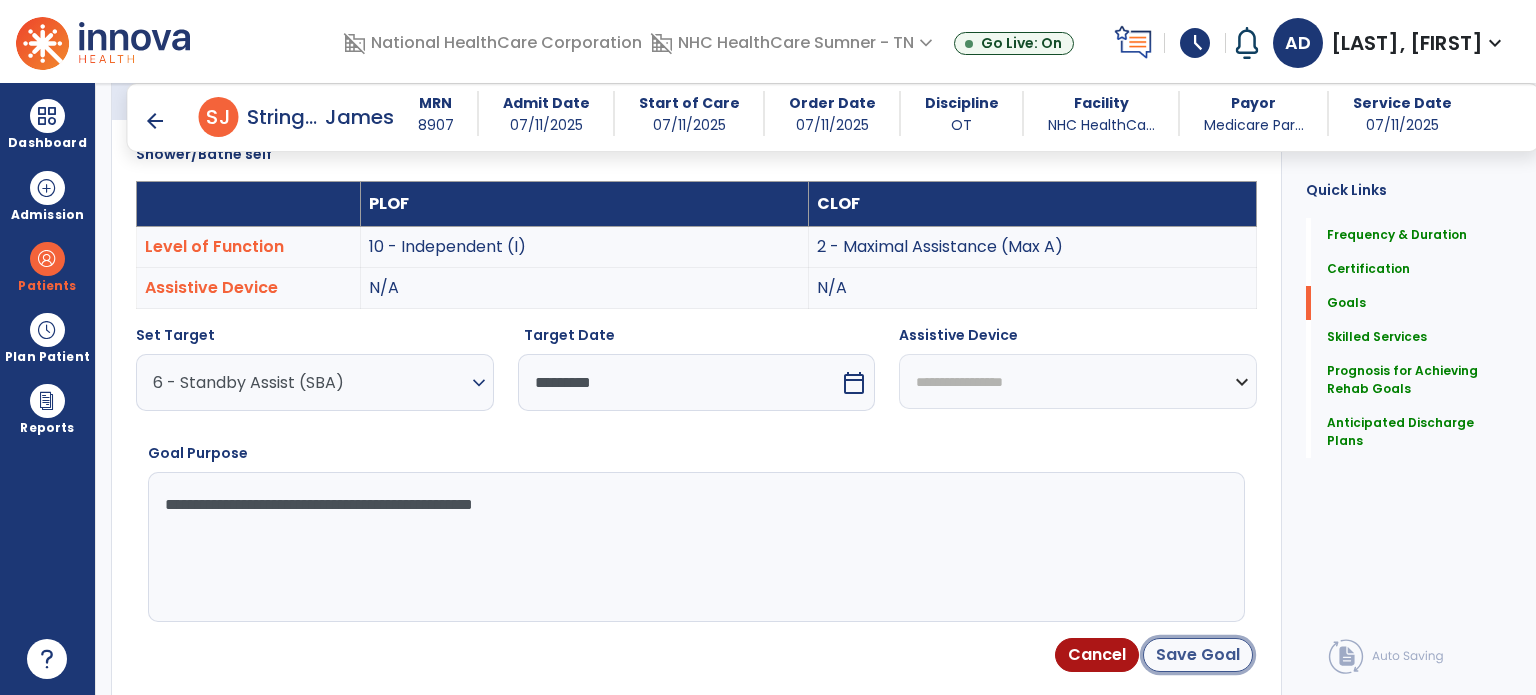 click on "Save Goal" at bounding box center (1198, 655) 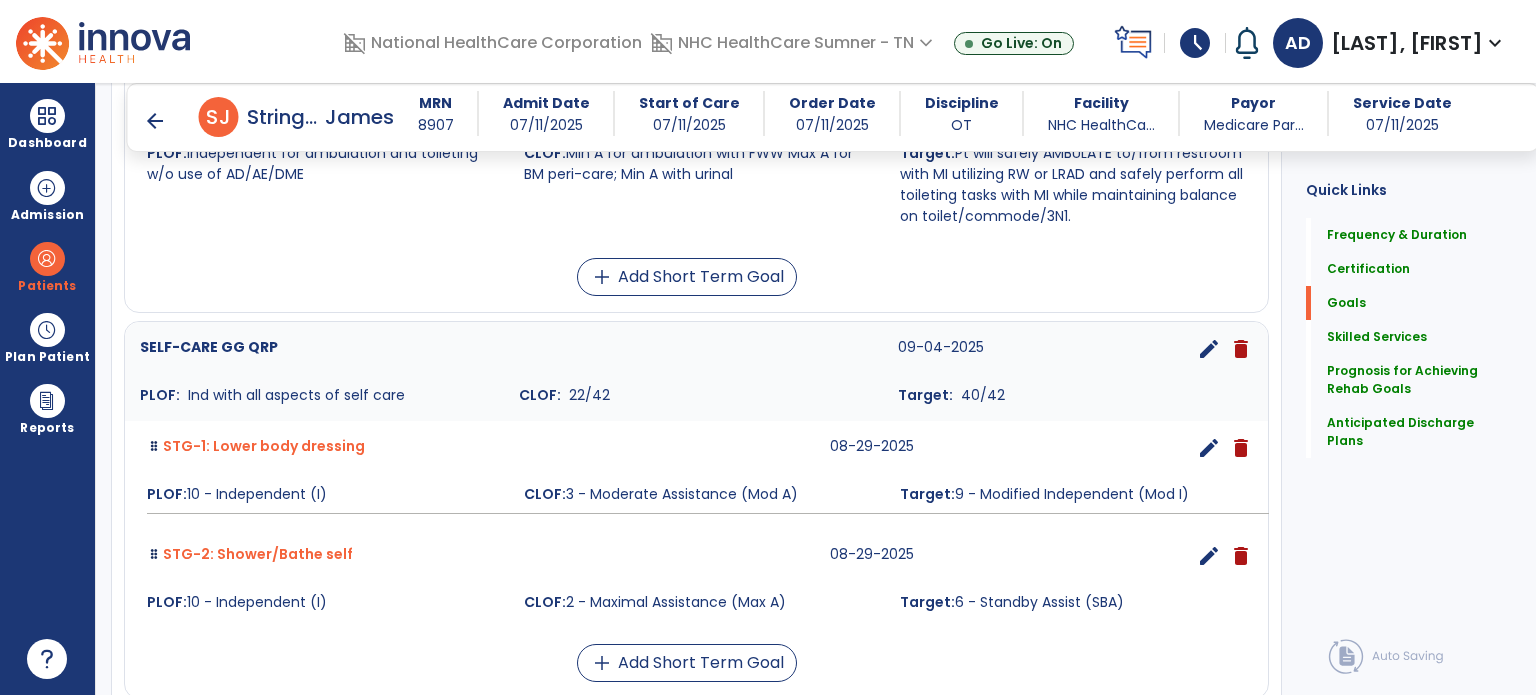 scroll, scrollTop: 751, scrollLeft: 0, axis: vertical 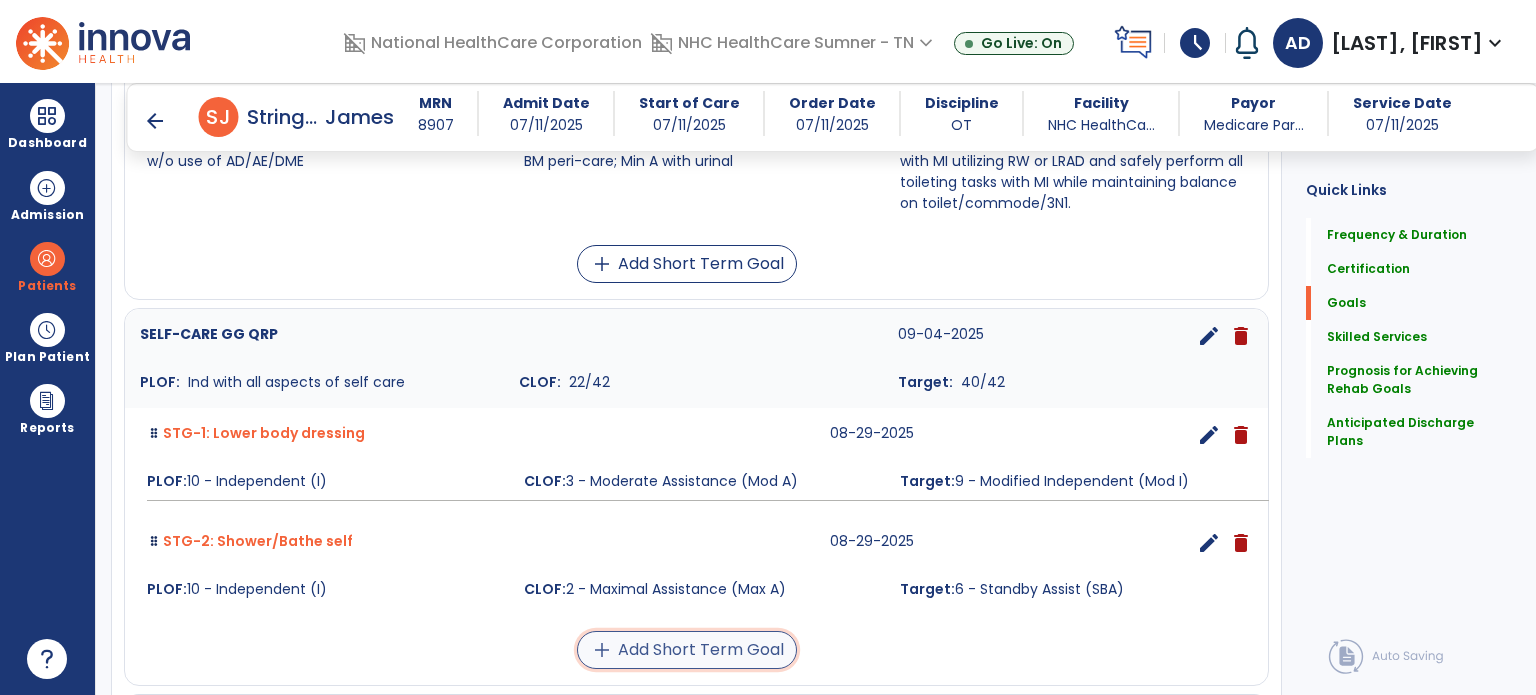 click on "add  Add Short Term Goal" at bounding box center [687, 650] 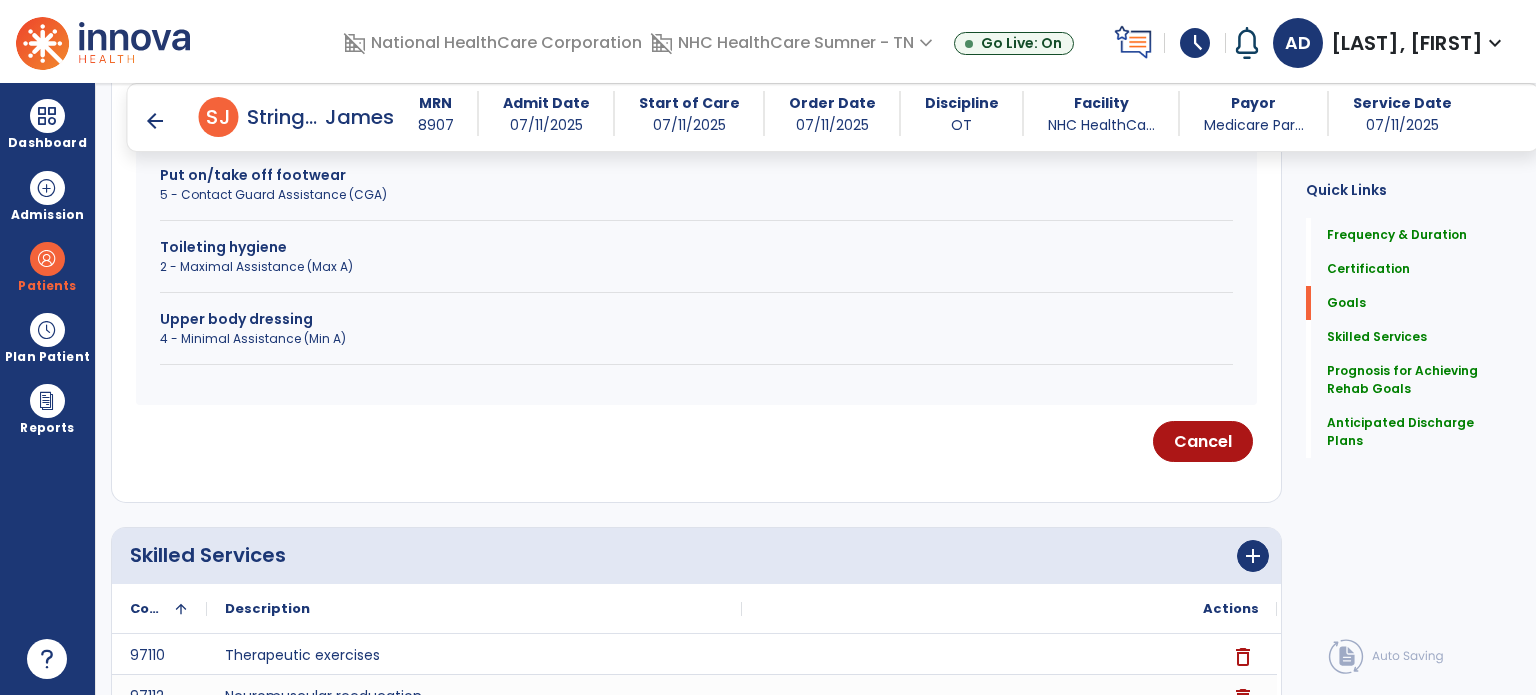 scroll, scrollTop: 927, scrollLeft: 0, axis: vertical 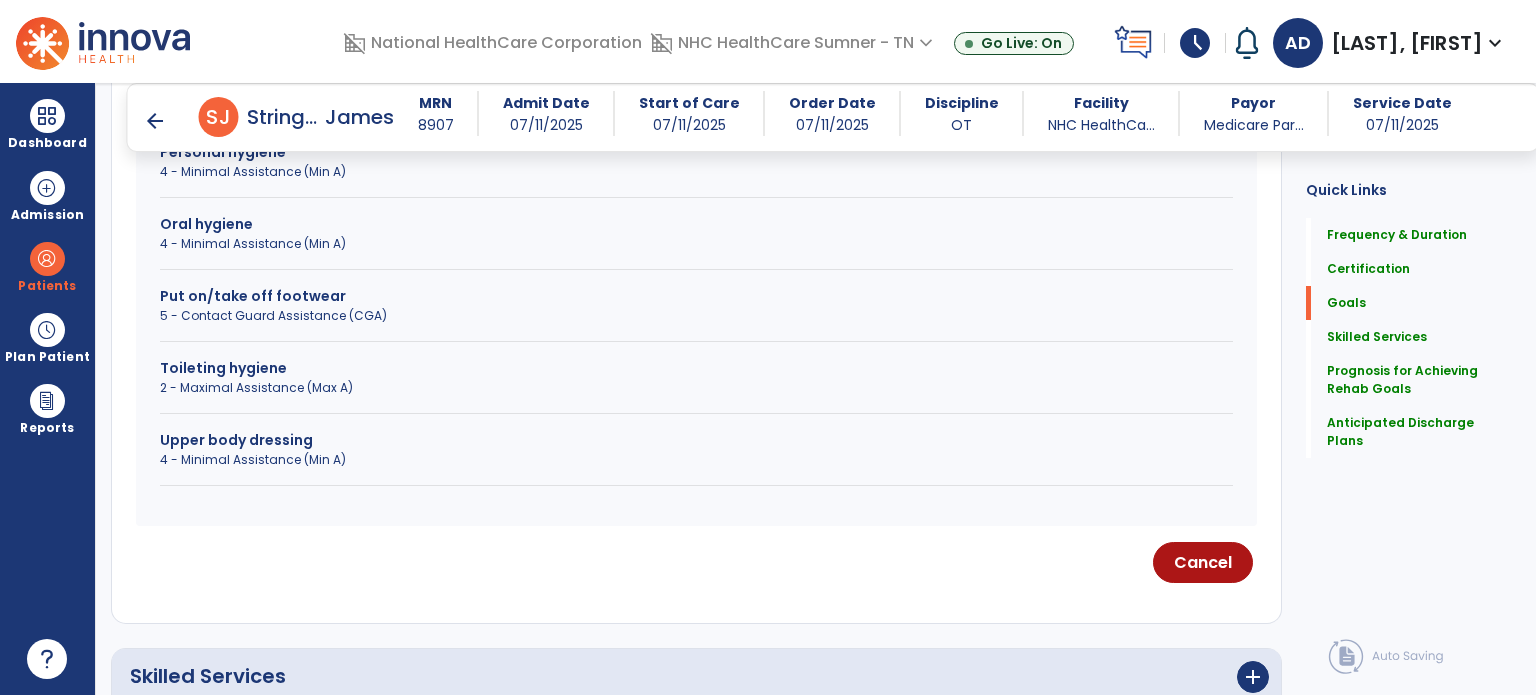 click on "Upper body dressing" at bounding box center [696, 440] 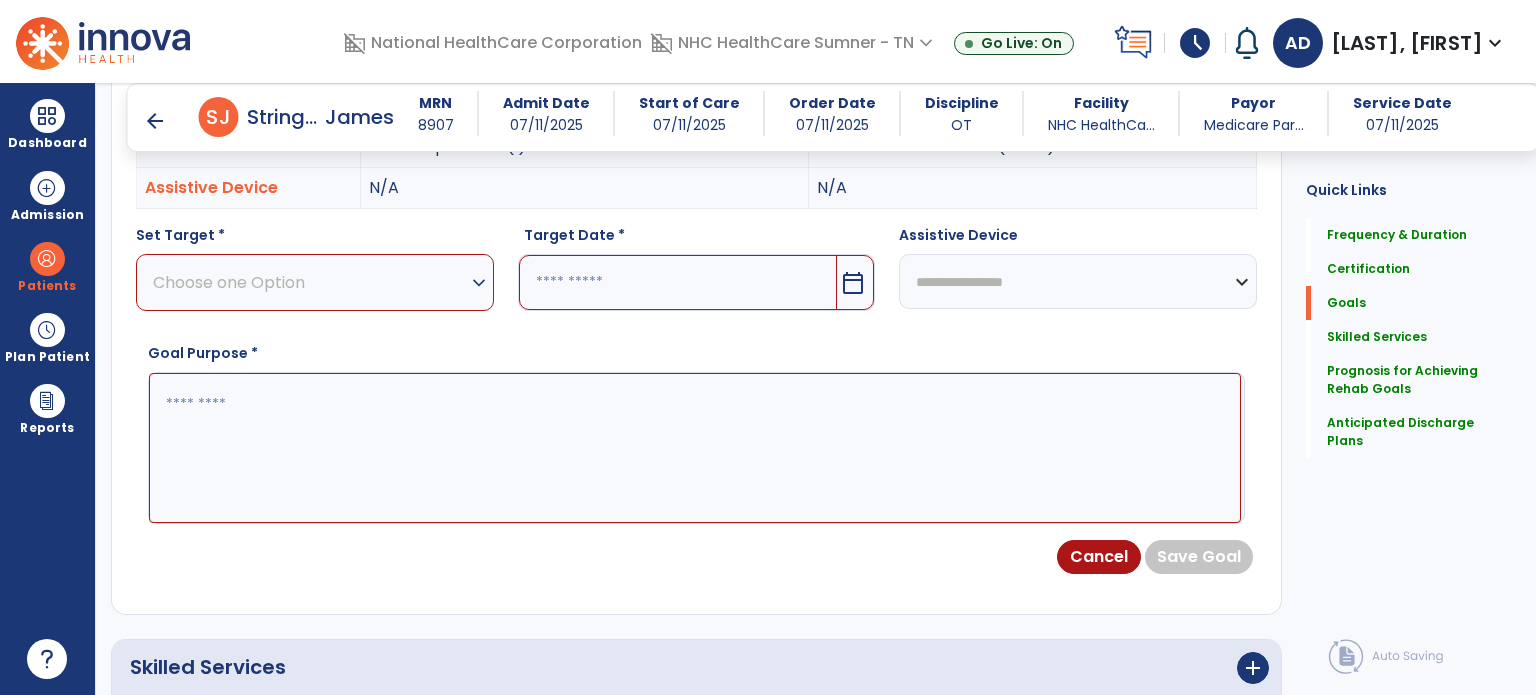 scroll, scrollTop: 627, scrollLeft: 0, axis: vertical 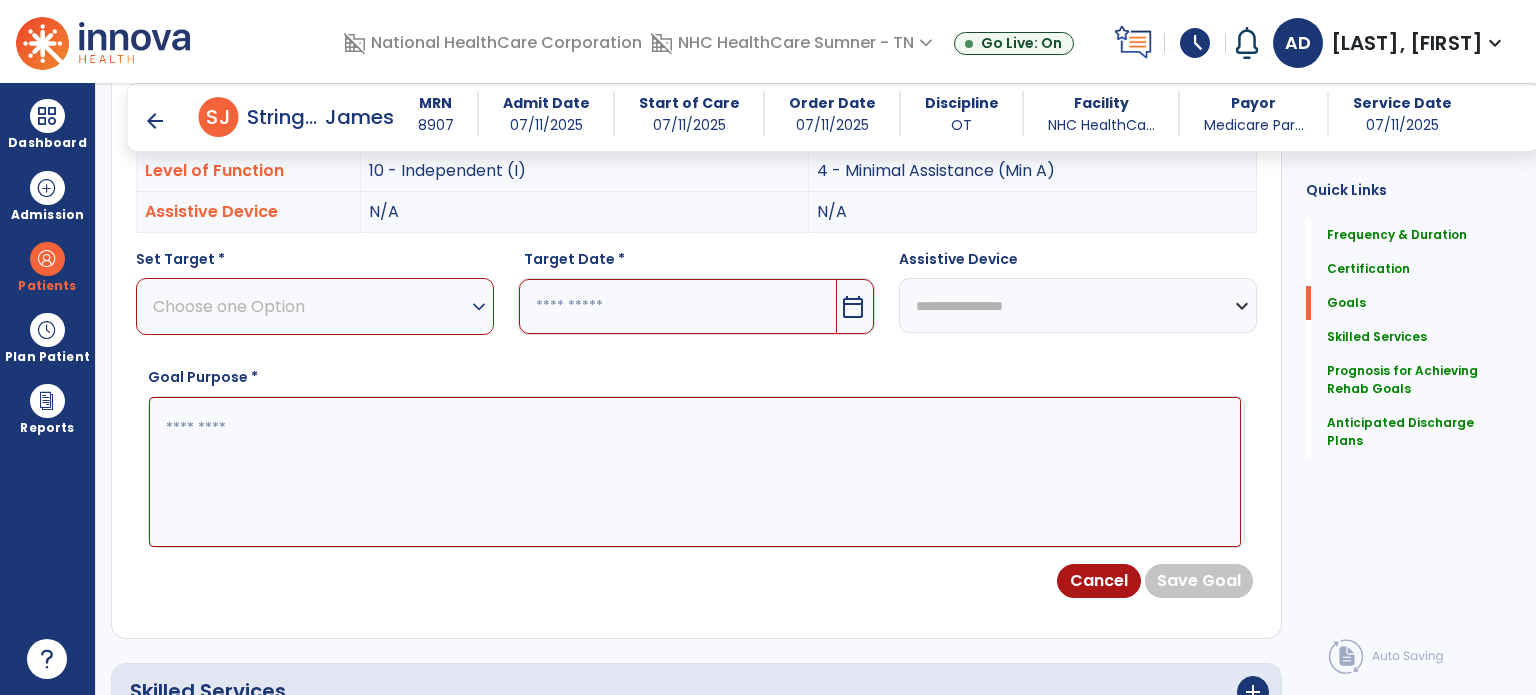 click on "expand_more" at bounding box center (479, 307) 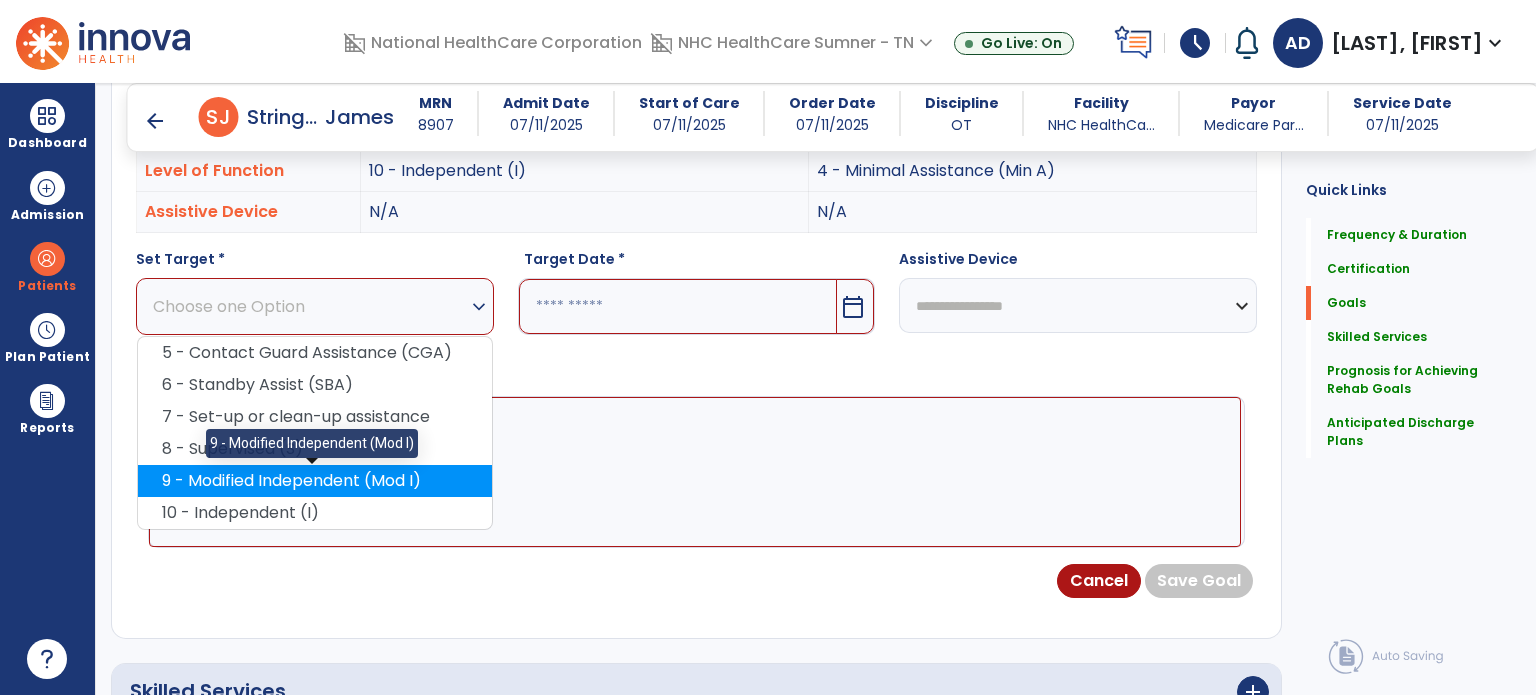 click on "9 - Modified Independent (Mod I)" at bounding box center (315, 481) 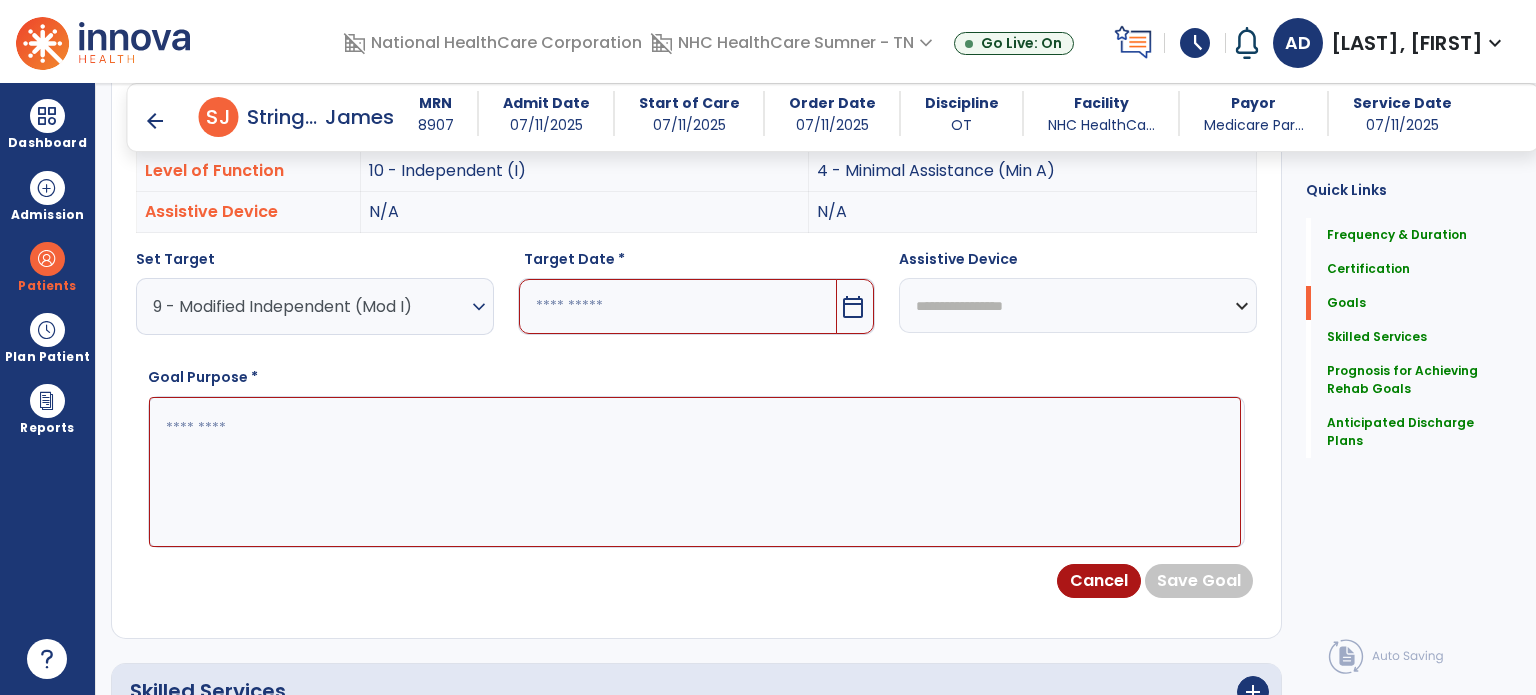 click on "calendar_today" at bounding box center [853, 307] 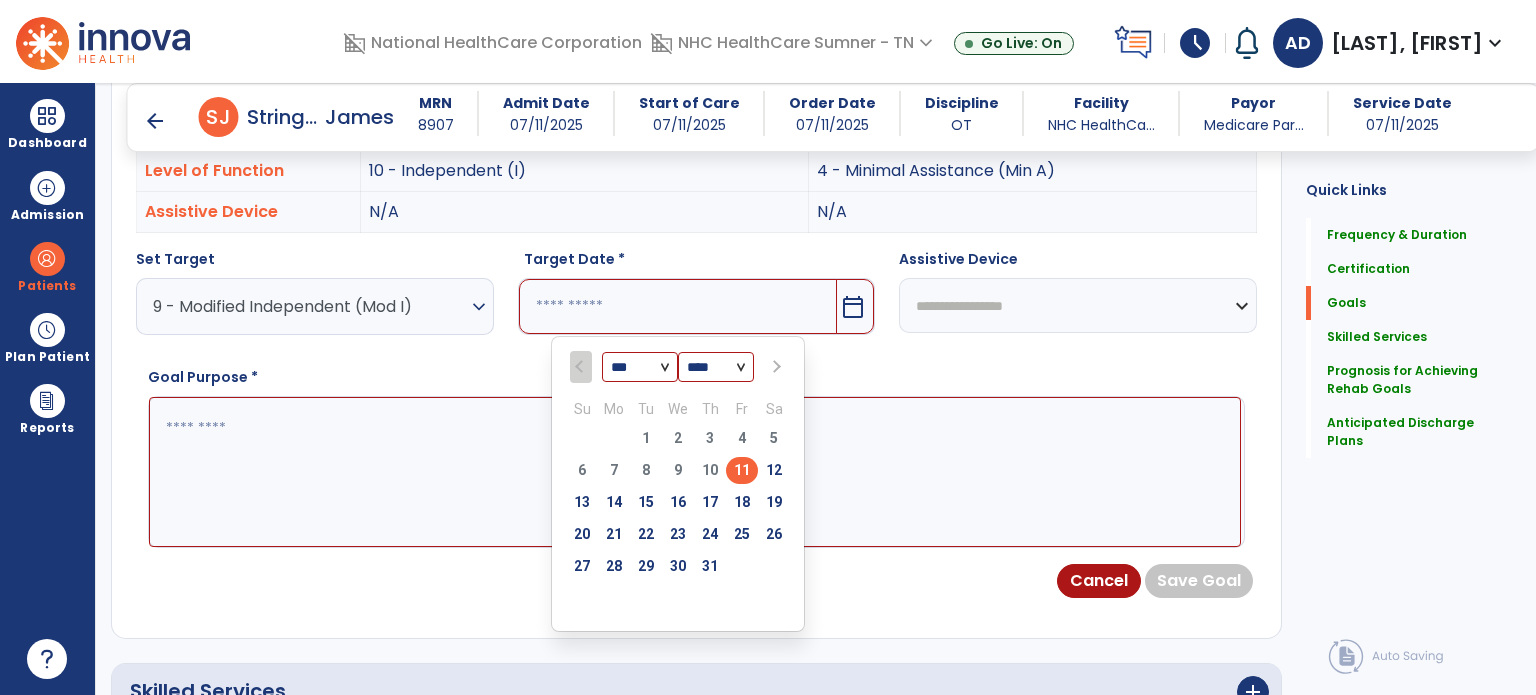 click at bounding box center [775, 367] 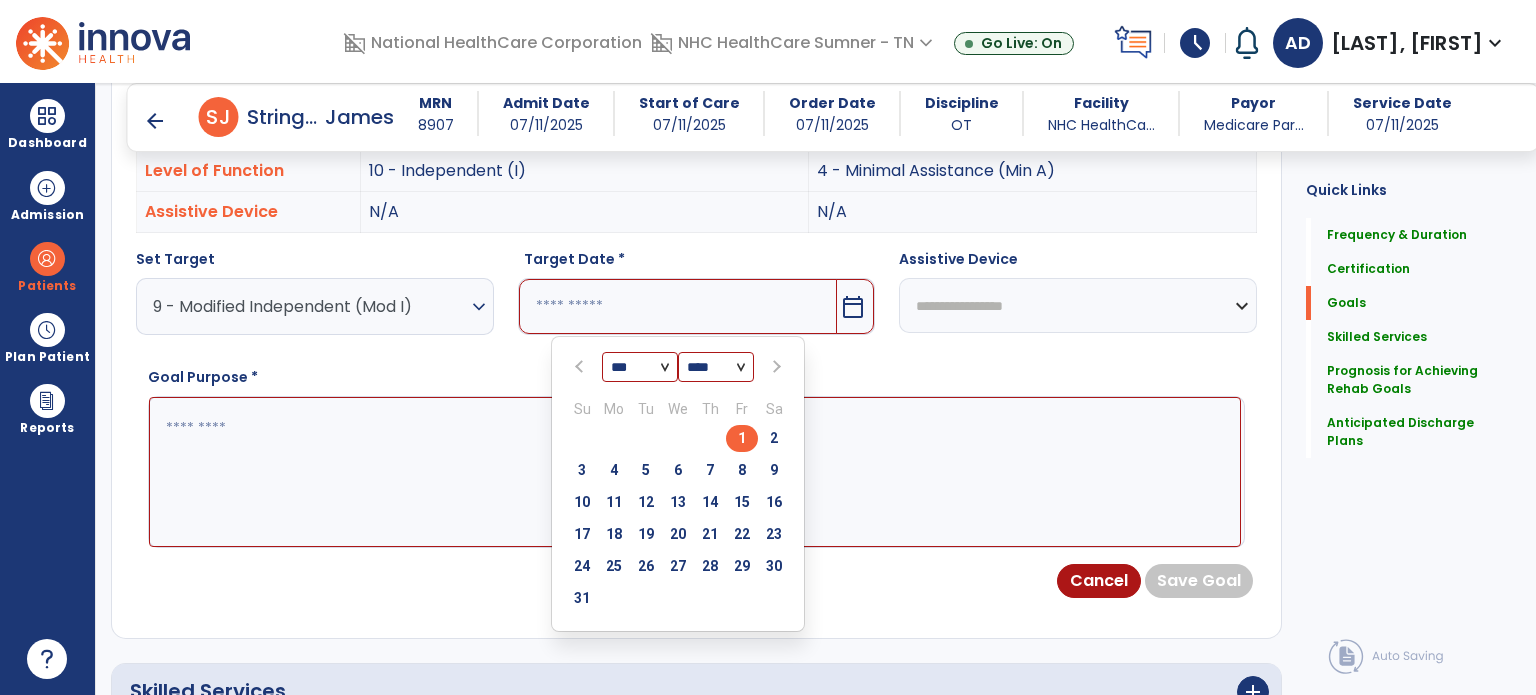 drag, startPoint x: 748, startPoint y: 563, endPoint x: 963, endPoint y: 590, distance: 216.68872 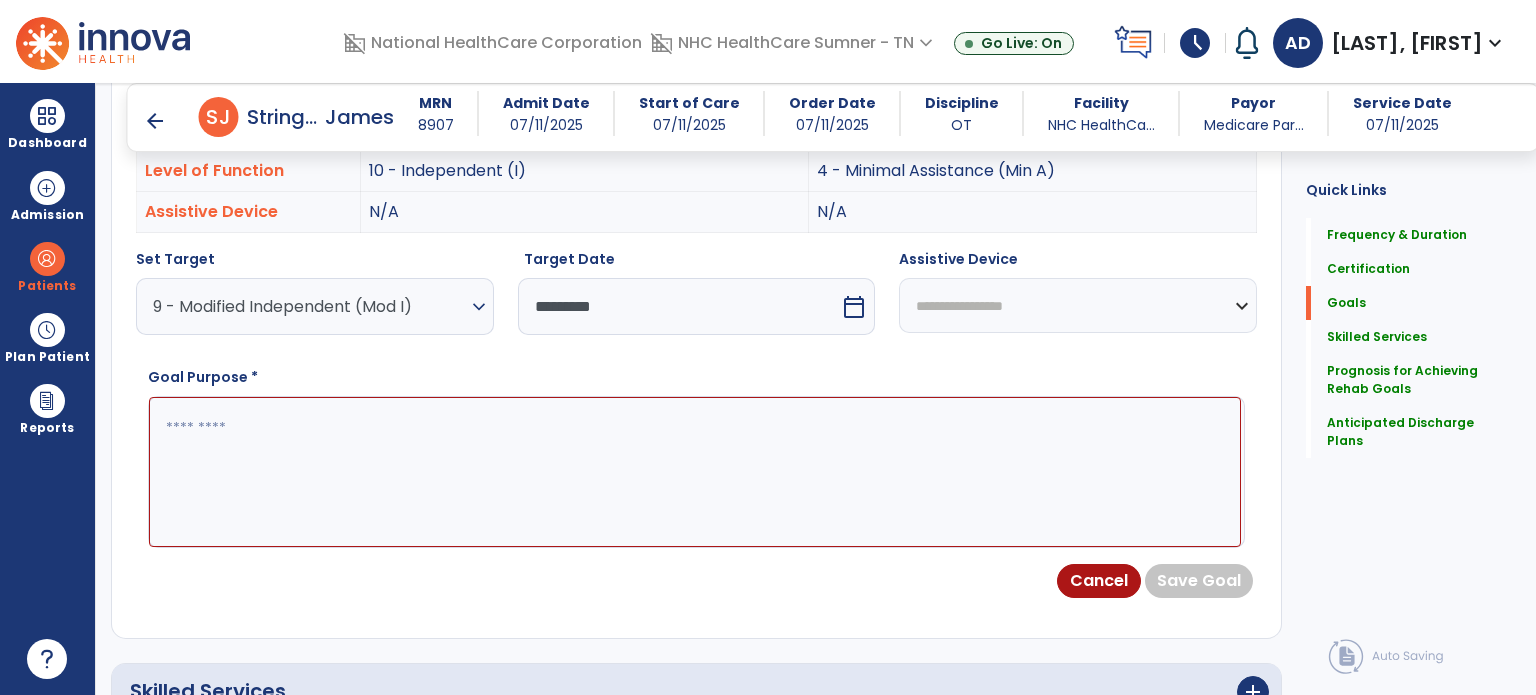 click at bounding box center [695, 472] 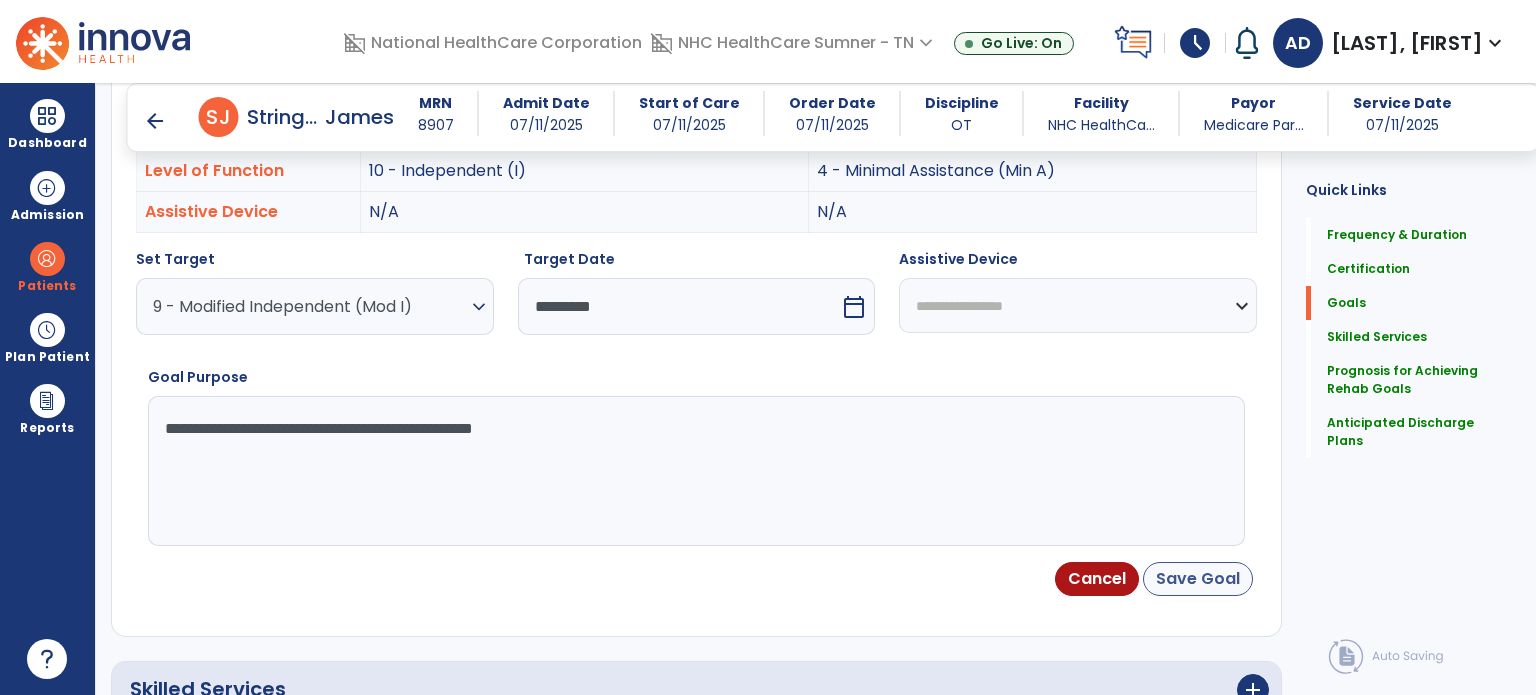 type on "**********" 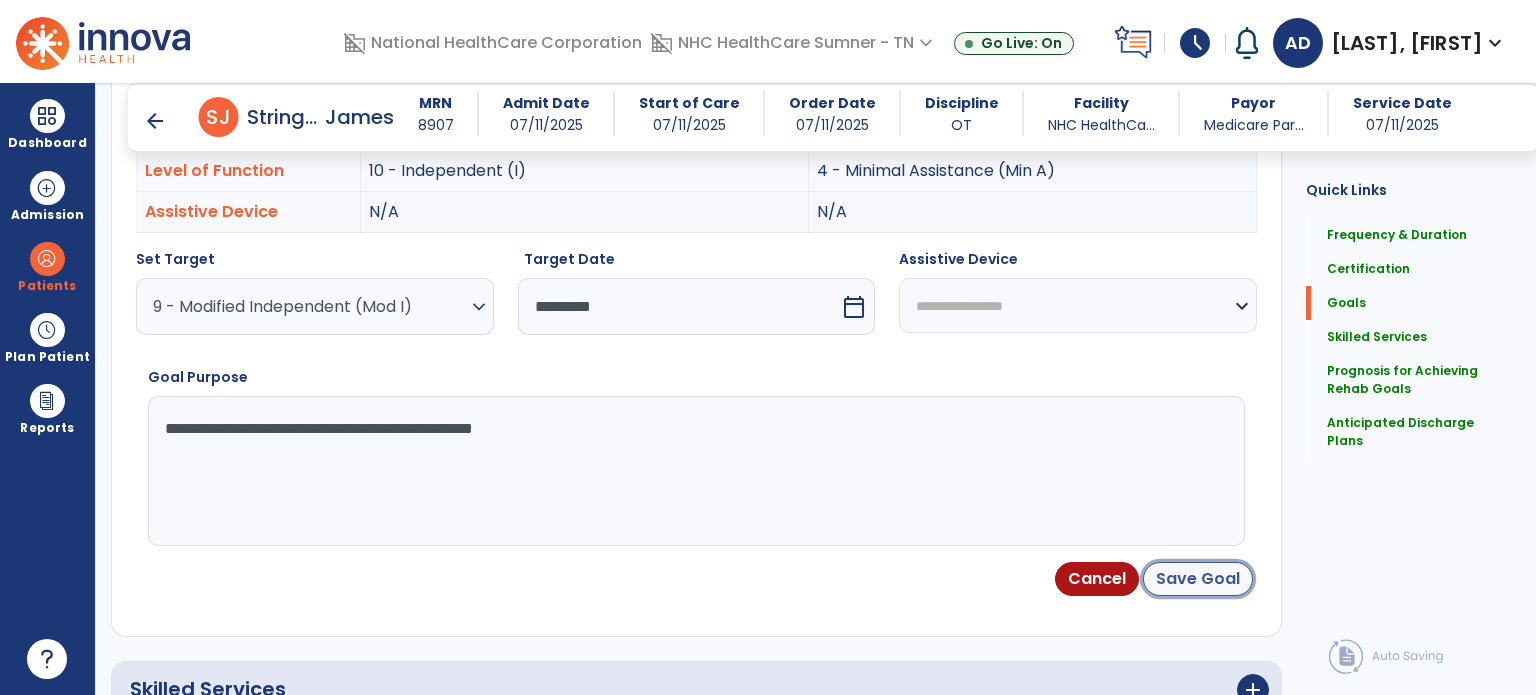 click on "Save Goal" at bounding box center (1198, 579) 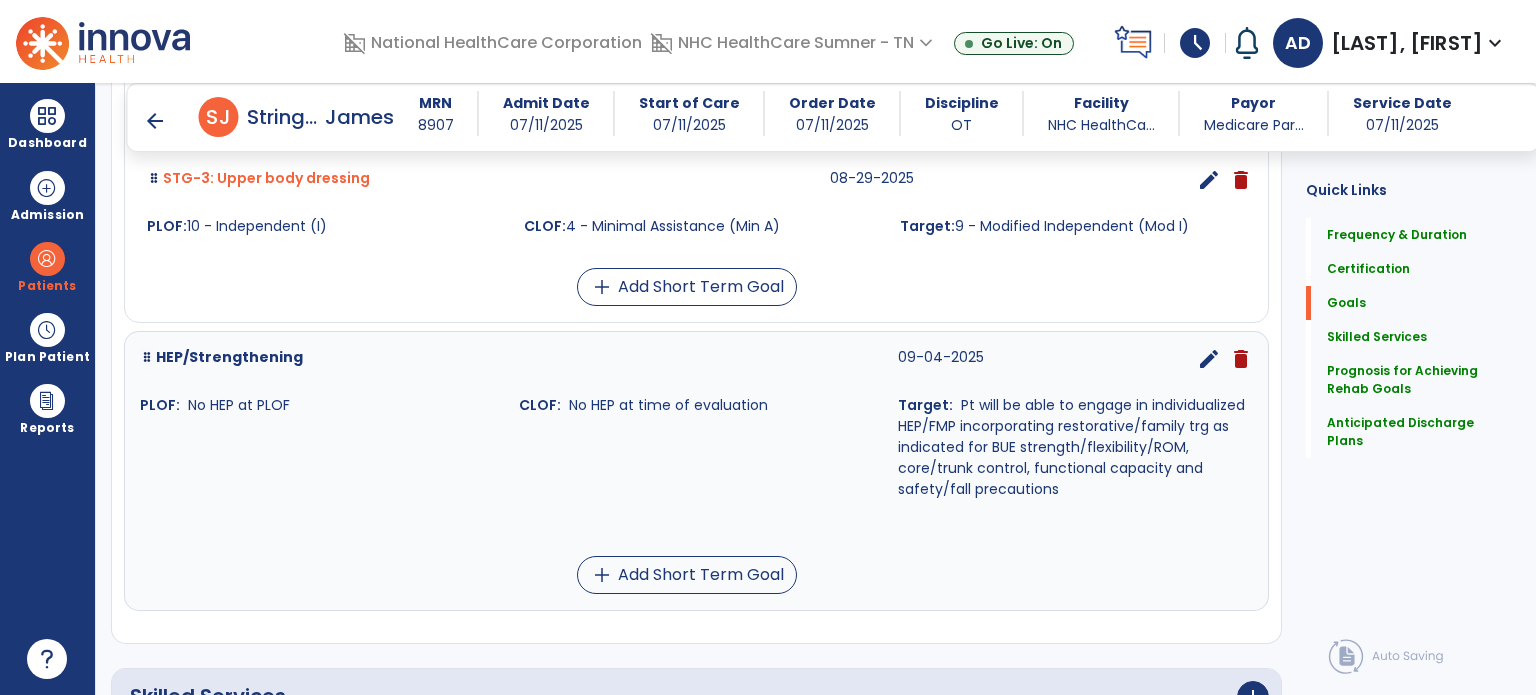 scroll, scrollTop: 1339, scrollLeft: 0, axis: vertical 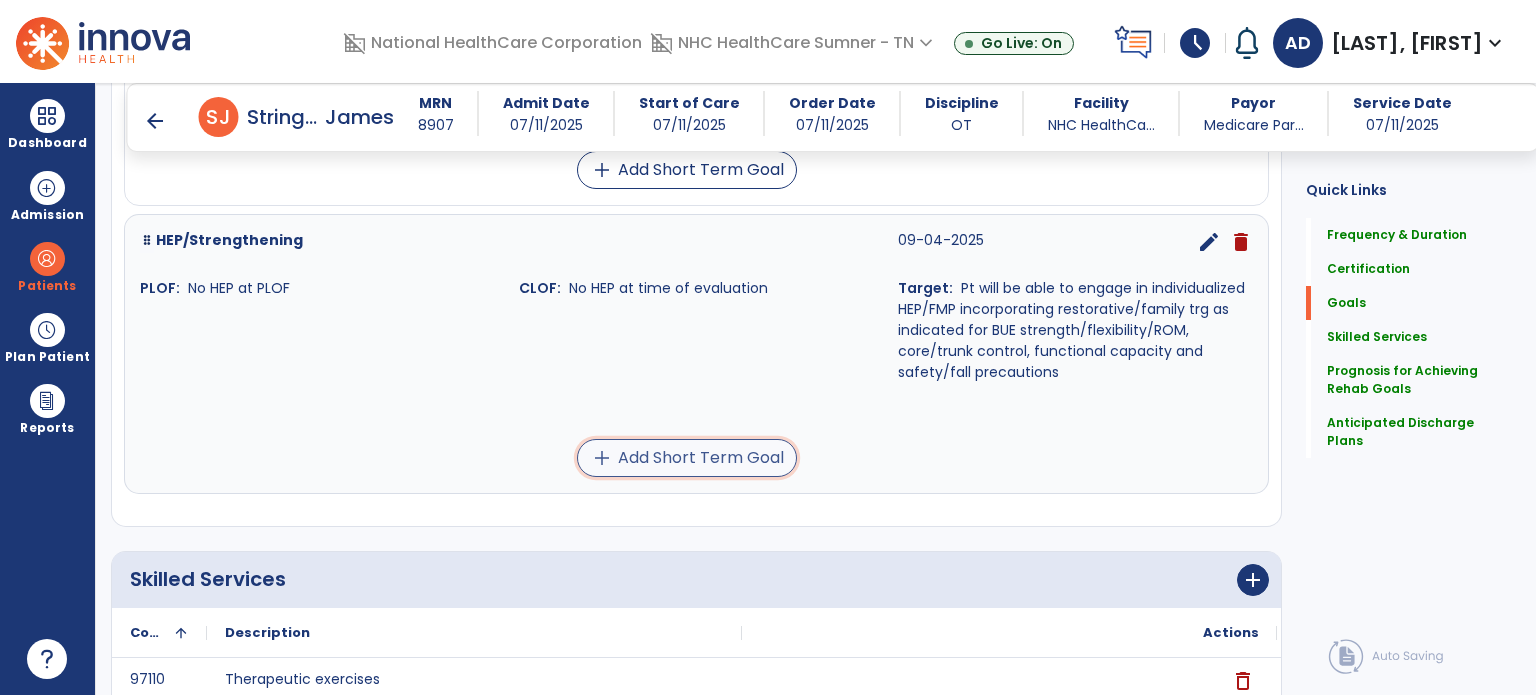 click on "add  Add Short Term Goal" at bounding box center [687, 458] 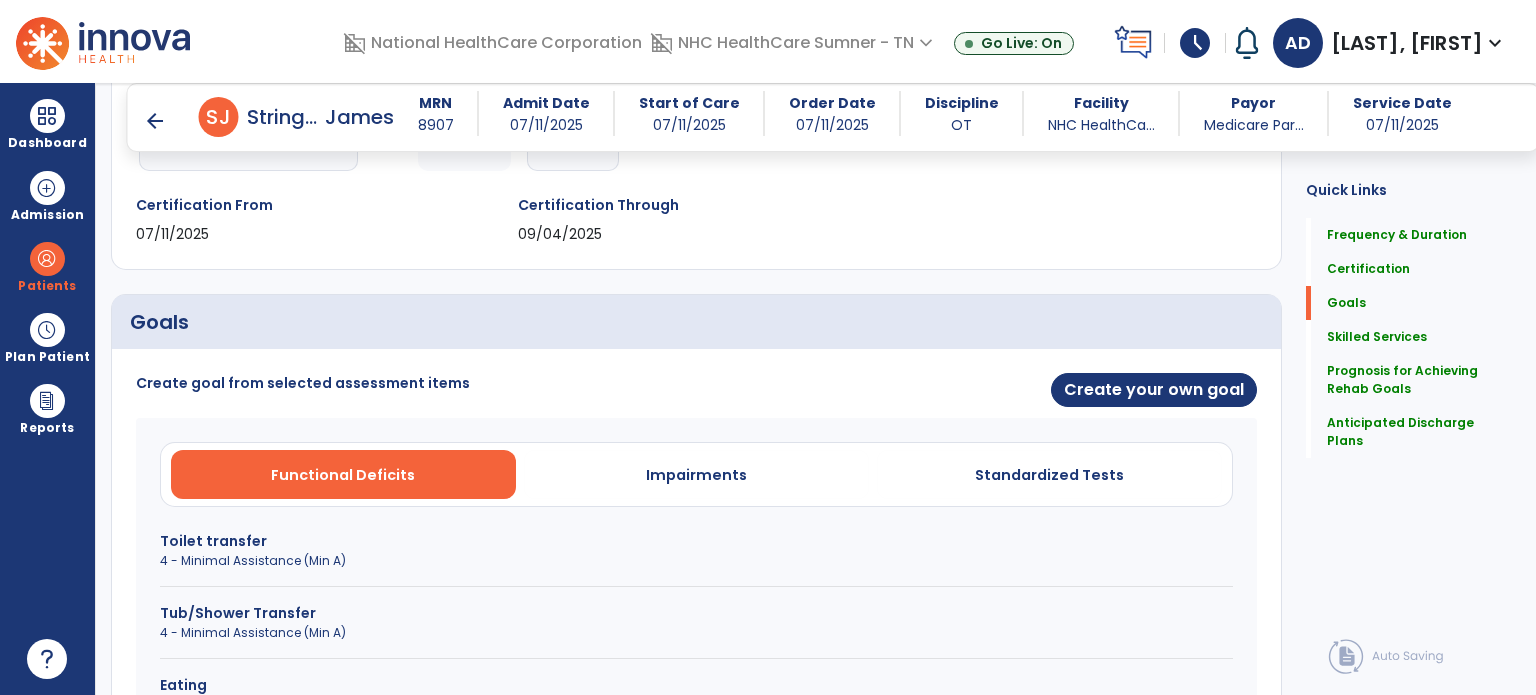scroll, scrollTop: 296, scrollLeft: 0, axis: vertical 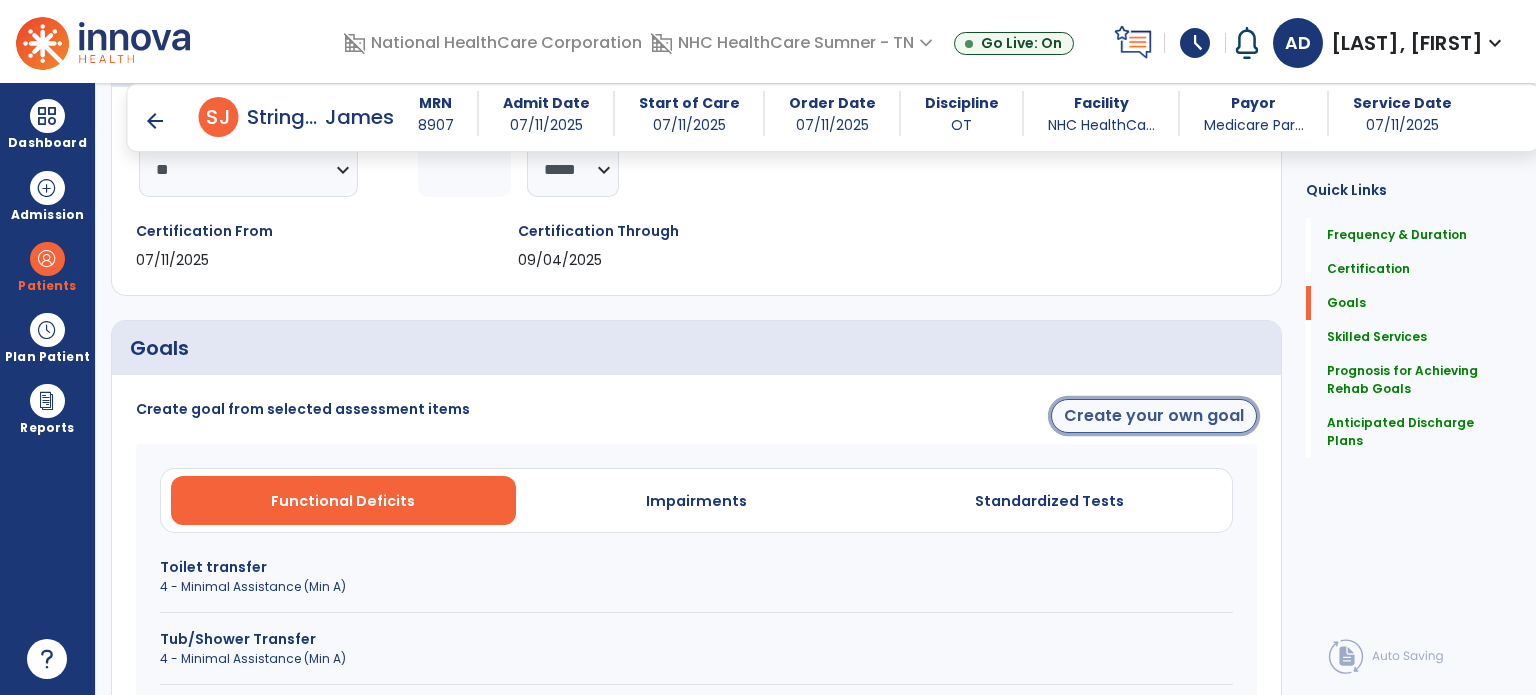 click on "Create your own goal" at bounding box center [1154, 416] 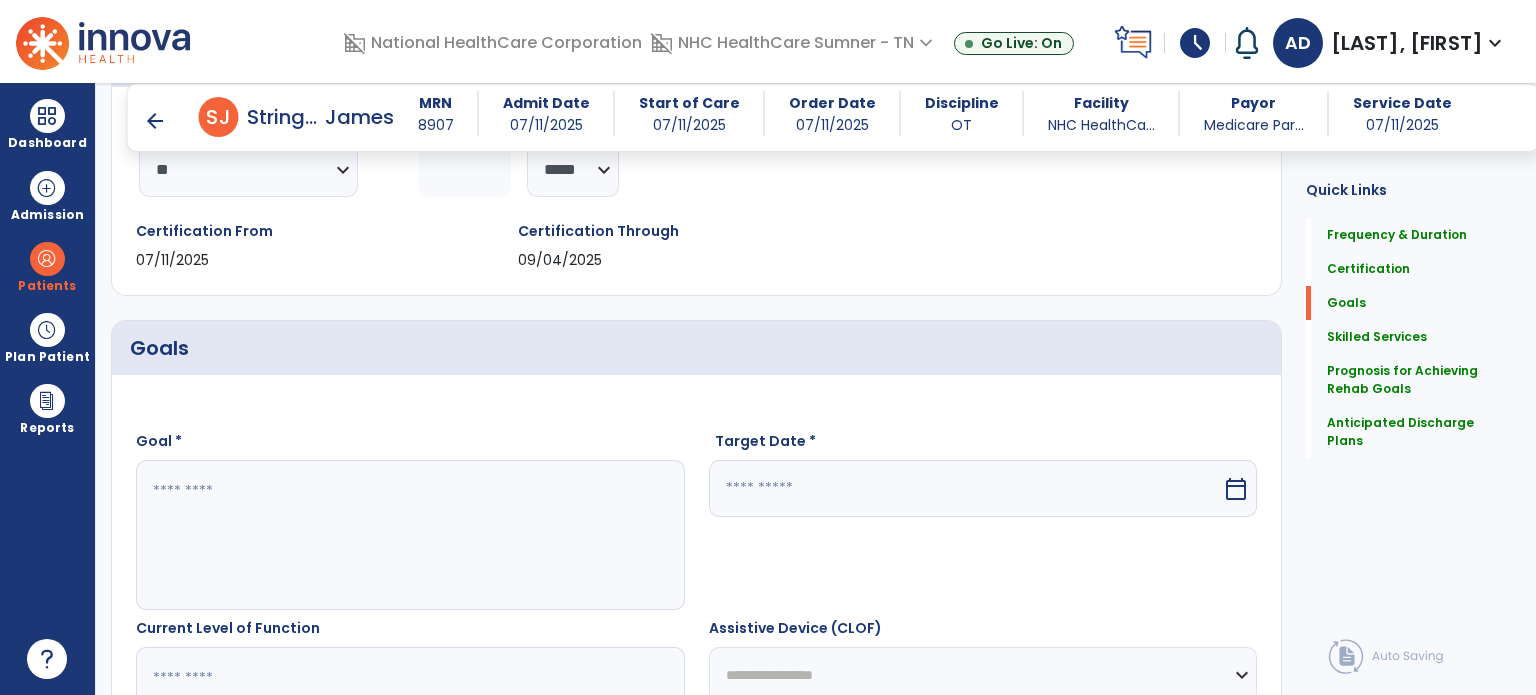 scroll, scrollTop: 496, scrollLeft: 0, axis: vertical 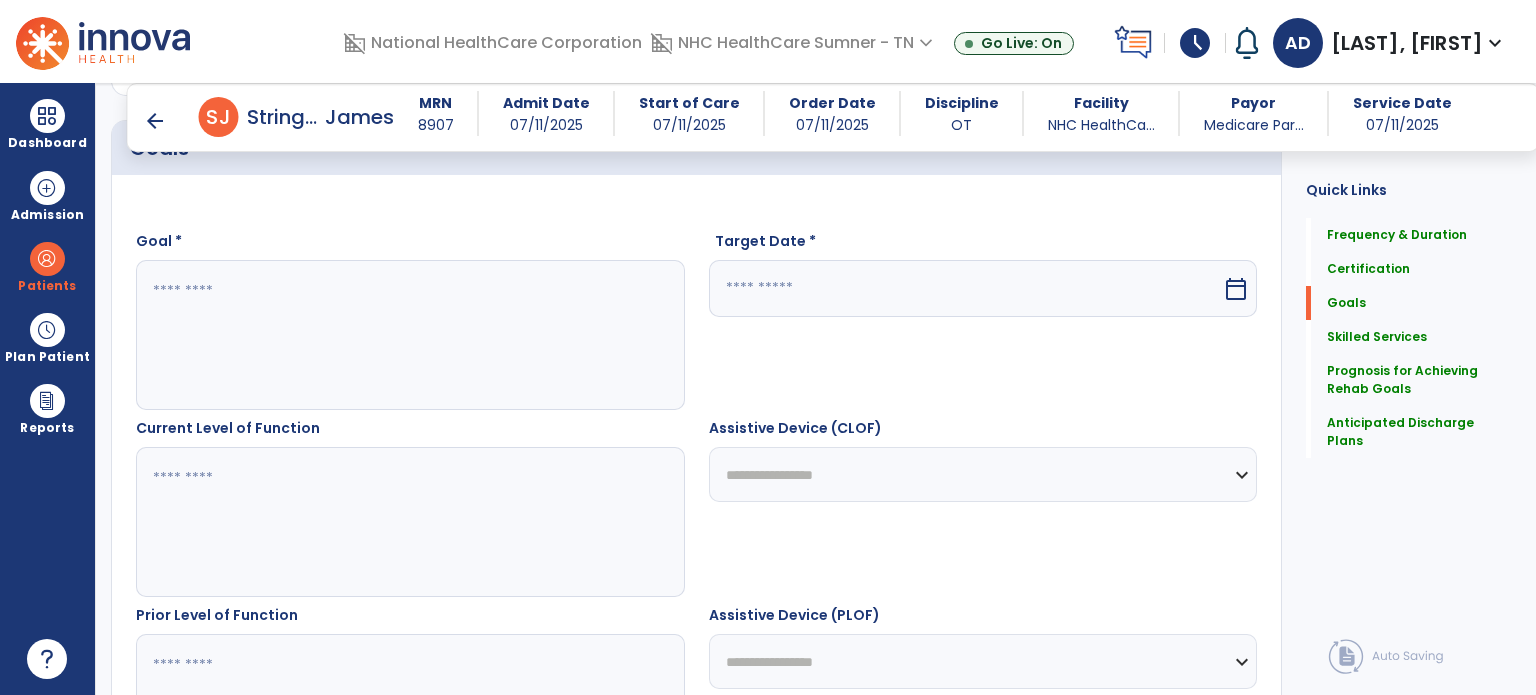 click at bounding box center [409, 335] 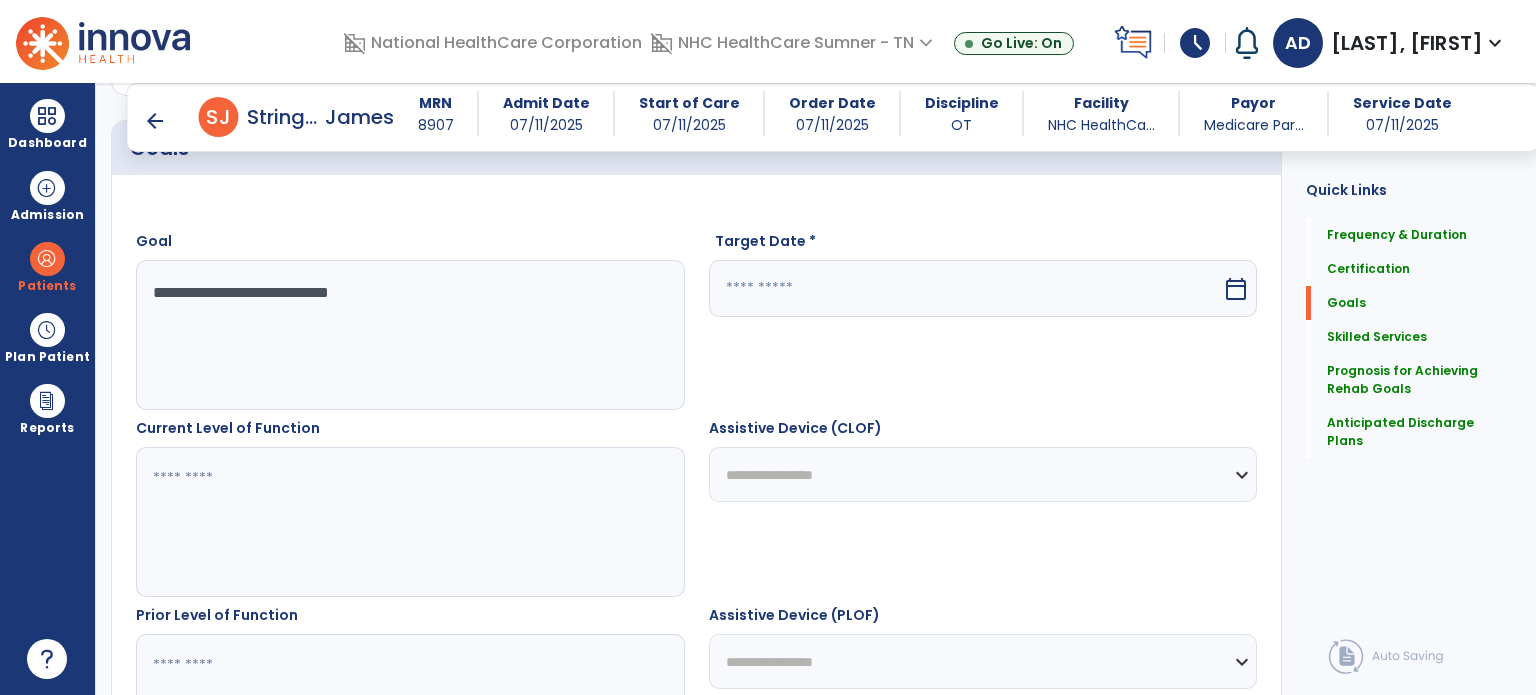 type on "**********" 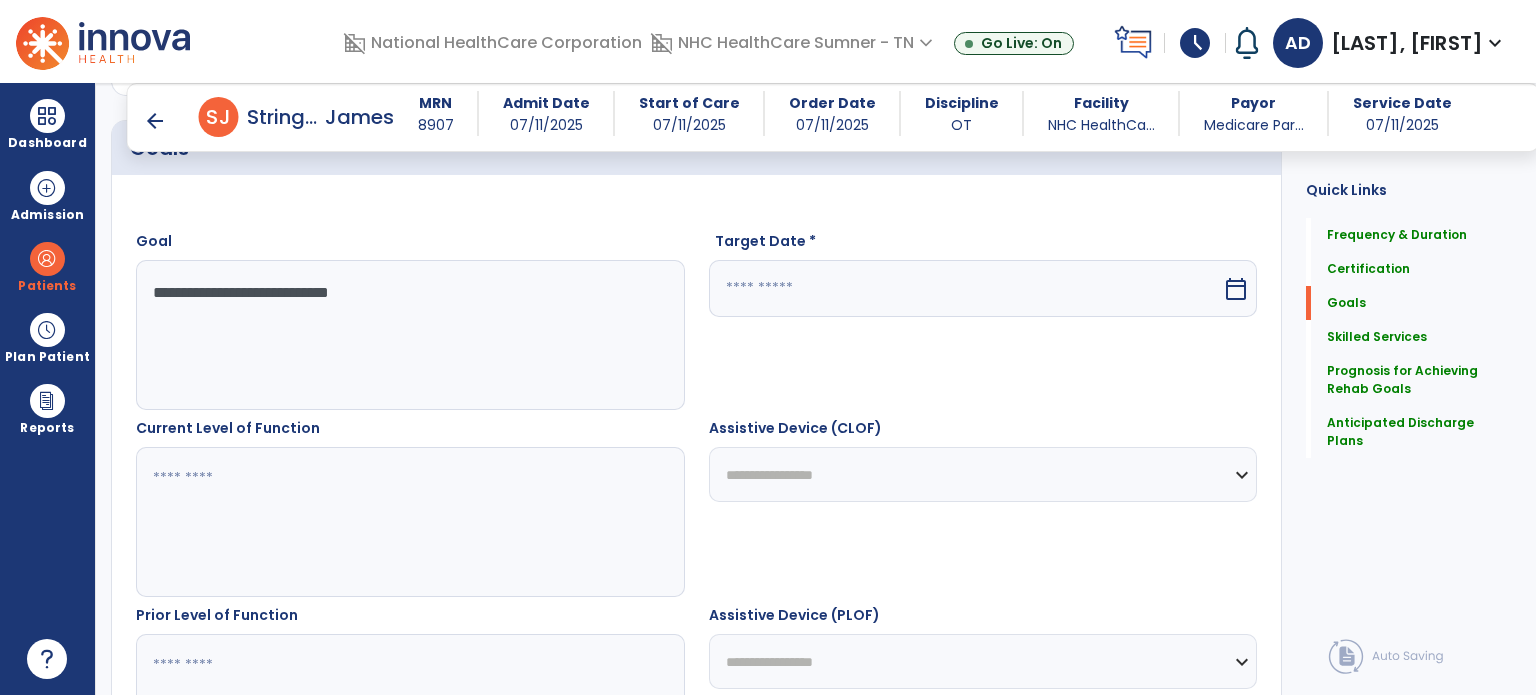 click on "calendar_today" at bounding box center [1236, 289] 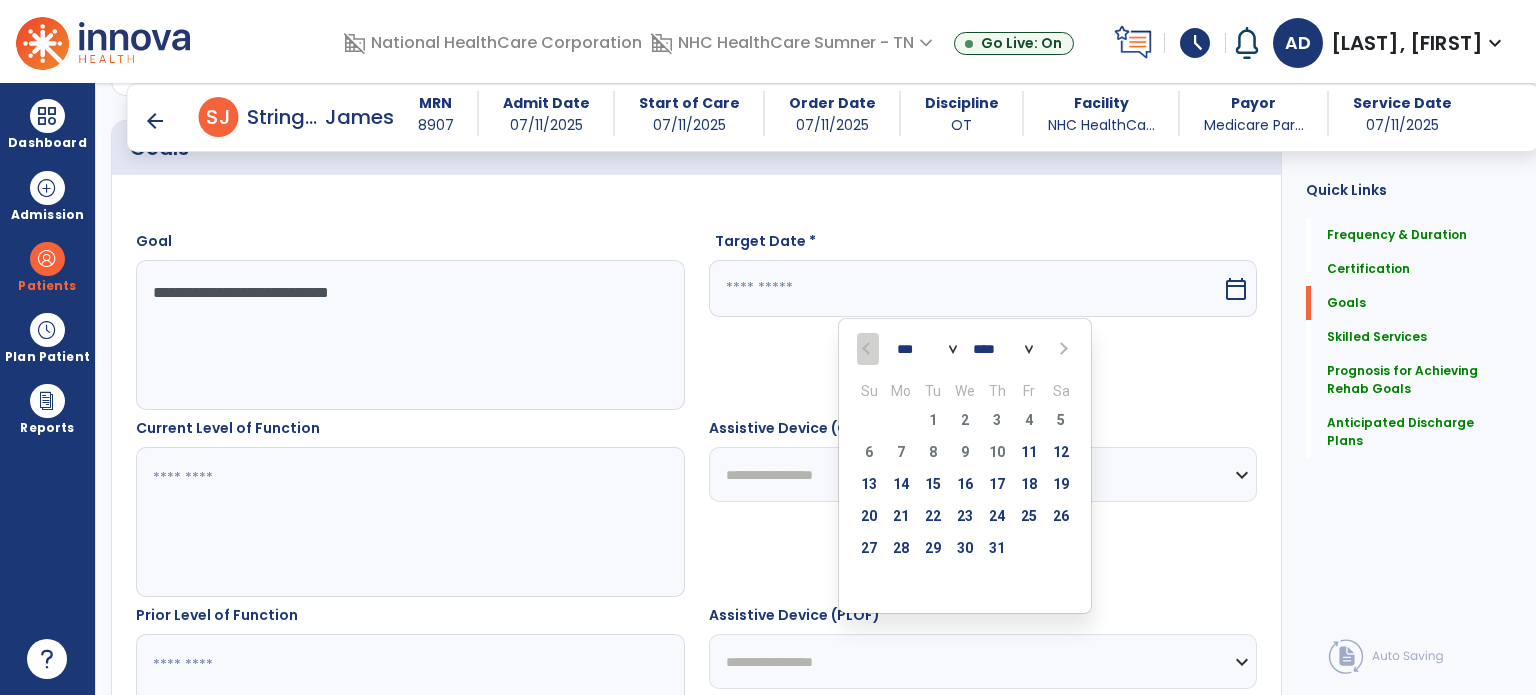 click at bounding box center [1061, 349] 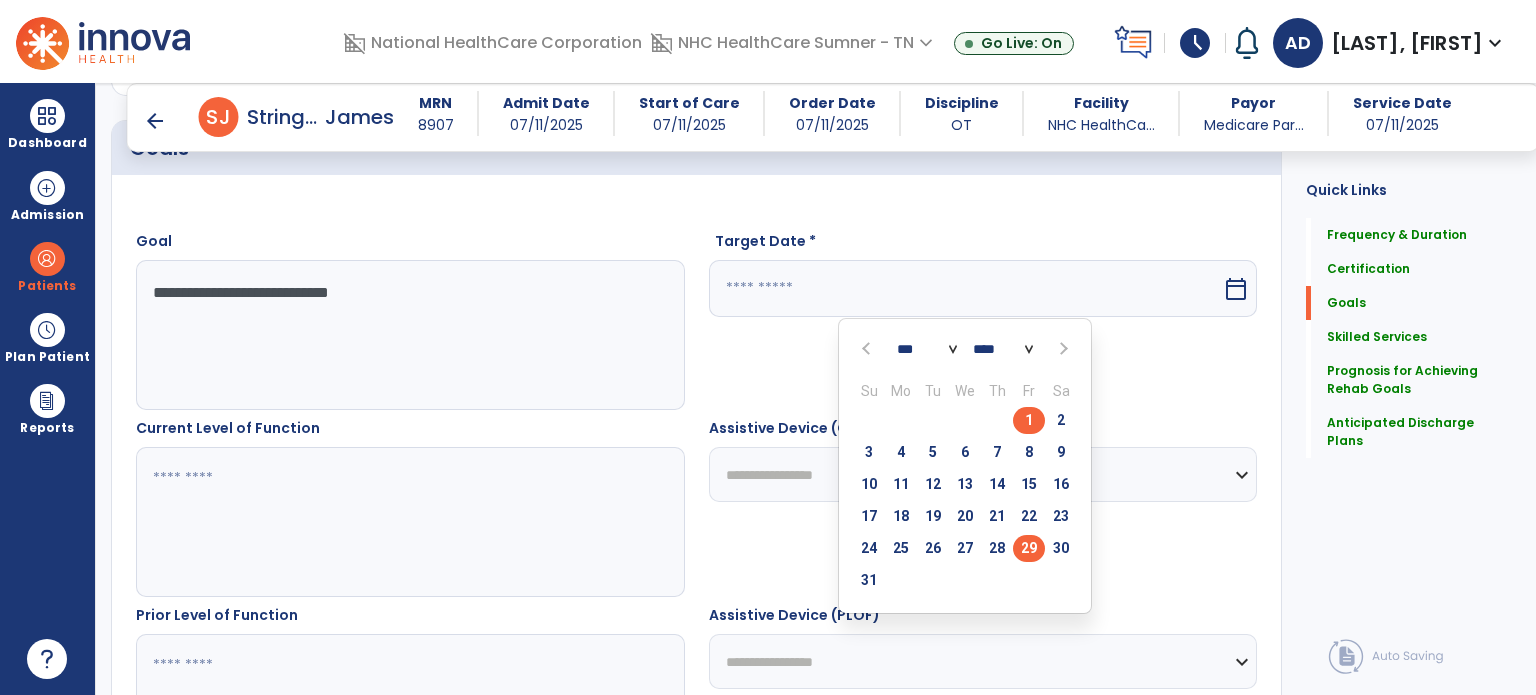 click on "29" at bounding box center [1029, 548] 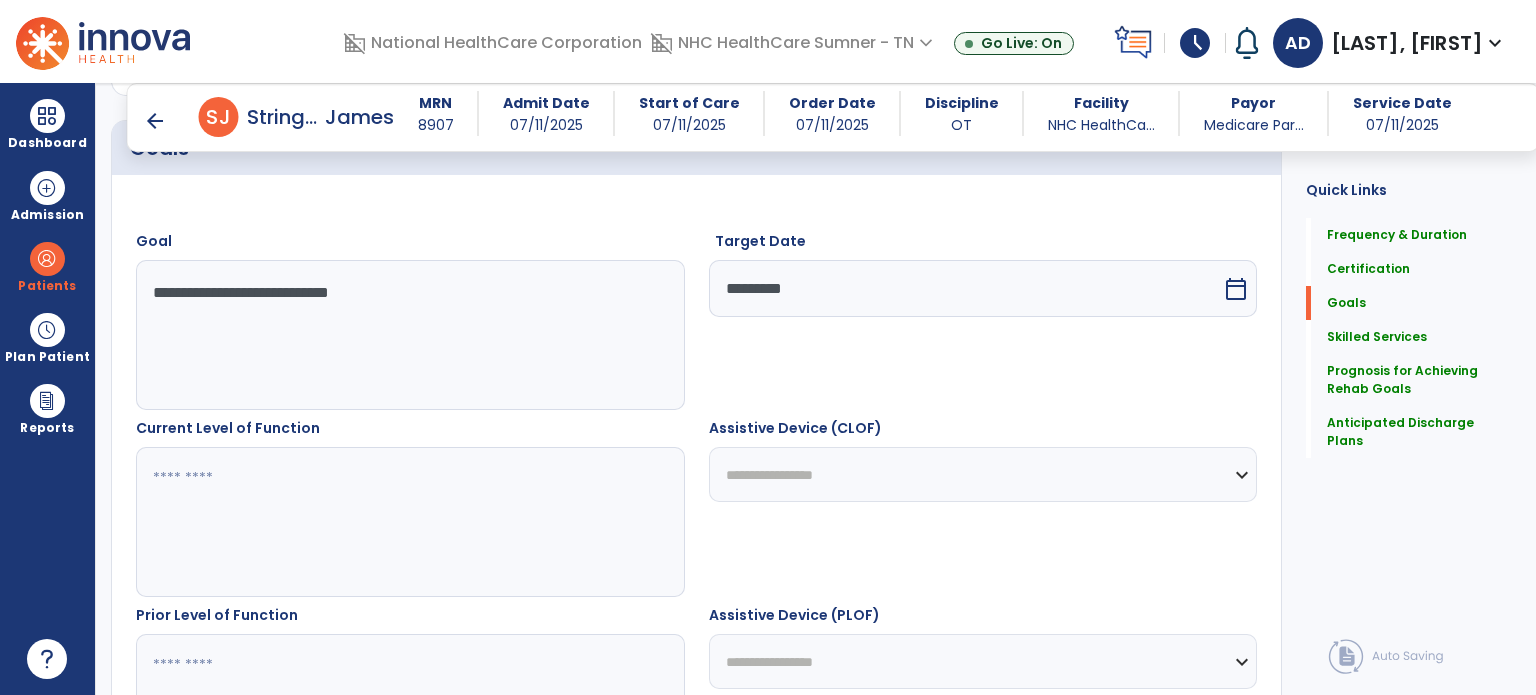 drag, startPoint x: 194, startPoint y: 501, endPoint x: 251, endPoint y: 483, distance: 59.77458 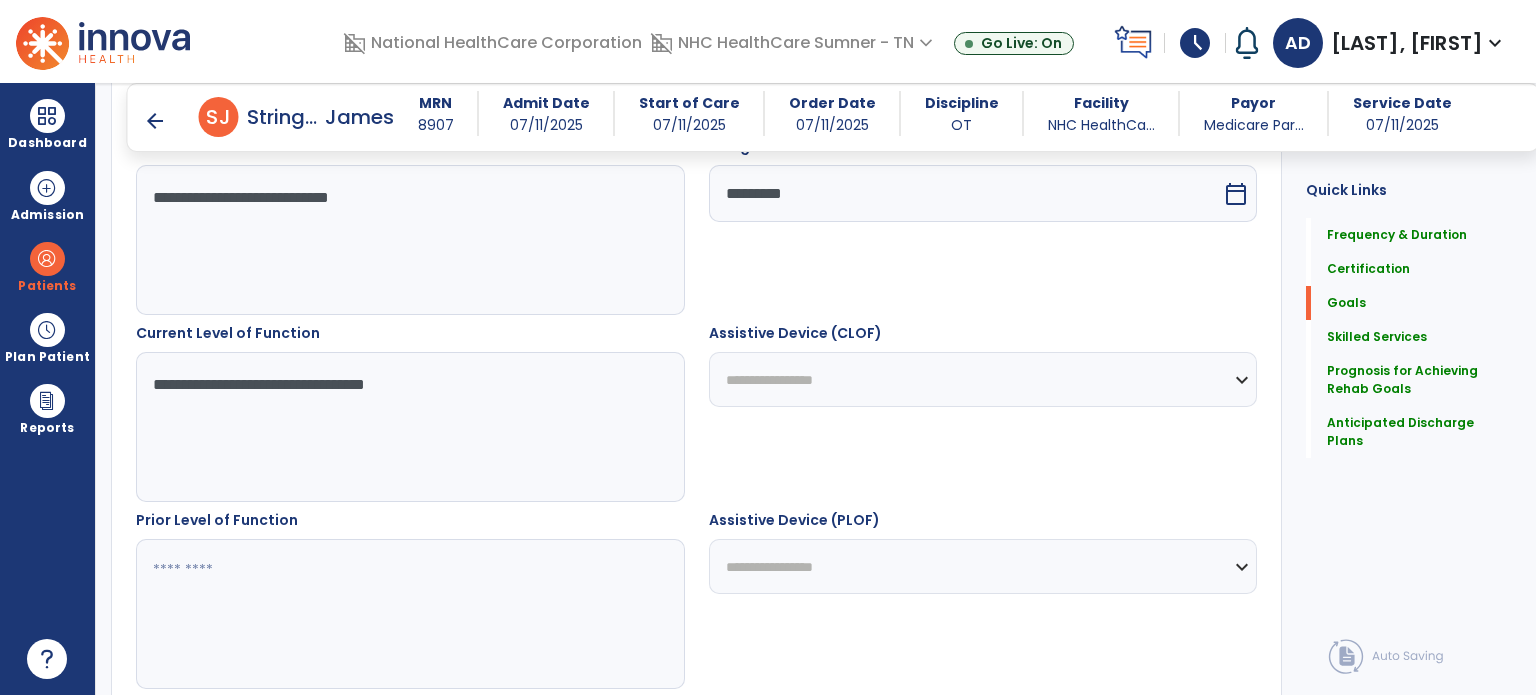 scroll, scrollTop: 696, scrollLeft: 0, axis: vertical 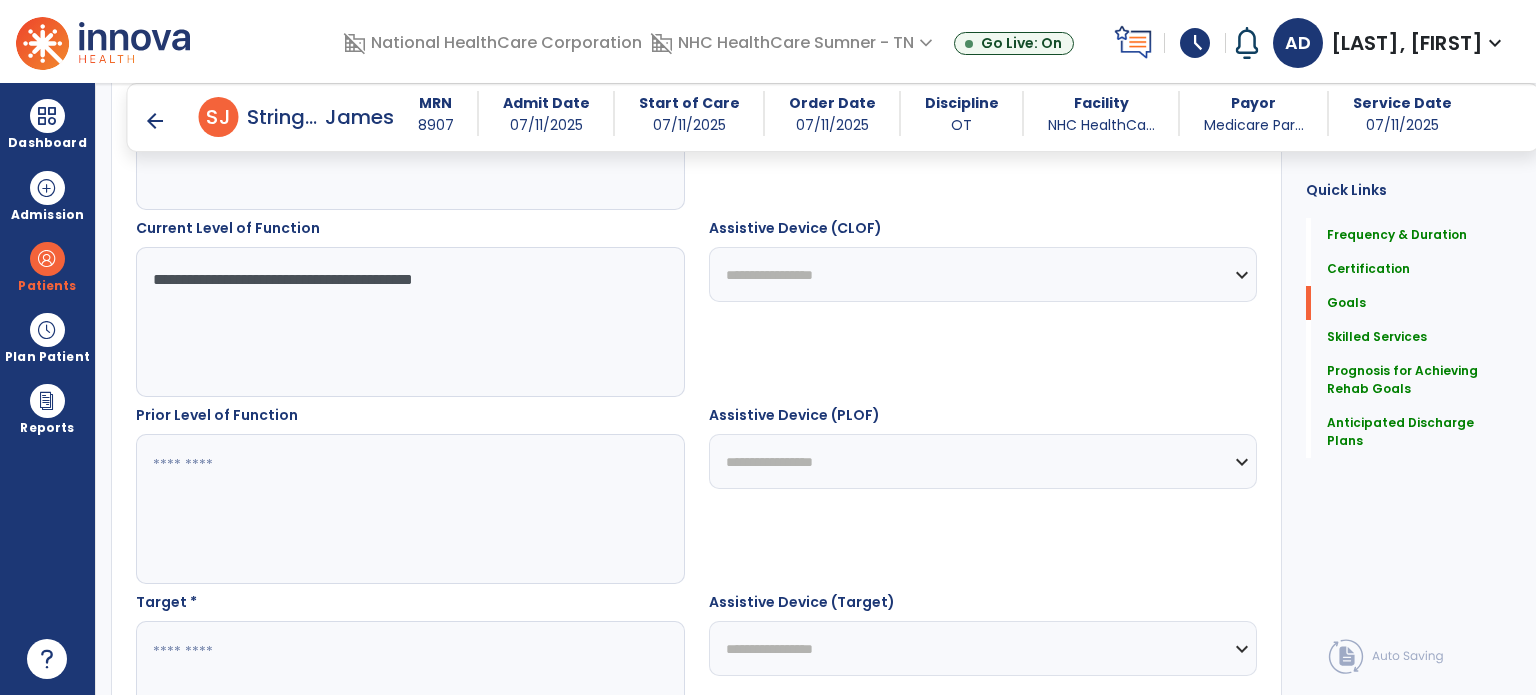 click on "**********" at bounding box center [409, 322] 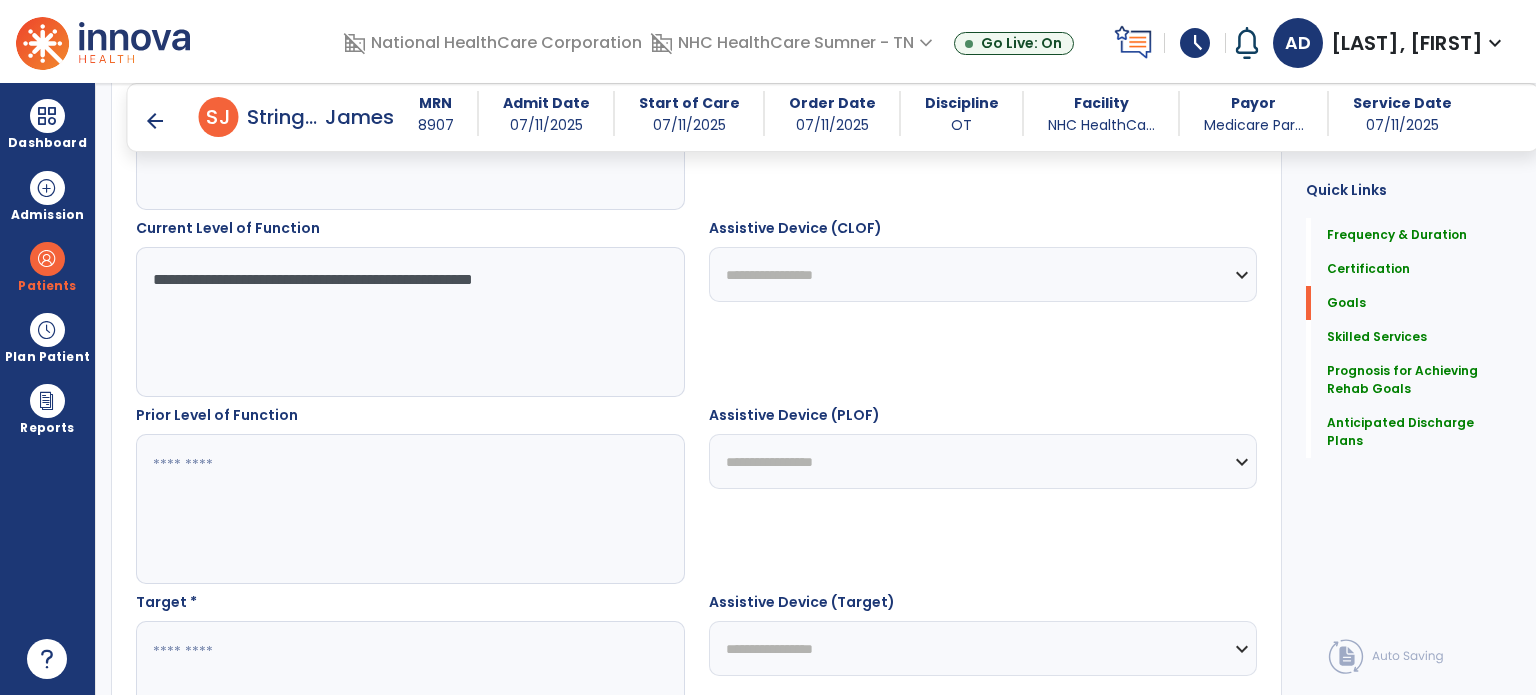 type on "**********" 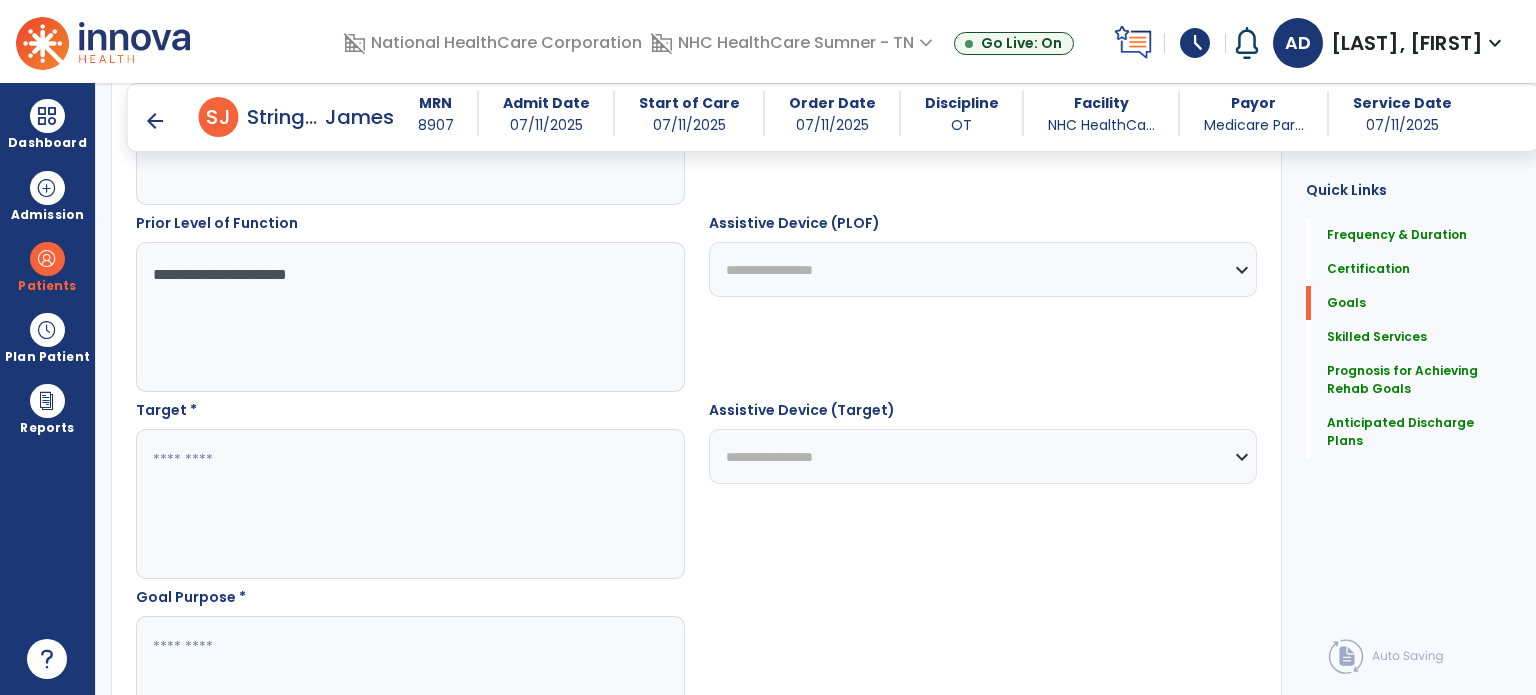 scroll, scrollTop: 896, scrollLeft: 0, axis: vertical 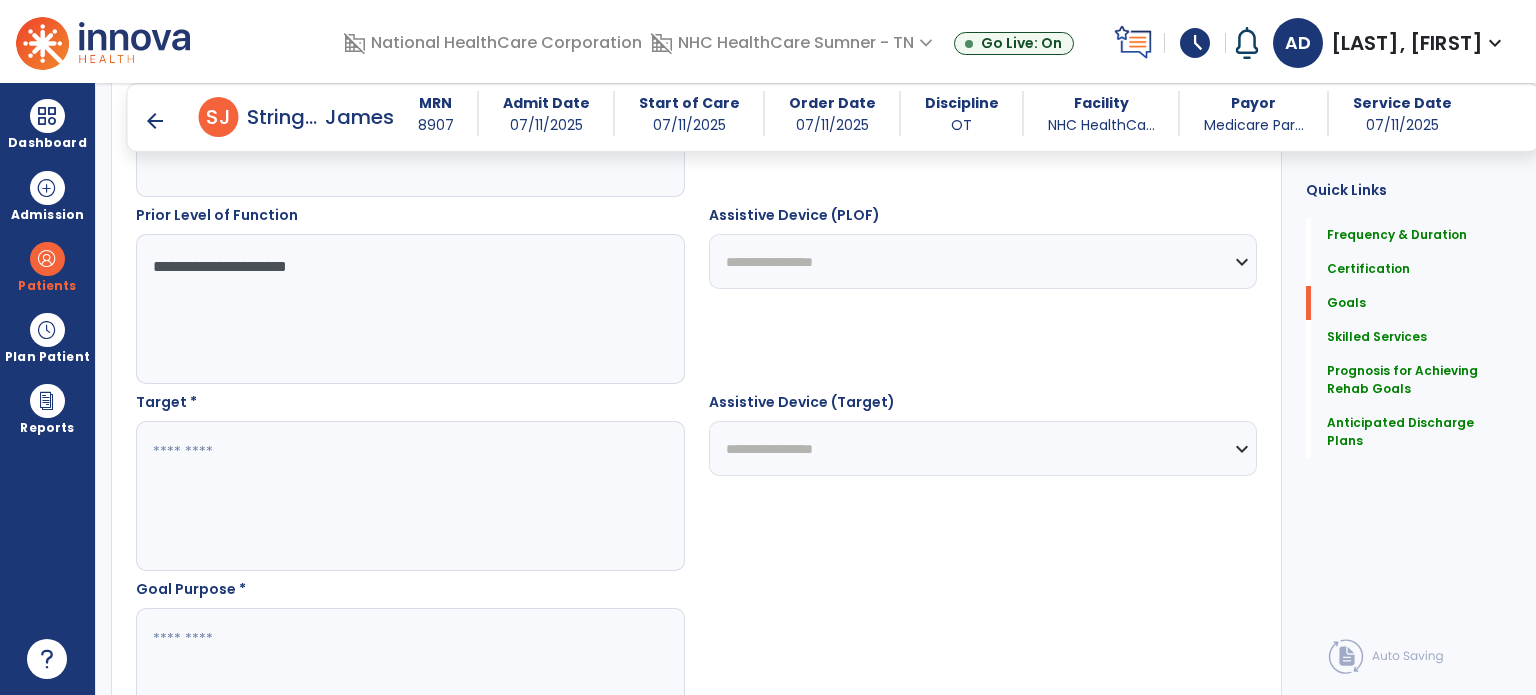 type on "**********" 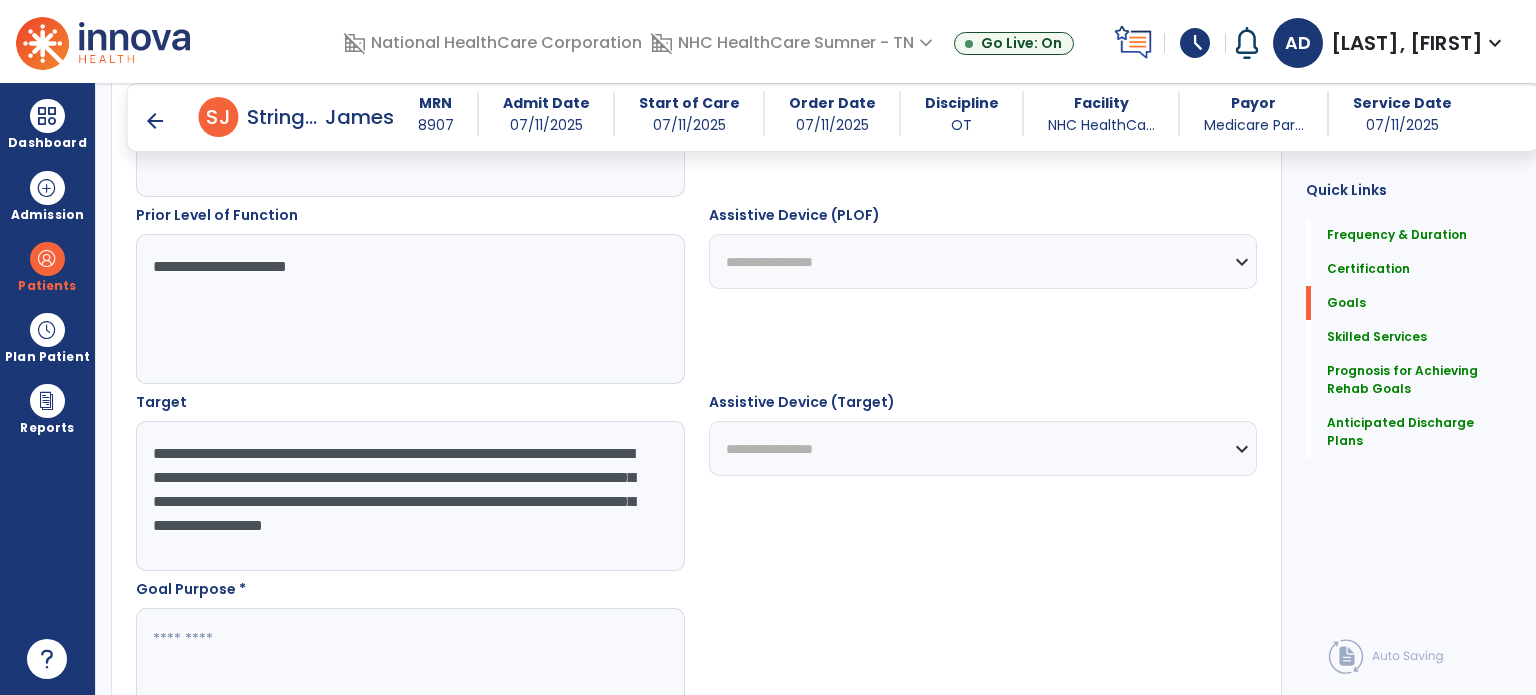 click on "**********" at bounding box center [409, 496] 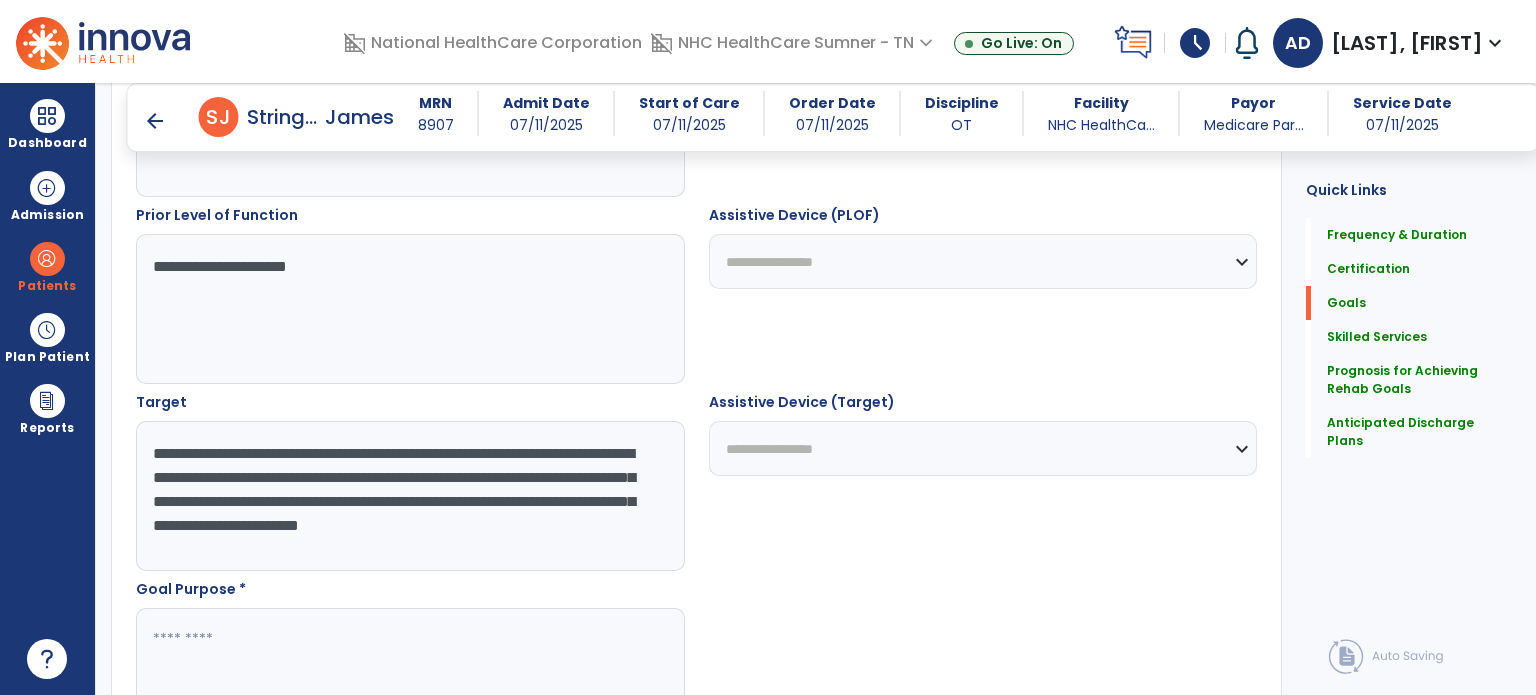 click on "**********" at bounding box center [409, 496] 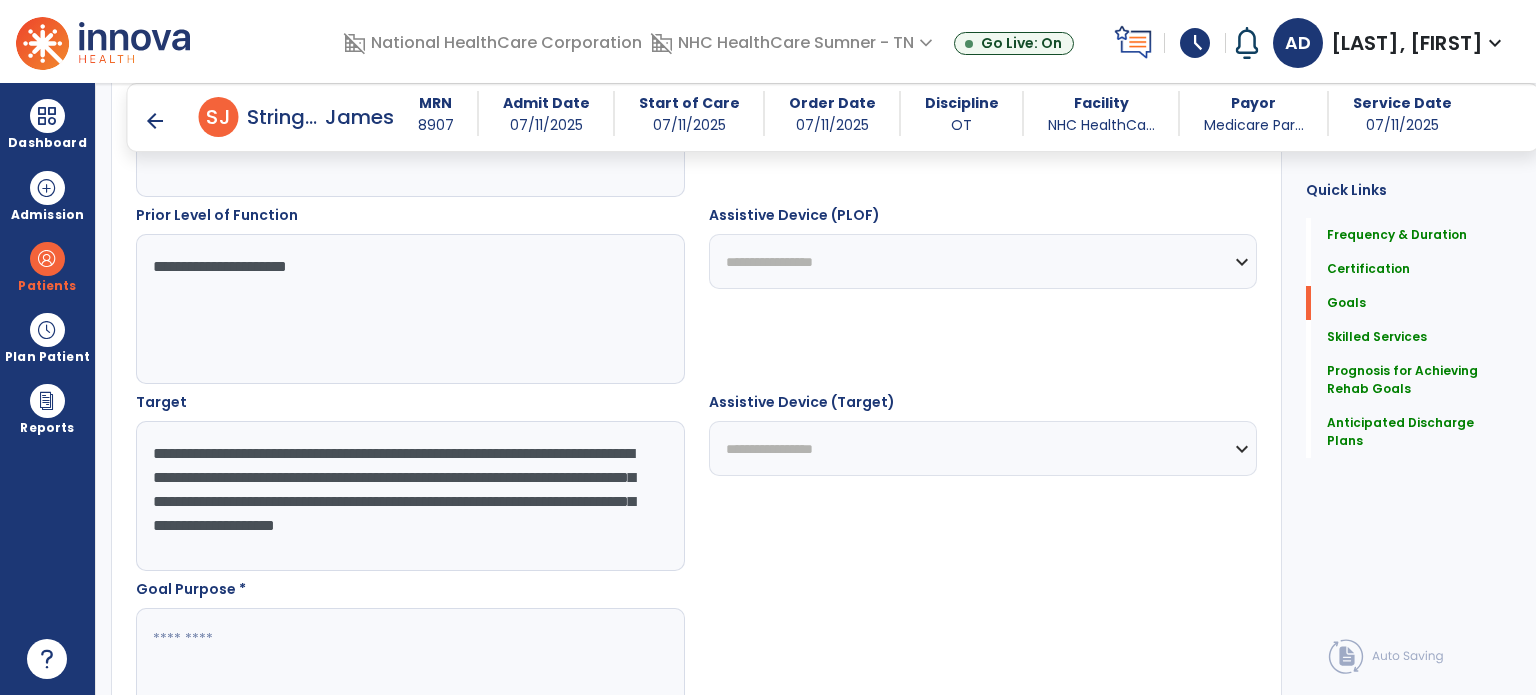 drag, startPoint x: 431, startPoint y: 478, endPoint x: 248, endPoint y: 497, distance: 183.98369 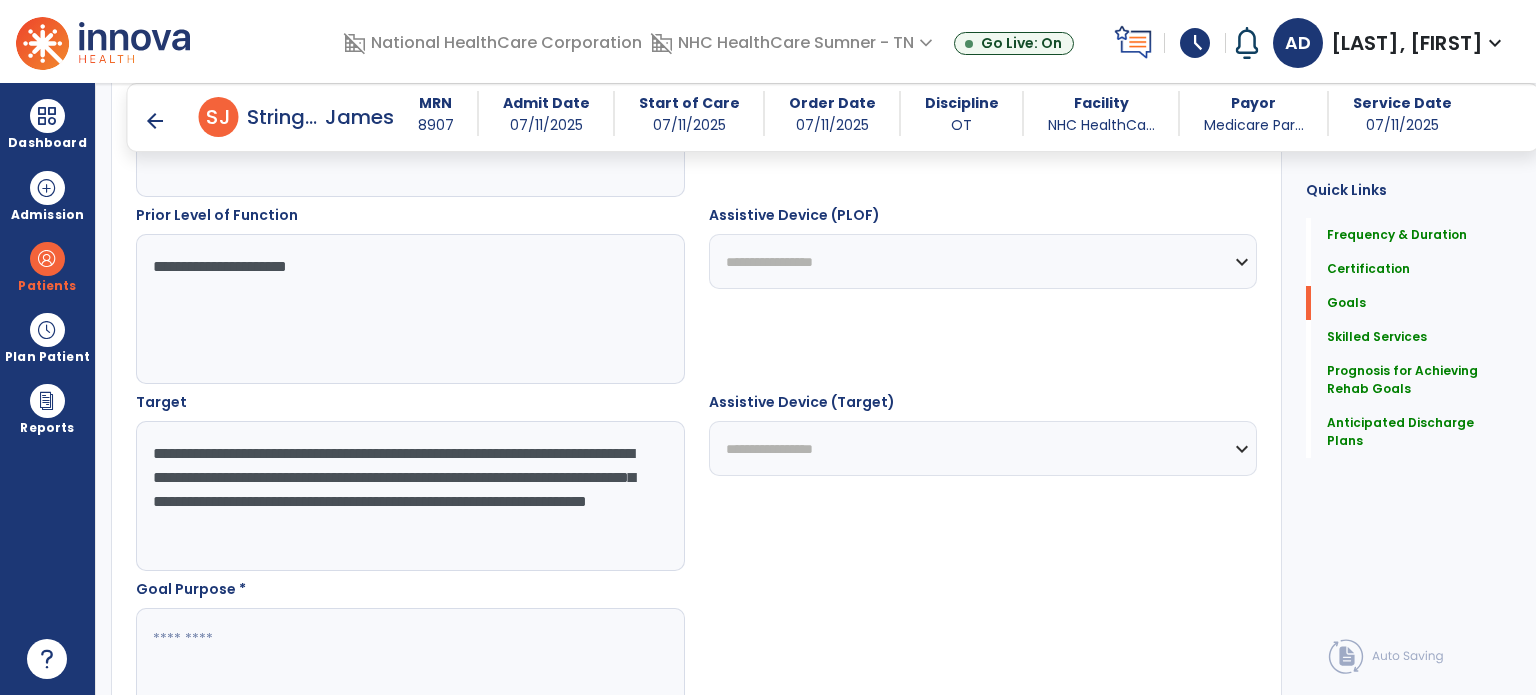 click on "**********" at bounding box center (409, 496) 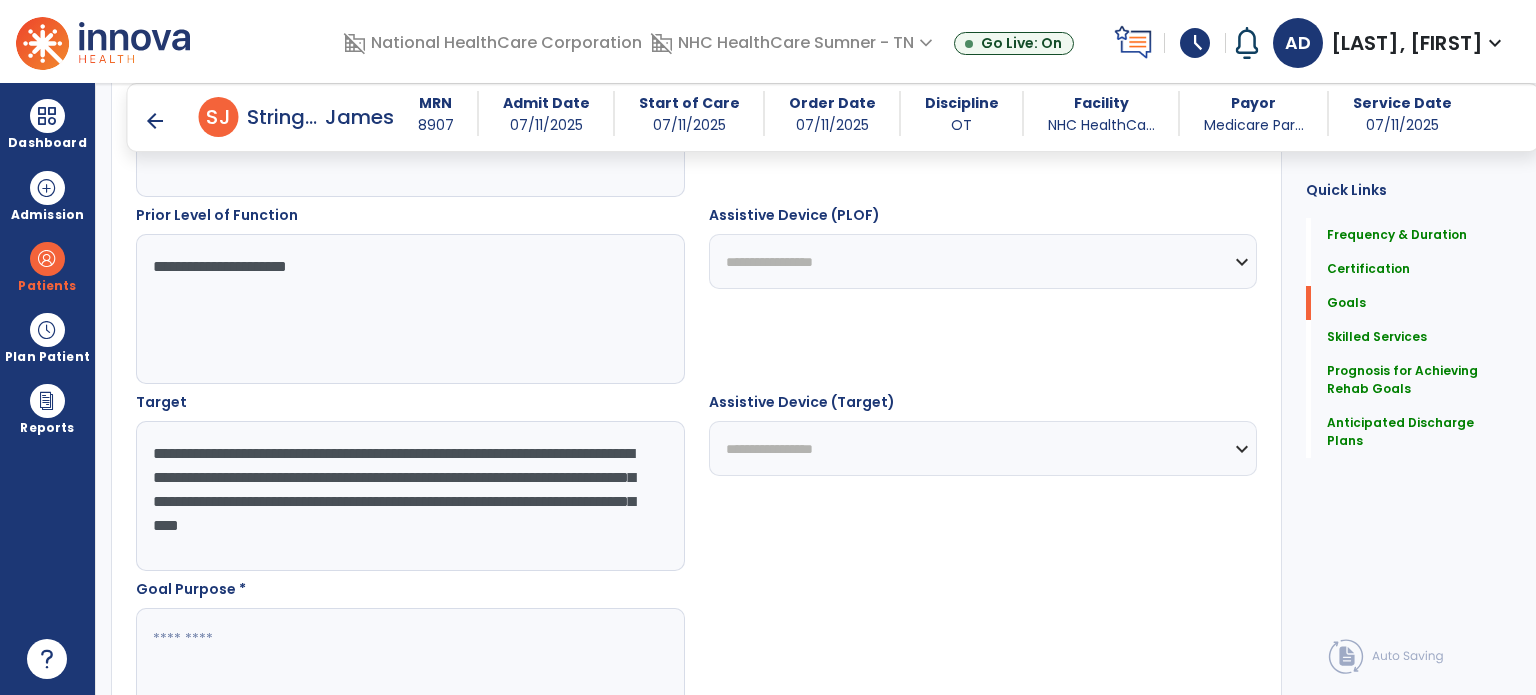 click on "**********" at bounding box center [409, 496] 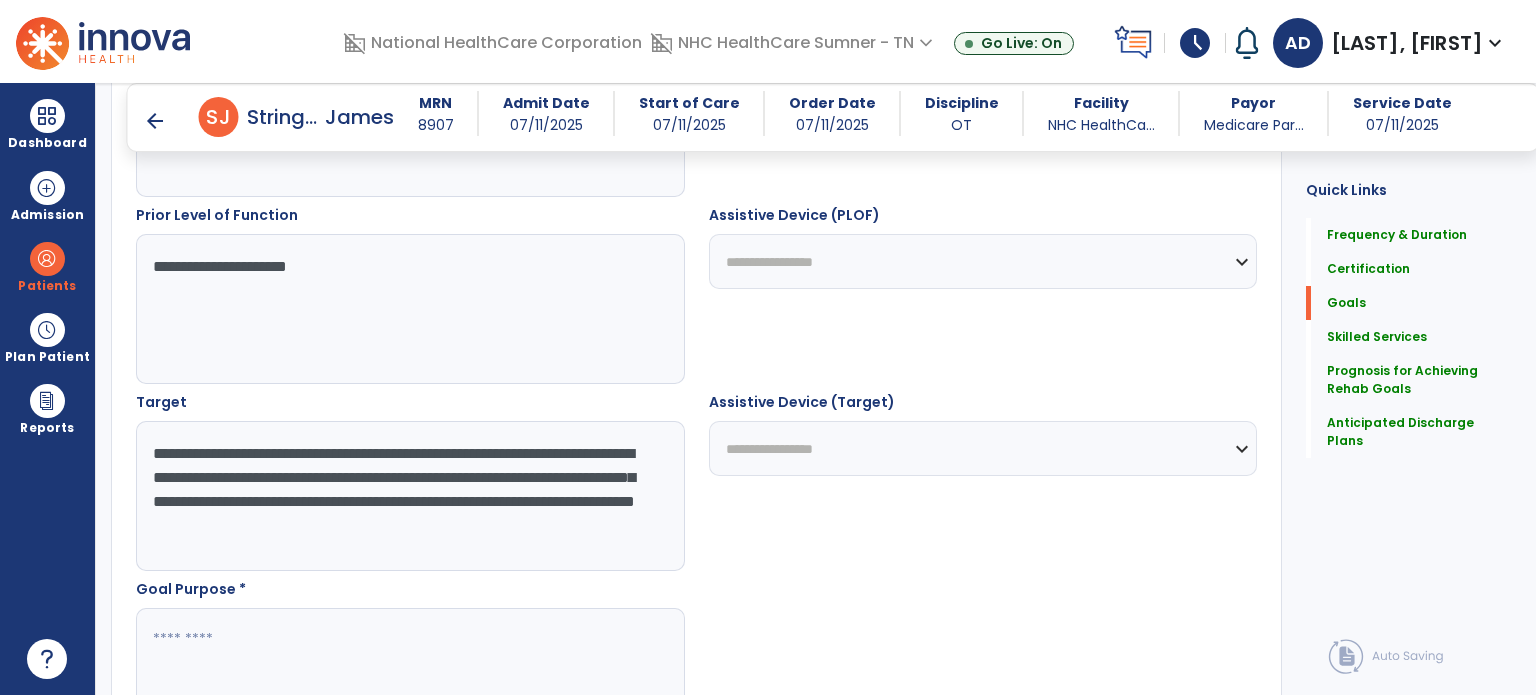 click on "**********" at bounding box center (409, 496) 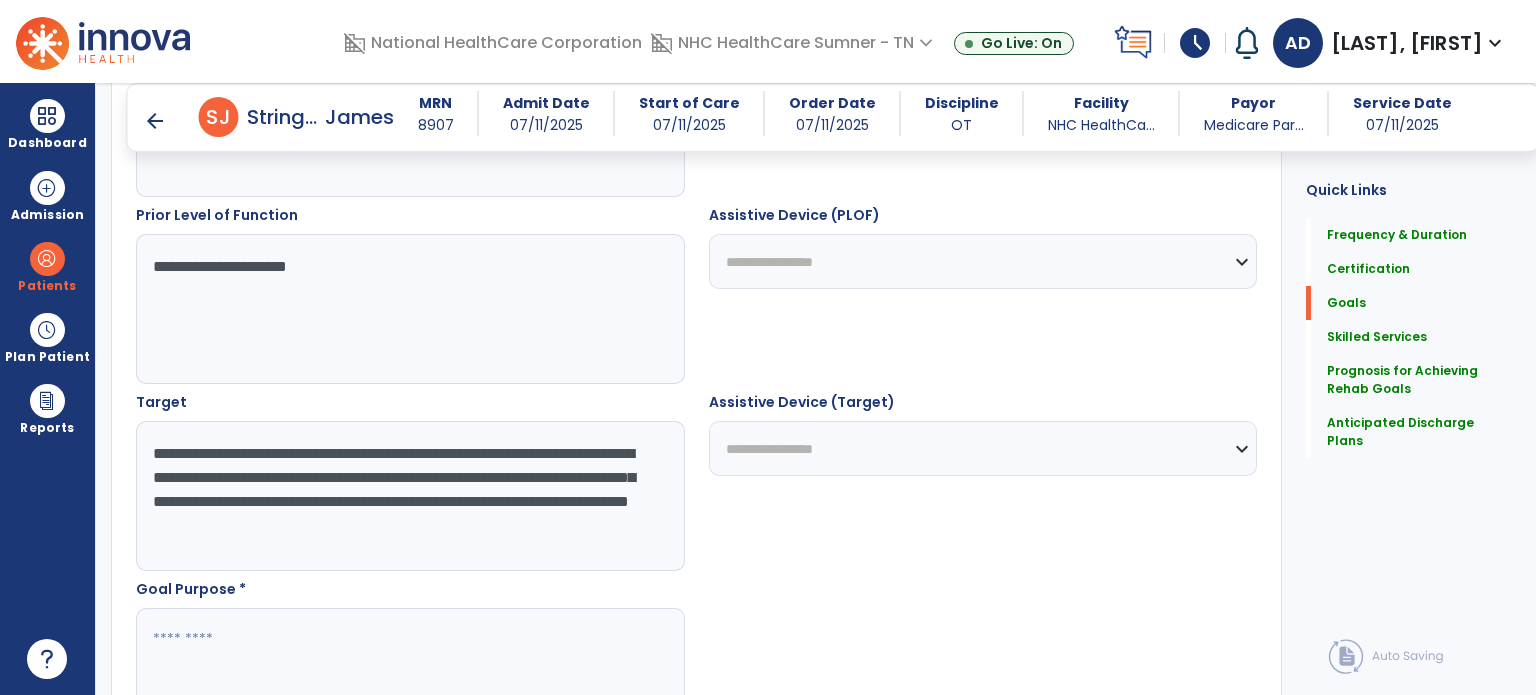 type on "**********" 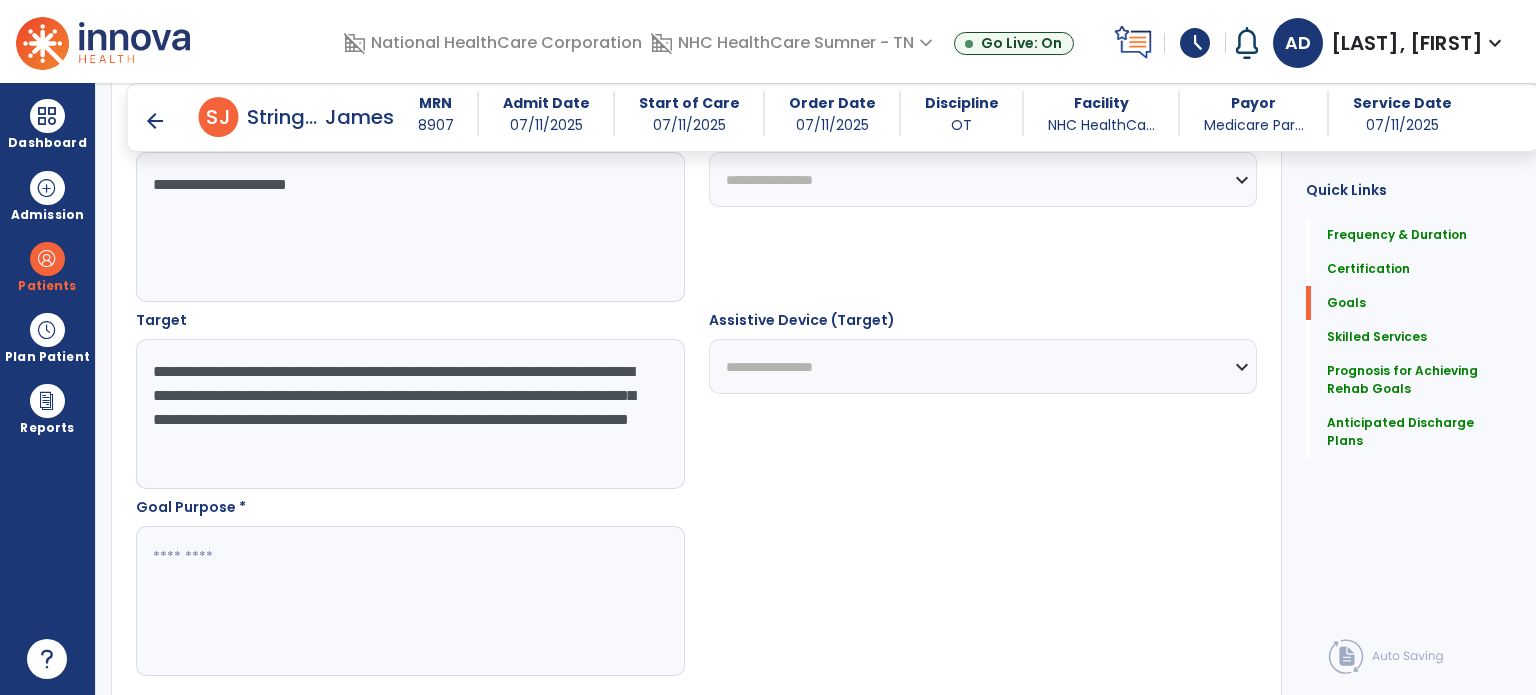 scroll, scrollTop: 1196, scrollLeft: 0, axis: vertical 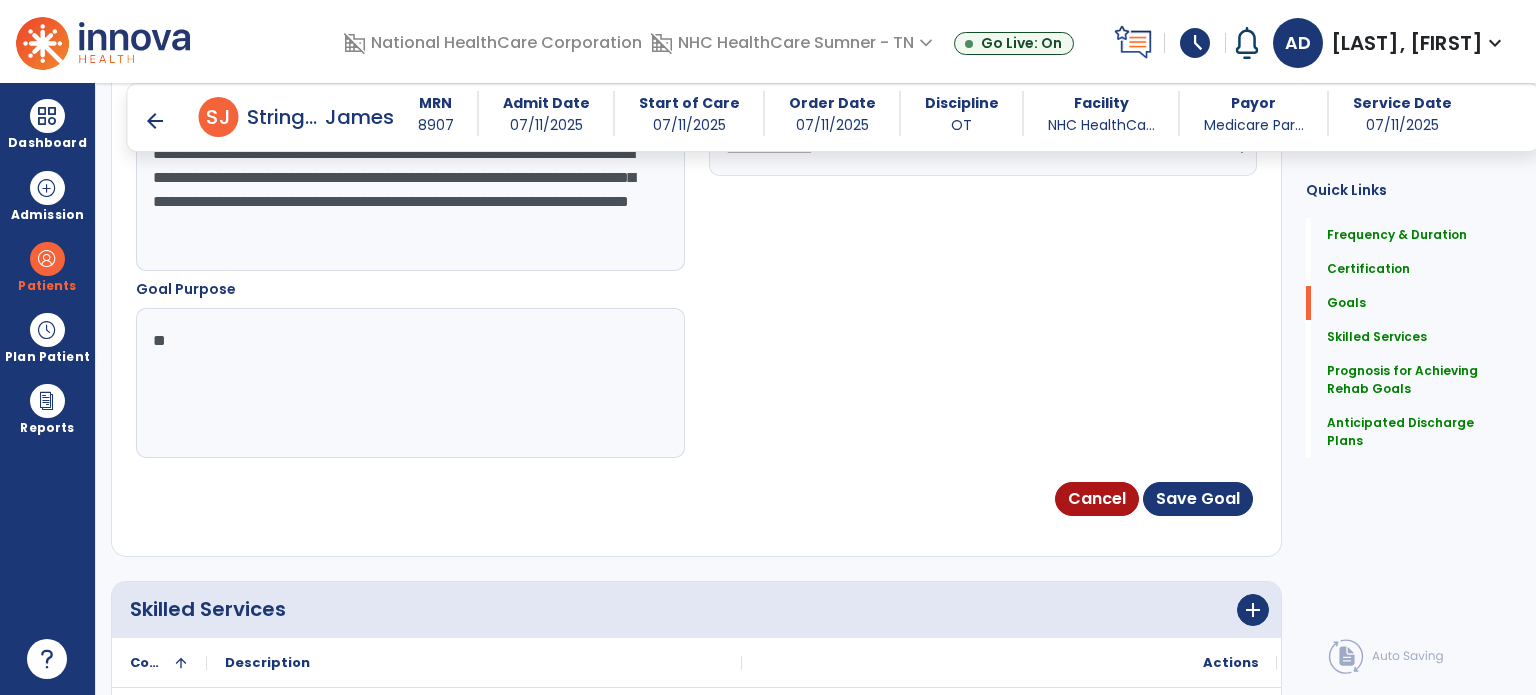 type on "*" 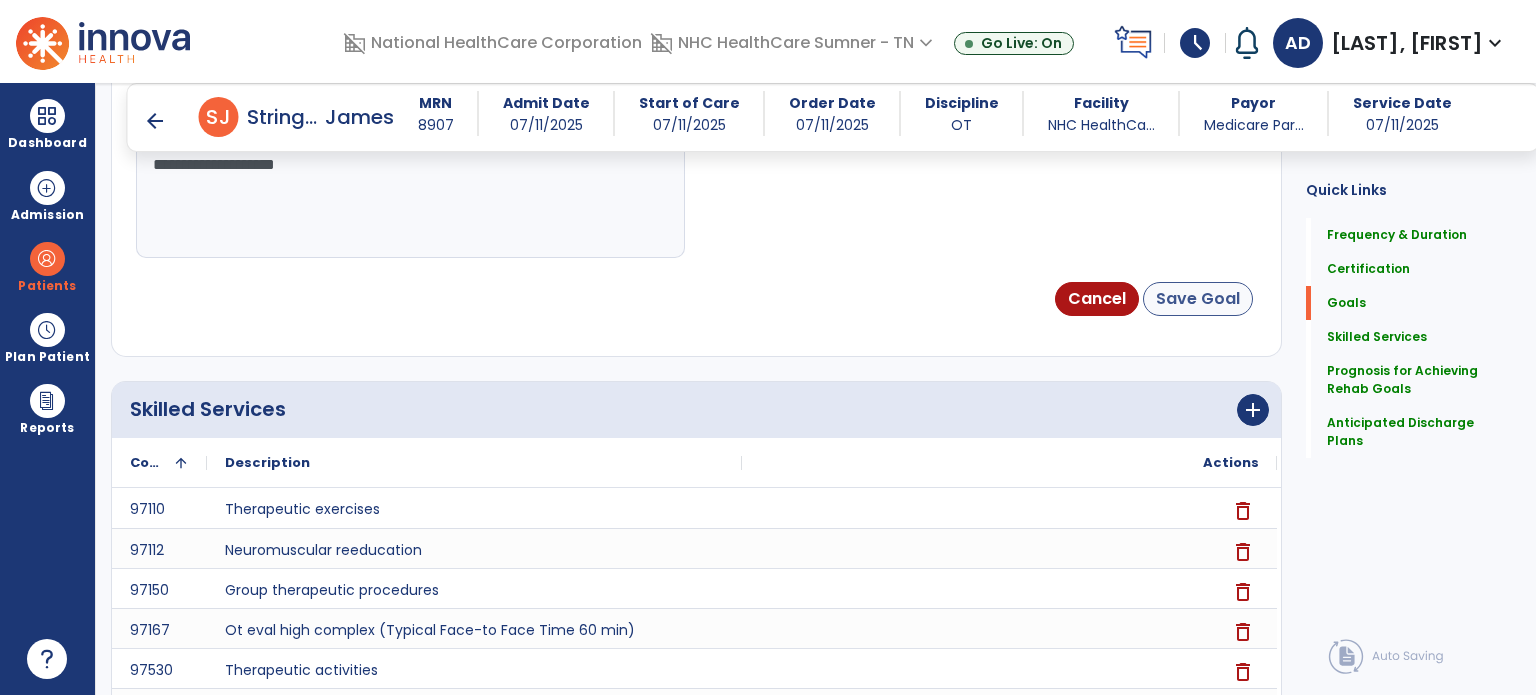 type on "**********" 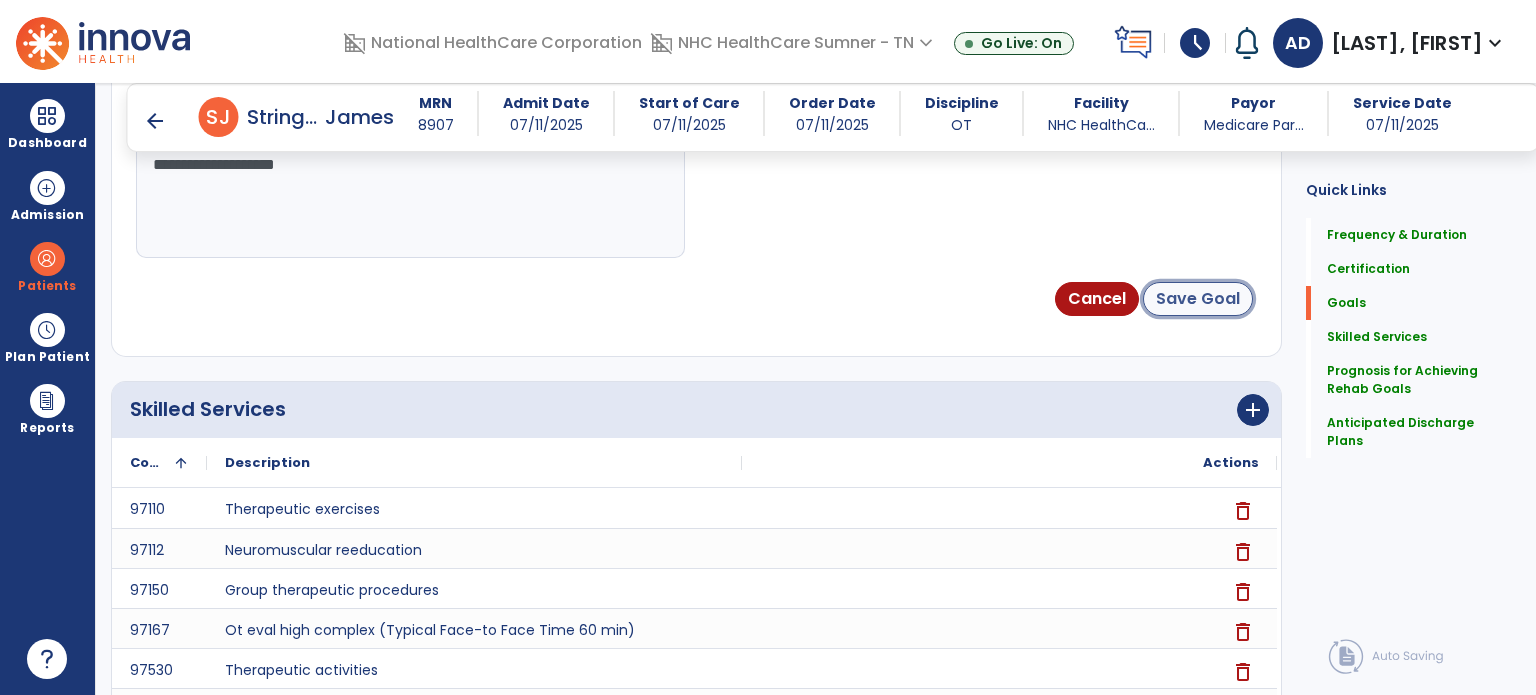 click on "Save Goal" at bounding box center (1198, 299) 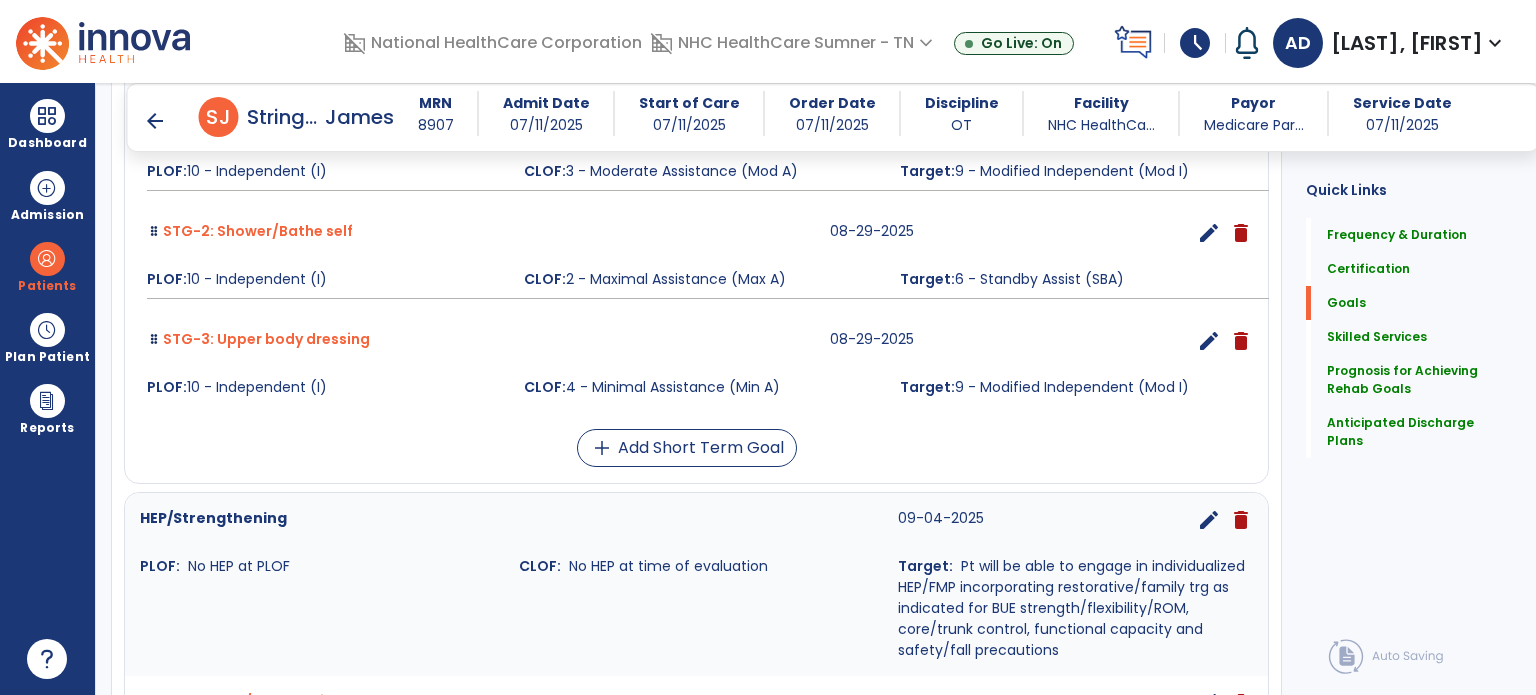 scroll, scrollTop: 0, scrollLeft: 0, axis: both 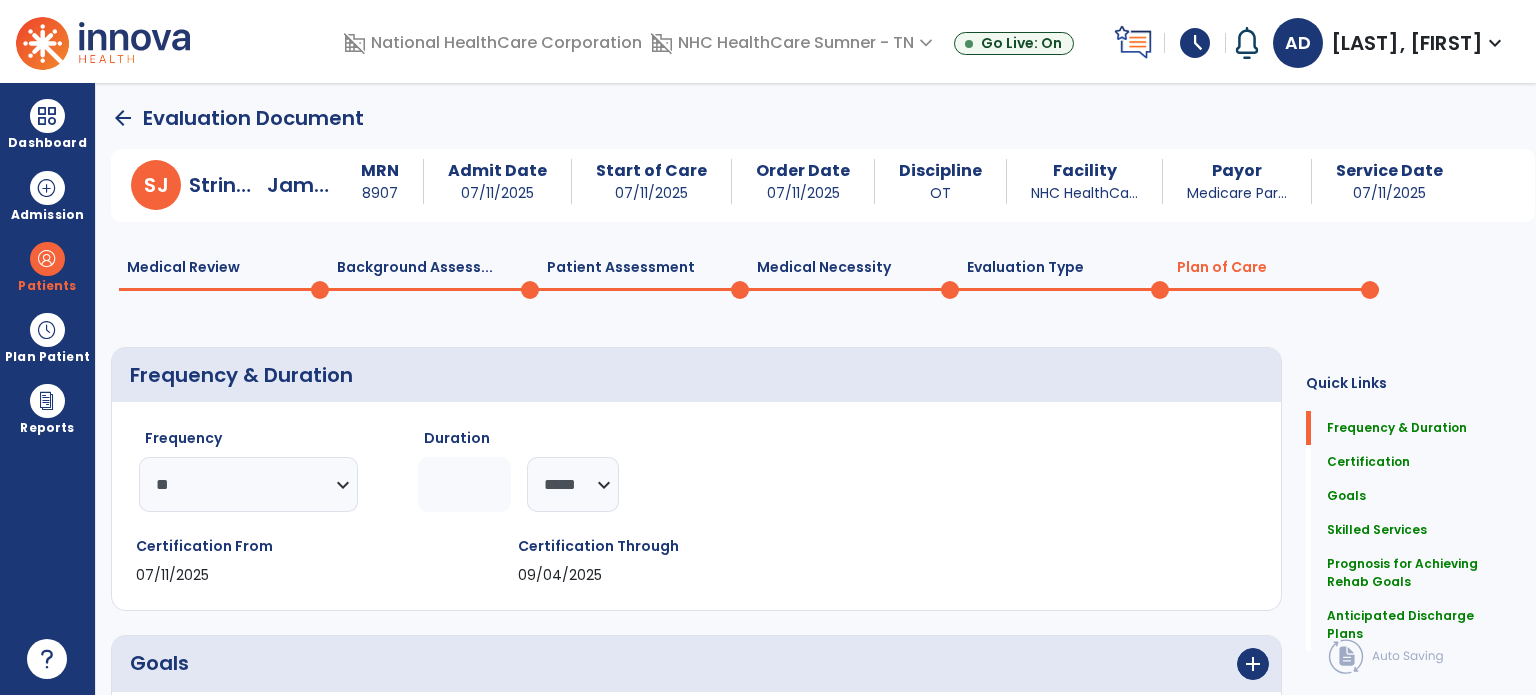drag, startPoint x: 187, startPoint y: 268, endPoint x: 383, endPoint y: 320, distance: 202.78067 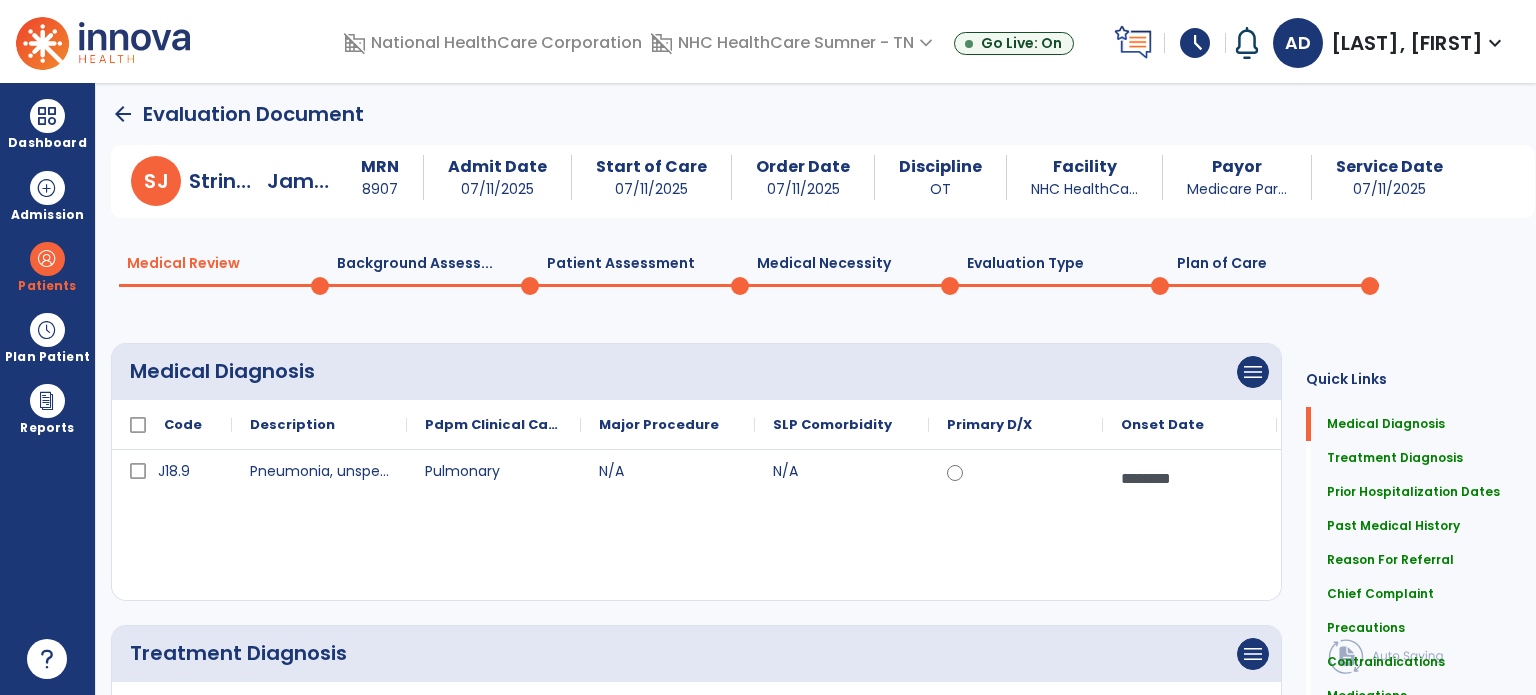 scroll, scrollTop: 0, scrollLeft: 0, axis: both 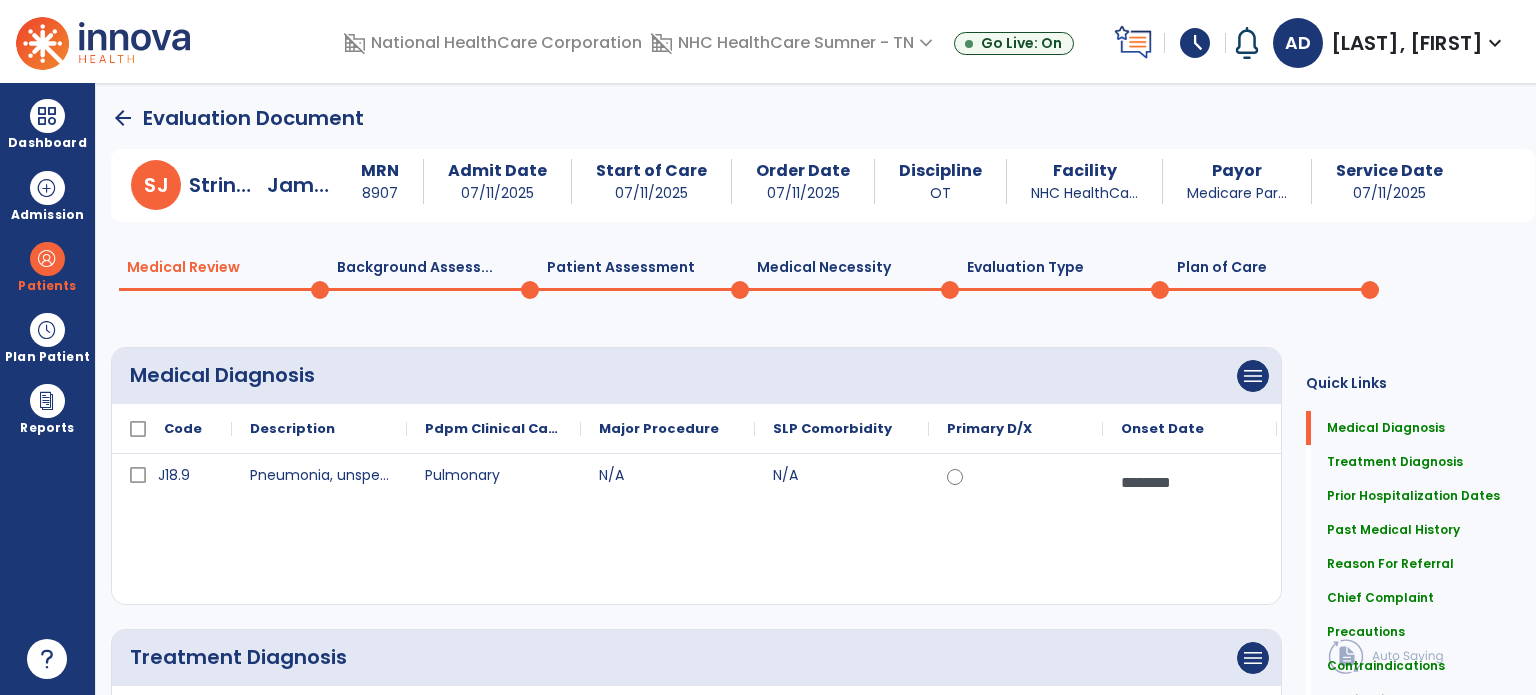 click on "Plan of Care  0" 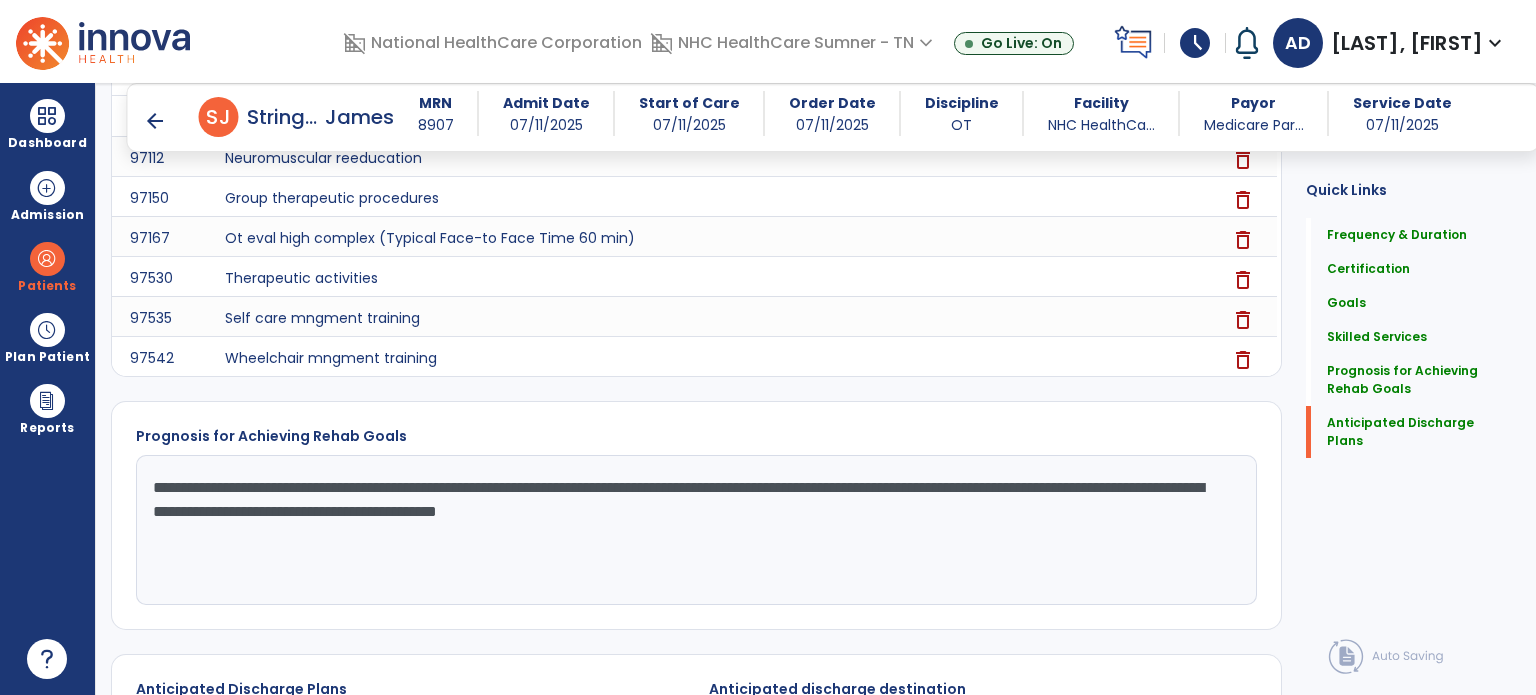 scroll, scrollTop: 2360, scrollLeft: 0, axis: vertical 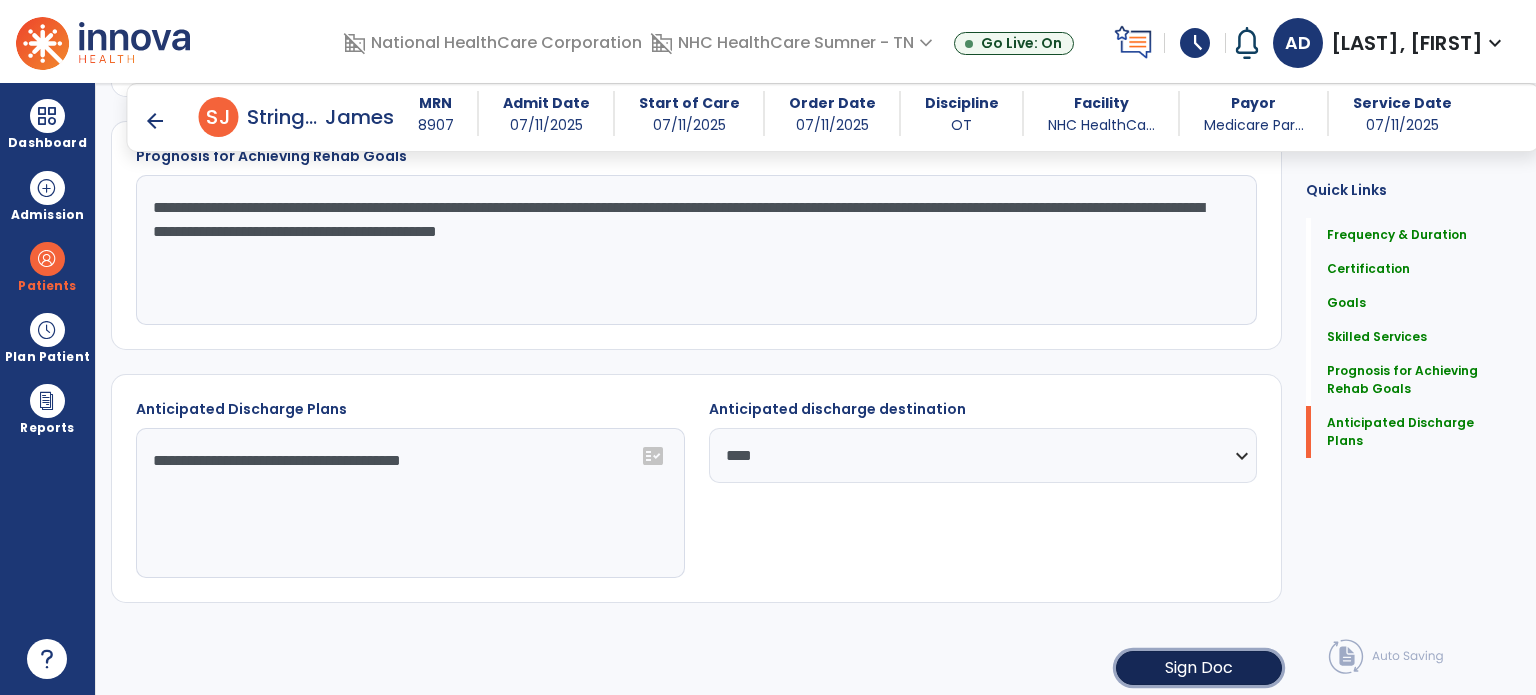 click on "Sign Doc" 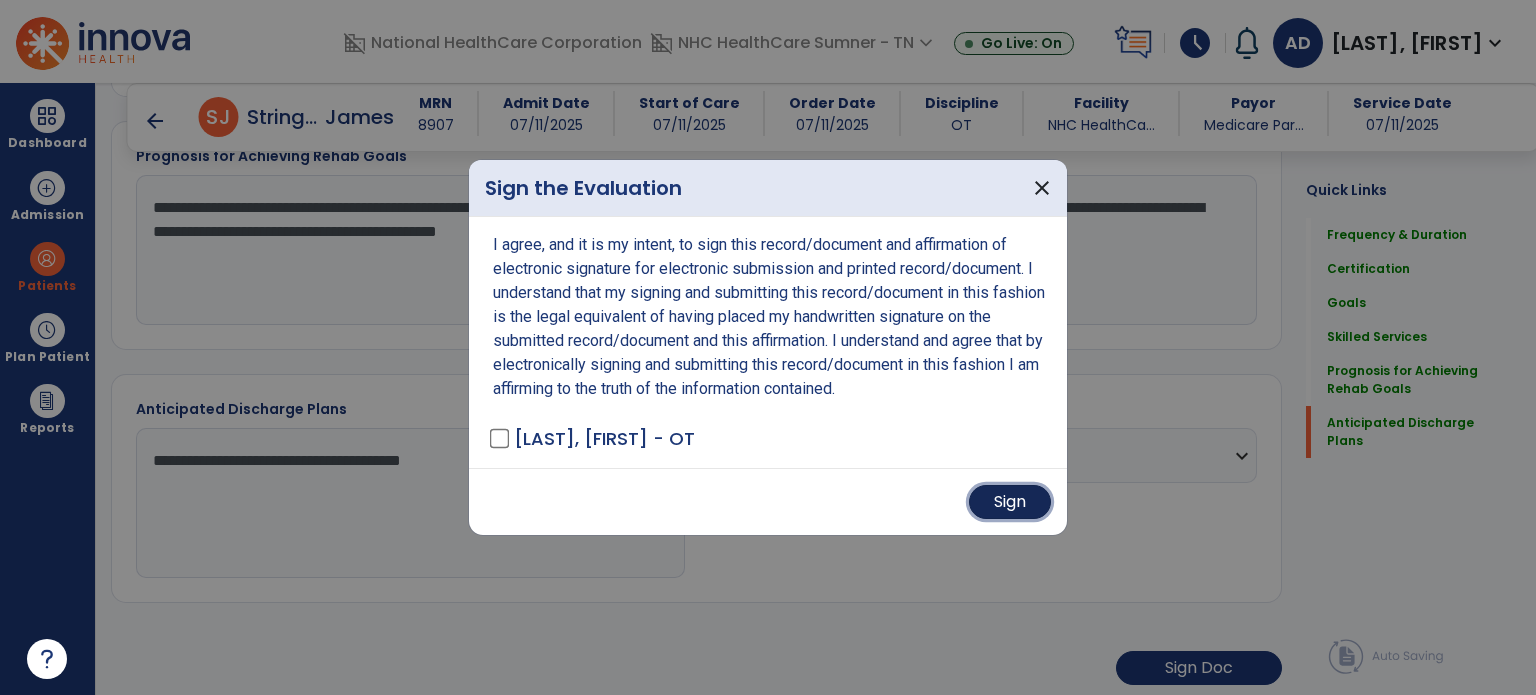 click on "Sign" at bounding box center (1010, 502) 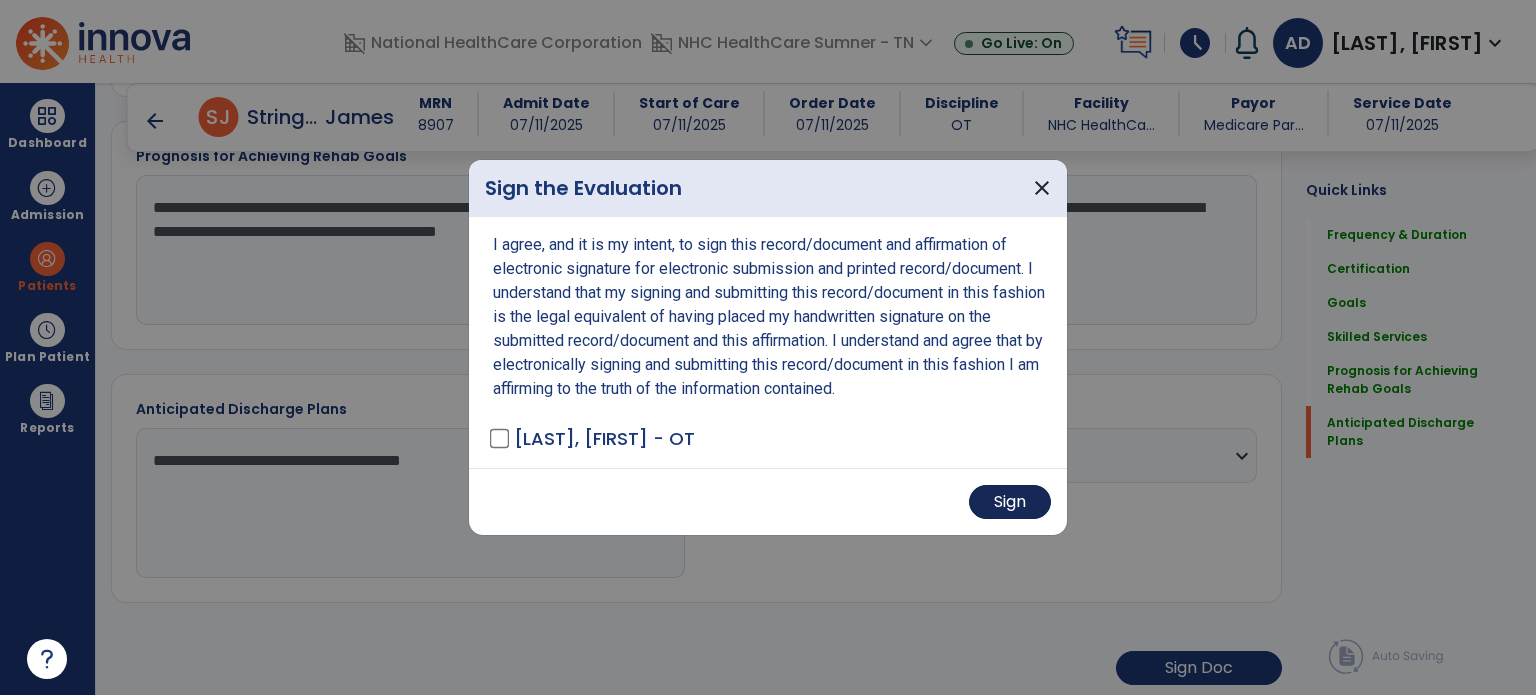 scroll, scrollTop: 2359, scrollLeft: 0, axis: vertical 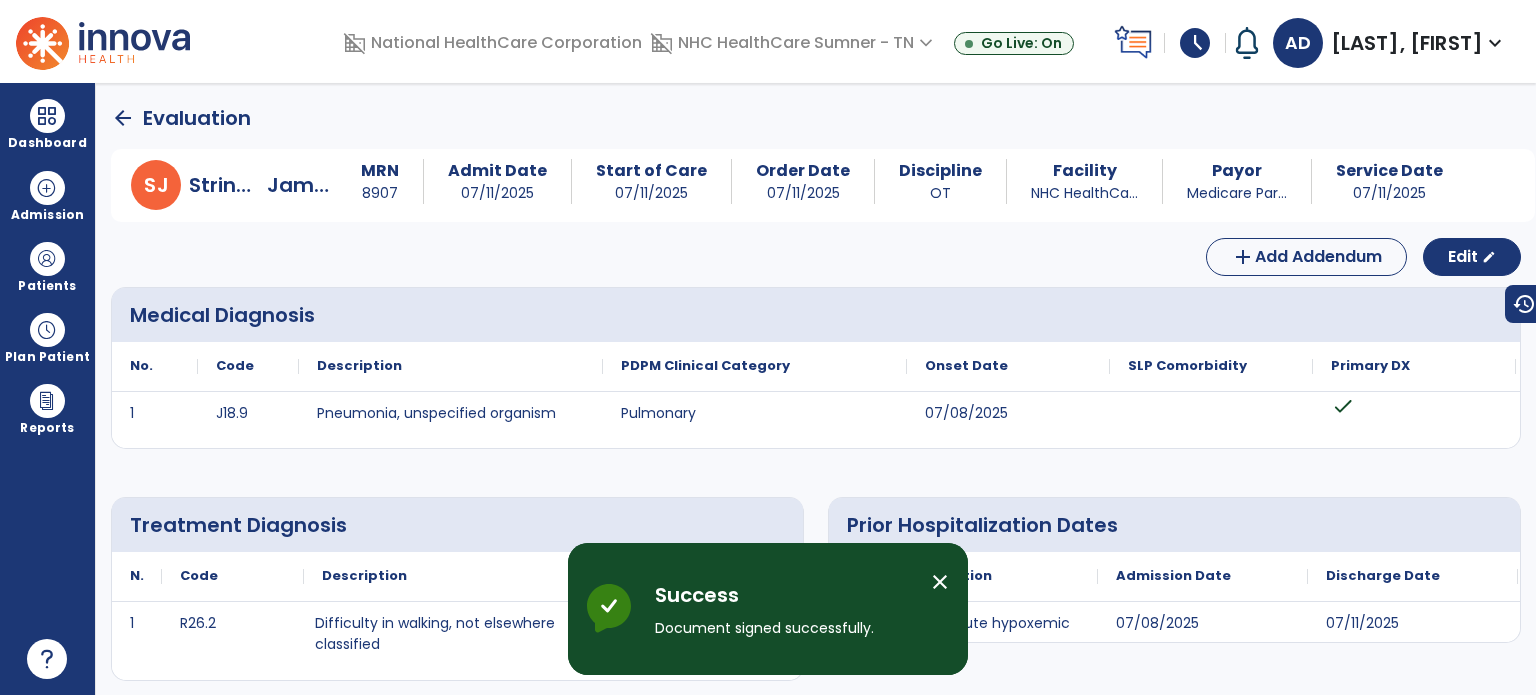 click on "arrow_back" 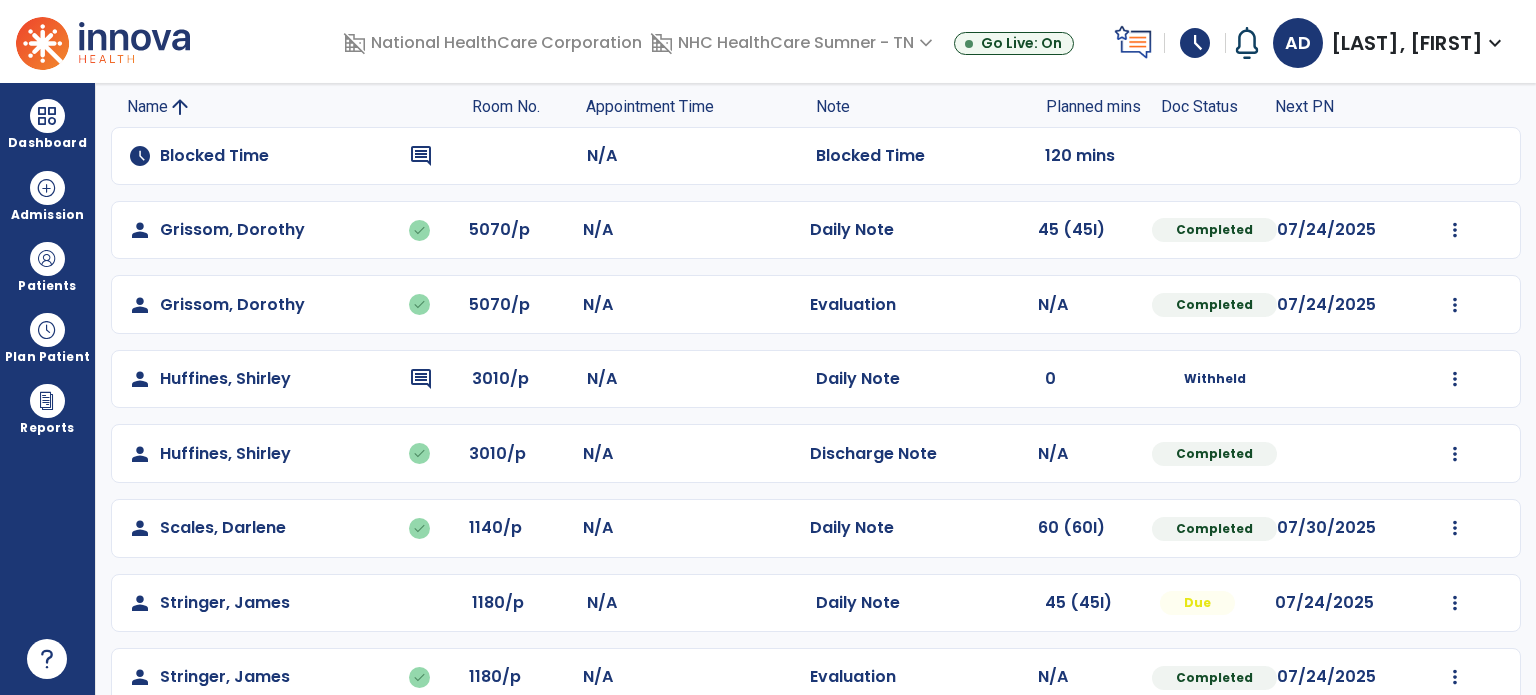 scroll, scrollTop: 243, scrollLeft: 0, axis: vertical 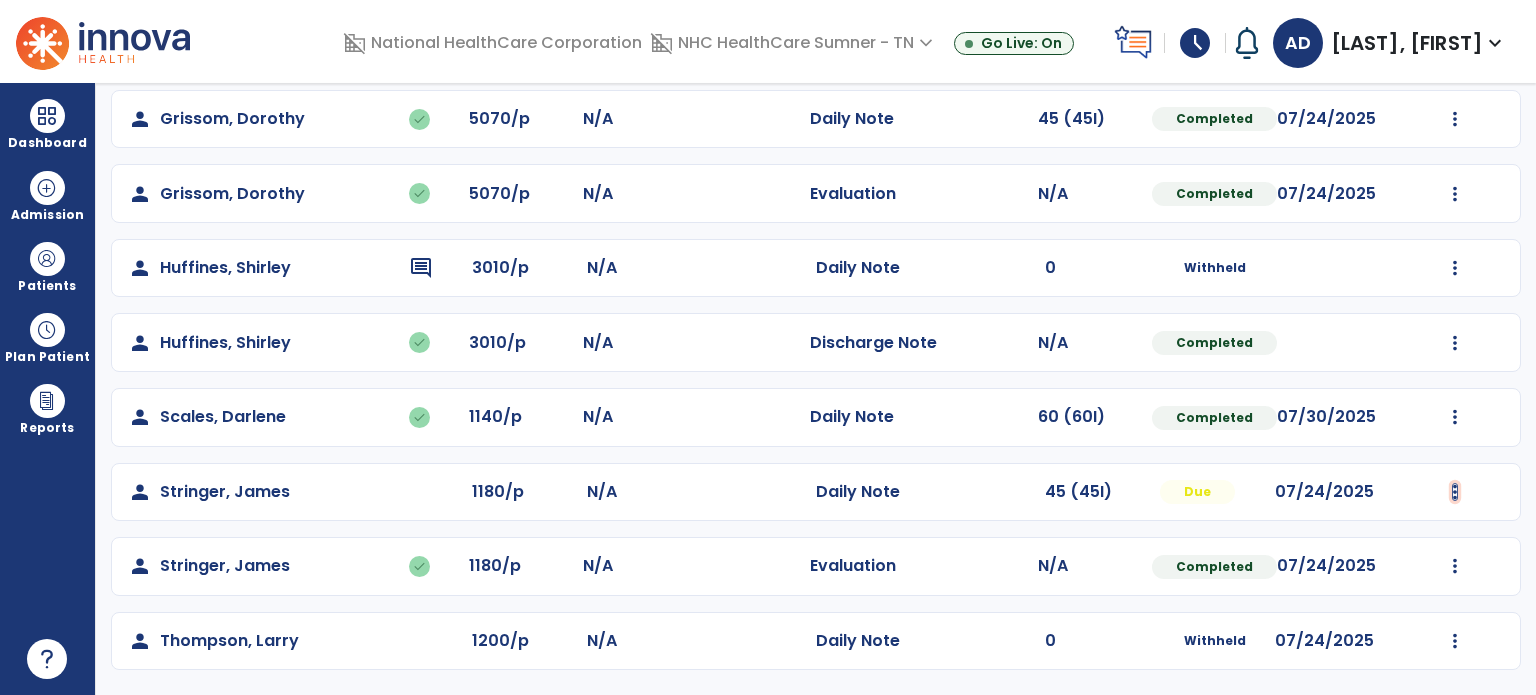 click at bounding box center [1455, 119] 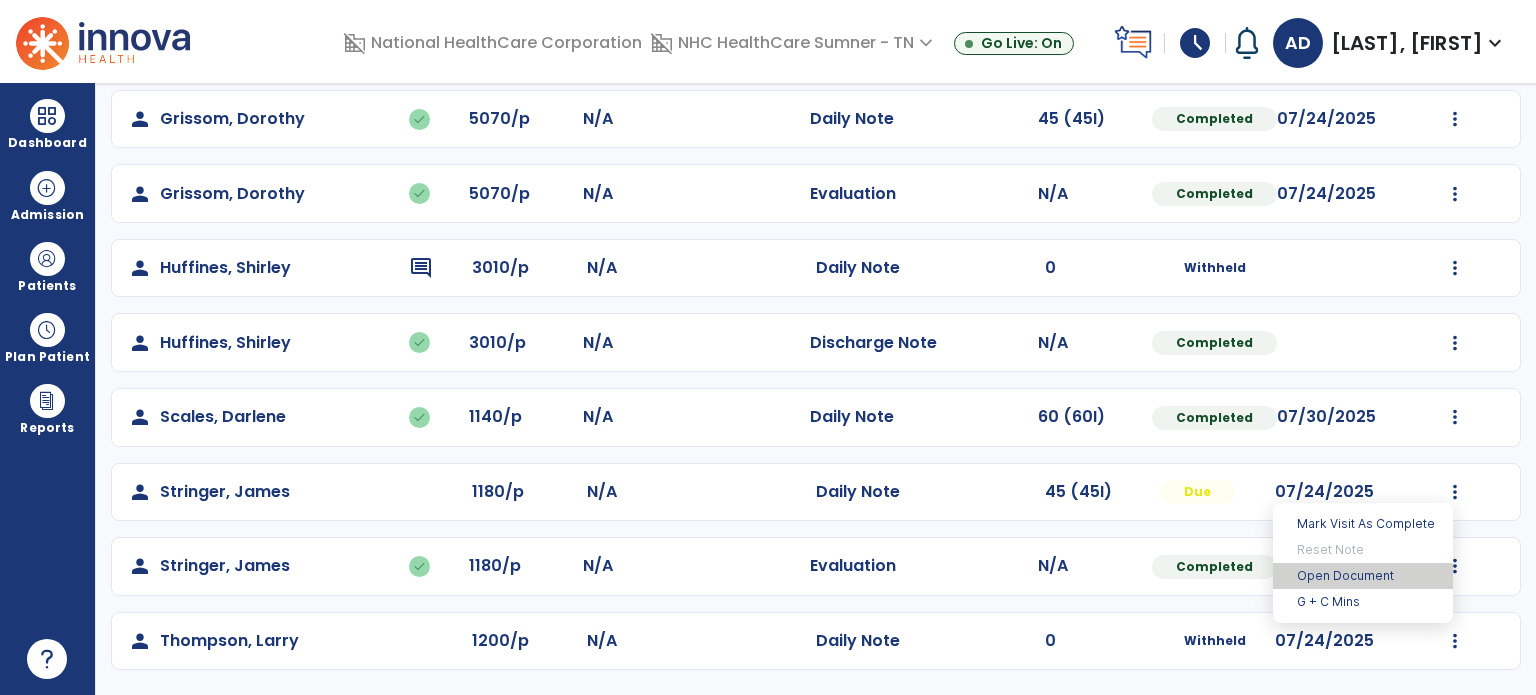 click on "Open Document" at bounding box center [1363, 576] 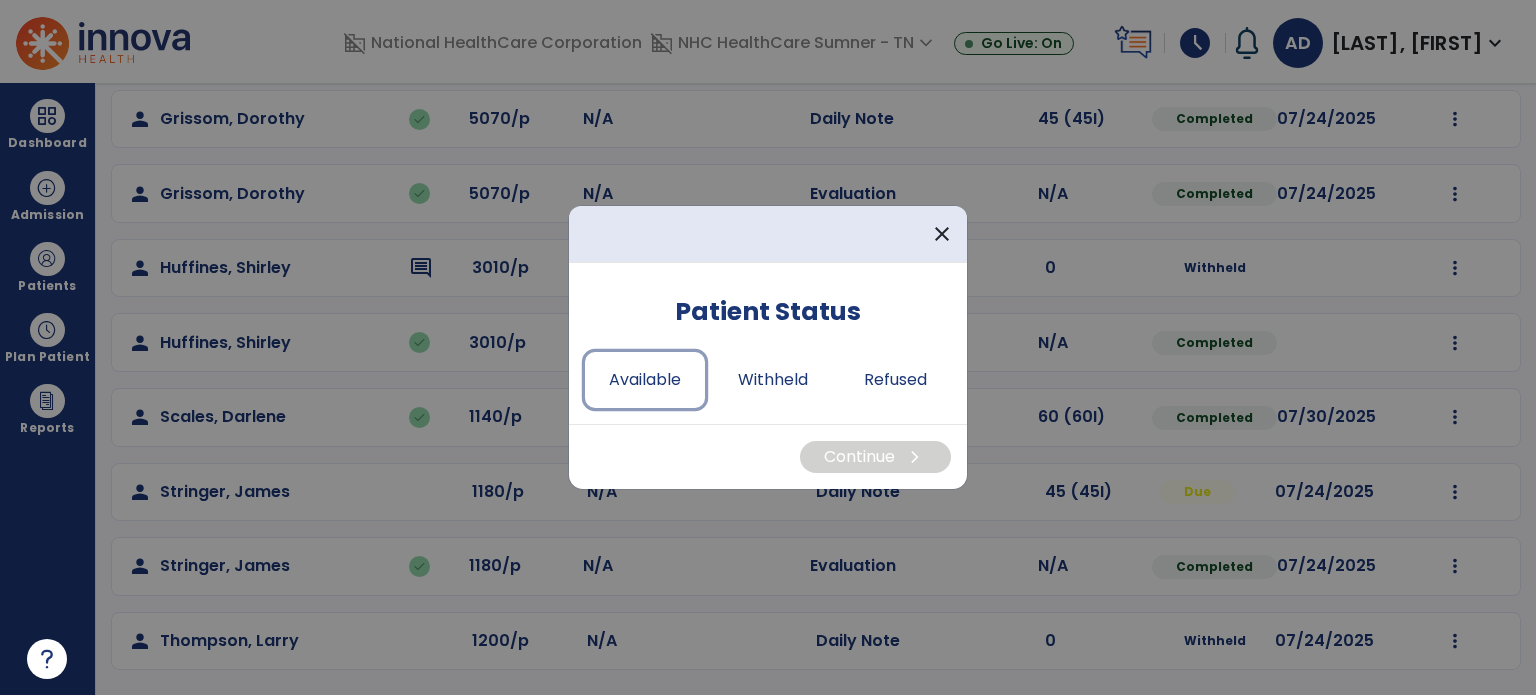 drag, startPoint x: 651, startPoint y: 383, endPoint x: 821, endPoint y: 455, distance: 184.61853 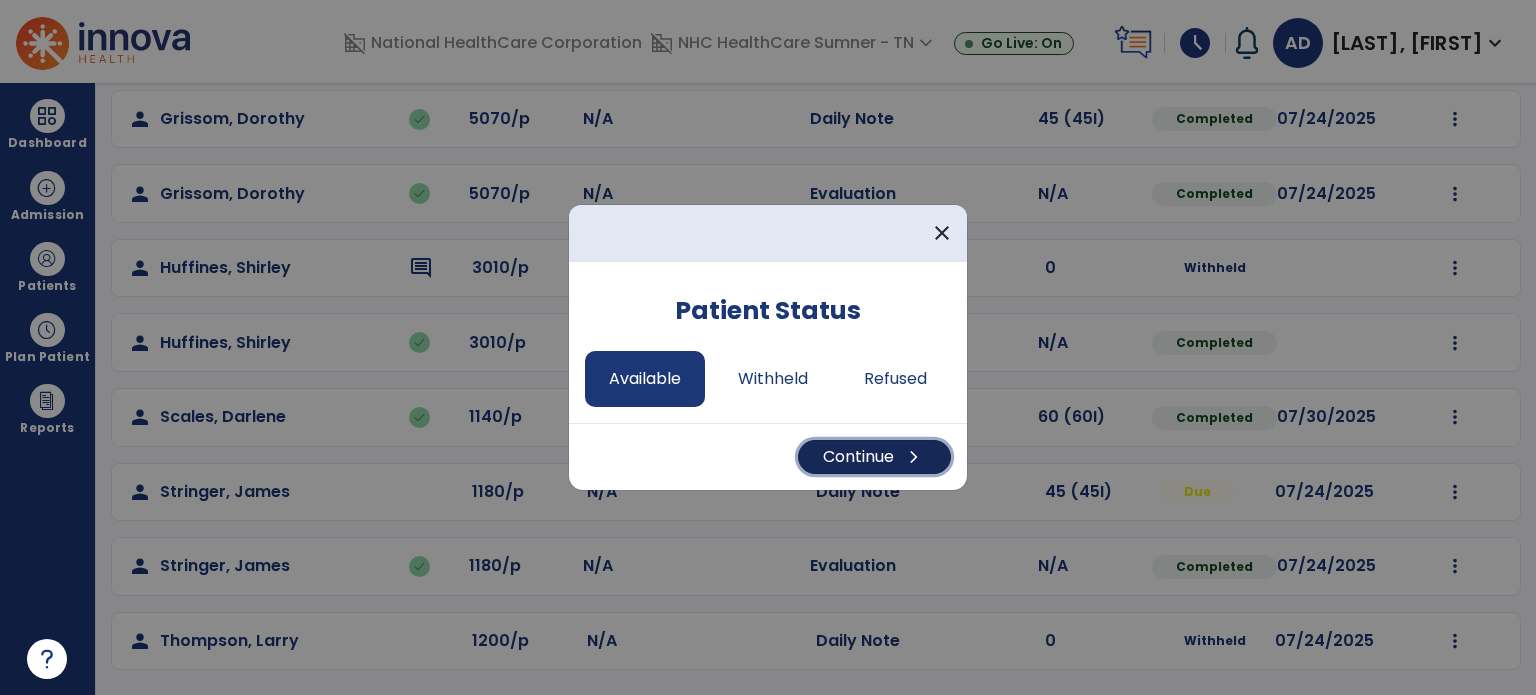 click on "Continue   chevron_right" at bounding box center [874, 457] 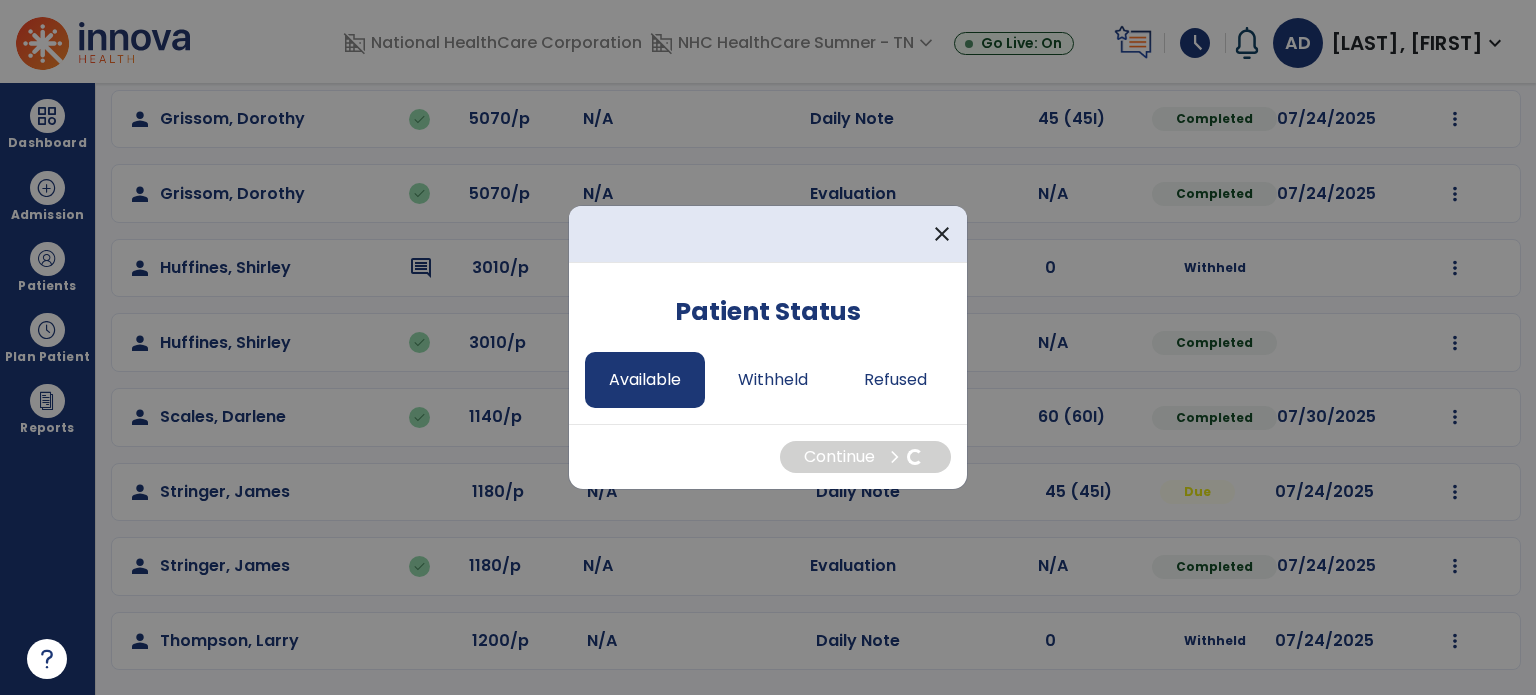 select on "*" 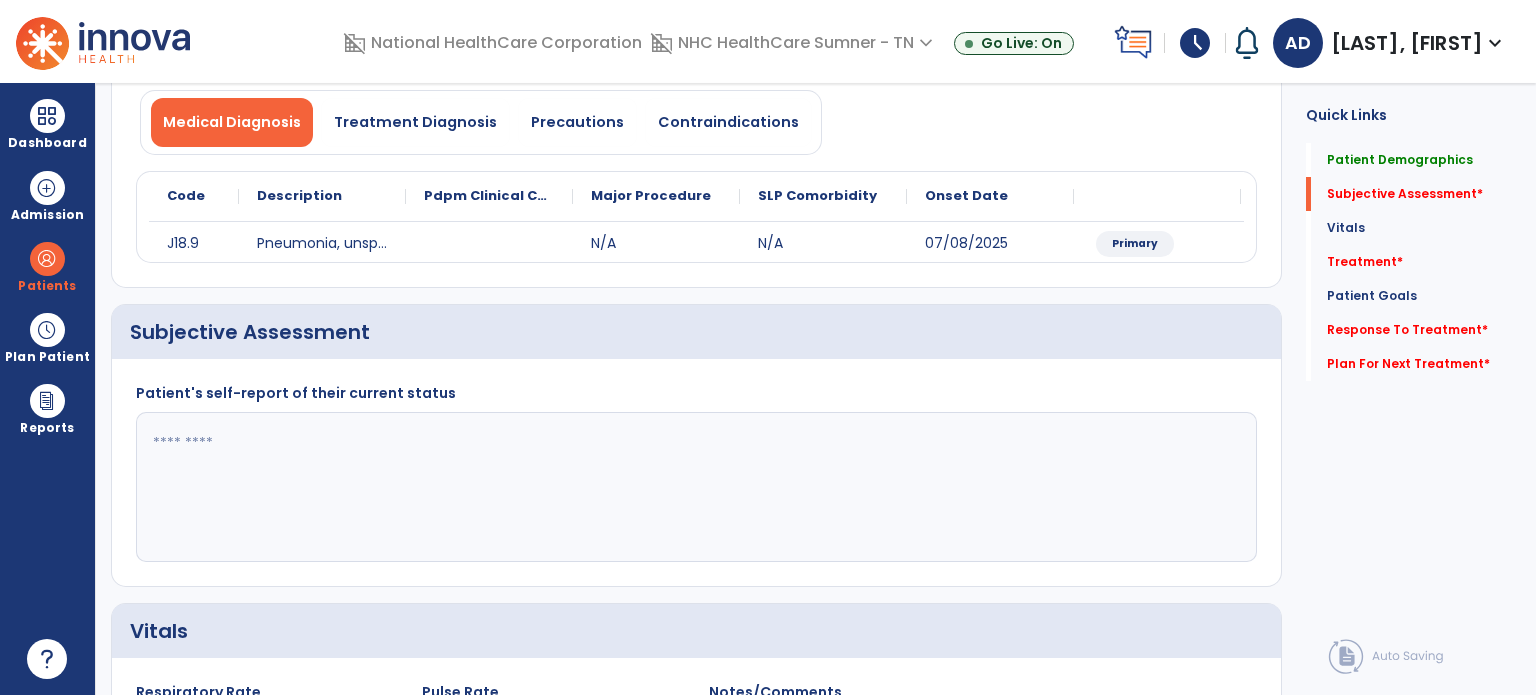 click 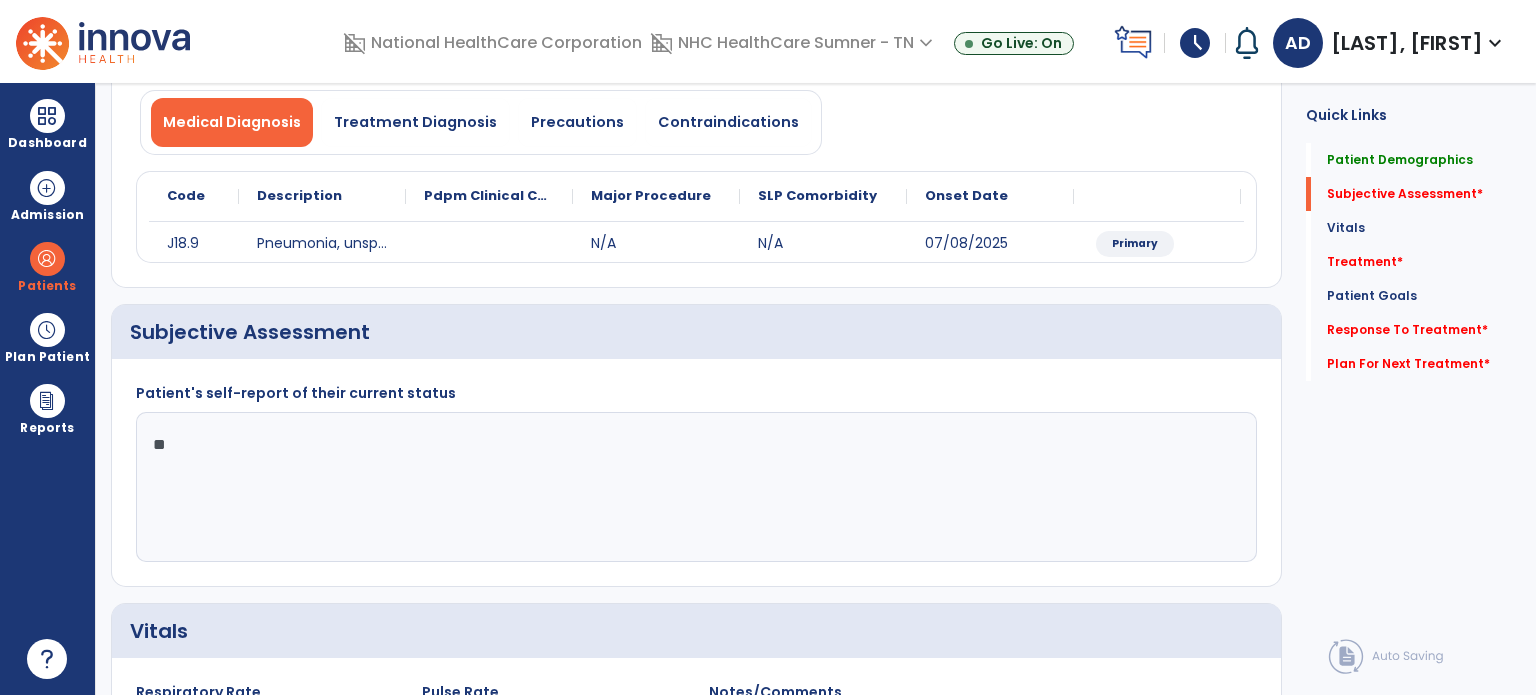 type on "*" 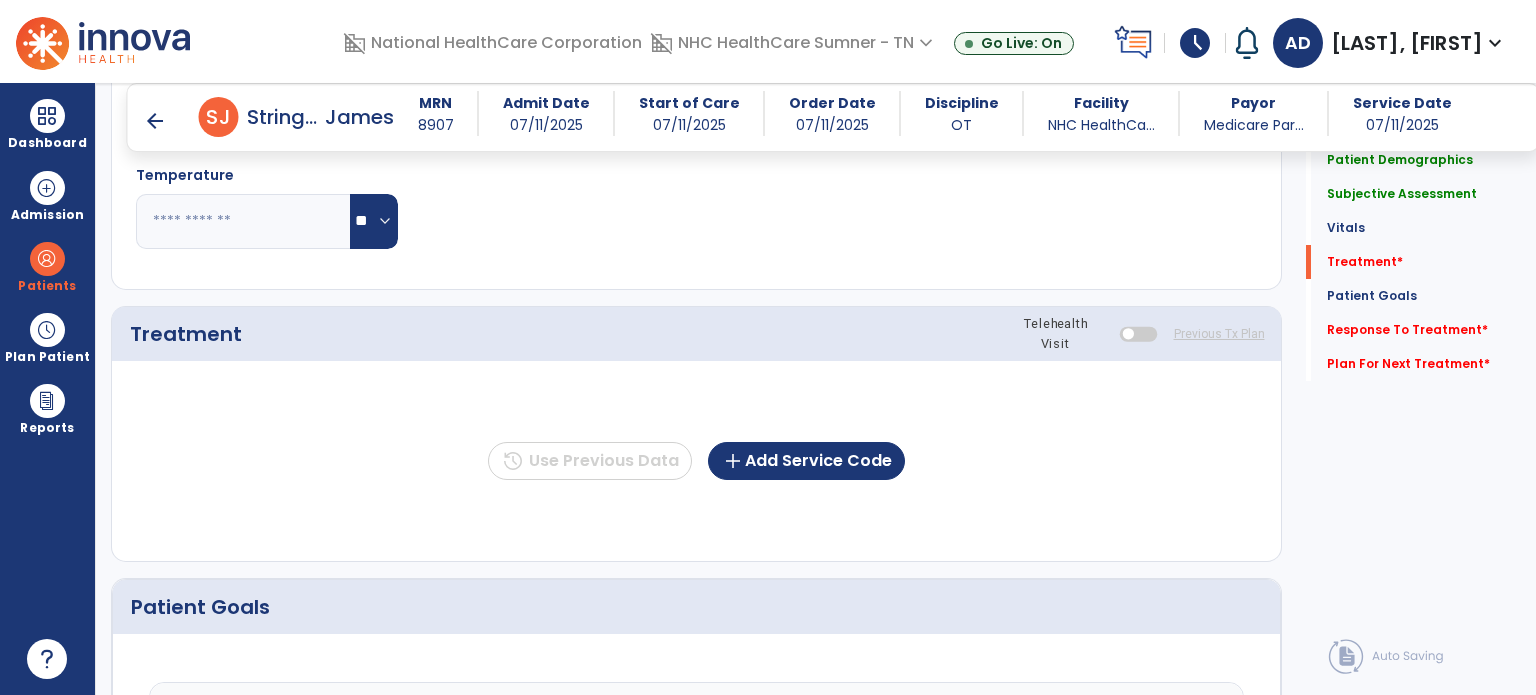 scroll, scrollTop: 643, scrollLeft: 0, axis: vertical 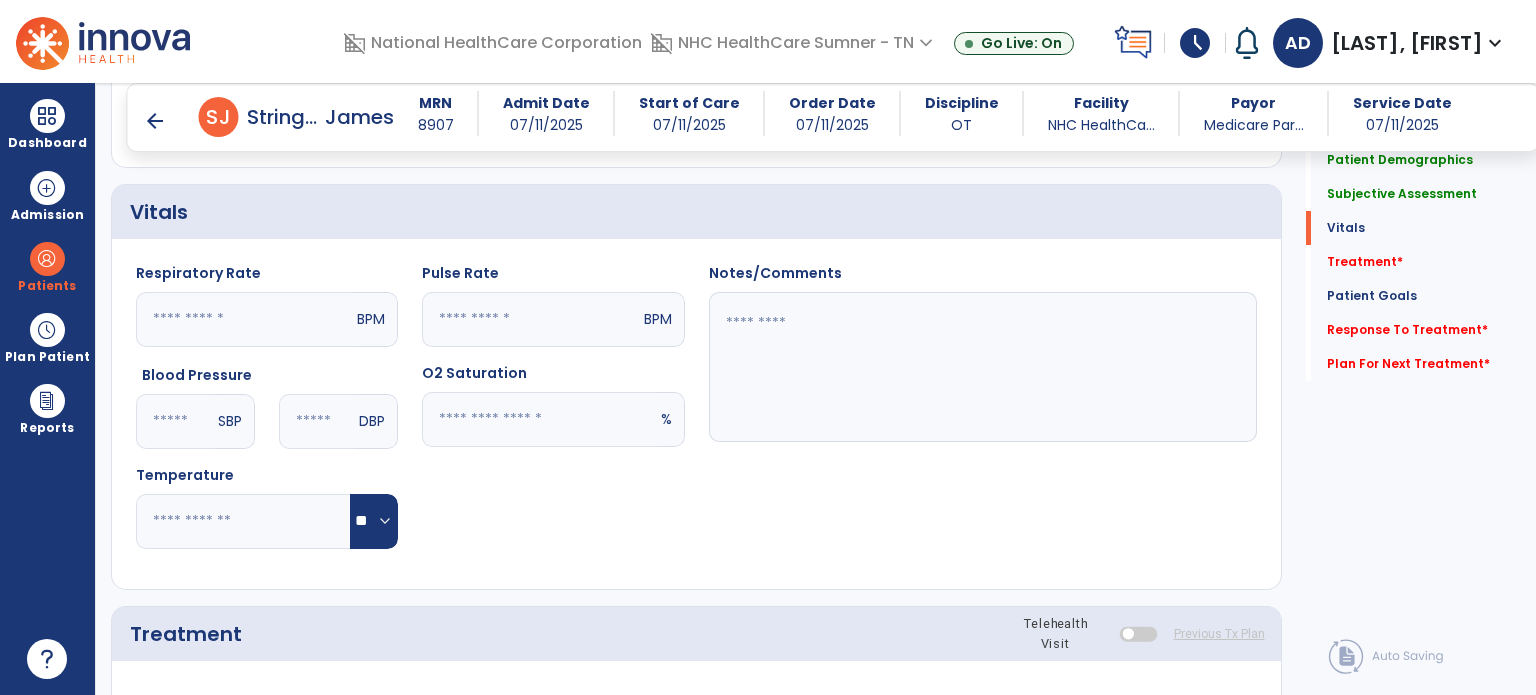 type on "**********" 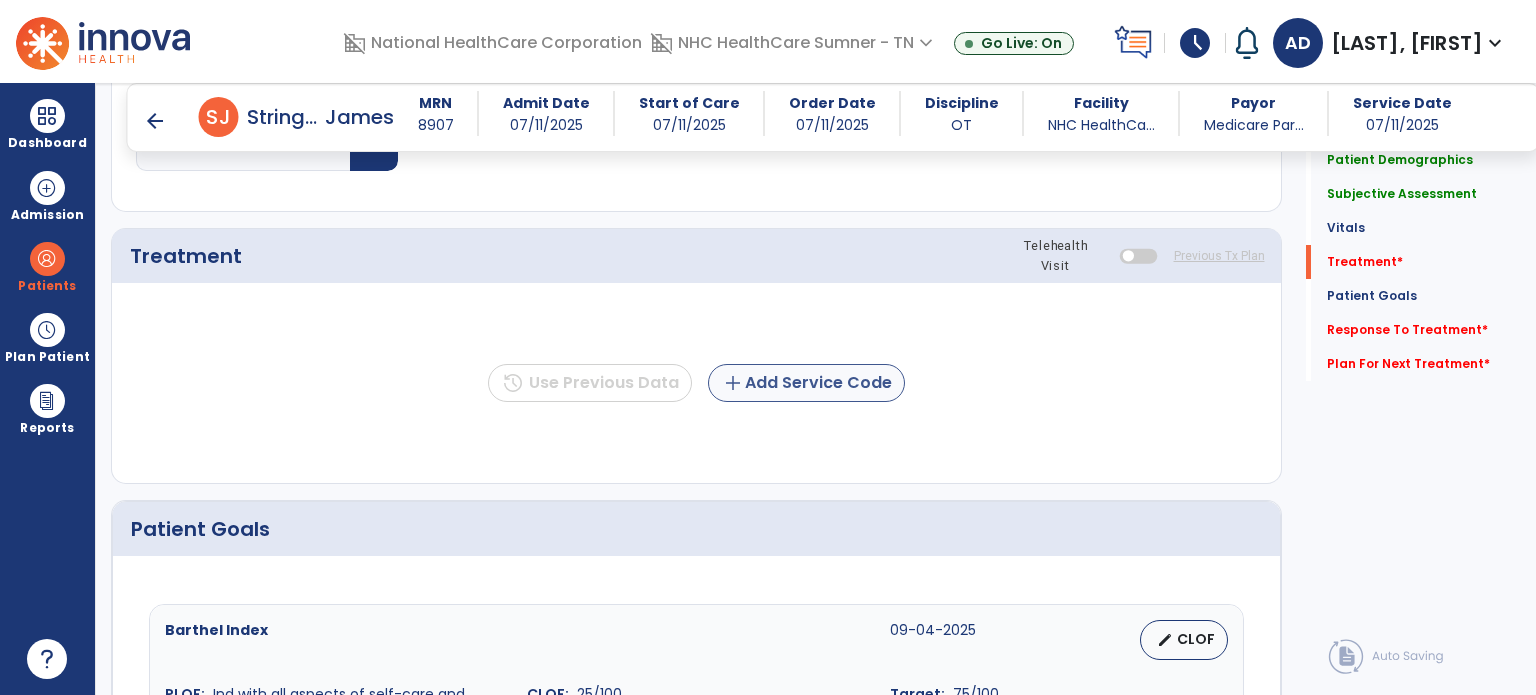 scroll, scrollTop: 1043, scrollLeft: 0, axis: vertical 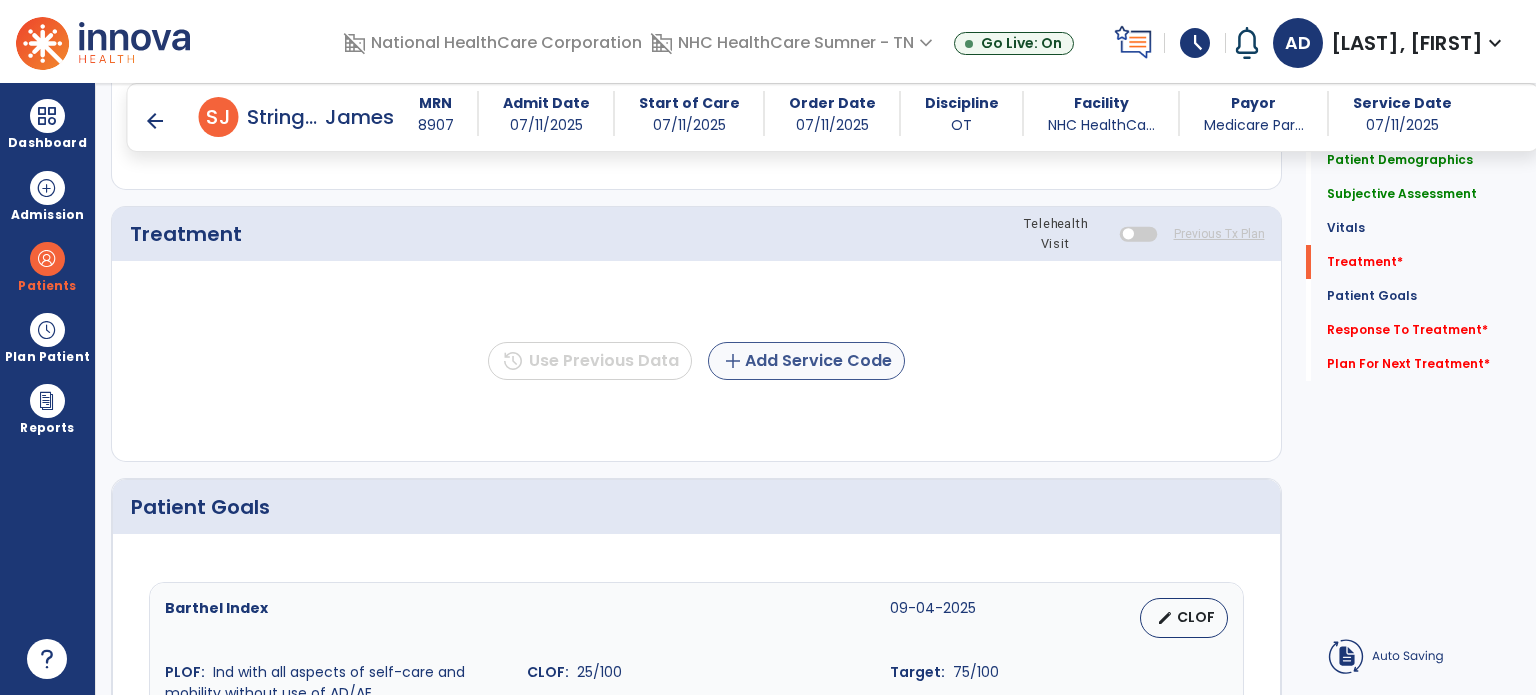 type on "**********" 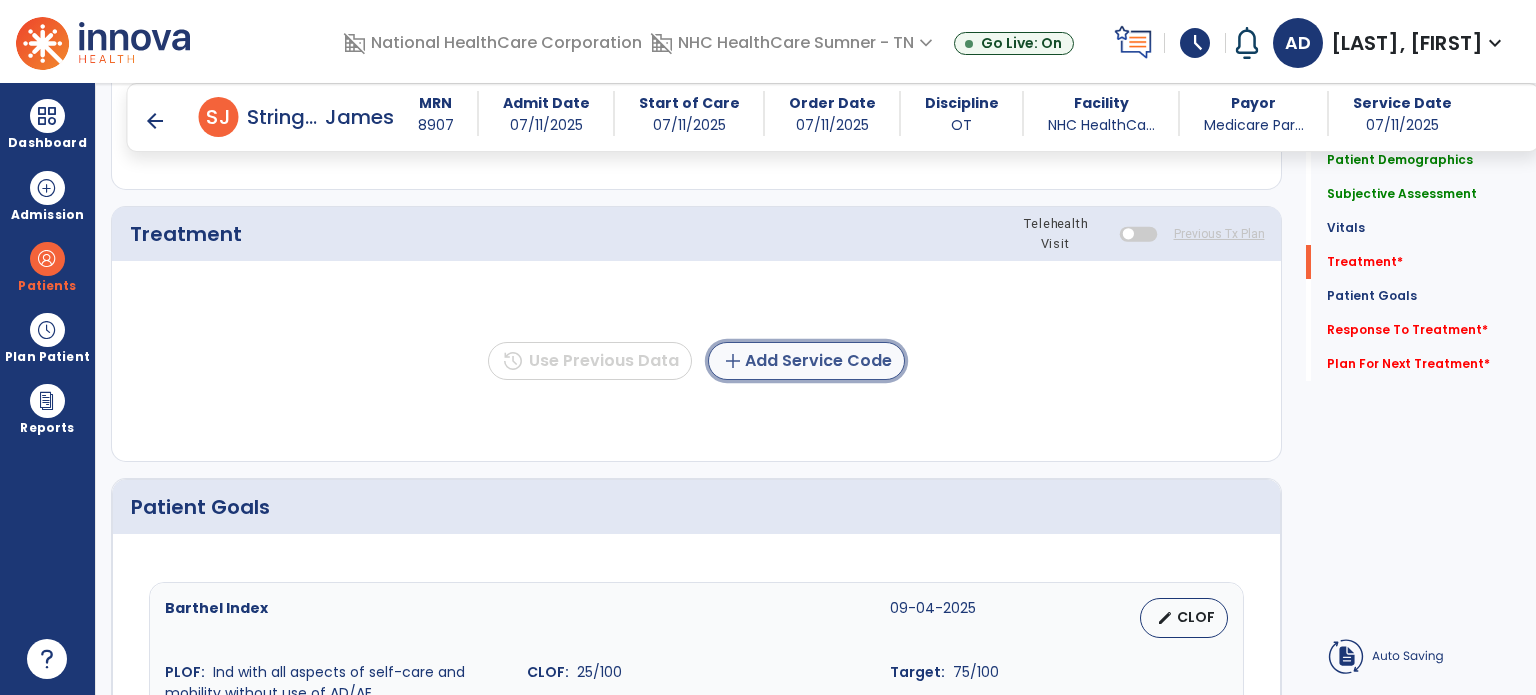click on "add  Add Service Code" 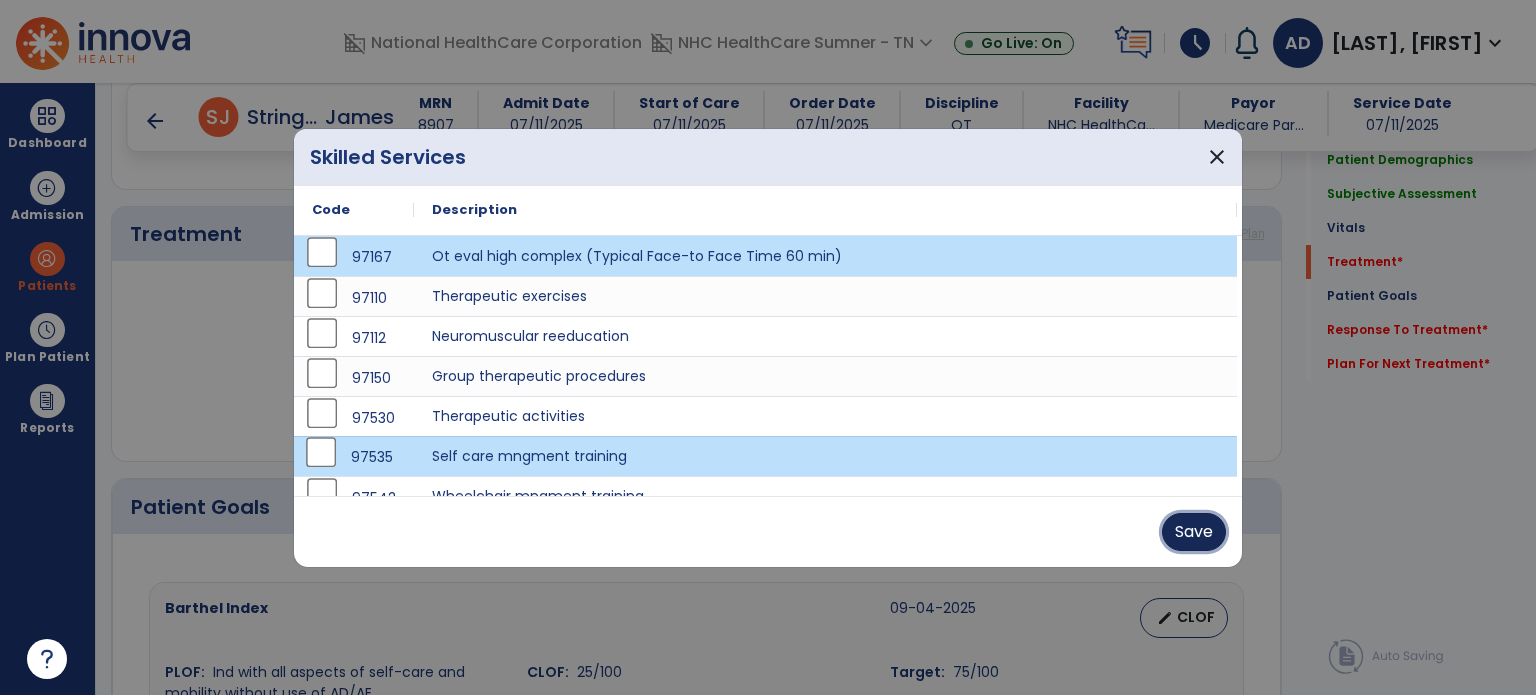 drag, startPoint x: 1203, startPoint y: 531, endPoint x: 831, endPoint y: 468, distance: 377.29697 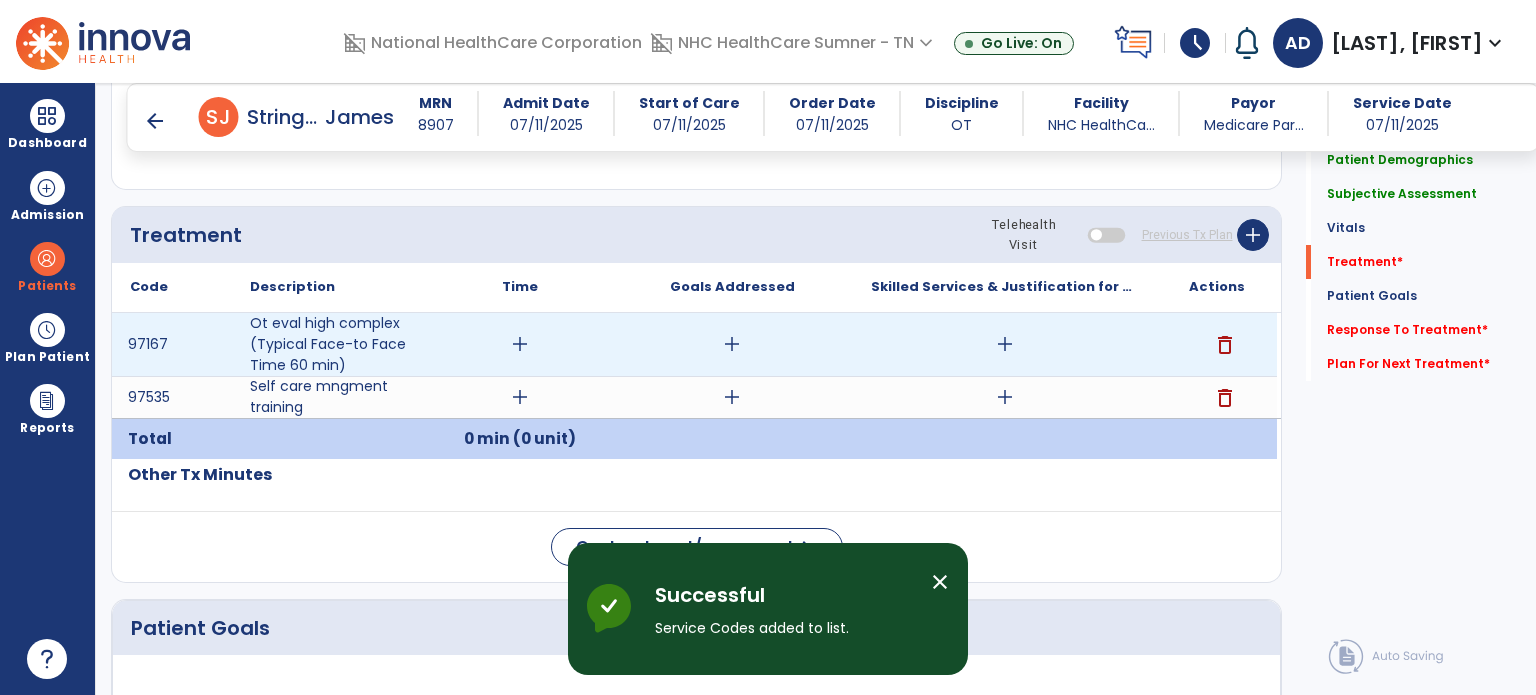 click on "add" at bounding box center [520, 344] 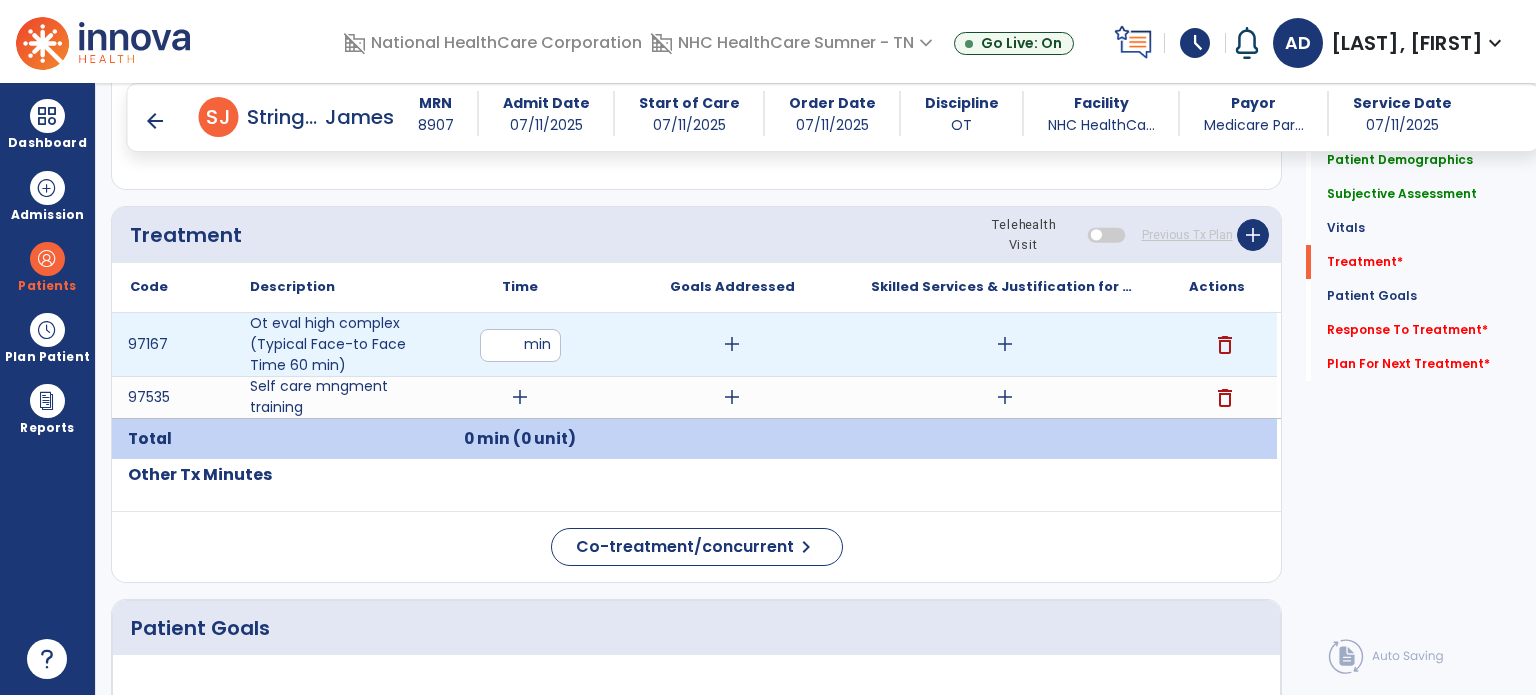type on "**" 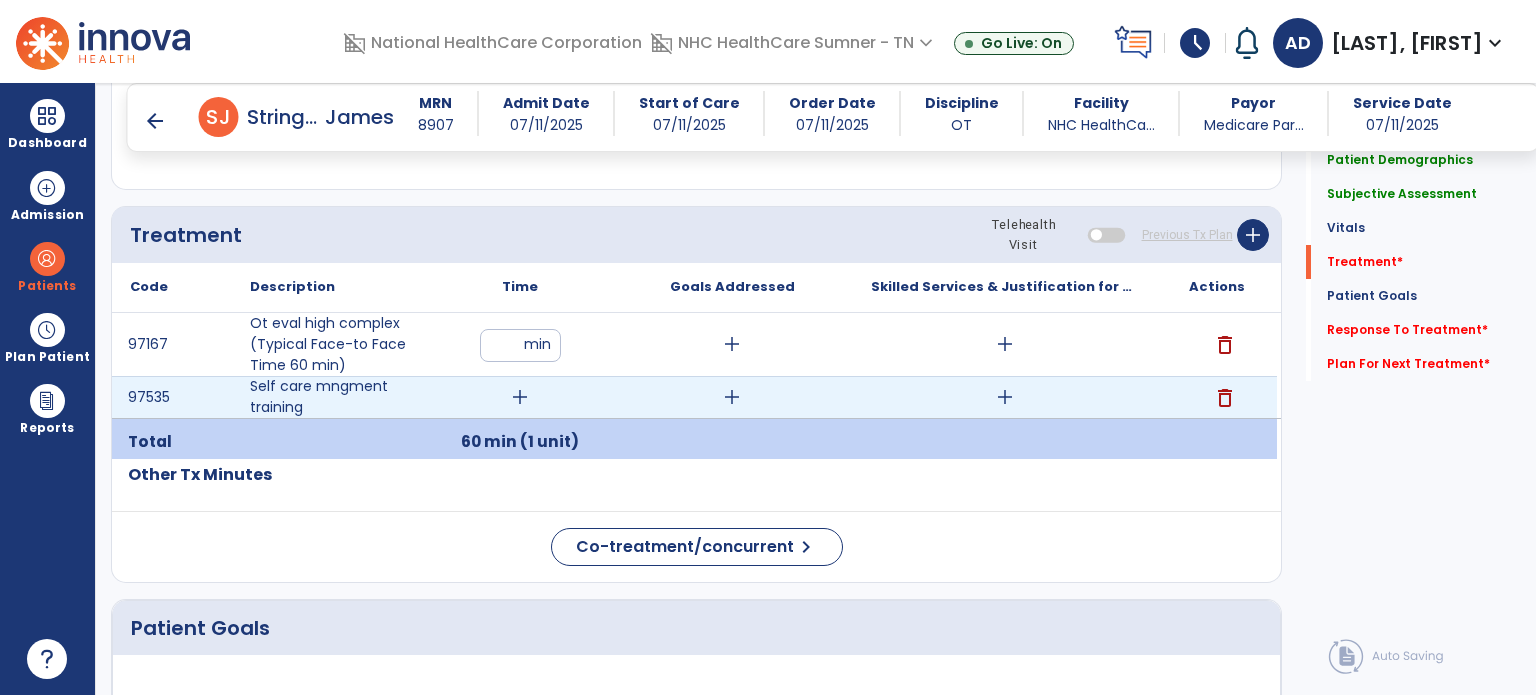 click on "add" at bounding box center [520, 397] 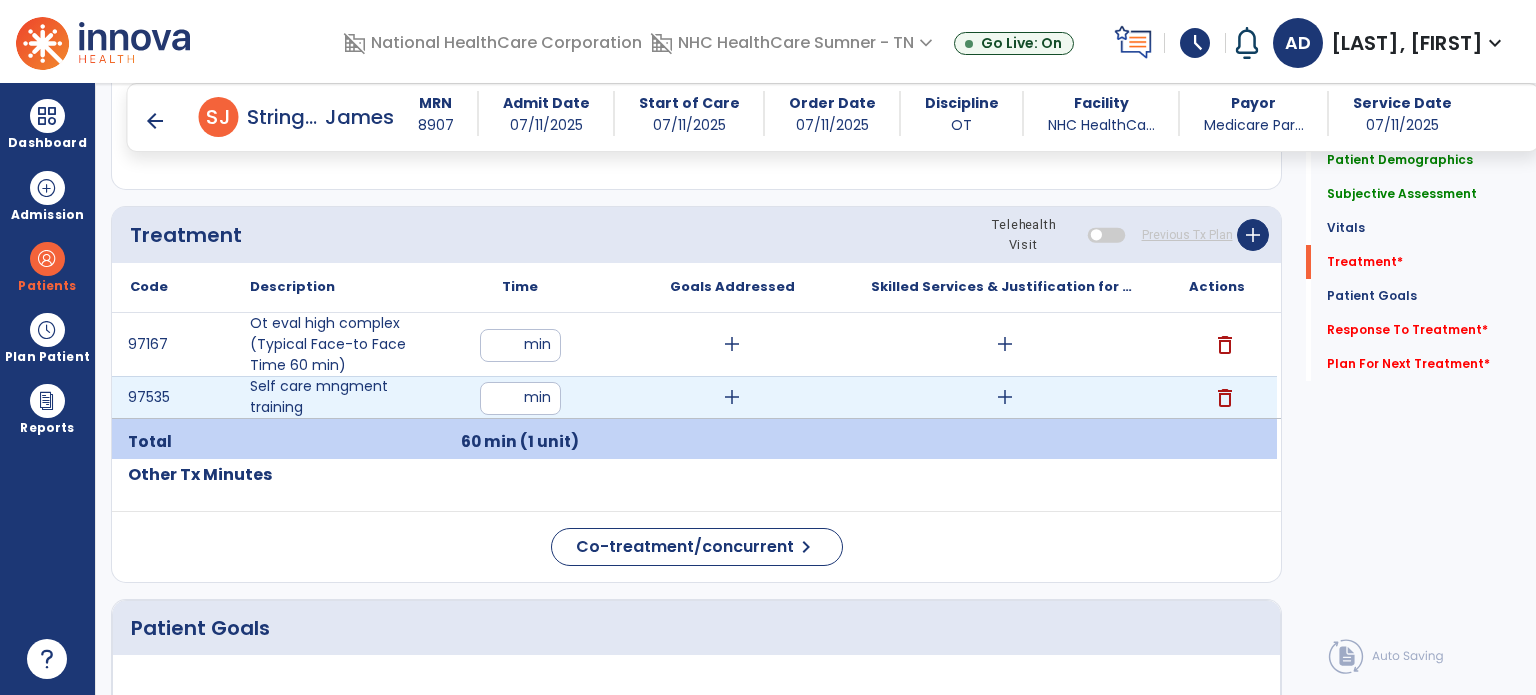 type on "**" 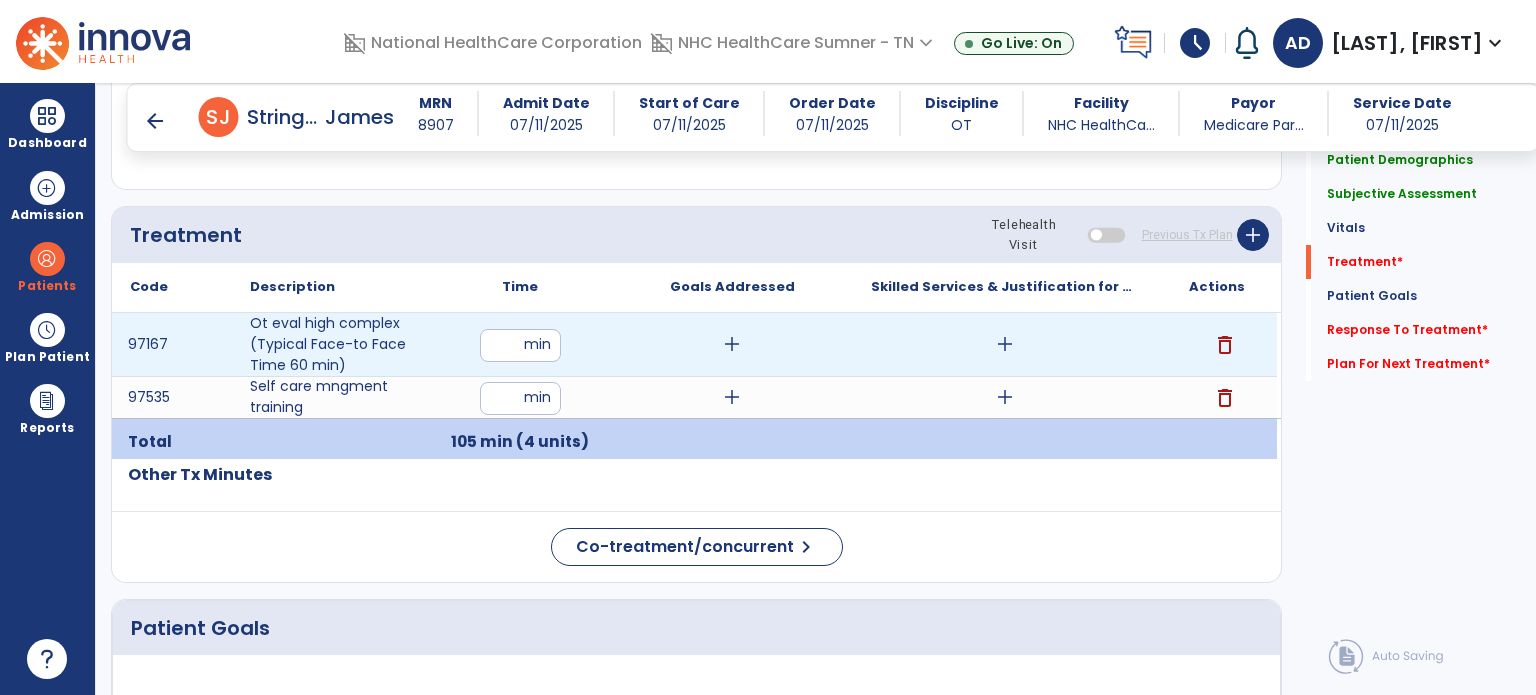 click on "add" at bounding box center (1005, 344) 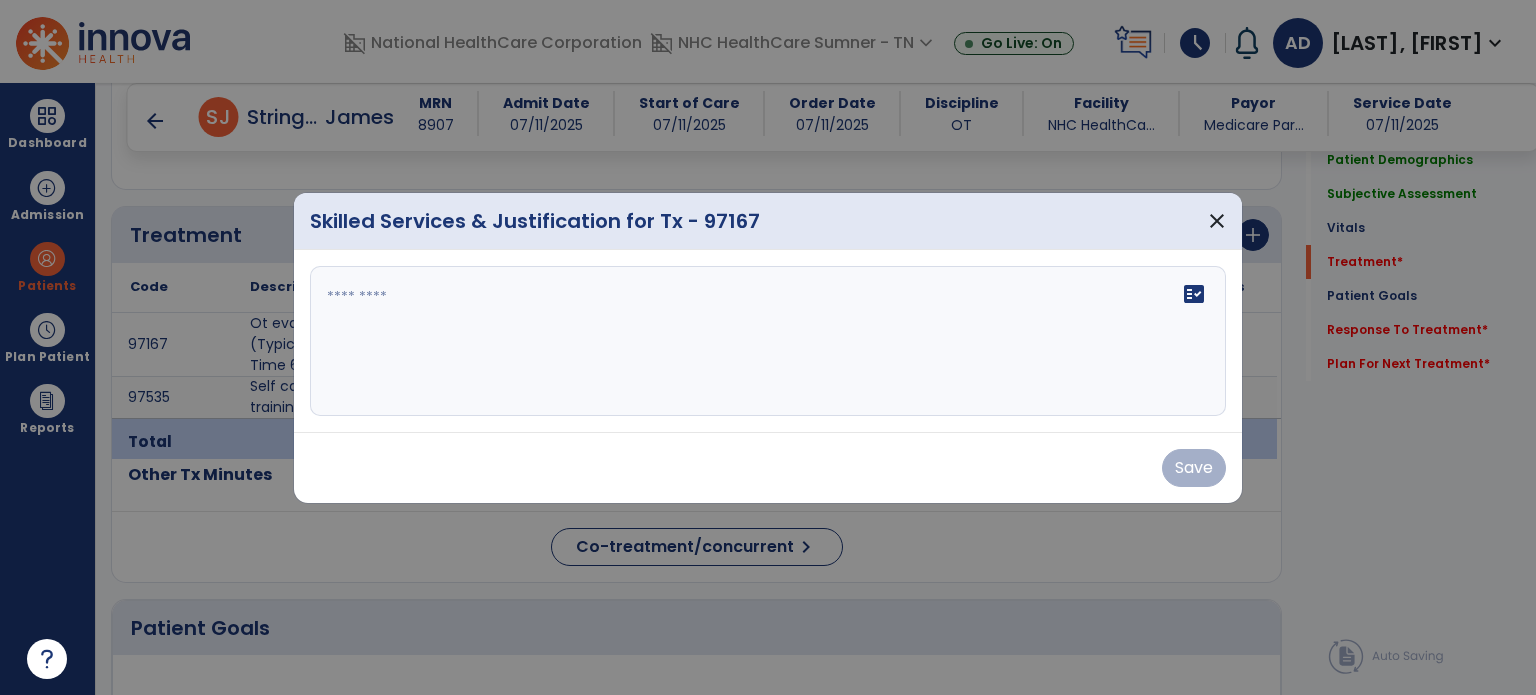 click on "fact_check" at bounding box center (768, 341) 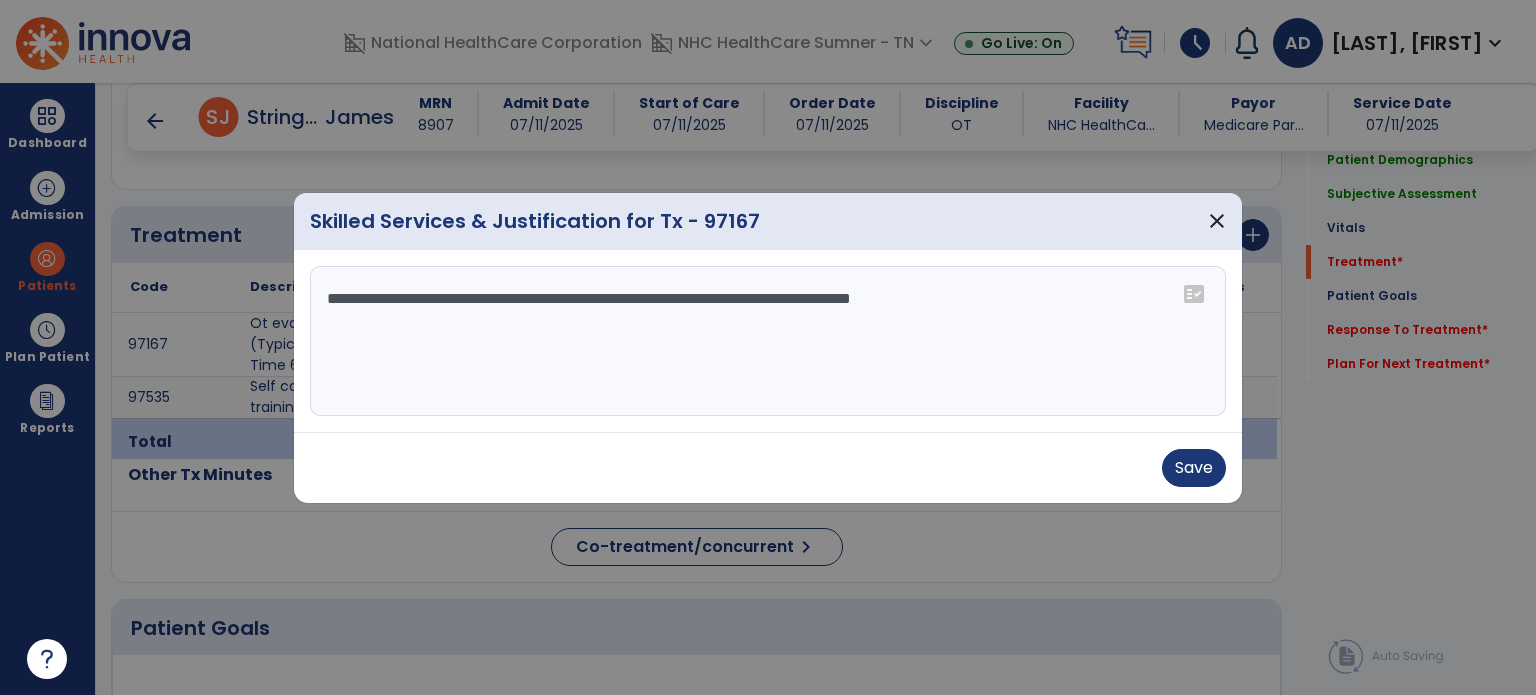 drag, startPoint x: 701, startPoint y: 376, endPoint x: 954, endPoint y: 310, distance: 261.467 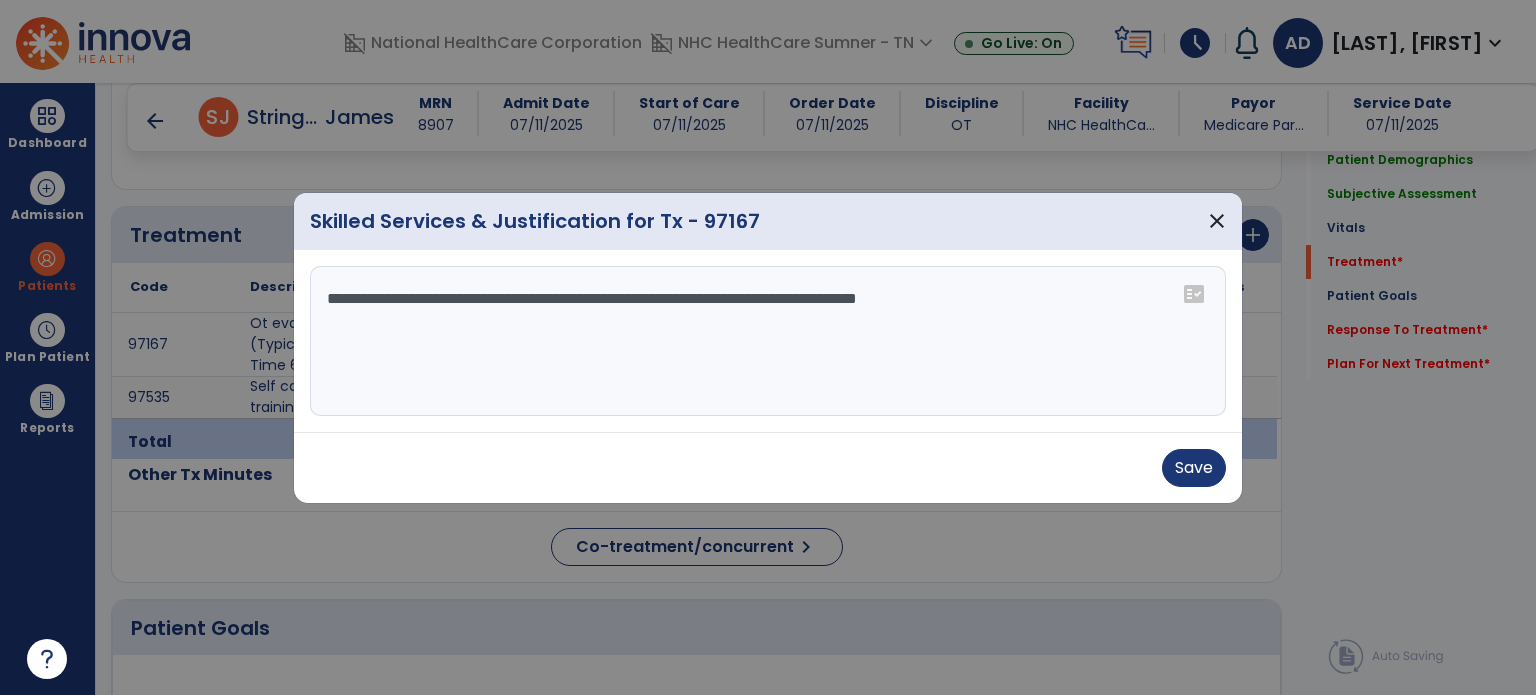 paste on "**********" 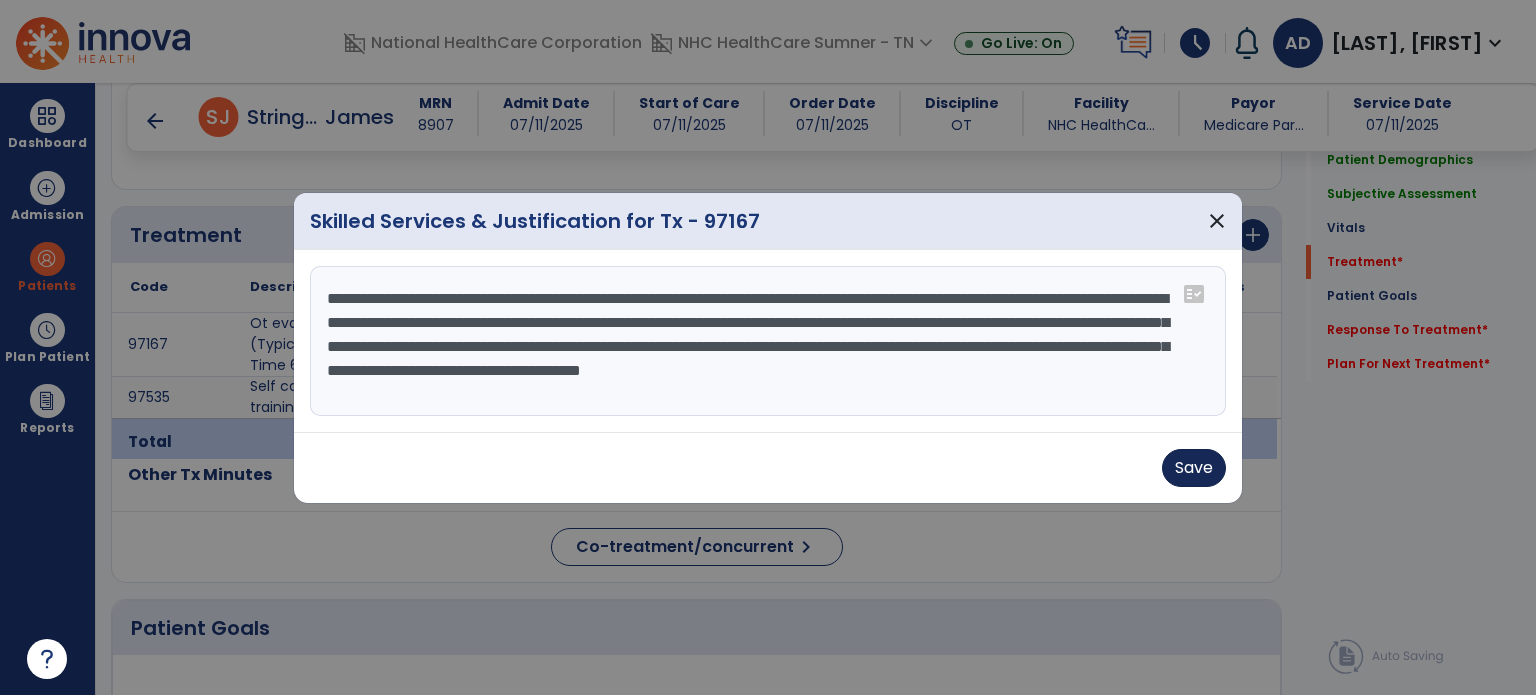 type on "**********" 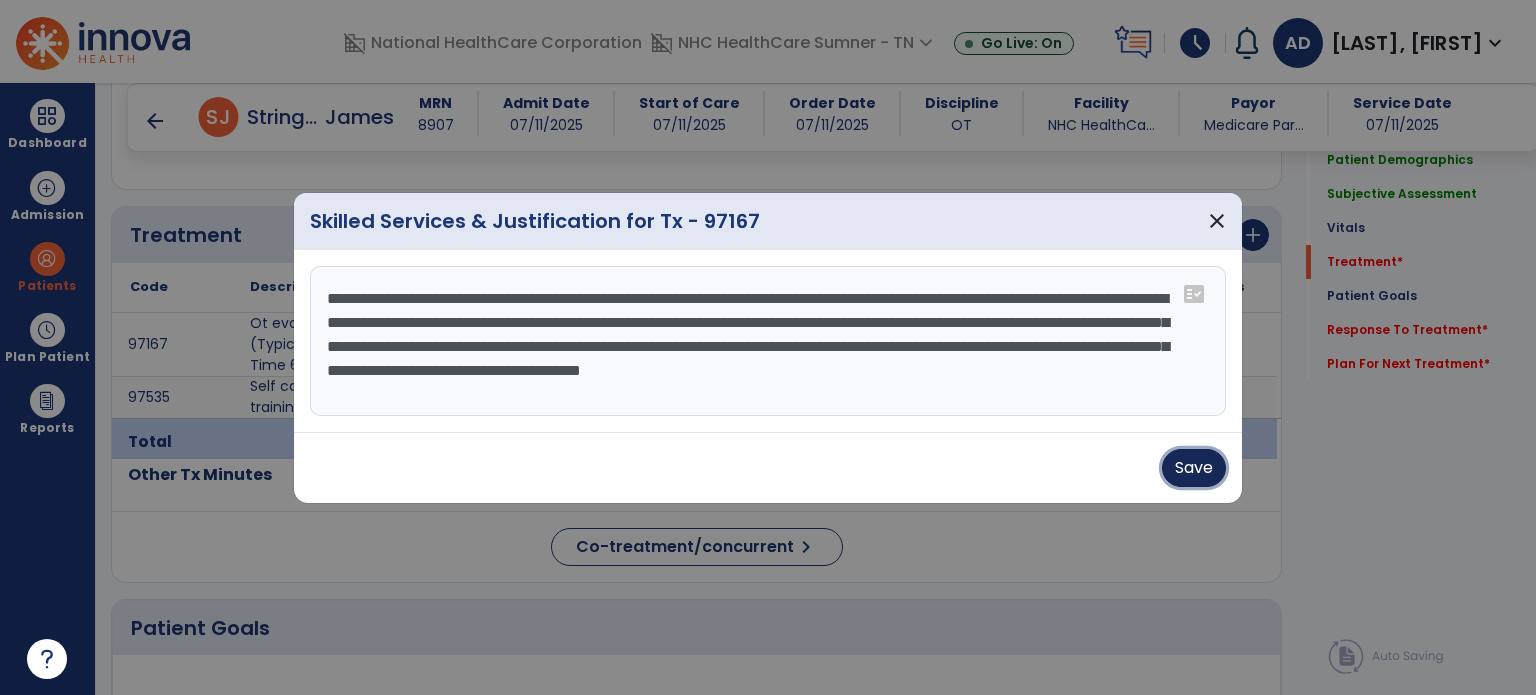 click on "Save" at bounding box center (1194, 468) 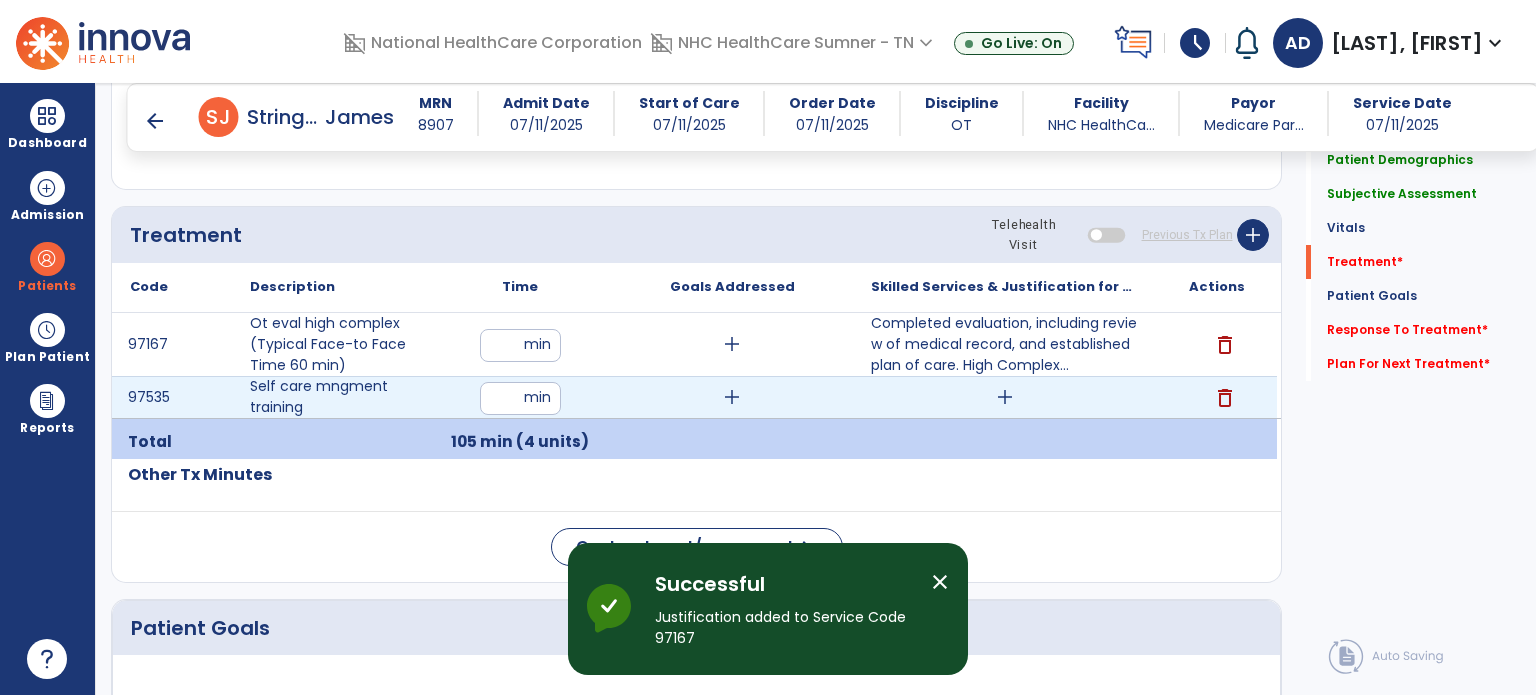 click on "add" at bounding box center (1005, 397) 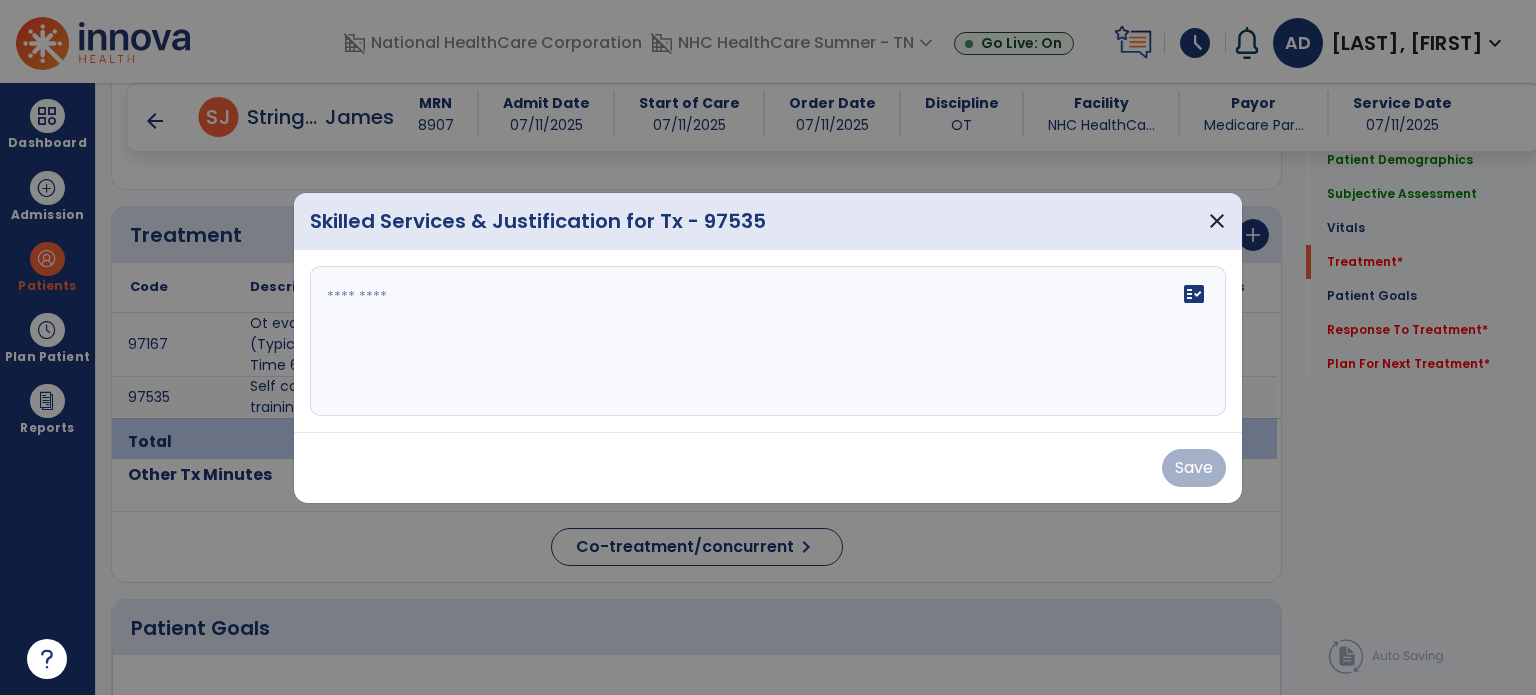 click on "fact_check" at bounding box center [768, 341] 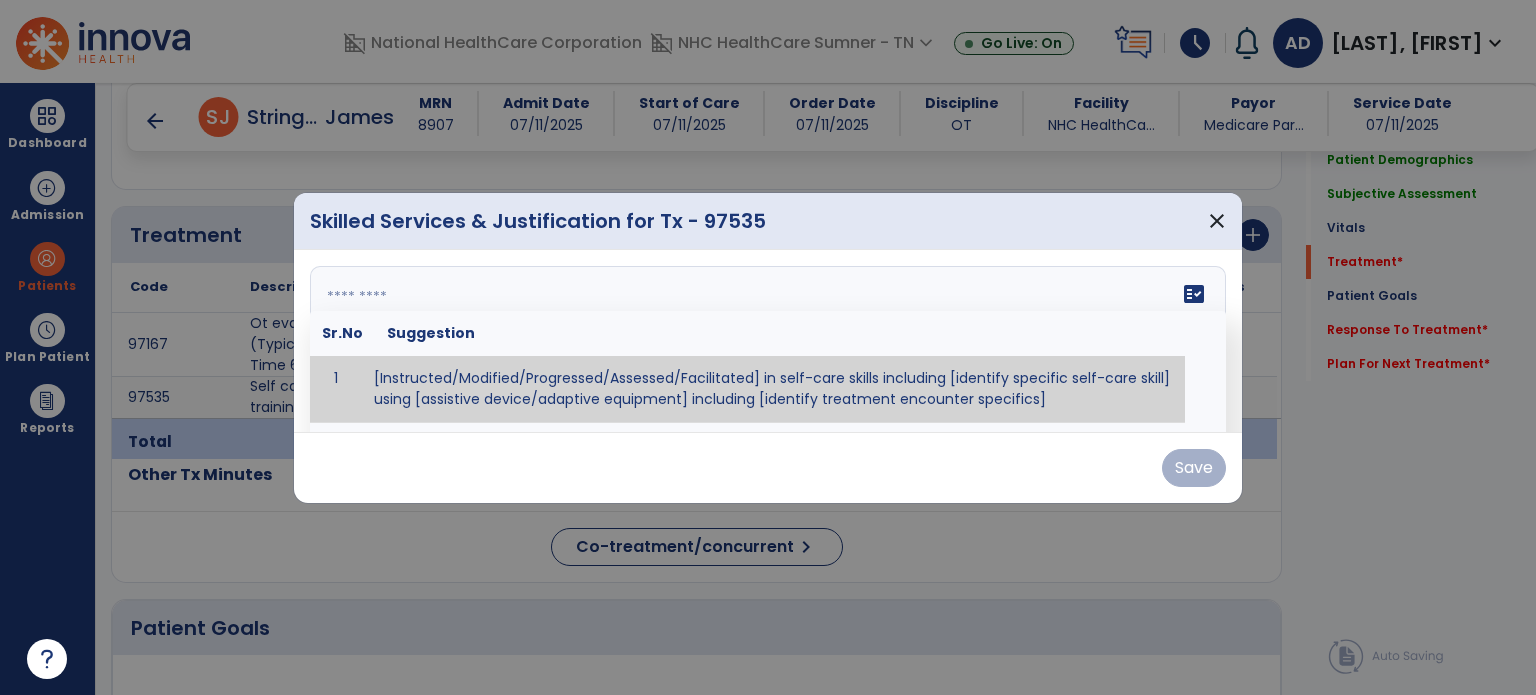 paste on "**********" 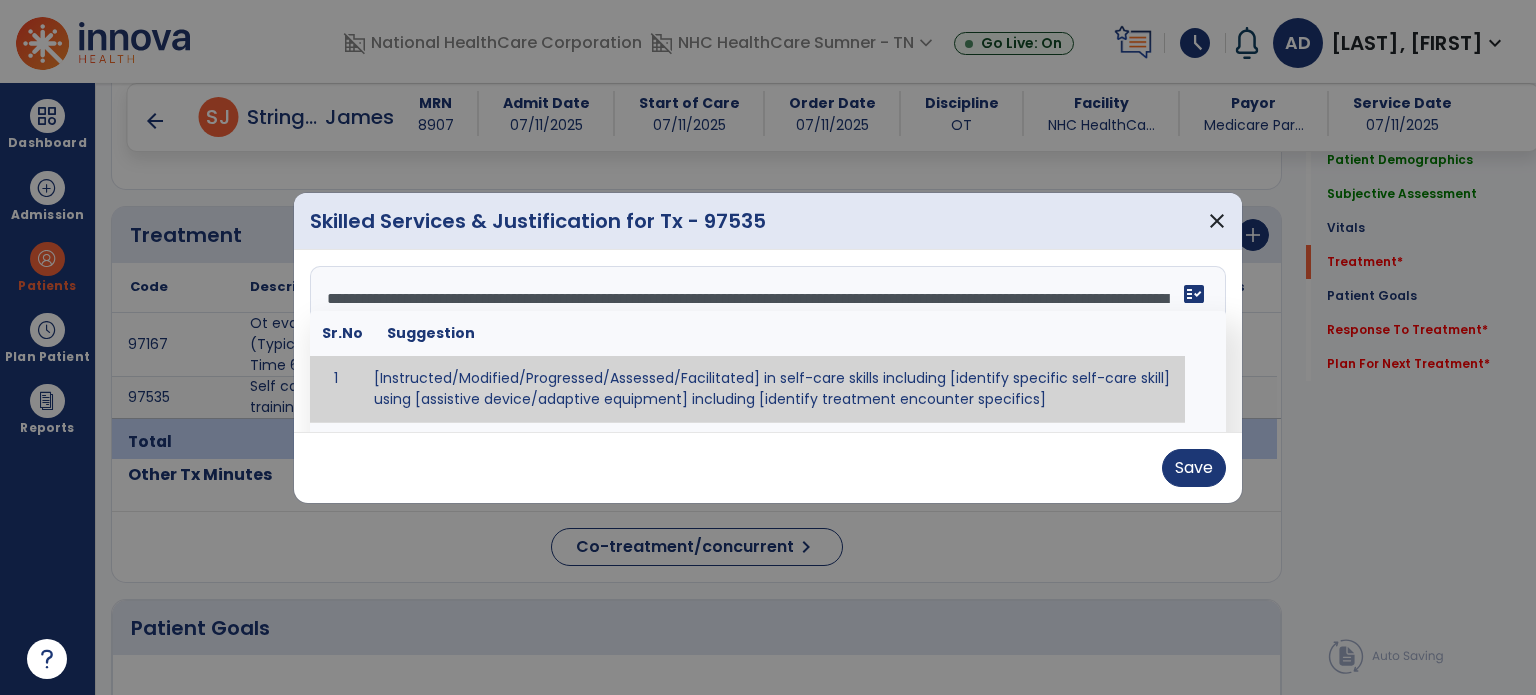 click on "**********" at bounding box center (766, 341) 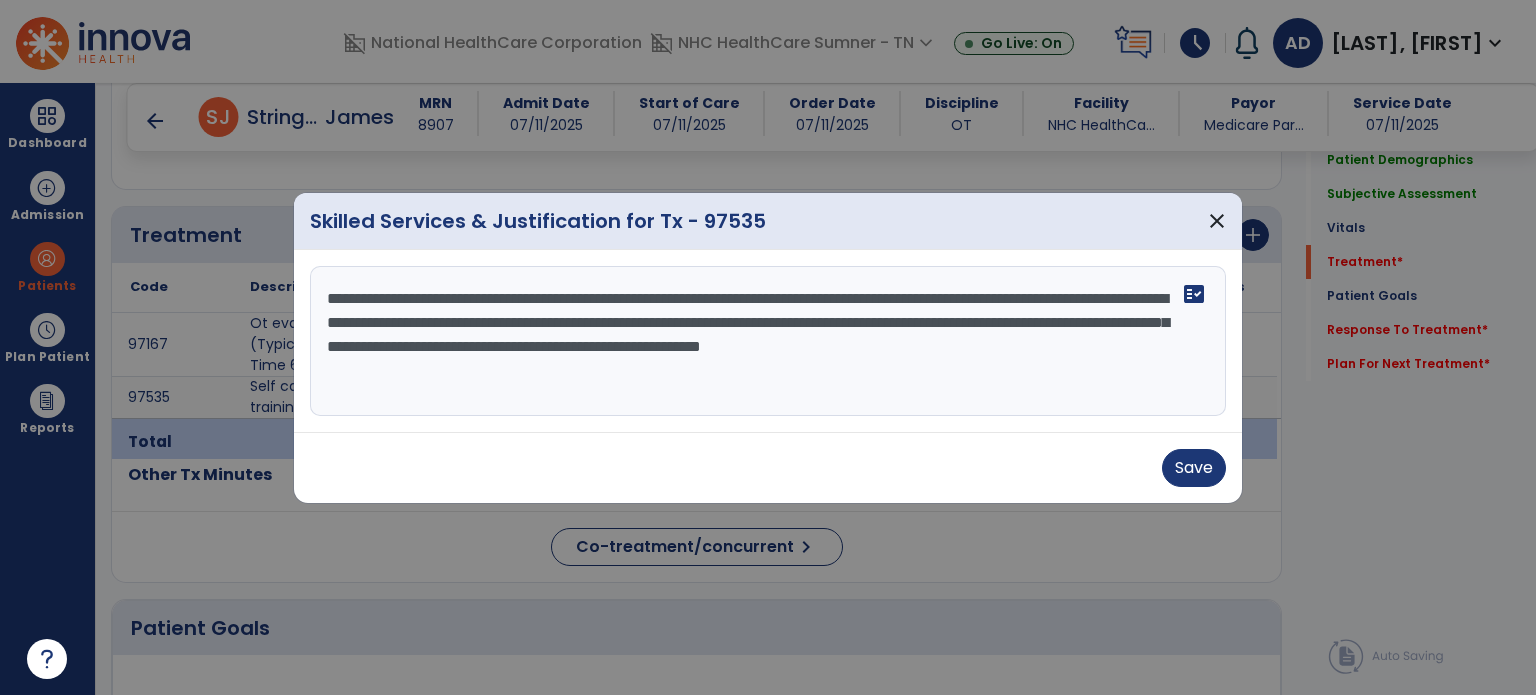drag, startPoint x: 655, startPoint y: 373, endPoint x: 831, endPoint y: 399, distance: 177.9101 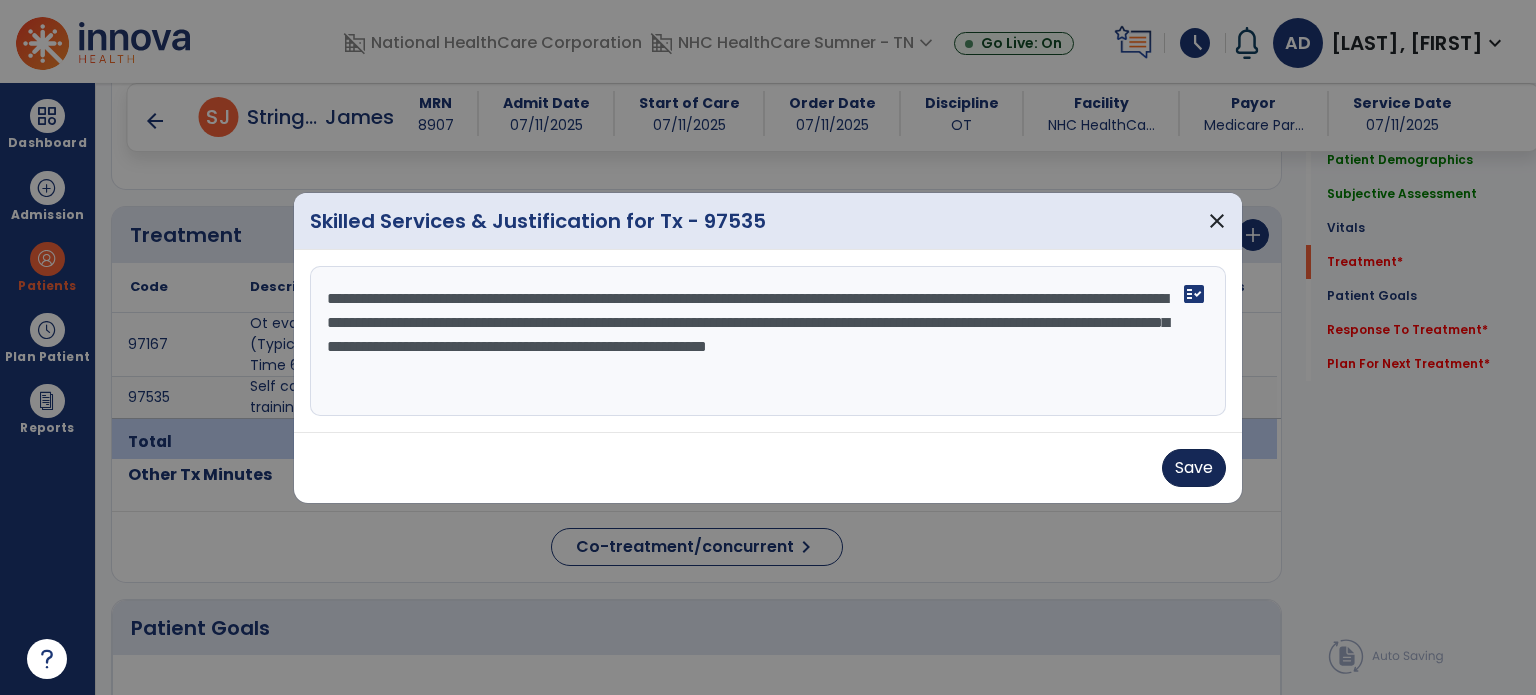 type on "**********" 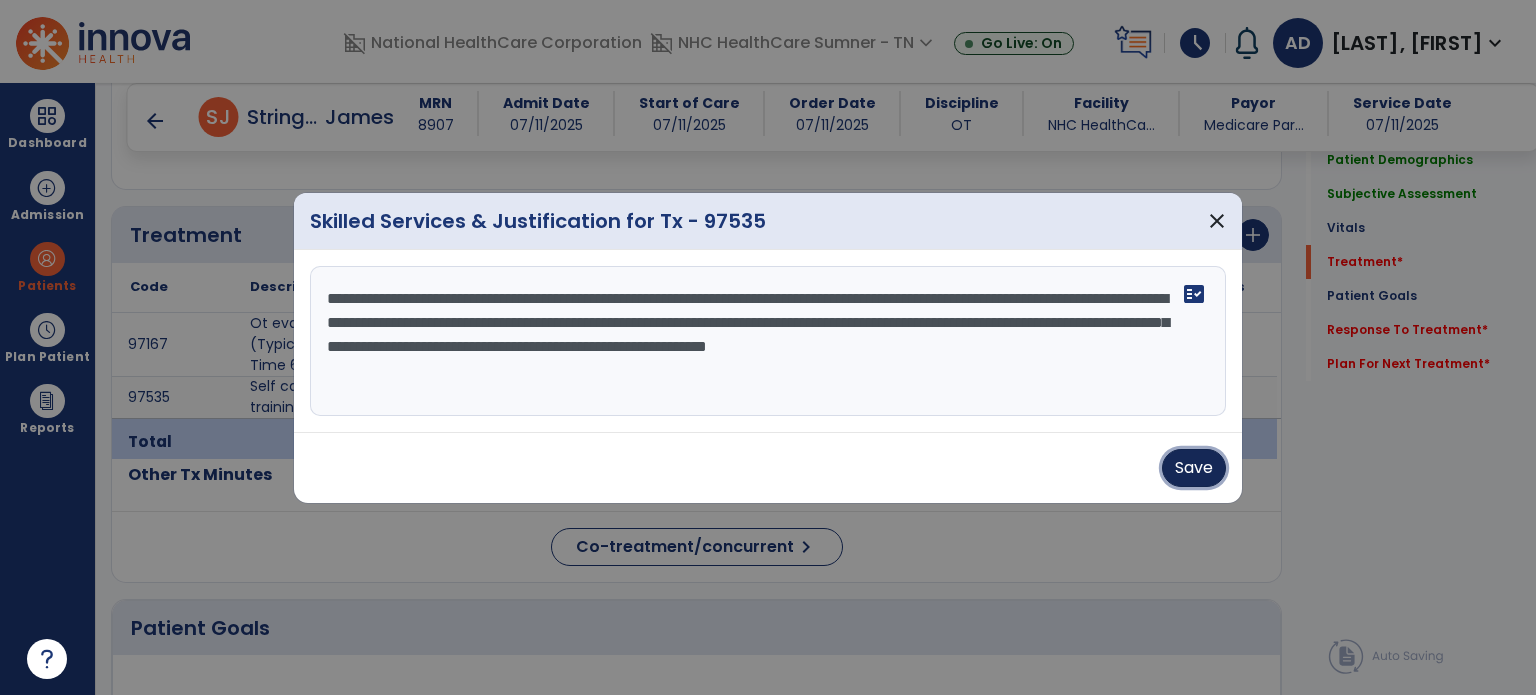 drag, startPoint x: 1195, startPoint y: 475, endPoint x: 1144, endPoint y: 455, distance: 54.781384 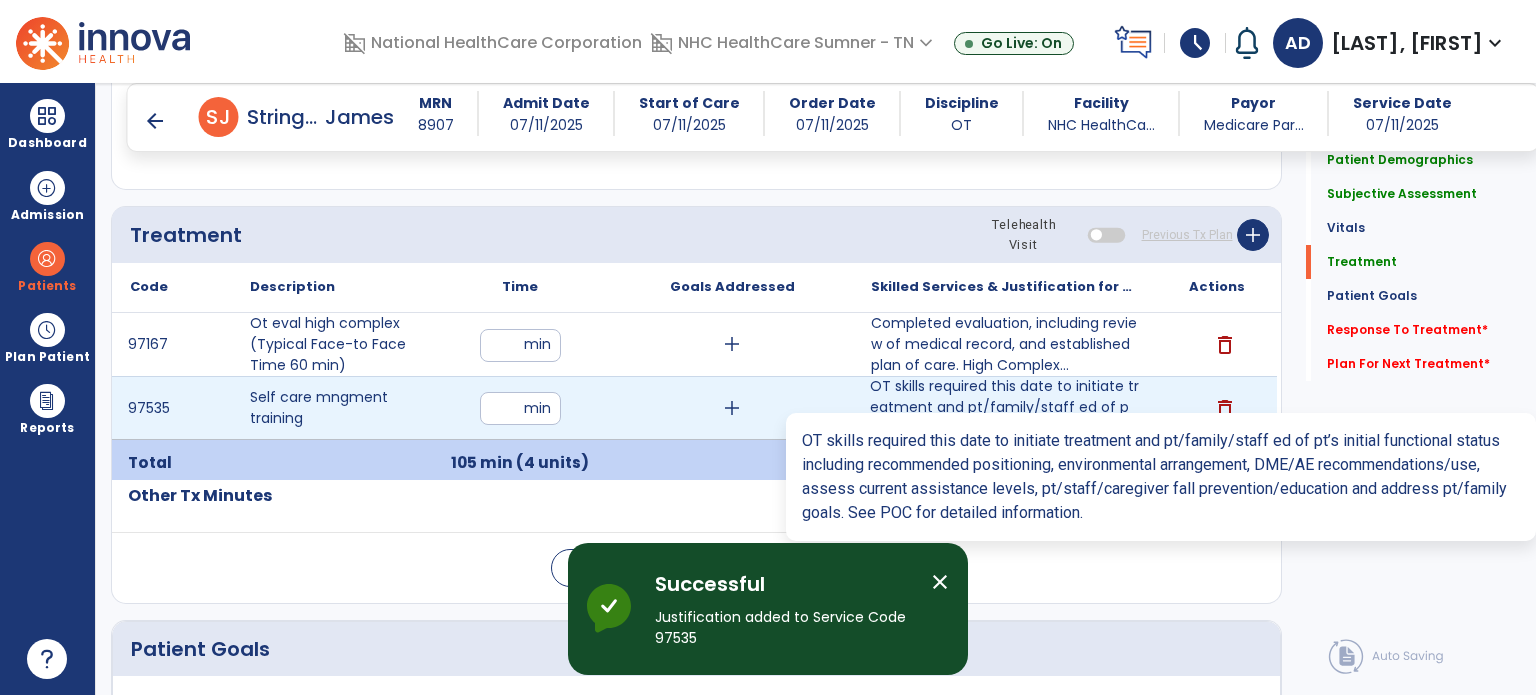 click on "OT skills required this date to initiate treatment and pt/family/staff ed of pt’s initial functional..." at bounding box center [1004, 407] 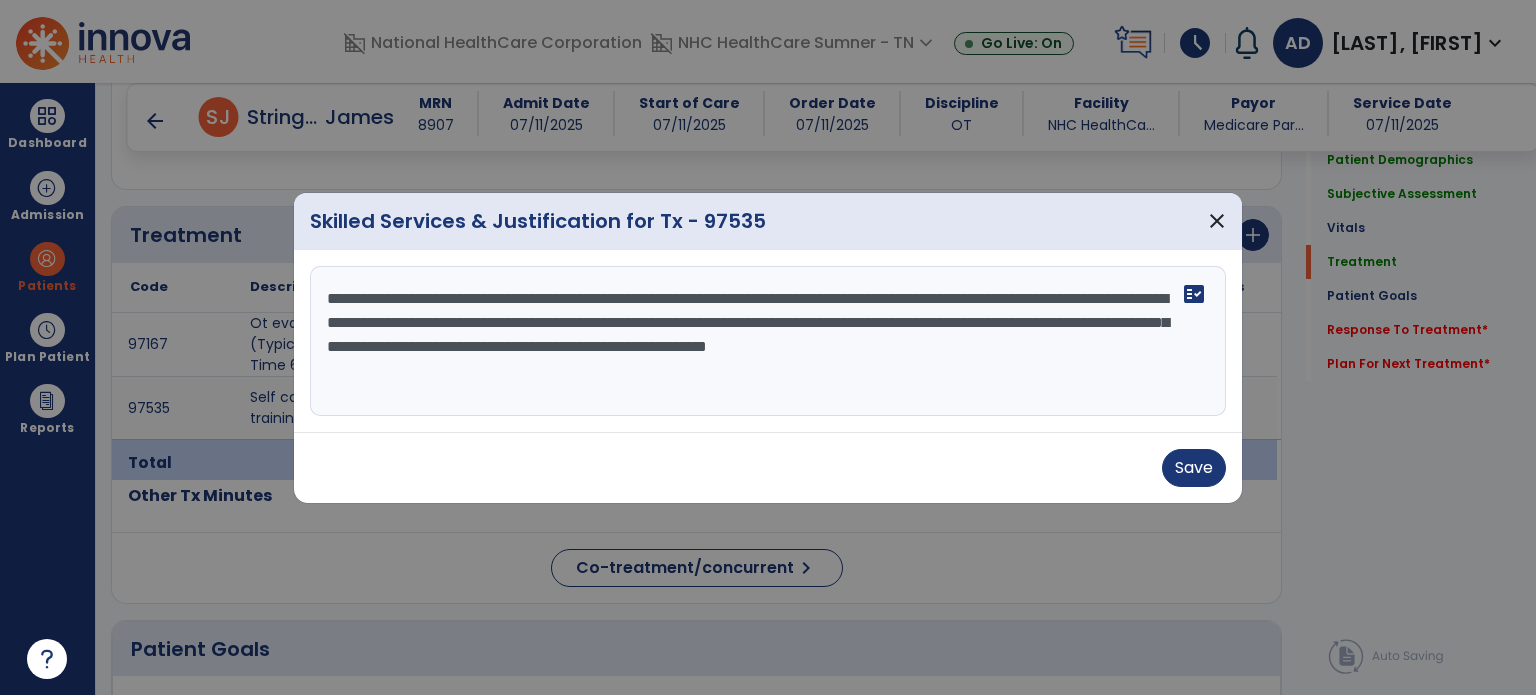 click on "**********" at bounding box center [768, 341] 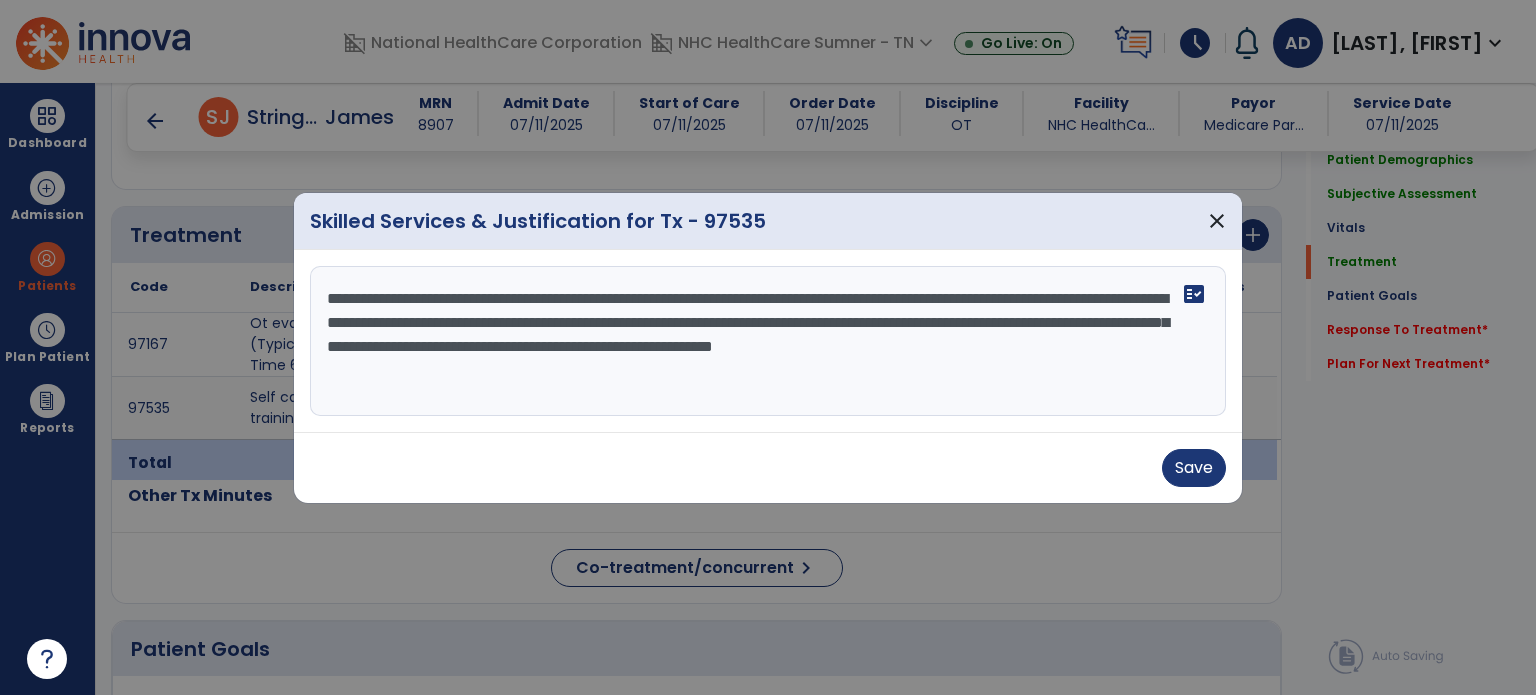 type on "**********" 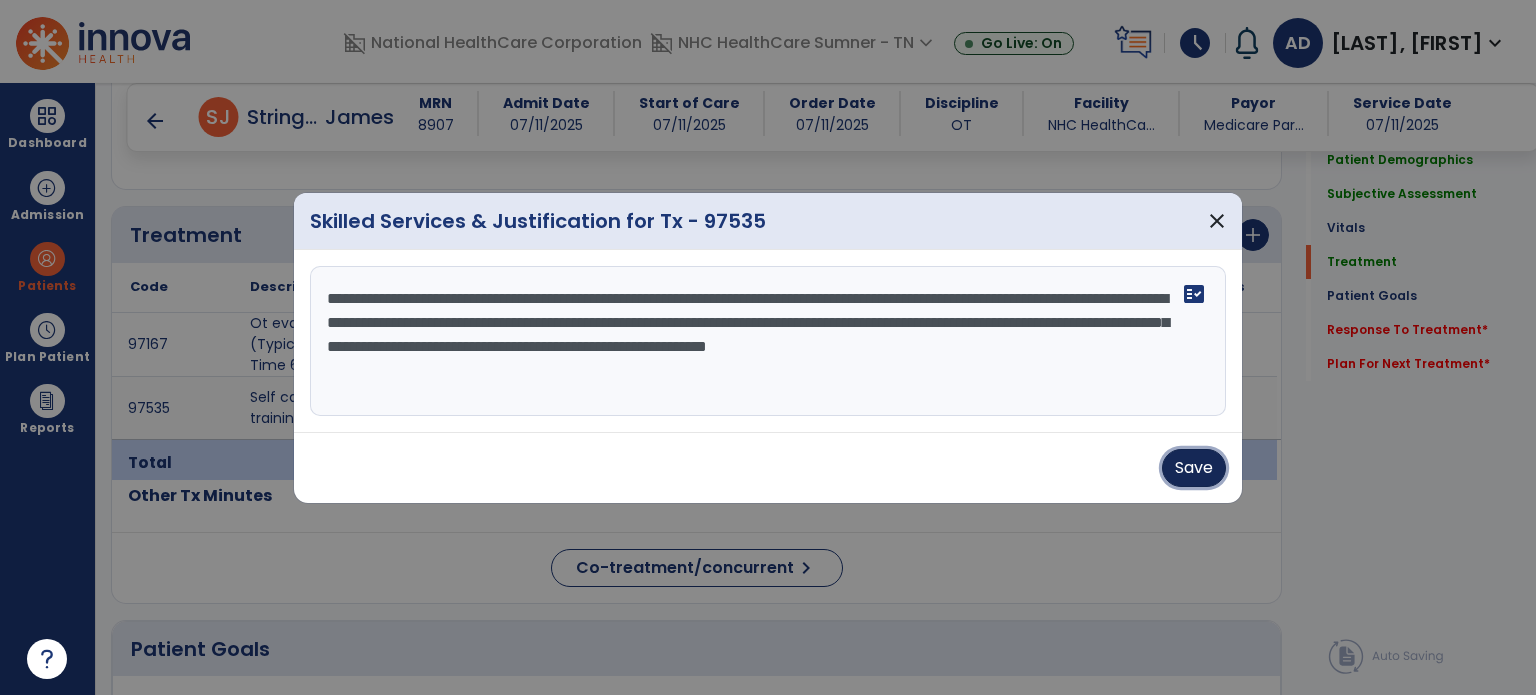 click on "Save" at bounding box center [1194, 468] 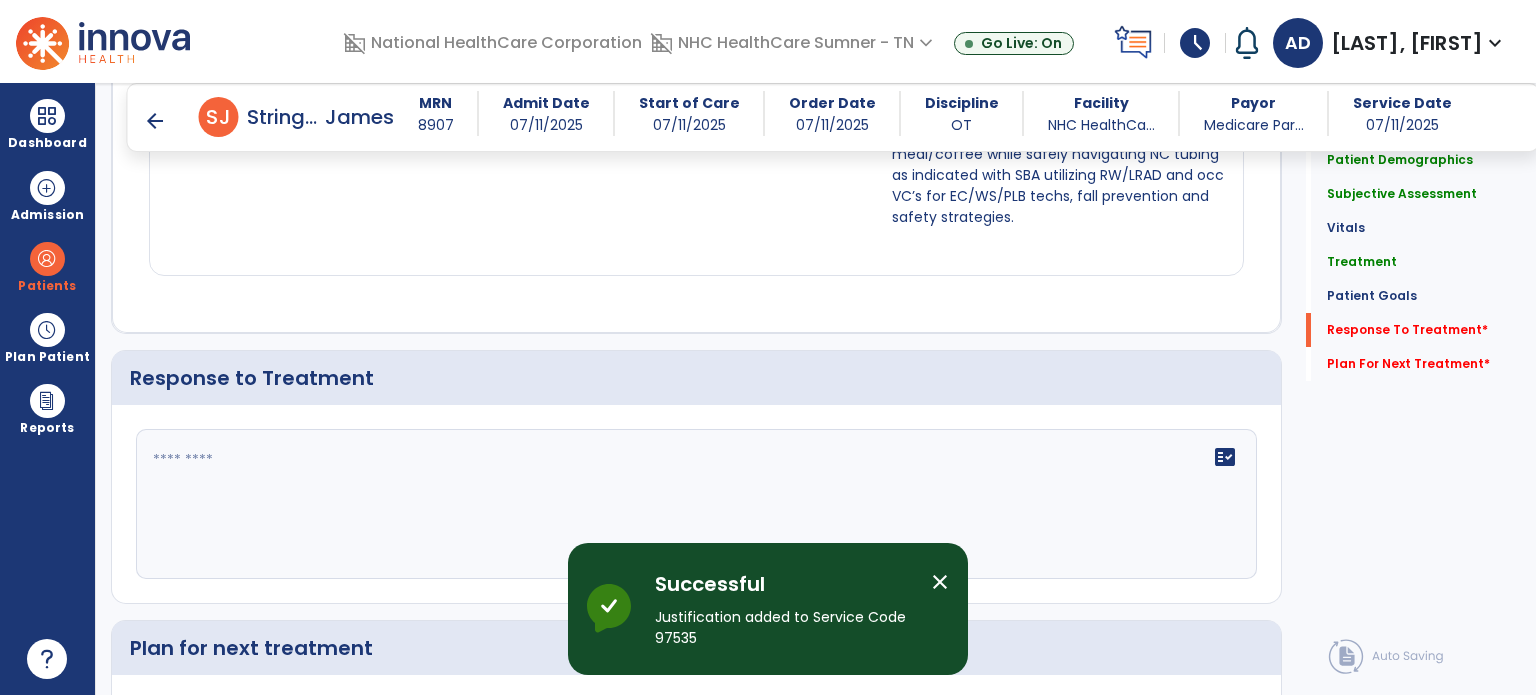 scroll, scrollTop: 3058, scrollLeft: 0, axis: vertical 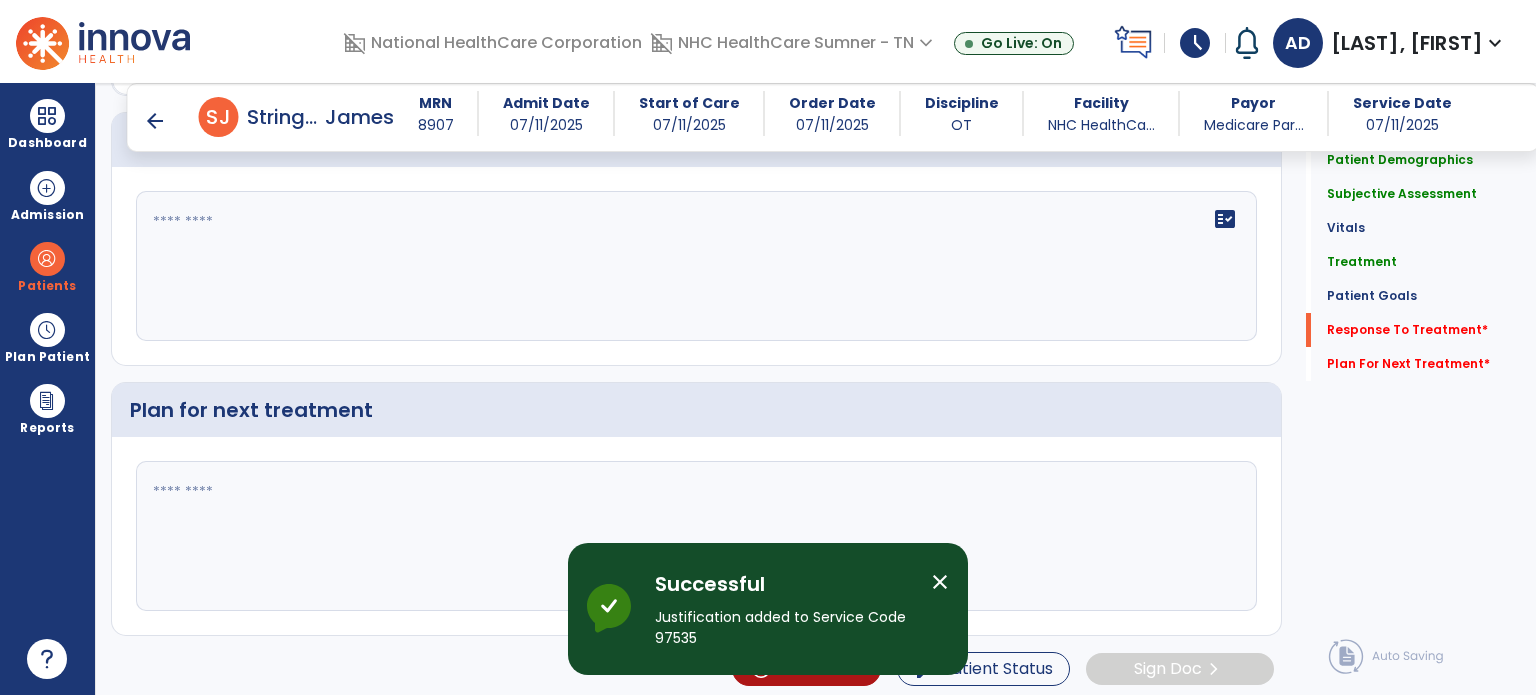 click 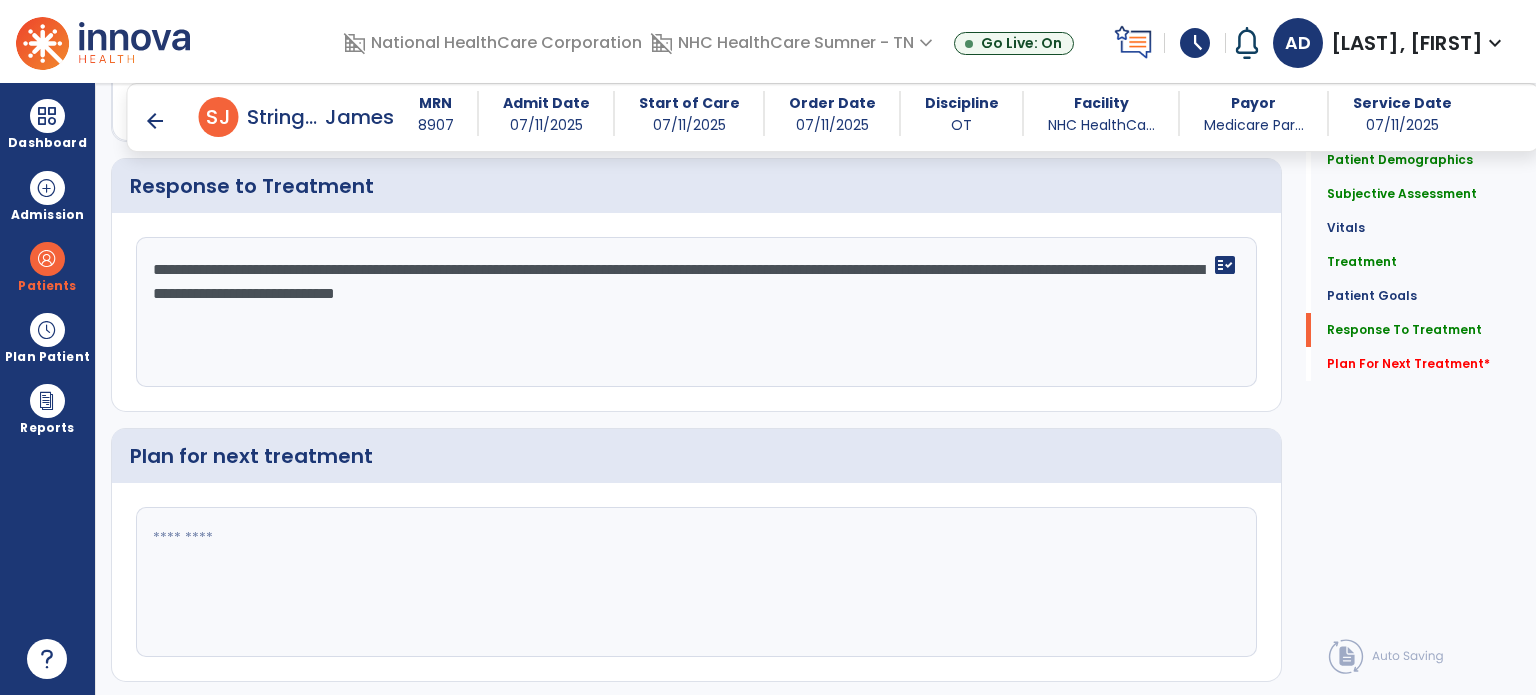 scroll, scrollTop: 3058, scrollLeft: 0, axis: vertical 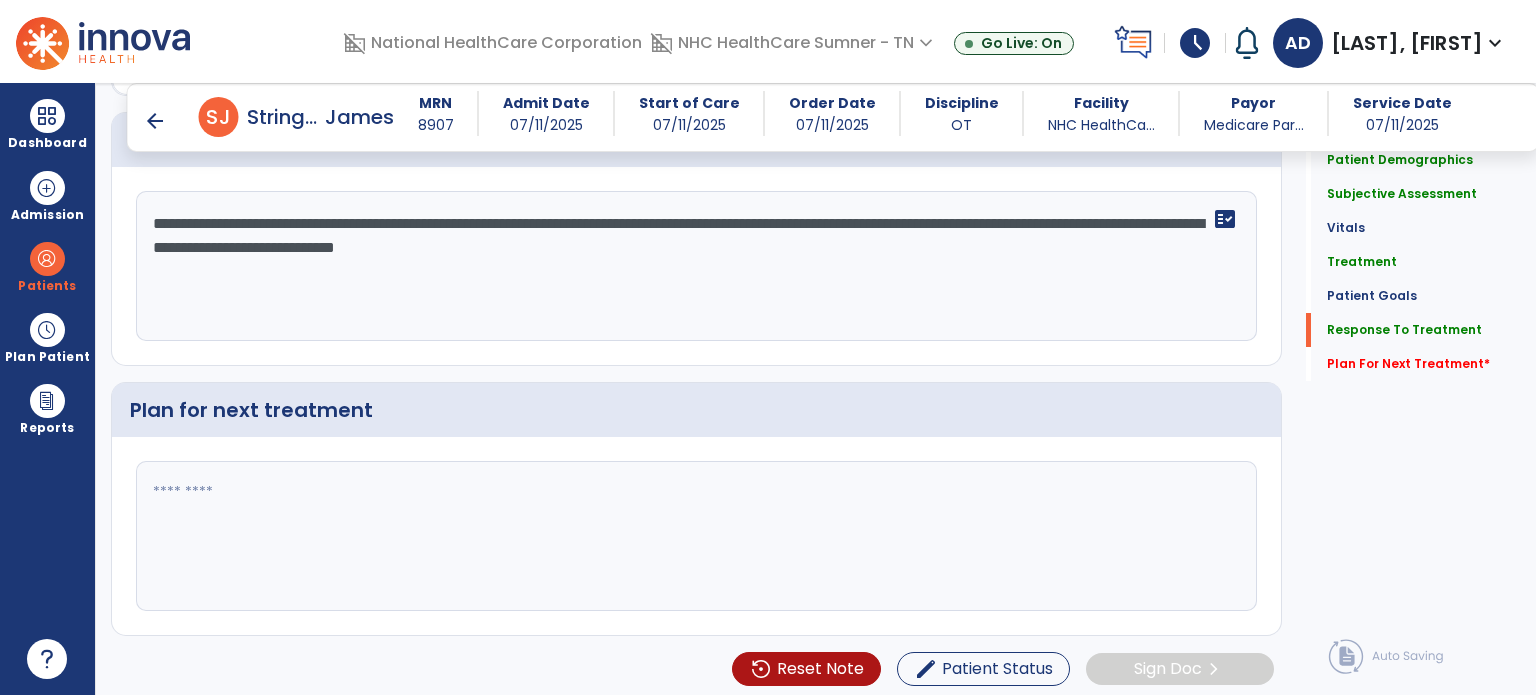 type on "**********" 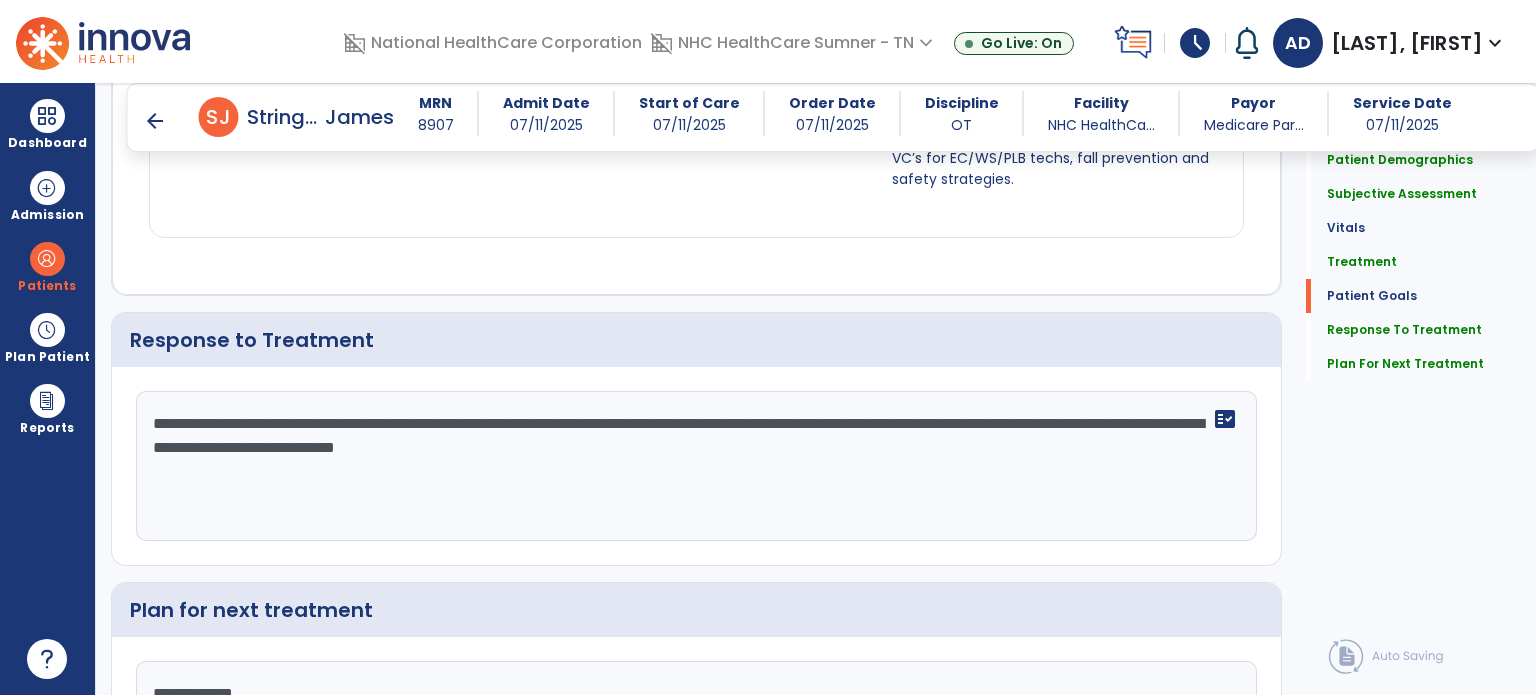 scroll, scrollTop: 3058, scrollLeft: 0, axis: vertical 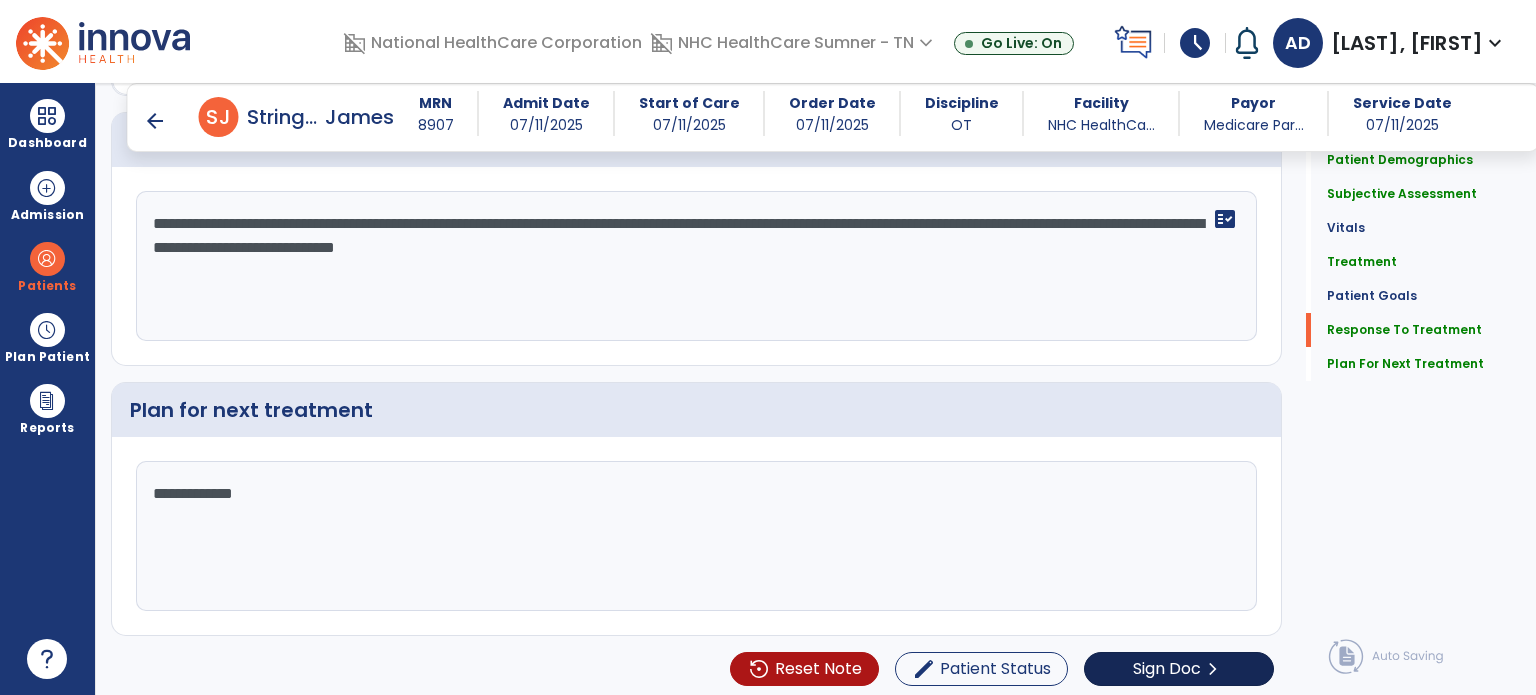type on "**********" 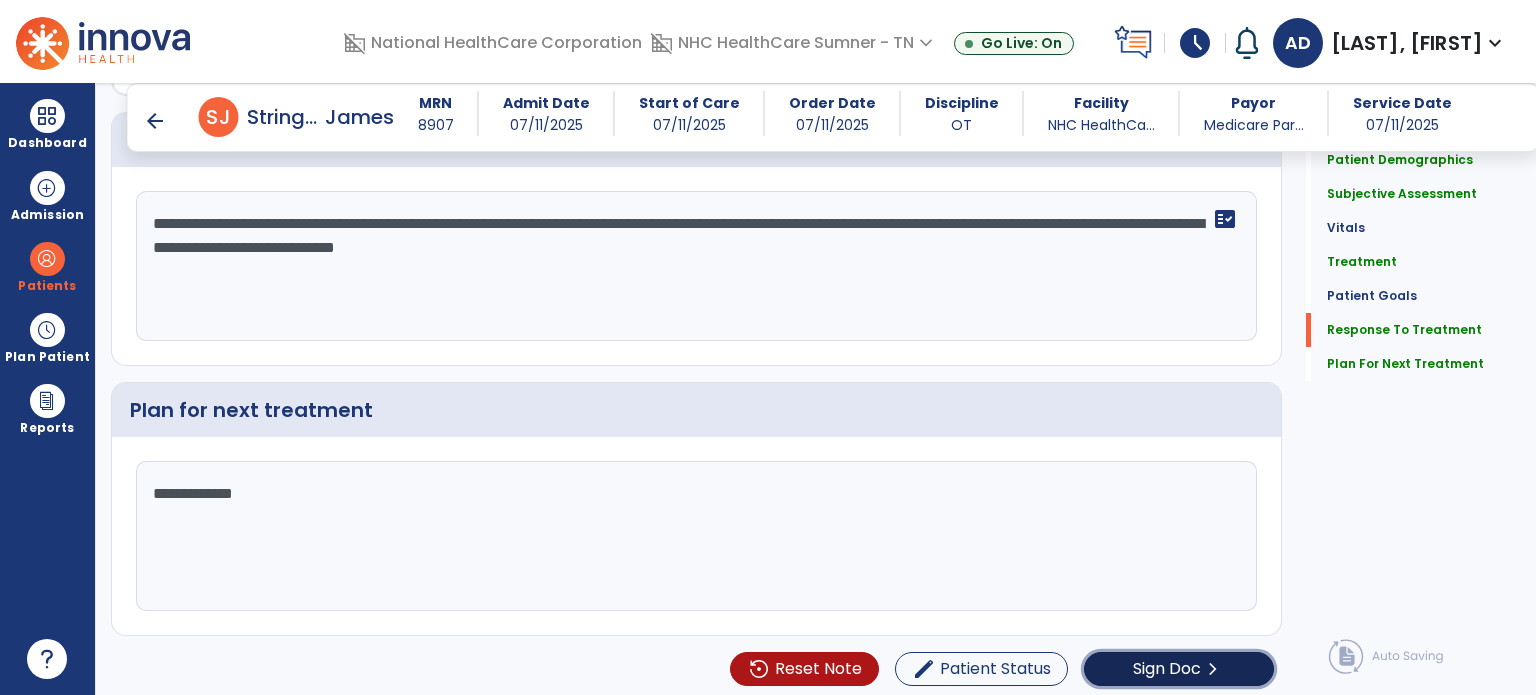 click on "Sign Doc" 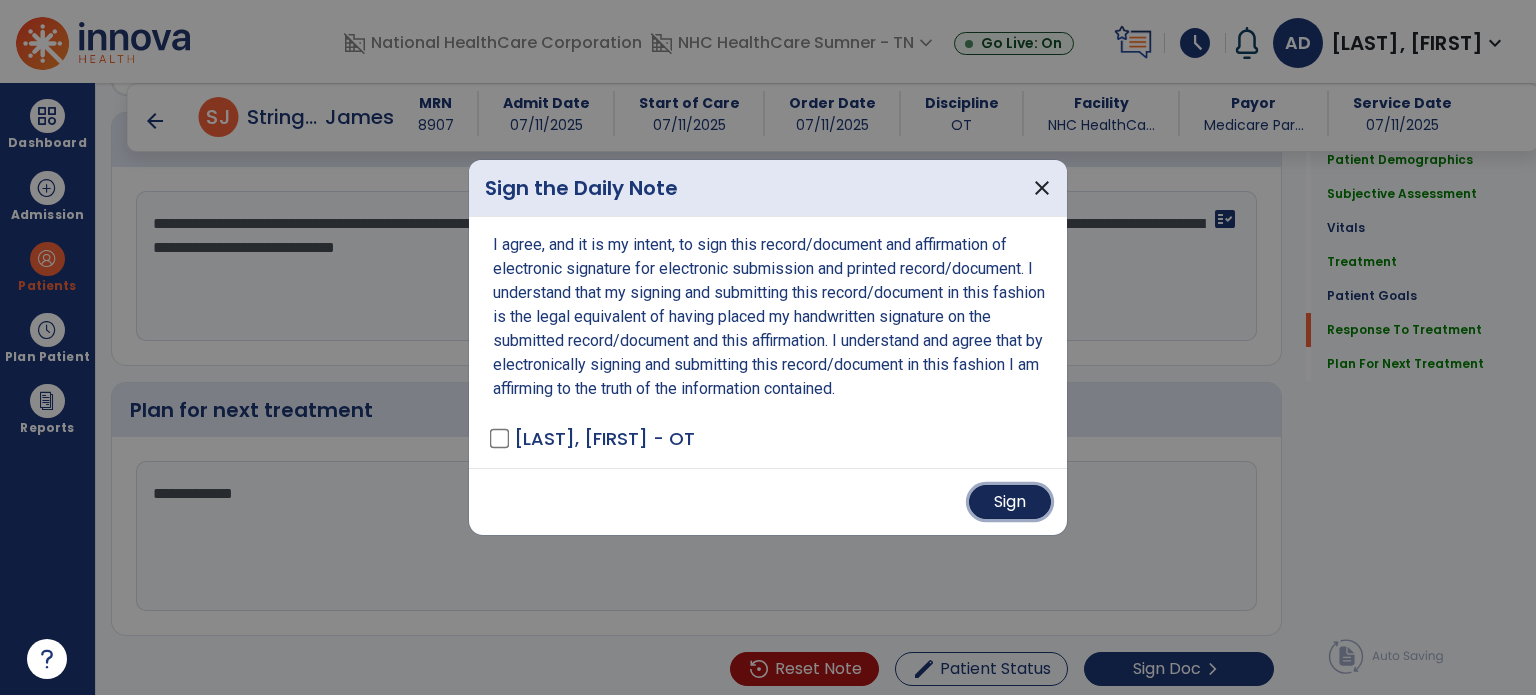 click on "Sign" at bounding box center [1010, 502] 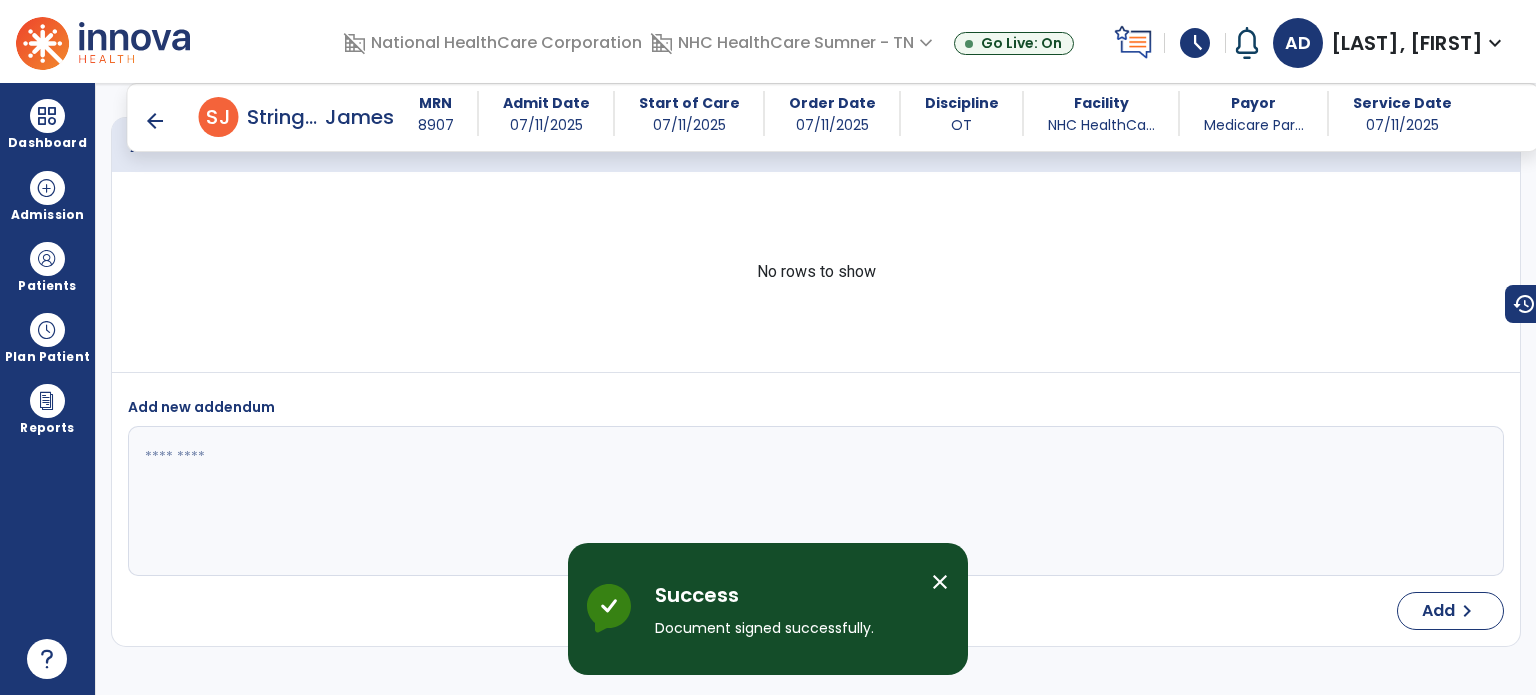 scroll, scrollTop: 4432, scrollLeft: 0, axis: vertical 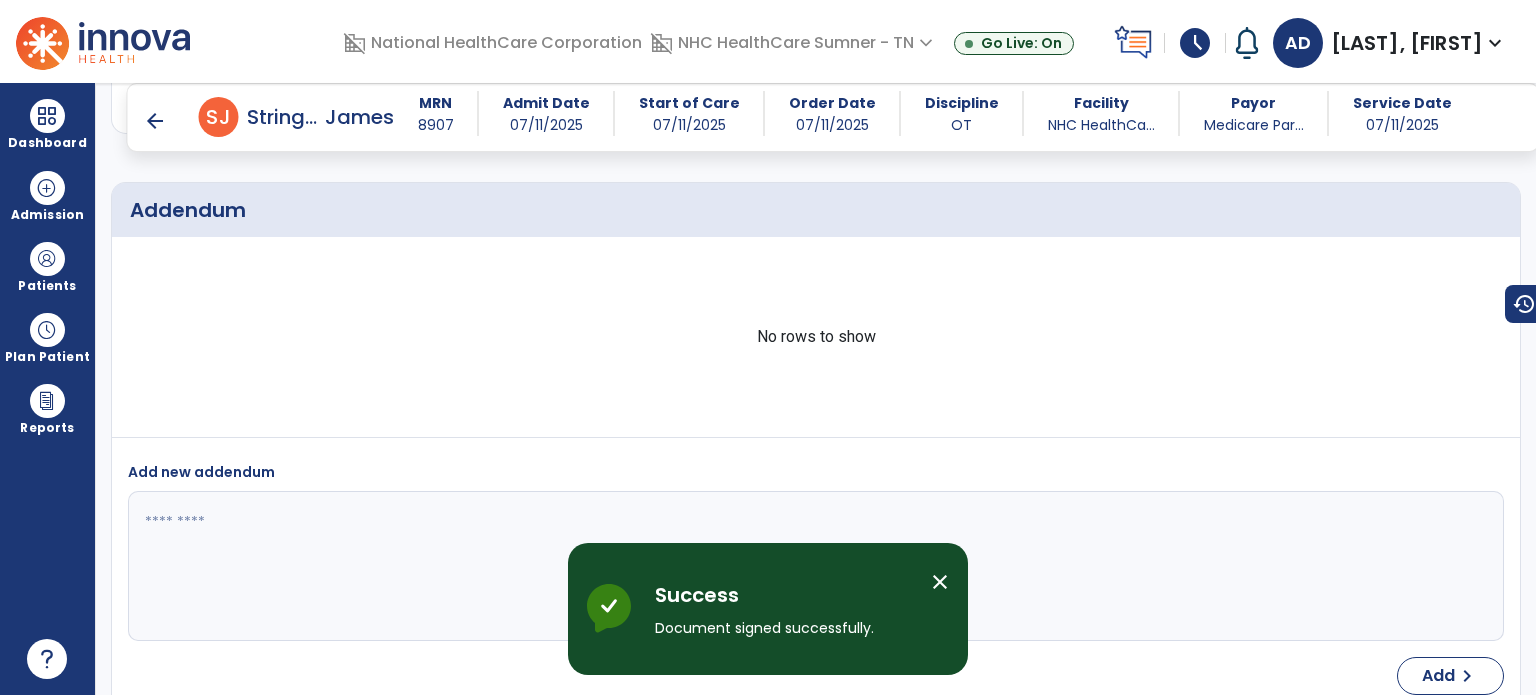 click on "arrow_back" at bounding box center [155, 121] 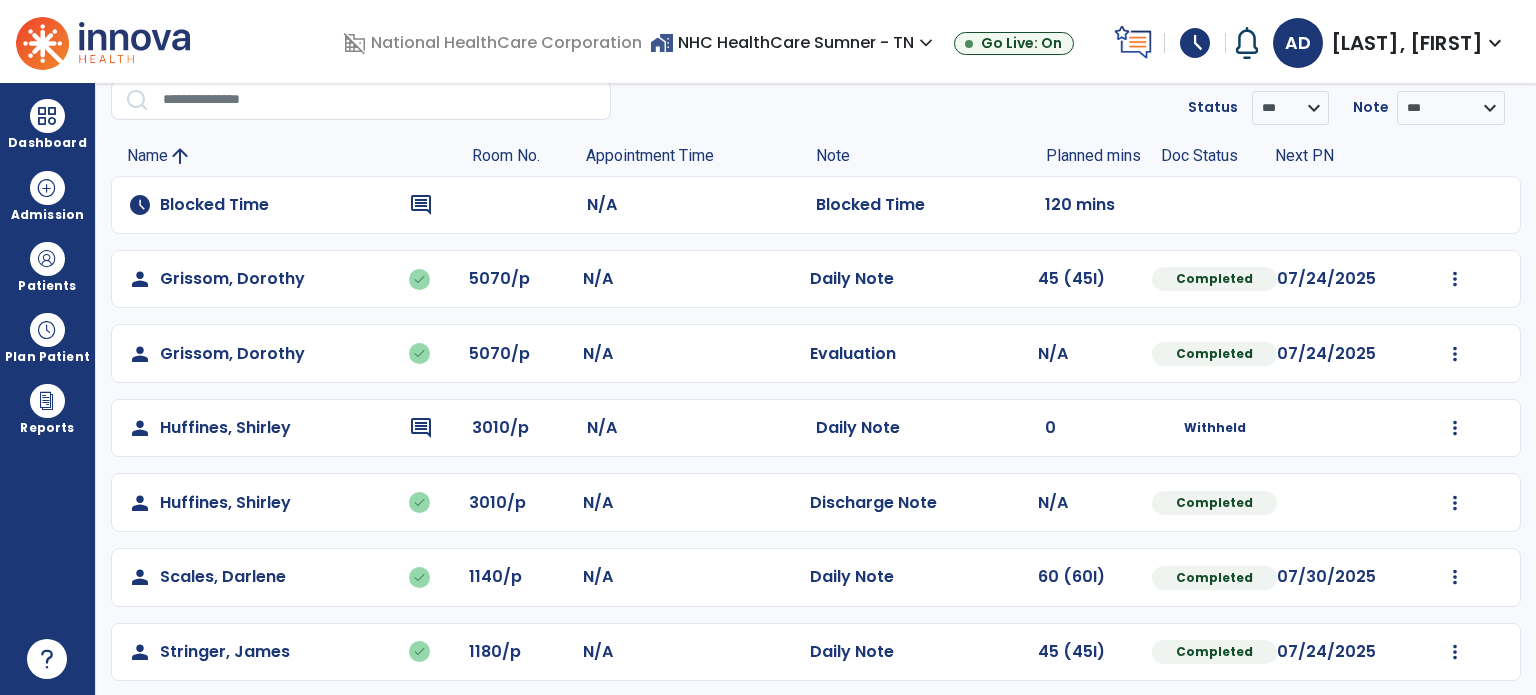 scroll, scrollTop: 0, scrollLeft: 0, axis: both 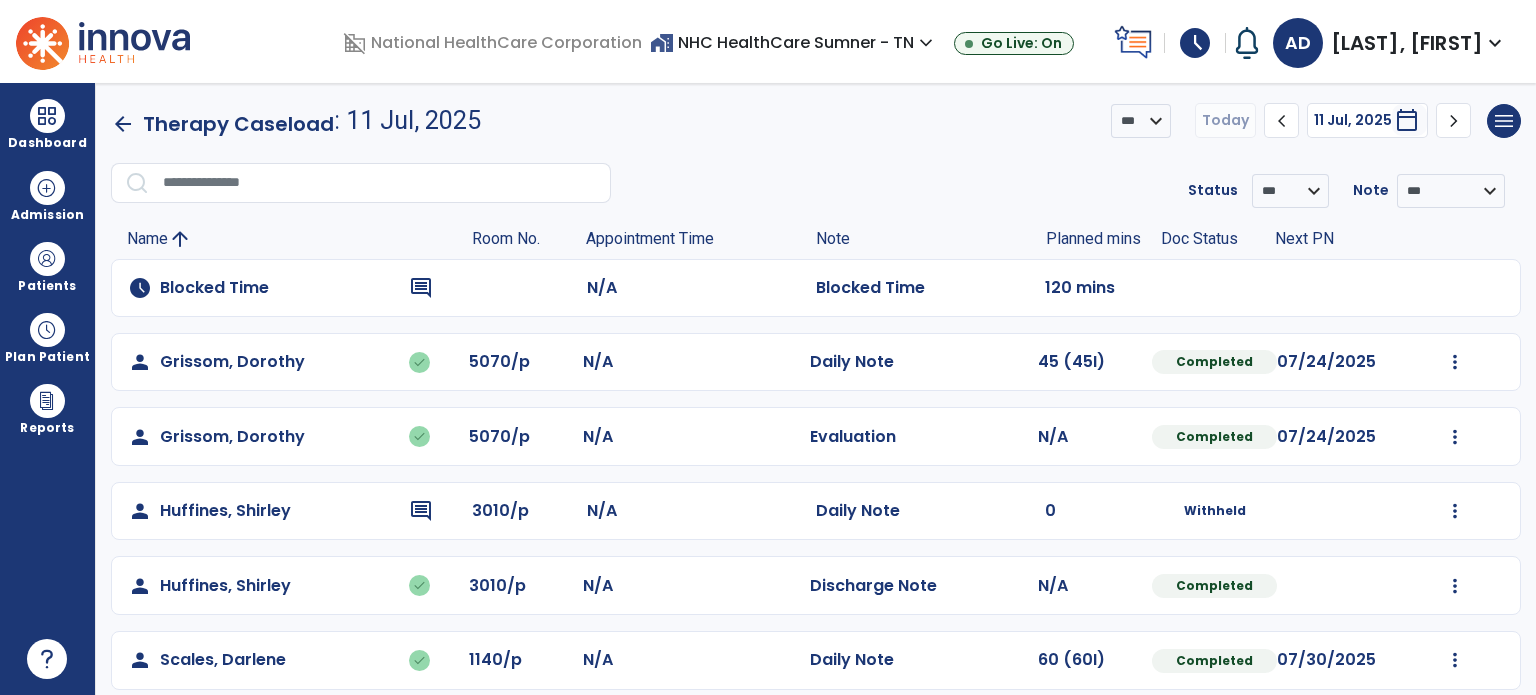 click on "arrow_back" 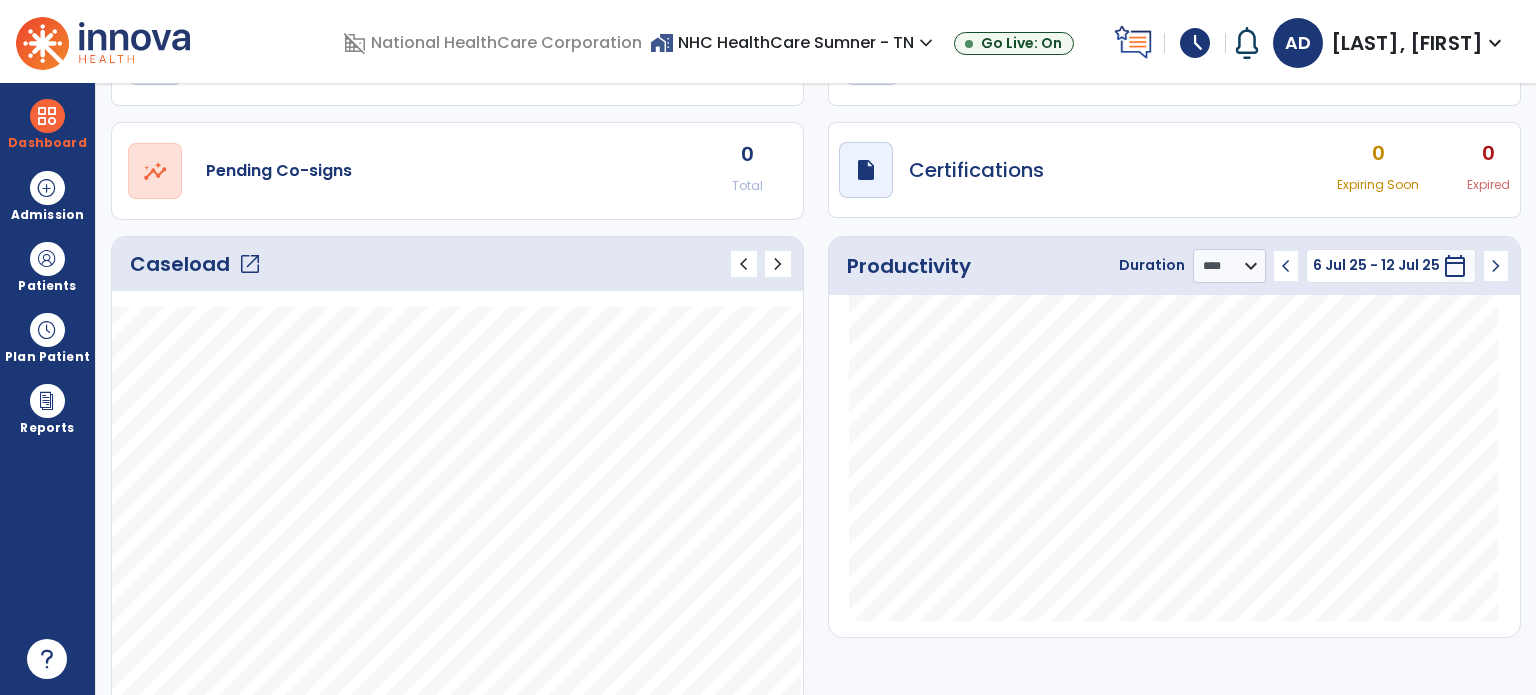 scroll, scrollTop: 400, scrollLeft: 0, axis: vertical 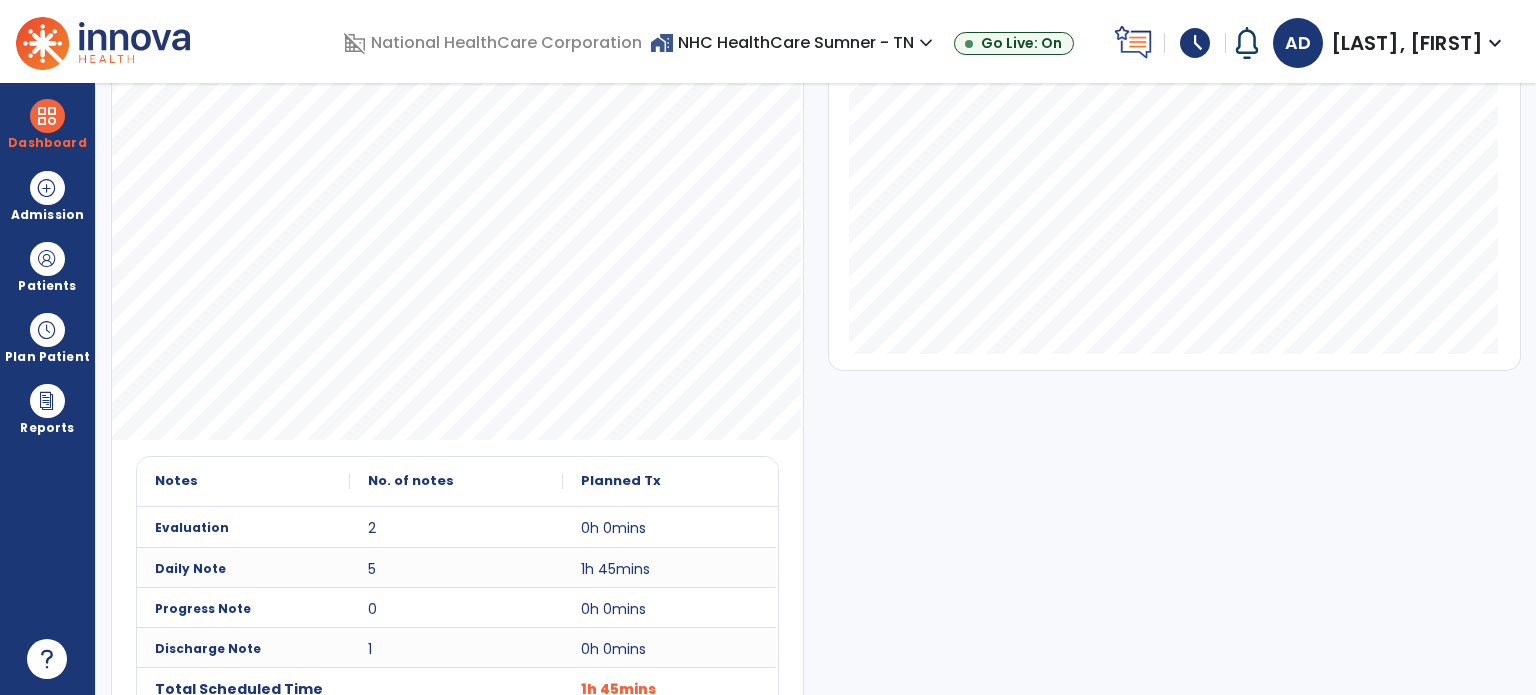 click on "schedule" at bounding box center [1195, 43] 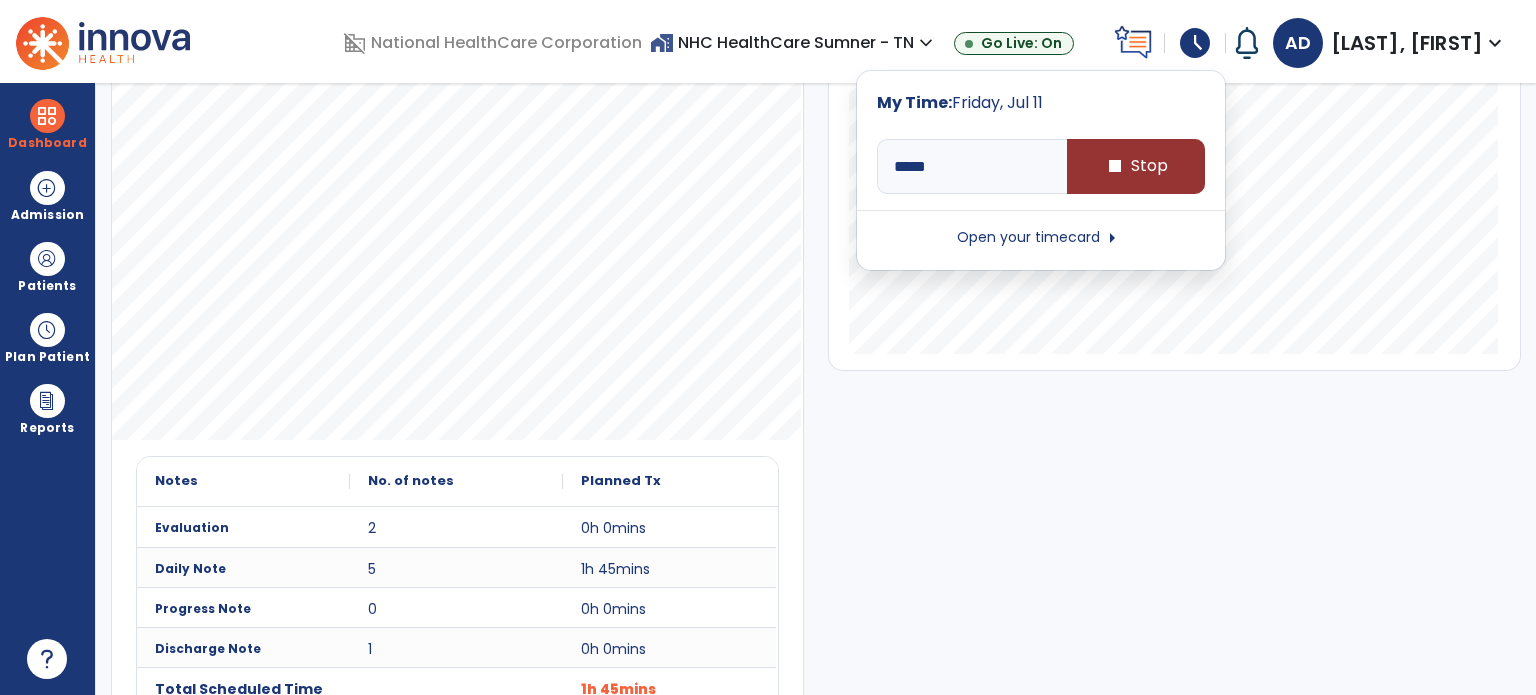 click on "stop" at bounding box center (1115, 166) 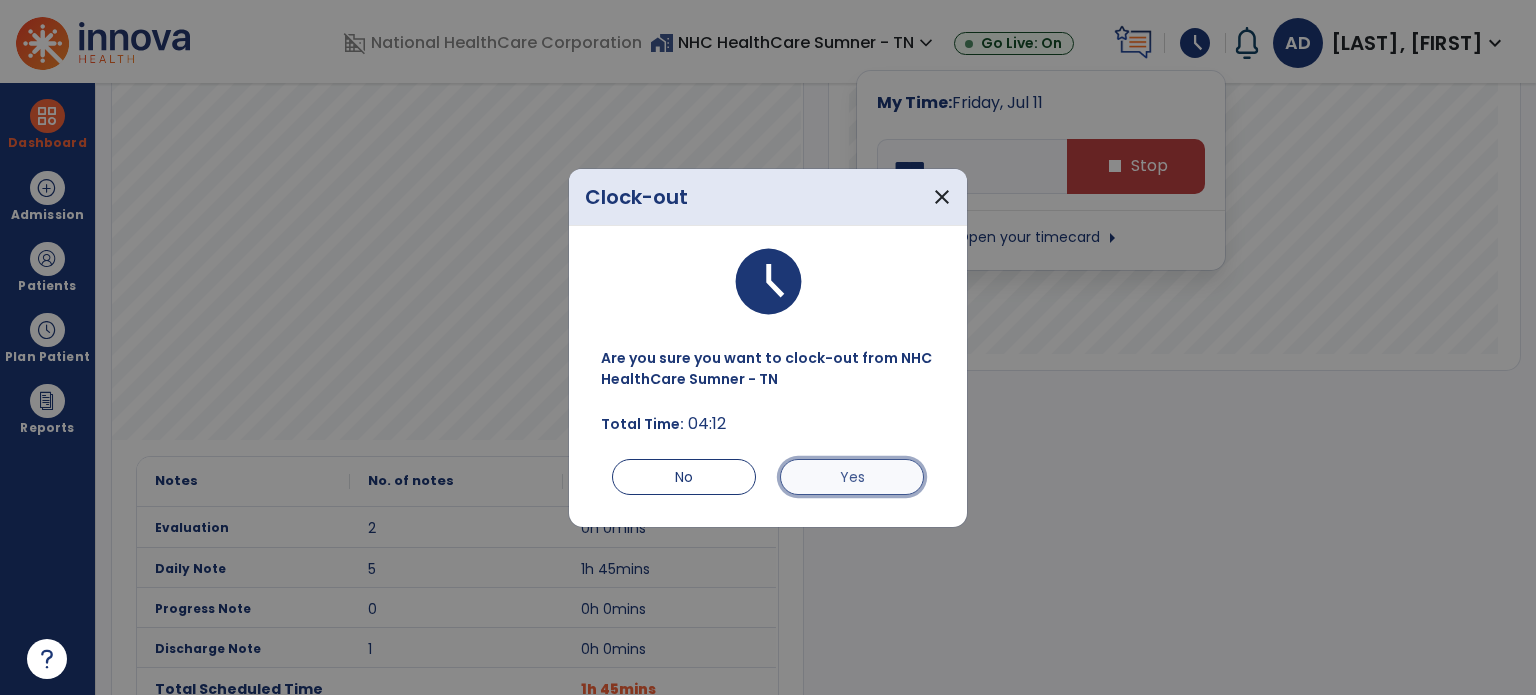 click on "Yes" at bounding box center [852, 477] 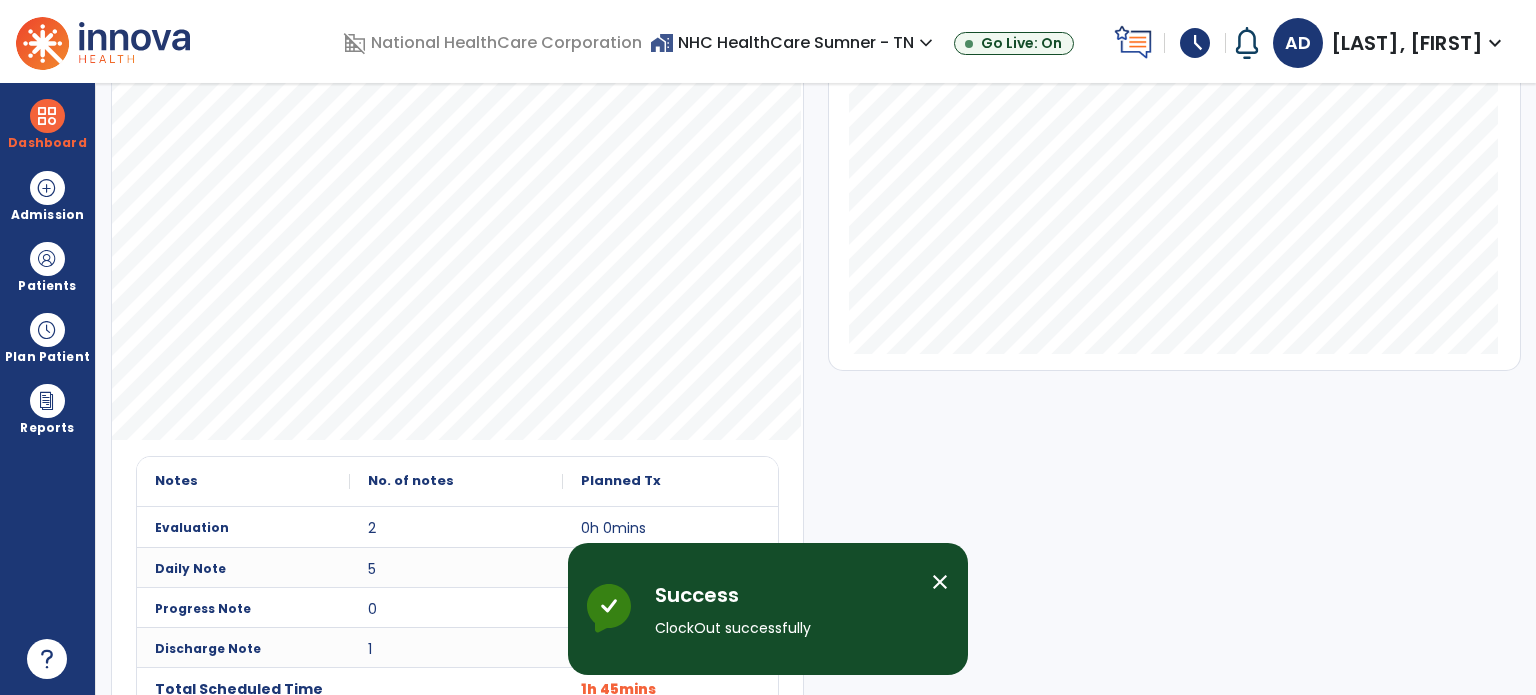 click on "close" at bounding box center (940, 582) 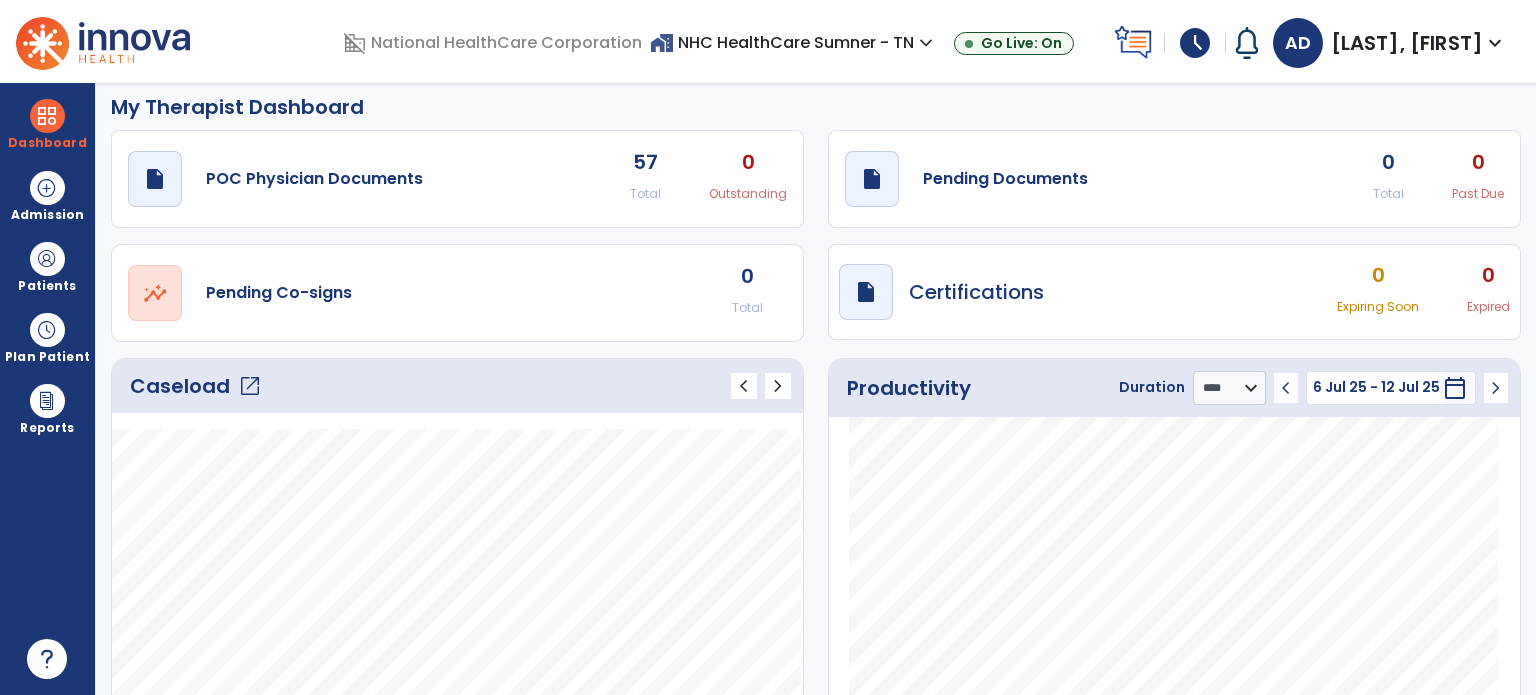 scroll, scrollTop: 0, scrollLeft: 0, axis: both 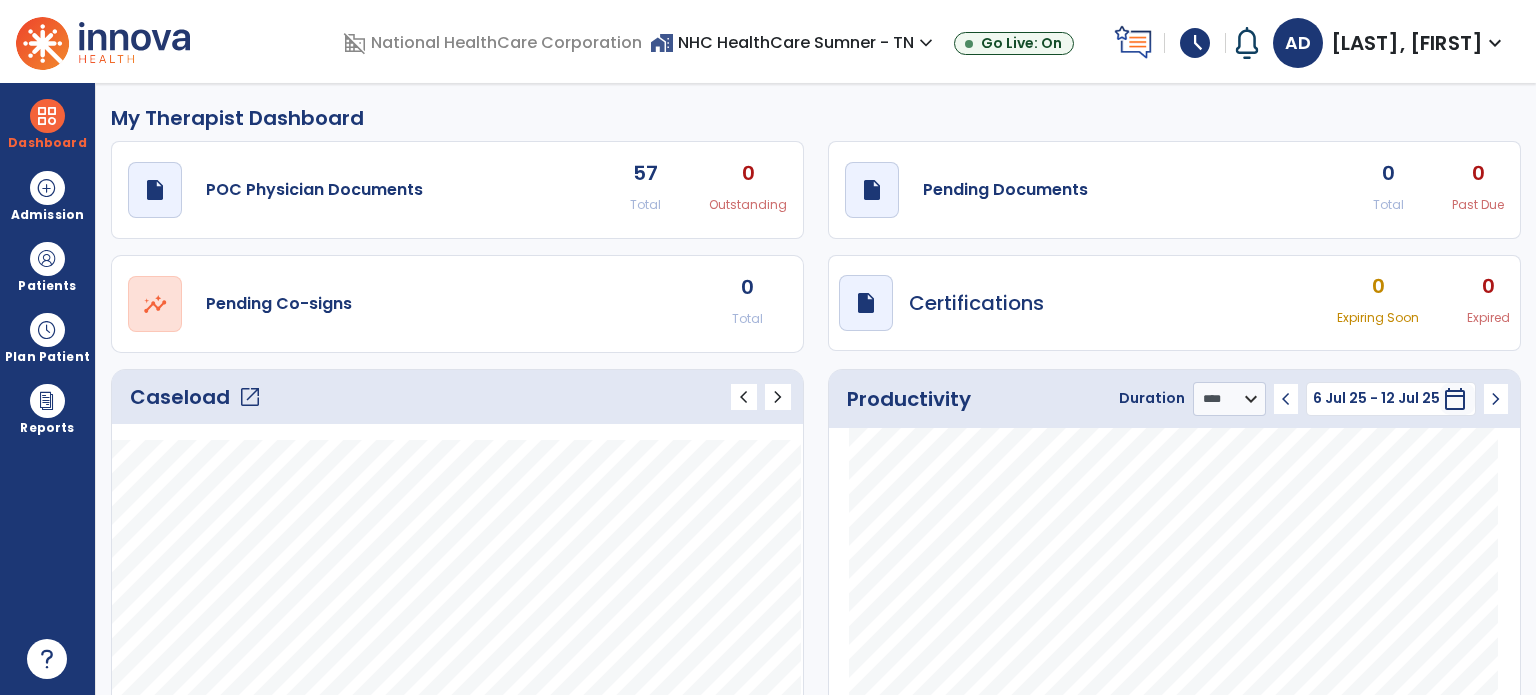click on "open_in_new" 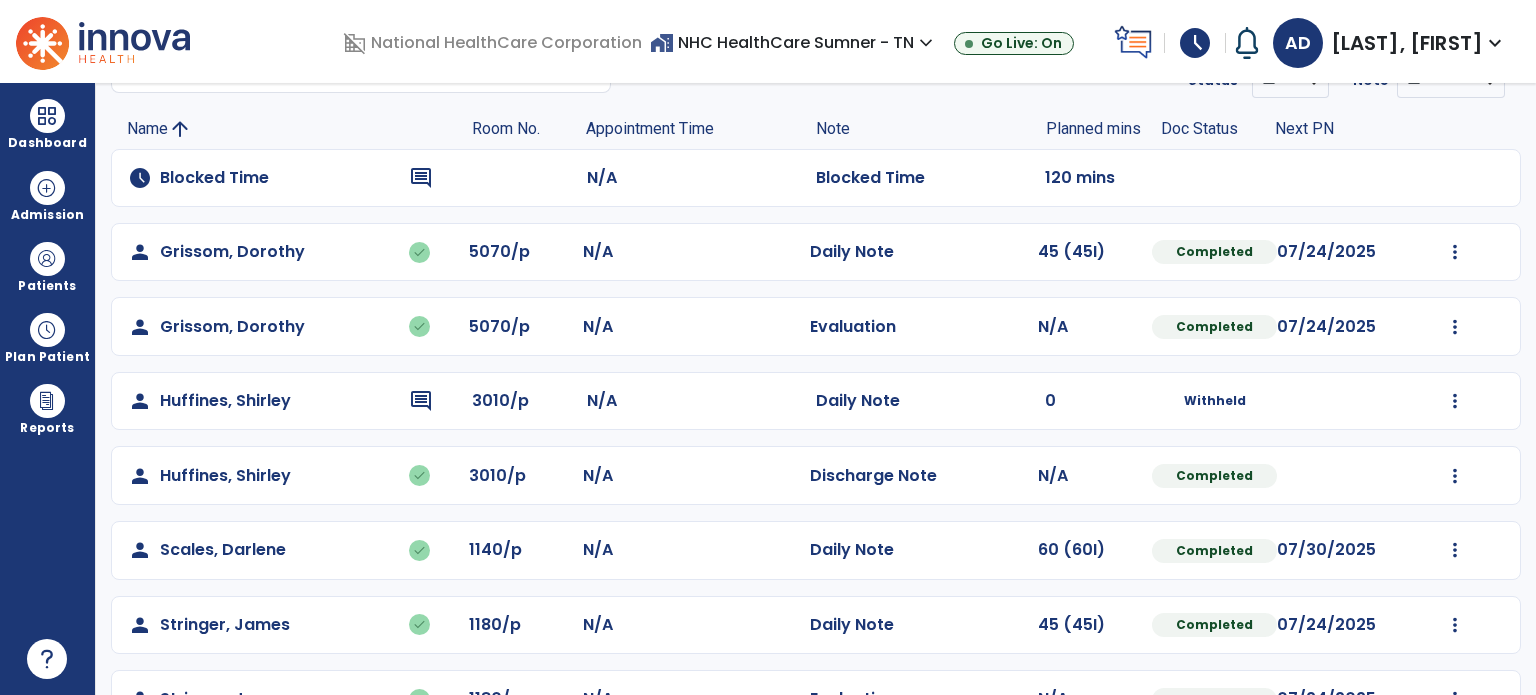 scroll, scrollTop: 0, scrollLeft: 0, axis: both 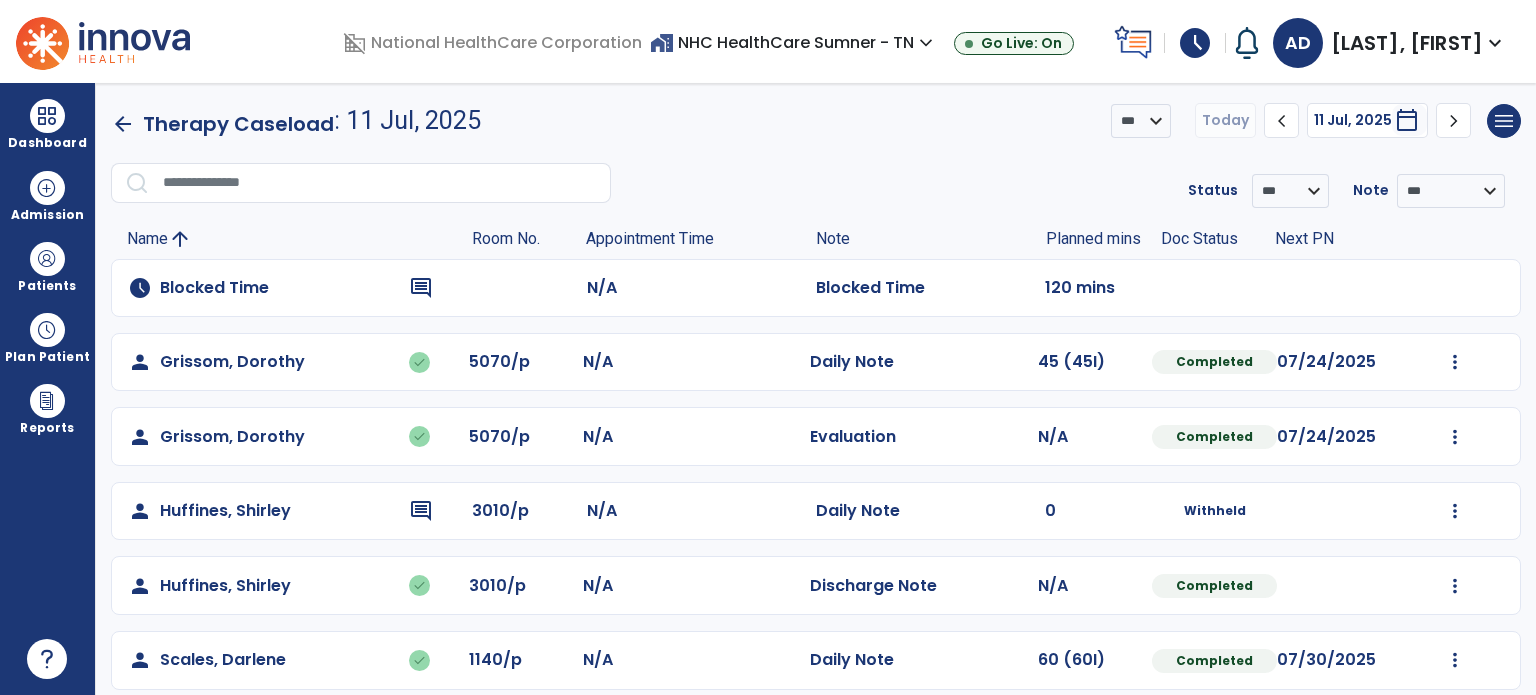 click on "arrow_back" 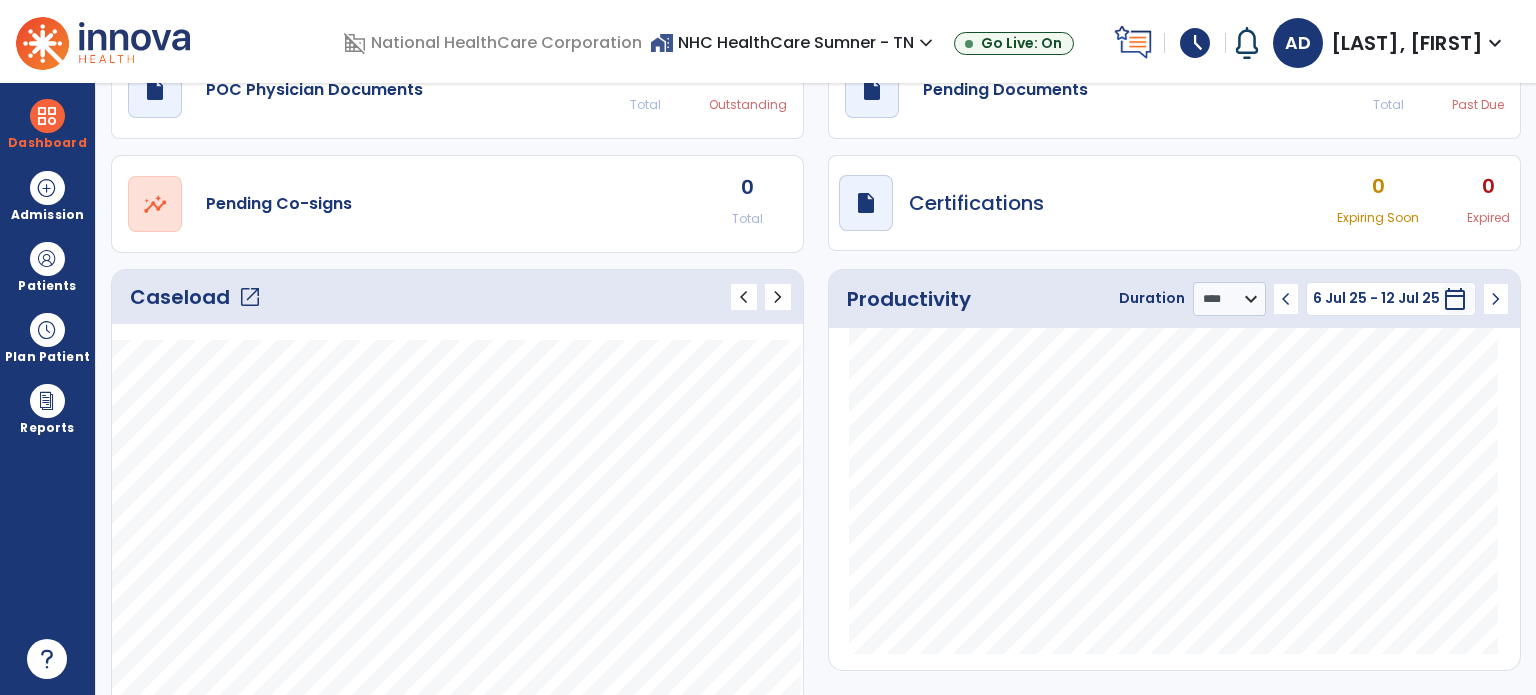 scroll, scrollTop: 0, scrollLeft: 0, axis: both 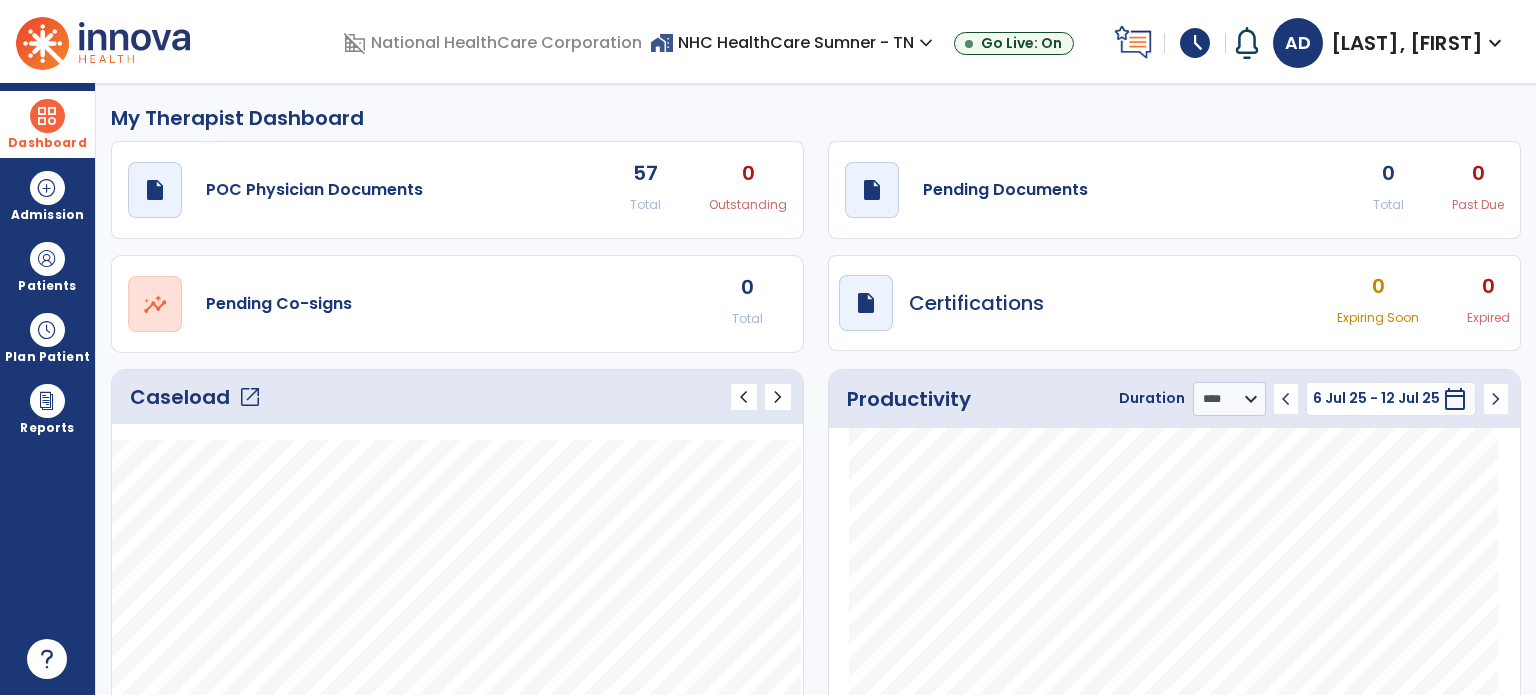 click at bounding box center (47, 116) 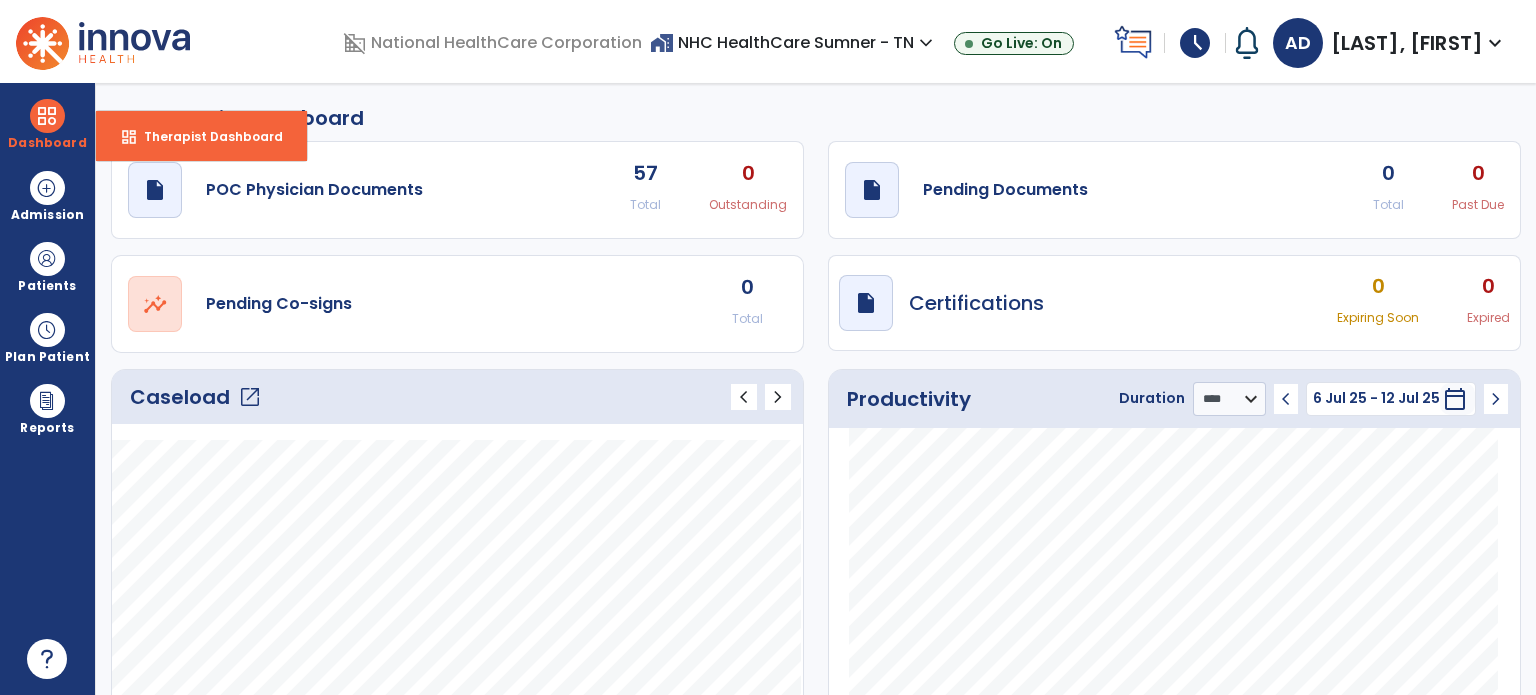 click on "expand_more" at bounding box center (1495, 43) 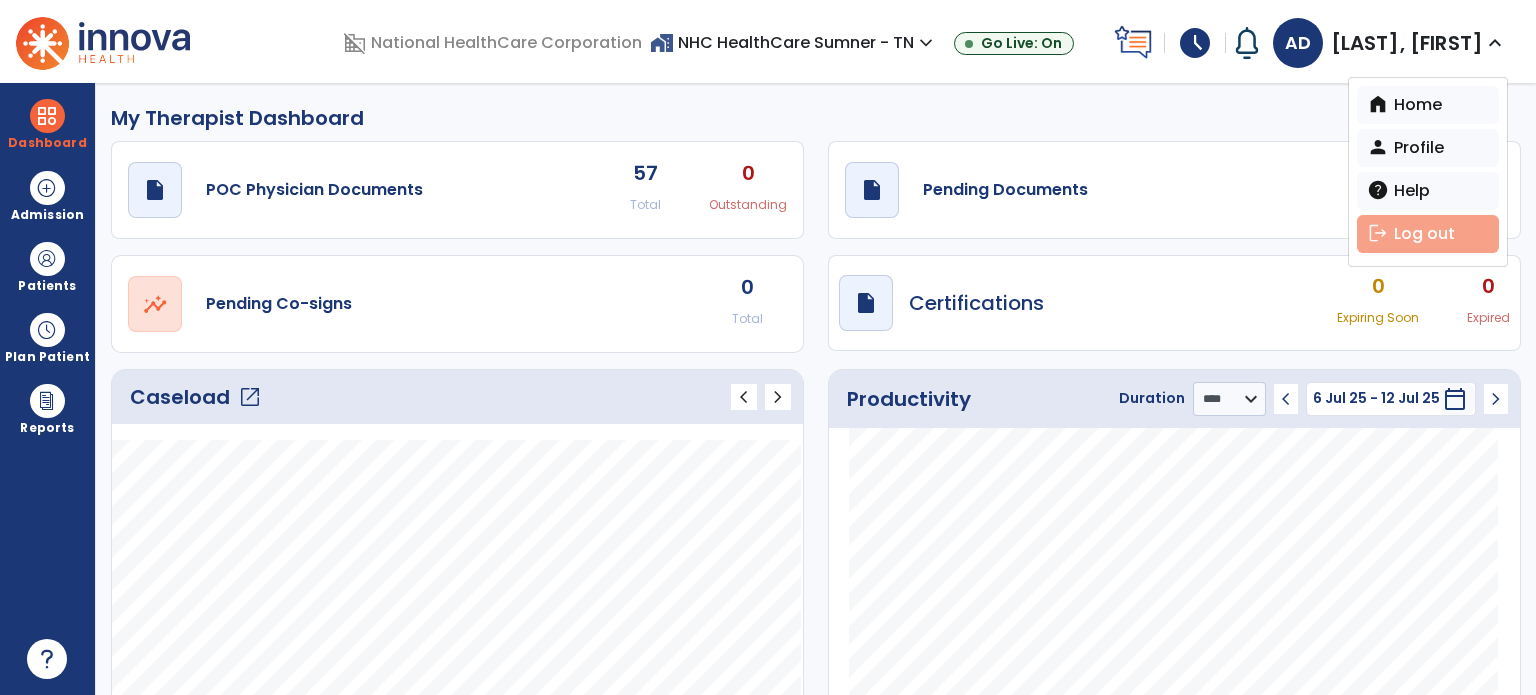 click on "logout   Log out" at bounding box center (1428, 234) 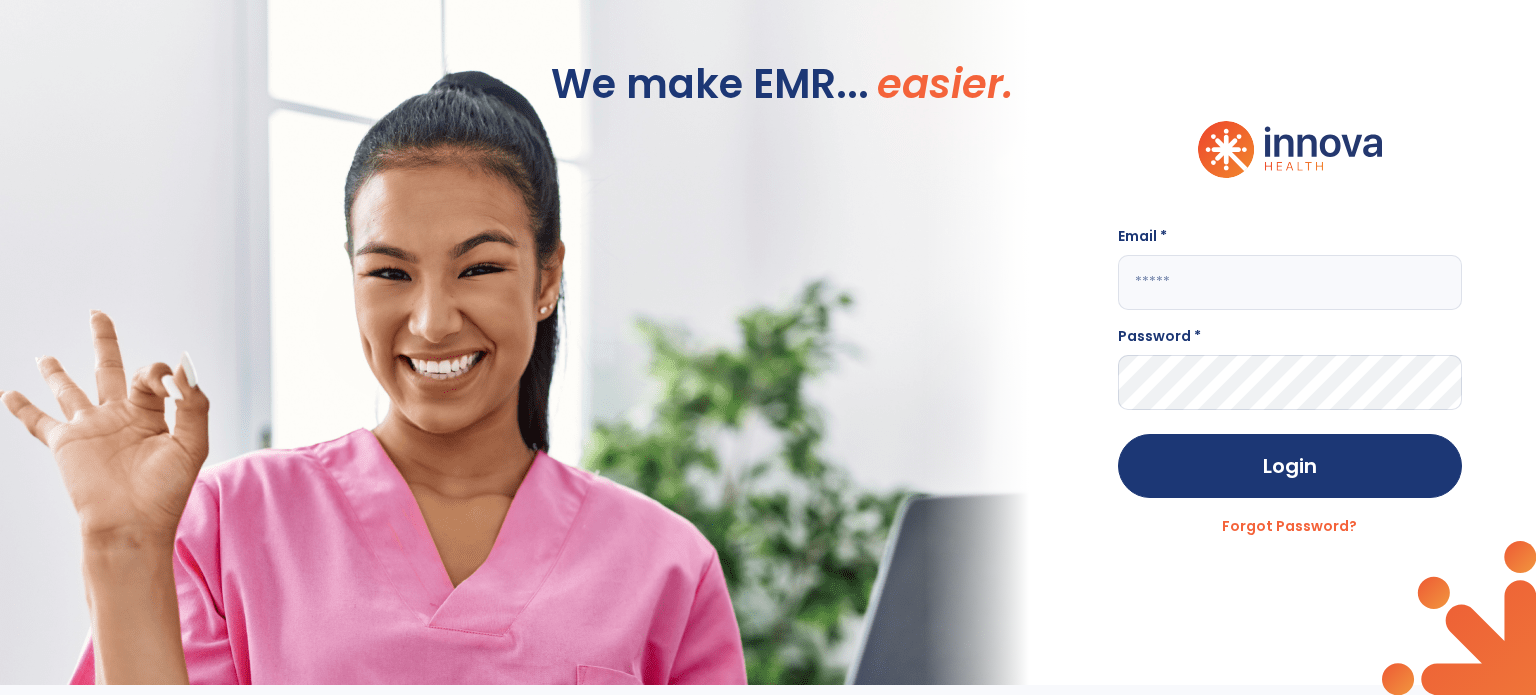 type on "**********" 